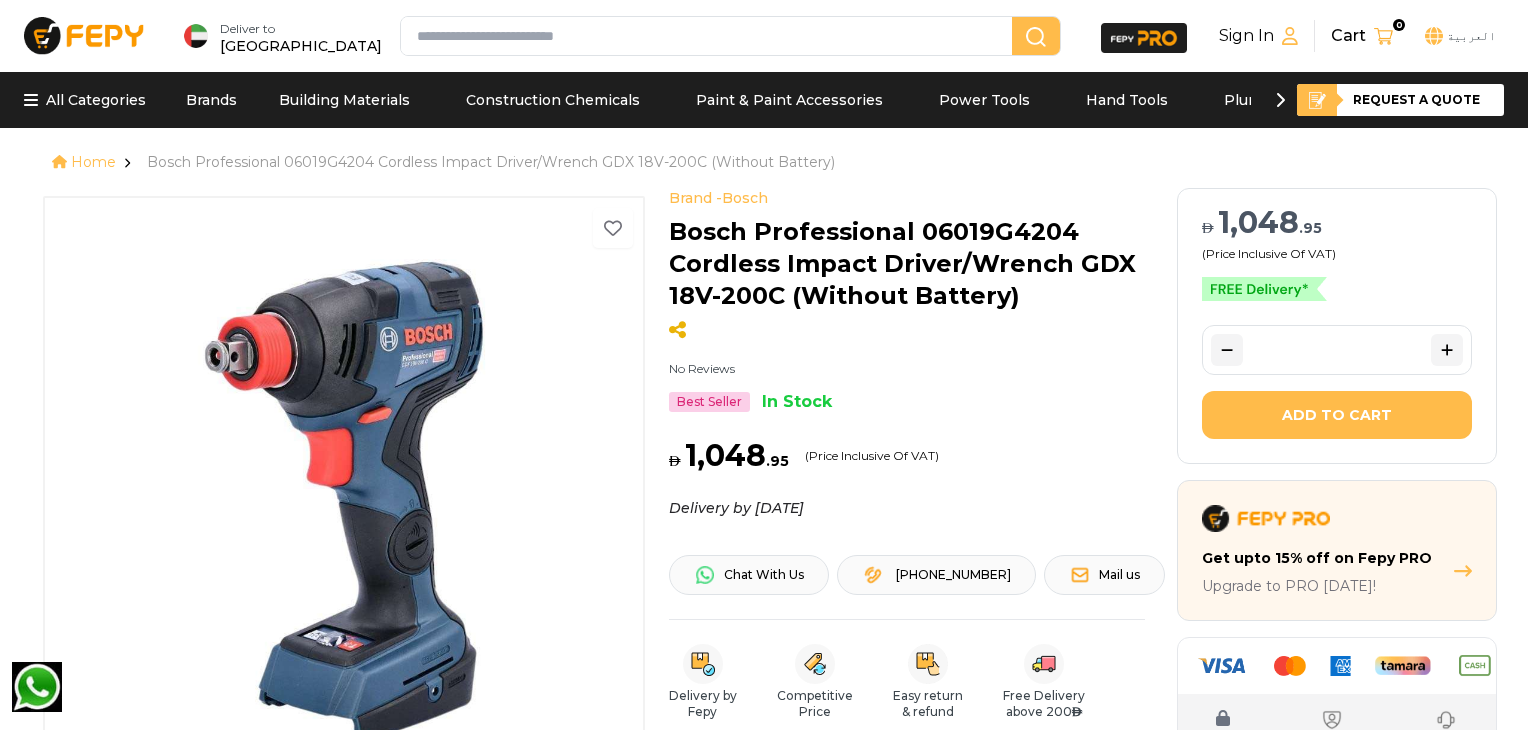scroll, scrollTop: 0, scrollLeft: 0, axis: both 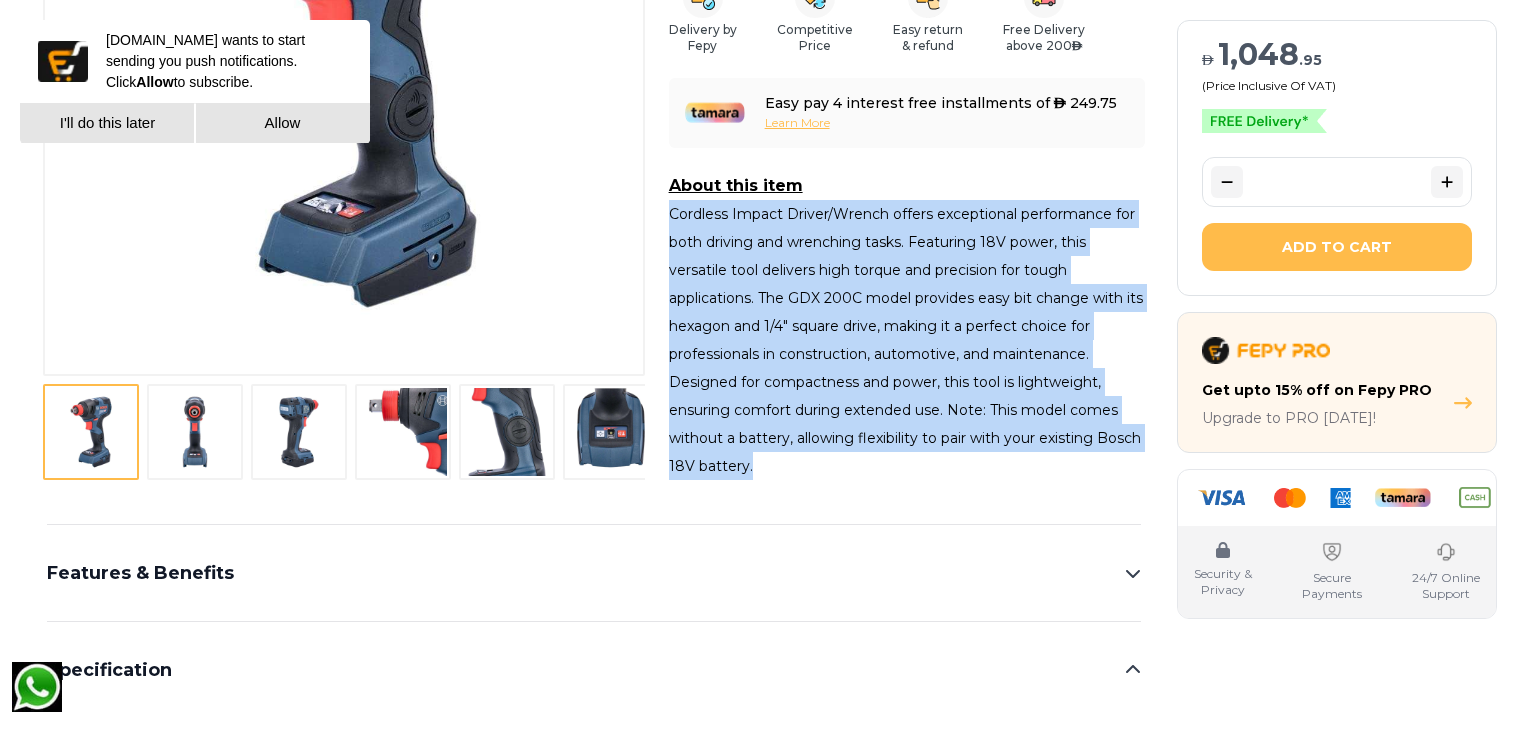click at bounding box center [195, 432] 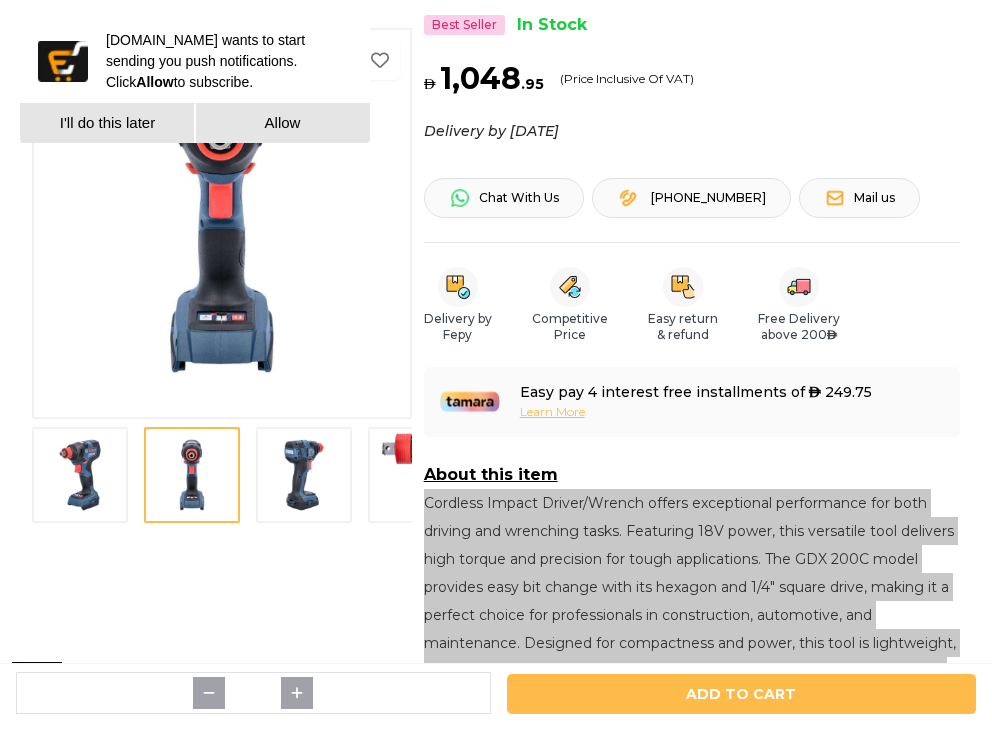 scroll, scrollTop: 0, scrollLeft: 0, axis: both 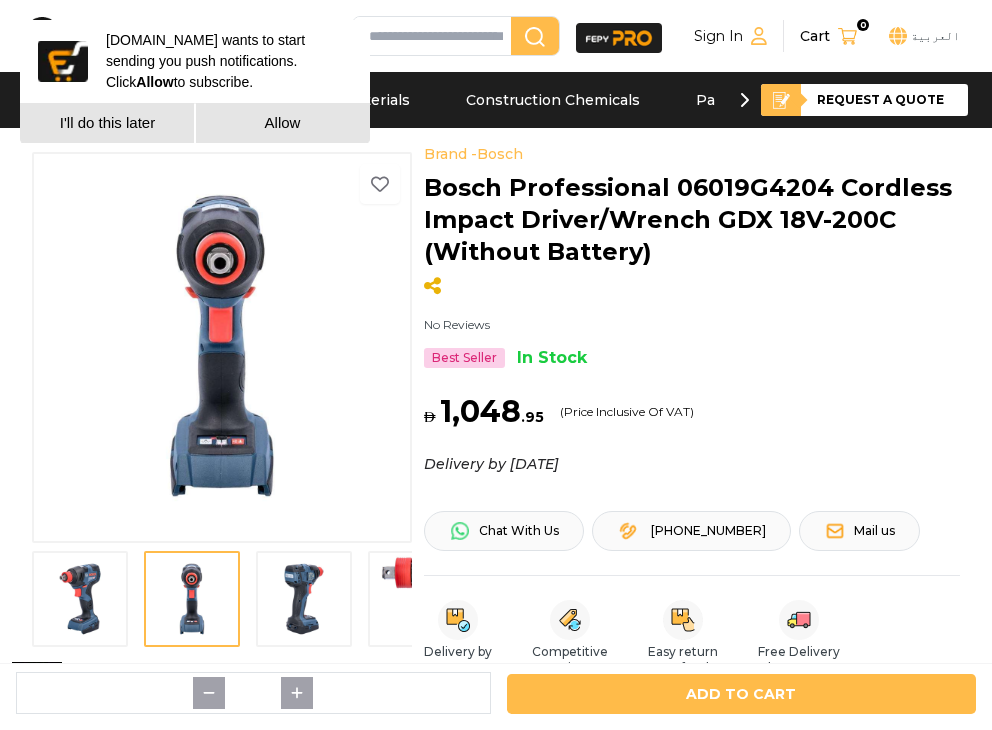 click at bounding box center (304, 599) 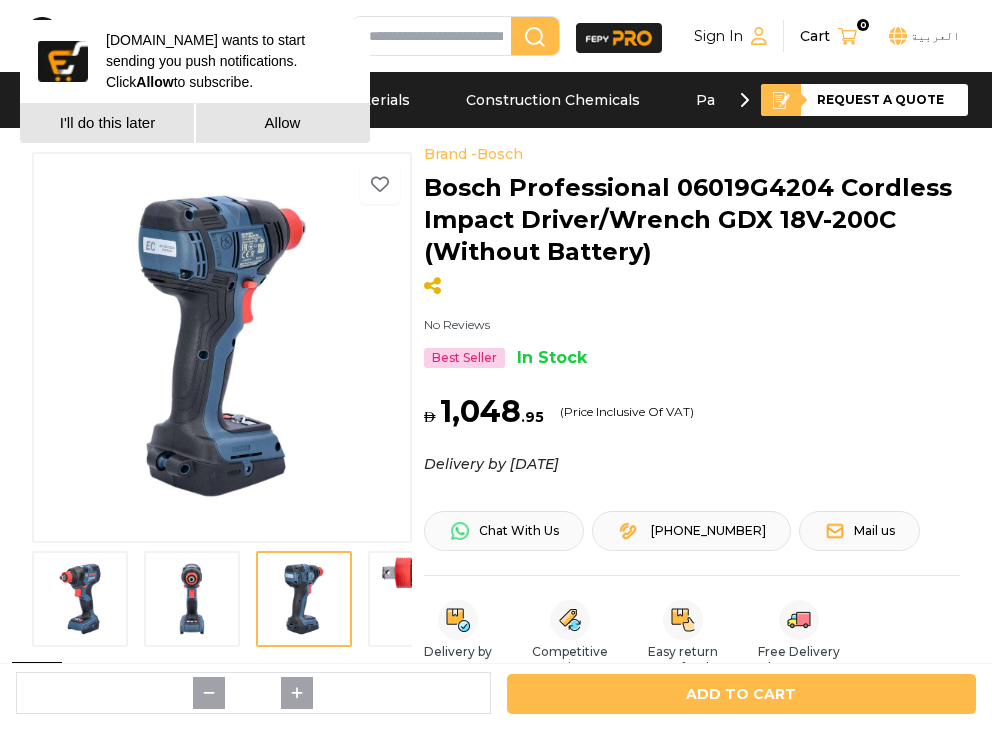 scroll, scrollTop: 333, scrollLeft: 0, axis: vertical 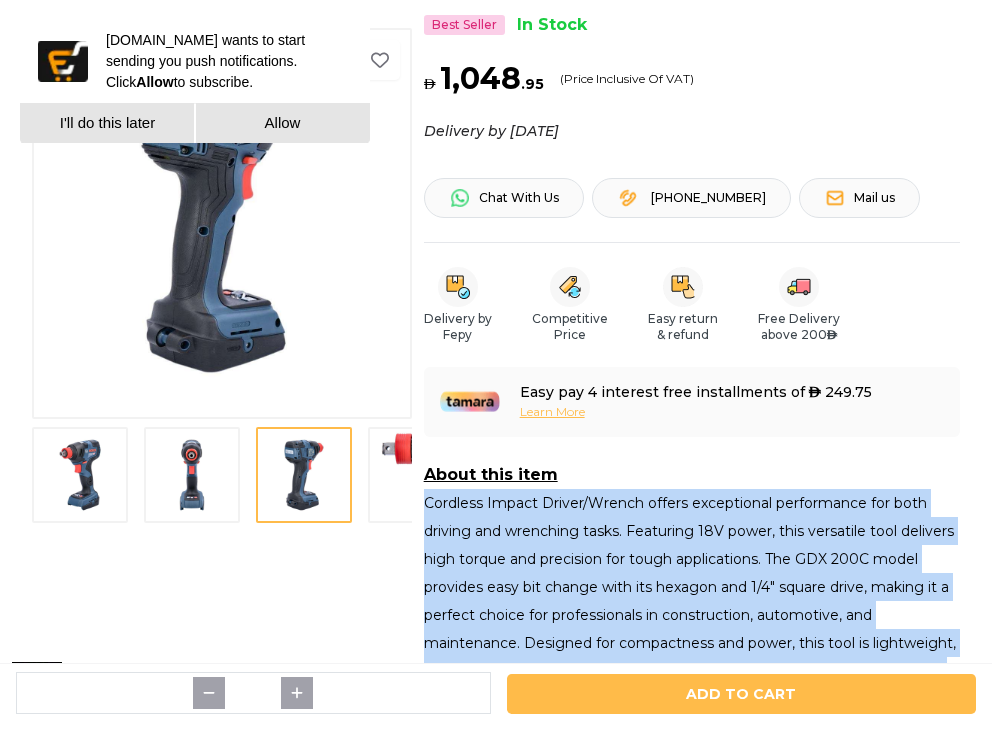 drag, startPoint x: 398, startPoint y: 445, endPoint x: 396, endPoint y: 431, distance: 14.142136 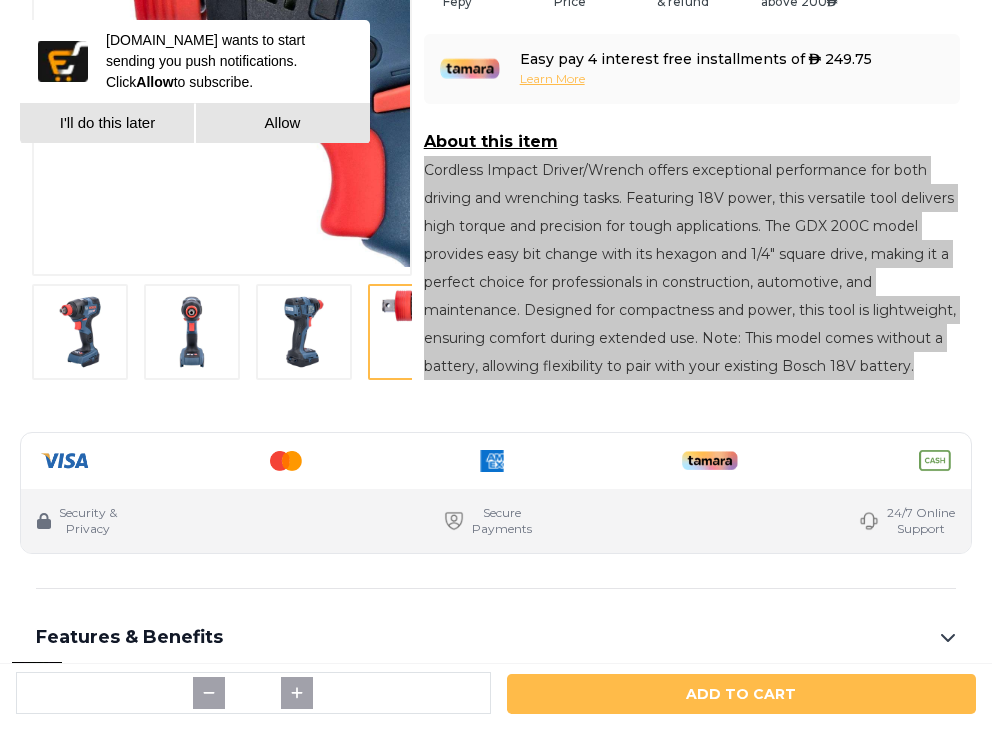 scroll, scrollTop: 1000, scrollLeft: 0, axis: vertical 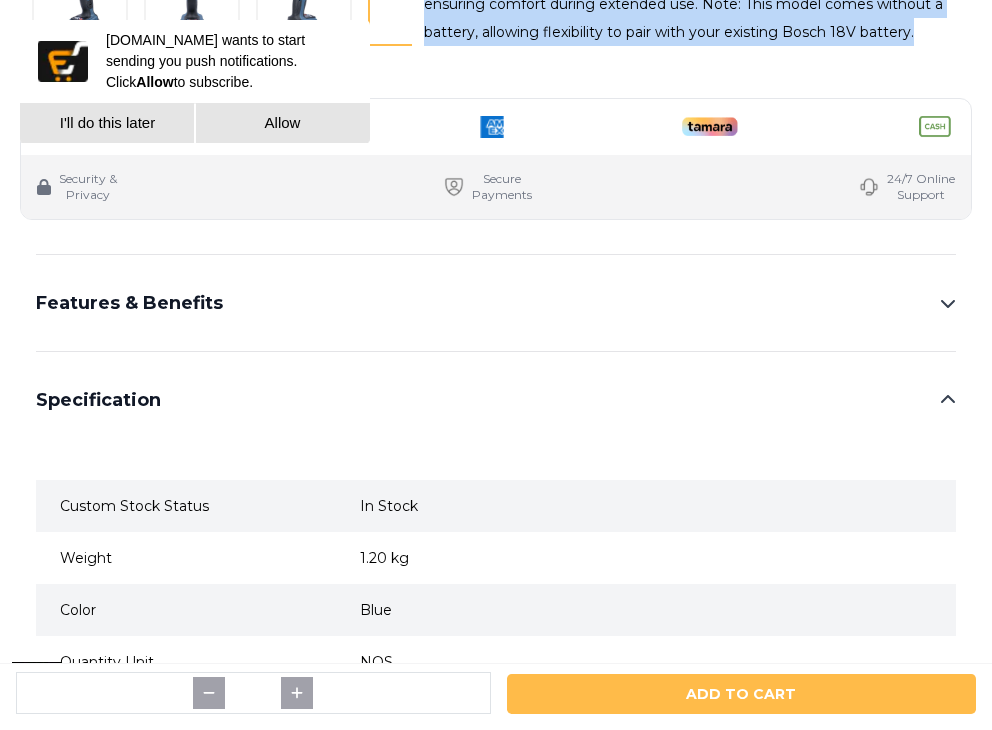 click on "Features & Benefits" at bounding box center [496, 303] 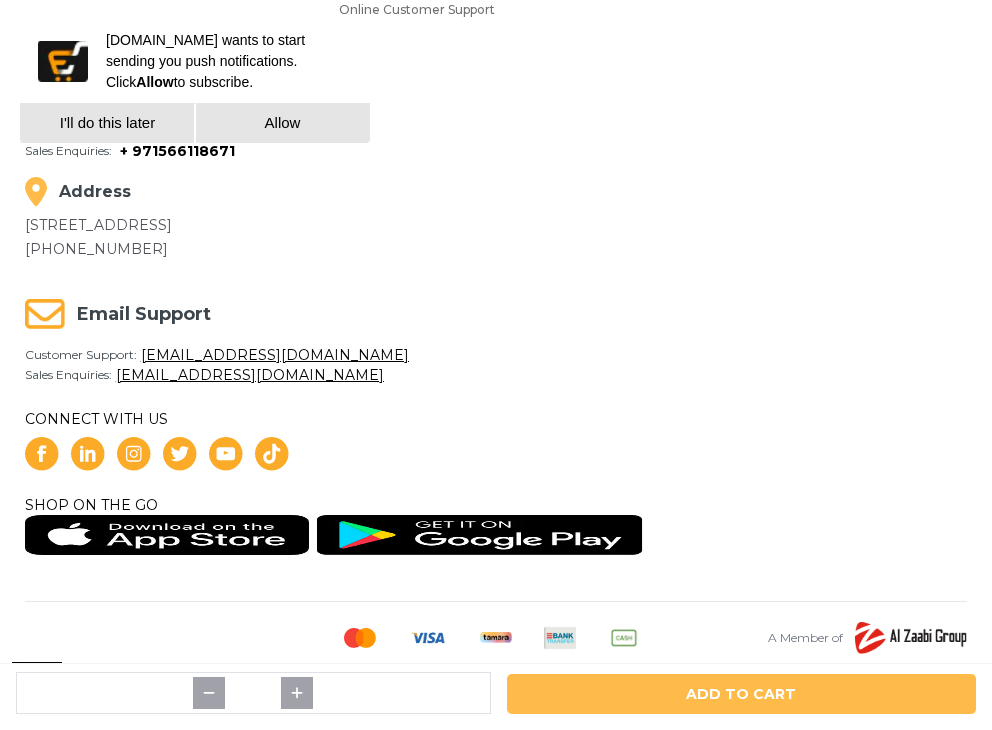 scroll, scrollTop: 2333, scrollLeft: 0, axis: vertical 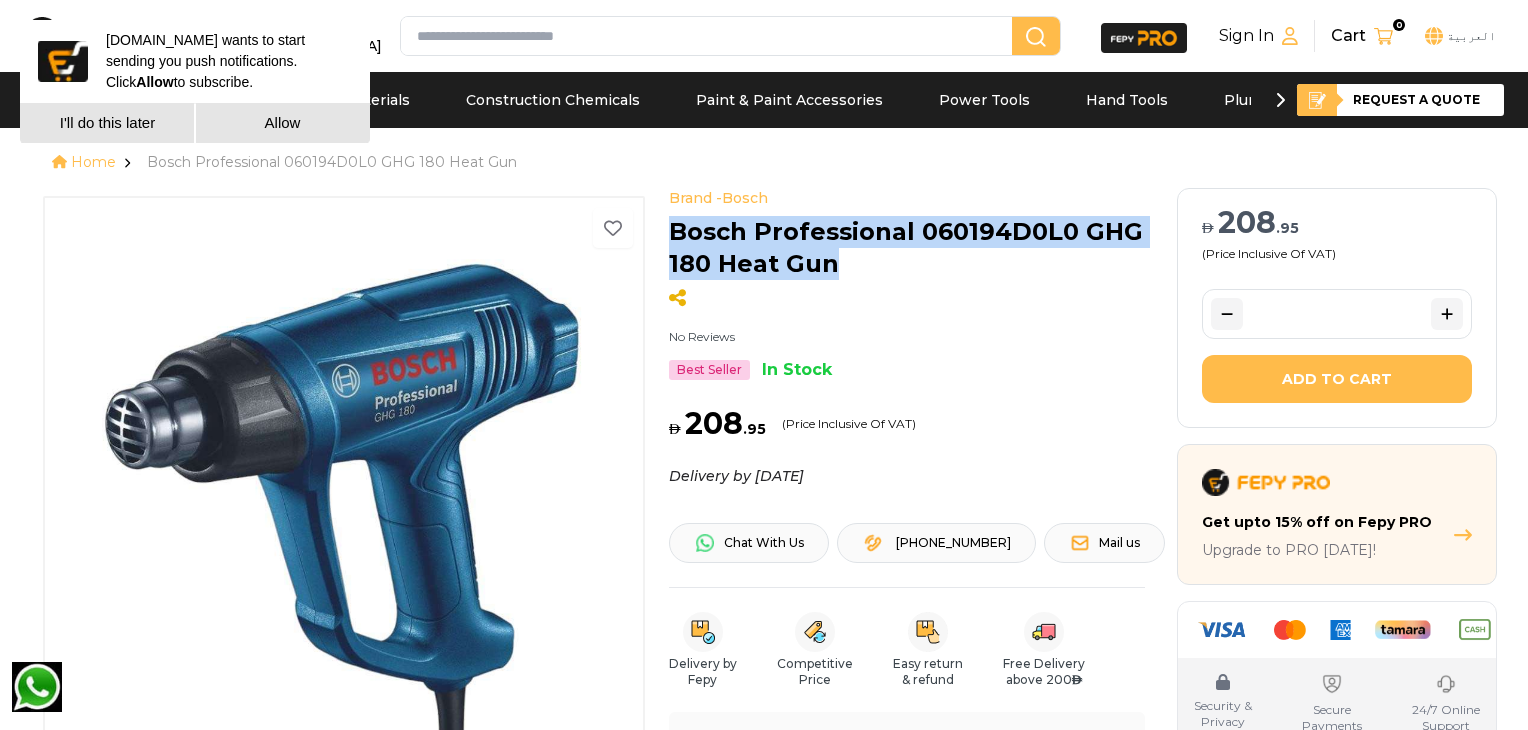 drag, startPoint x: 841, startPoint y: 275, endPoint x: 665, endPoint y: 233, distance: 180.94199 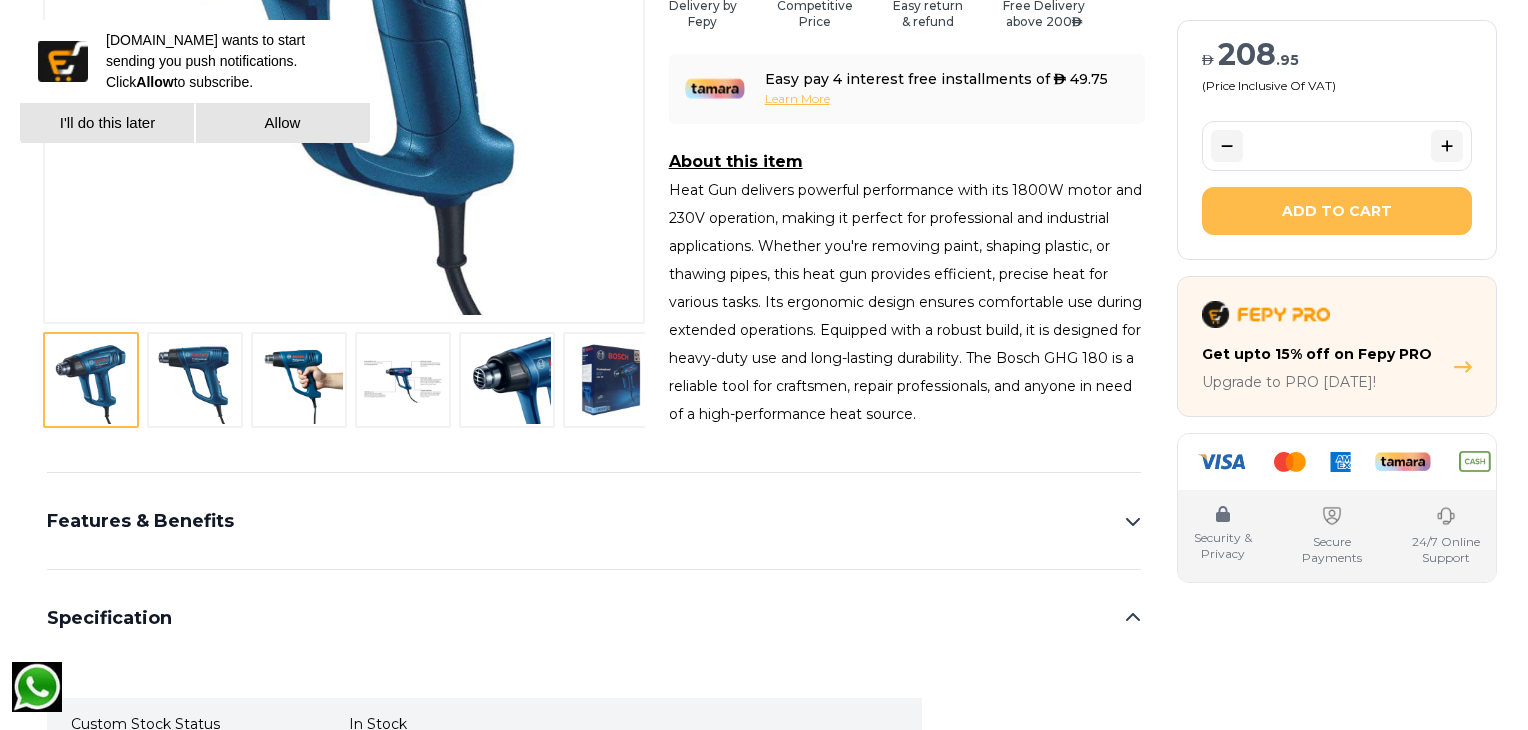 scroll, scrollTop: 666, scrollLeft: 0, axis: vertical 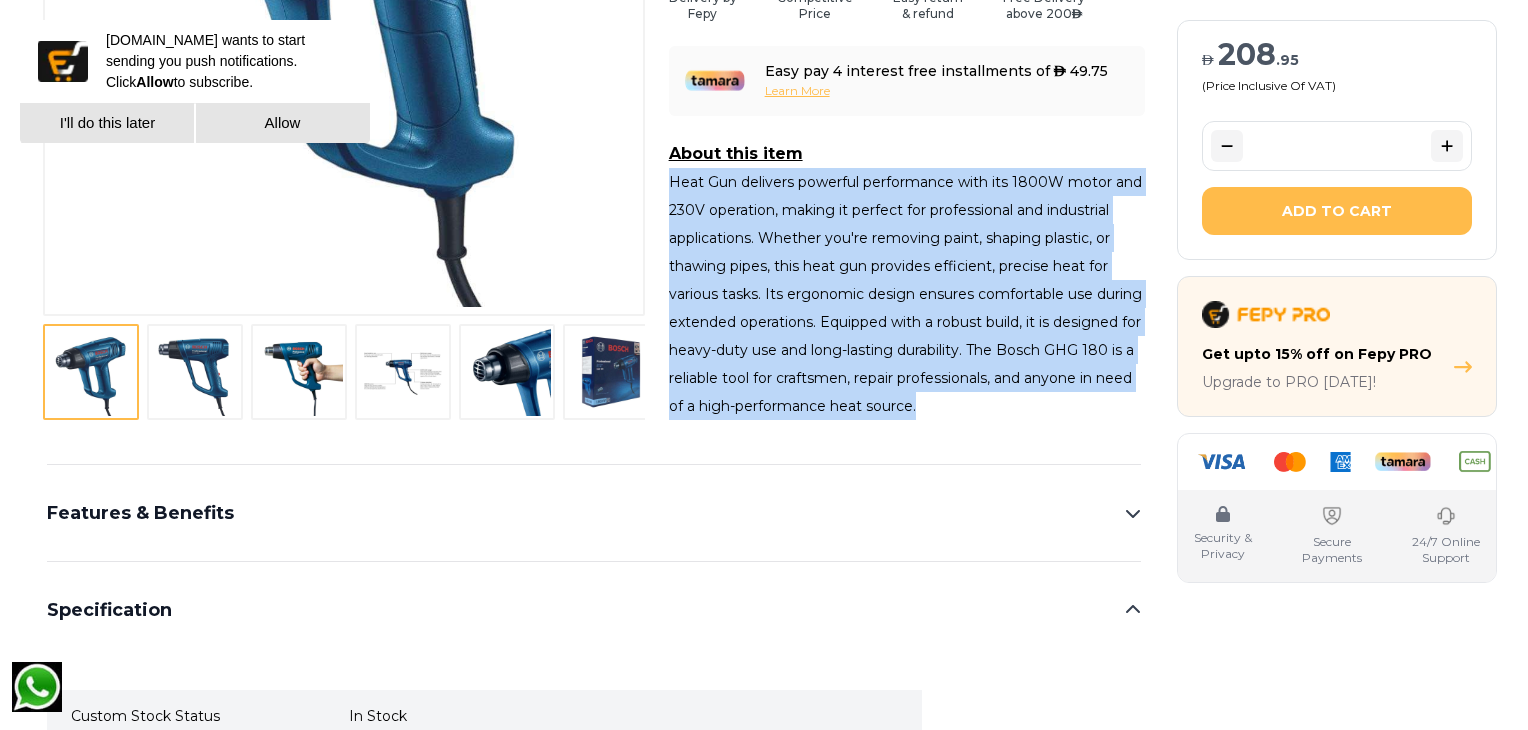 drag, startPoint x: 666, startPoint y: 183, endPoint x: 992, endPoint y: 410, distance: 397.24677 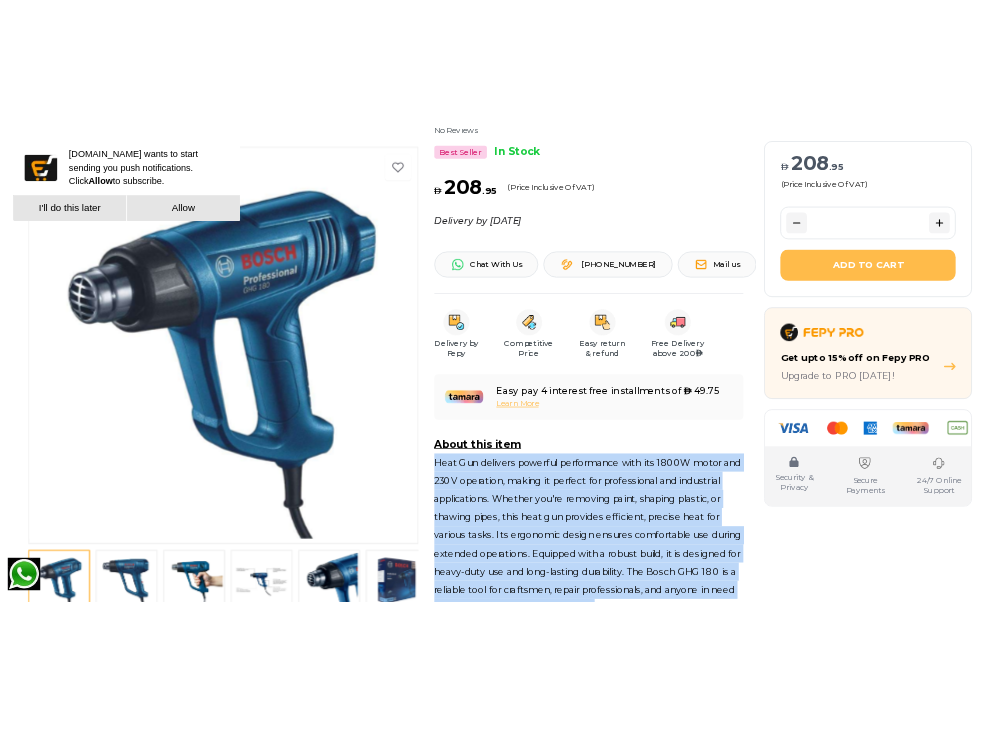 scroll, scrollTop: 666, scrollLeft: 0, axis: vertical 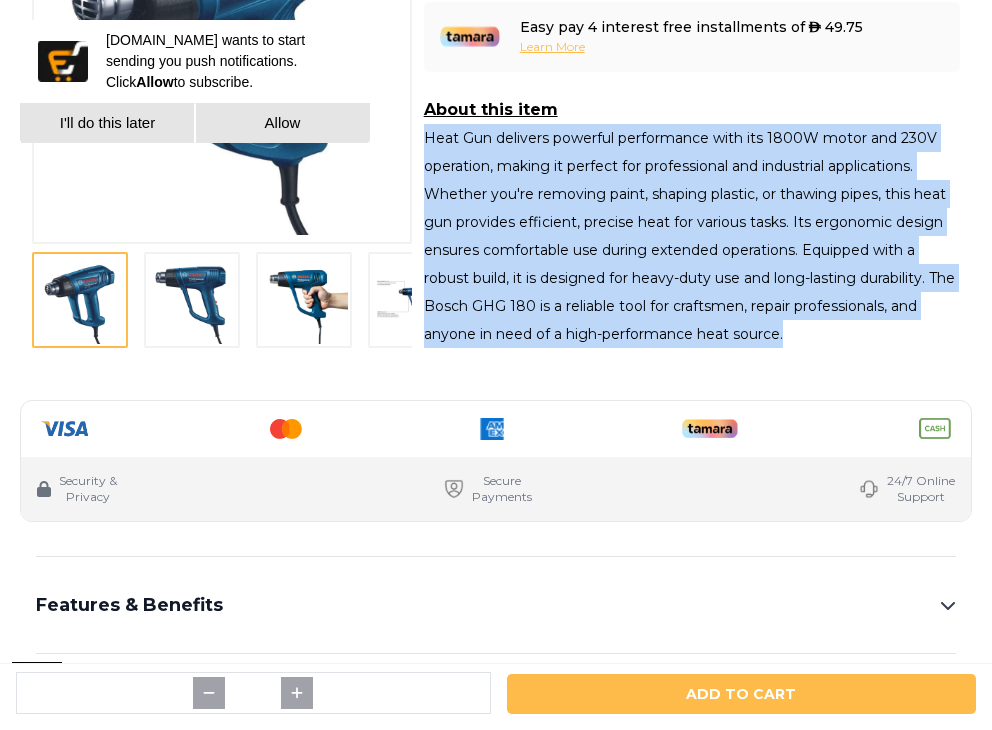 click at bounding box center (192, 300) 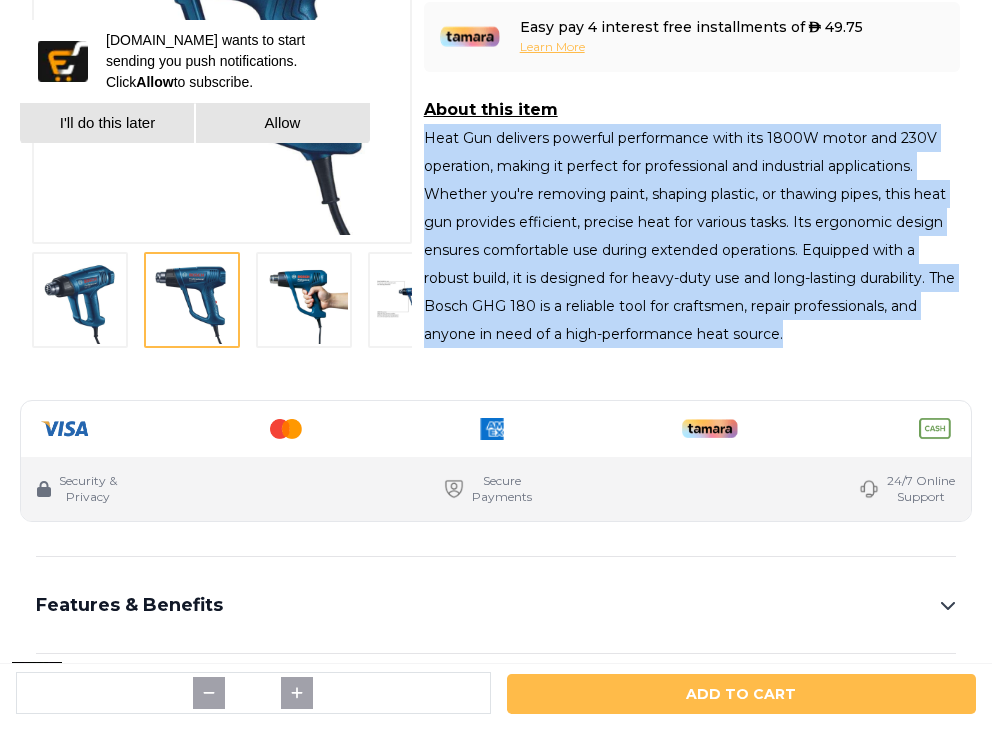 click at bounding box center (304, 300) 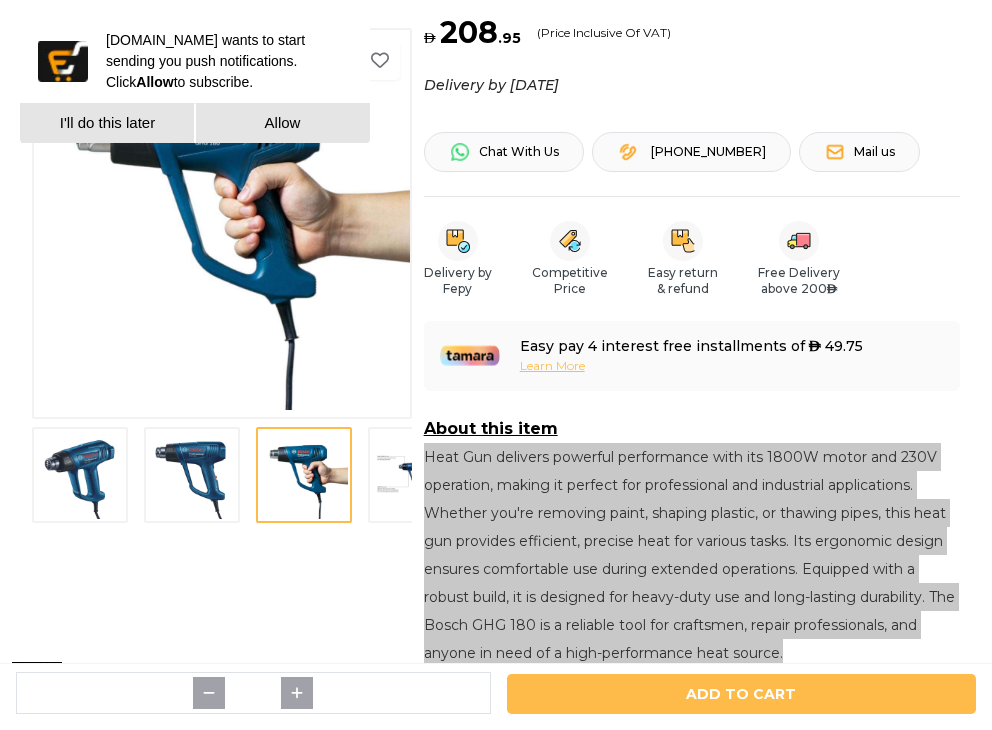 scroll, scrollTop: 666, scrollLeft: 0, axis: vertical 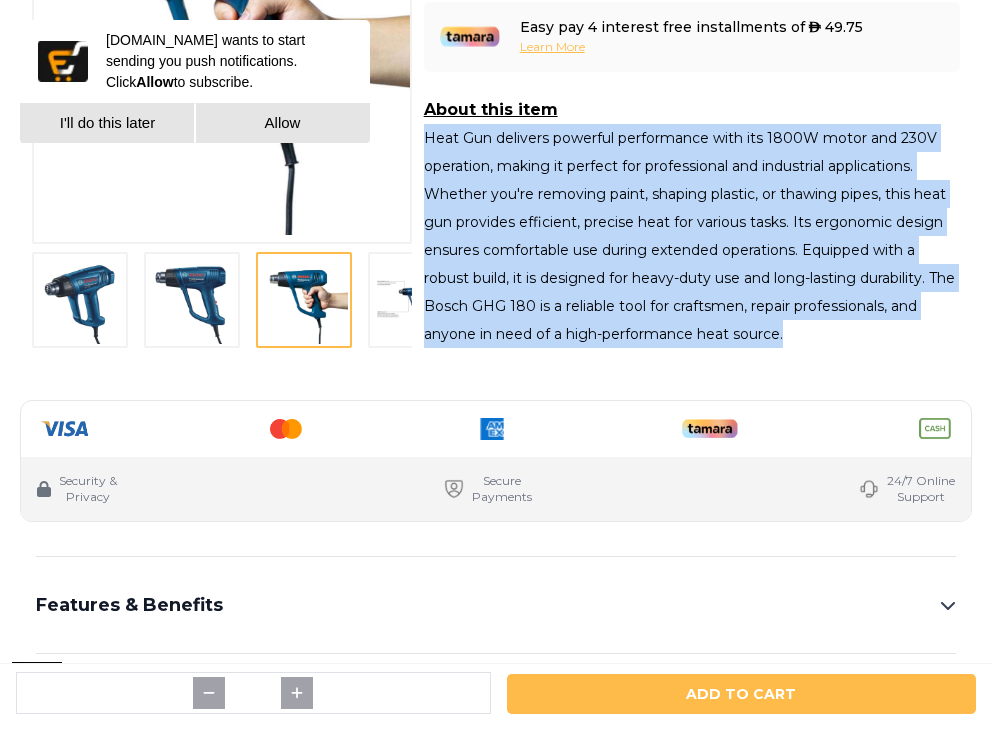 click at bounding box center [416, 300] 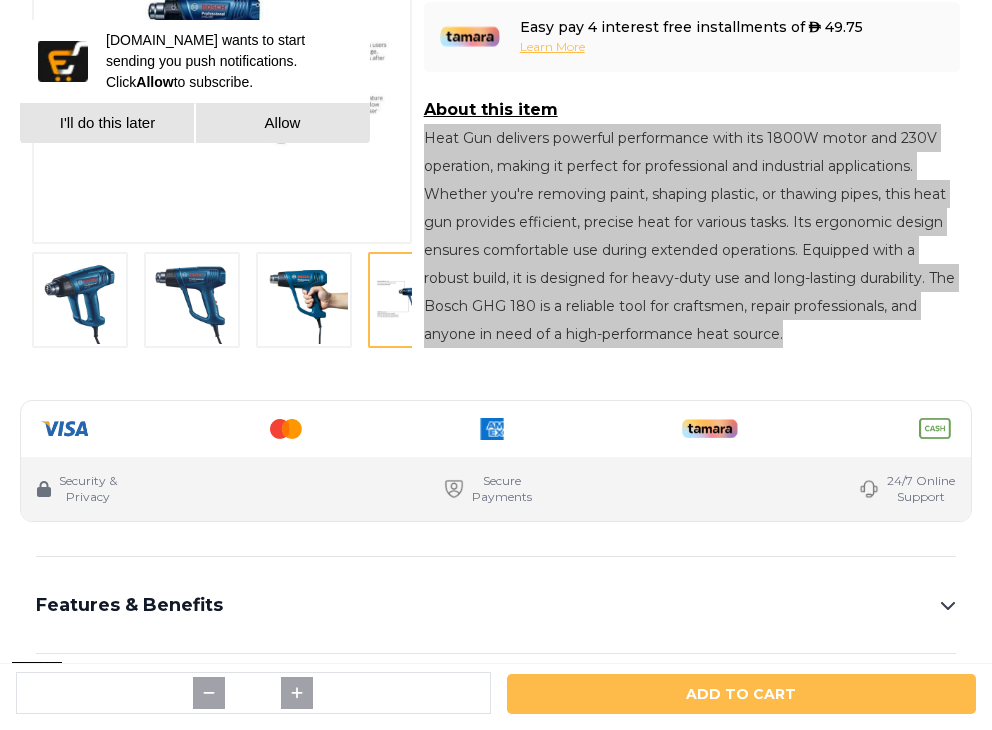 scroll, scrollTop: 1000, scrollLeft: 0, axis: vertical 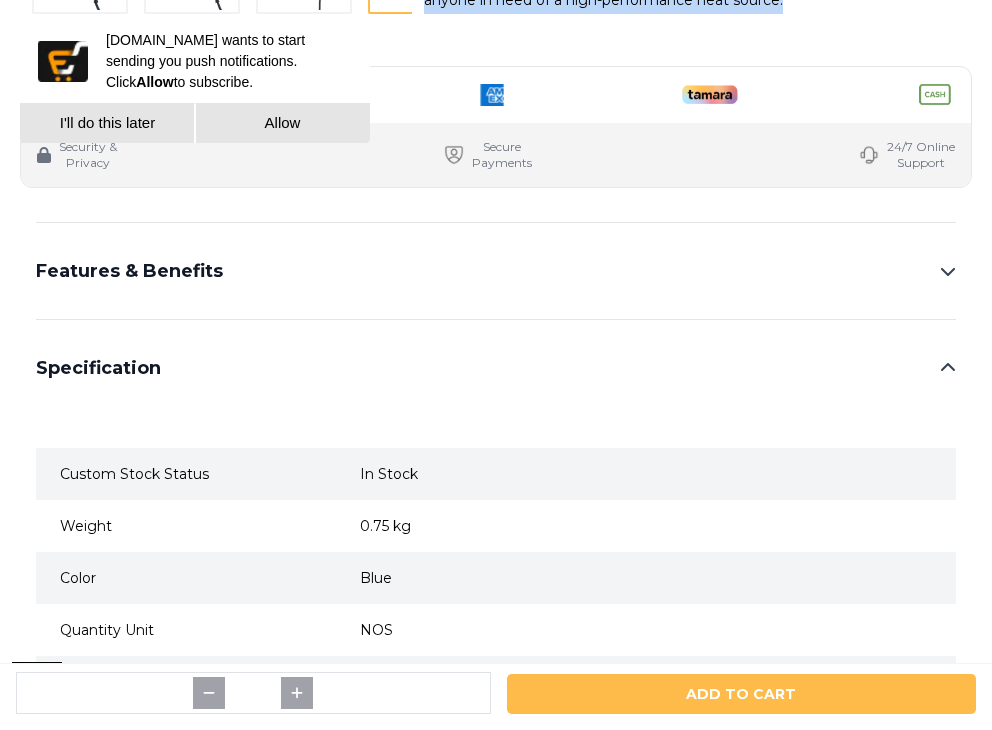 click on "Features & Benefits" at bounding box center [496, 271] 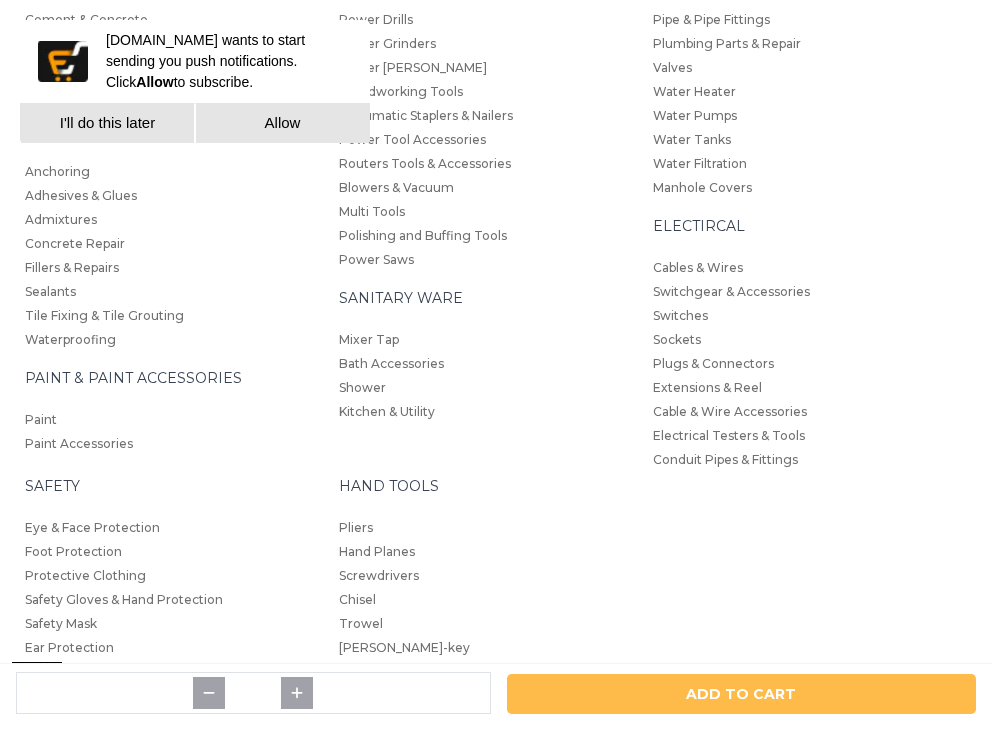 scroll, scrollTop: 2000, scrollLeft: 0, axis: vertical 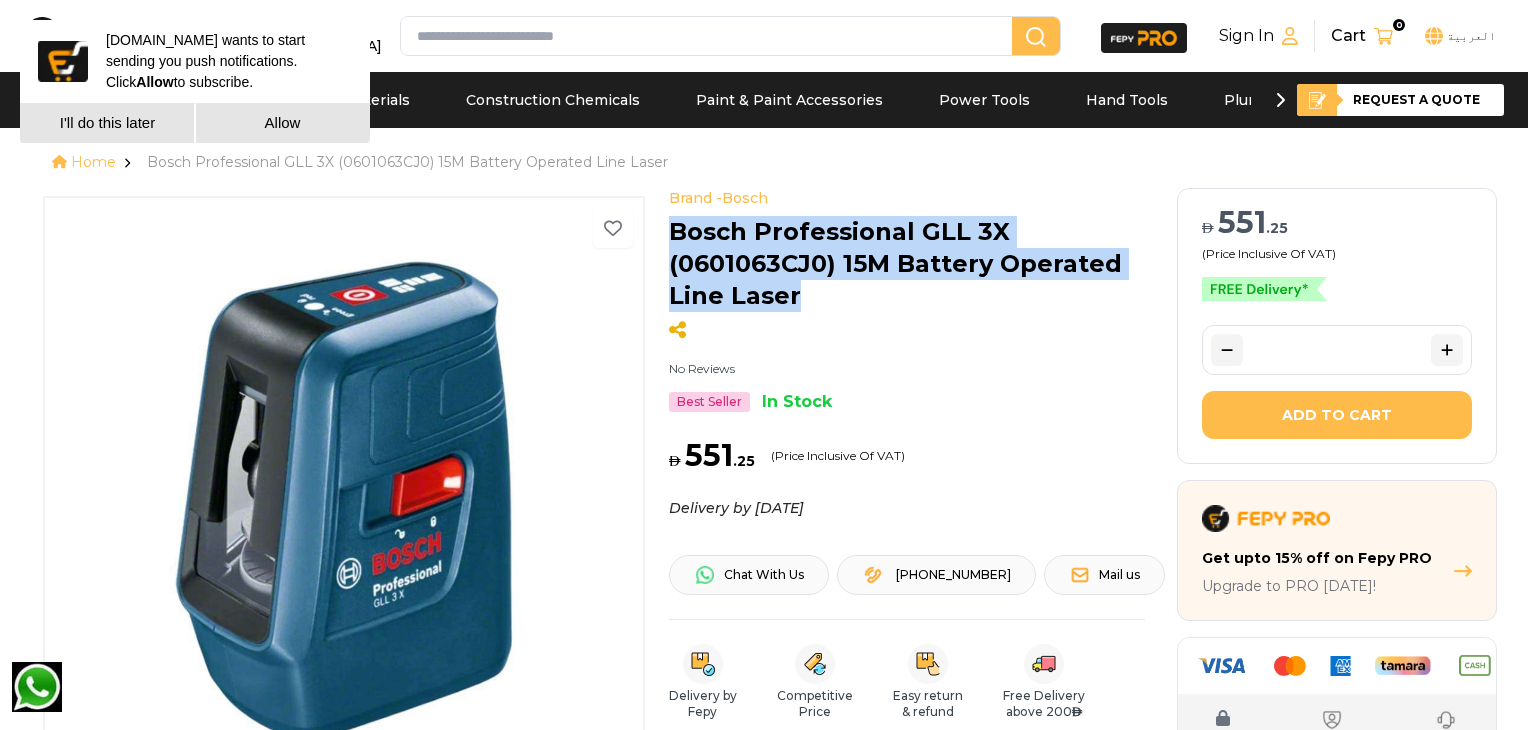 drag, startPoint x: 808, startPoint y: 305, endPoint x: 657, endPoint y: 243, distance: 163.23296 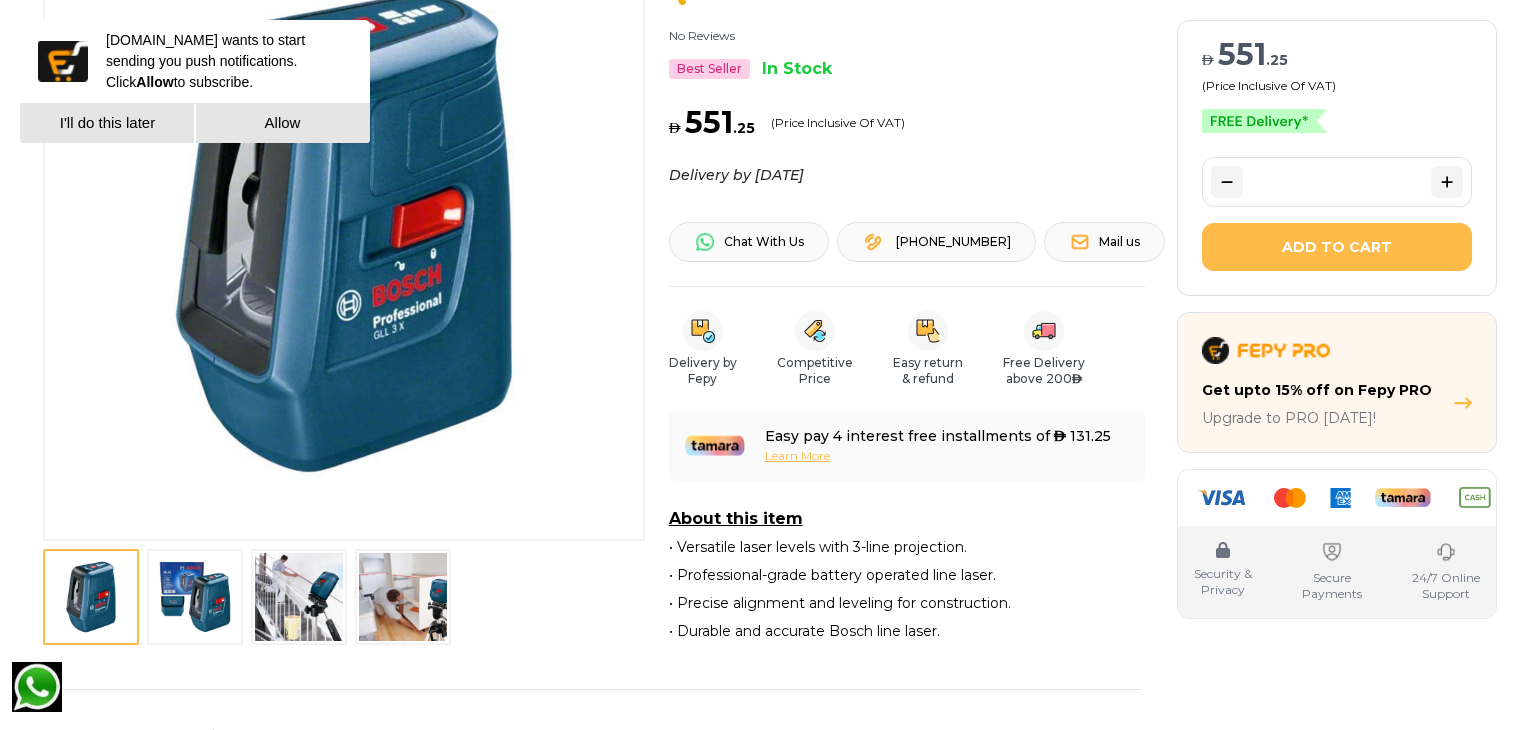 scroll, scrollTop: 666, scrollLeft: 0, axis: vertical 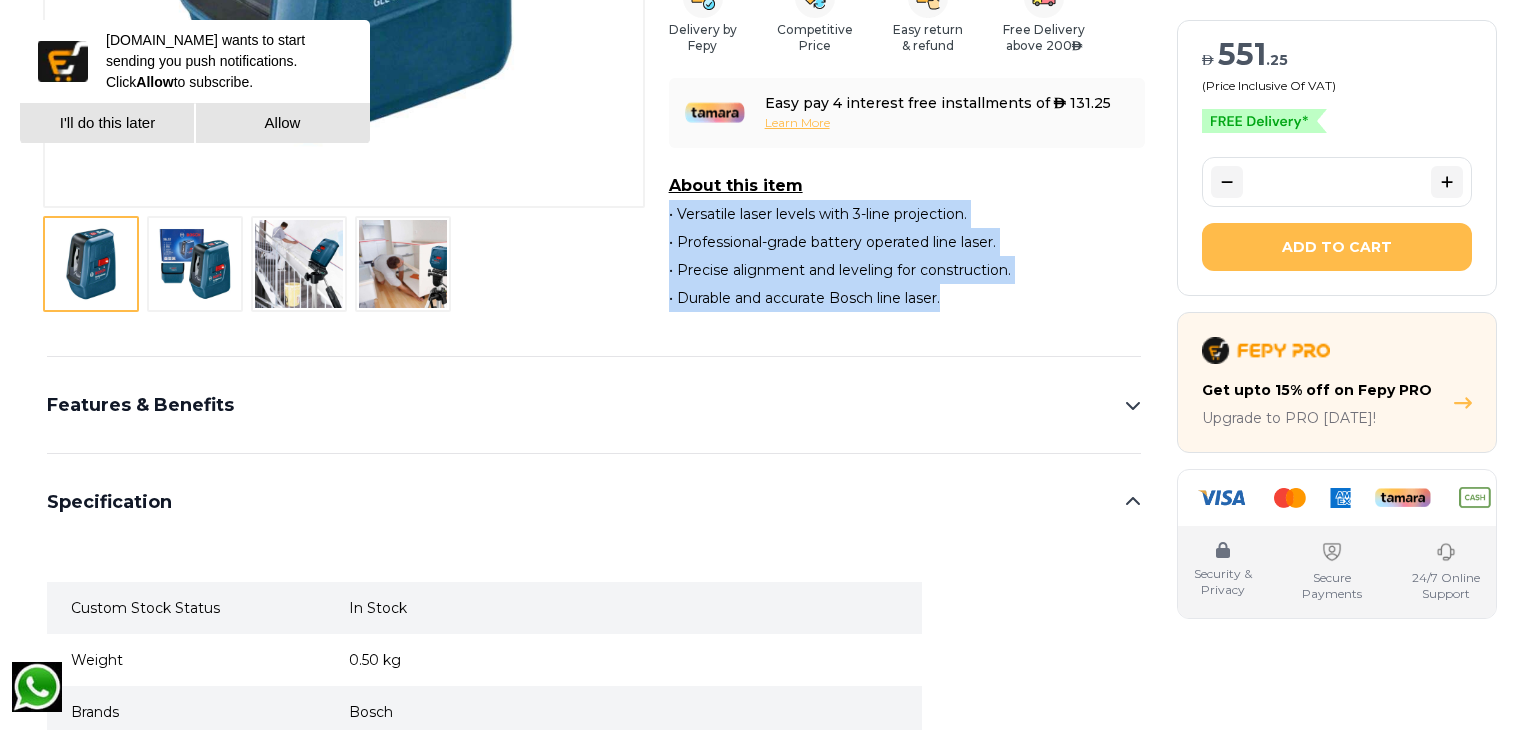 drag, startPoint x: 724, startPoint y: 233, endPoint x: 959, endPoint y: 309, distance: 246.98381 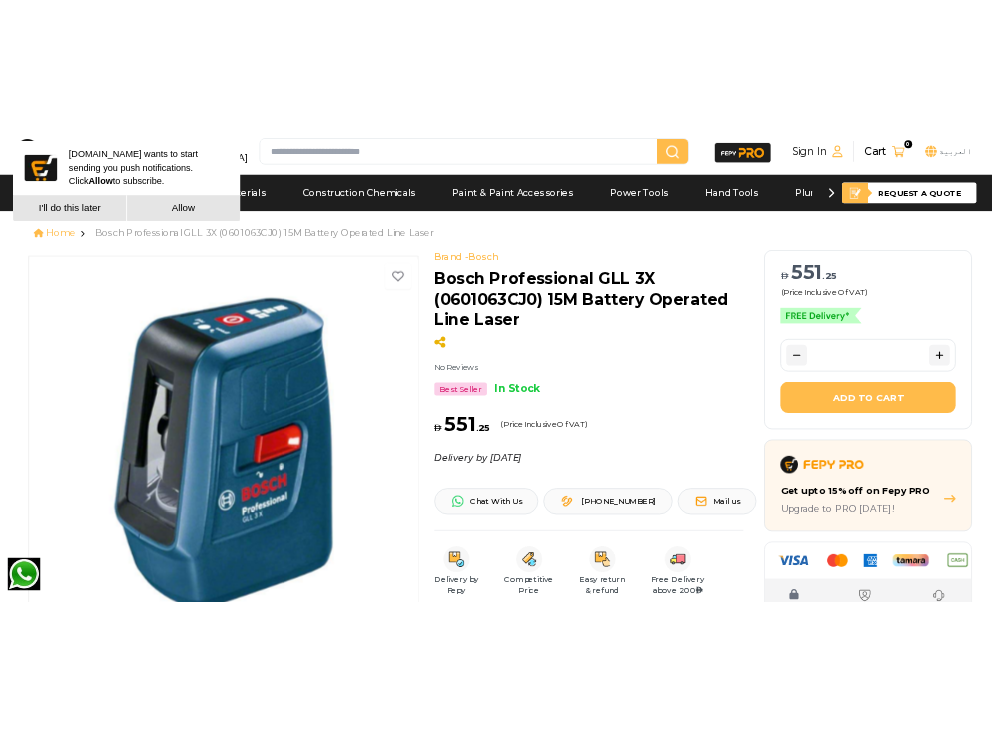 scroll, scrollTop: 333, scrollLeft: 0, axis: vertical 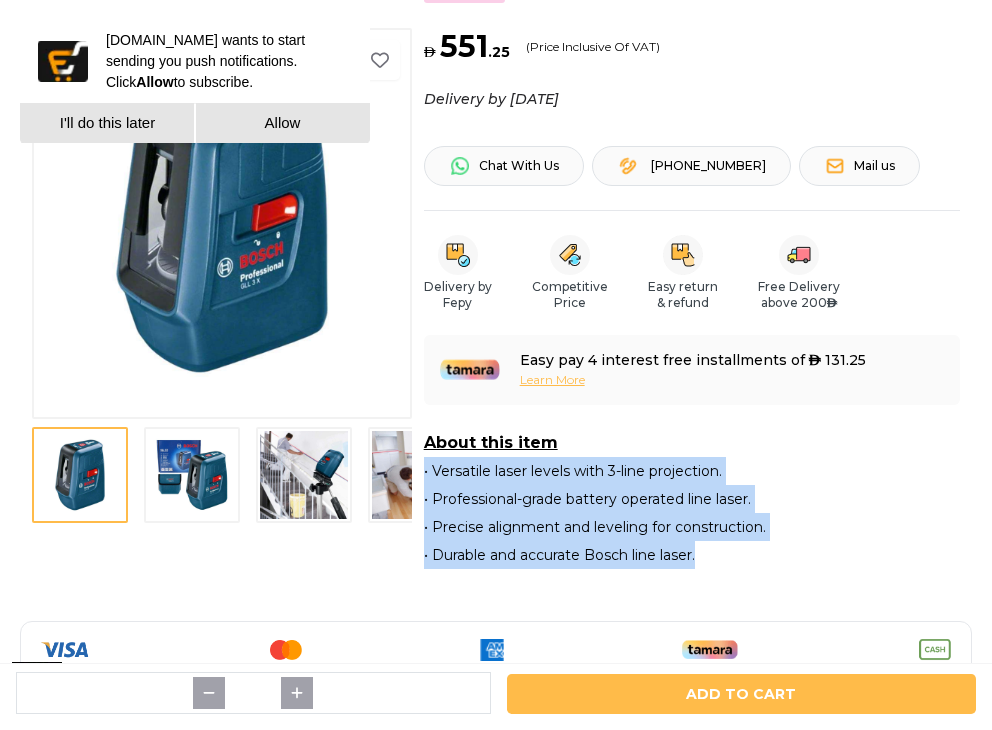 click at bounding box center [416, 475] 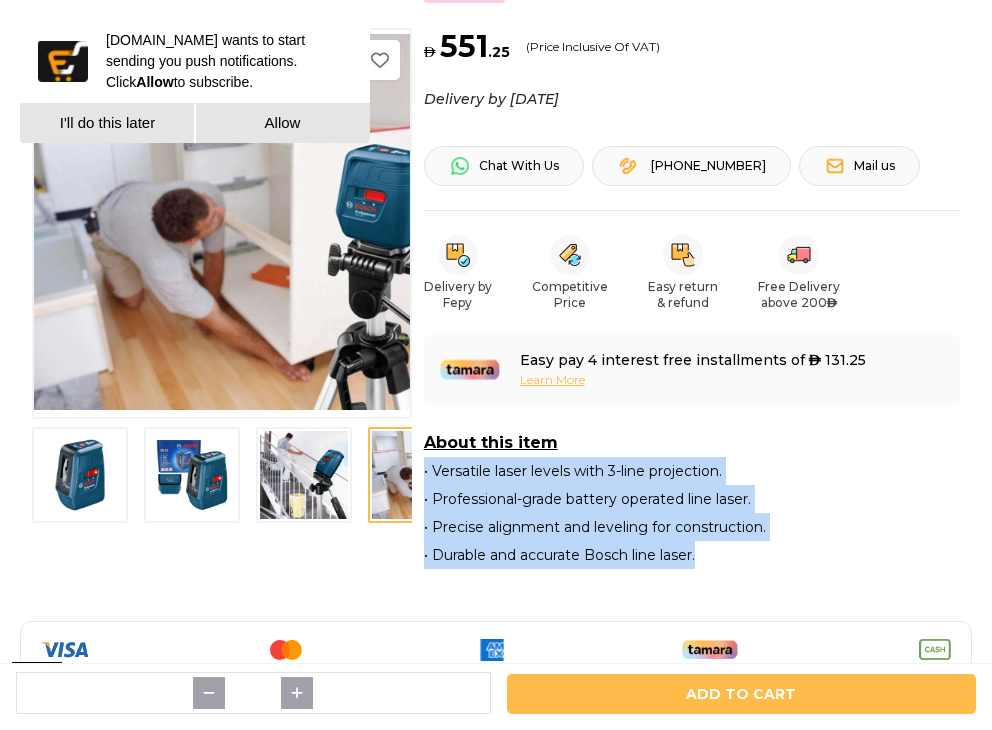scroll, scrollTop: 0, scrollLeft: 0, axis: both 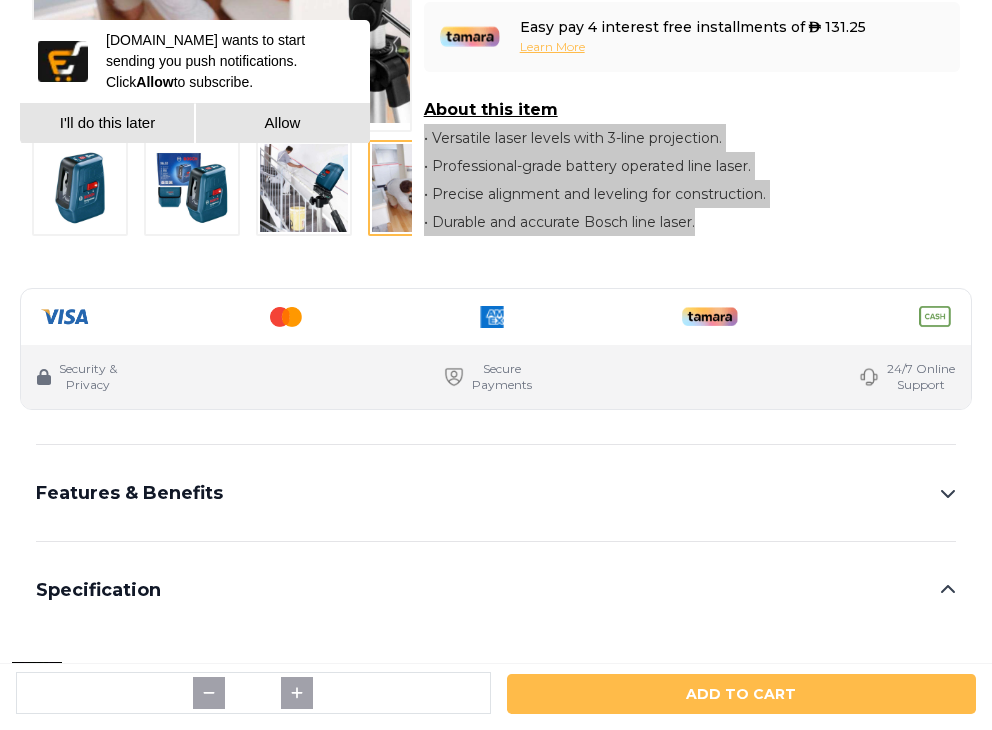 click on "Features & Benefits" at bounding box center [496, 493] 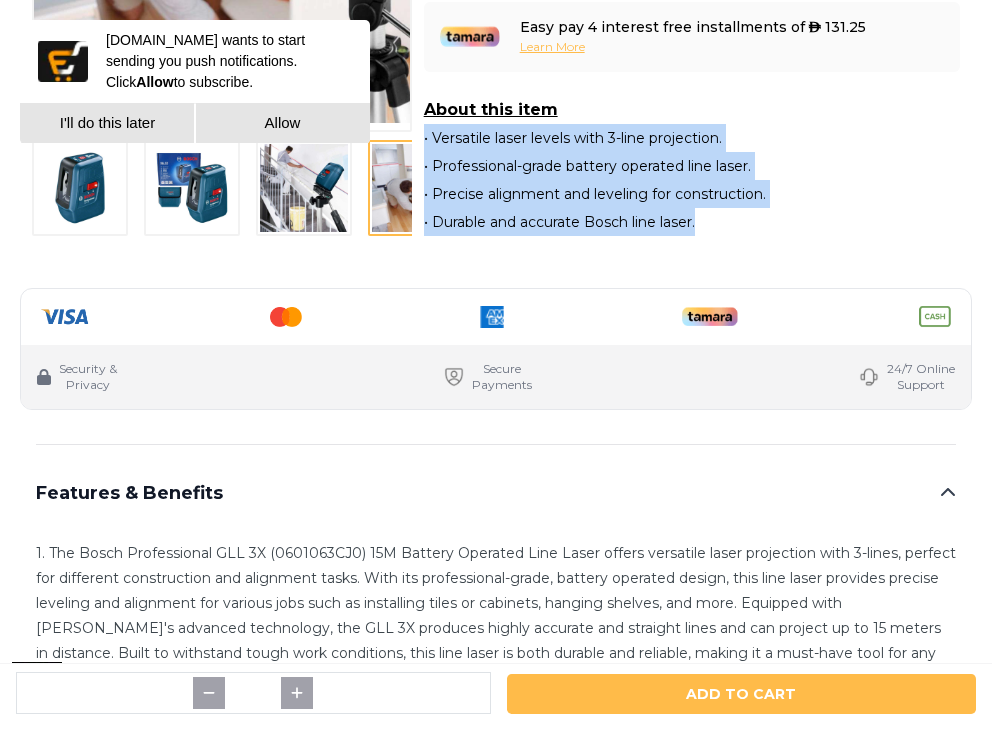 scroll, scrollTop: 0, scrollLeft: 0, axis: both 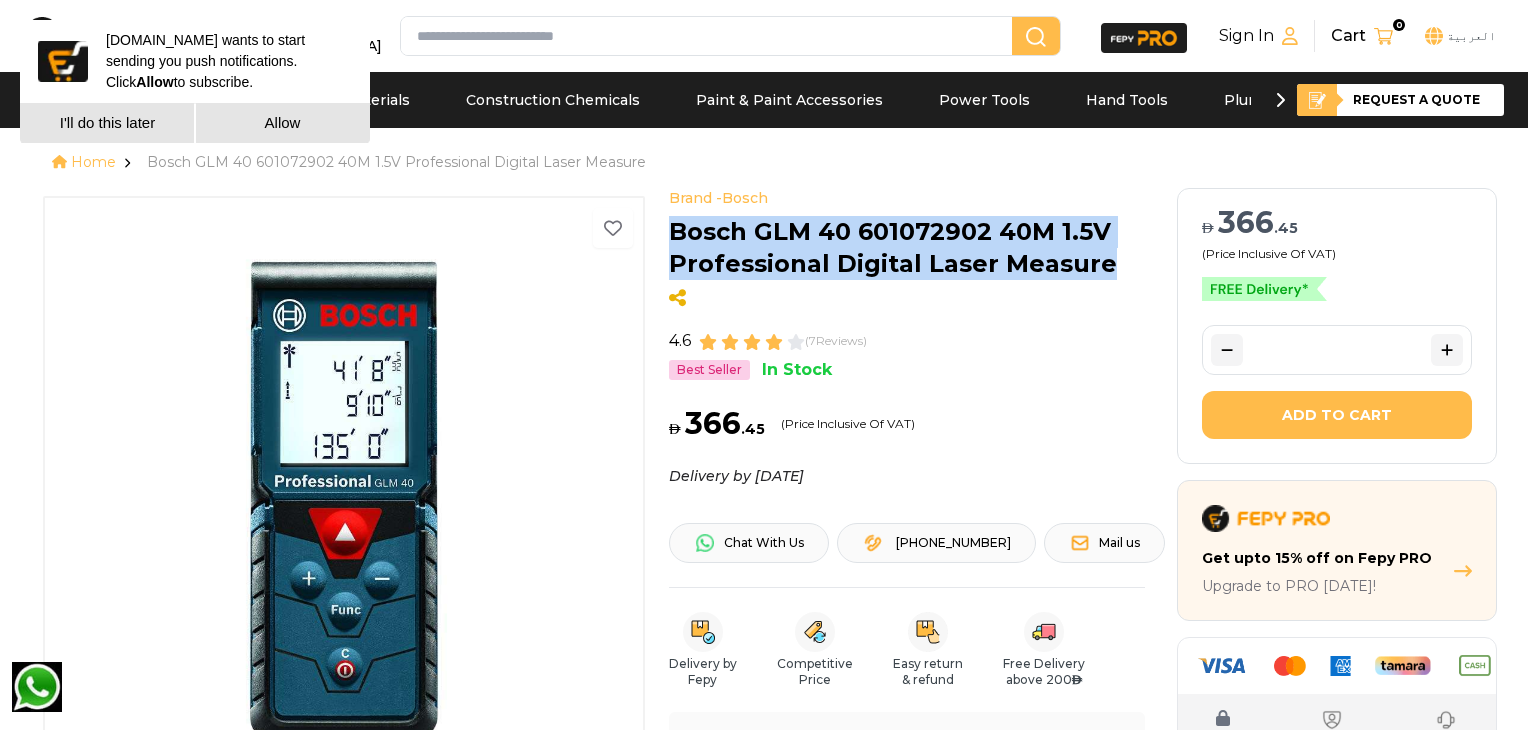 drag, startPoint x: 1100, startPoint y: 266, endPoint x: 659, endPoint y: 222, distance: 443.18958 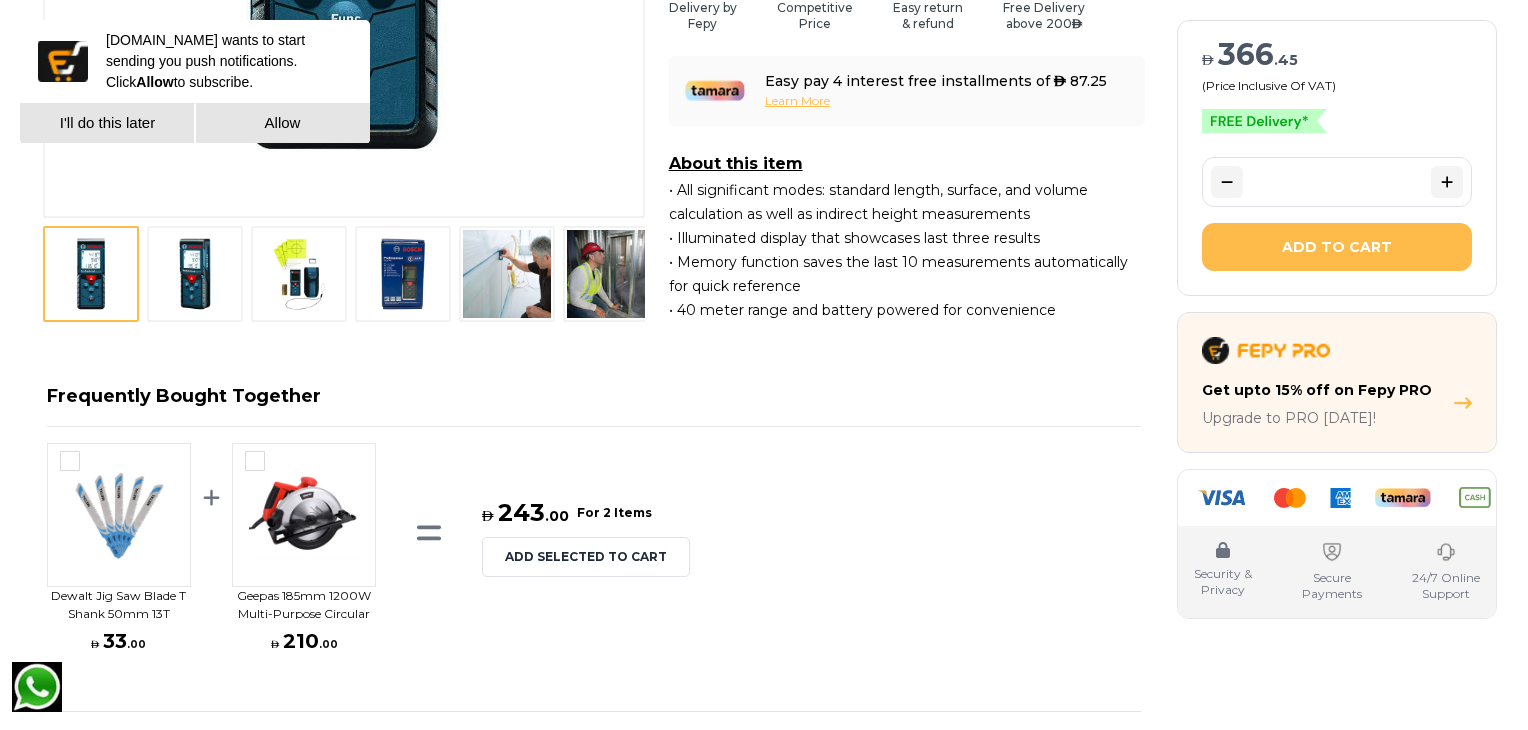 scroll, scrollTop: 666, scrollLeft: 0, axis: vertical 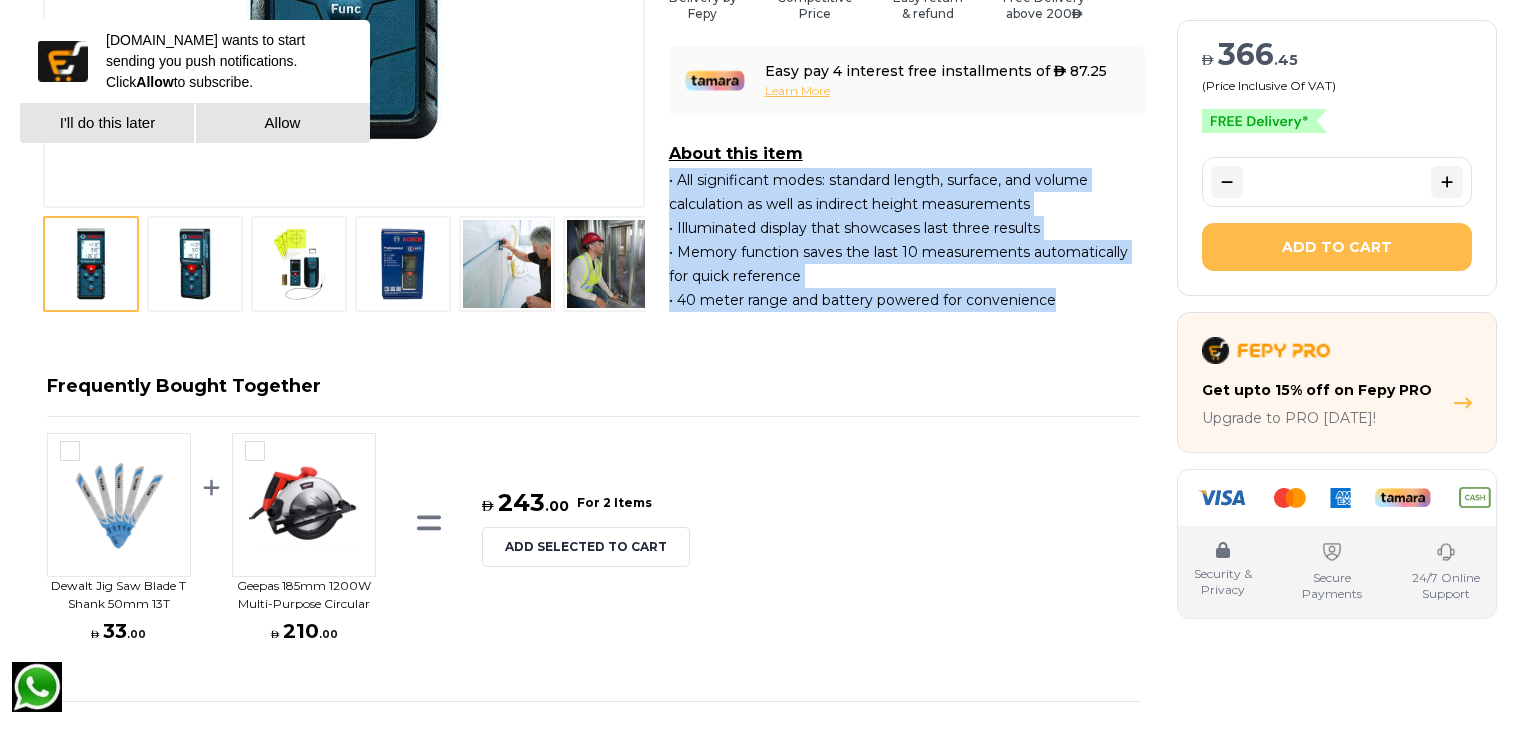 drag, startPoint x: 669, startPoint y: 183, endPoint x: 1092, endPoint y: 297, distance: 438.09247 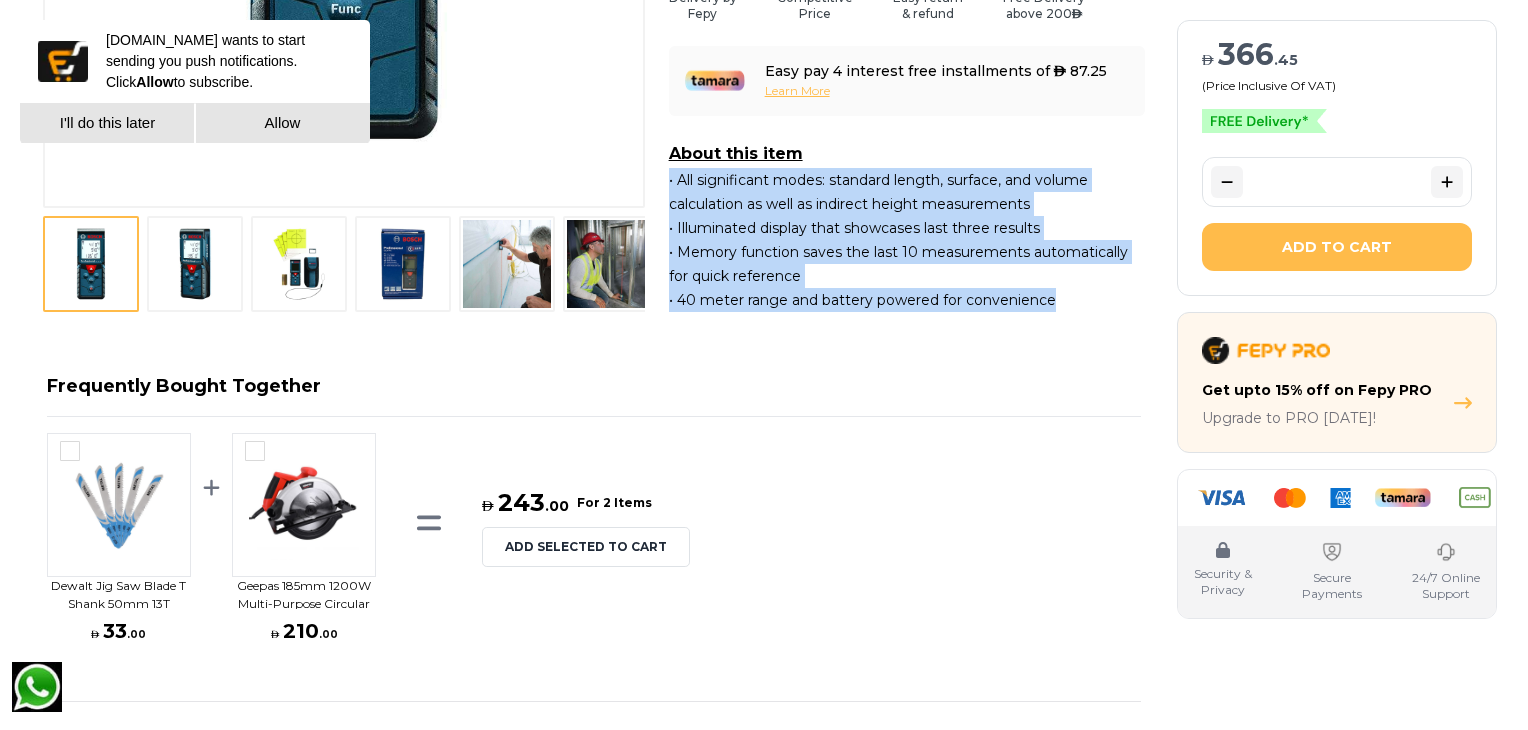 copy on "• All significant modes: standard length, surface, and volume calculation as well as indirect height measurements • Illuminated display that showcases last three results • Memory function saves the last 10 measurements automatically for quick reference • 40 meter range and battery powered for convenience" 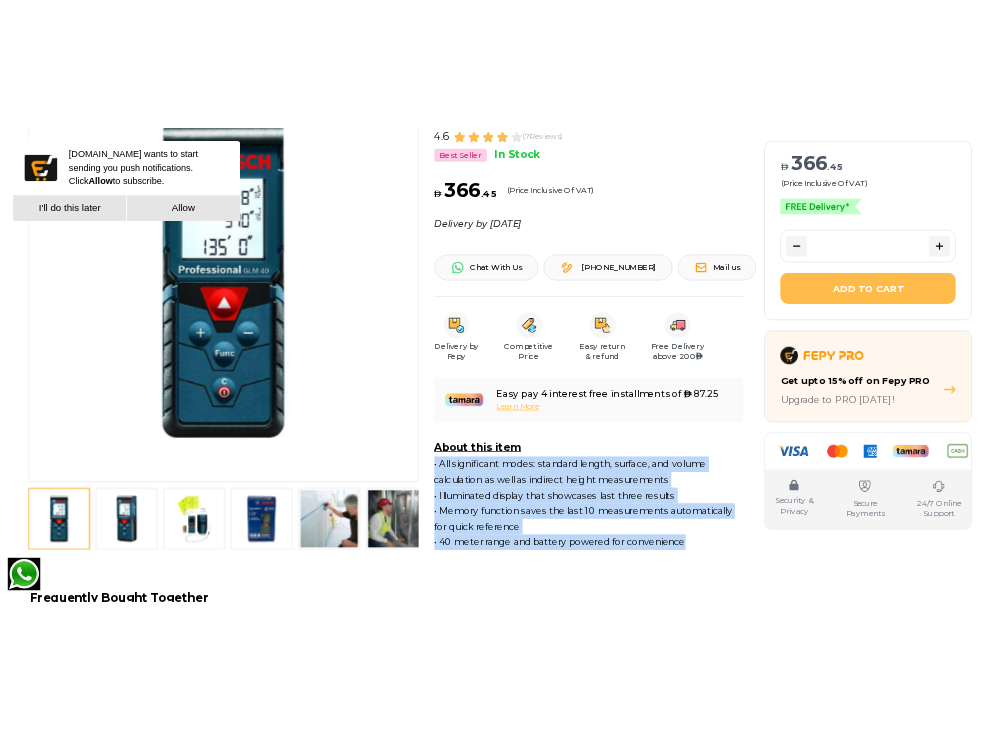 scroll, scrollTop: 333, scrollLeft: 0, axis: vertical 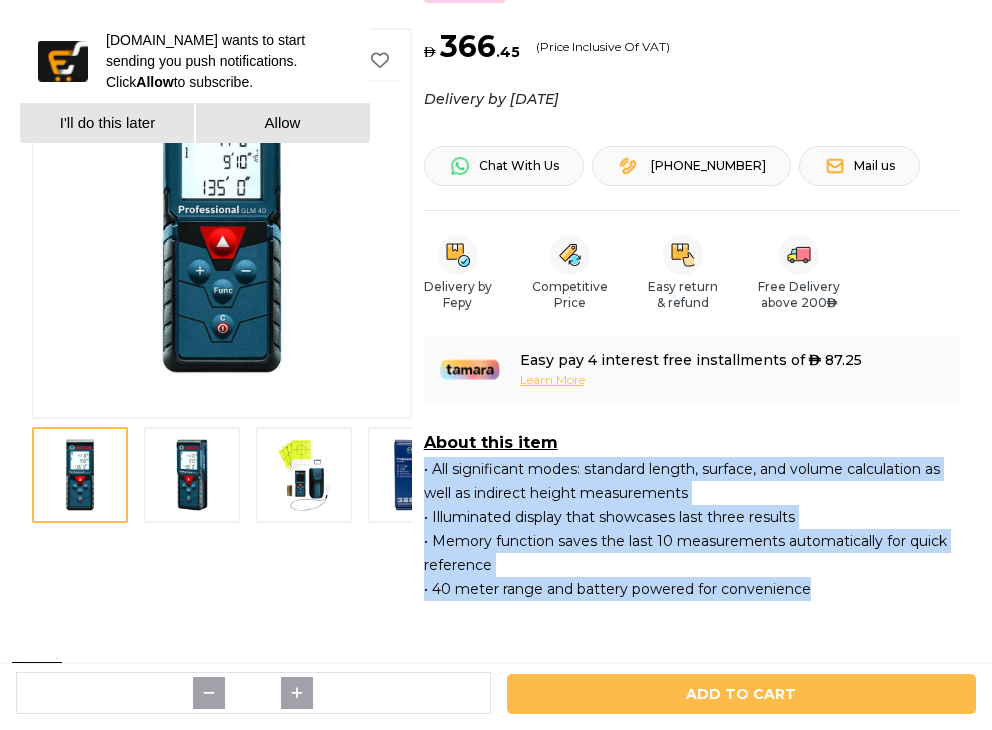 click at bounding box center [192, 475] 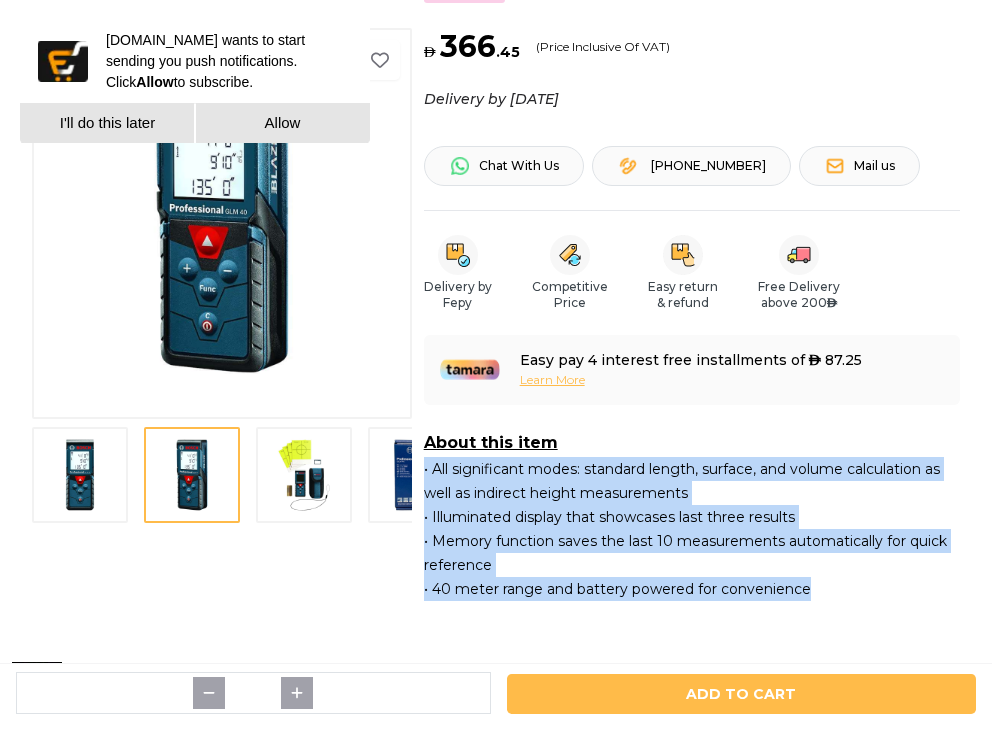 click at bounding box center [304, 475] 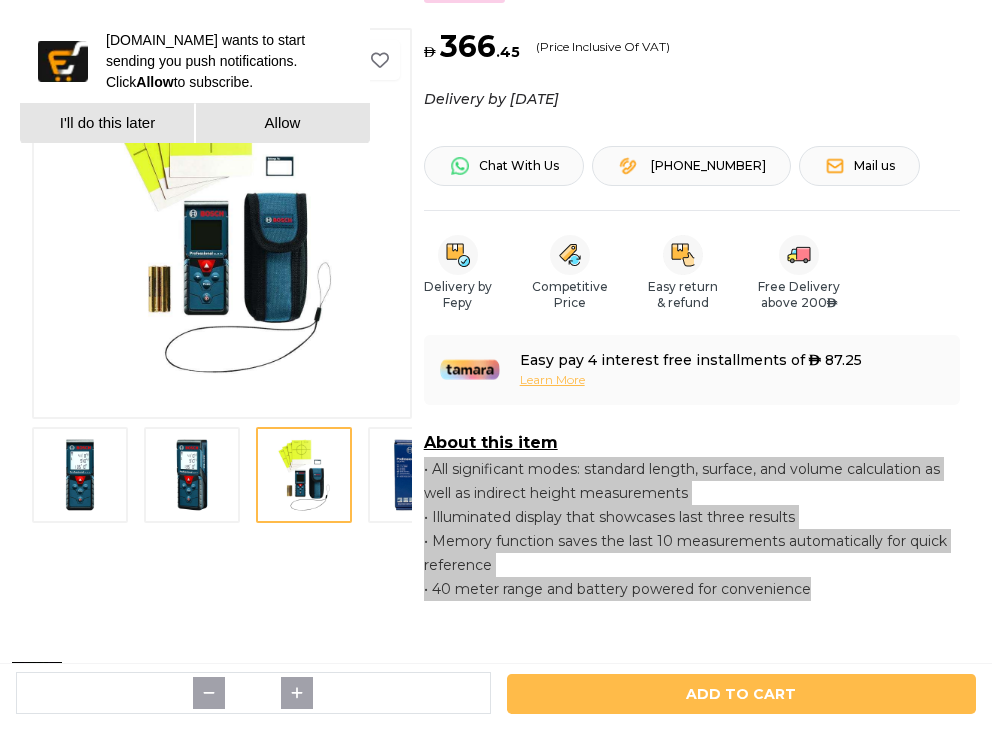 scroll, scrollTop: 1000, scrollLeft: 0, axis: vertical 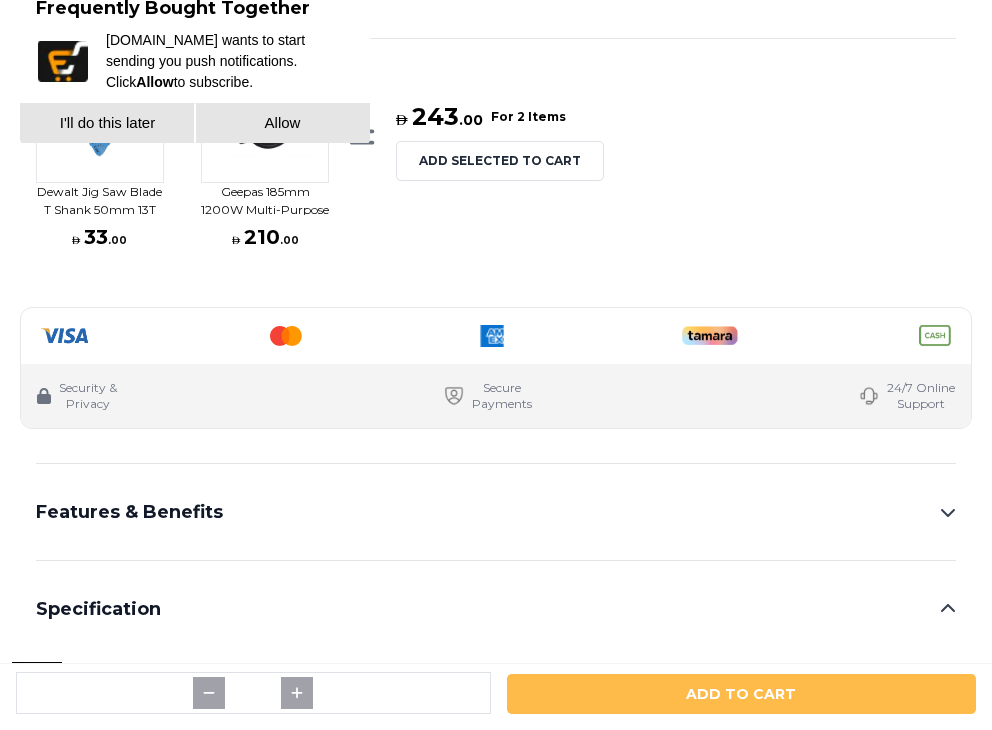 click on "Features & Benefits" at bounding box center [496, 512] 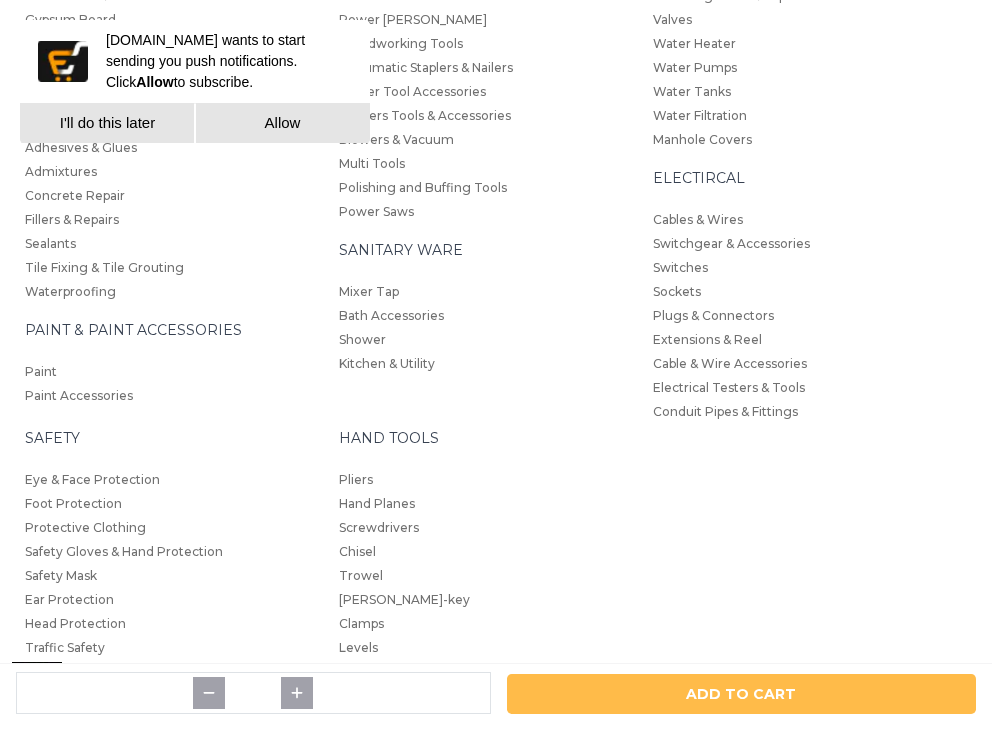 scroll, scrollTop: 2666, scrollLeft: 0, axis: vertical 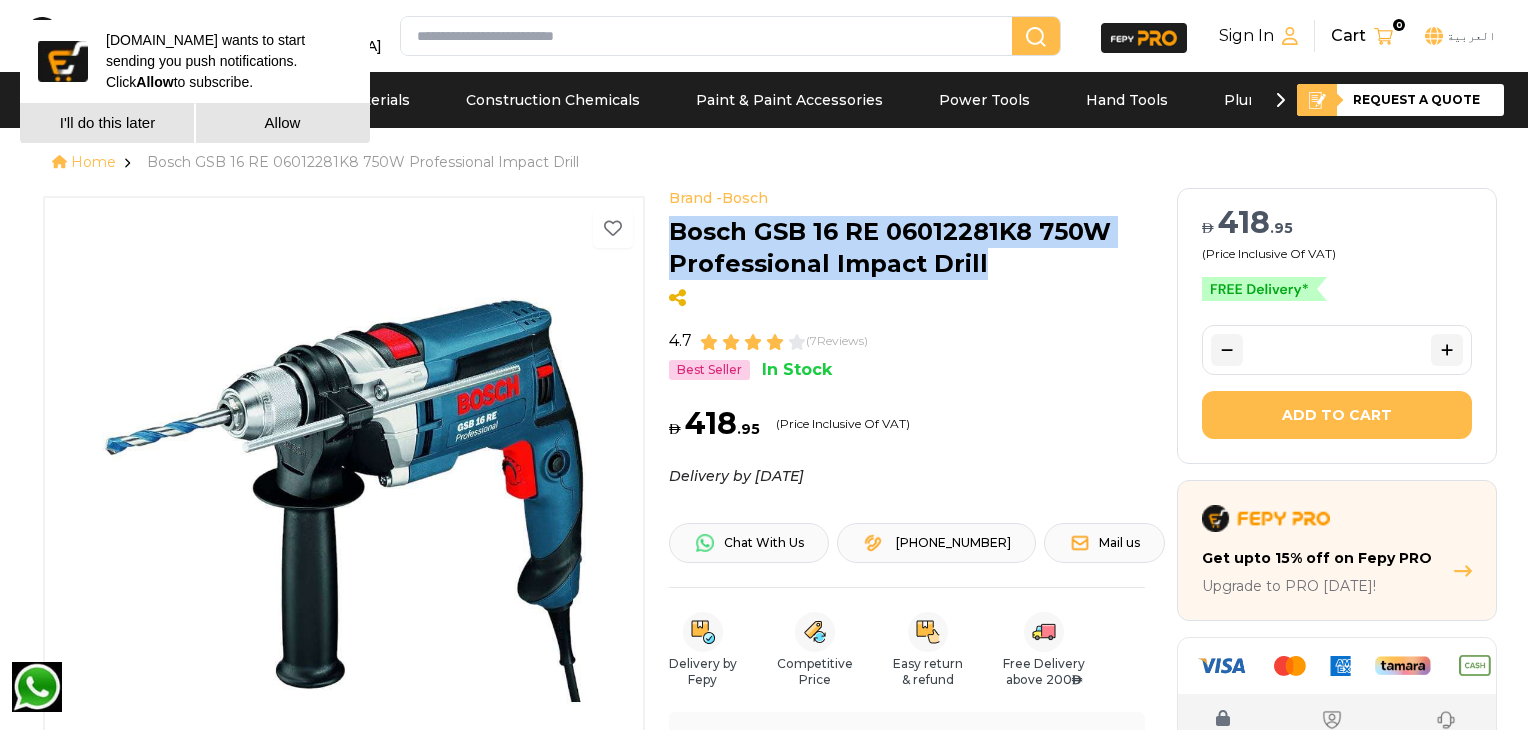 drag, startPoint x: 992, startPoint y: 260, endPoint x: 661, endPoint y: 226, distance: 332.74164 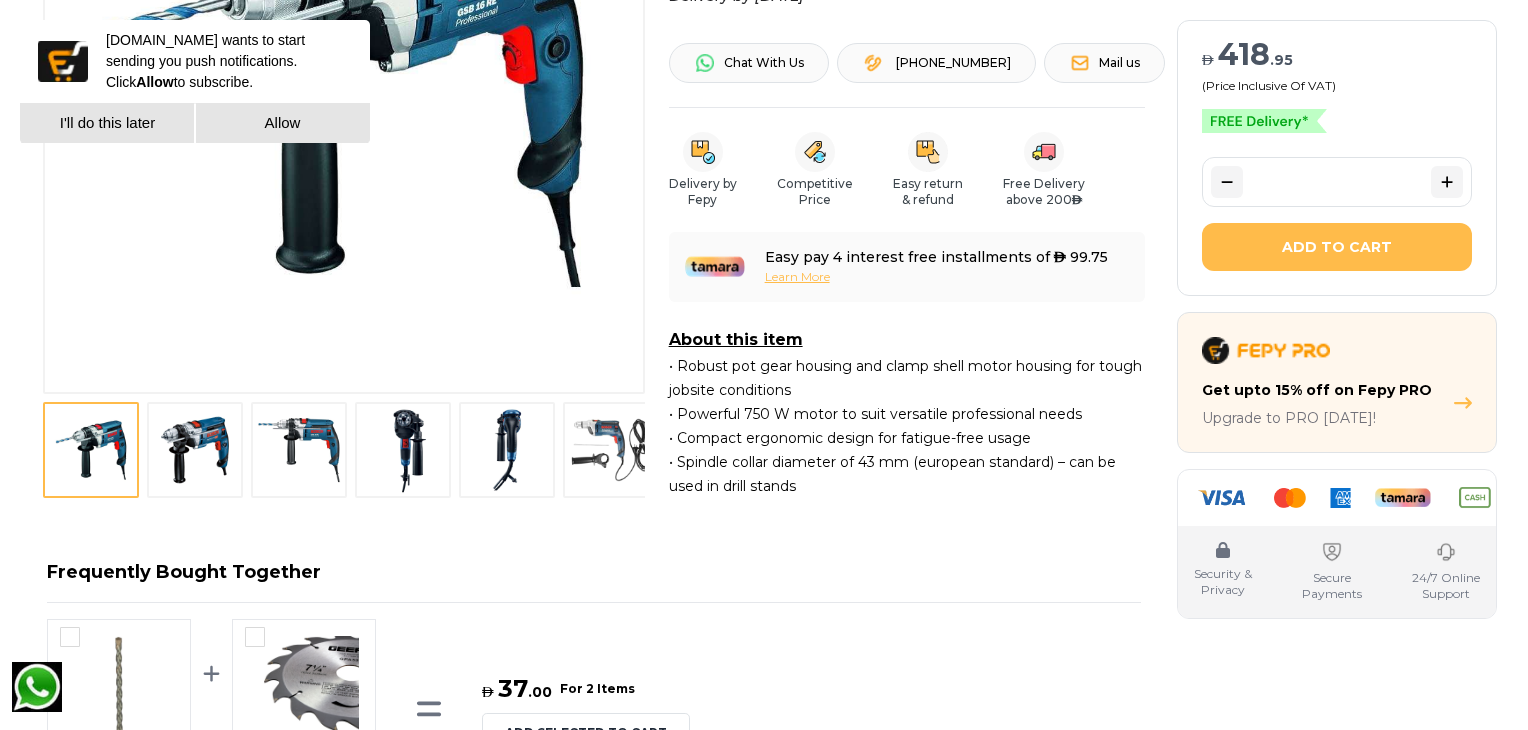 scroll, scrollTop: 666, scrollLeft: 0, axis: vertical 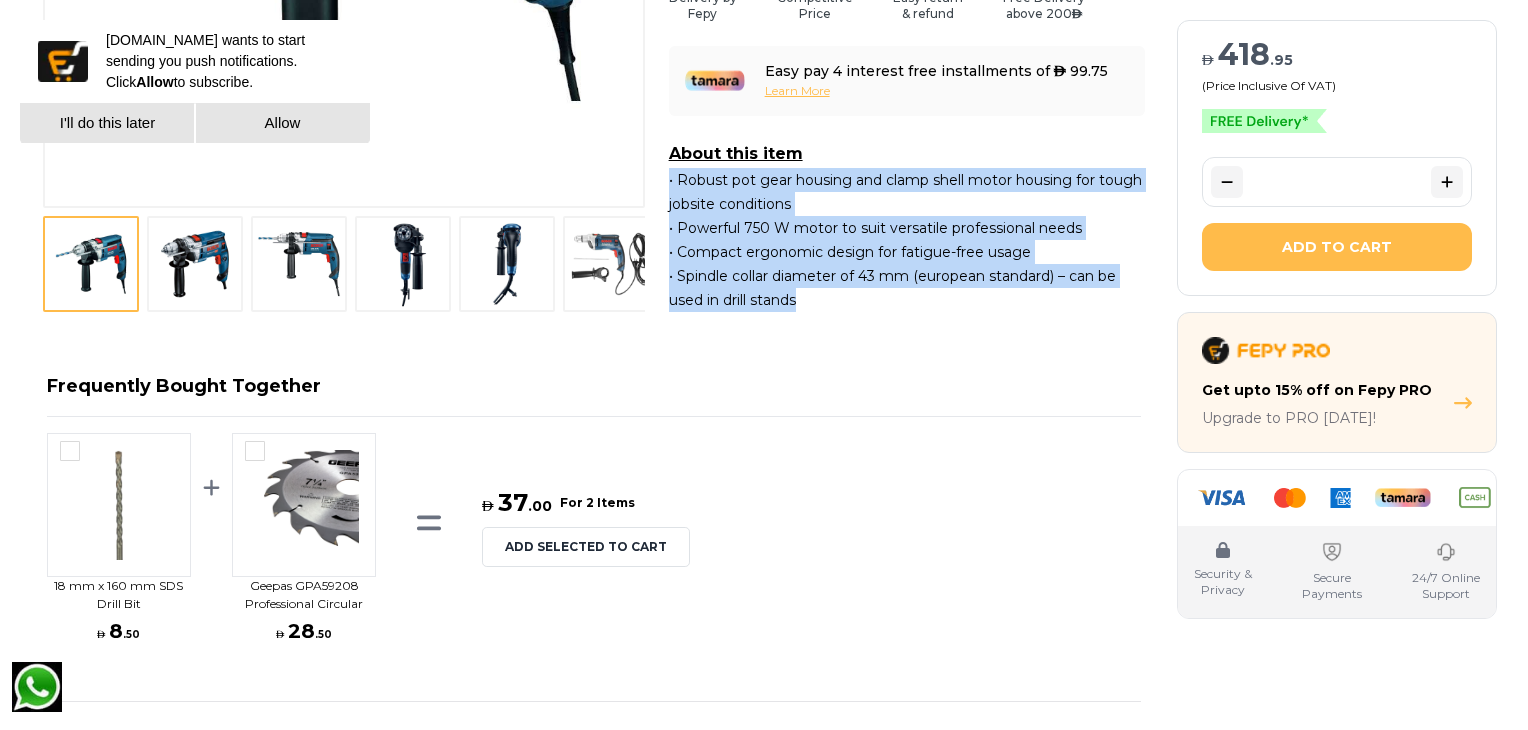 drag, startPoint x: 668, startPoint y: 181, endPoint x: 836, endPoint y: 310, distance: 211.8136 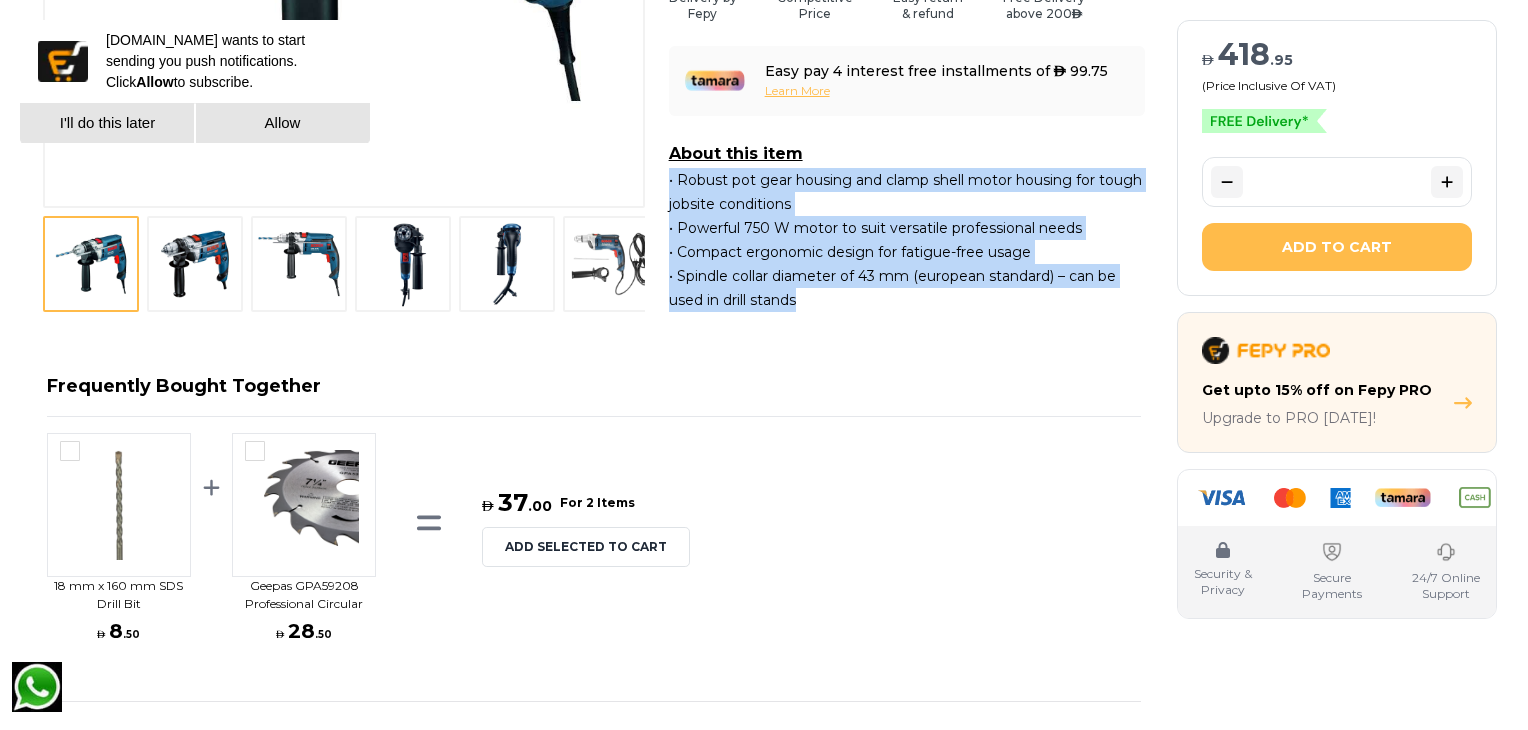 scroll, scrollTop: 1000, scrollLeft: 0, axis: vertical 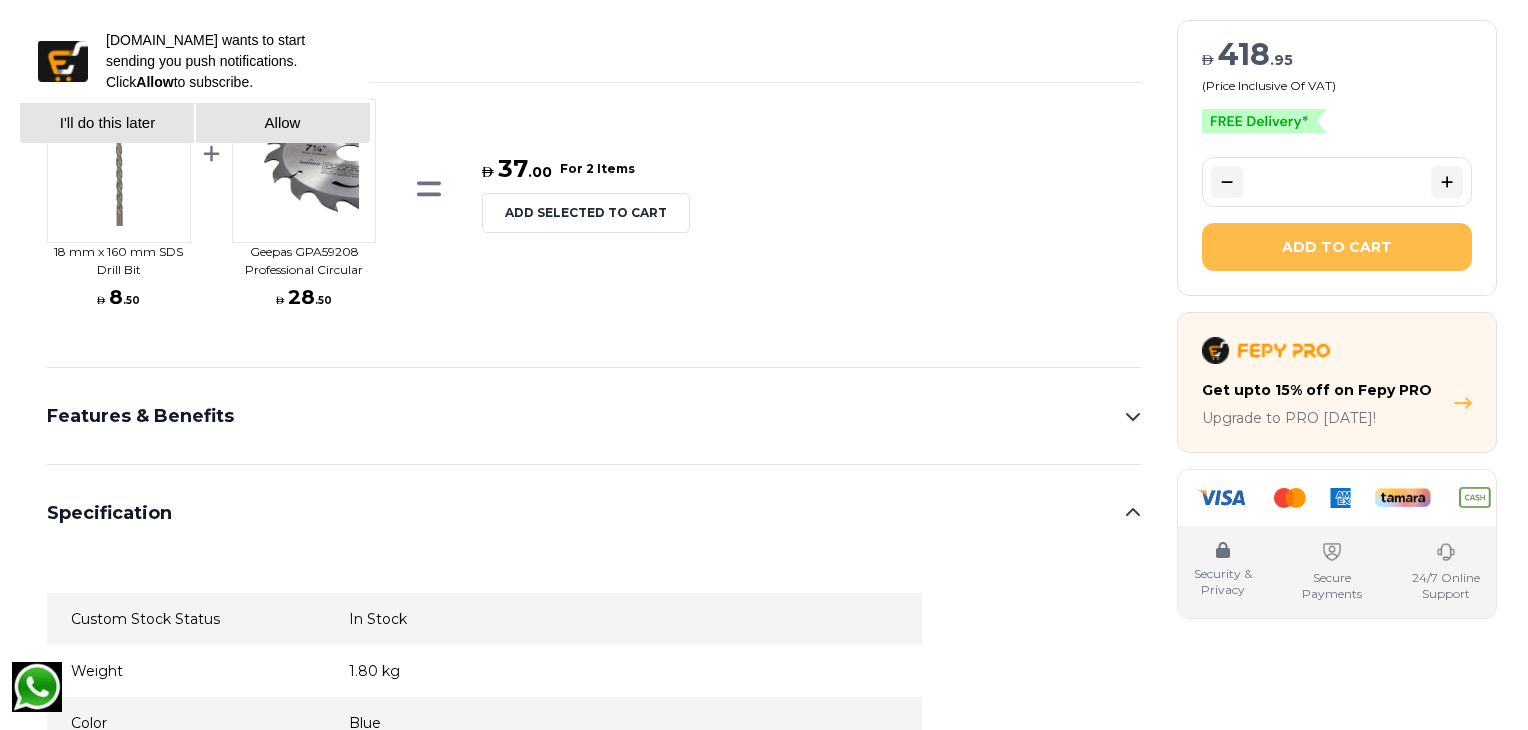 click on "Features & Benefits" at bounding box center (594, 416) 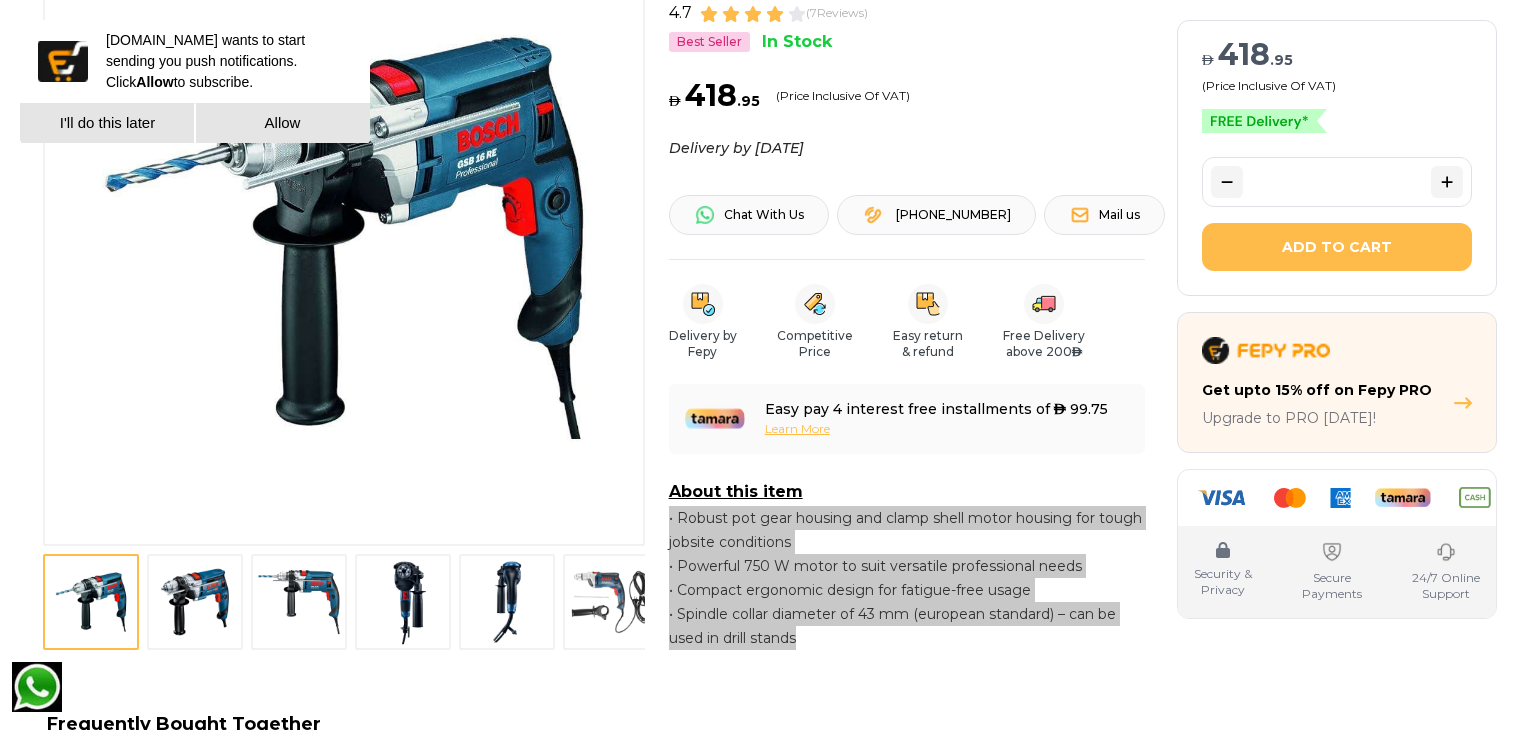 scroll, scrollTop: 333, scrollLeft: 0, axis: vertical 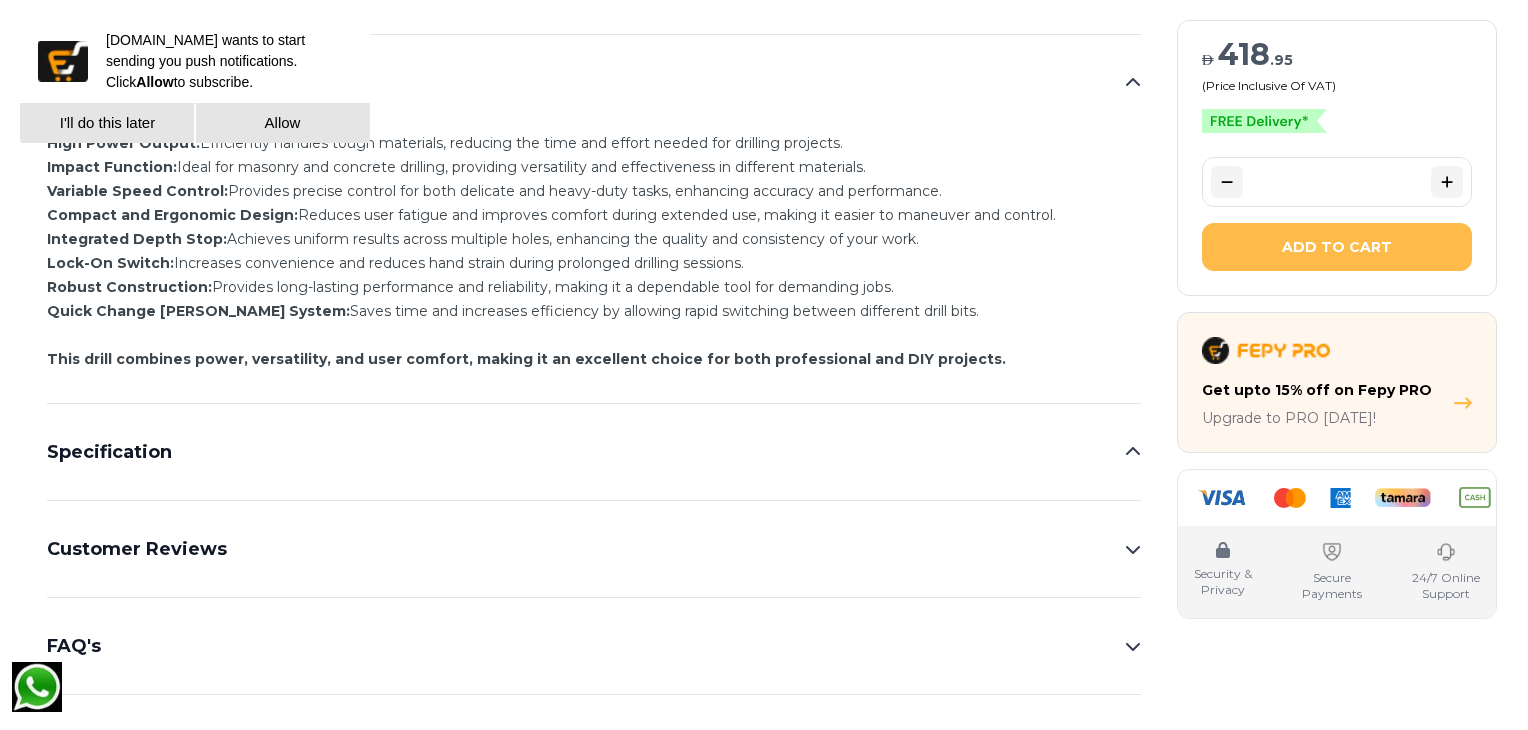 click on "Specification" at bounding box center (594, 452) 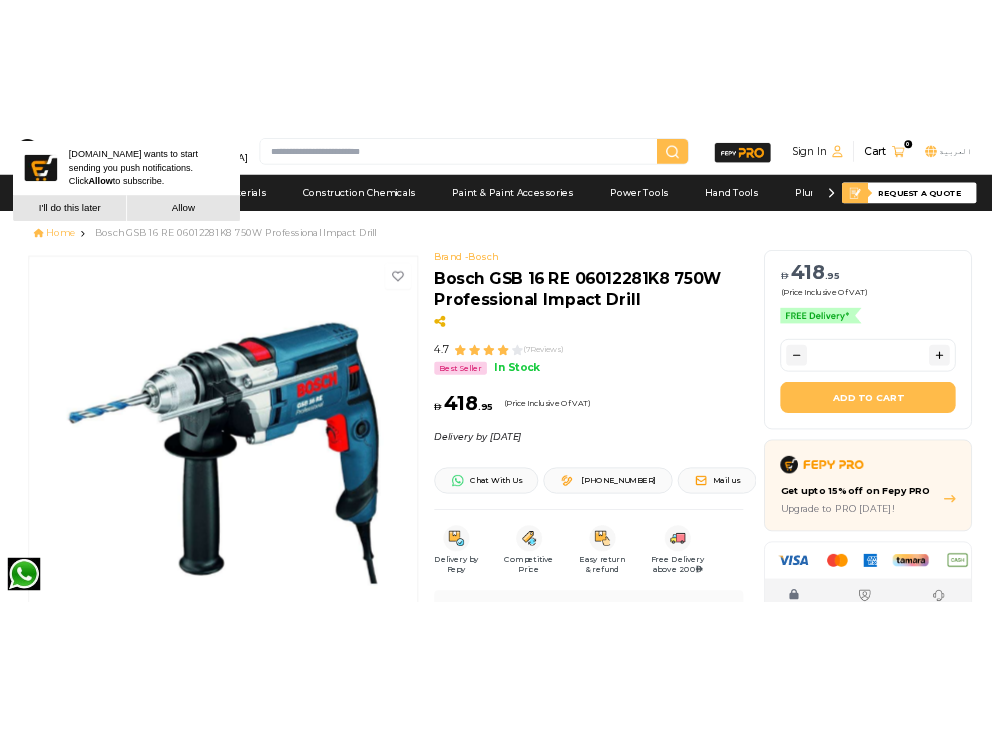 scroll, scrollTop: 333, scrollLeft: 0, axis: vertical 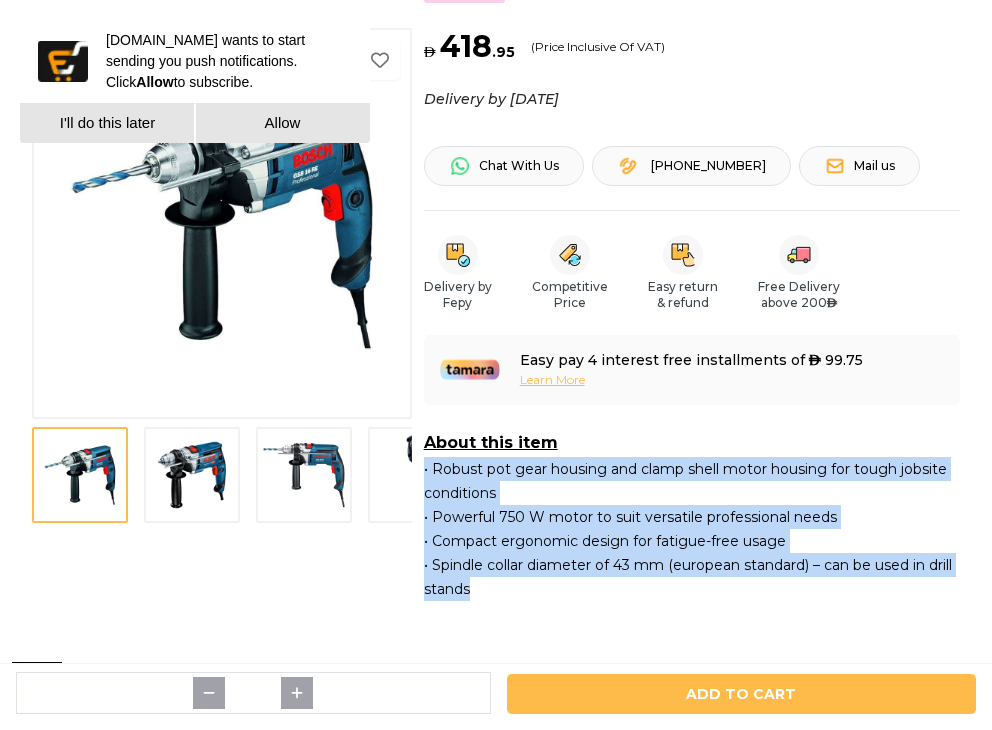 click at bounding box center [192, 475] 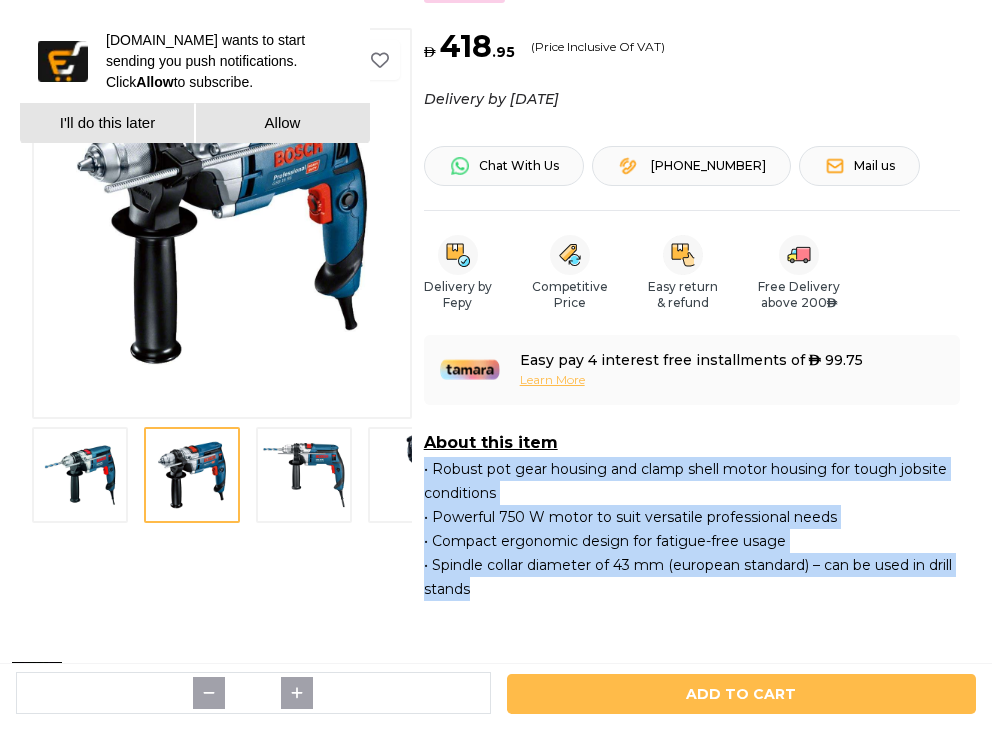 drag, startPoint x: 233, startPoint y: 292, endPoint x: 323, endPoint y: 525, distance: 249.77791 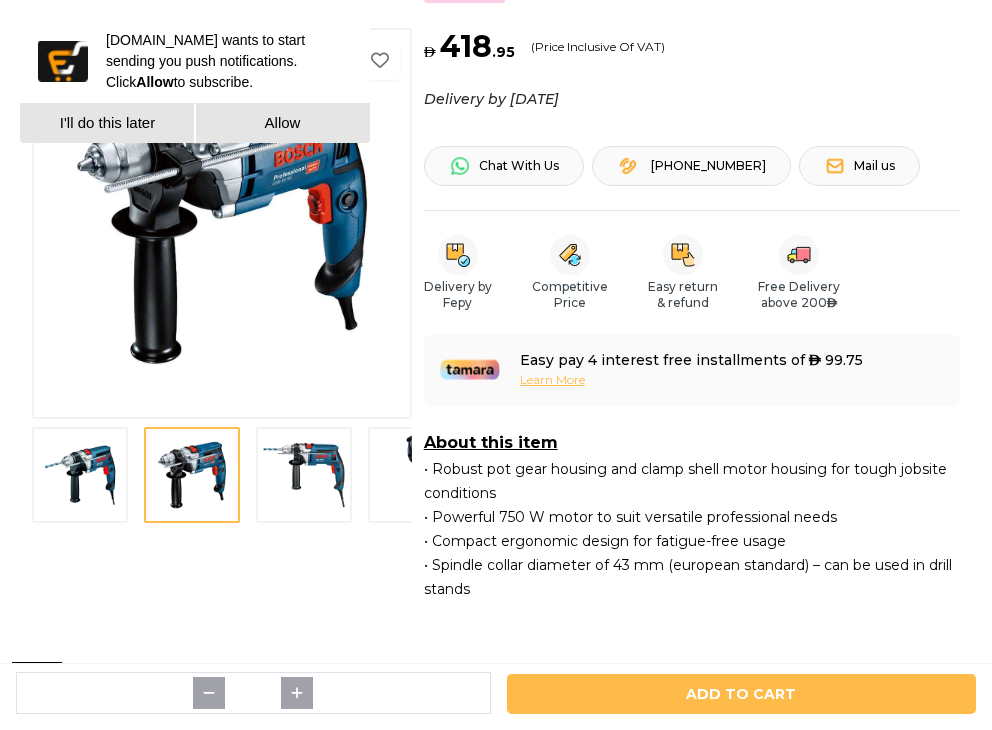 click at bounding box center (304, 475) 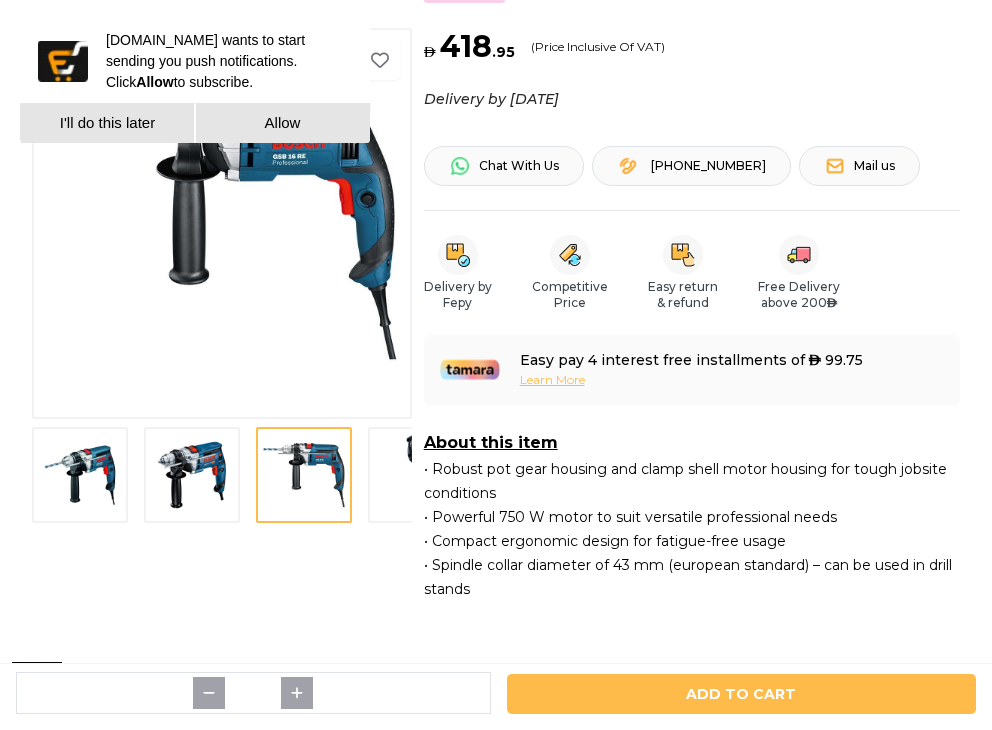 click at bounding box center [416, 475] 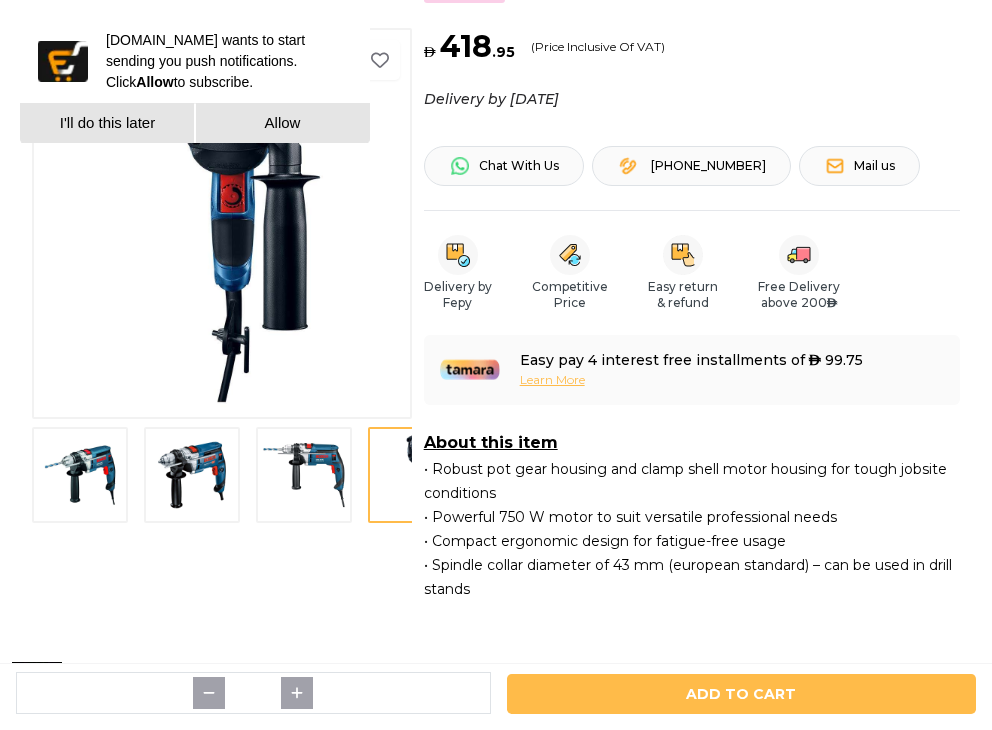 click at bounding box center [192, 475] 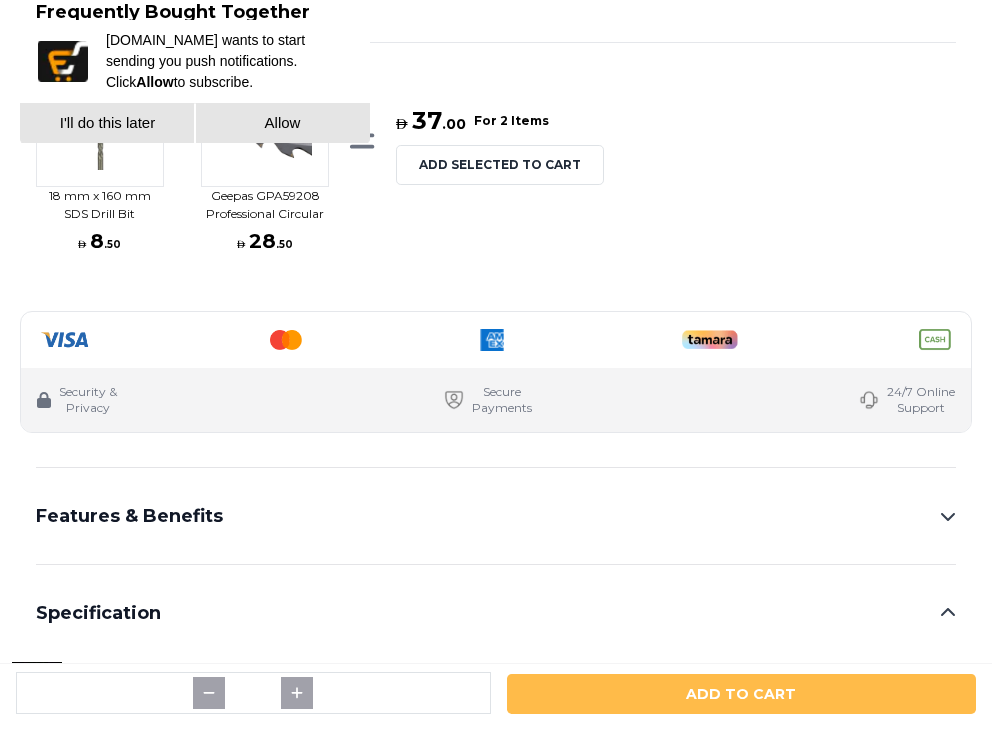 scroll, scrollTop: 1000, scrollLeft: 0, axis: vertical 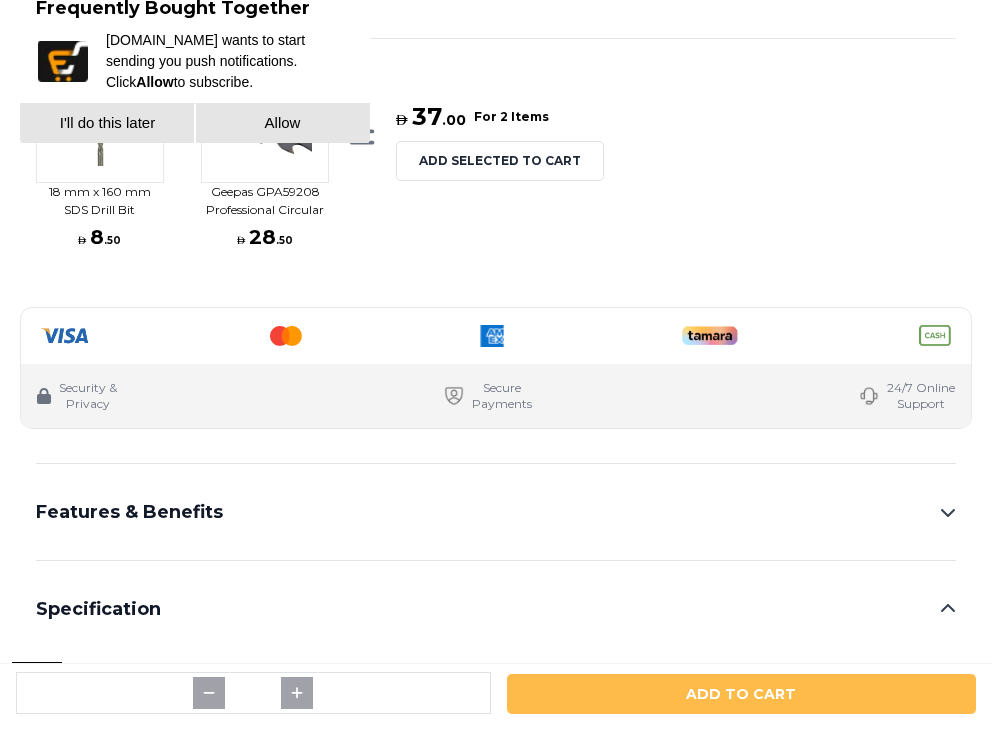 click on "Features & Benefits" at bounding box center (496, 512) 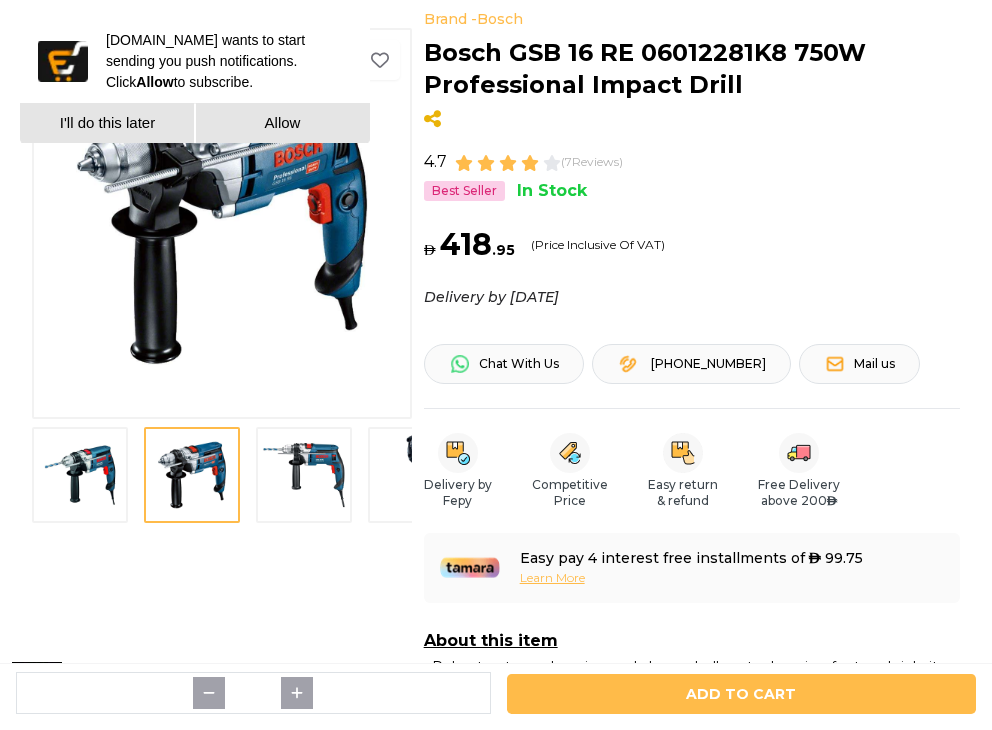 scroll, scrollTop: 0, scrollLeft: 0, axis: both 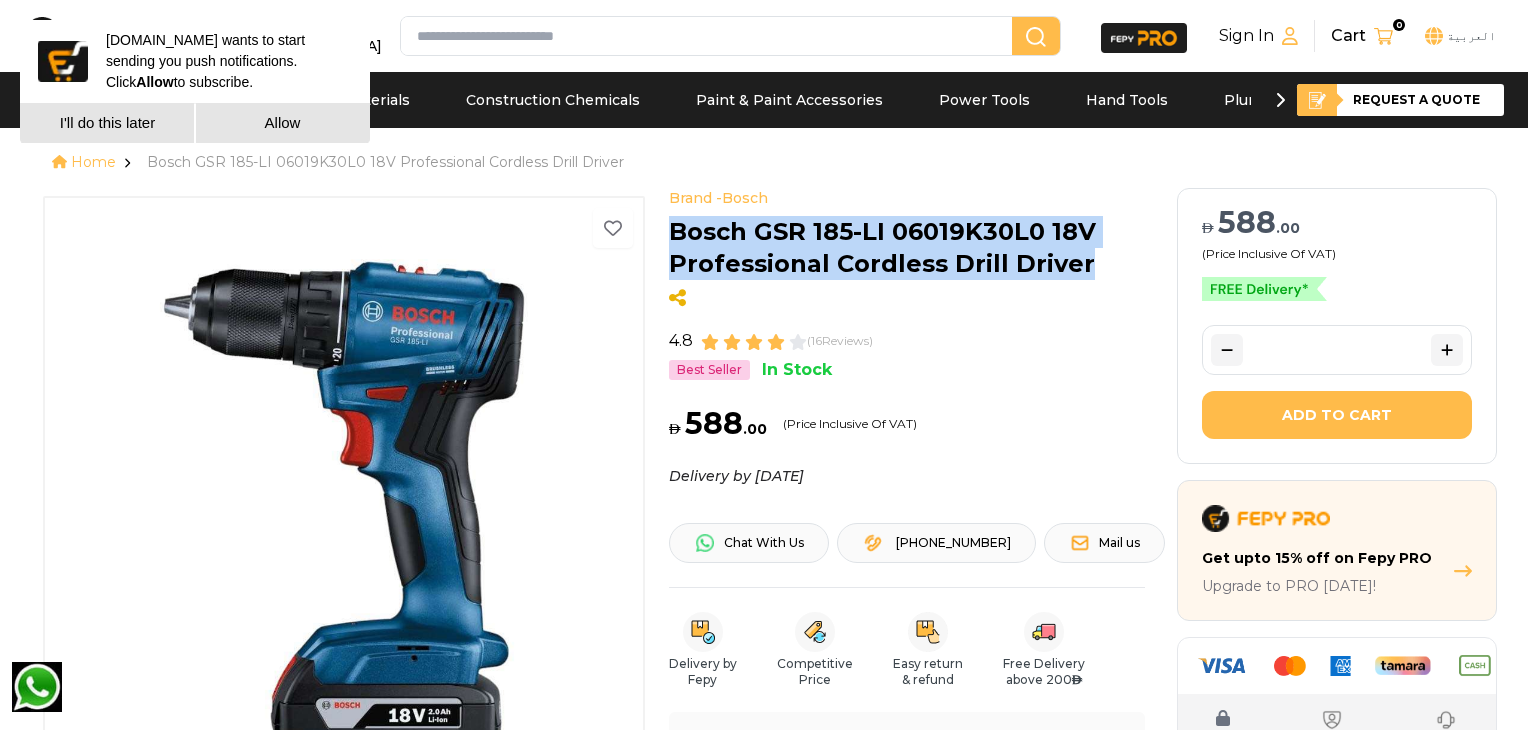 drag, startPoint x: 1081, startPoint y: 259, endPoint x: 664, endPoint y: 231, distance: 417.939 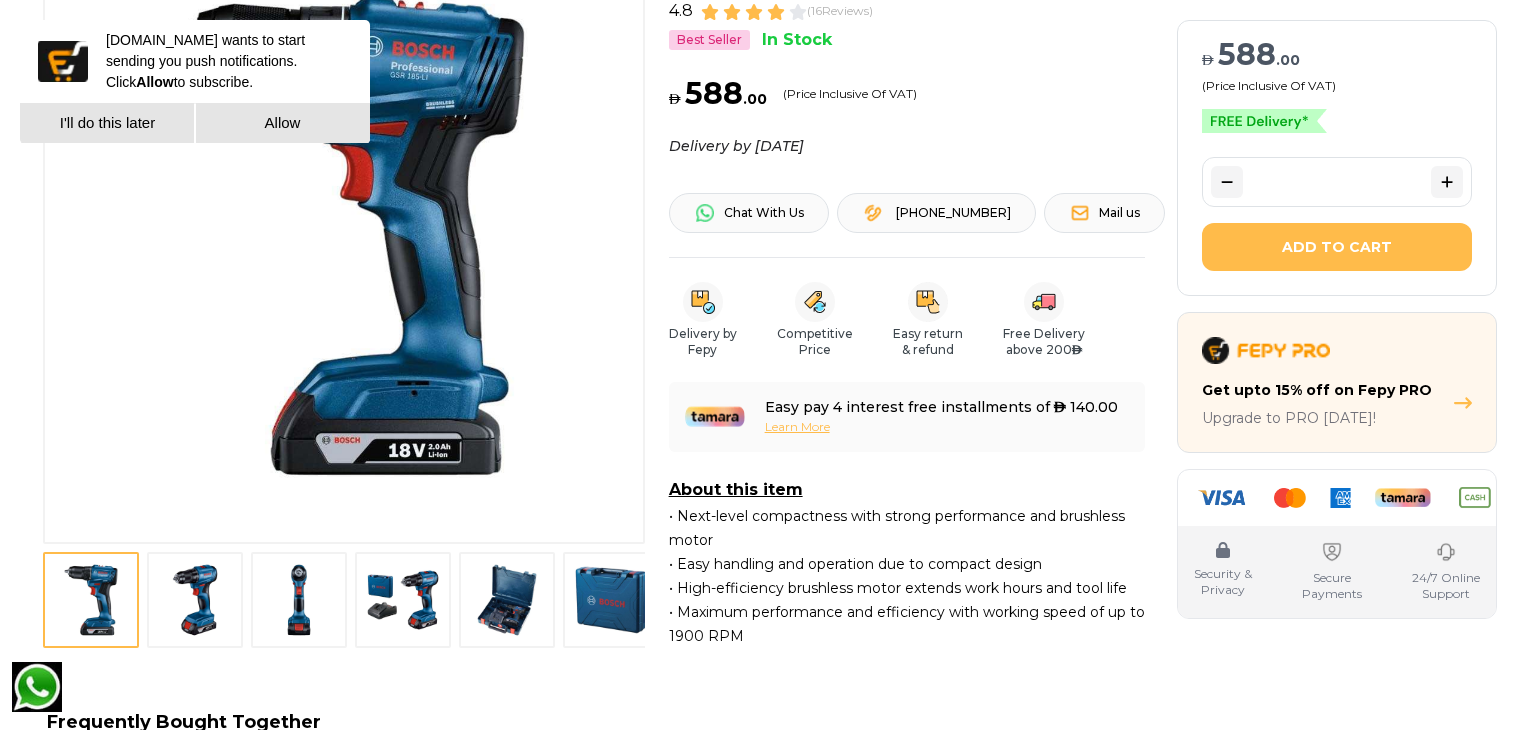 scroll, scrollTop: 666, scrollLeft: 0, axis: vertical 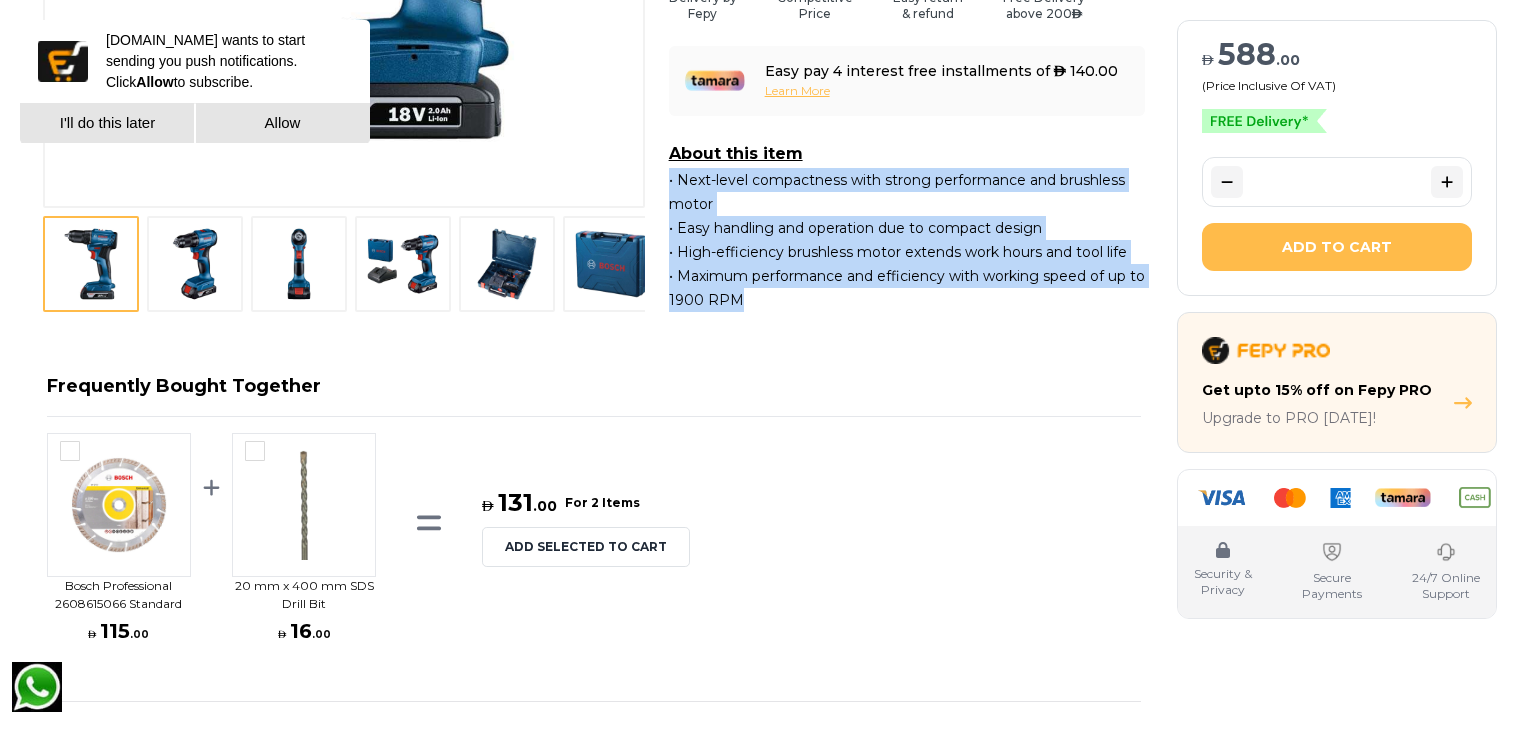 drag, startPoint x: 669, startPoint y: 178, endPoint x: 767, endPoint y: 313, distance: 166.82027 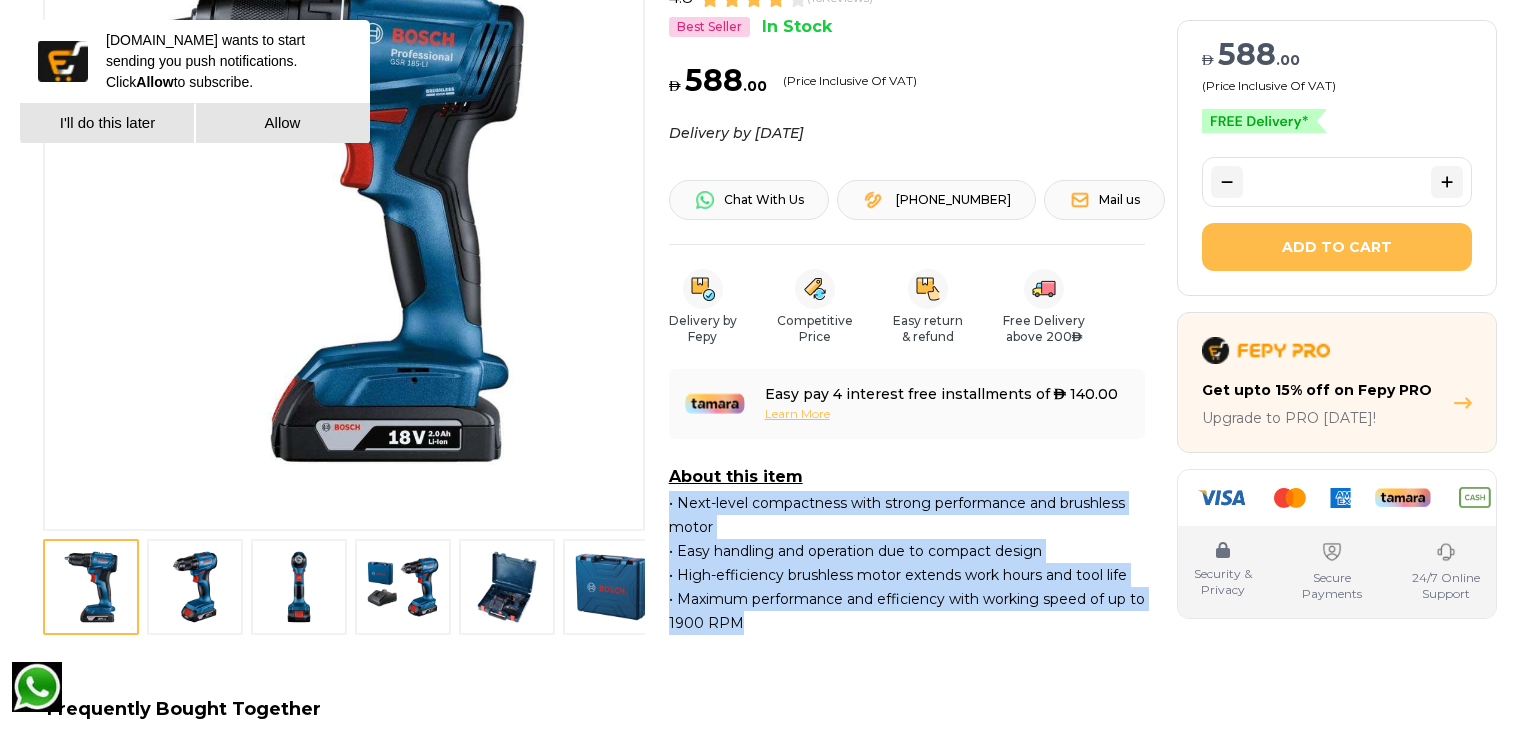 scroll, scrollTop: 333, scrollLeft: 0, axis: vertical 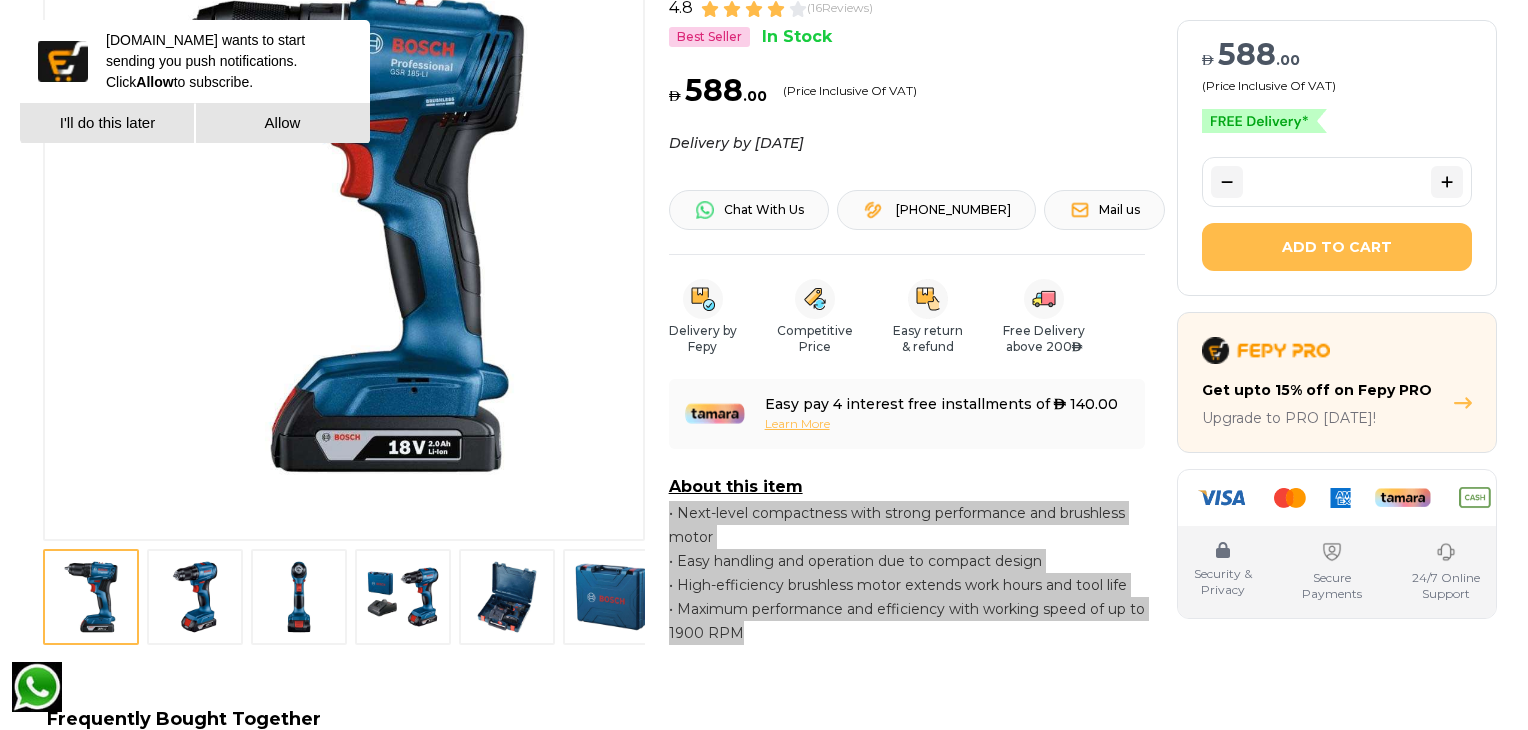 click on "I'll do this later" at bounding box center (107, 123) 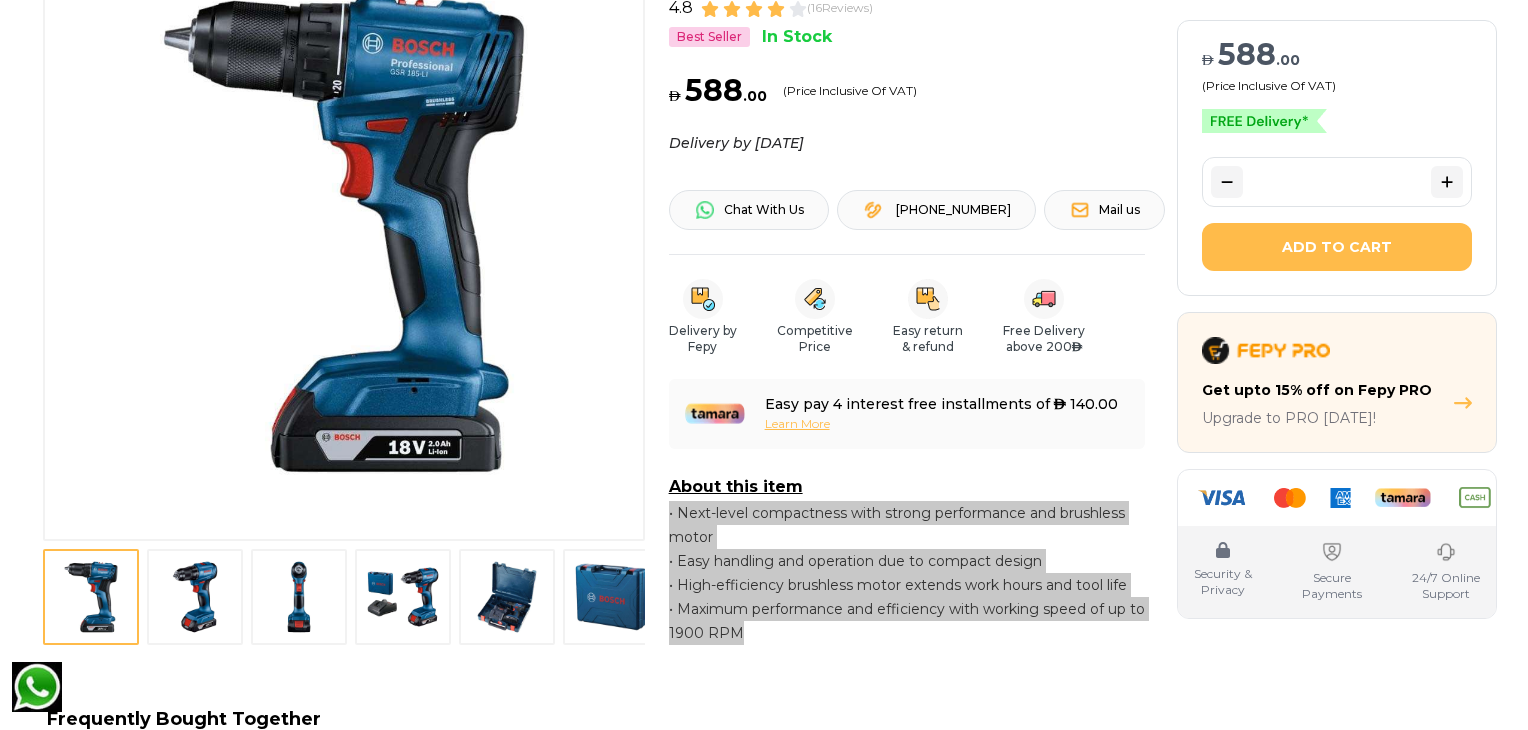 scroll, scrollTop: 0, scrollLeft: 0, axis: both 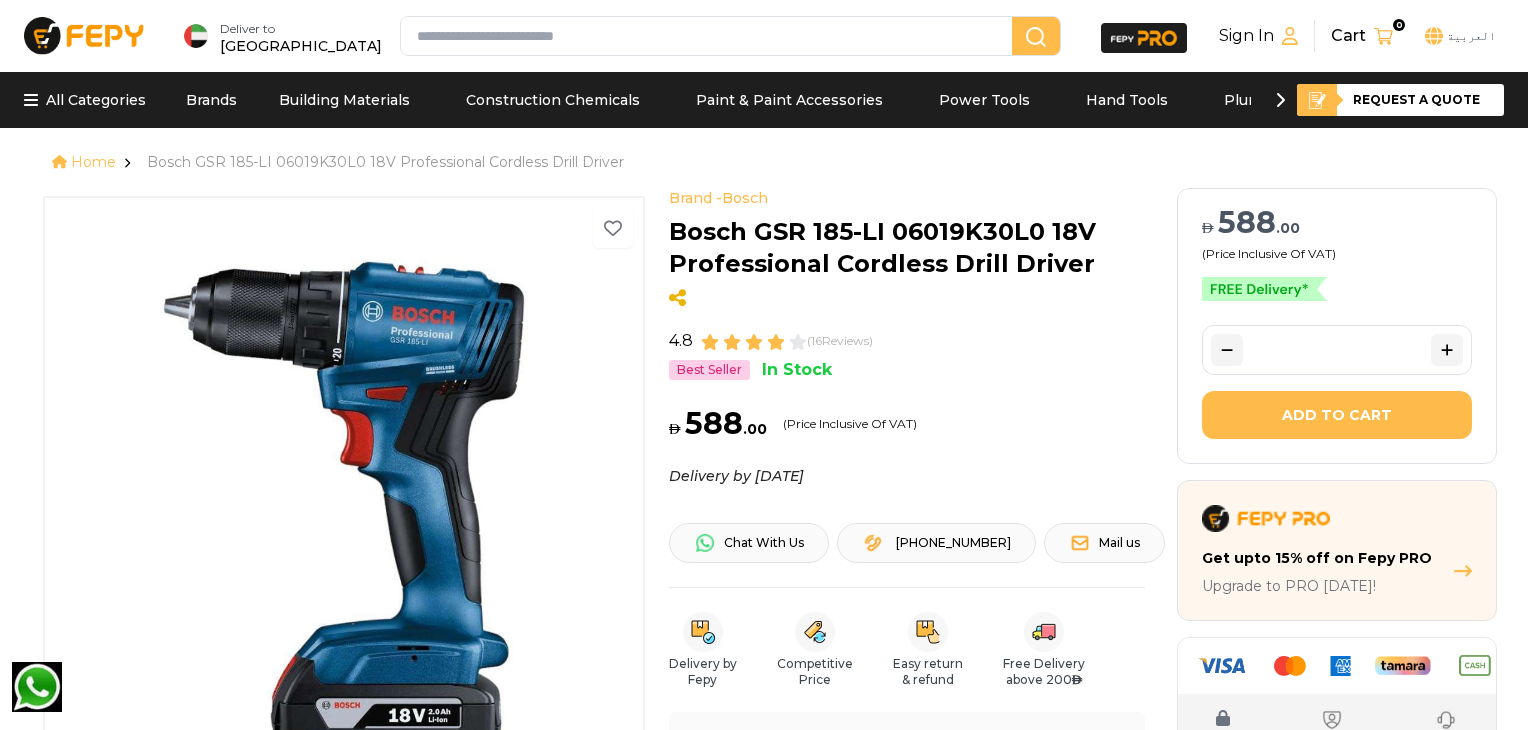 click on "Brand -  Bosch Bosch GSR 185-LI 06019K30L0 18V Professional Cordless Drill Driver 4.8   ( 16  Reviews) Best Seller In Stock" at bounding box center (907, 285) 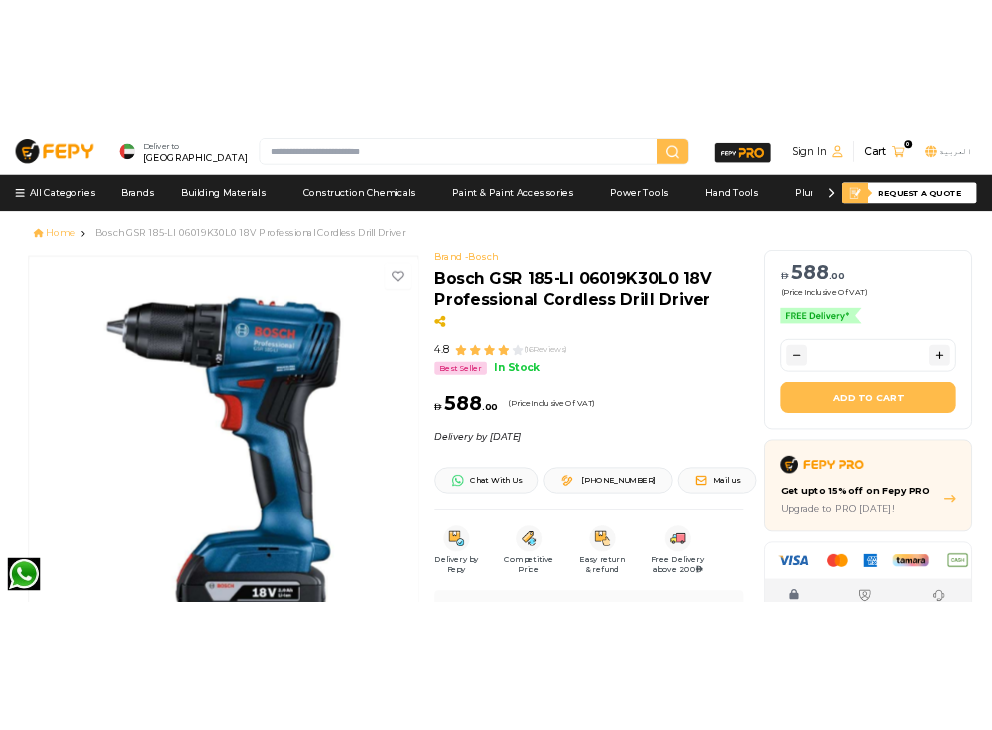 scroll, scrollTop: 333, scrollLeft: 0, axis: vertical 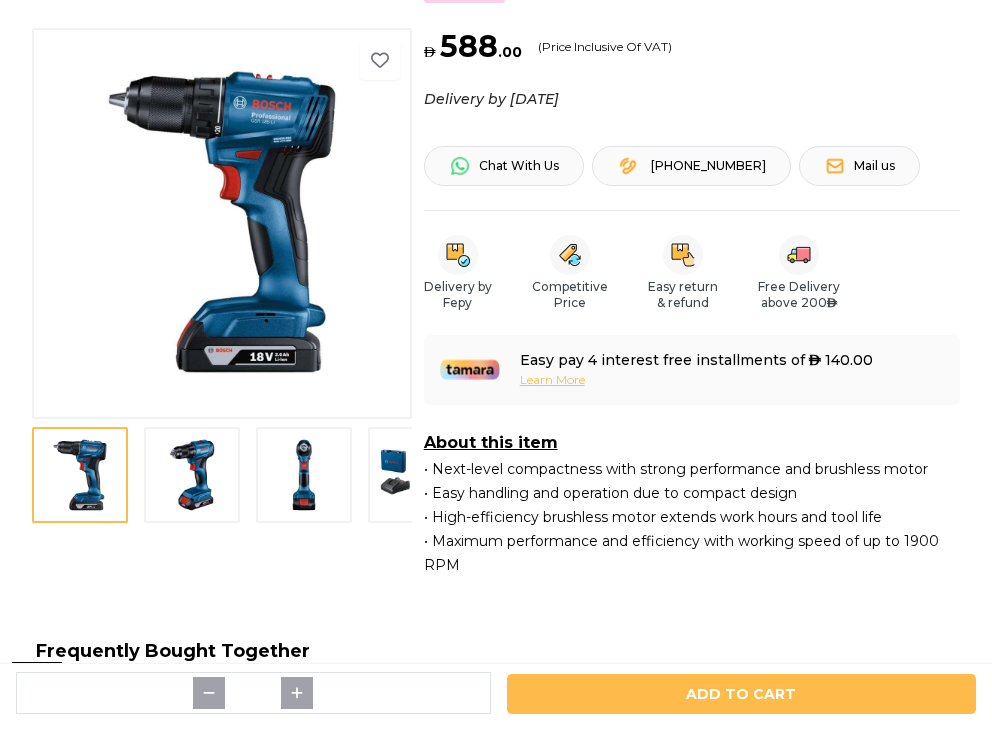 click at bounding box center [192, 475] 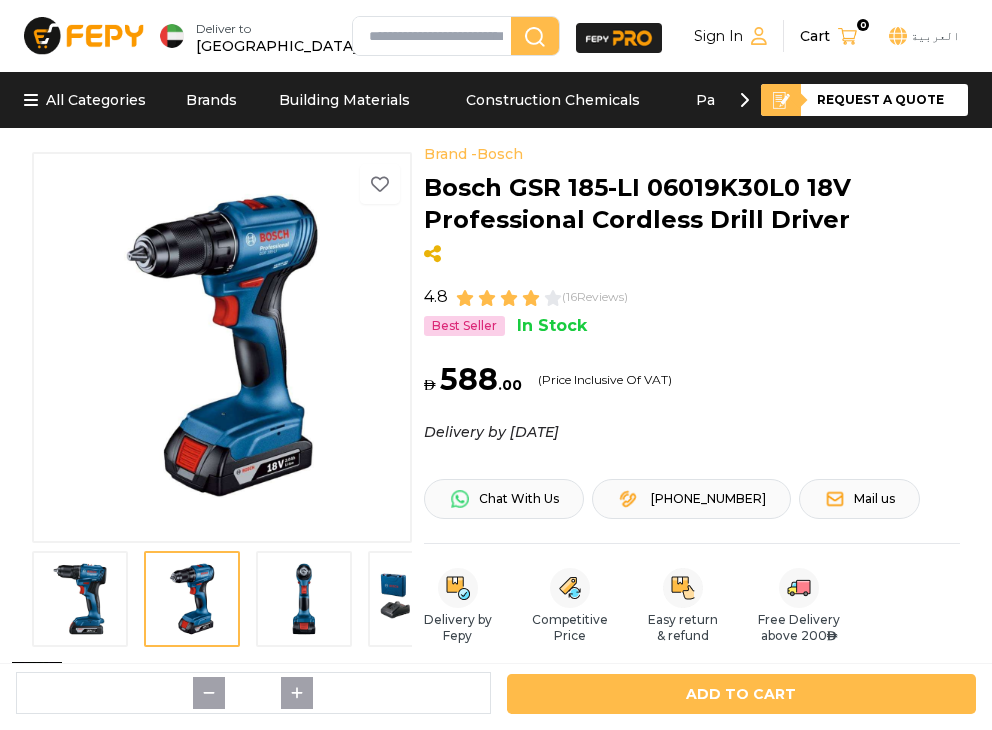 scroll, scrollTop: 333, scrollLeft: 0, axis: vertical 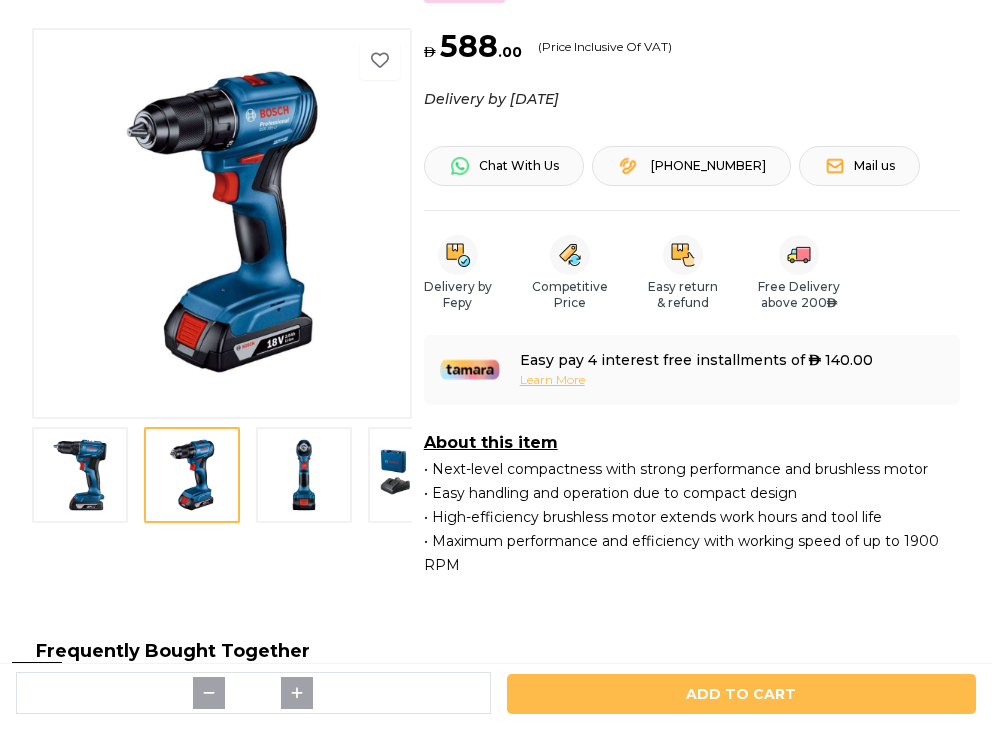 click at bounding box center (304, 475) 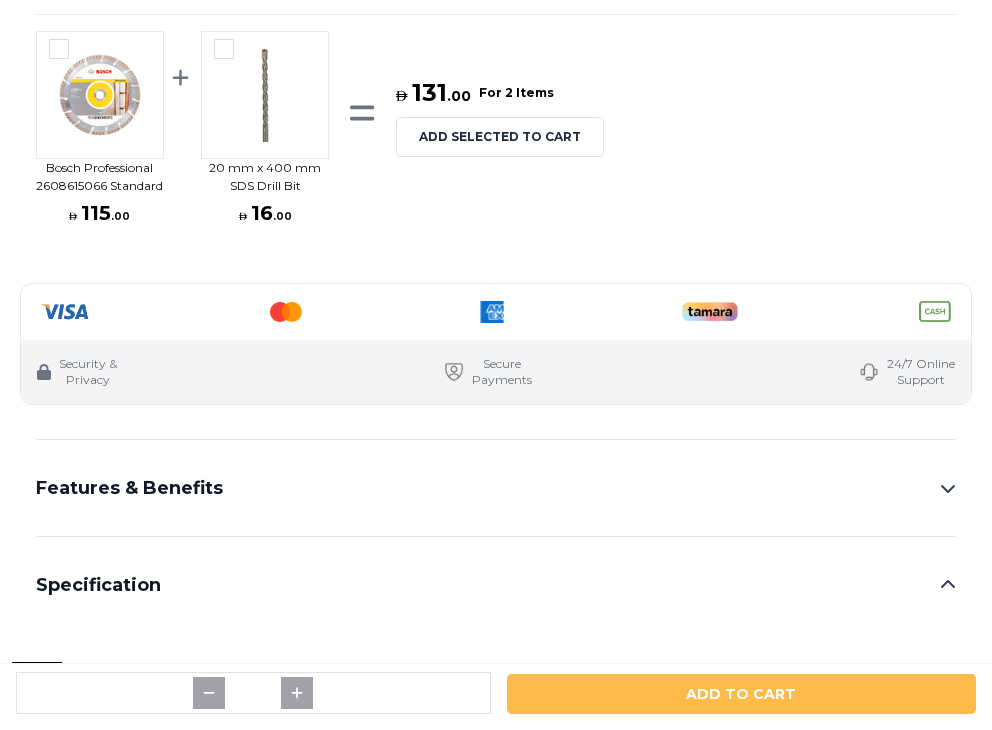 scroll, scrollTop: 1333, scrollLeft: 0, axis: vertical 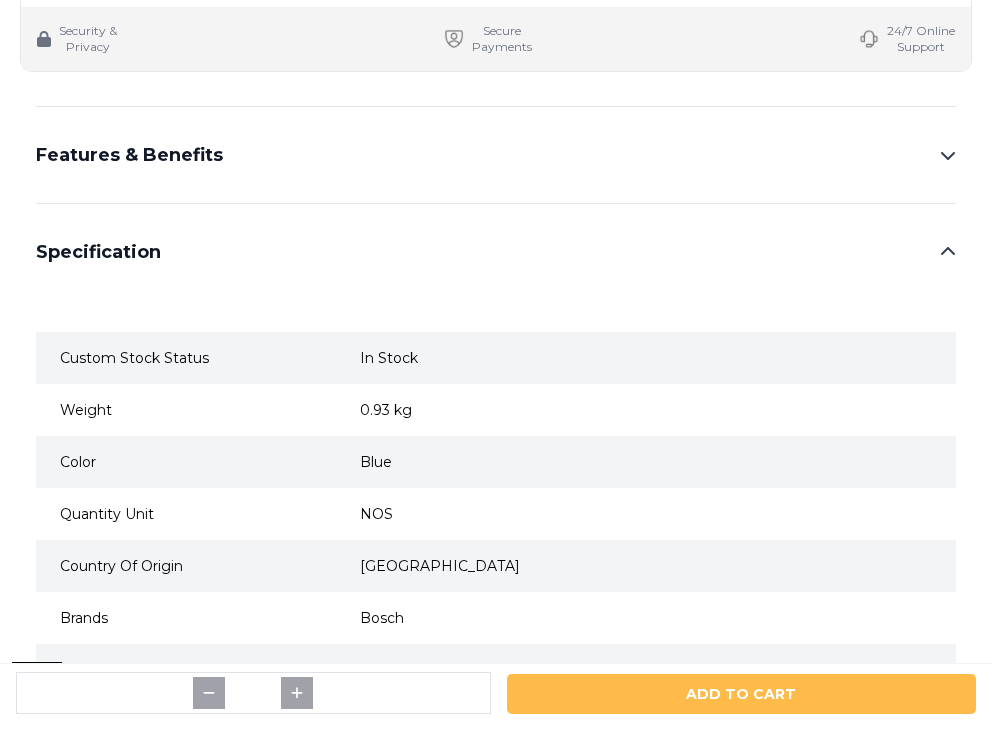 click on "Features & Benefits" at bounding box center [496, 155] 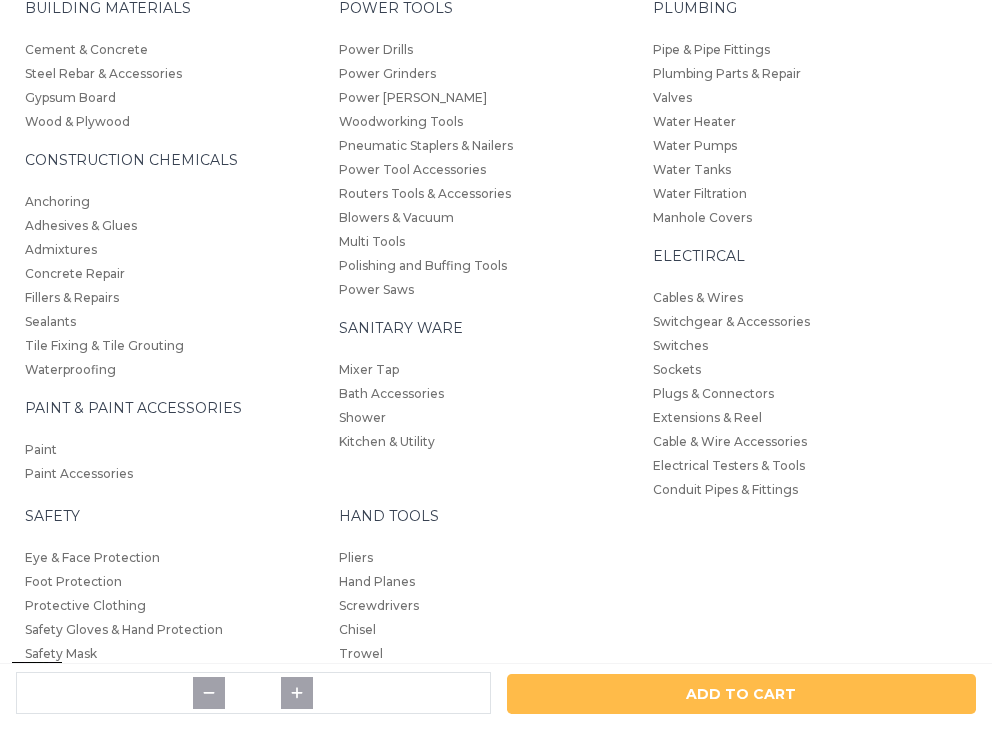 scroll, scrollTop: 3333, scrollLeft: 0, axis: vertical 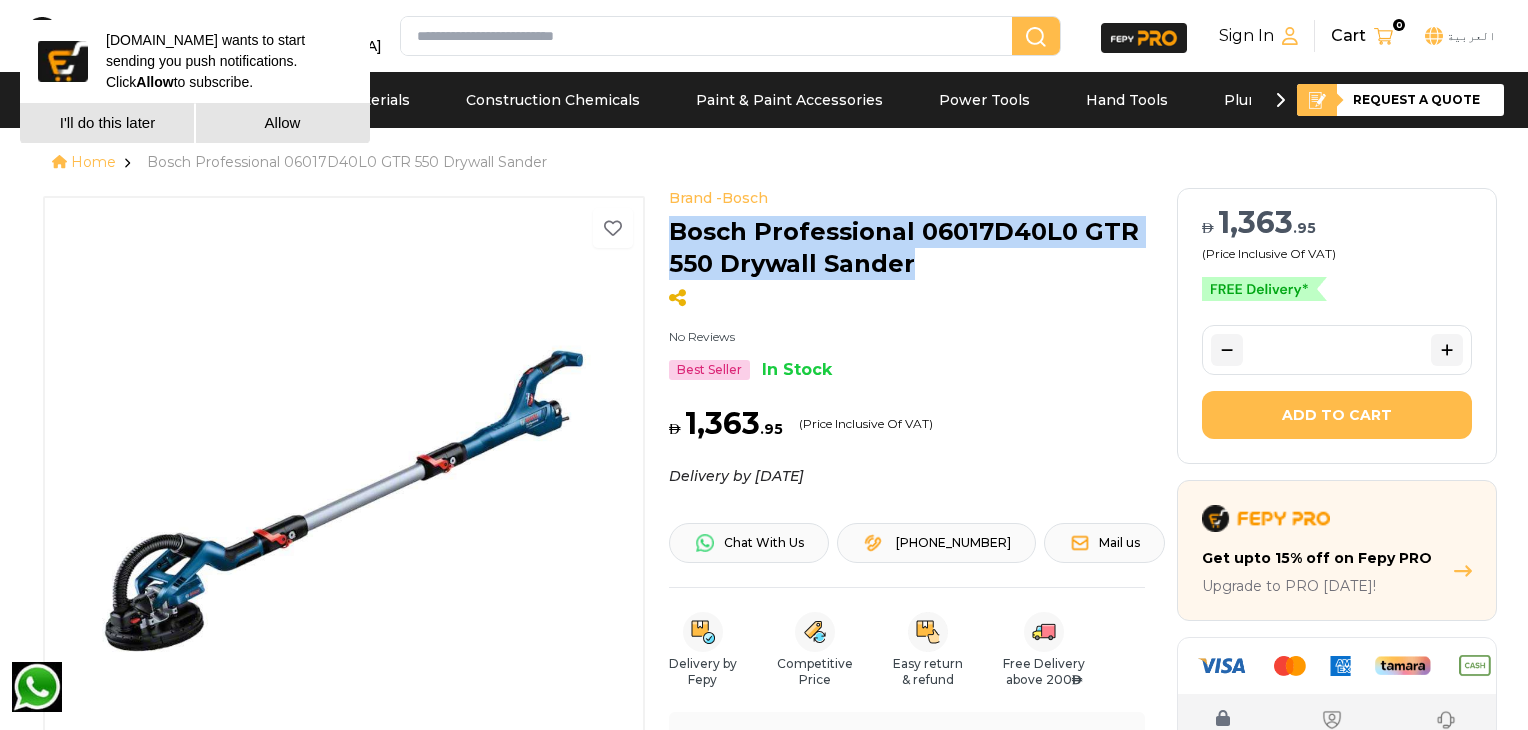 drag, startPoint x: 923, startPoint y: 258, endPoint x: 672, endPoint y: 232, distance: 252.34302 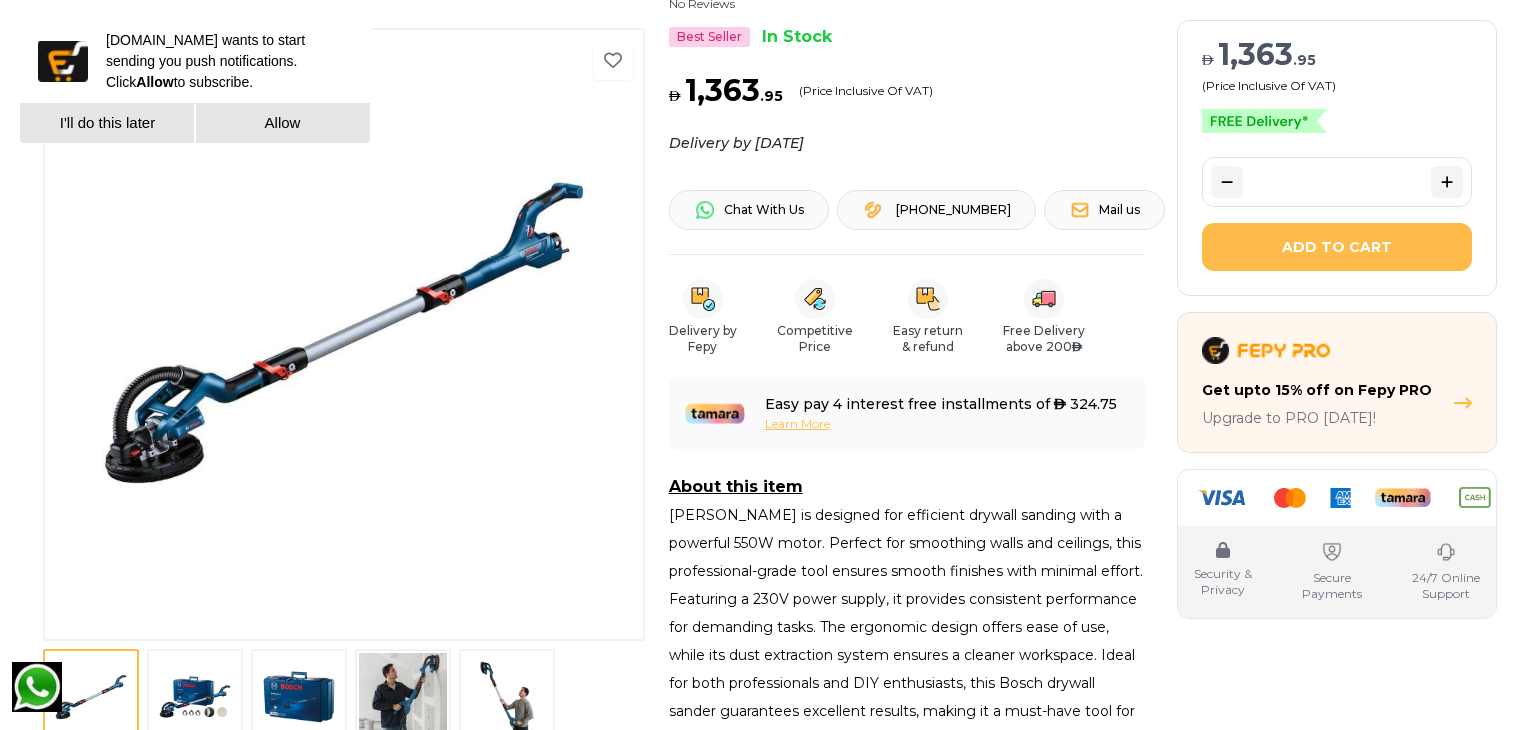 scroll, scrollTop: 666, scrollLeft: 0, axis: vertical 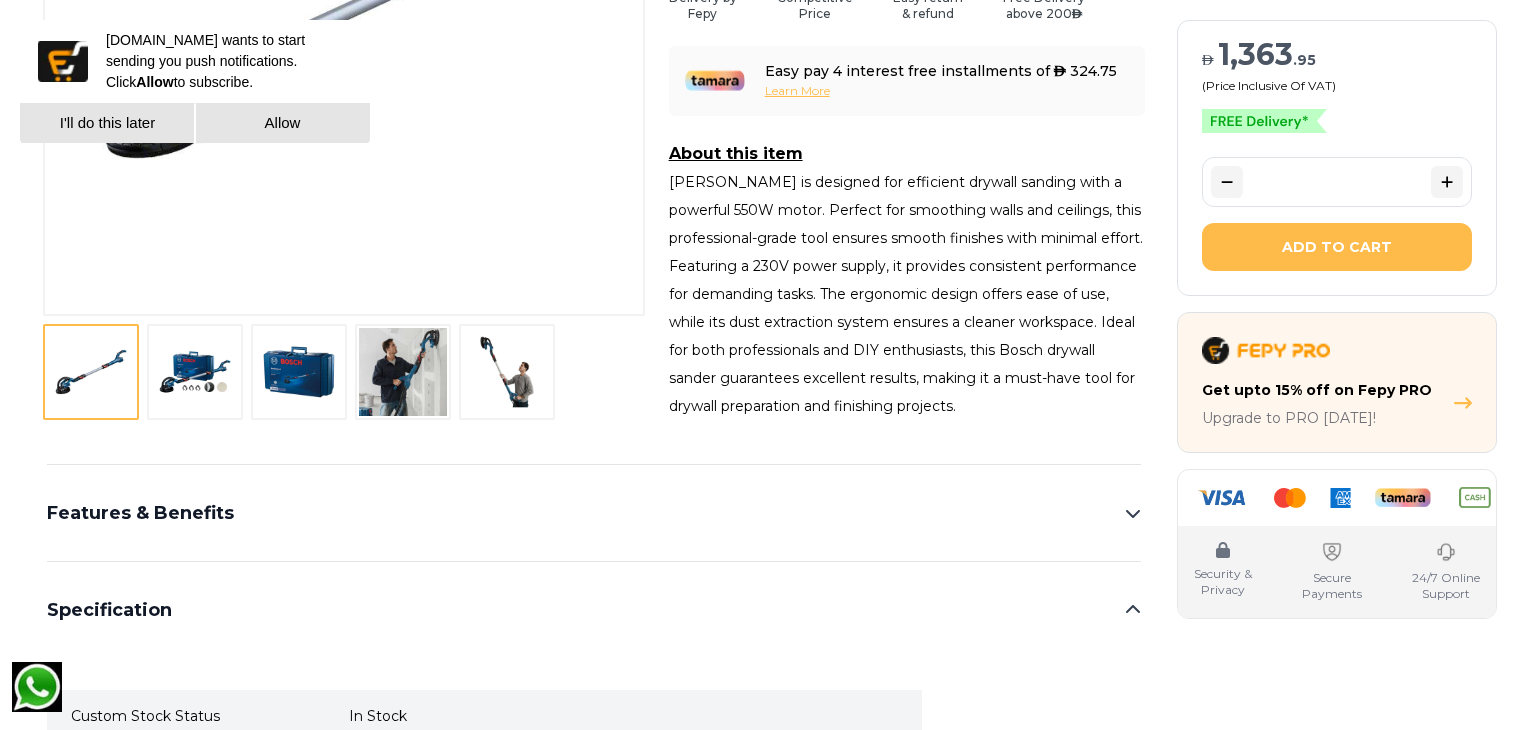 drag, startPoint x: 666, startPoint y: 179, endPoint x: 1144, endPoint y: 409, distance: 530.4564 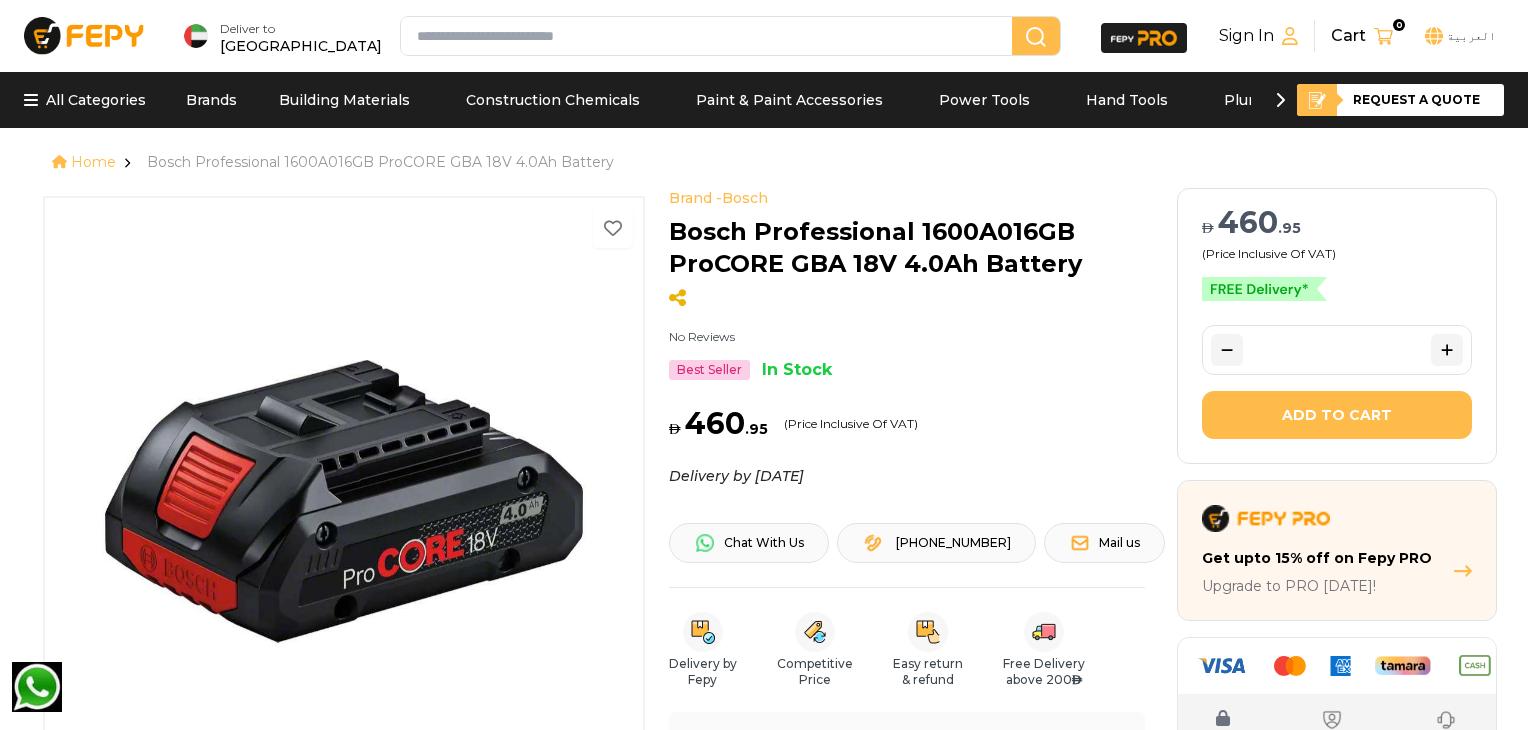 scroll, scrollTop: 0, scrollLeft: 0, axis: both 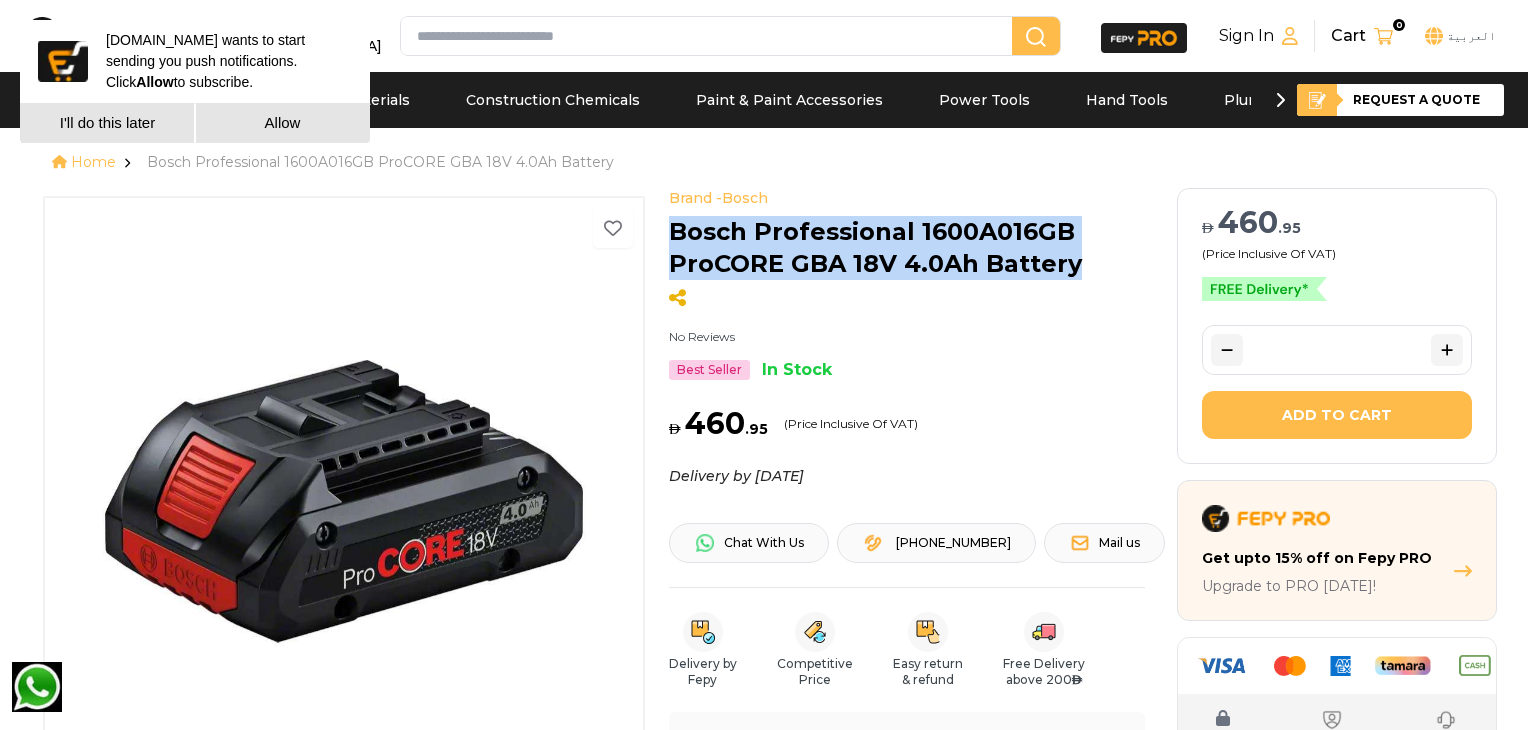drag, startPoint x: 1095, startPoint y: 271, endPoint x: 660, endPoint y: 241, distance: 436.03326 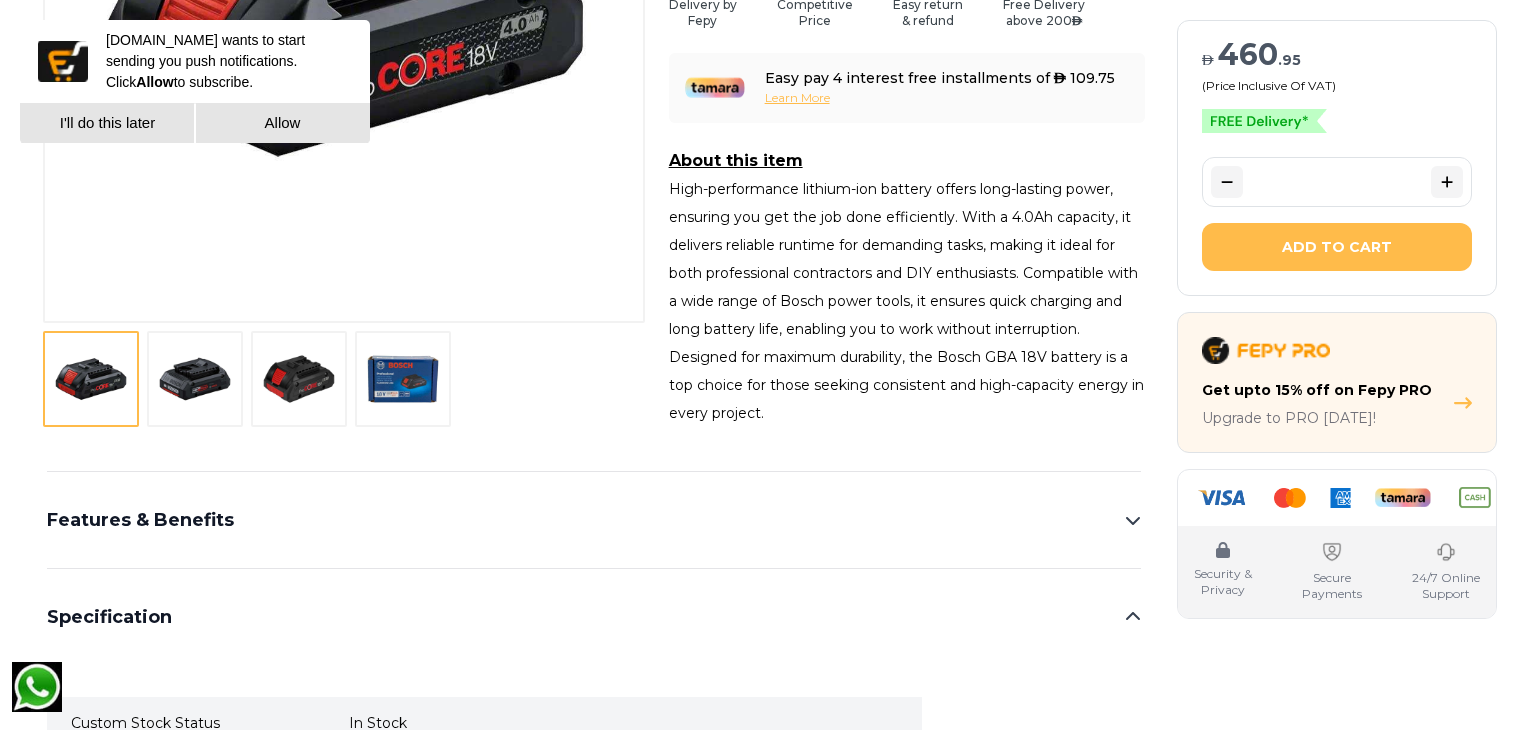 scroll, scrollTop: 666, scrollLeft: 0, axis: vertical 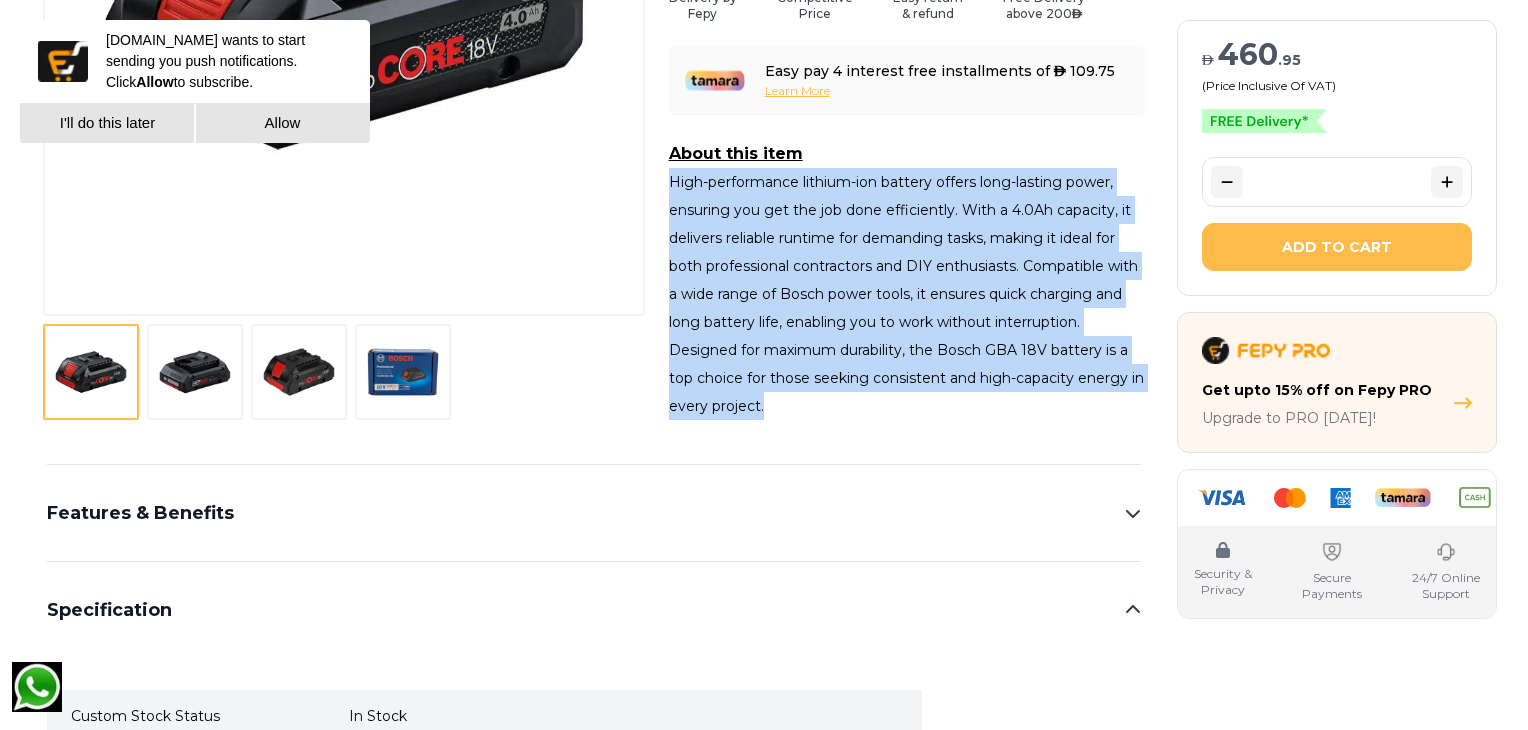 drag, startPoint x: 668, startPoint y: 185, endPoint x: 784, endPoint y: 425, distance: 266.56332 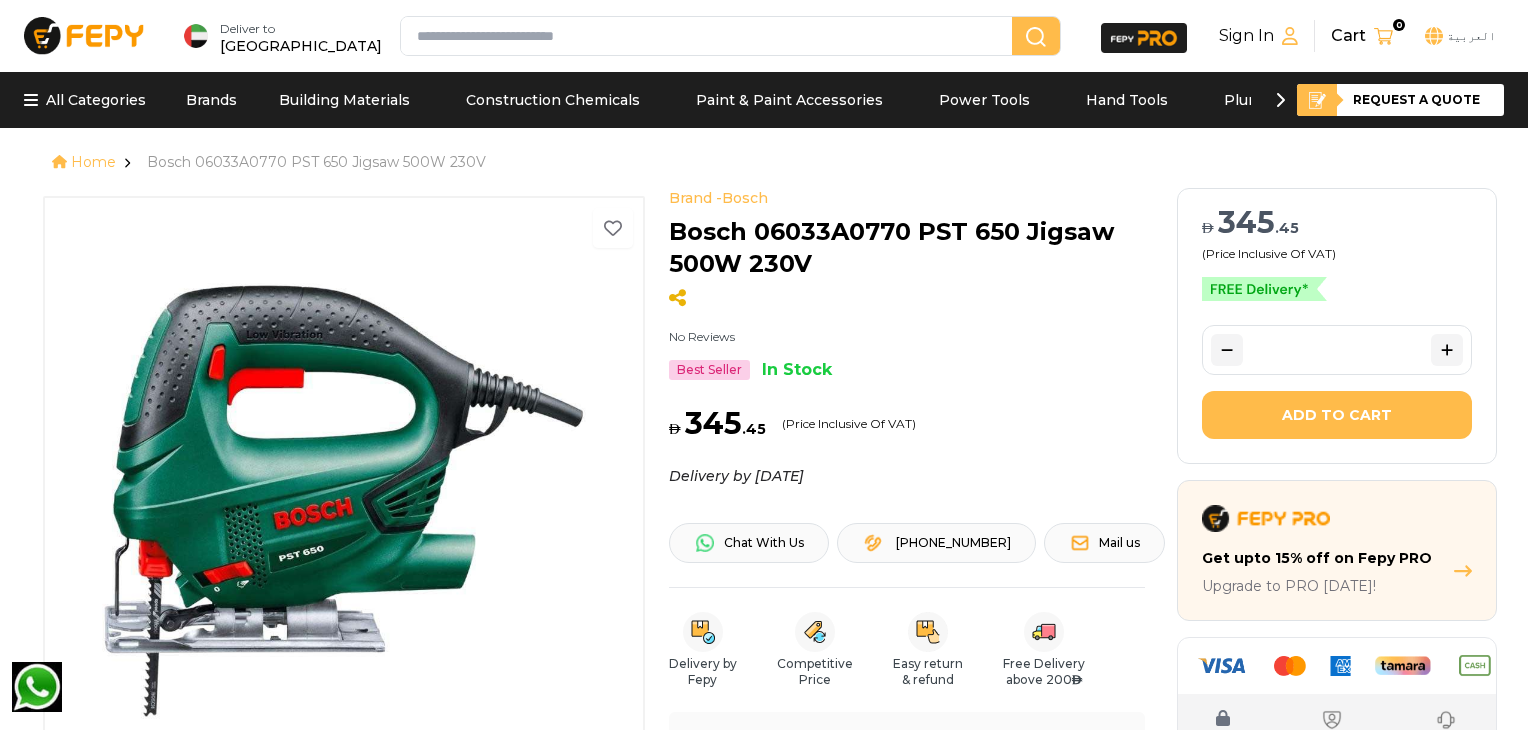 scroll, scrollTop: 0, scrollLeft: 0, axis: both 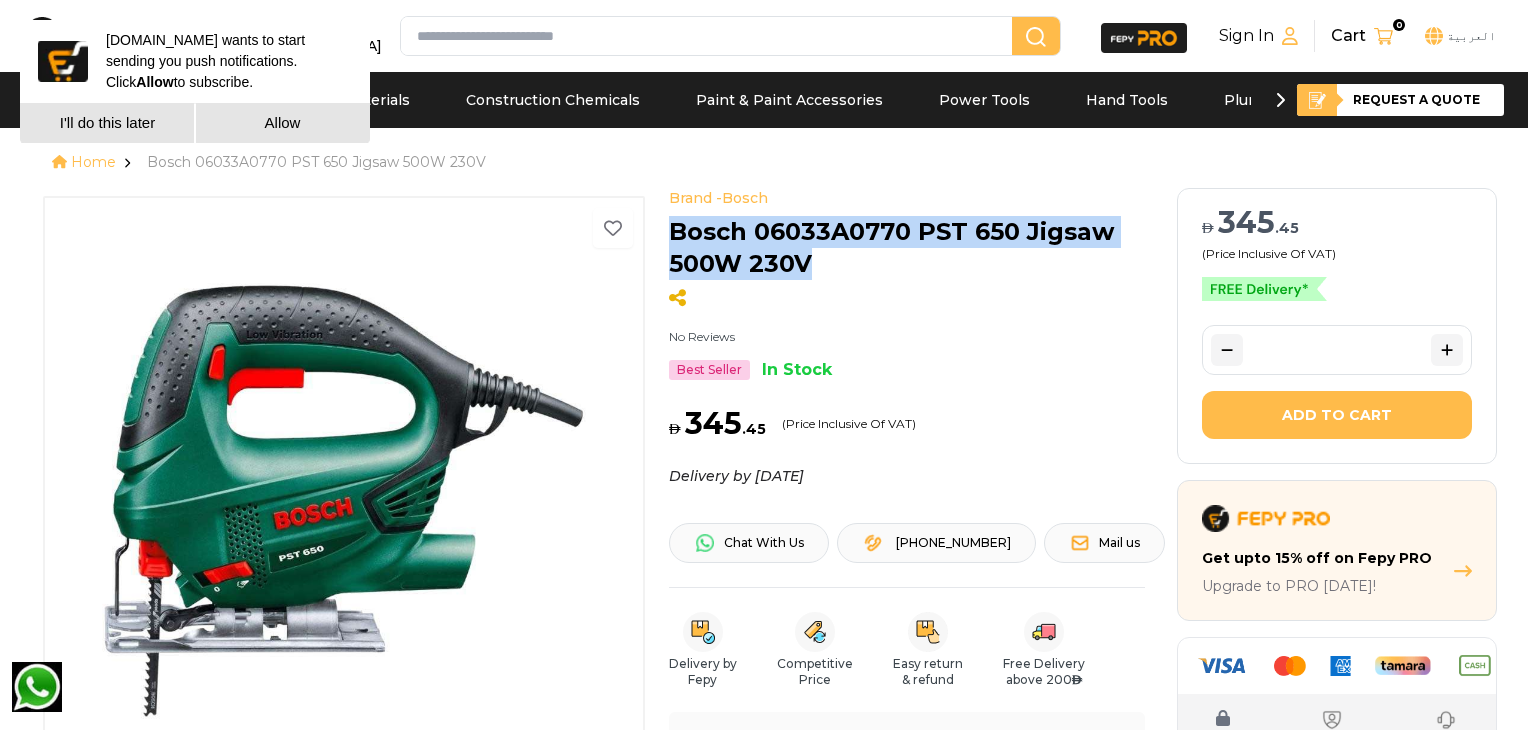 drag, startPoint x: 820, startPoint y: 271, endPoint x: 666, endPoint y: 239, distance: 157.28954 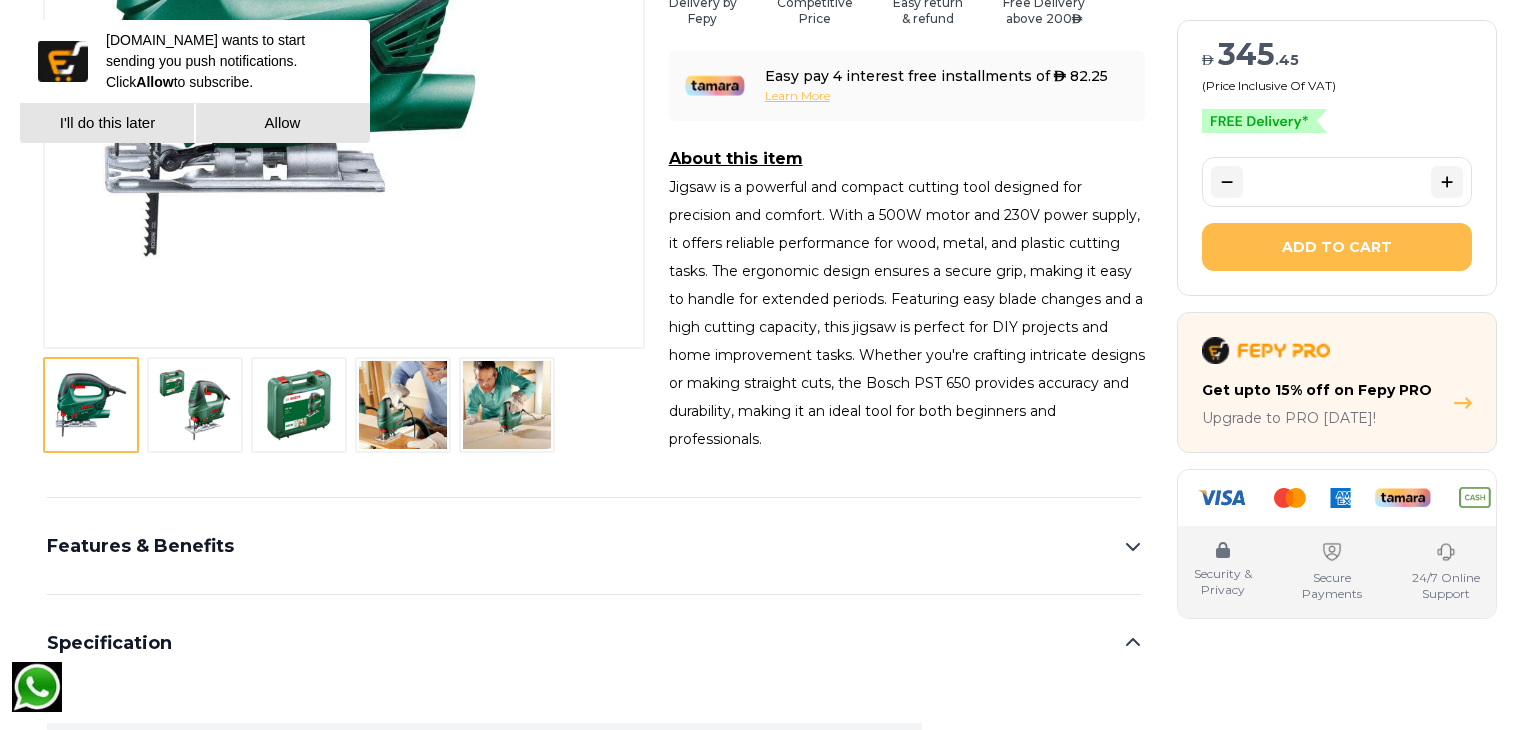 scroll, scrollTop: 666, scrollLeft: 0, axis: vertical 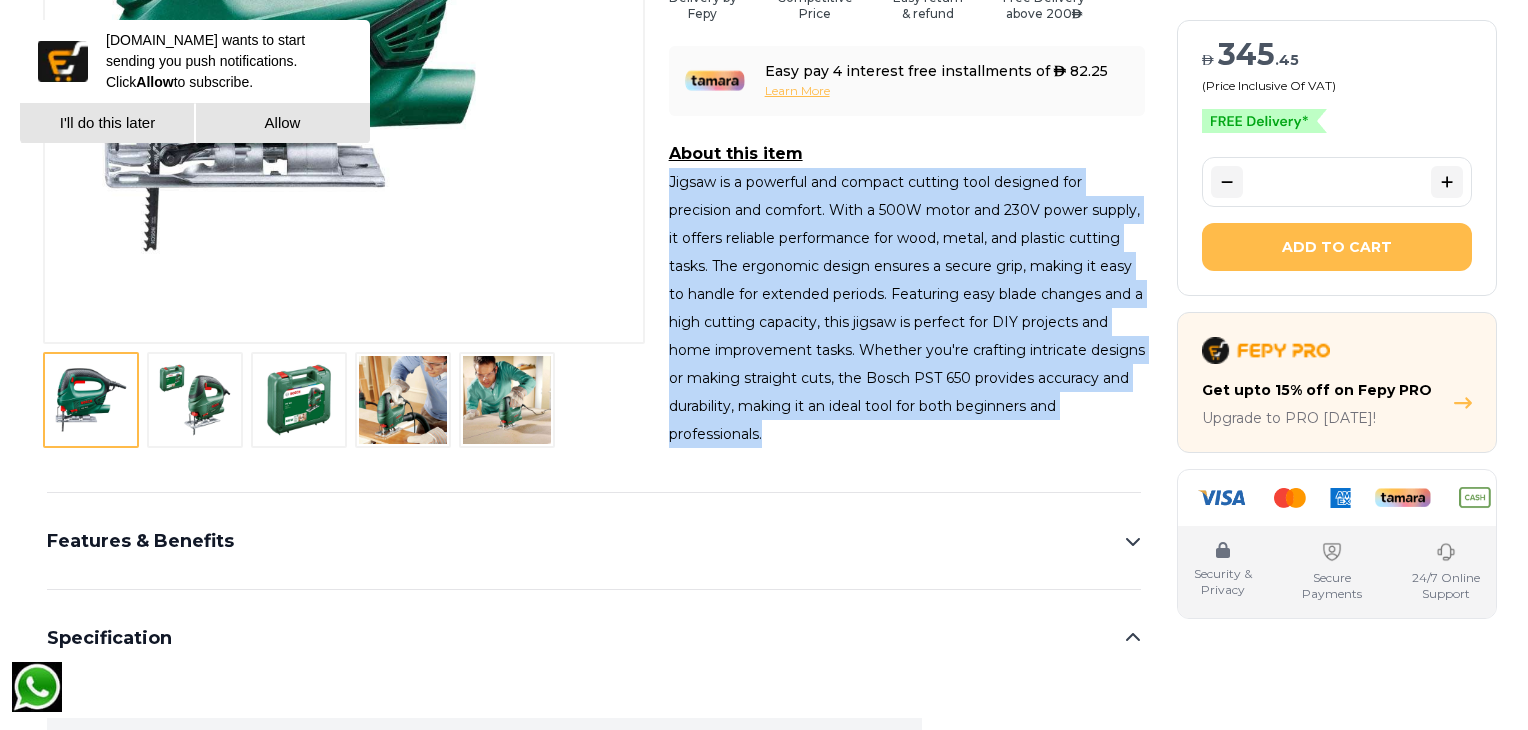 drag, startPoint x: 664, startPoint y: 177, endPoint x: 808, endPoint y: 456, distance: 313.96976 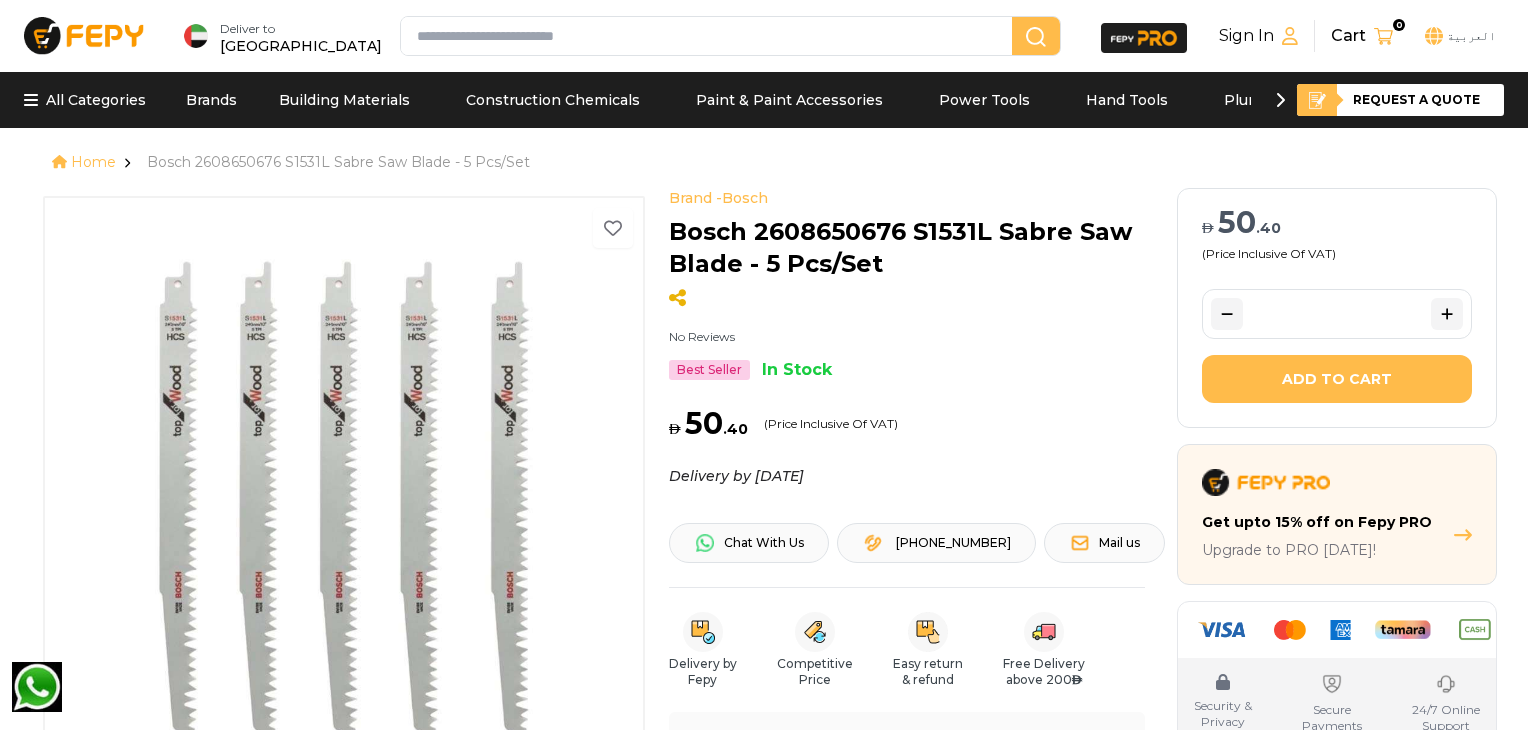 scroll, scrollTop: 0, scrollLeft: 0, axis: both 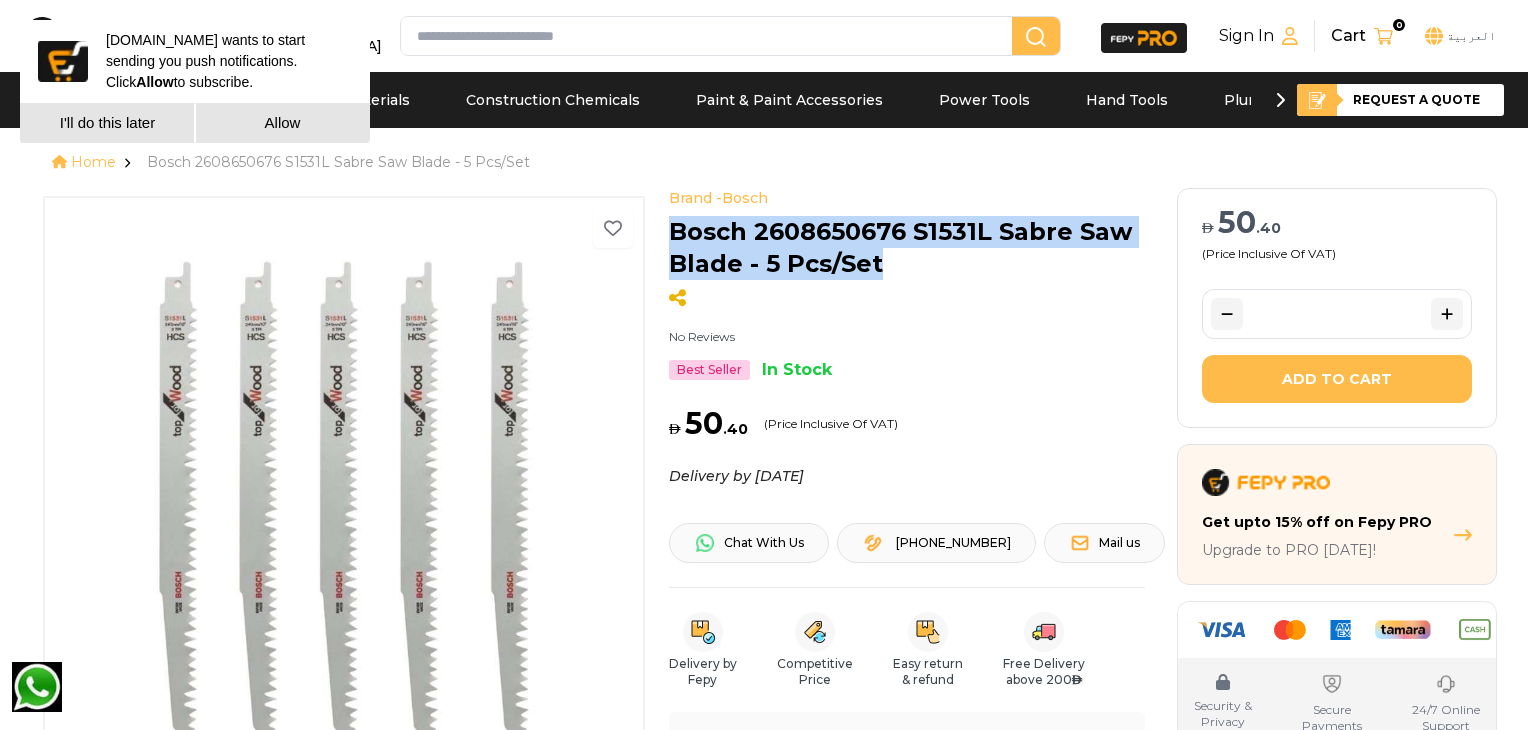 drag, startPoint x: 904, startPoint y: 255, endPoint x: 658, endPoint y: 240, distance: 246.4569 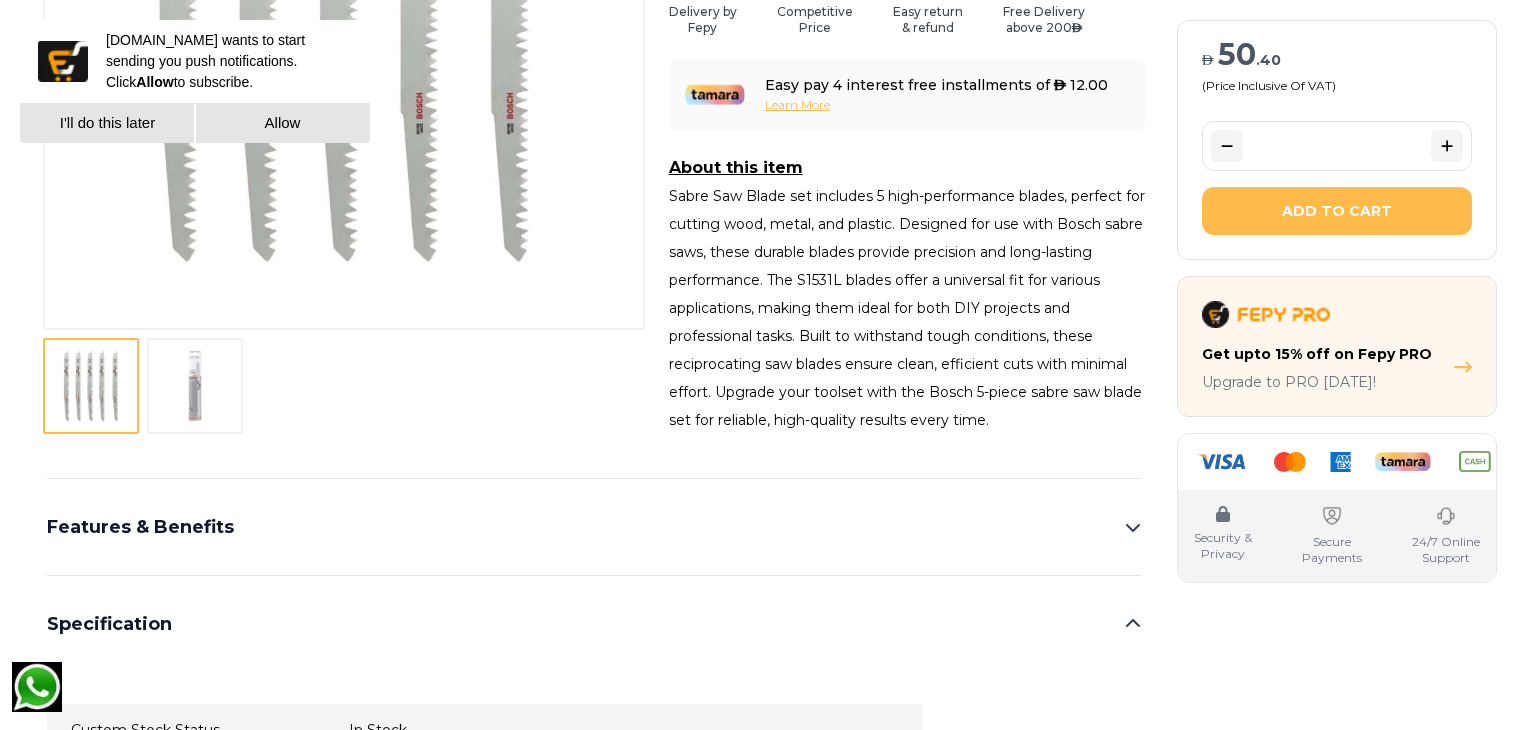 scroll, scrollTop: 666, scrollLeft: 0, axis: vertical 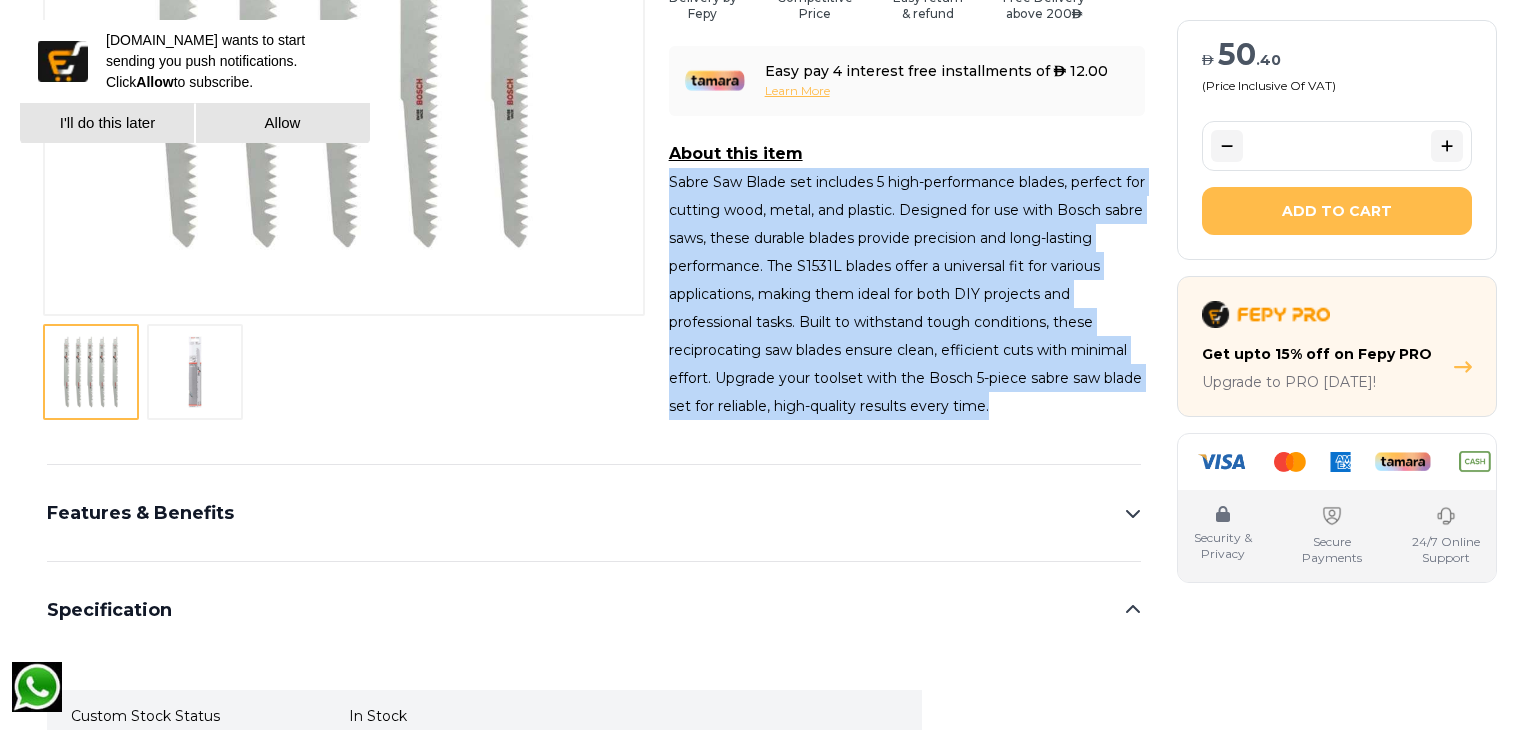 drag, startPoint x: 670, startPoint y: 185, endPoint x: 1023, endPoint y: 410, distance: 418.6096 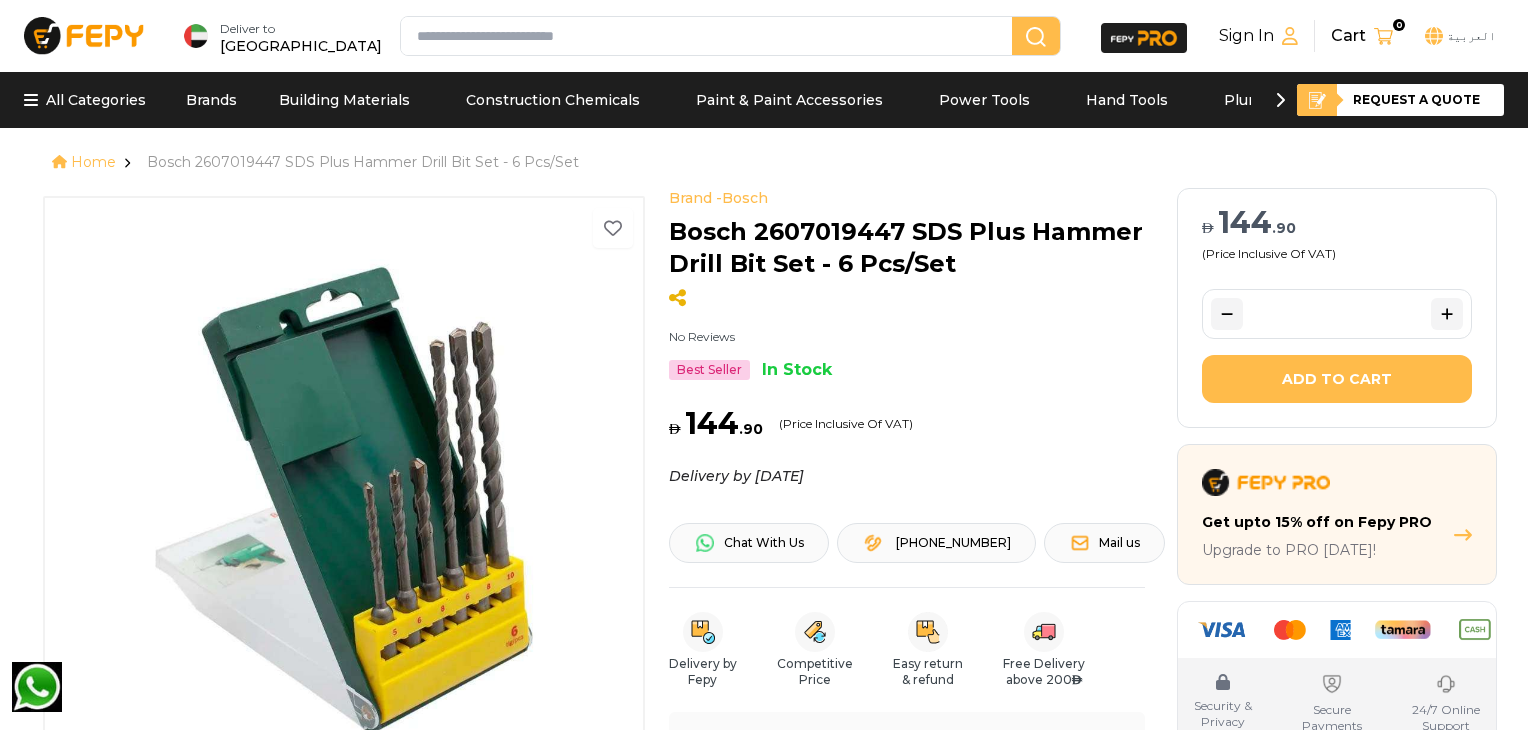 scroll, scrollTop: 0, scrollLeft: 0, axis: both 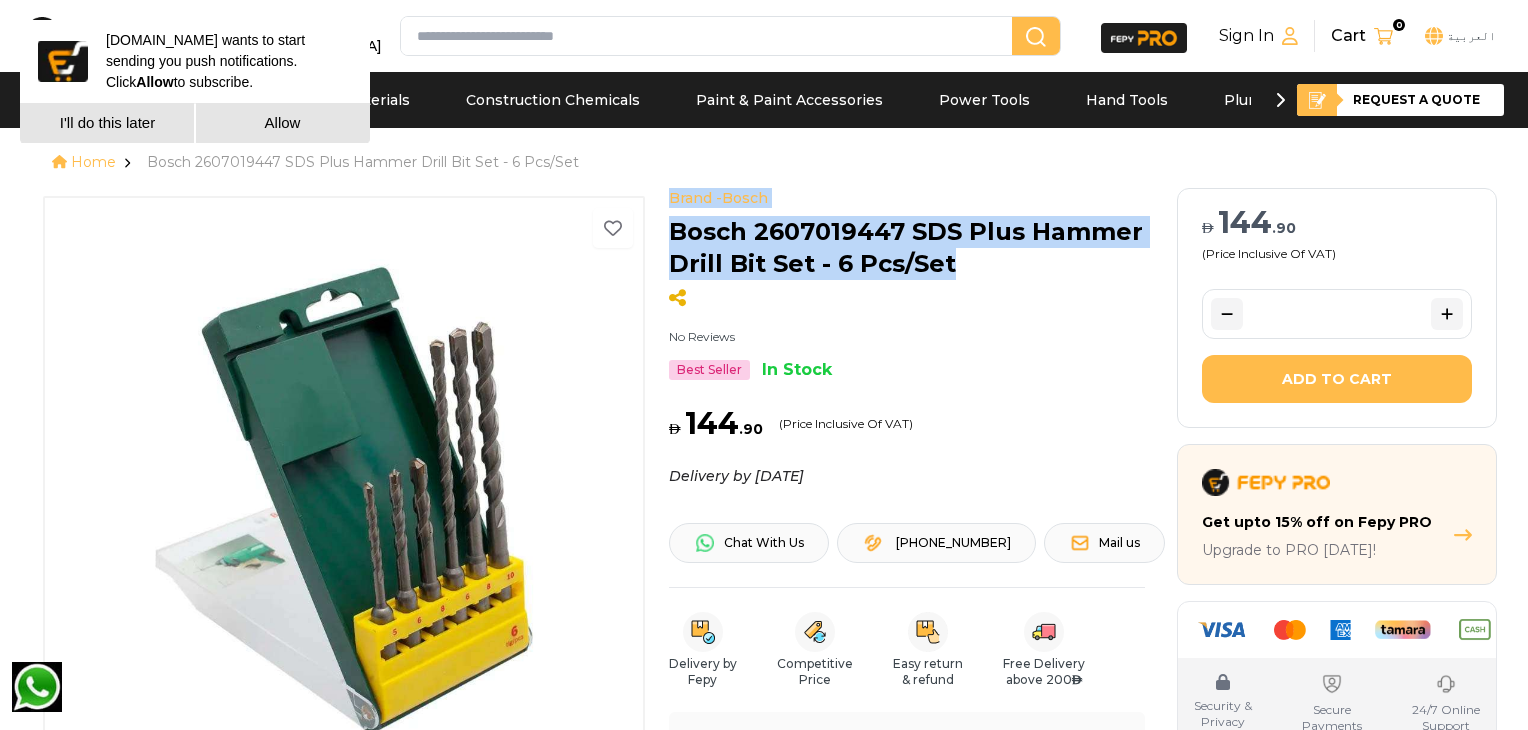 drag, startPoint x: 963, startPoint y: 269, endPoint x: 653, endPoint y: 241, distance: 311.26193 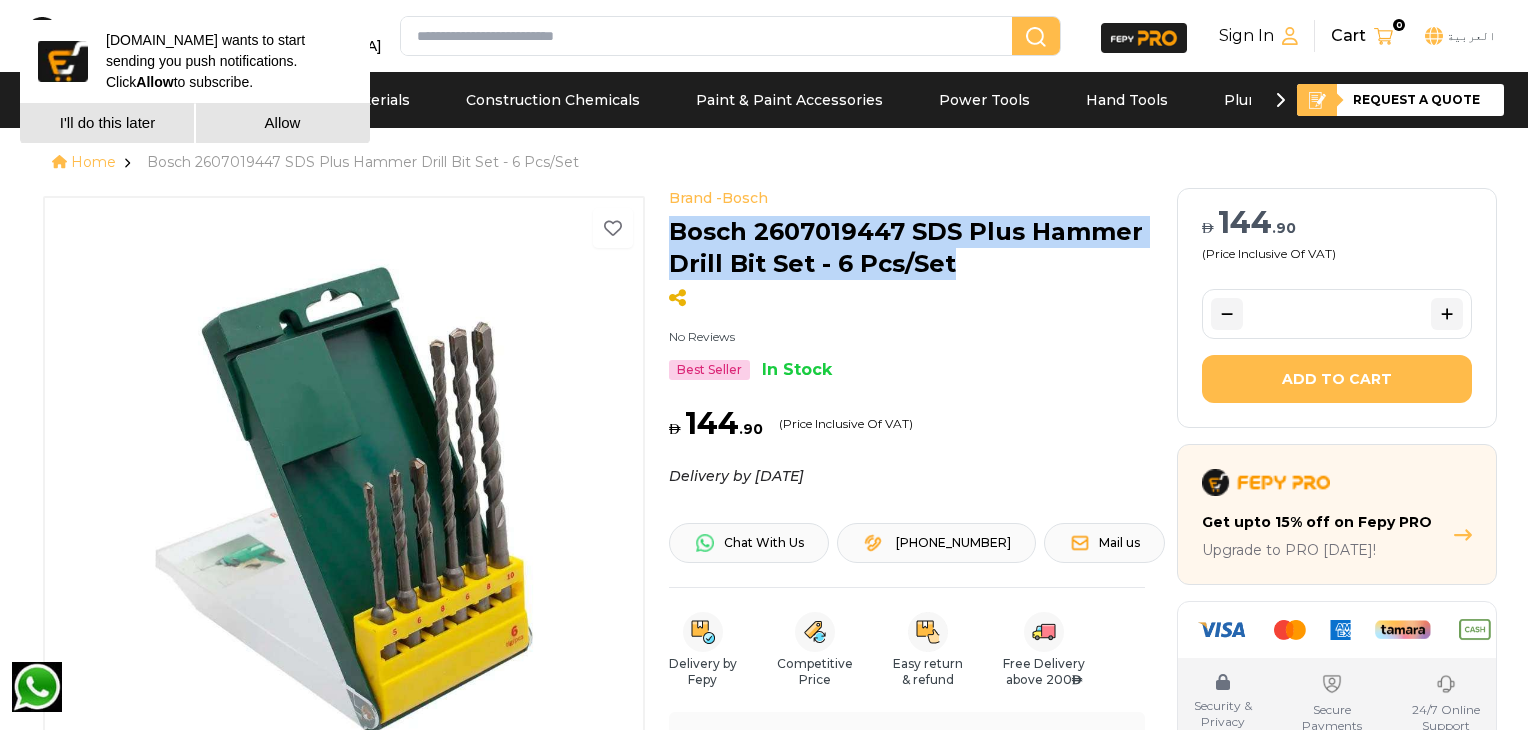 drag, startPoint x: 666, startPoint y: 227, endPoint x: 977, endPoint y: 269, distance: 313.8232 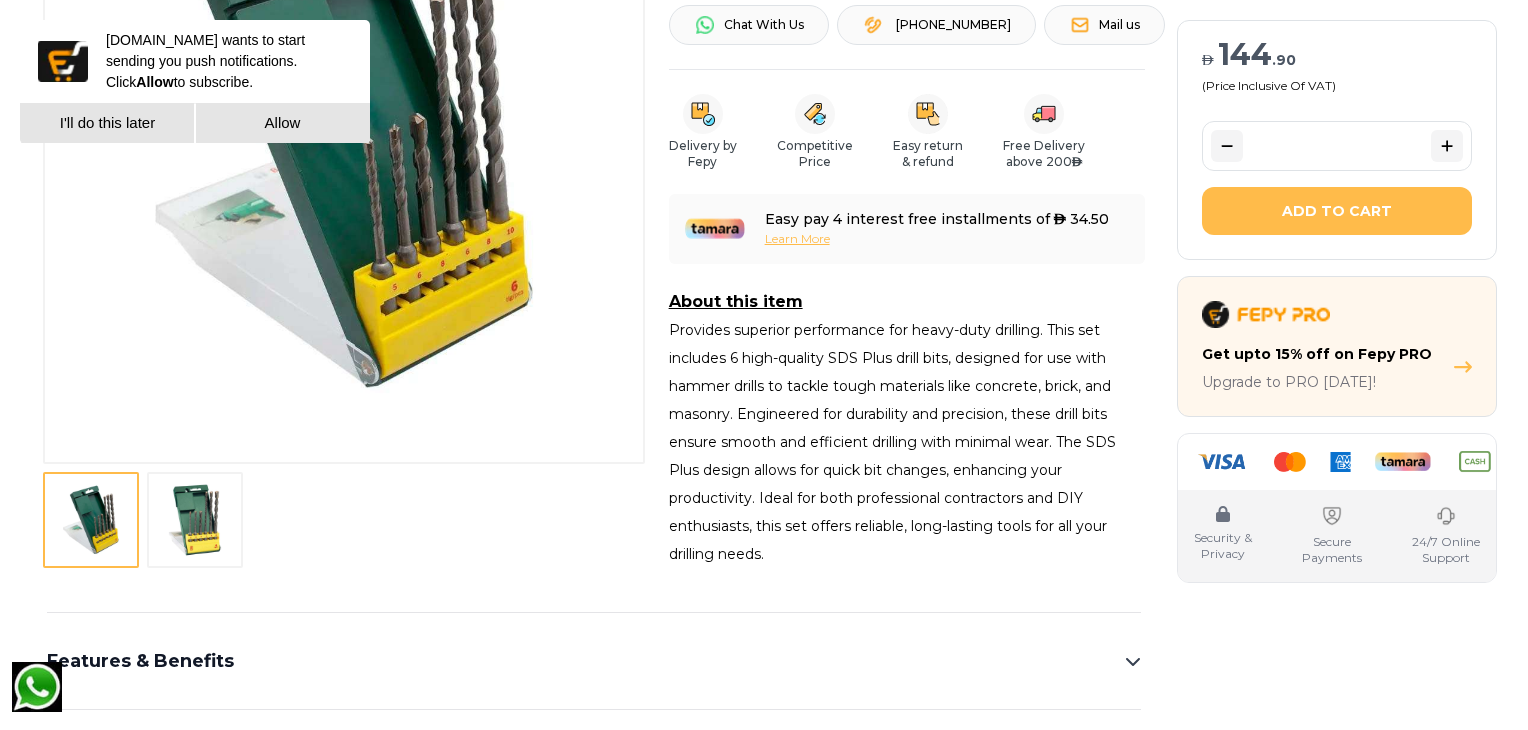 scroll, scrollTop: 666, scrollLeft: 0, axis: vertical 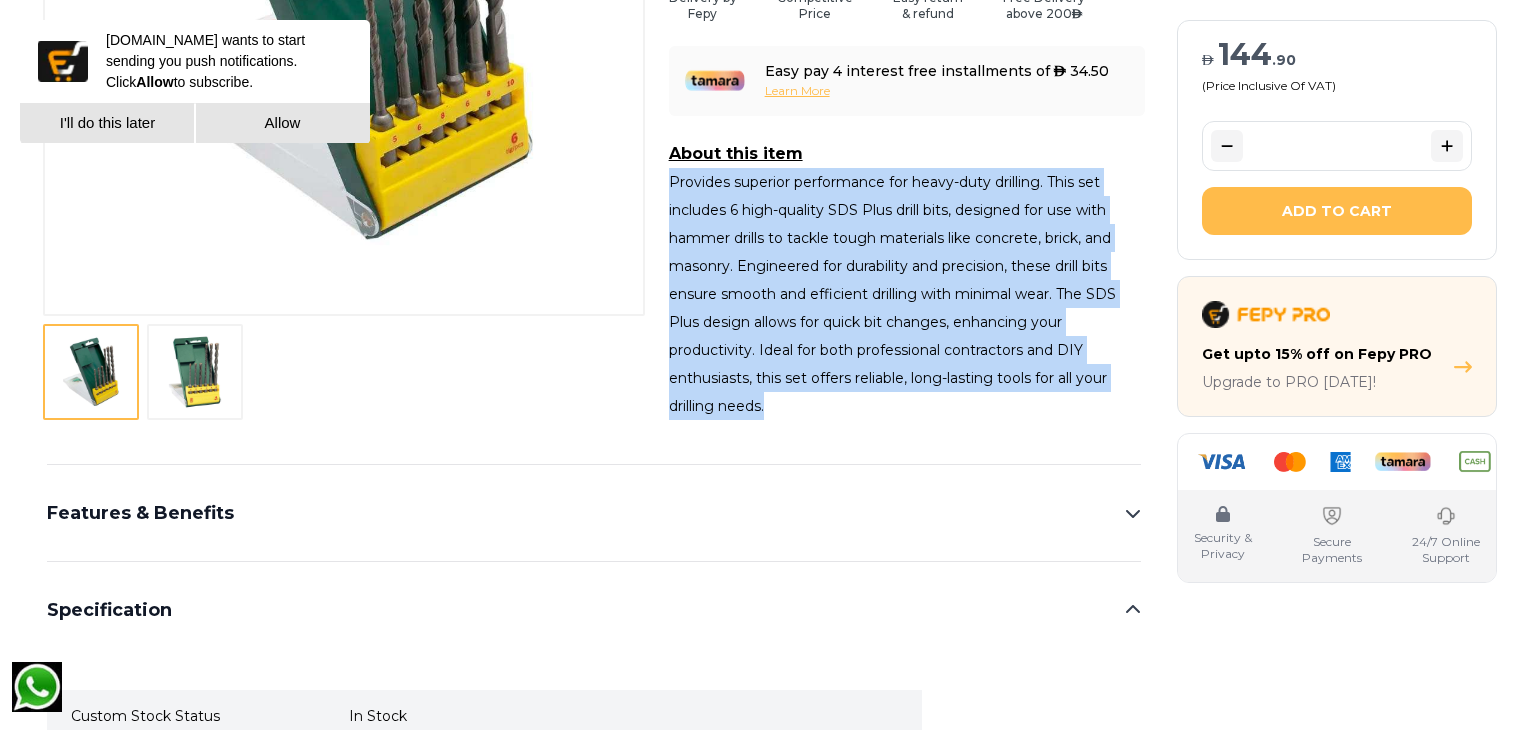 drag, startPoint x: 672, startPoint y: 187, endPoint x: 794, endPoint y: 411, distance: 255.06862 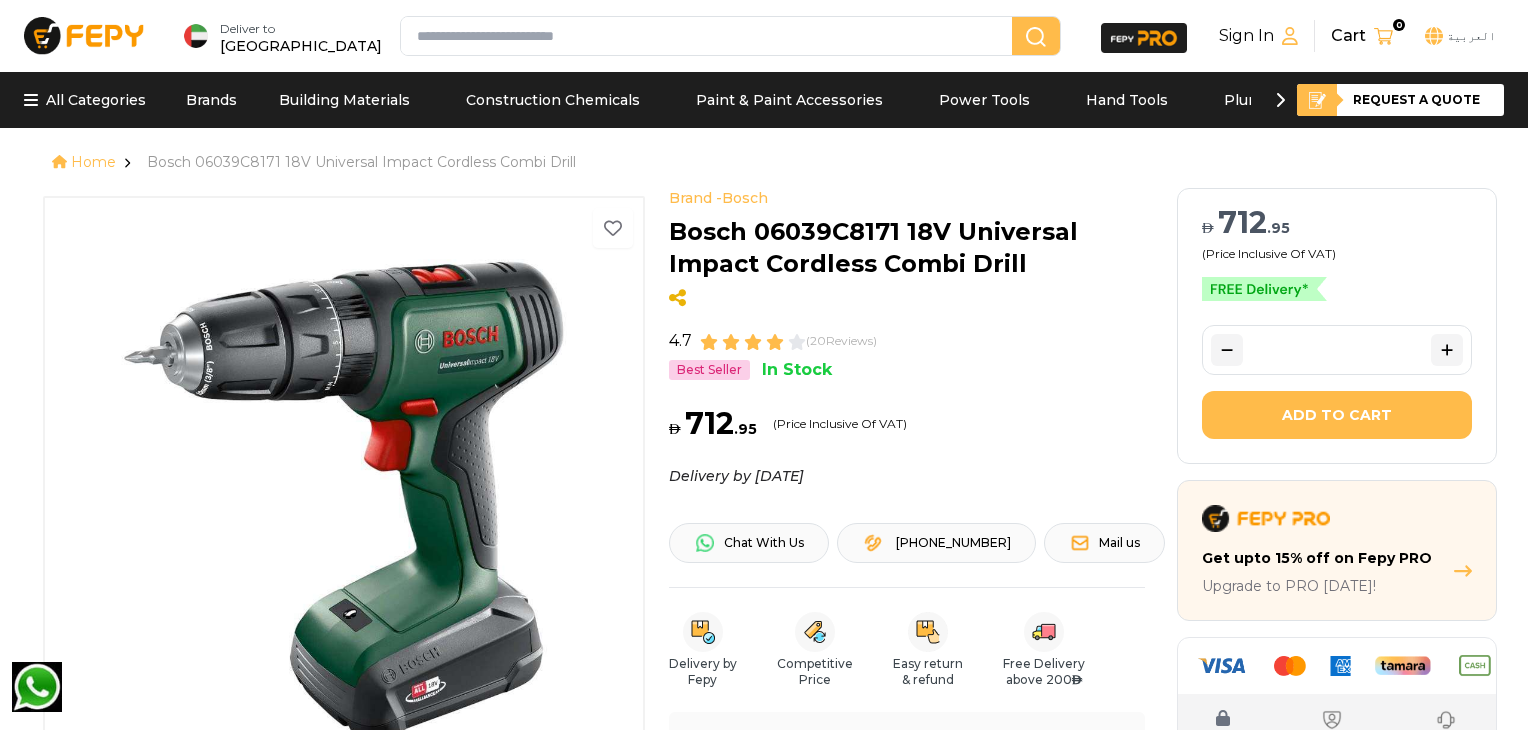 scroll, scrollTop: 0, scrollLeft: 0, axis: both 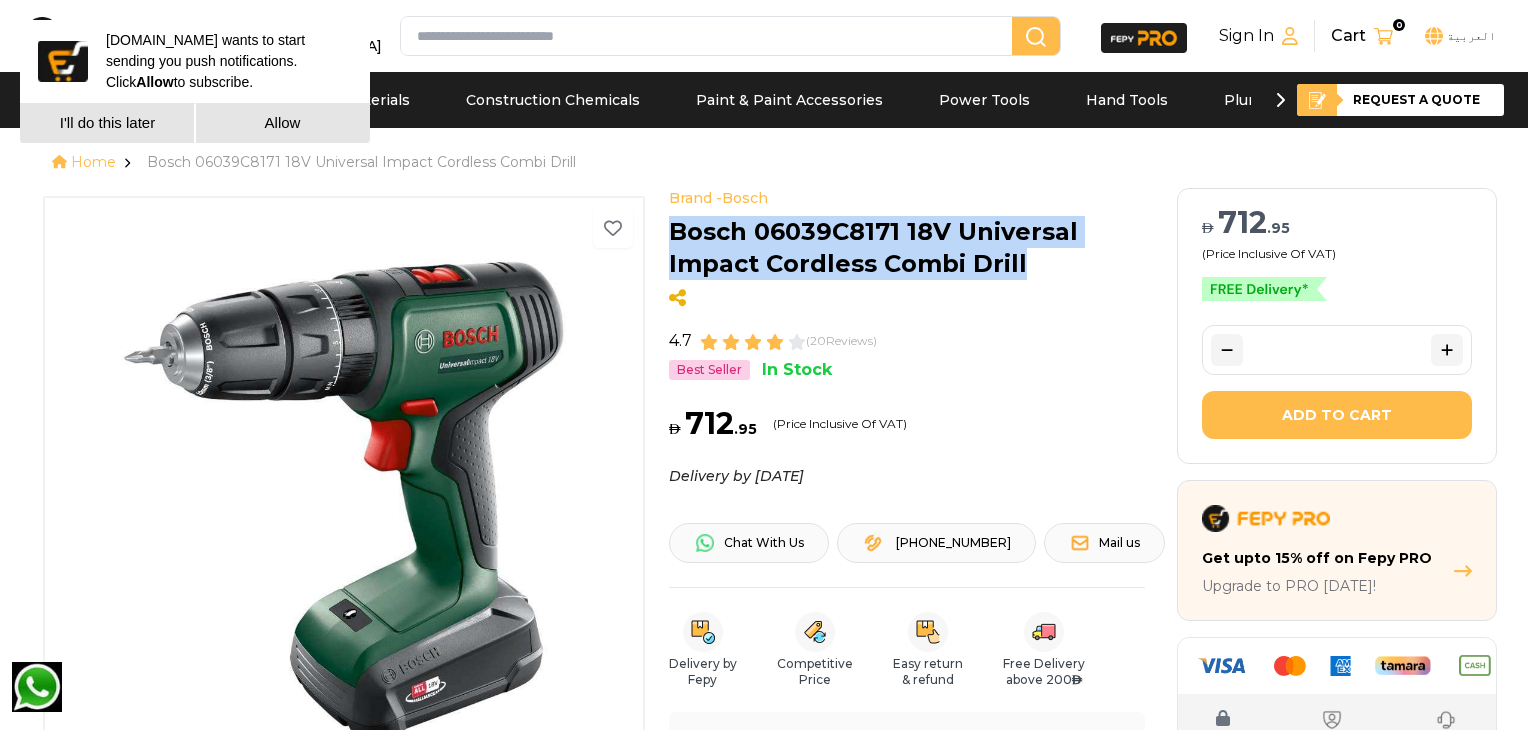 drag, startPoint x: 1026, startPoint y: 262, endPoint x: 664, endPoint y: 241, distance: 362.6086 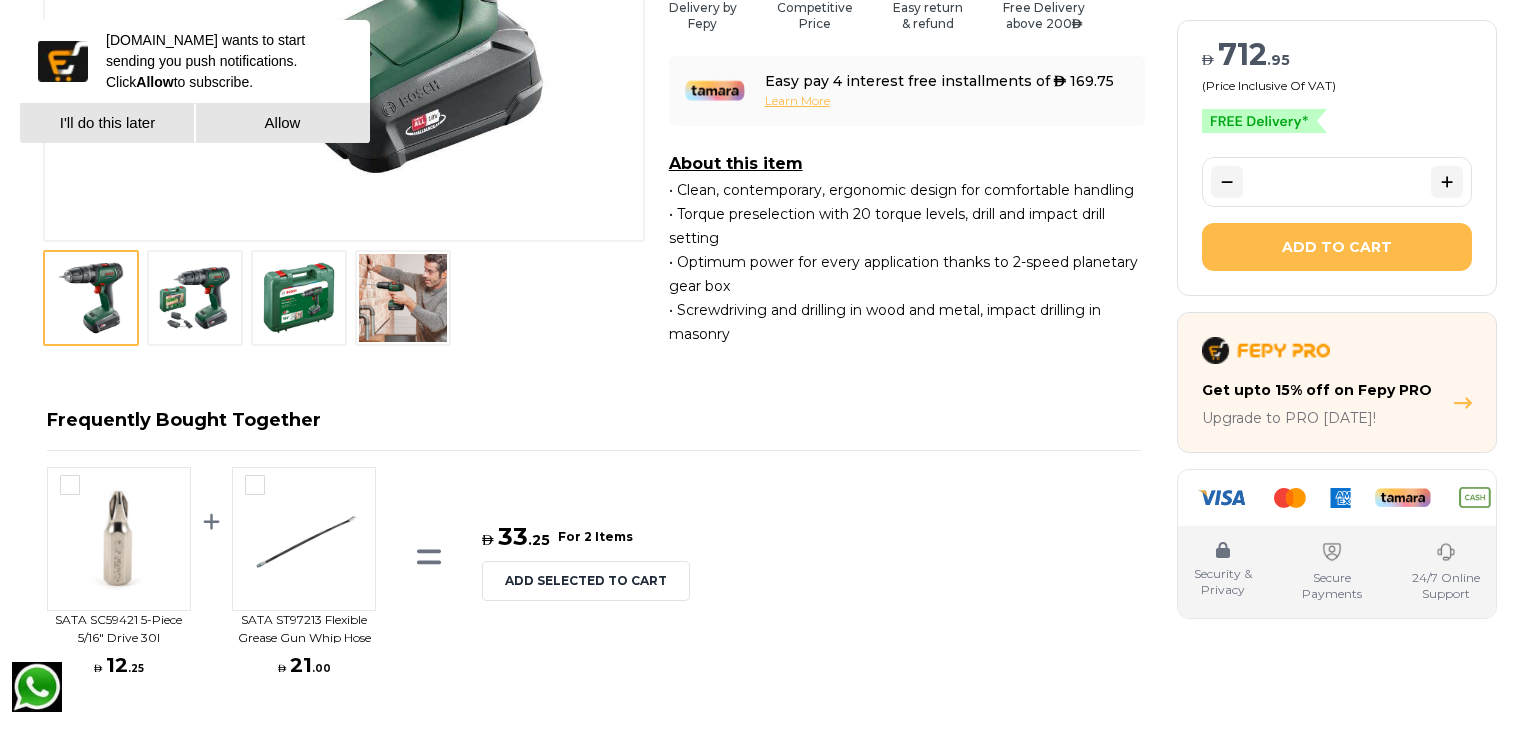 scroll, scrollTop: 666, scrollLeft: 0, axis: vertical 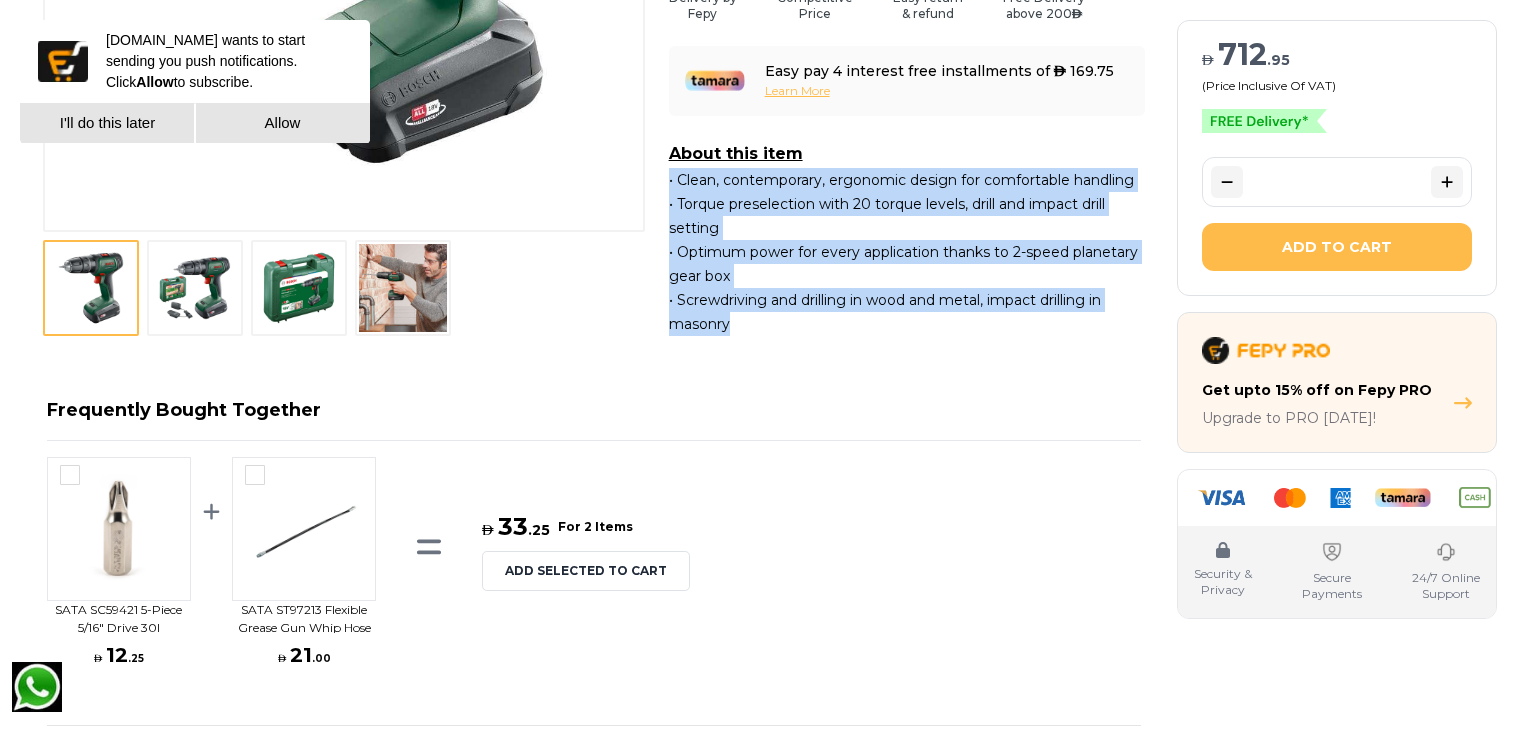 drag, startPoint x: 667, startPoint y: 181, endPoint x: 777, endPoint y: 349, distance: 200.80836 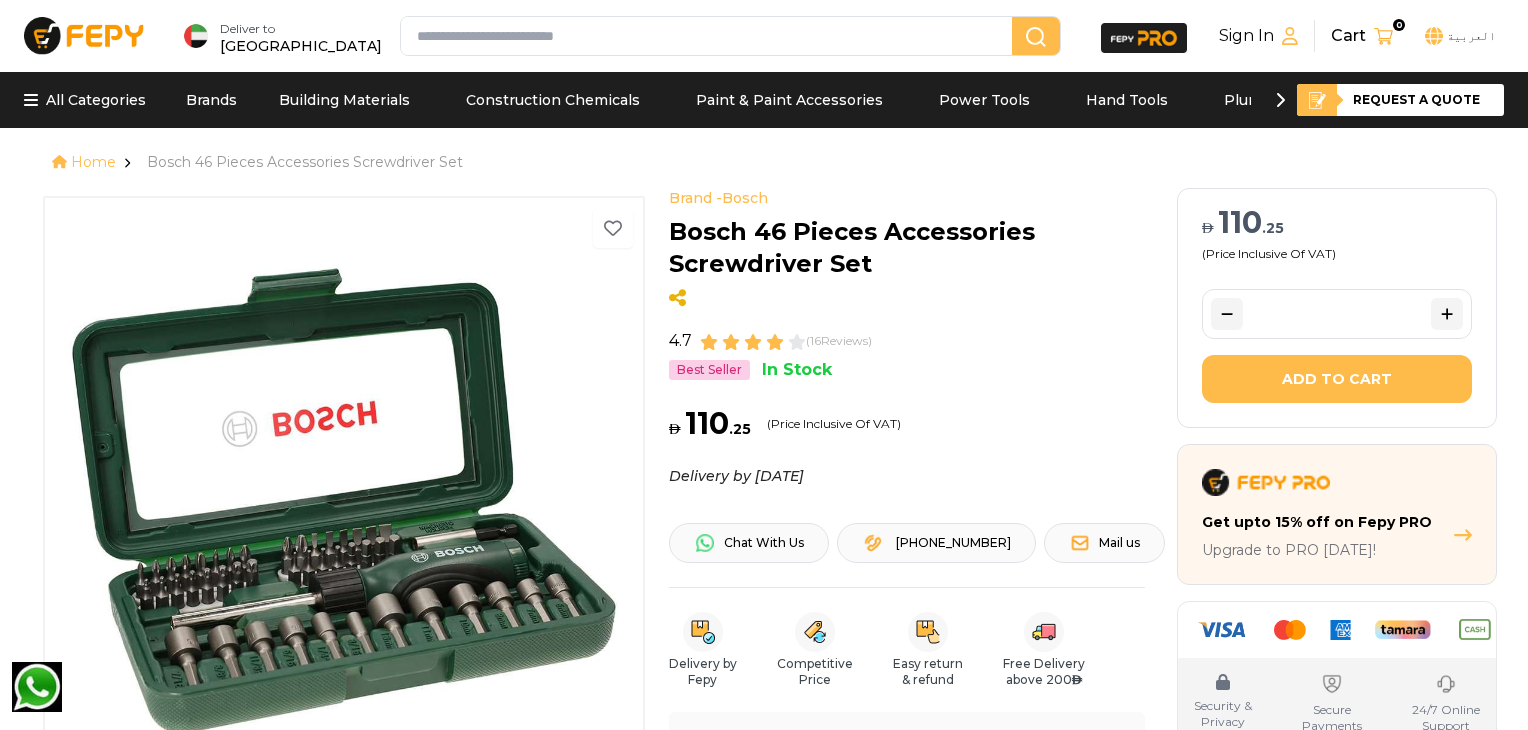 scroll, scrollTop: 0, scrollLeft: 0, axis: both 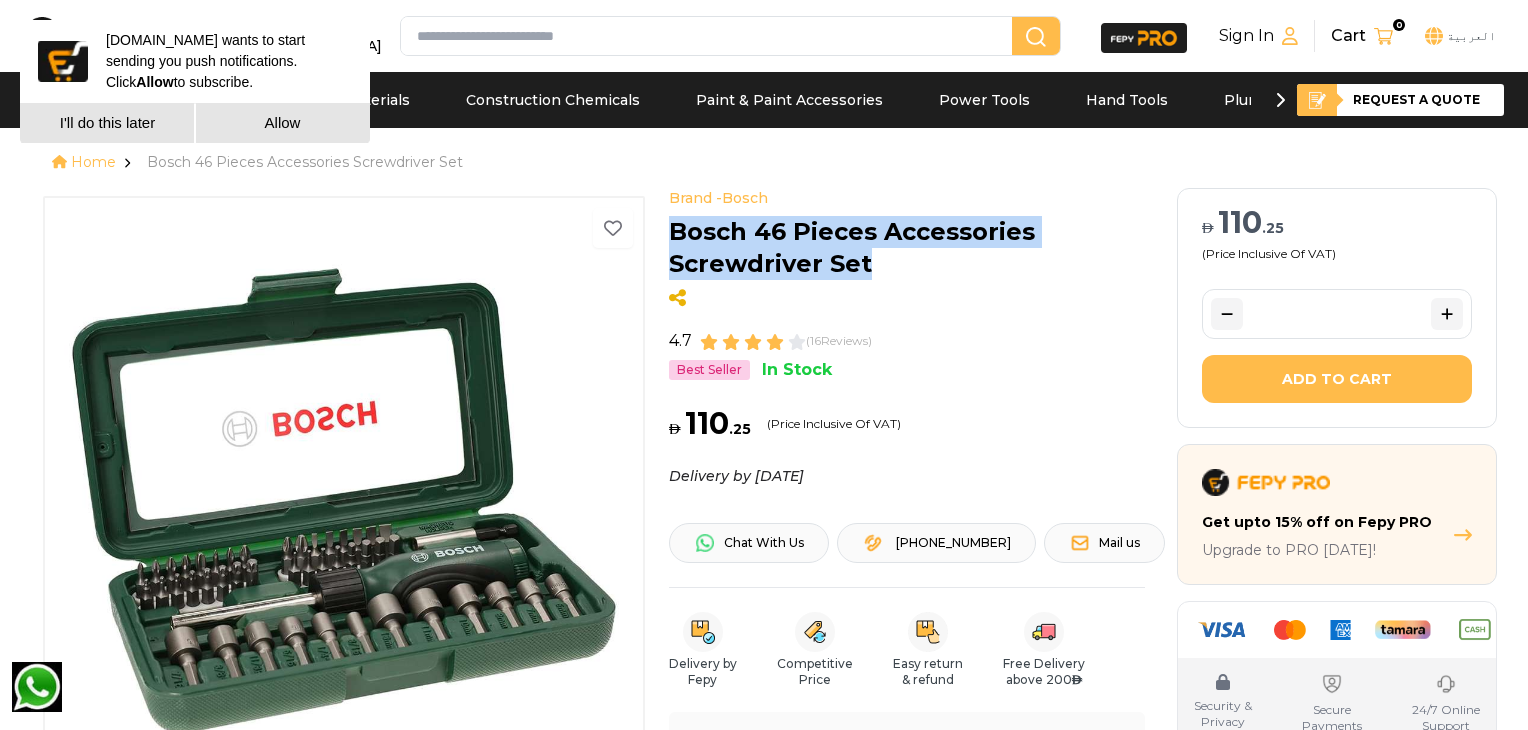 drag, startPoint x: 893, startPoint y: 273, endPoint x: 666, endPoint y: 239, distance: 229.53214 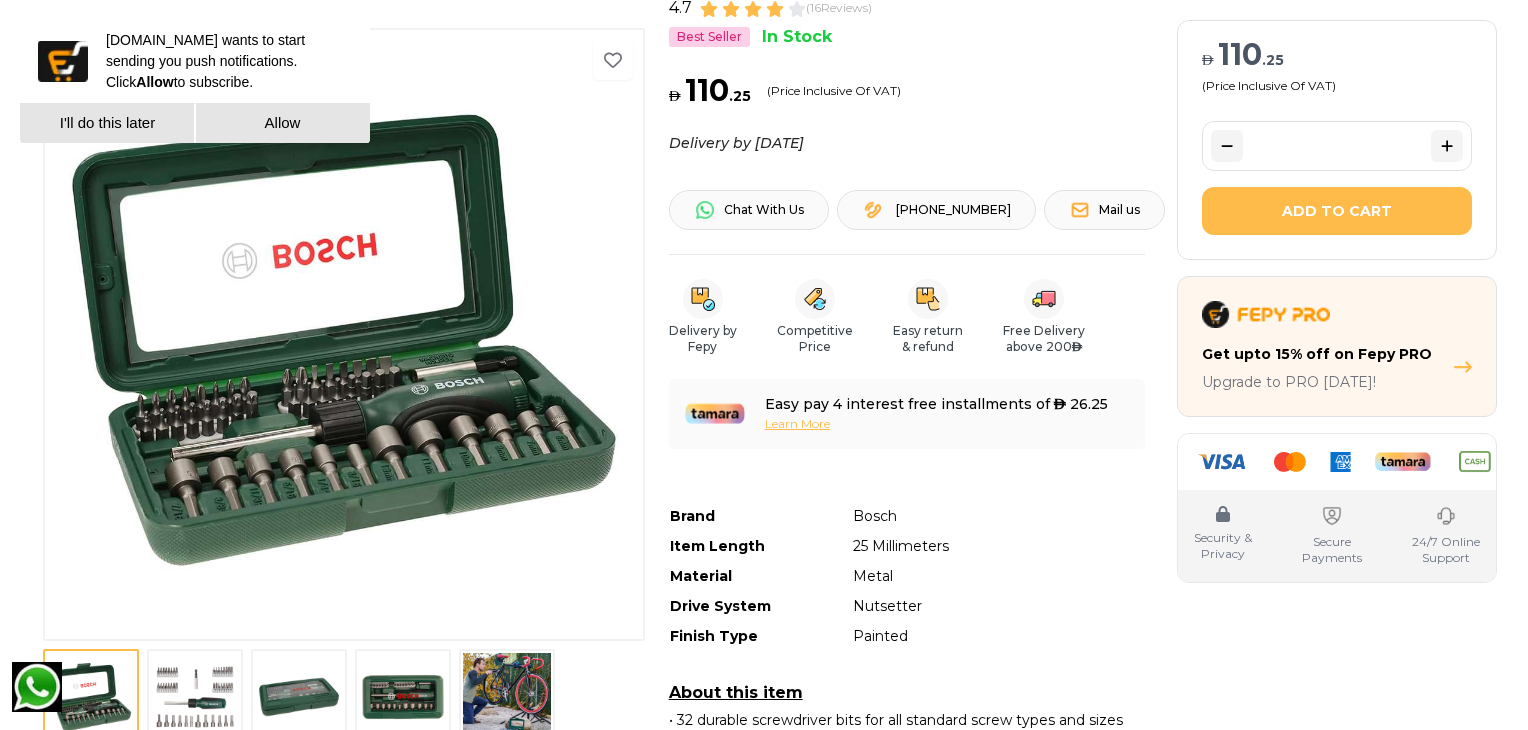 scroll, scrollTop: 666, scrollLeft: 0, axis: vertical 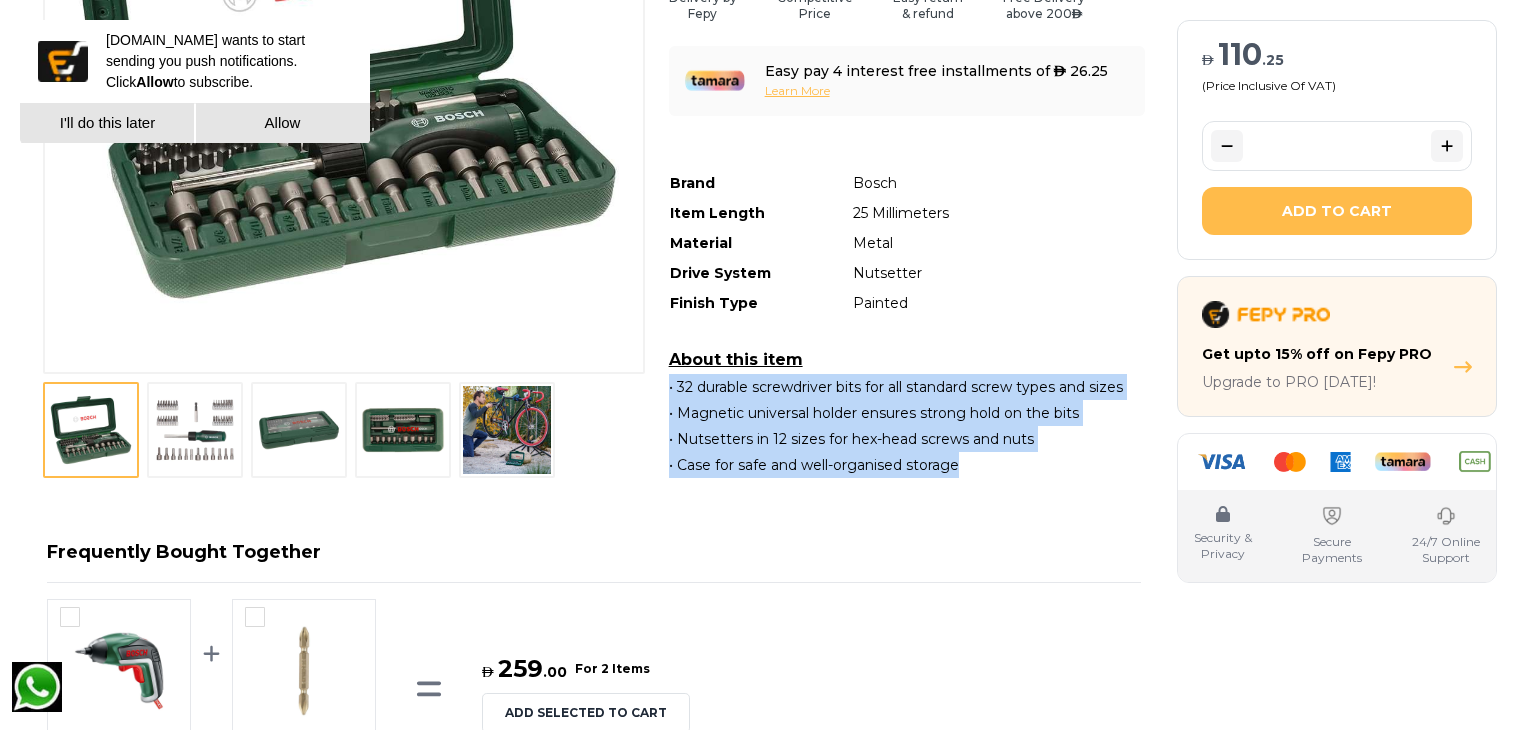 drag, startPoint x: 668, startPoint y: 389, endPoint x: 1001, endPoint y: 477, distance: 344.43143 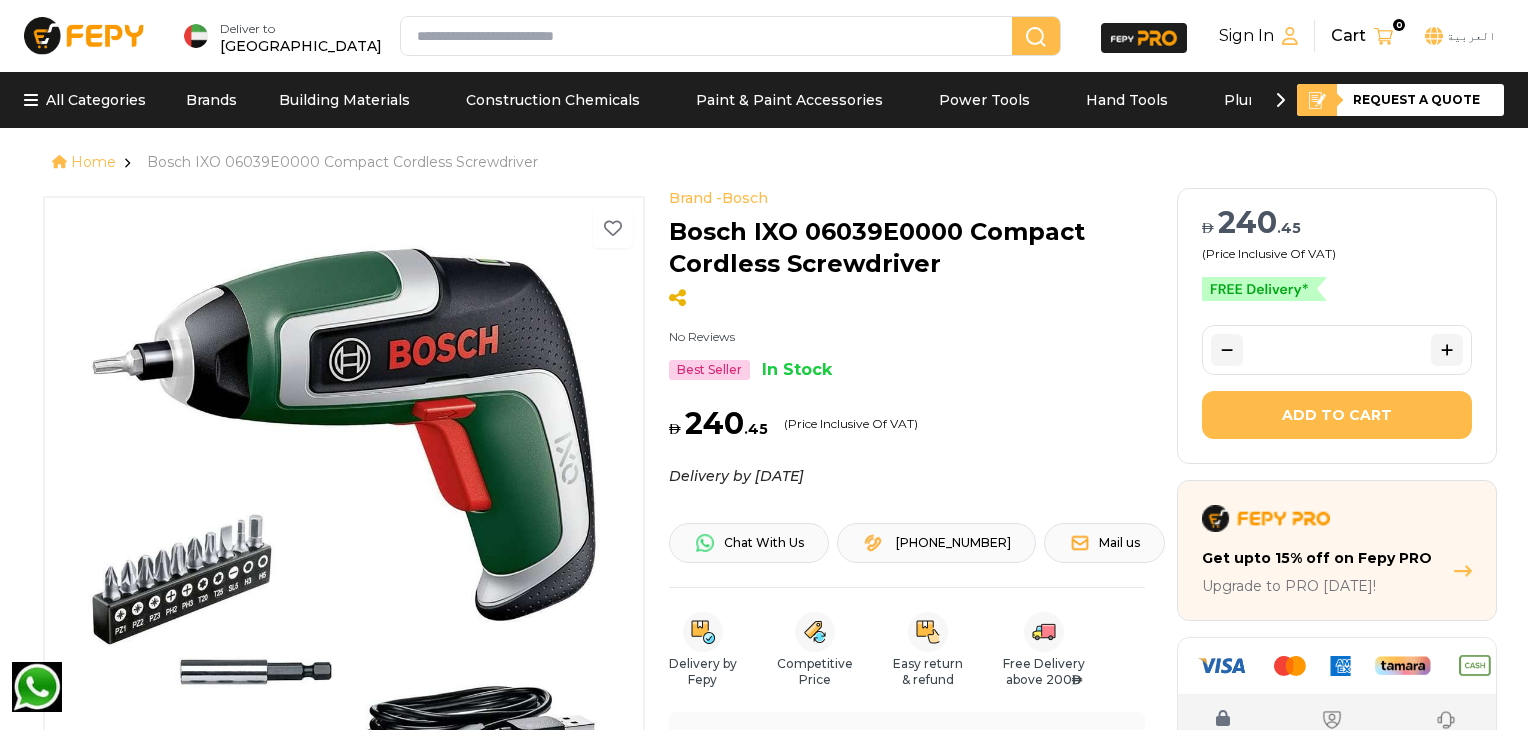 scroll, scrollTop: 0, scrollLeft: 0, axis: both 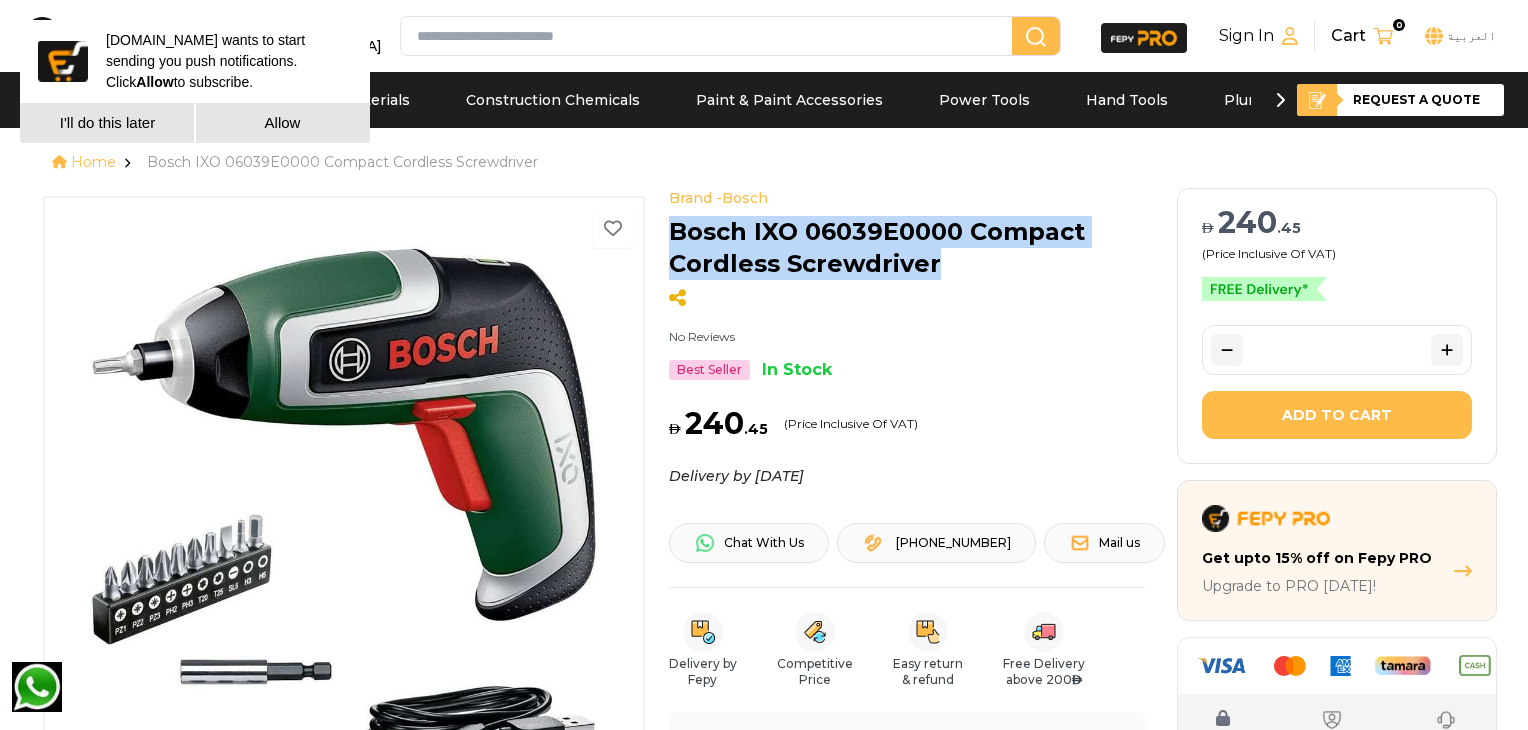 drag, startPoint x: 955, startPoint y: 264, endPoint x: 671, endPoint y: 235, distance: 285.4768 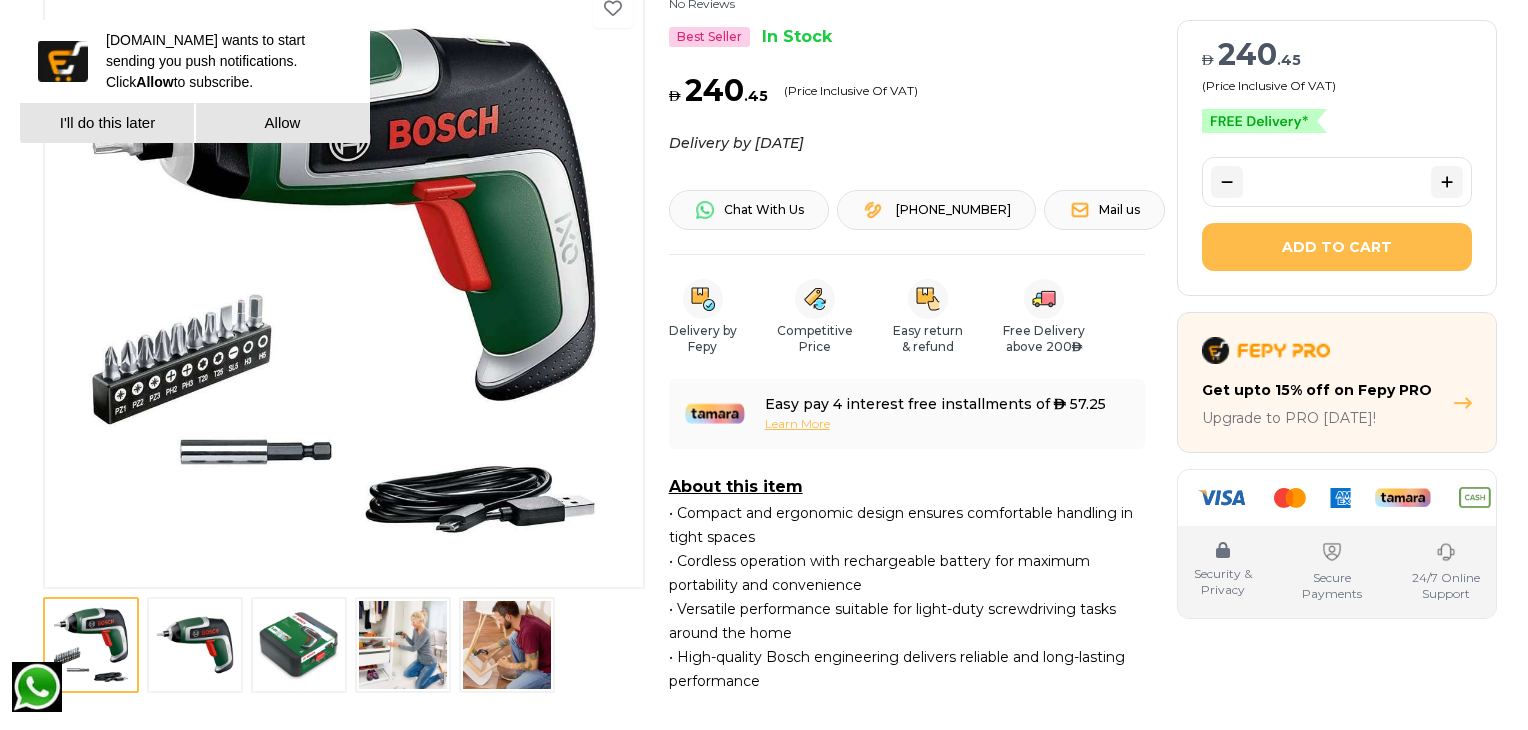 scroll, scrollTop: 666, scrollLeft: 0, axis: vertical 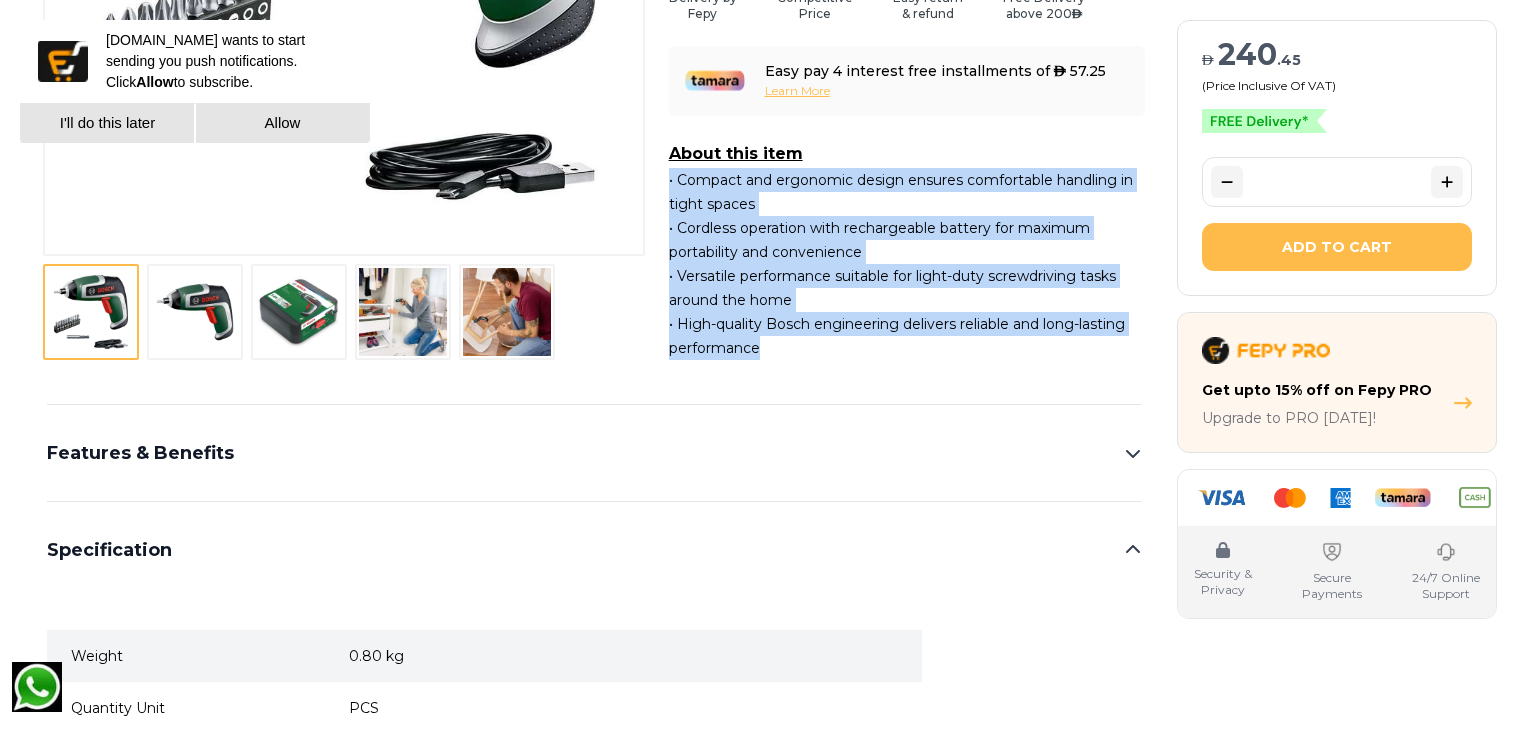 drag, startPoint x: 667, startPoint y: 179, endPoint x: 794, endPoint y: 373, distance: 231.8728 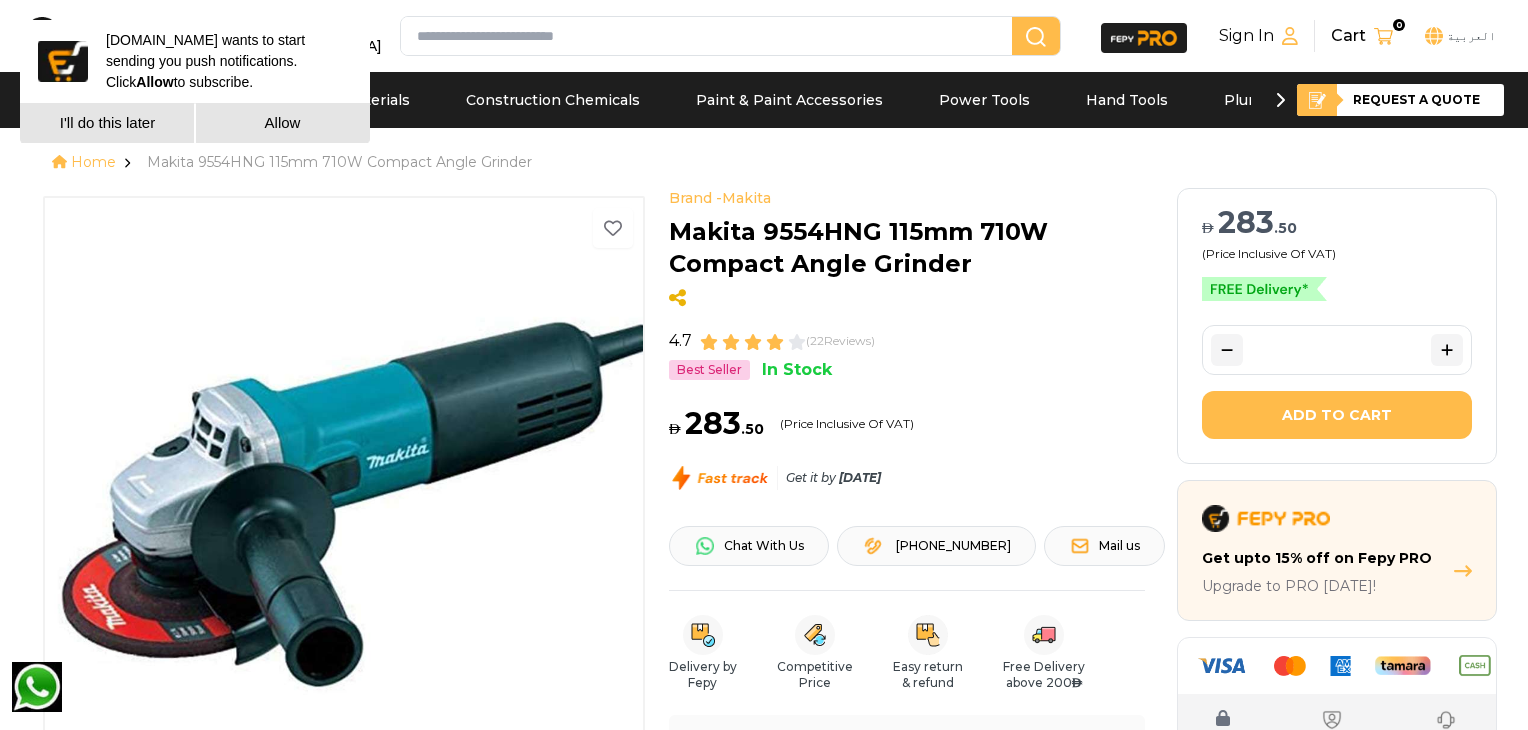 scroll, scrollTop: 0, scrollLeft: 0, axis: both 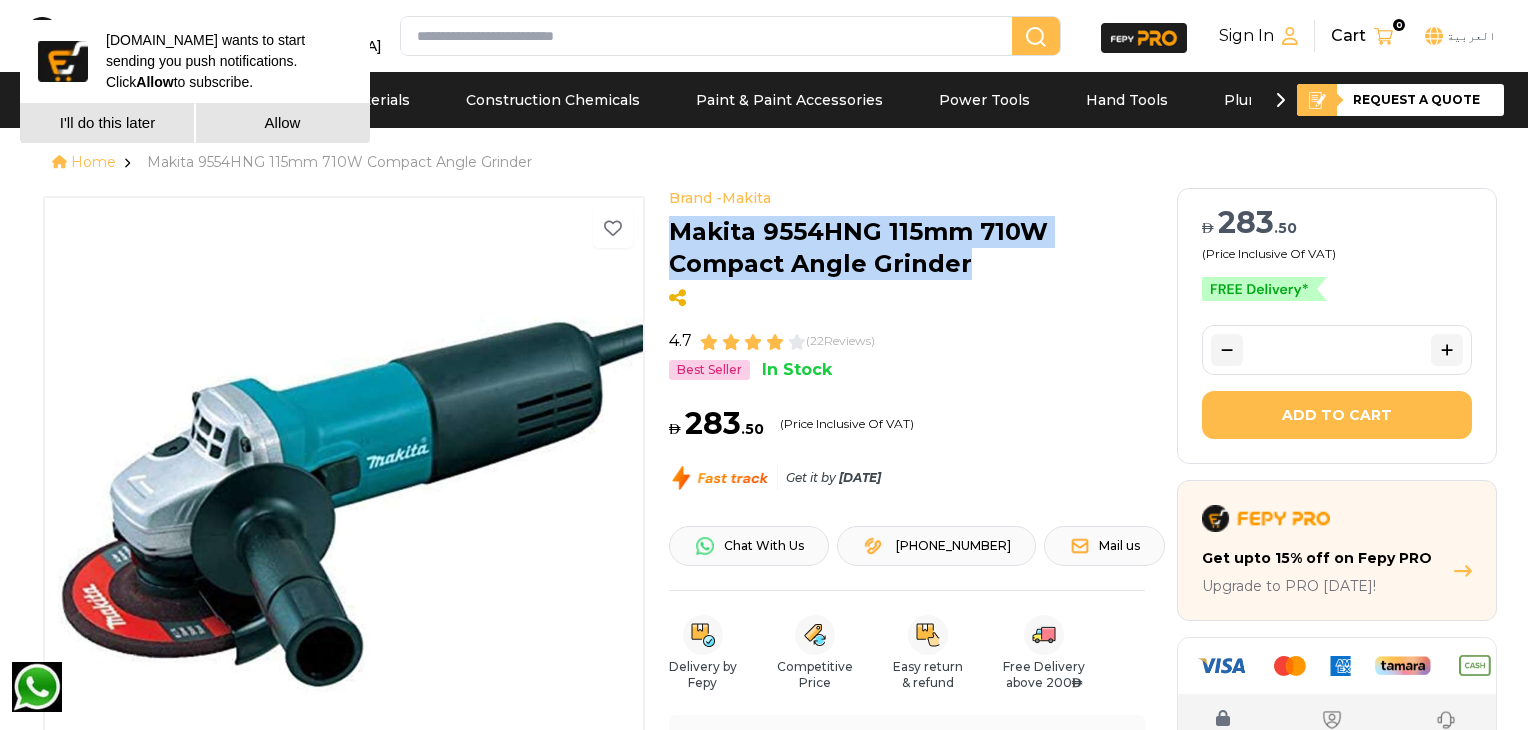 drag, startPoint x: 972, startPoint y: 268, endPoint x: 677, endPoint y: 232, distance: 297.1885 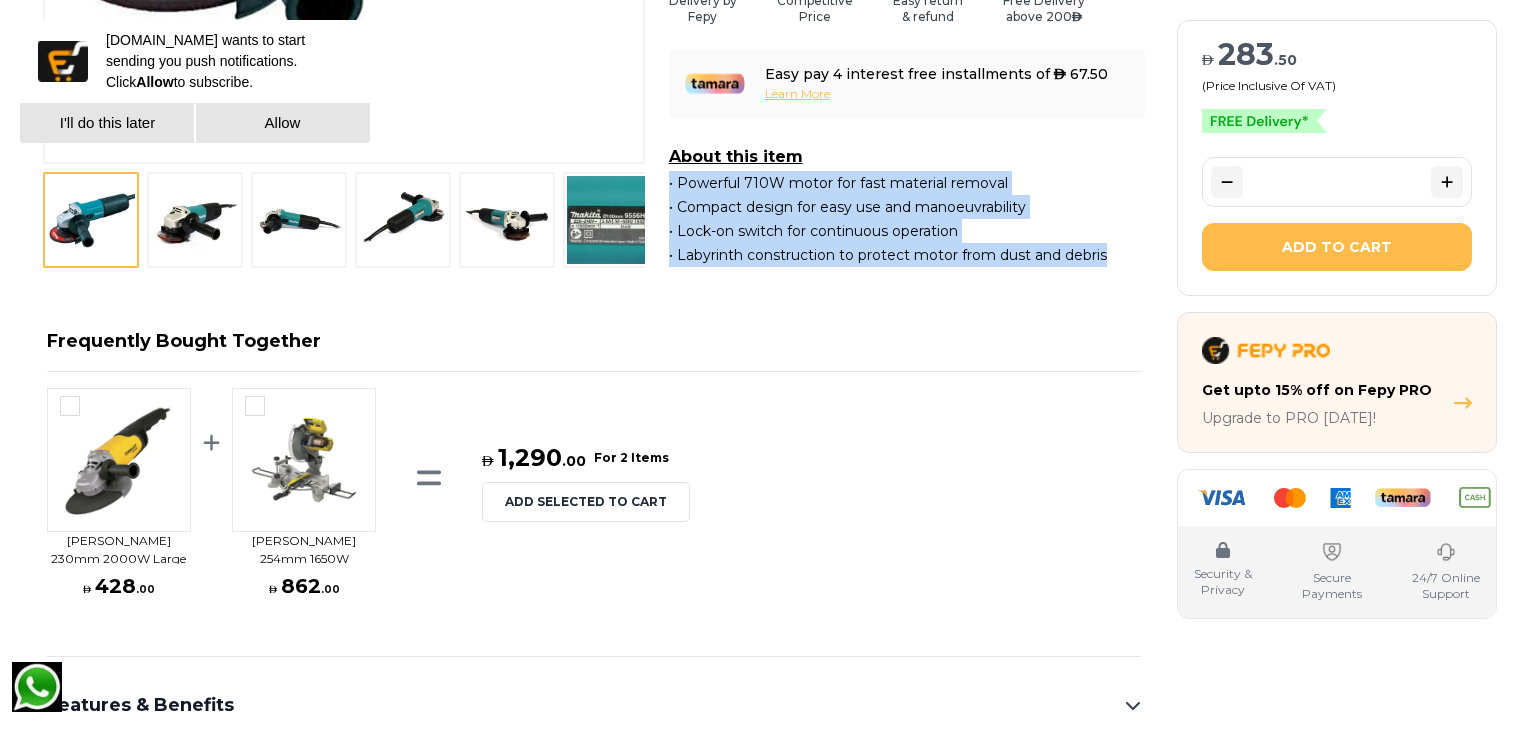 drag, startPoint x: 664, startPoint y: 184, endPoint x: 1120, endPoint y: 265, distance: 463.1382 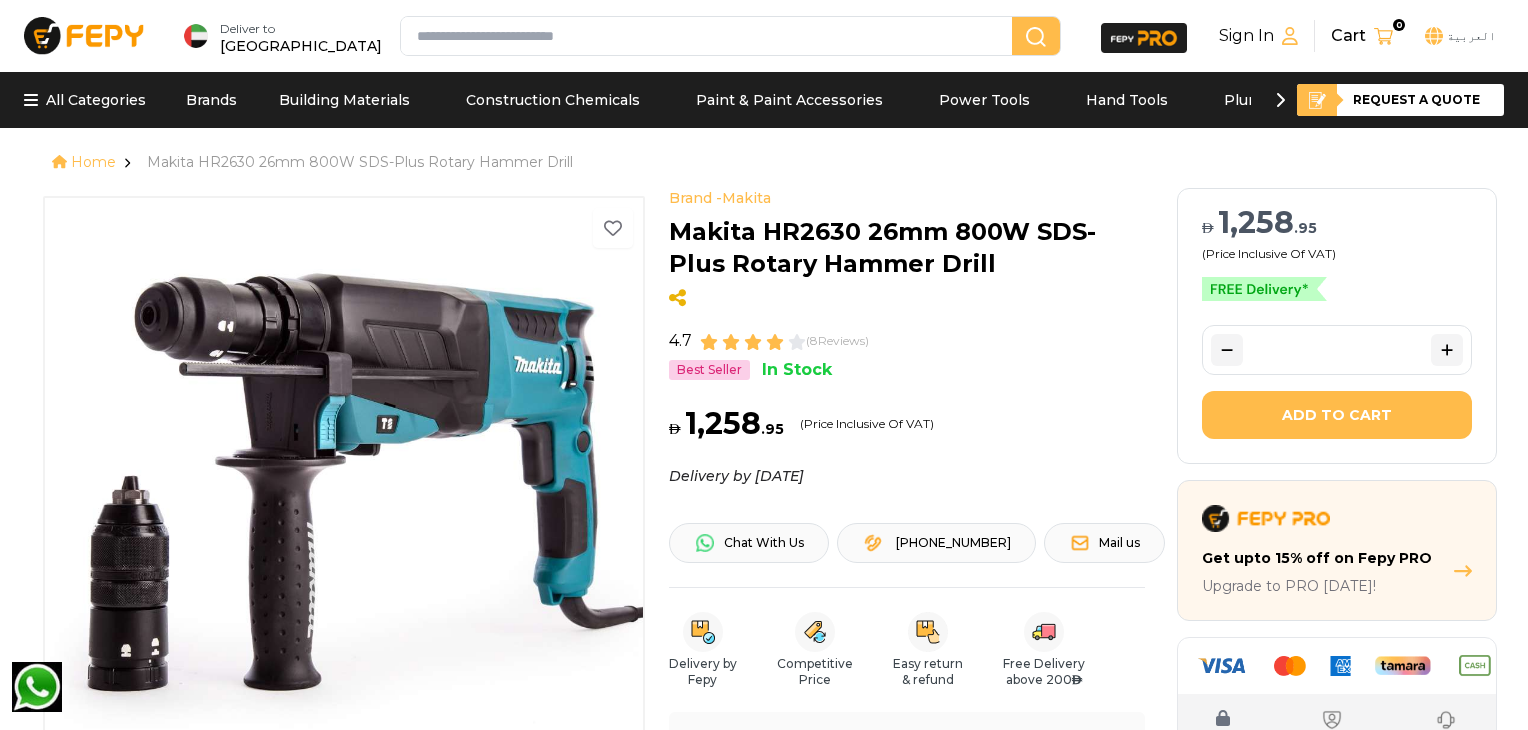 scroll, scrollTop: 0, scrollLeft: 0, axis: both 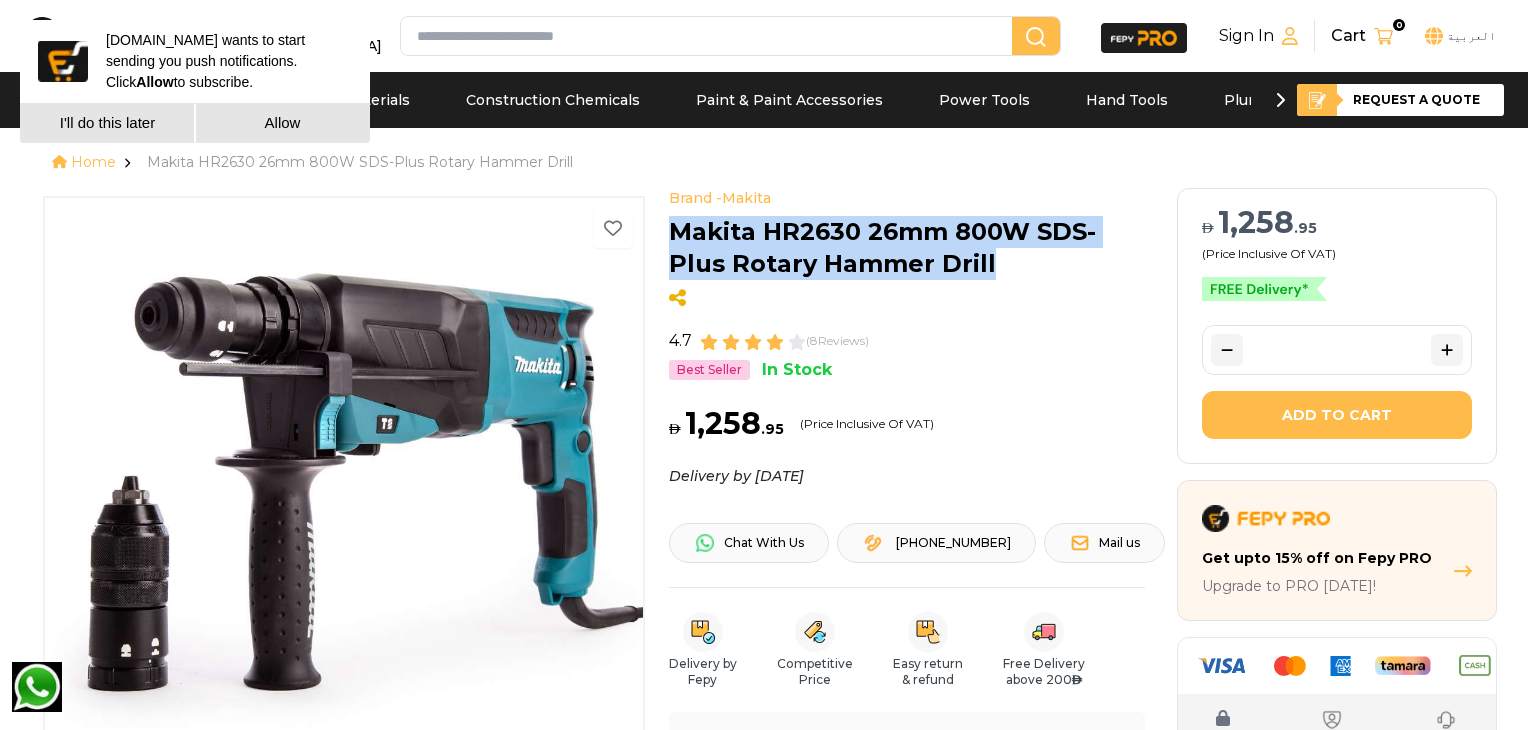 drag, startPoint x: 992, startPoint y: 265, endPoint x: 662, endPoint y: 237, distance: 331.18576 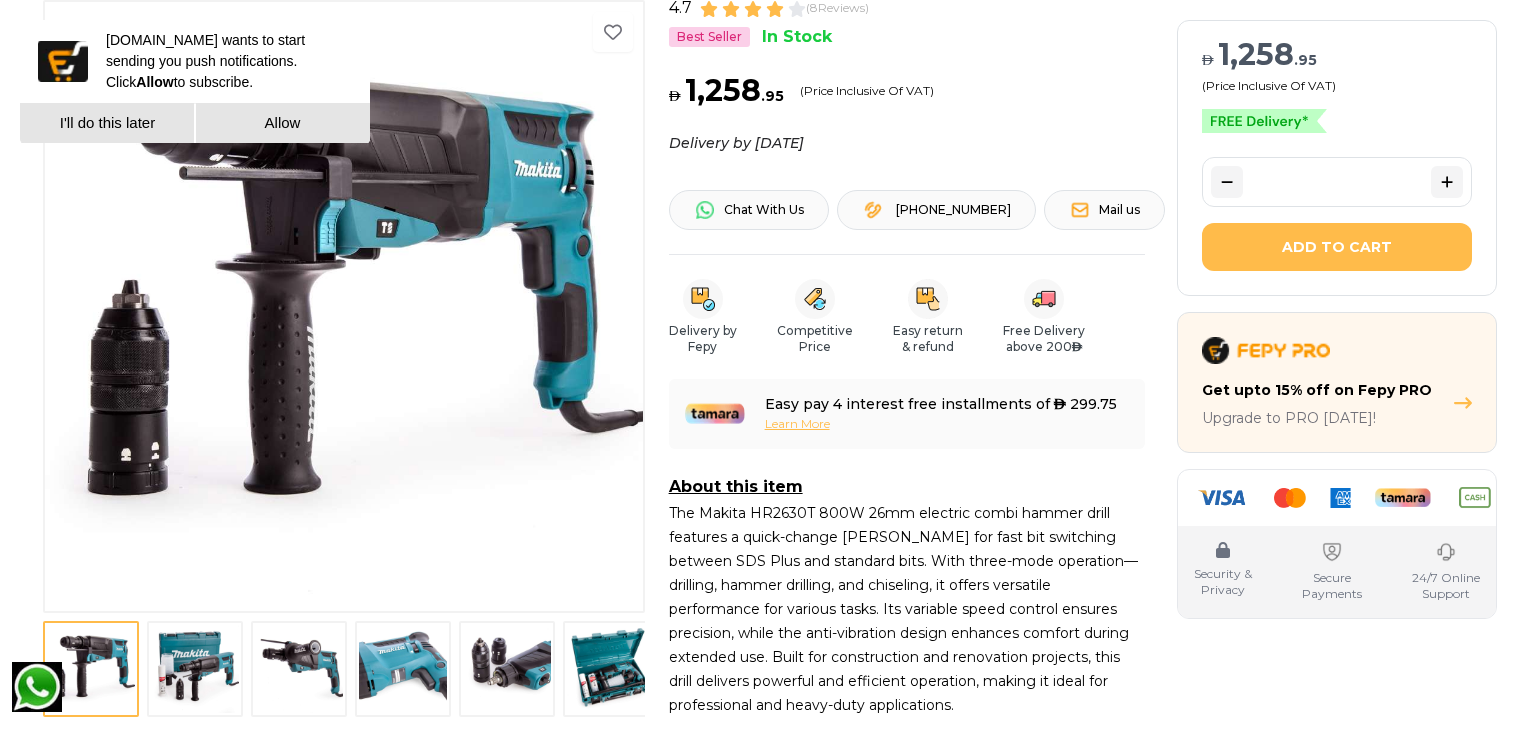 scroll, scrollTop: 666, scrollLeft: 0, axis: vertical 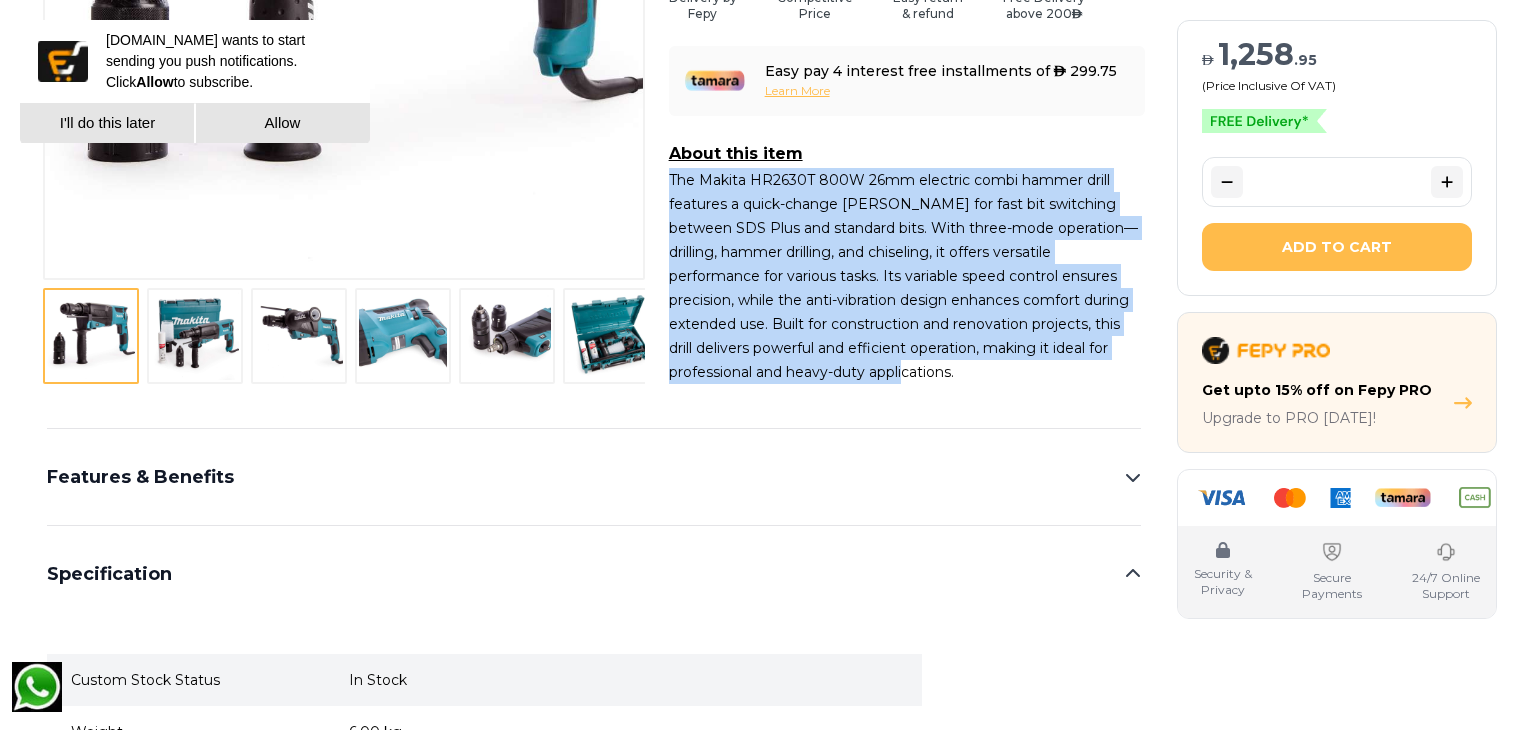 drag, startPoint x: 670, startPoint y: 181, endPoint x: 832, endPoint y: 369, distance: 248.1693 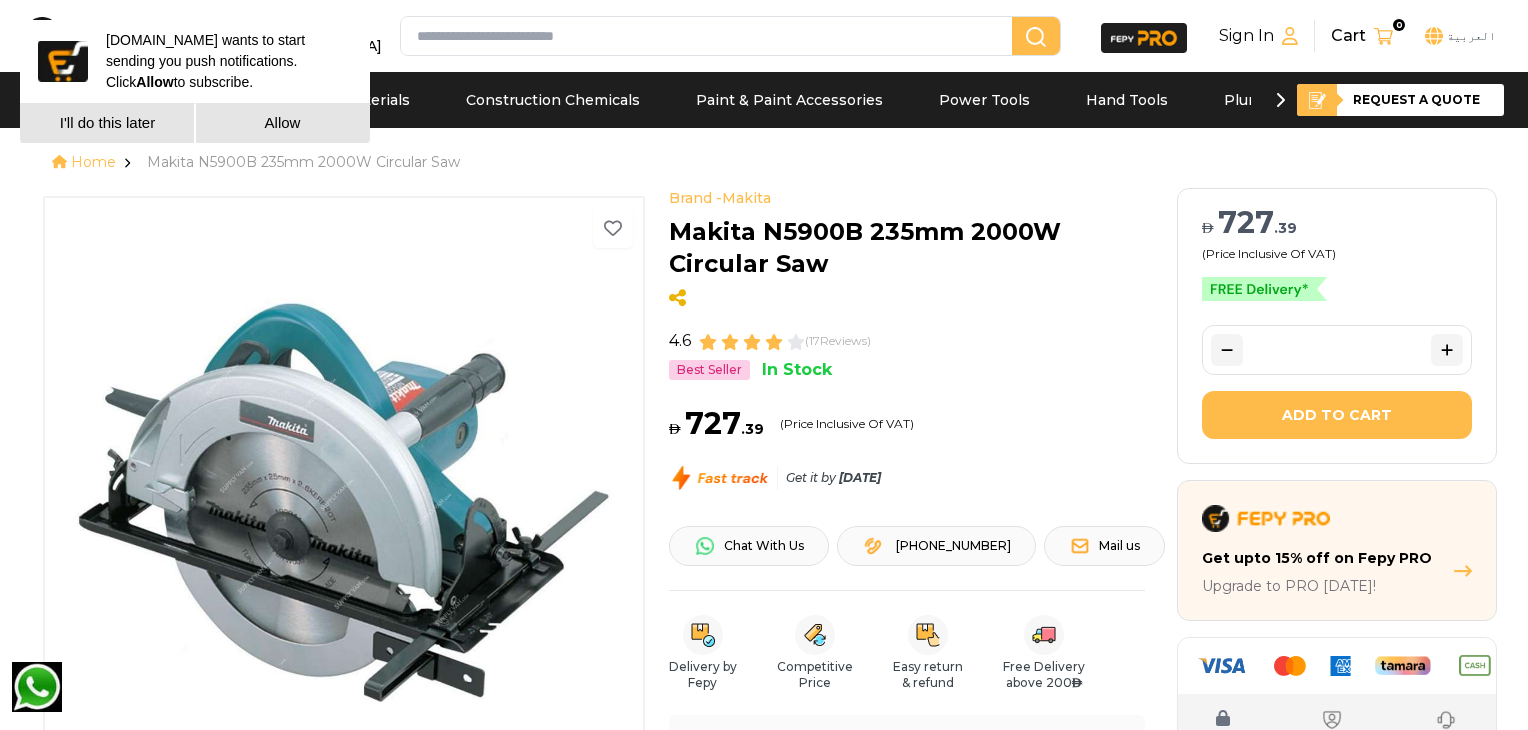 scroll, scrollTop: 0, scrollLeft: 0, axis: both 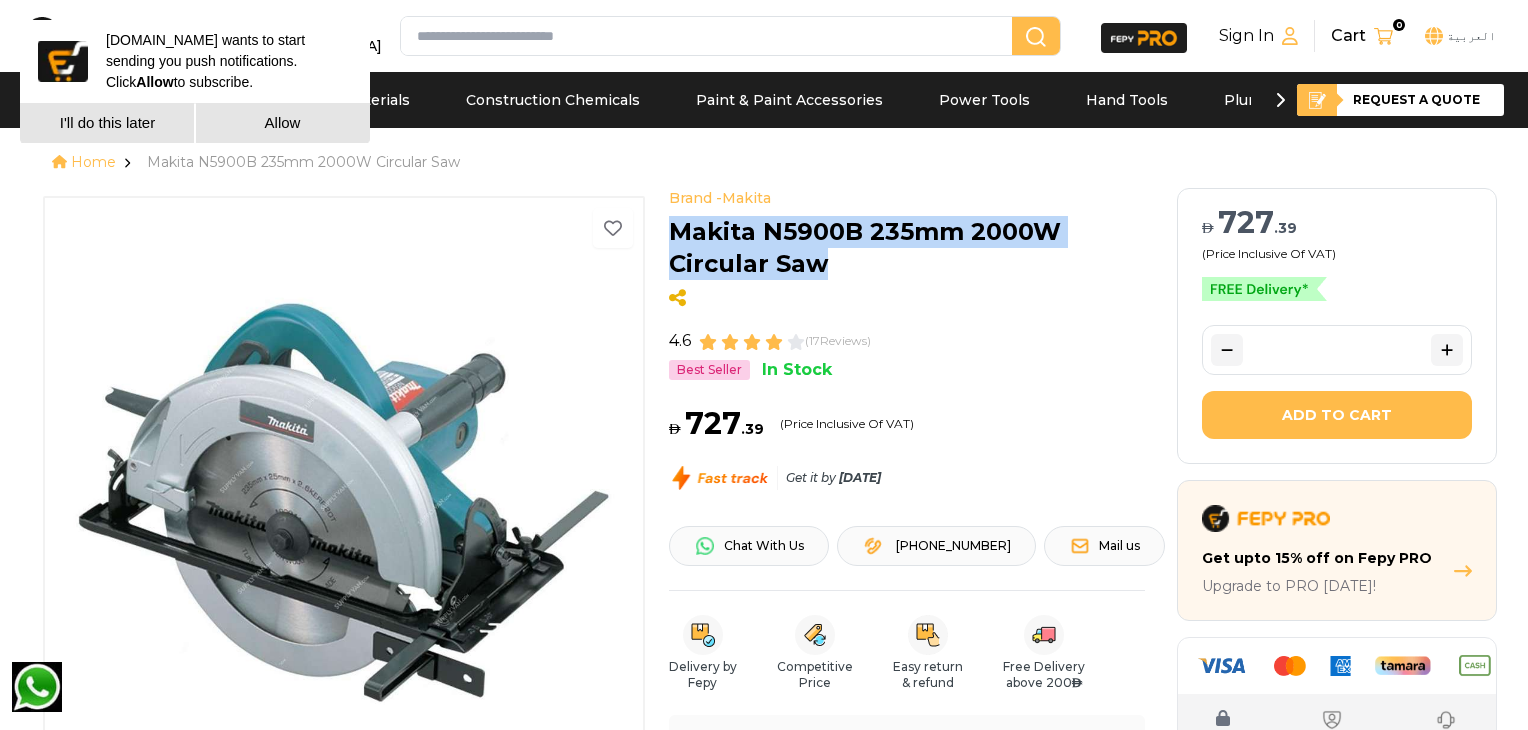 drag, startPoint x: 662, startPoint y: 225, endPoint x: 849, endPoint y: 269, distance: 192.10674 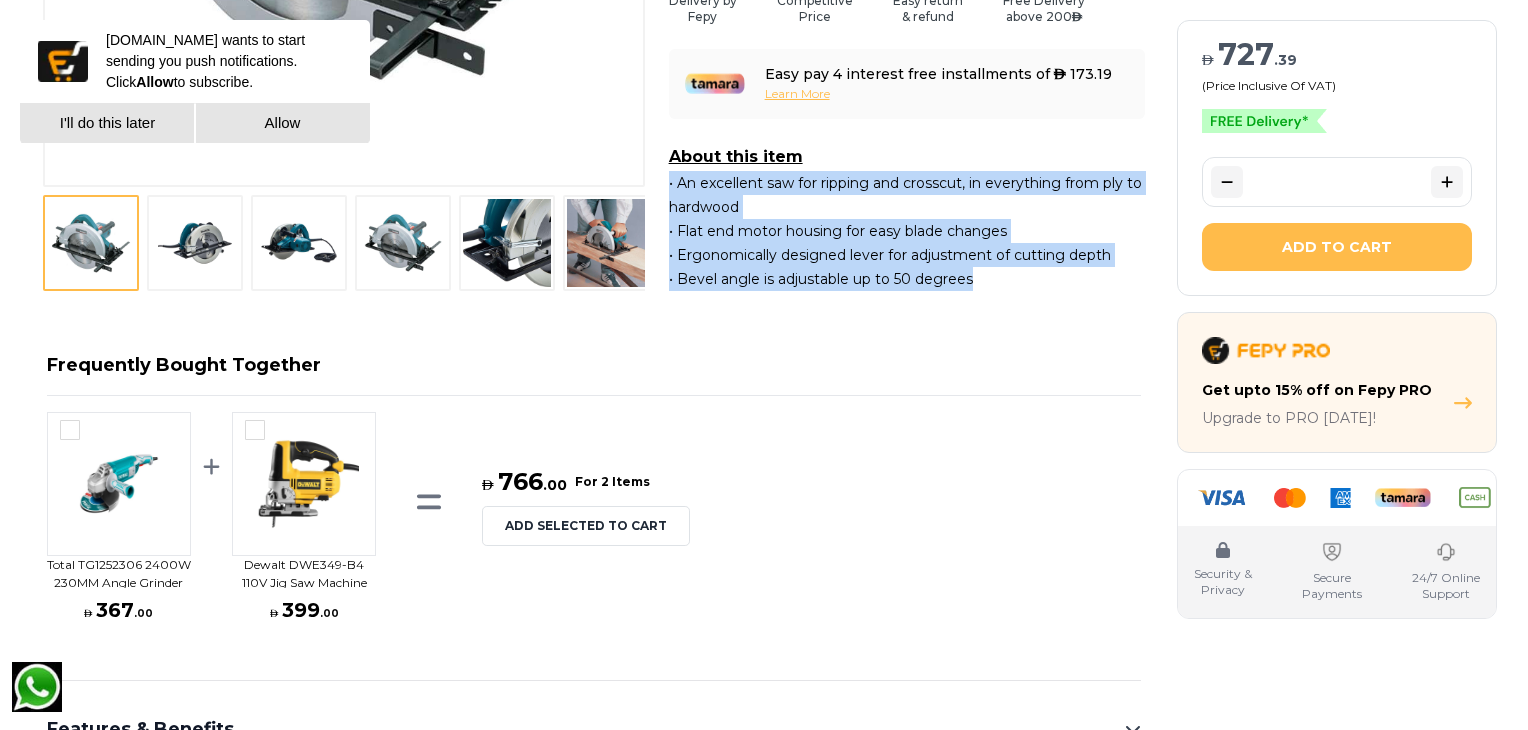 drag, startPoint x: 668, startPoint y: 183, endPoint x: 1019, endPoint y: 285, distance: 365.52017 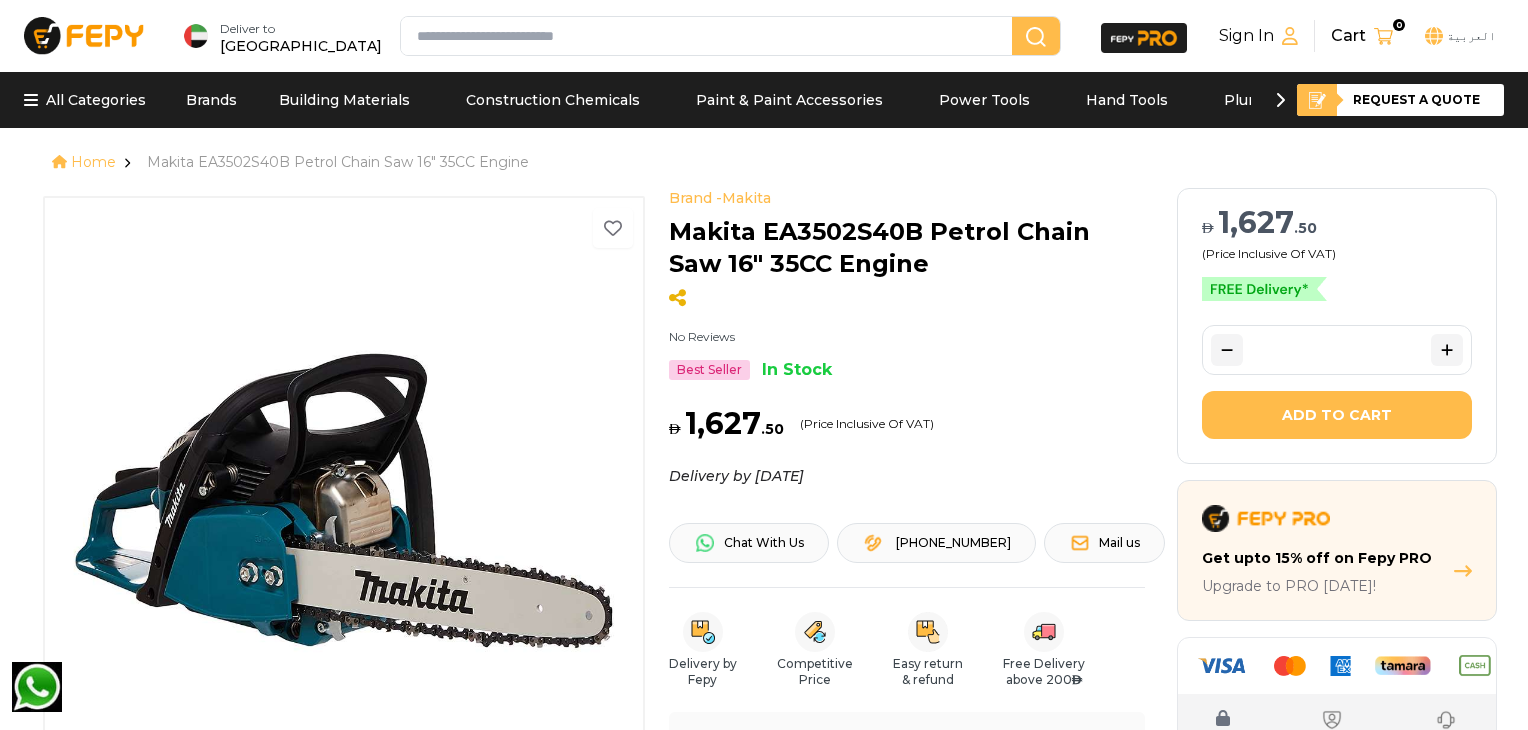 scroll, scrollTop: 0, scrollLeft: 0, axis: both 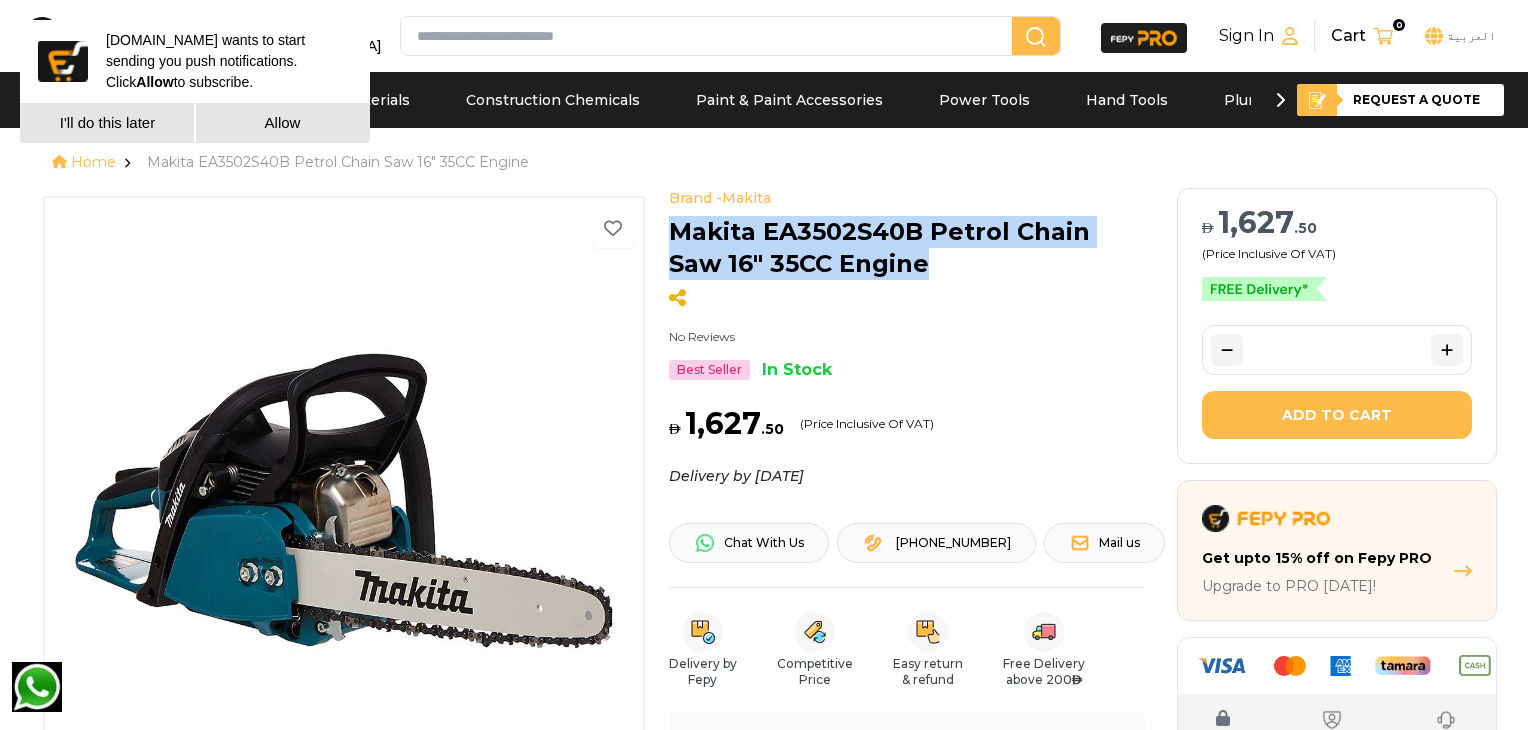 drag, startPoint x: 877, startPoint y: 261, endPoint x: 667, endPoint y: 245, distance: 210.60864 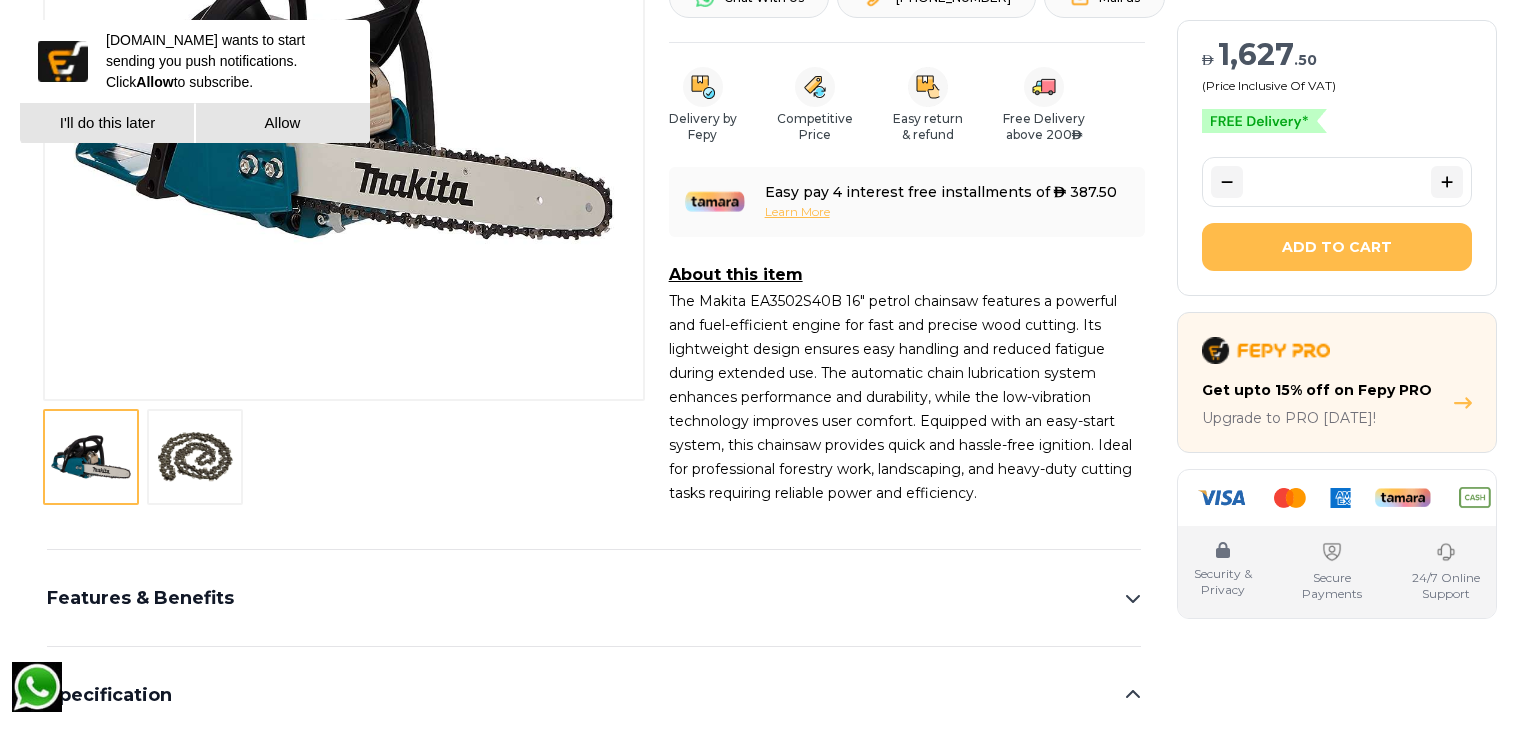 scroll, scrollTop: 666, scrollLeft: 0, axis: vertical 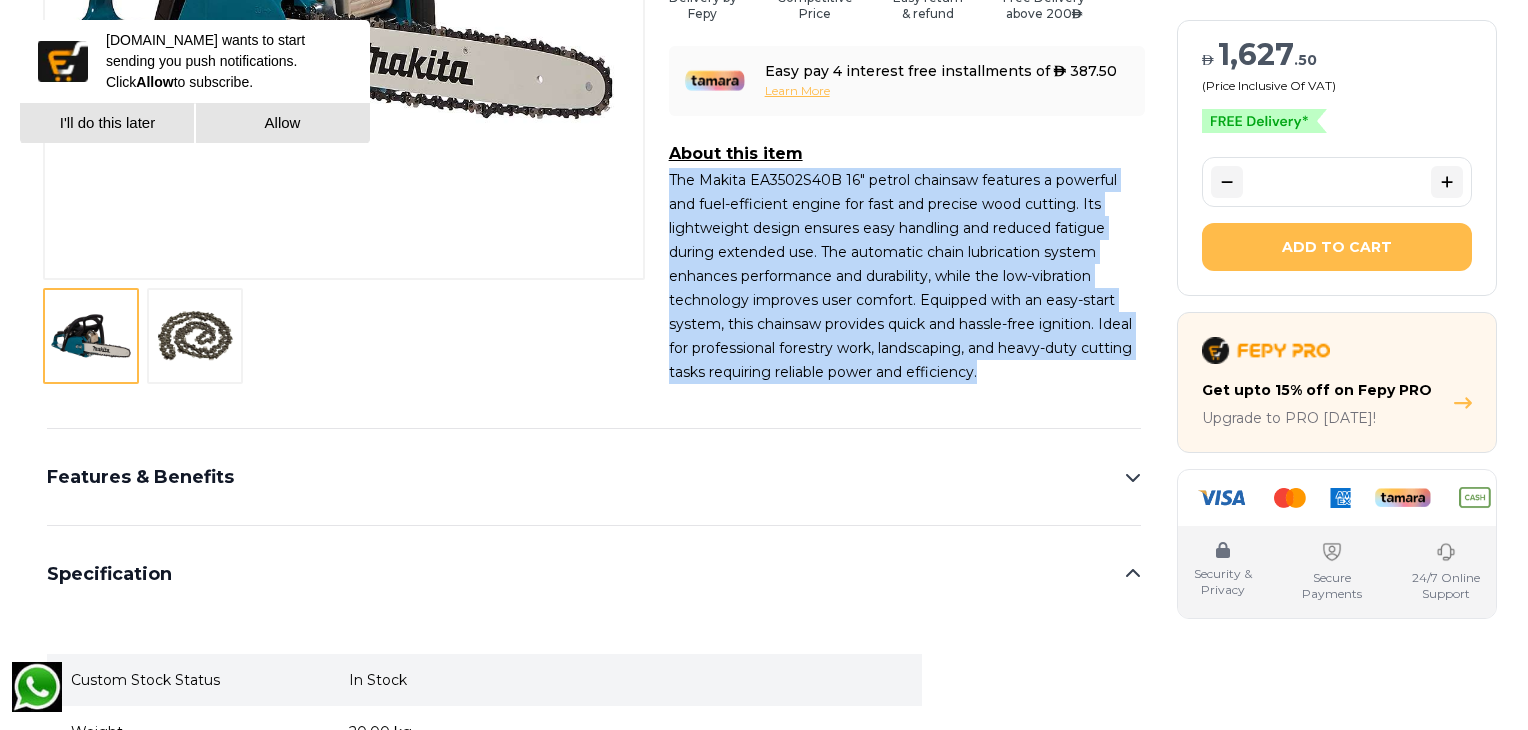 drag, startPoint x: 667, startPoint y: 182, endPoint x: 1024, endPoint y: 371, distance: 403.94305 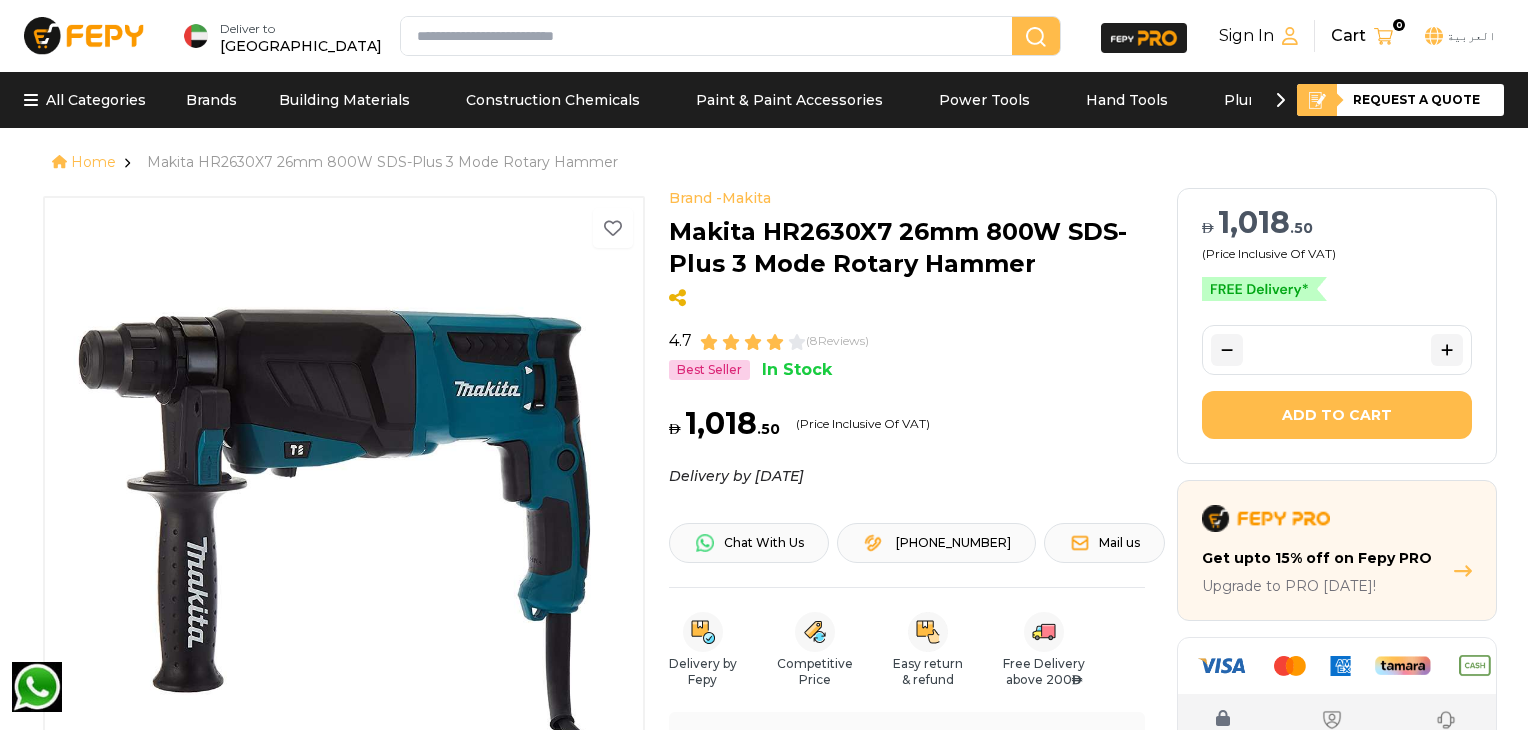 scroll, scrollTop: 0, scrollLeft: 0, axis: both 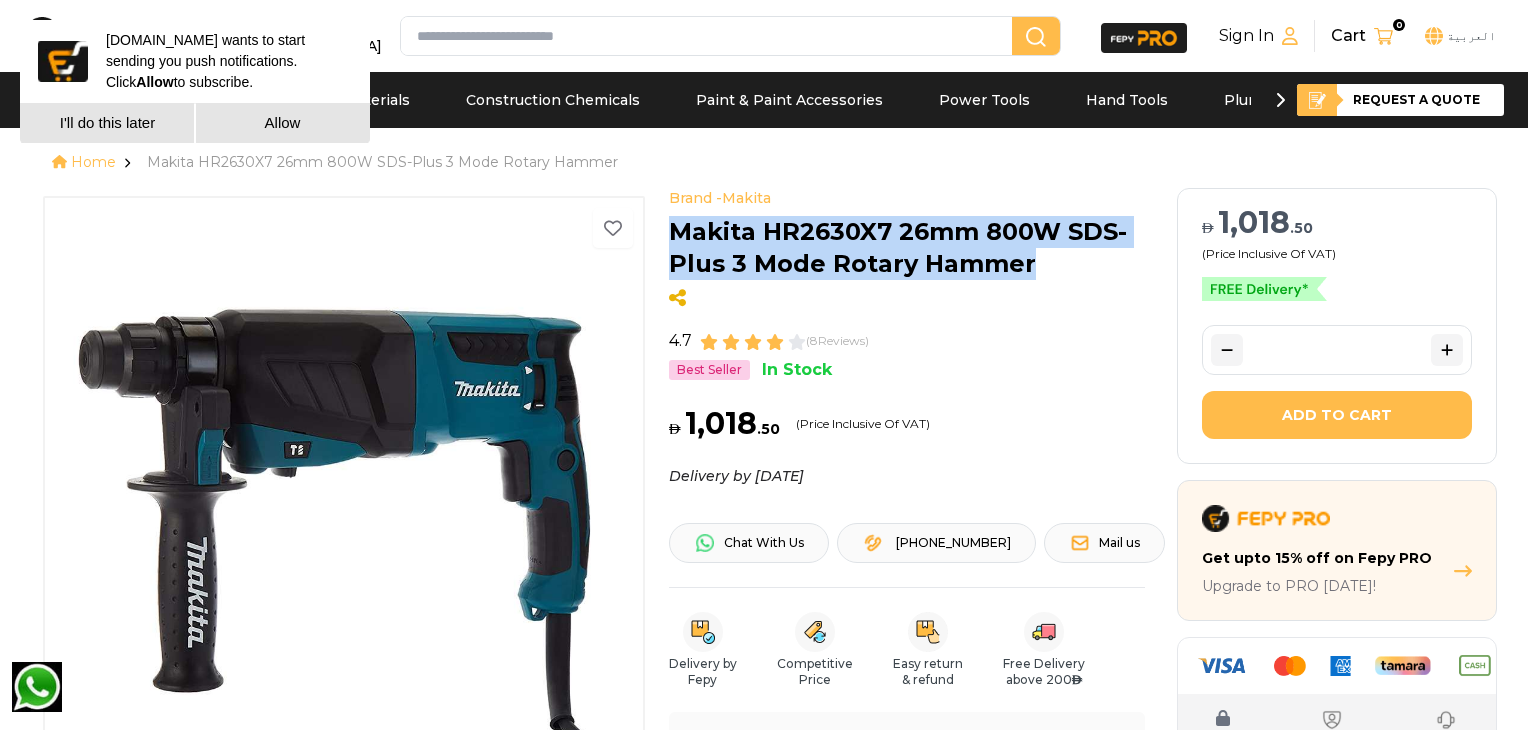 drag, startPoint x: 1051, startPoint y: 252, endPoint x: 665, endPoint y: 235, distance: 386.37418 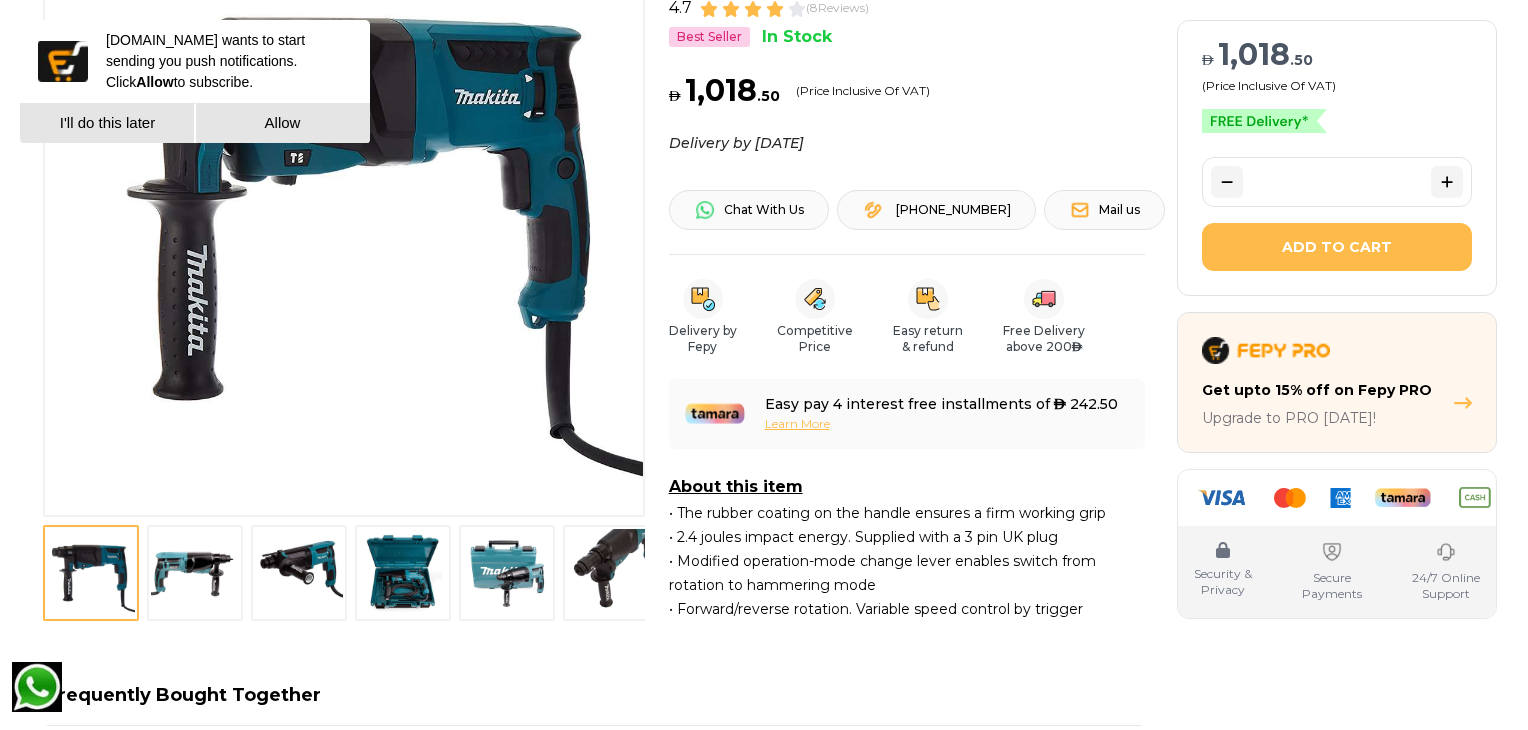 scroll, scrollTop: 666, scrollLeft: 0, axis: vertical 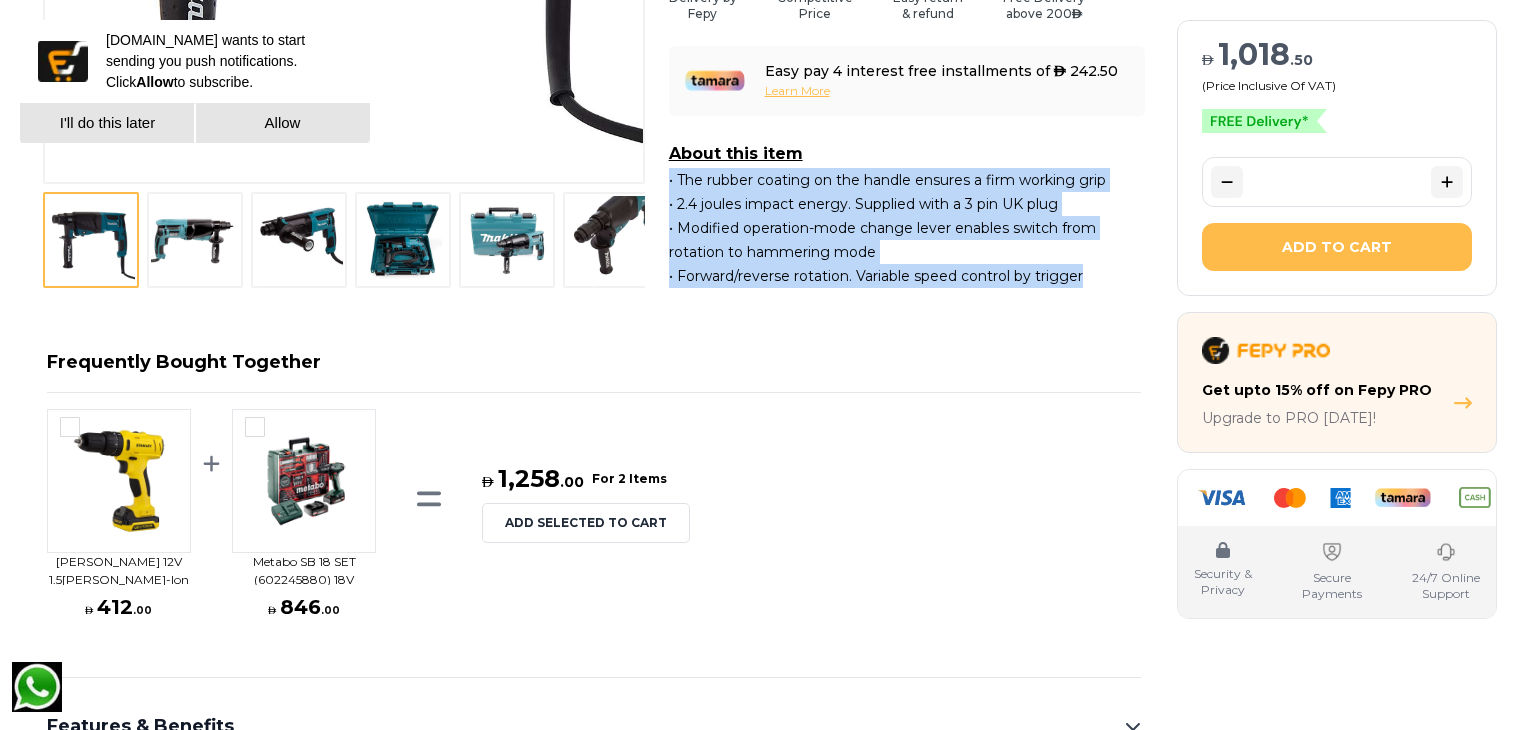 drag, startPoint x: 667, startPoint y: 185, endPoint x: 1150, endPoint y: 292, distance: 494.71002 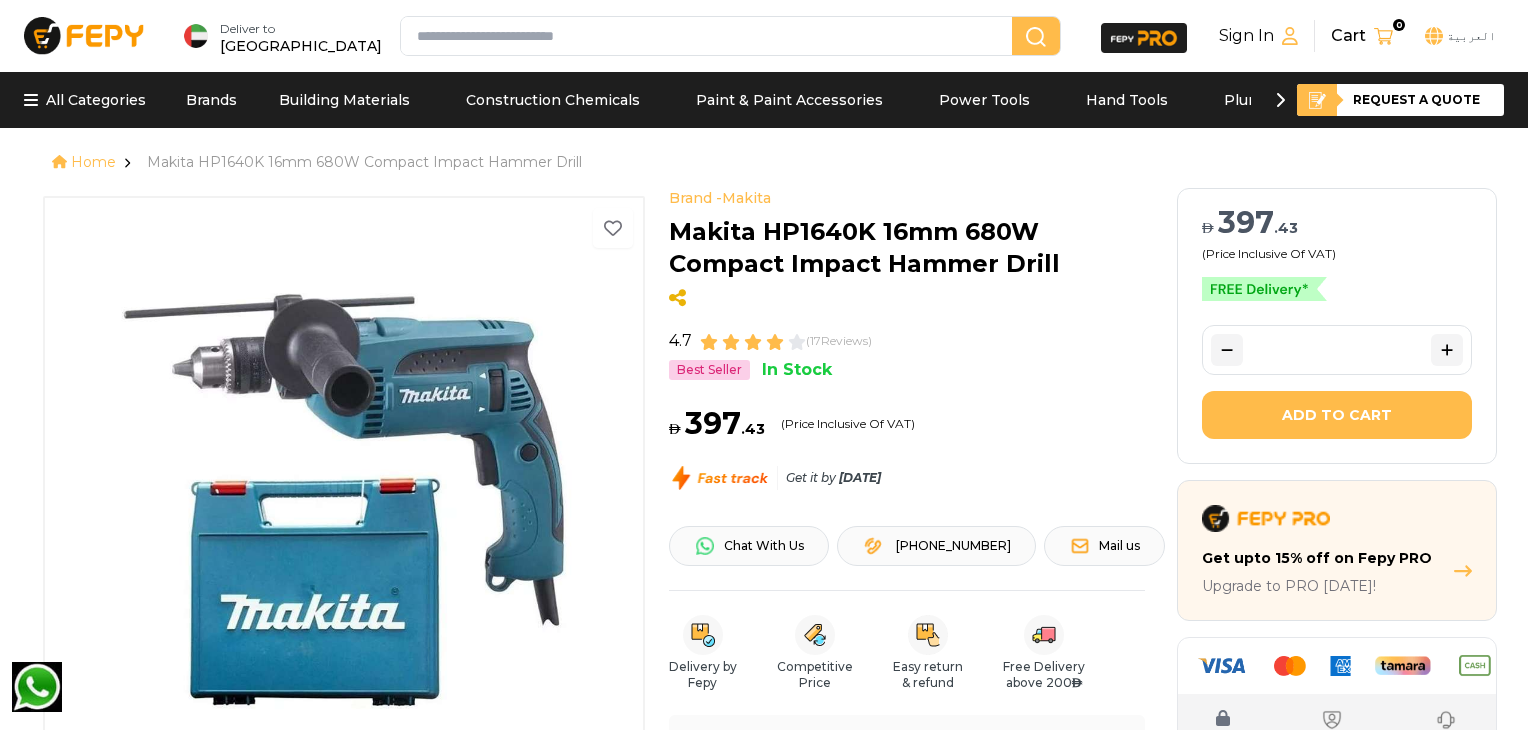 scroll, scrollTop: 0, scrollLeft: 0, axis: both 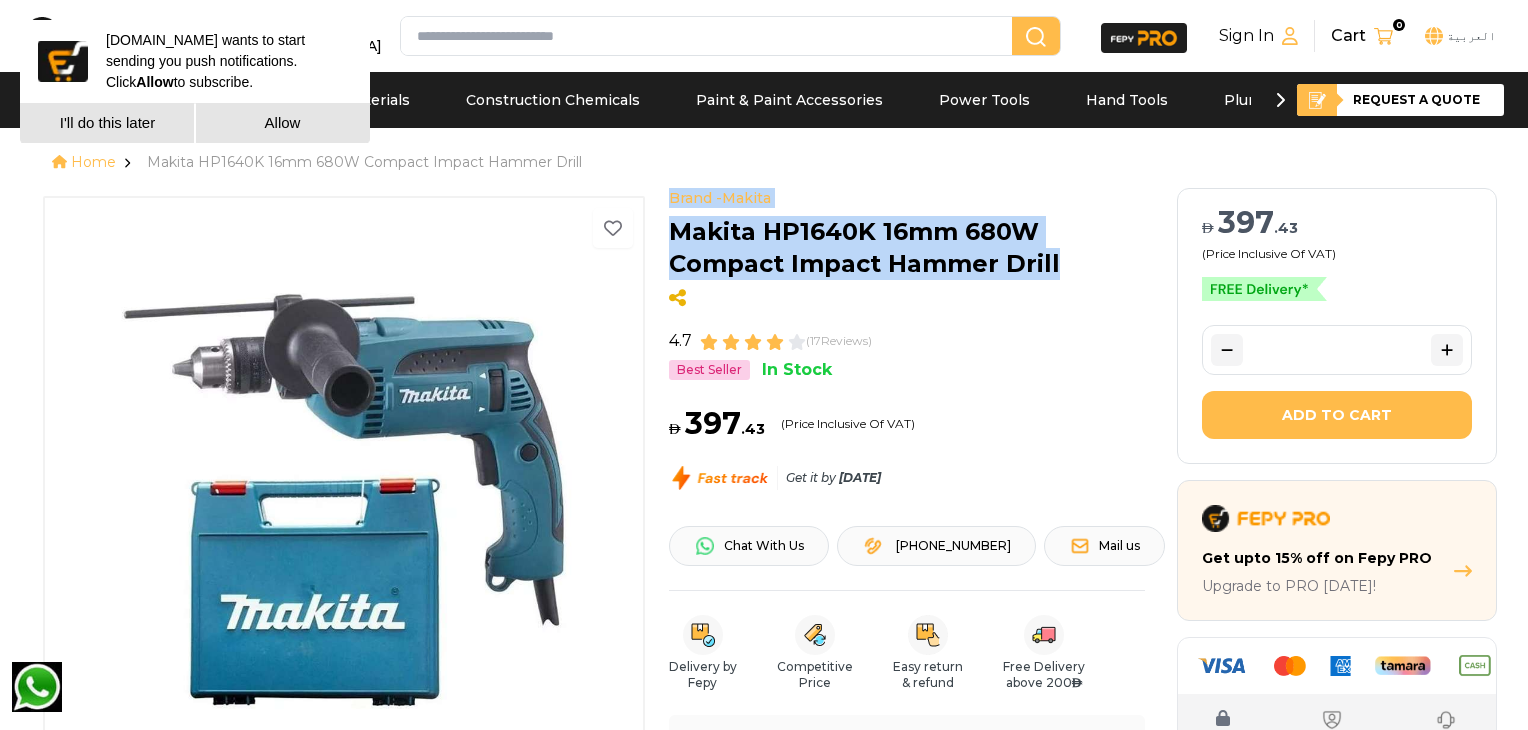 drag, startPoint x: 1057, startPoint y: 262, endPoint x: 656, endPoint y: 239, distance: 401.65906 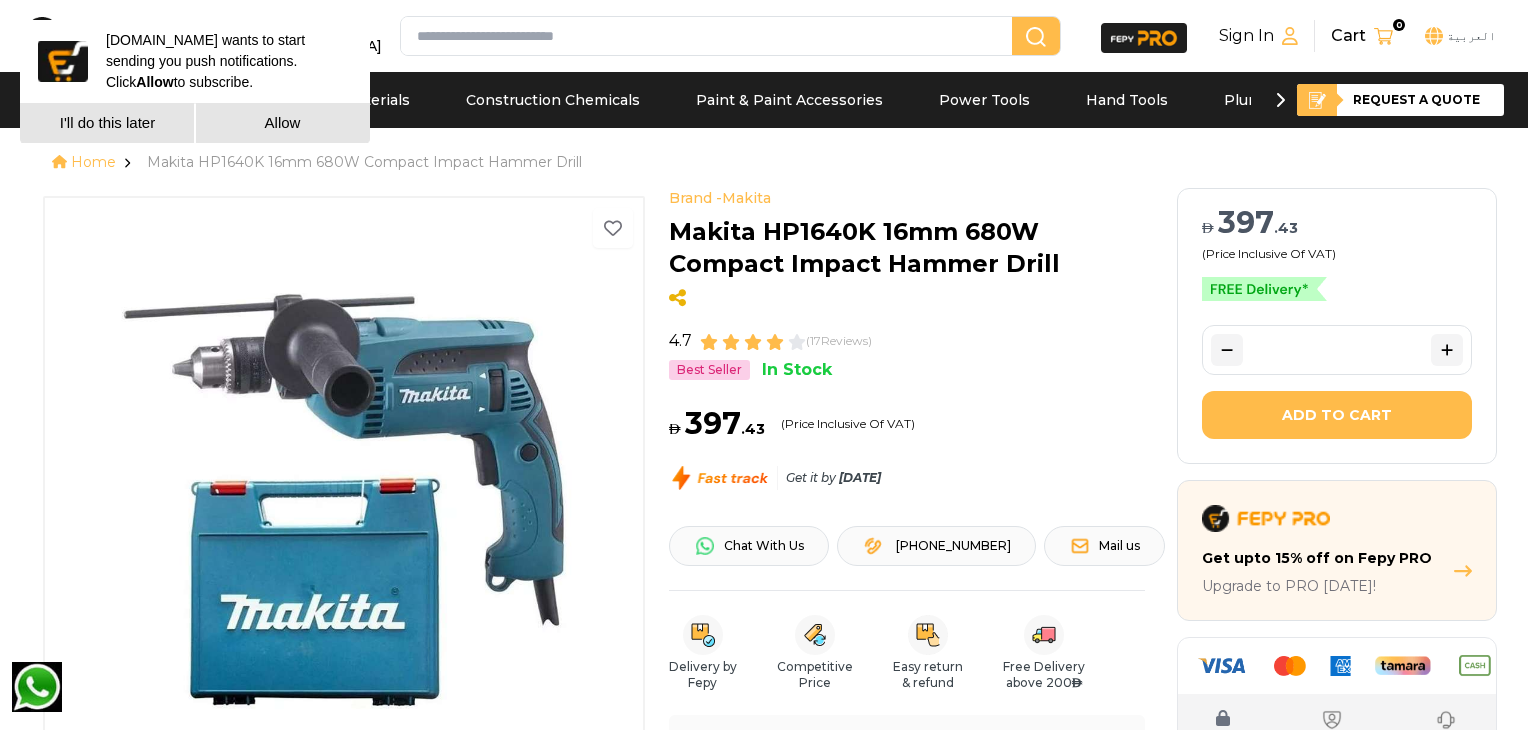 click on "Brand -  Makita 17   Reviews Best Seller In Stock   1 2 3 4   Brand -  Makita Makita HP1640K 16mm 680W Compact Impact Hammer Drill 4.7   ( 17  Reviews) Best Seller In Stock AED 397 . 43  (Price Inclusive Of VAT)    Get it by   Today   Security &   Privacy Secure   Payments 24/7 Online   Support Chat With Us +971566118671 Mail us Delivery by  Fepy Competitive  Price Easy return  & refund Free Delivery  above 200  AED   Easy pay 4 interest free installments of   AED     94.63   Learn More About this item • Drill with drilling and impact drilling • Rubberized soft grip for more comfort and control • Same speed and torque in both directions with reverse gear • Variable speed control dial enables user to match the speed to the application" at bounding box center (594, 584) 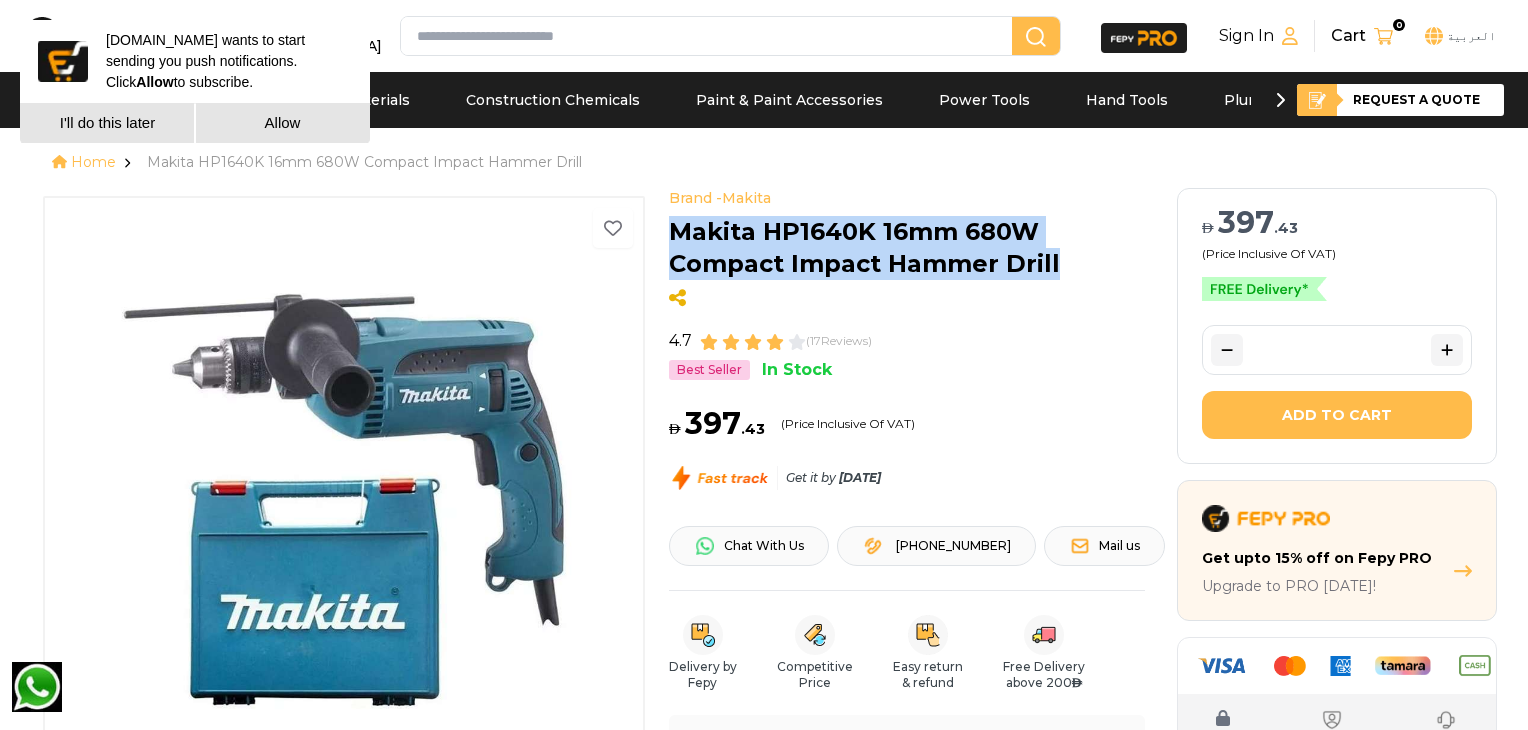 drag, startPoint x: 674, startPoint y: 231, endPoint x: 1066, endPoint y: 277, distance: 394.68976 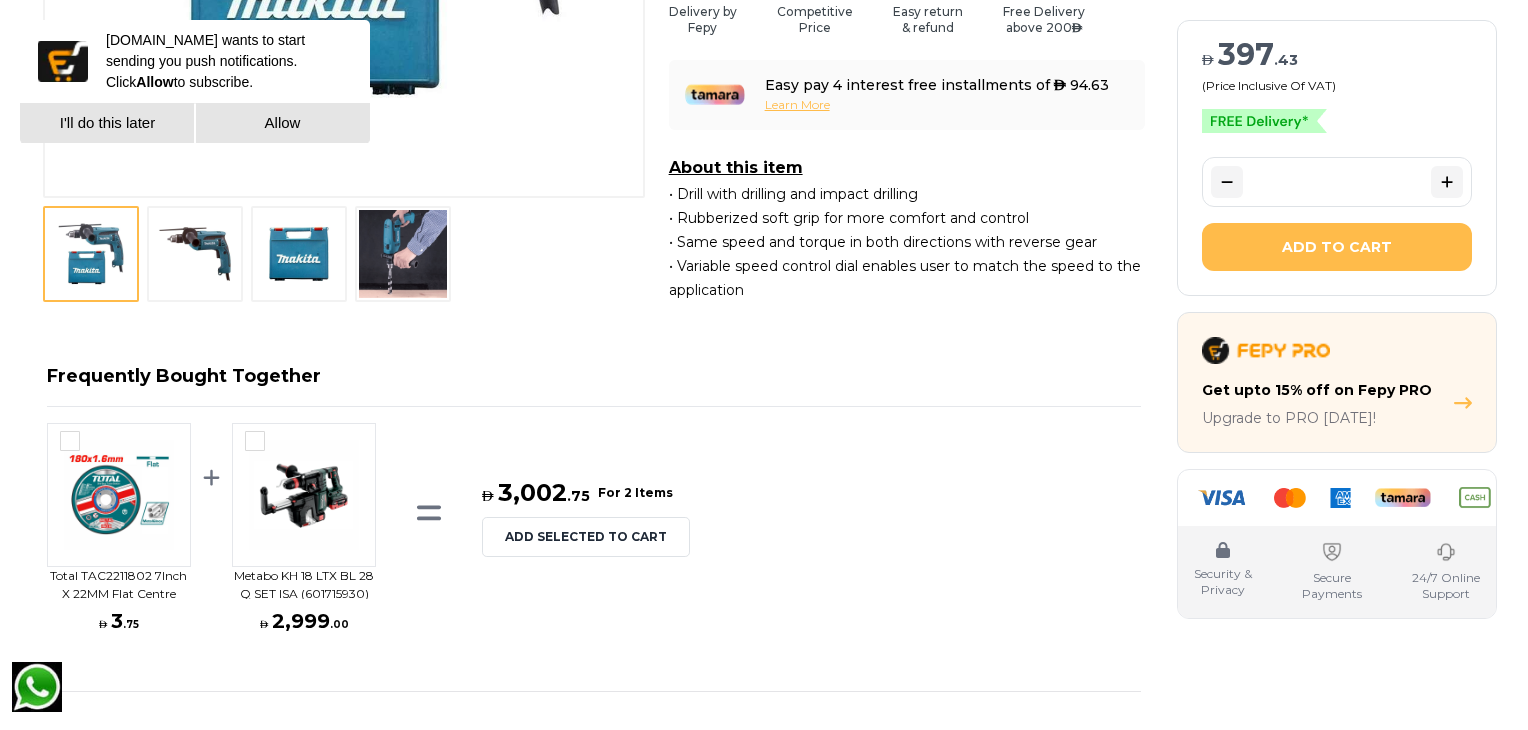 scroll, scrollTop: 666, scrollLeft: 0, axis: vertical 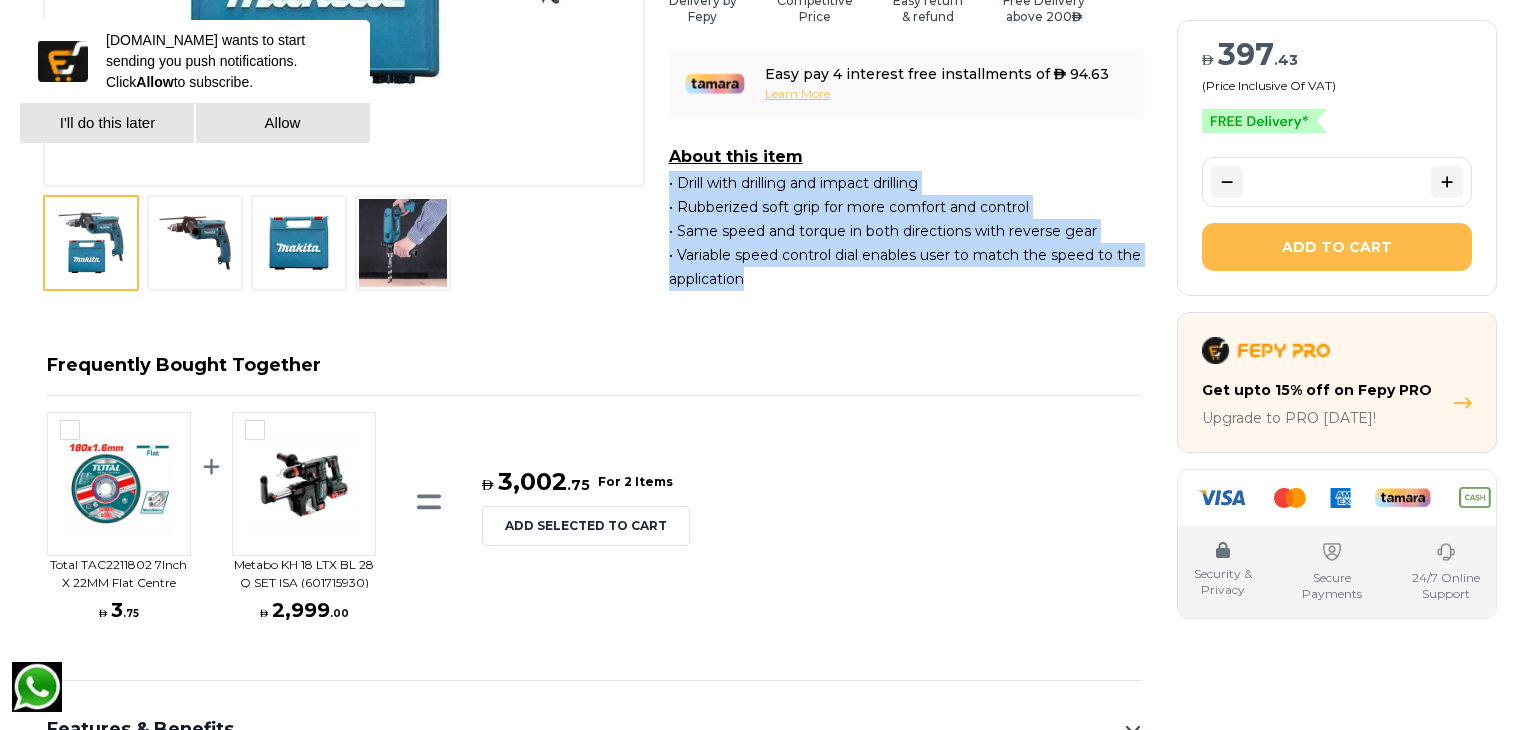 drag, startPoint x: 665, startPoint y: 176, endPoint x: 784, endPoint y: 269, distance: 151.0298 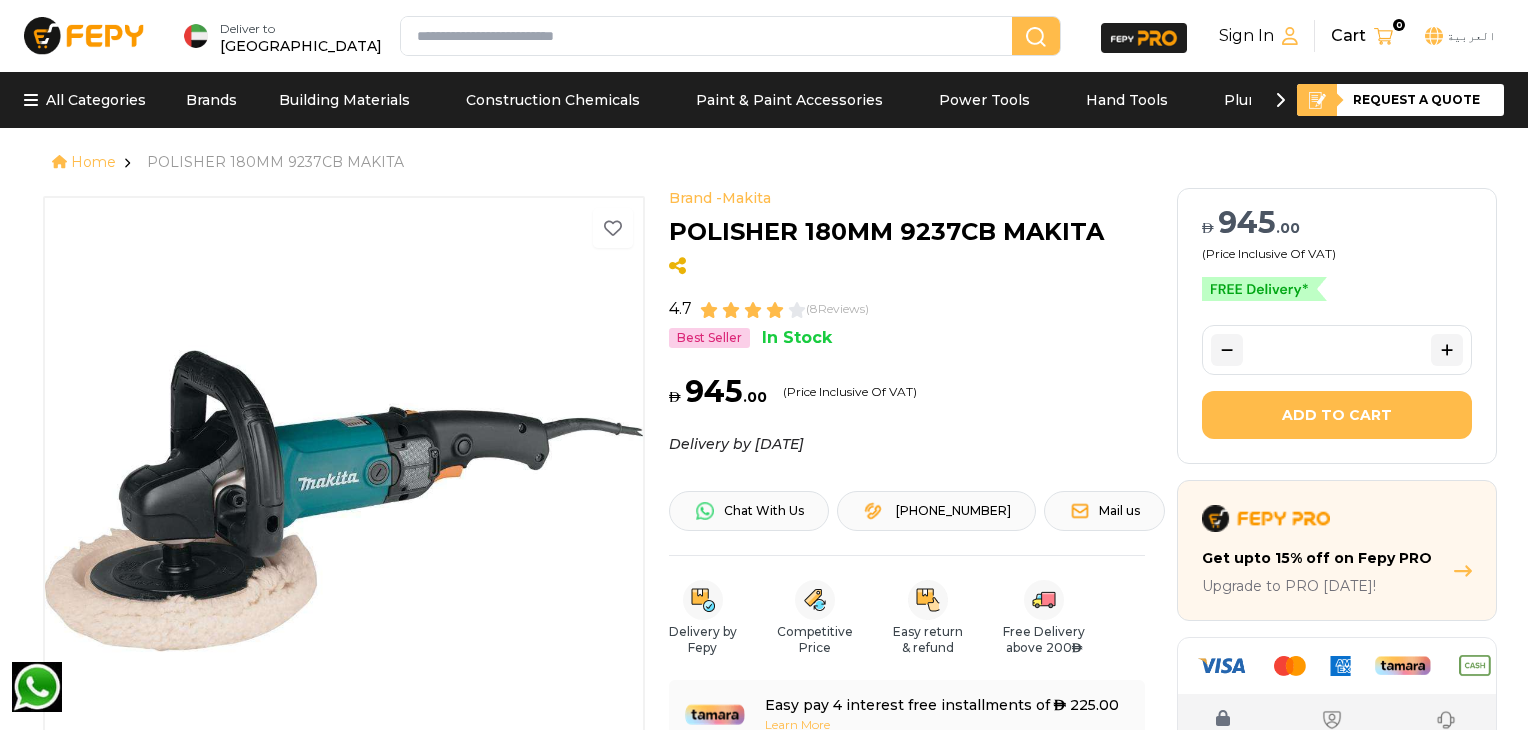 scroll, scrollTop: 0, scrollLeft: 0, axis: both 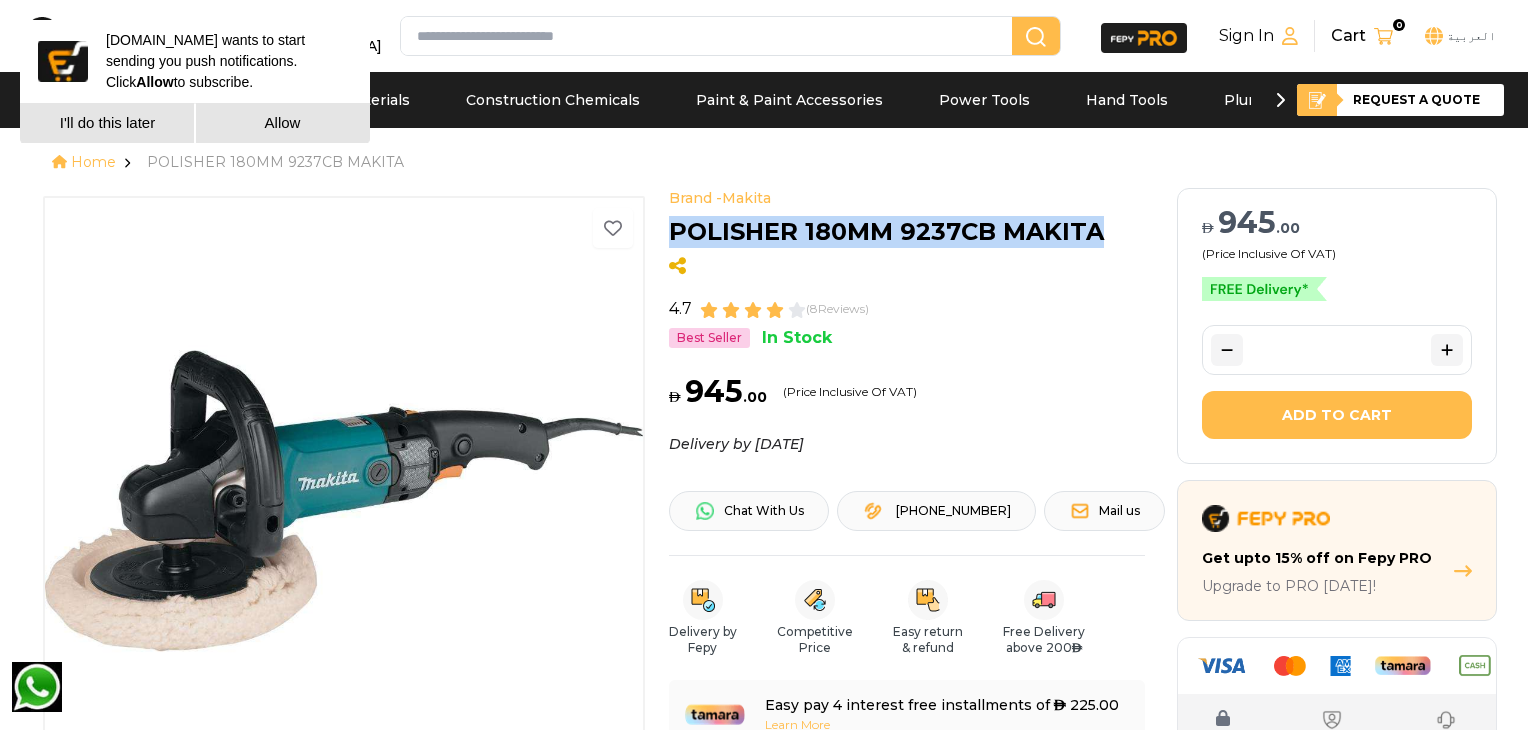 drag, startPoint x: 670, startPoint y: 222, endPoint x: 1128, endPoint y: 233, distance: 458.13208 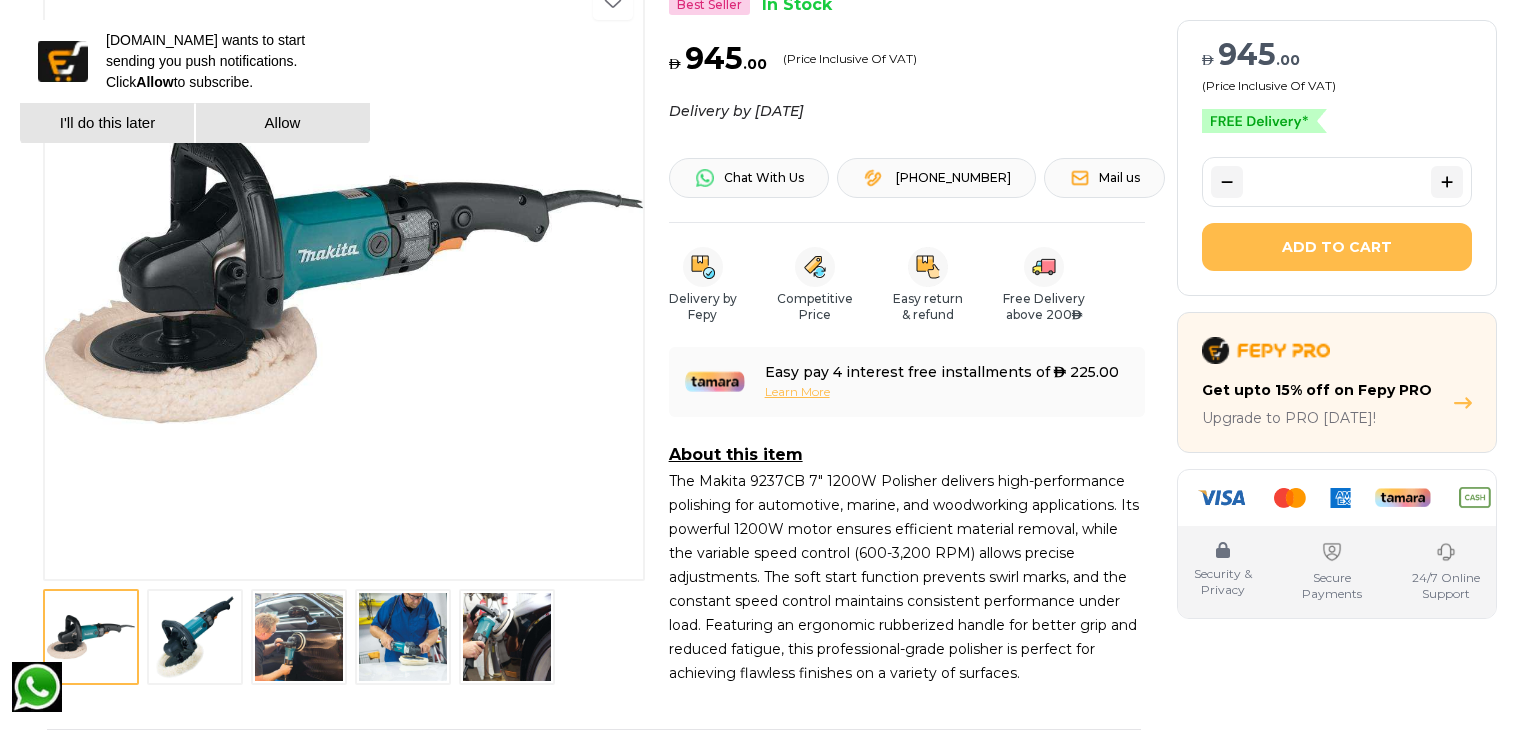 scroll, scrollTop: 666, scrollLeft: 0, axis: vertical 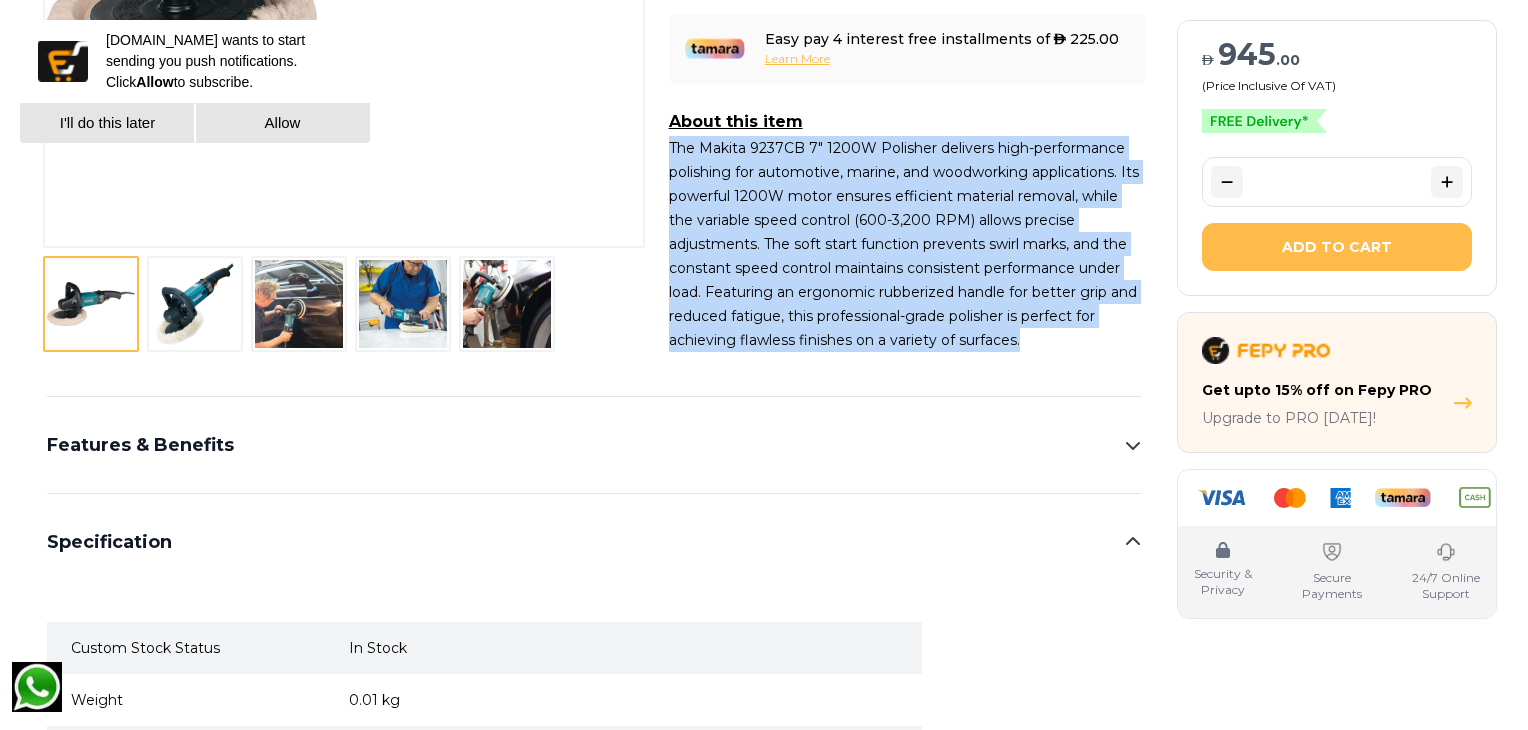 drag, startPoint x: 668, startPoint y: 147, endPoint x: 944, endPoint y: 343, distance: 338.5144 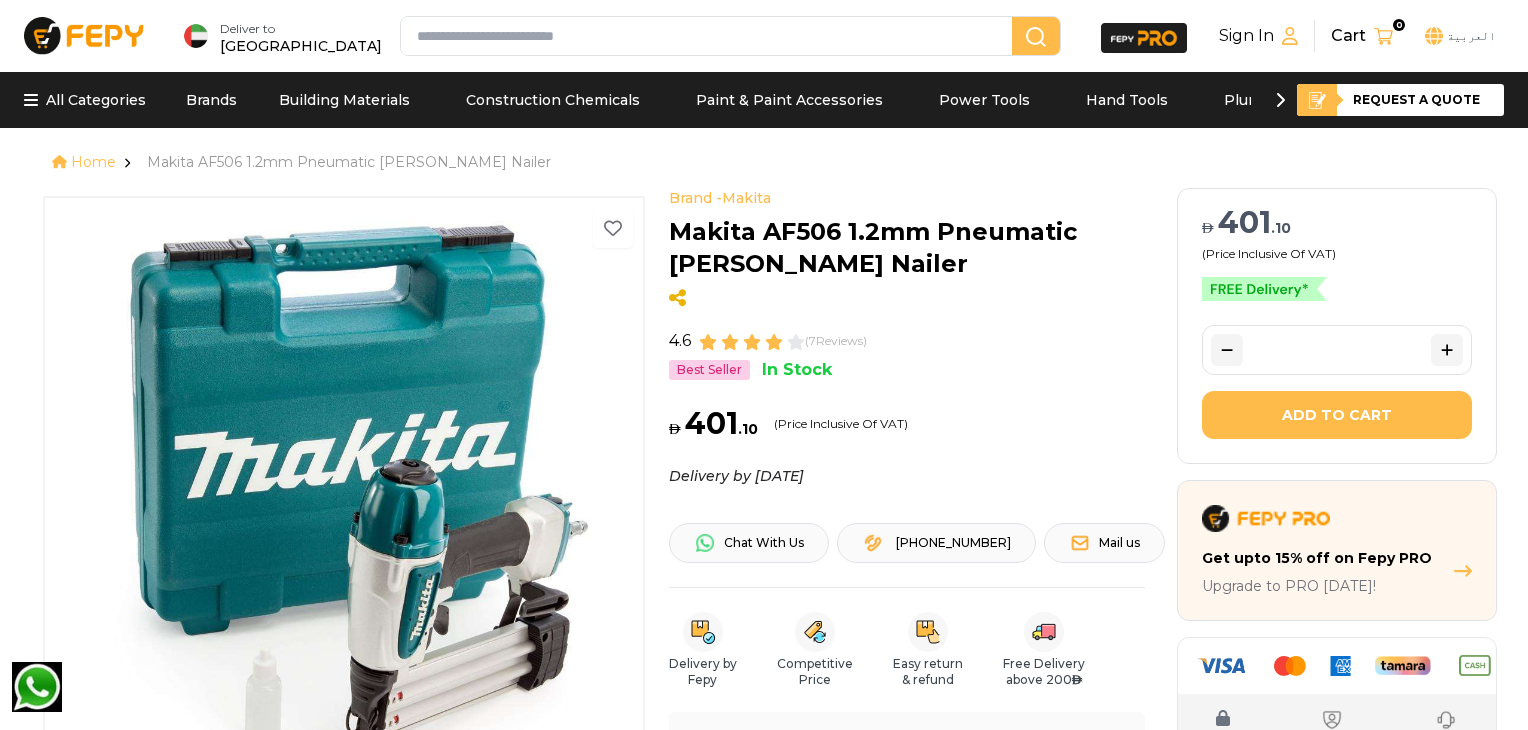 scroll, scrollTop: 0, scrollLeft: 0, axis: both 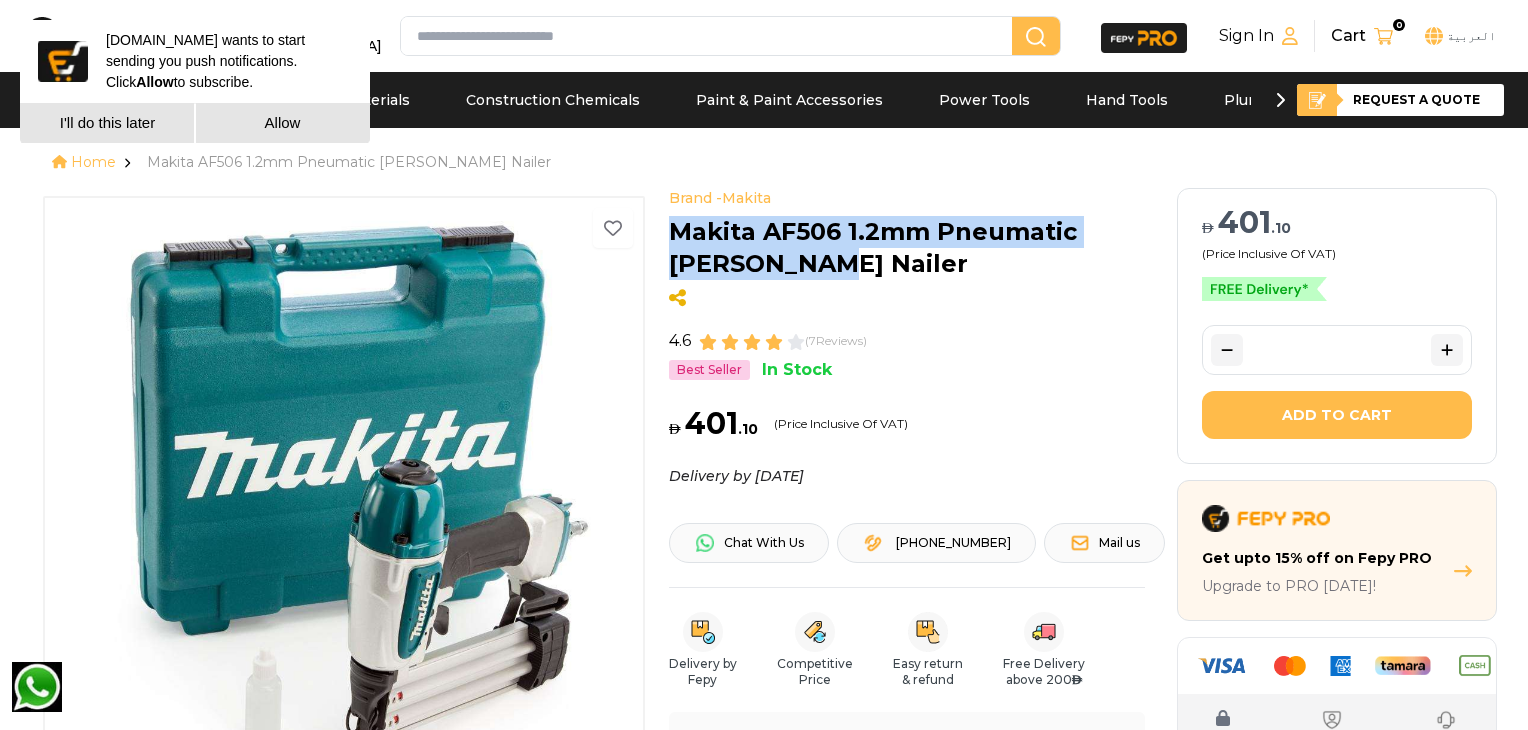 drag, startPoint x: 773, startPoint y: 259, endPoint x: 670, endPoint y: 236, distance: 105.53672 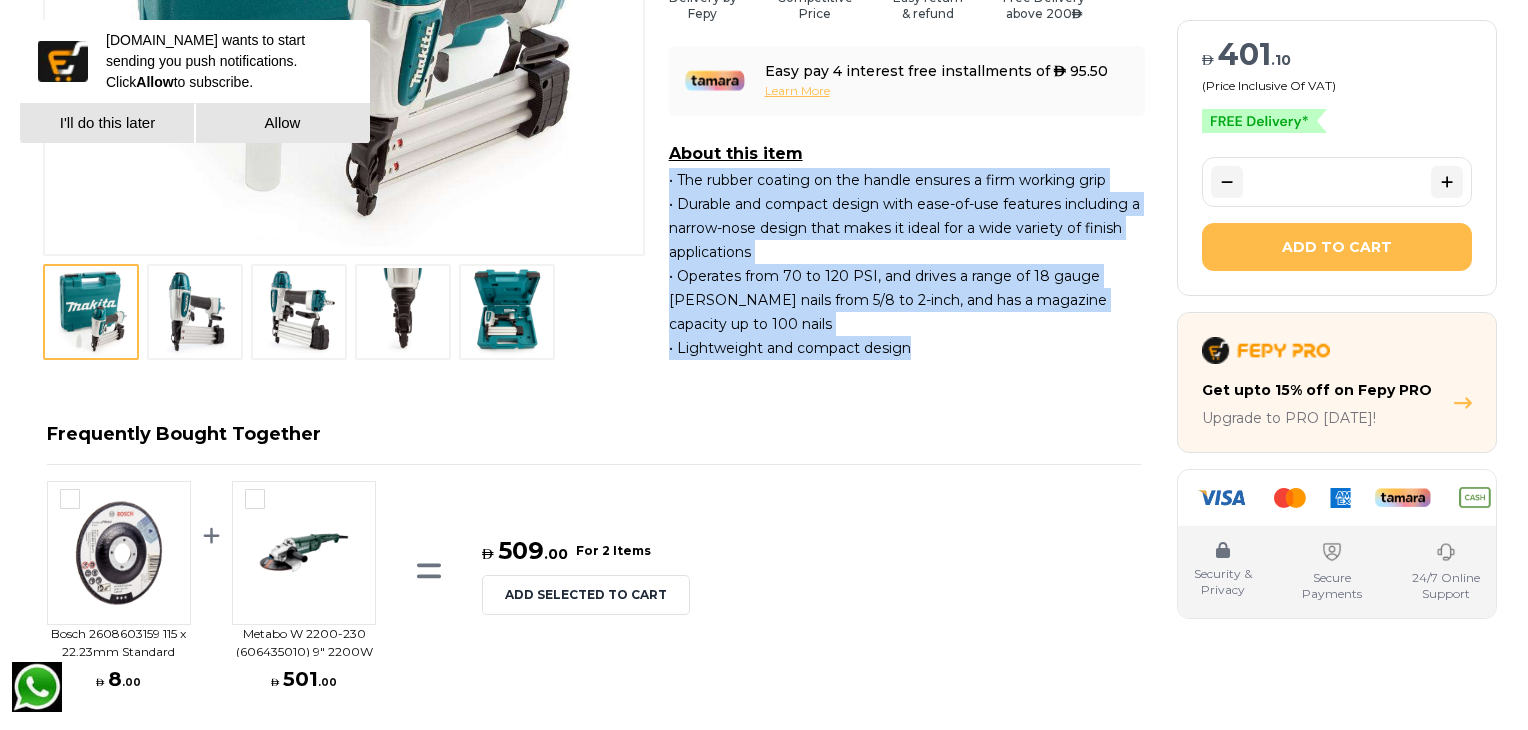 drag, startPoint x: 670, startPoint y: 181, endPoint x: 938, endPoint y: 333, distance: 308.10388 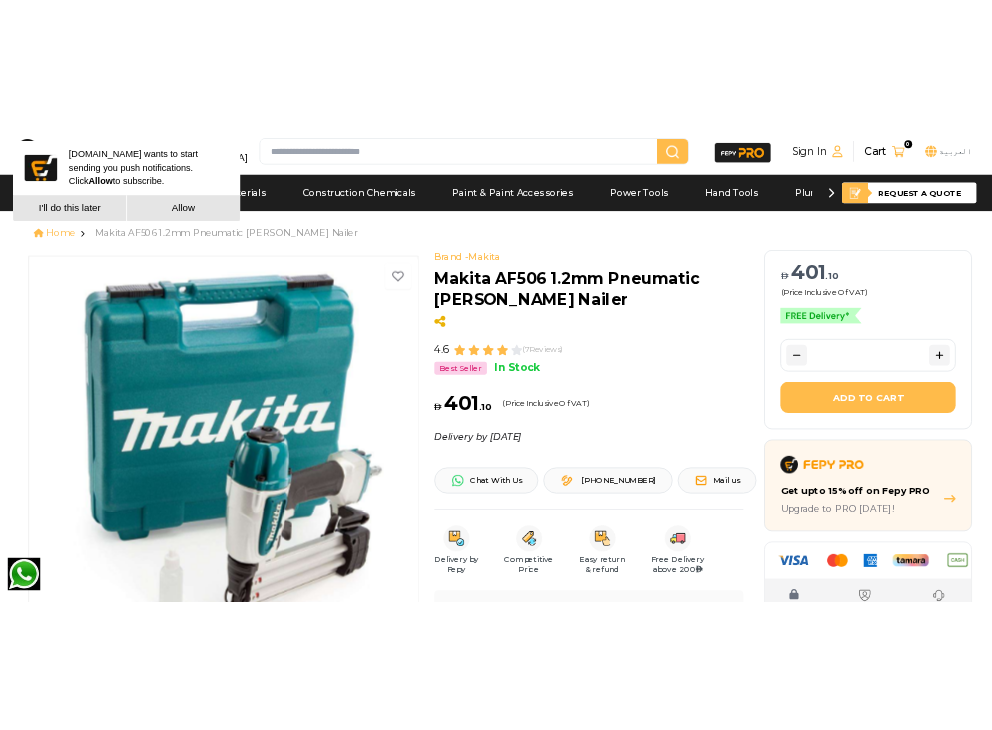 scroll, scrollTop: 333, scrollLeft: 0, axis: vertical 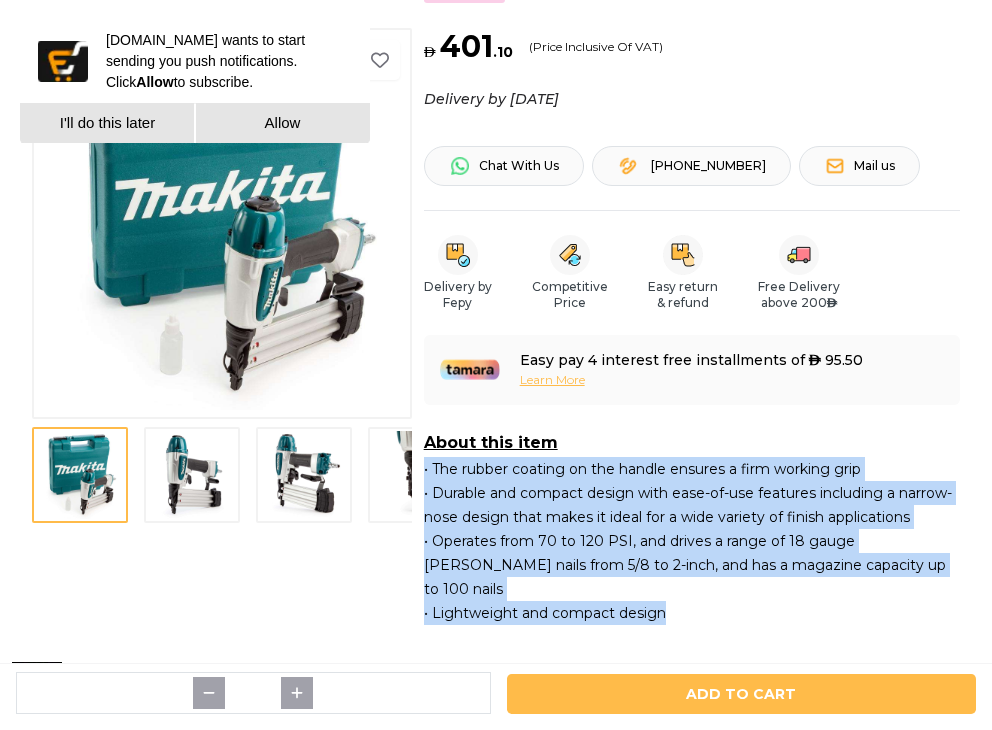 click at bounding box center (192, 475) 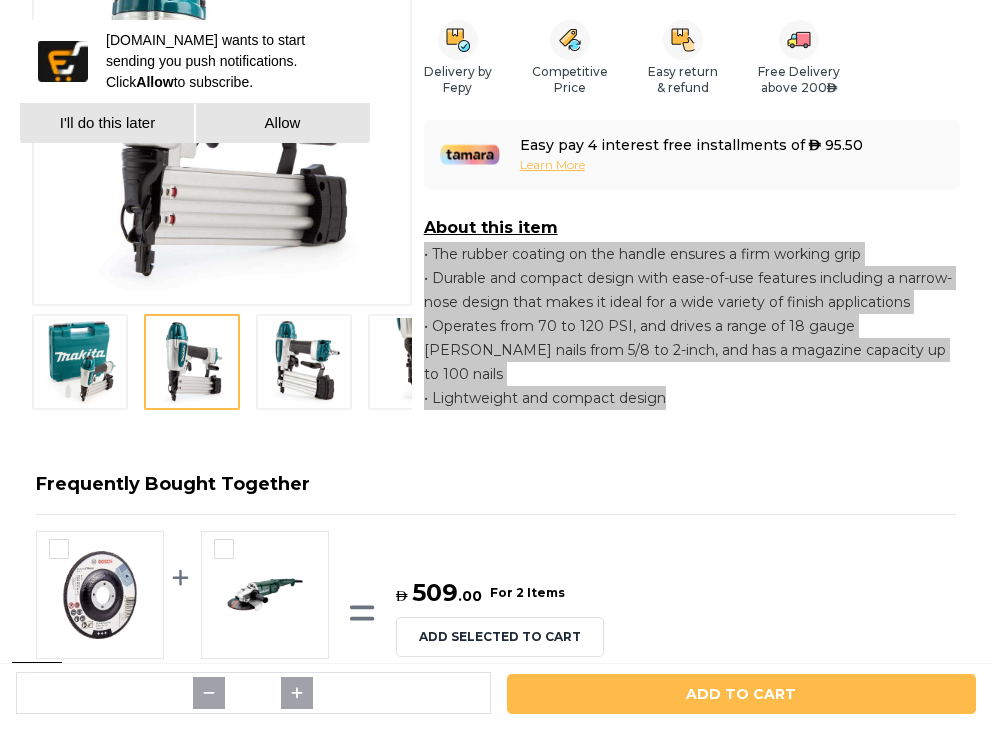 scroll, scrollTop: 666, scrollLeft: 0, axis: vertical 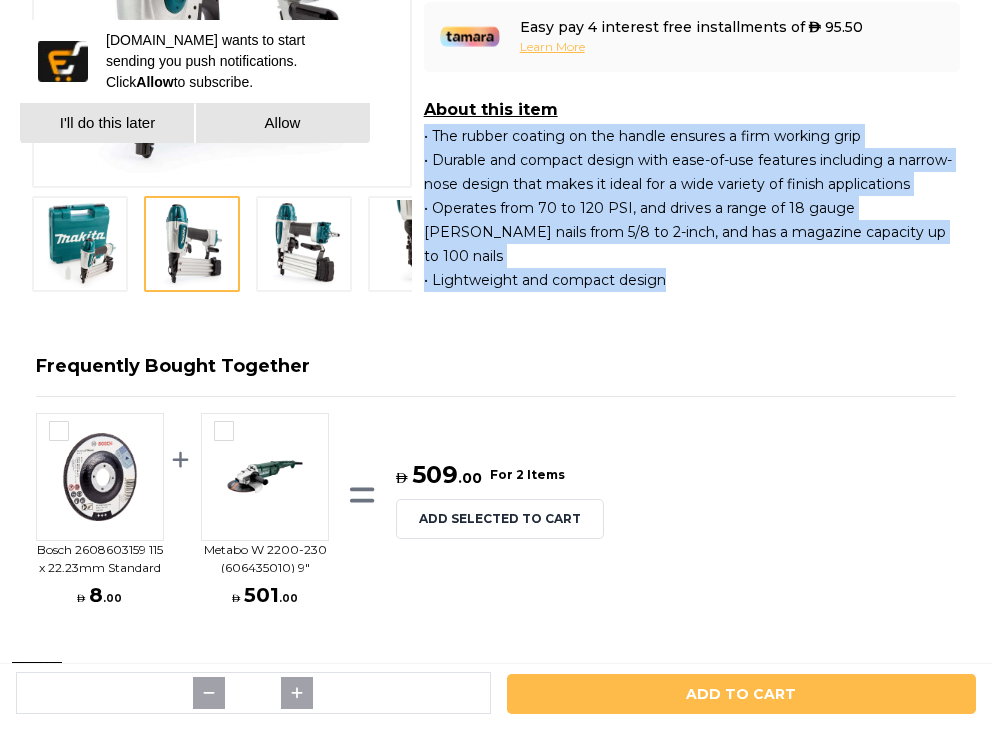 click at bounding box center [304, 244] 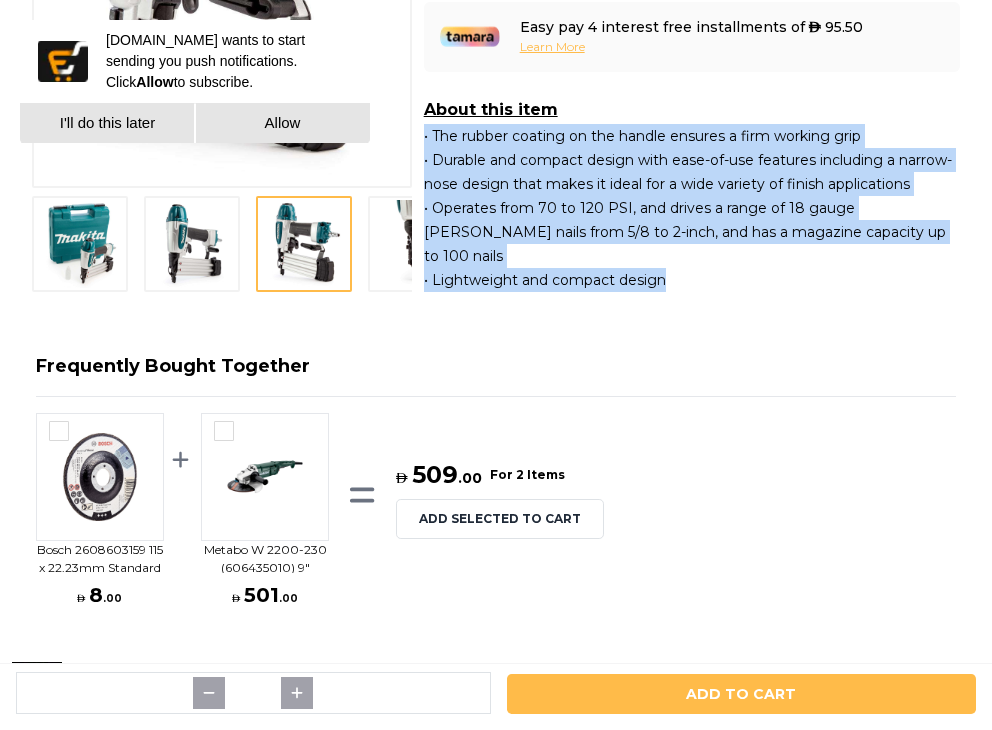 scroll, scrollTop: 333, scrollLeft: 0, axis: vertical 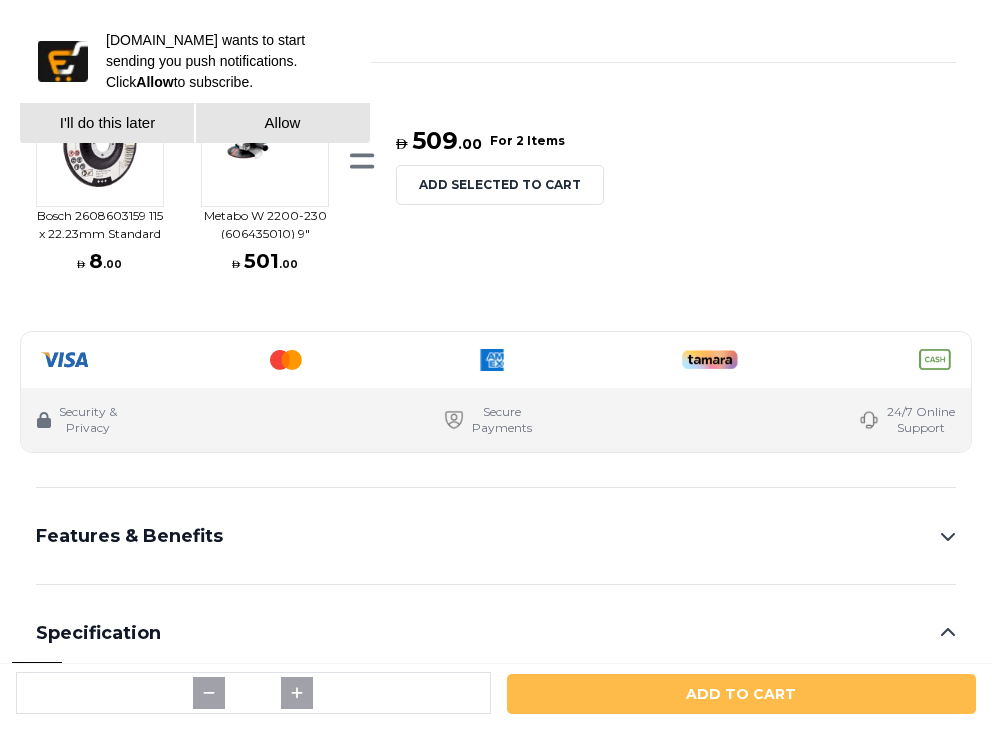 click on "Features & Benefits" at bounding box center [496, 536] 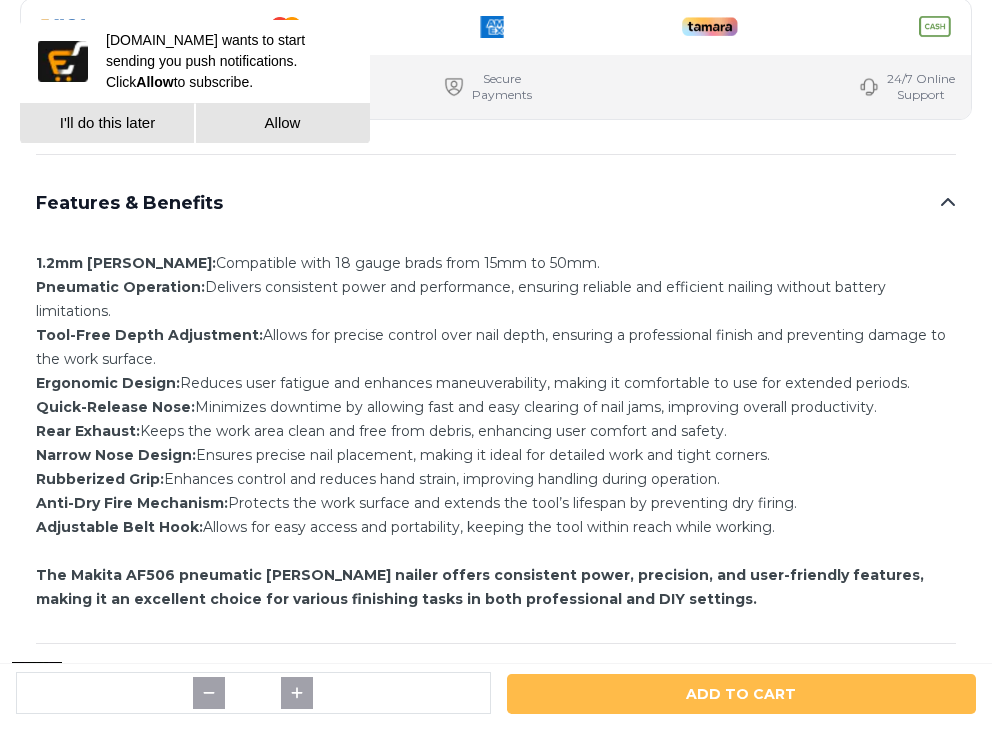 scroll, scrollTop: 333, scrollLeft: 0, axis: vertical 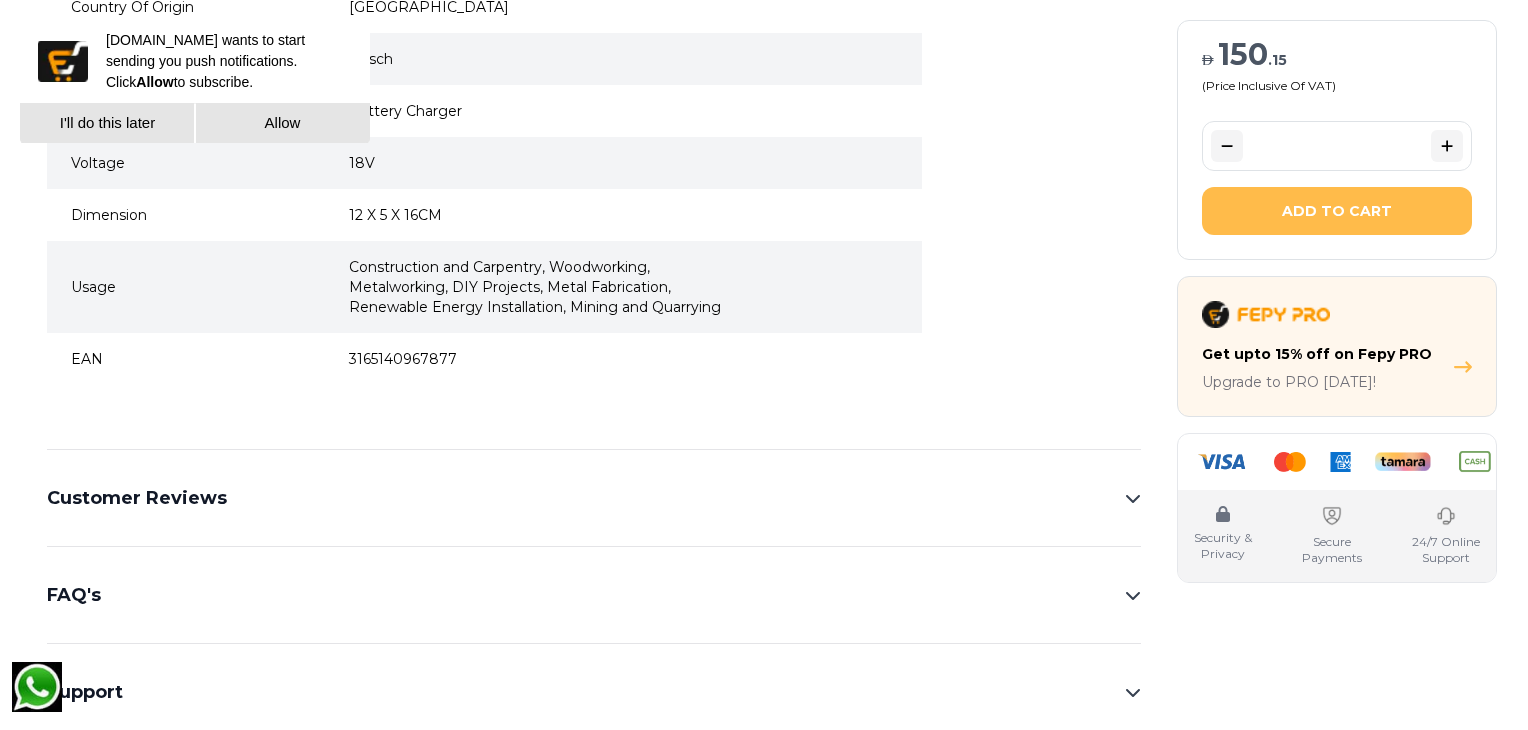 click on "I'll do this later" at bounding box center (107, 123) 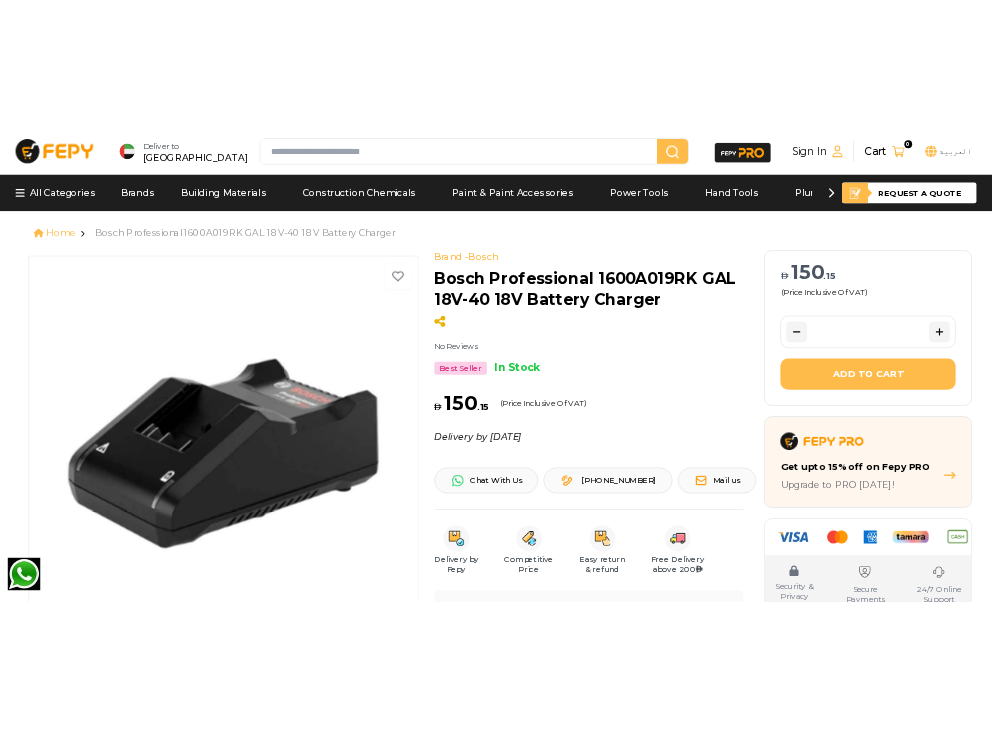 scroll, scrollTop: 333, scrollLeft: 0, axis: vertical 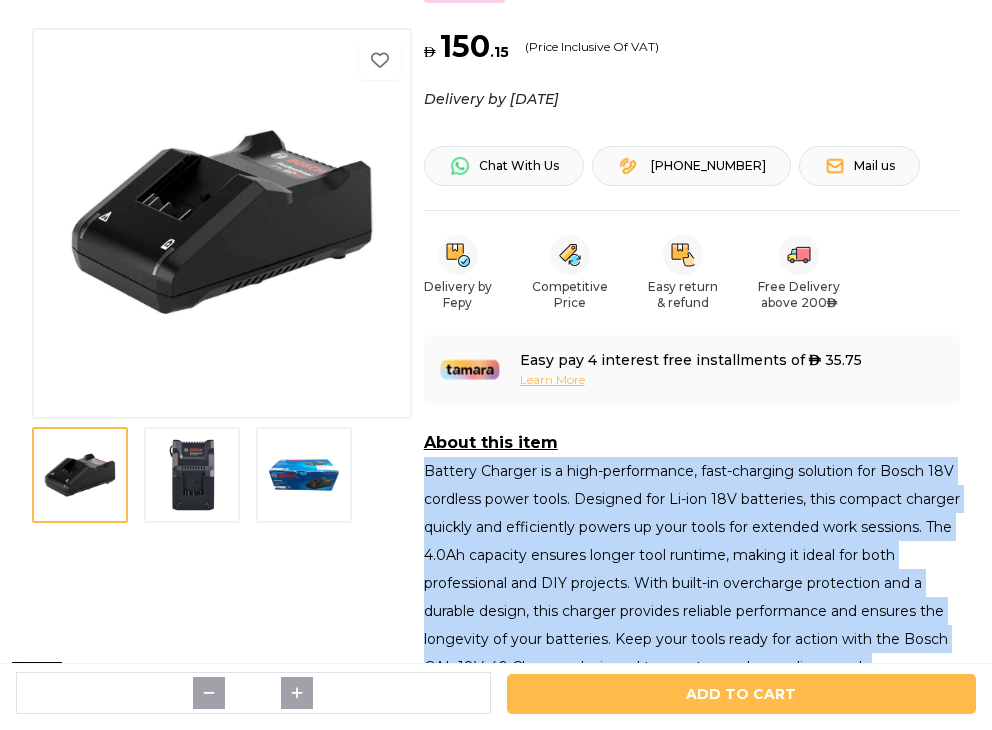 click at bounding box center (192, 475) 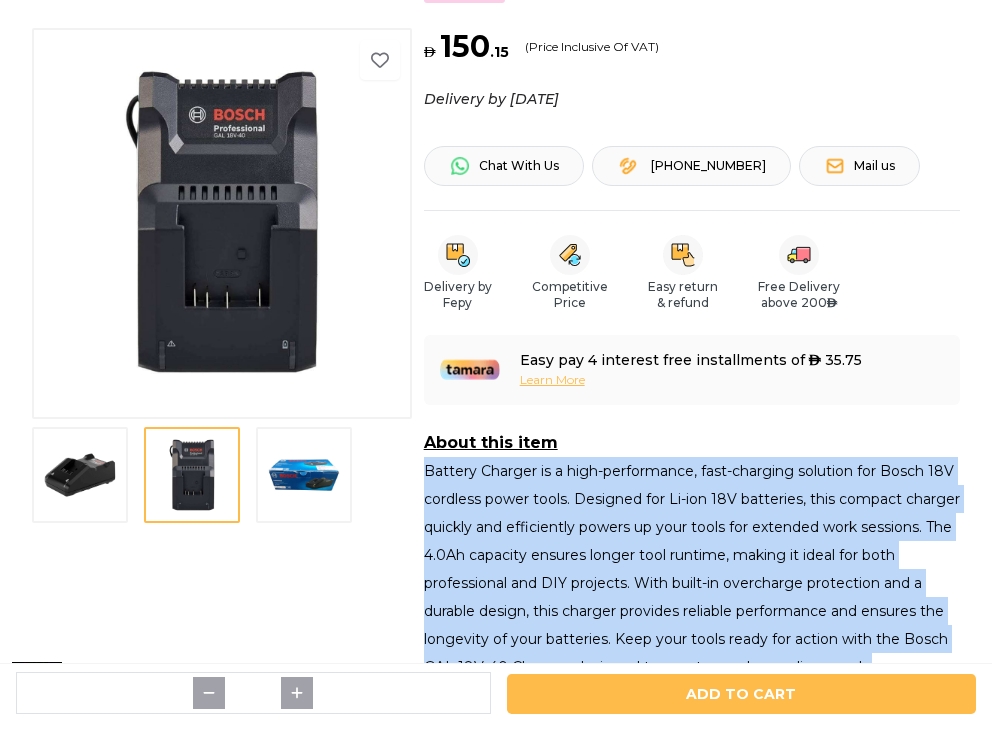 click at bounding box center (304, 475) 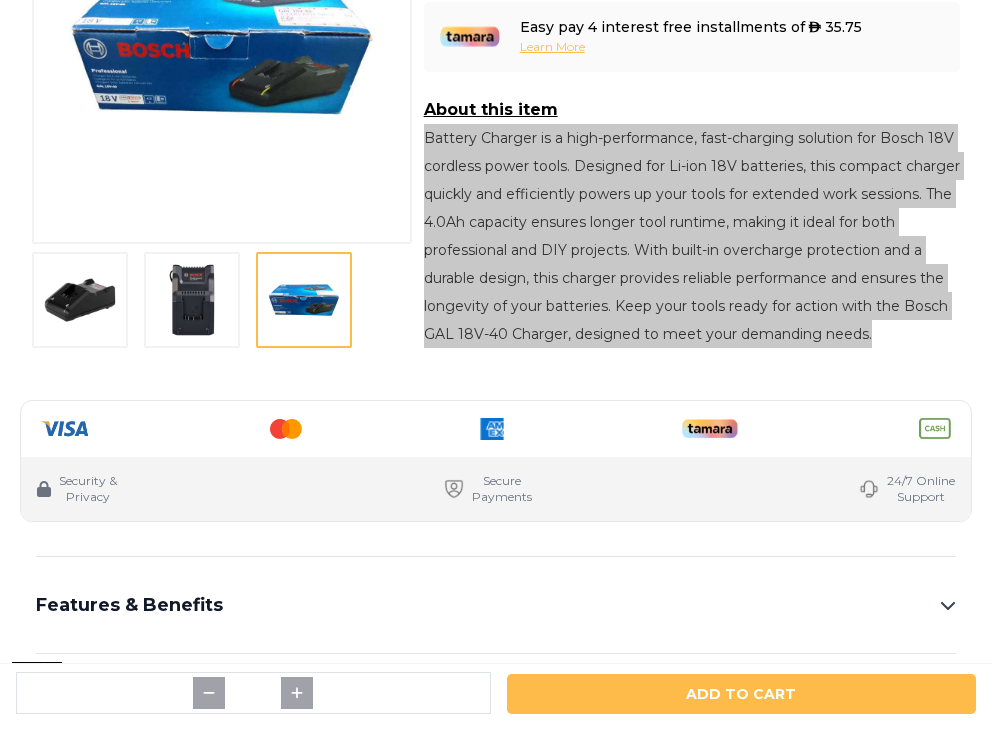 scroll, scrollTop: 1000, scrollLeft: 0, axis: vertical 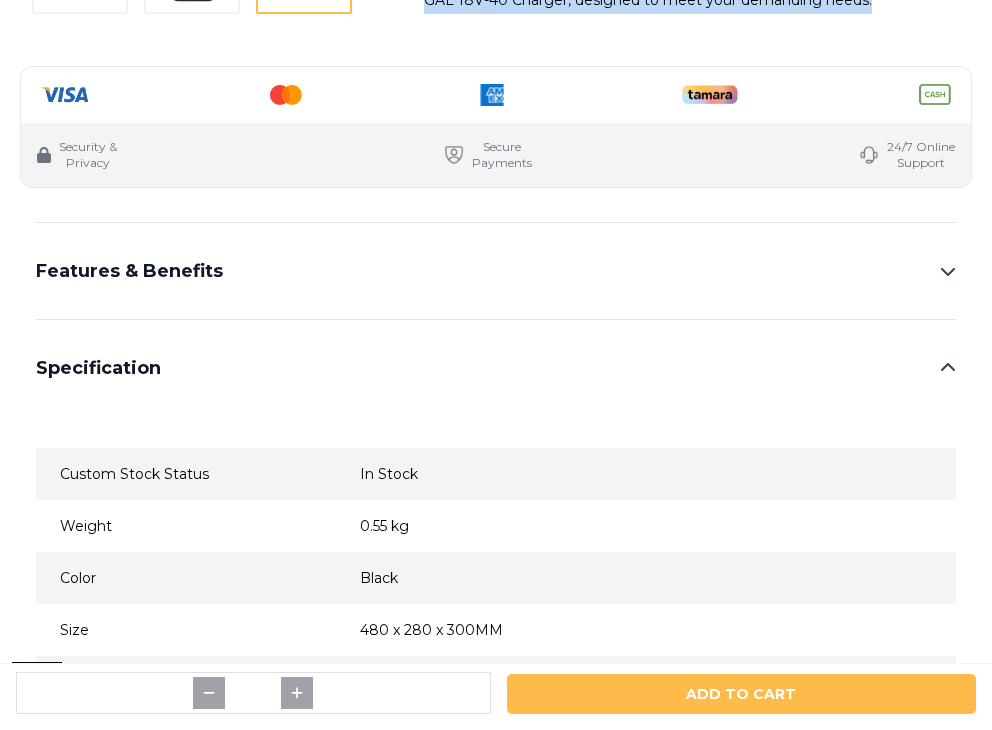 click on "Features & Benefits" at bounding box center [496, 271] 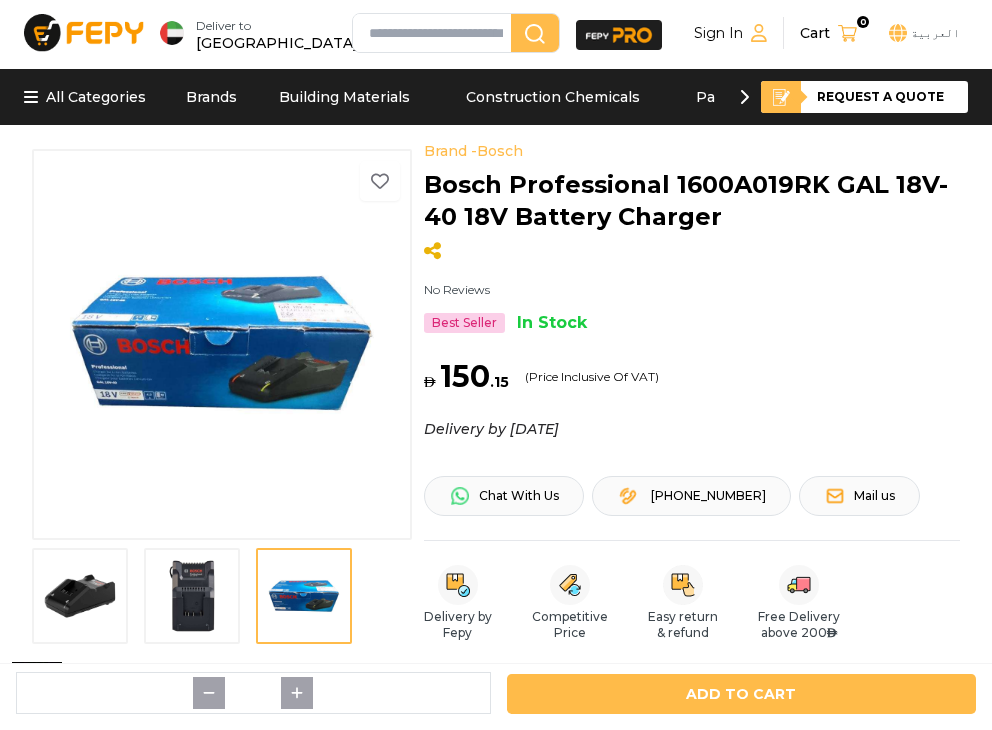 scroll, scrollTop: 0, scrollLeft: 0, axis: both 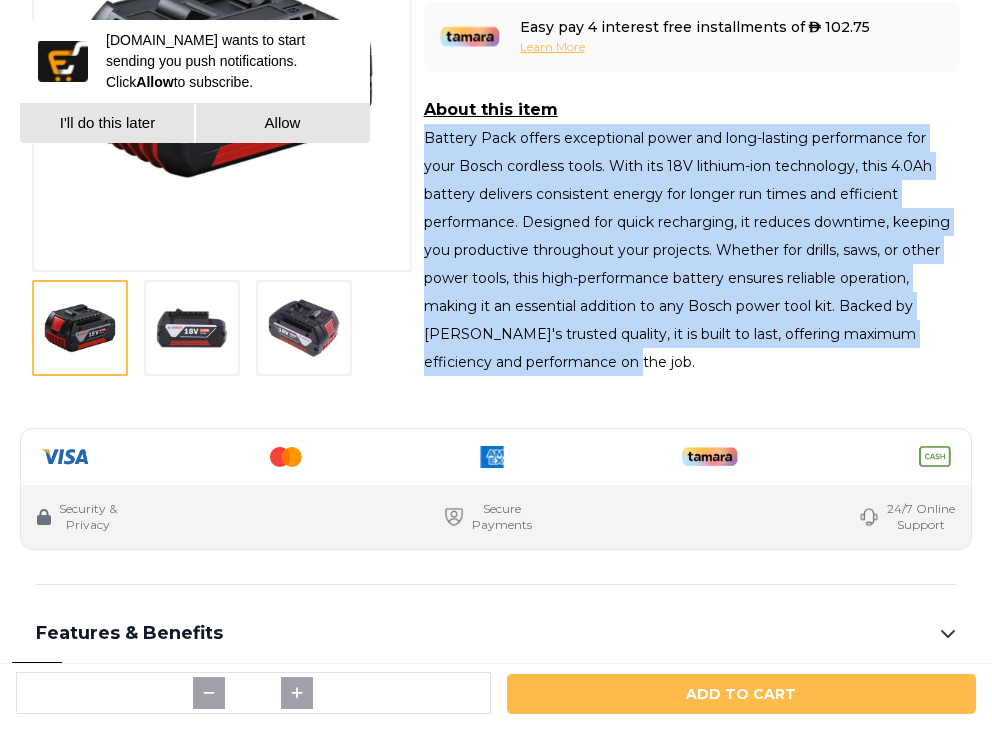 click at bounding box center [192, 328] 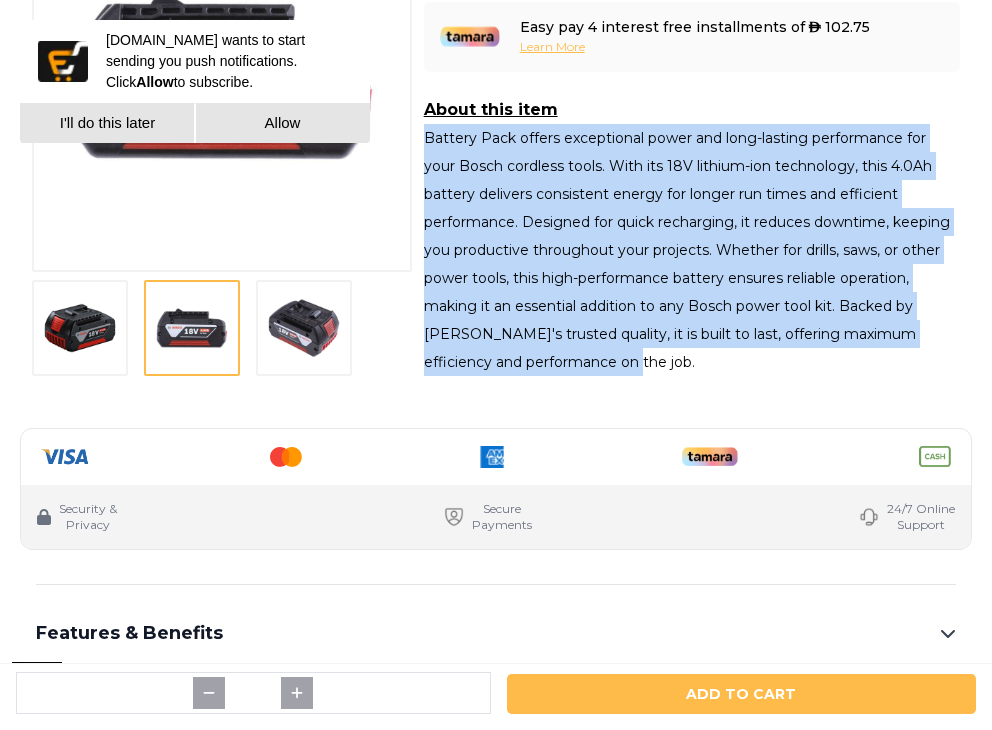 click at bounding box center [304, 328] 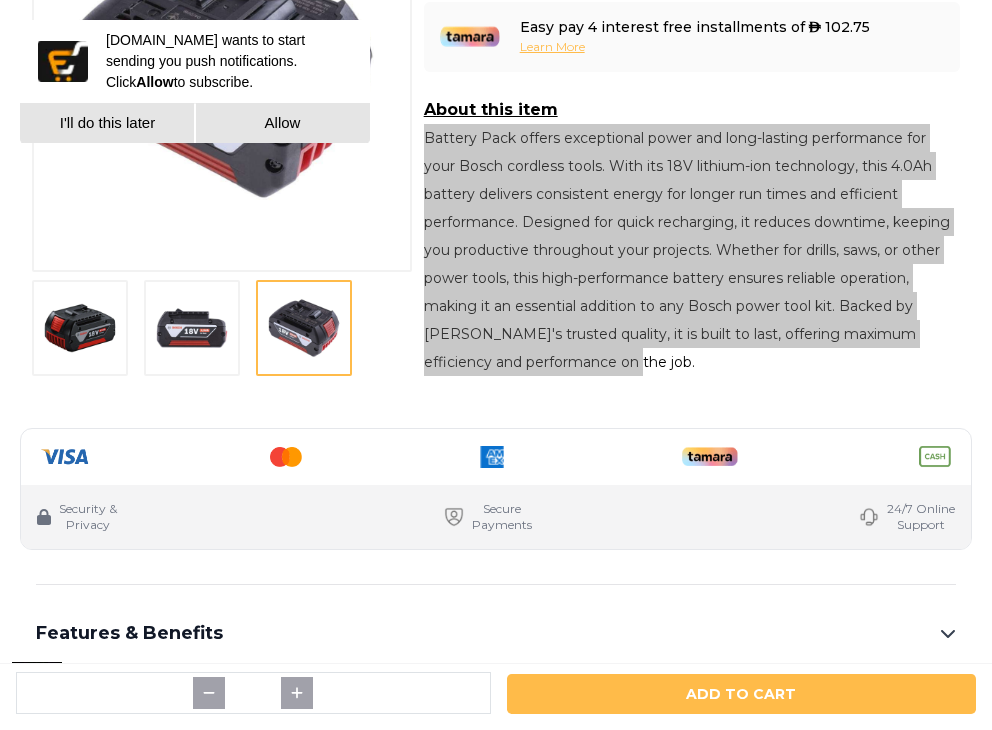 scroll, scrollTop: 1000, scrollLeft: 0, axis: vertical 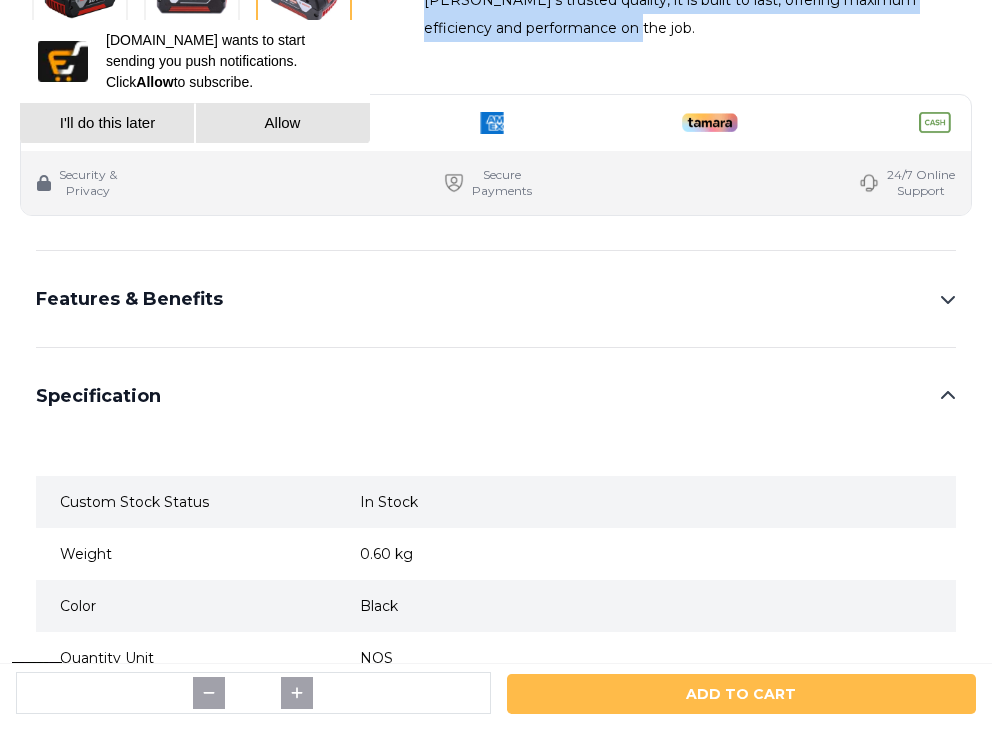 click on "Features & Benefits" at bounding box center (496, 299) 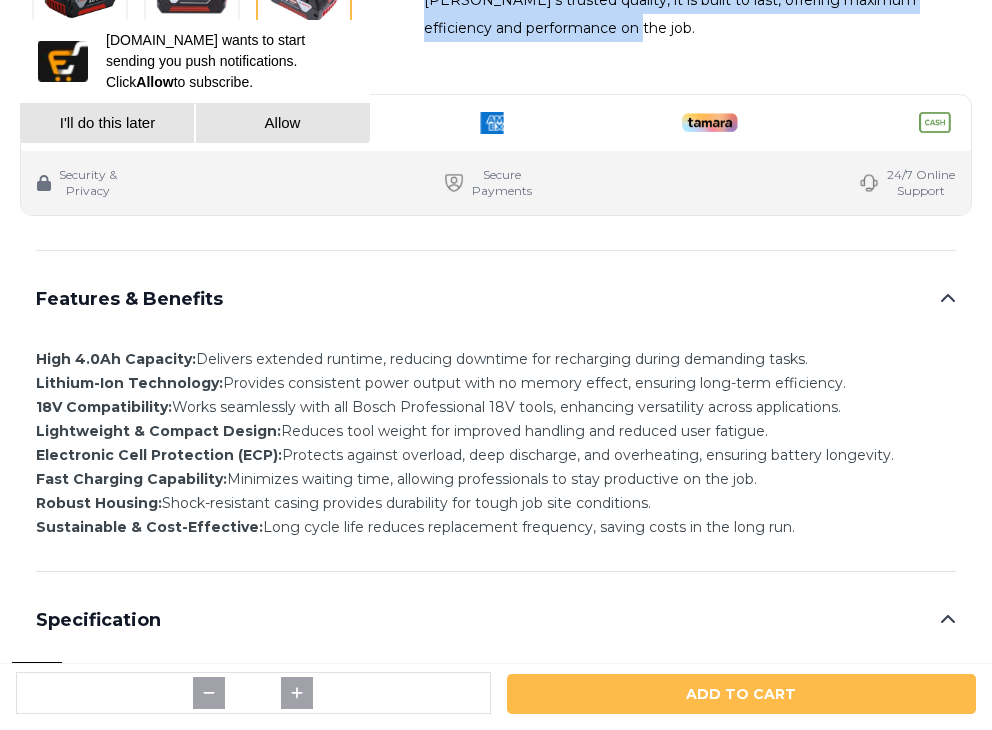 scroll, scrollTop: 0, scrollLeft: 0, axis: both 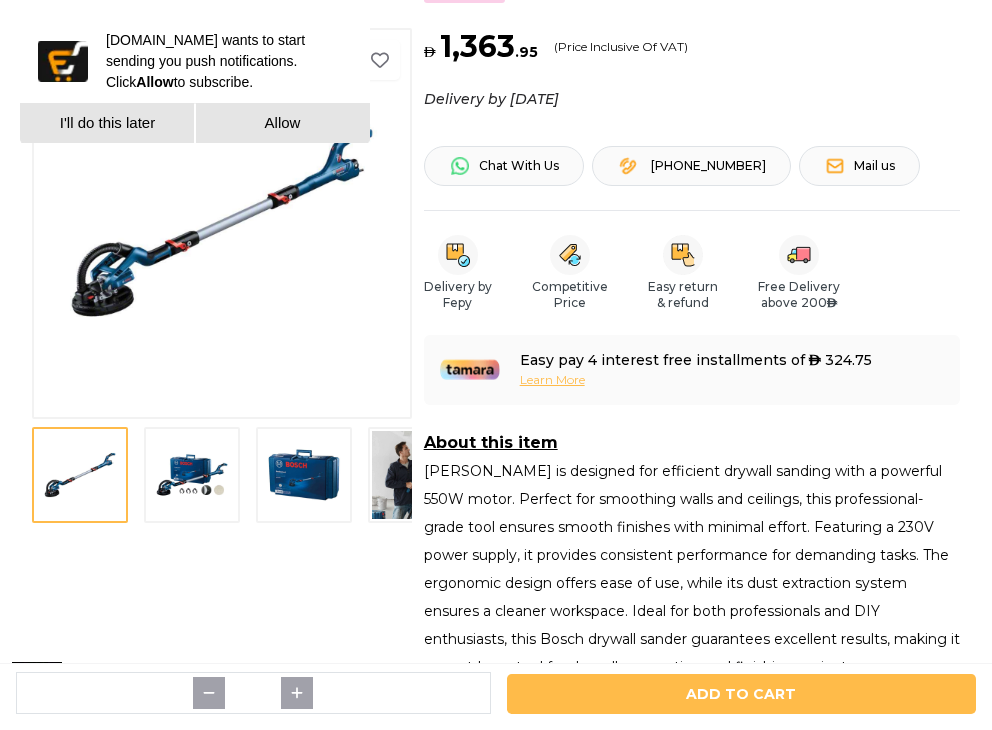click at bounding box center (192, 475) 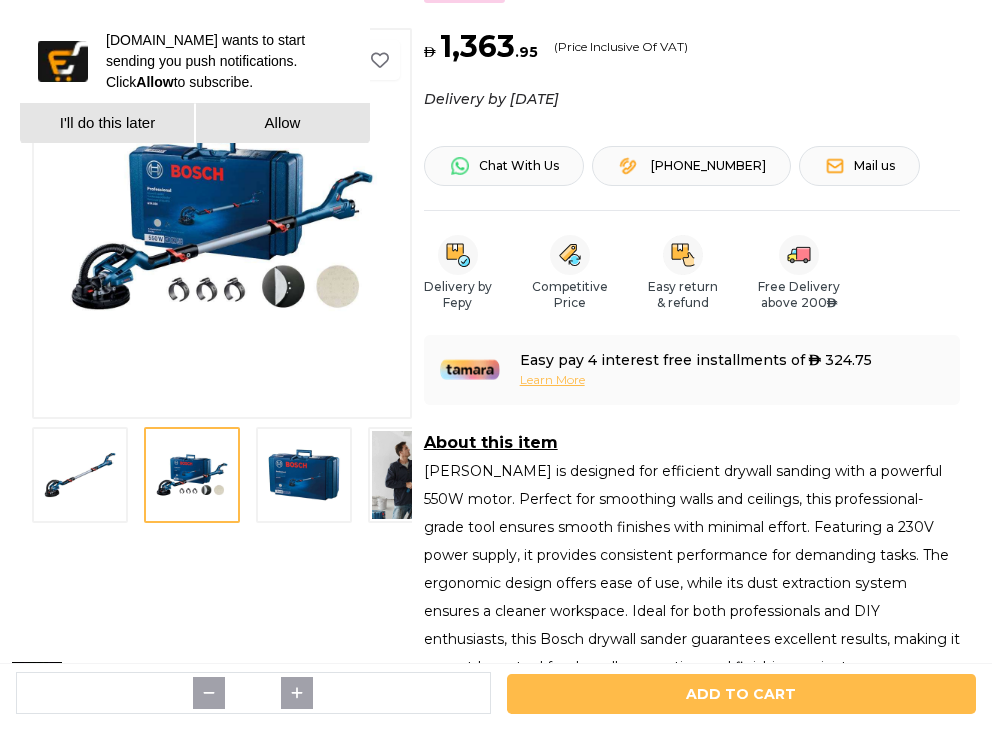 click at bounding box center [304, 475] 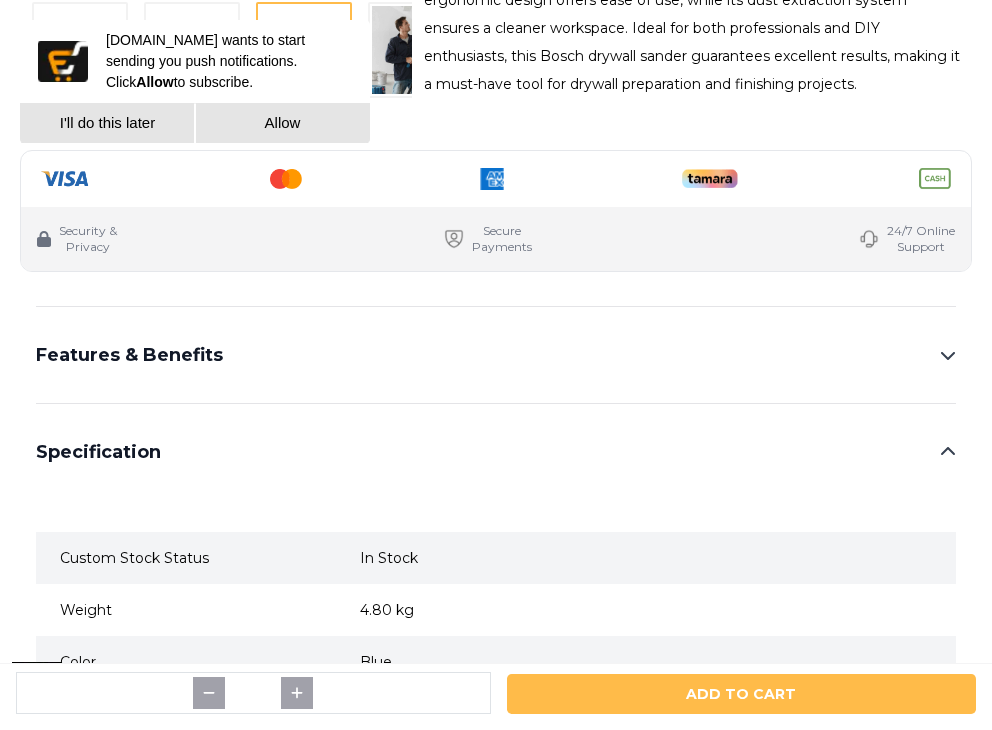 scroll, scrollTop: 1000, scrollLeft: 0, axis: vertical 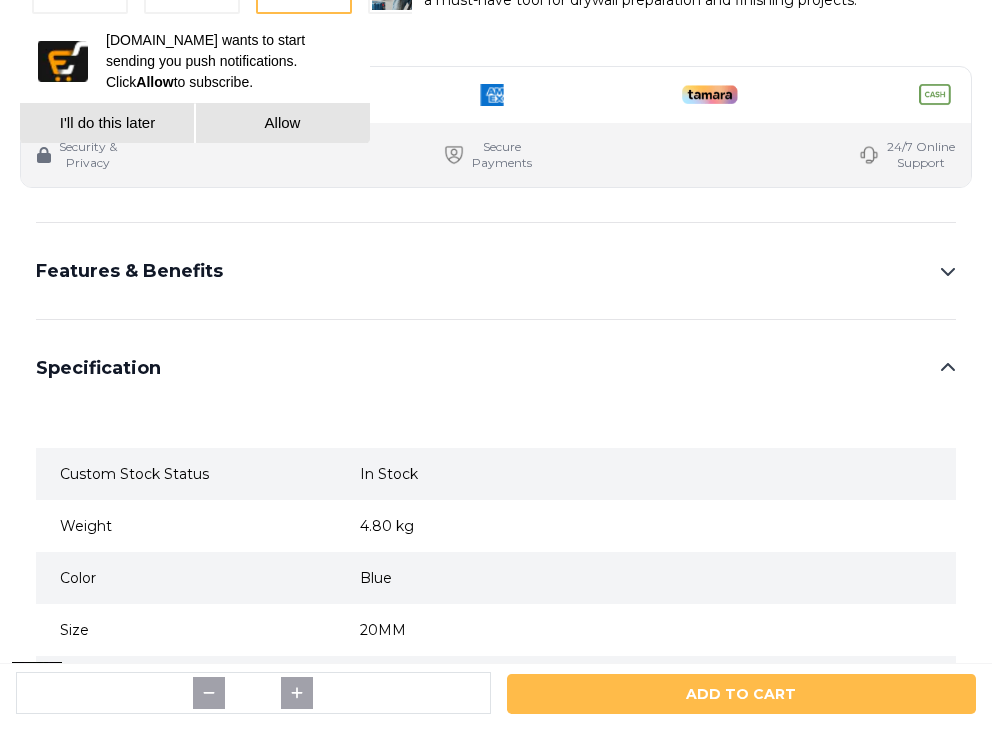 click on "Features & Benefits" at bounding box center [496, 271] 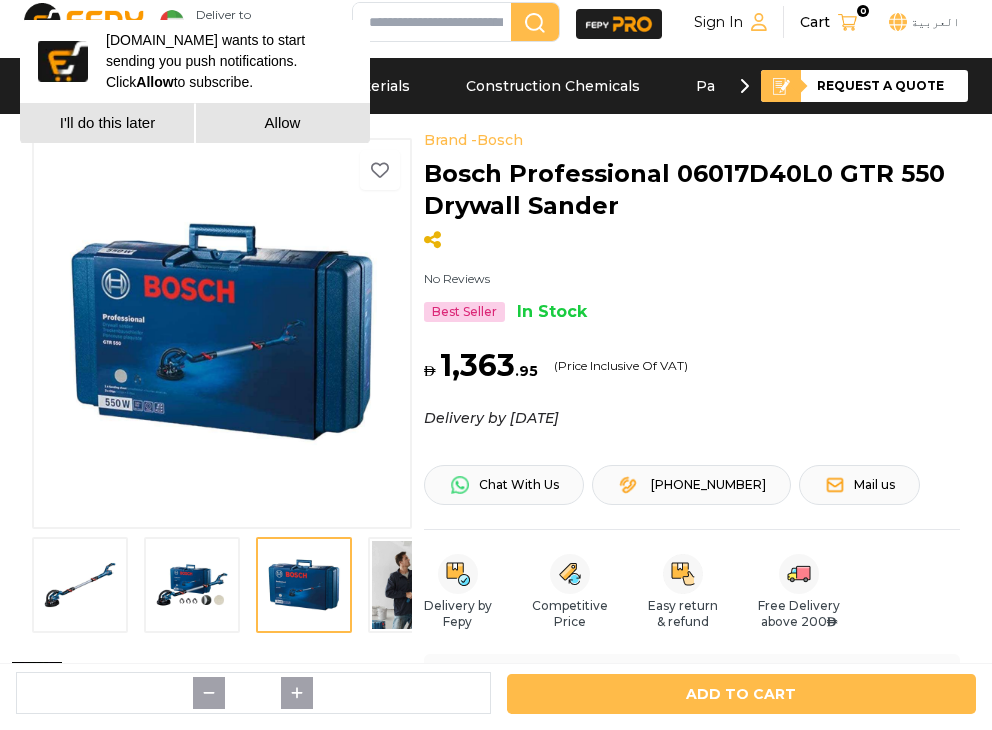 scroll, scrollTop: 0, scrollLeft: 0, axis: both 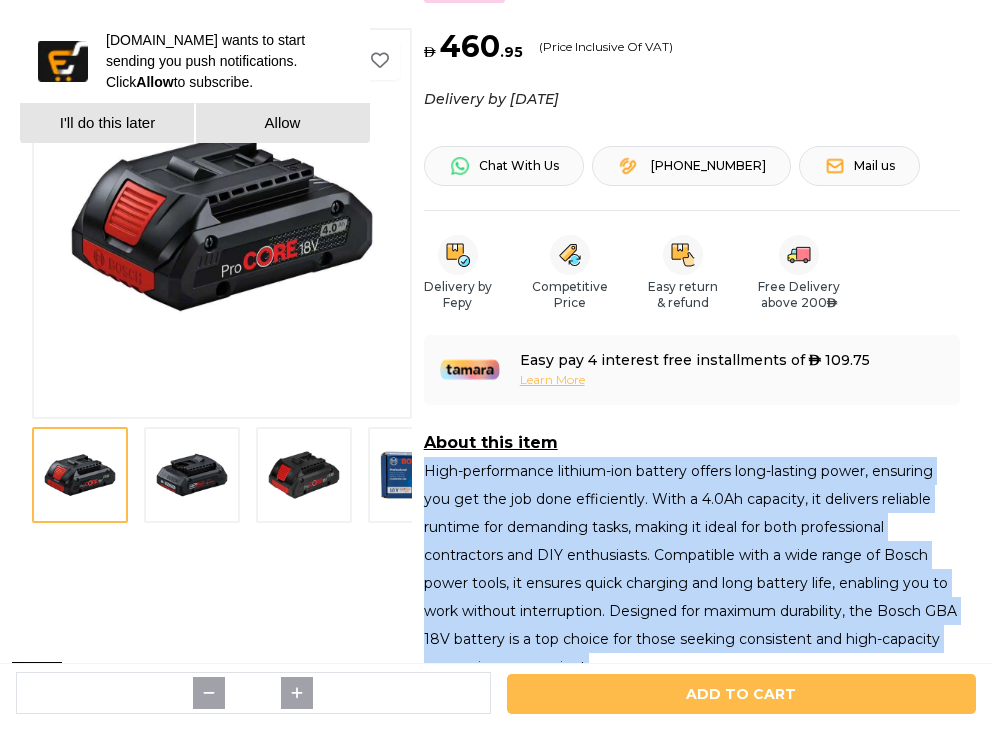 click at bounding box center [192, 475] 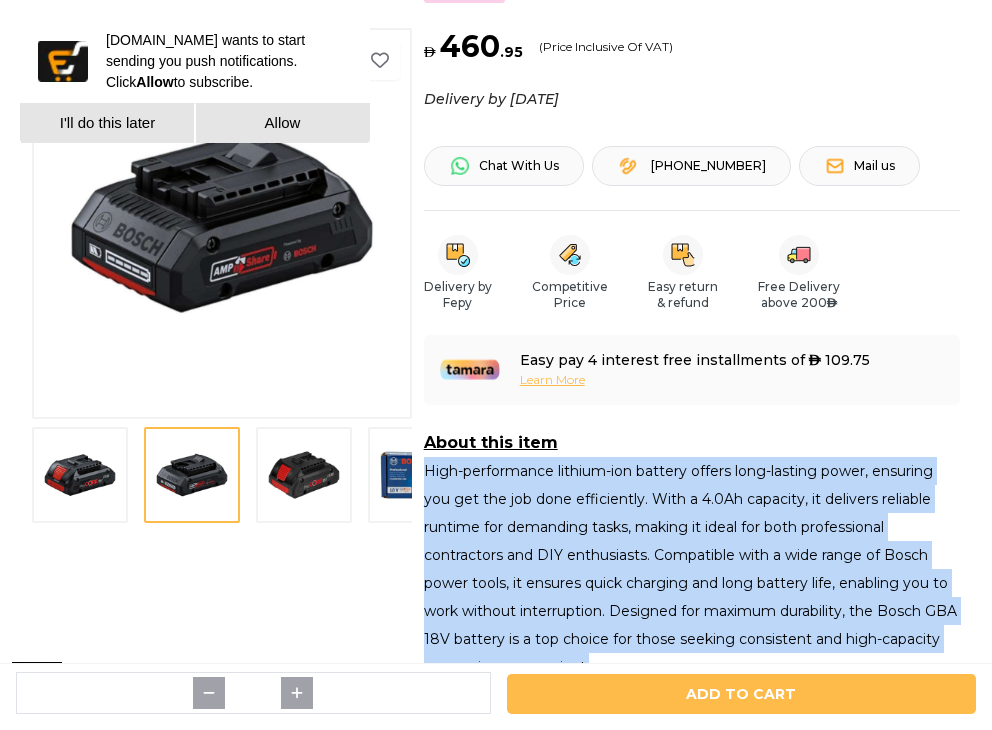 click at bounding box center [304, 475] 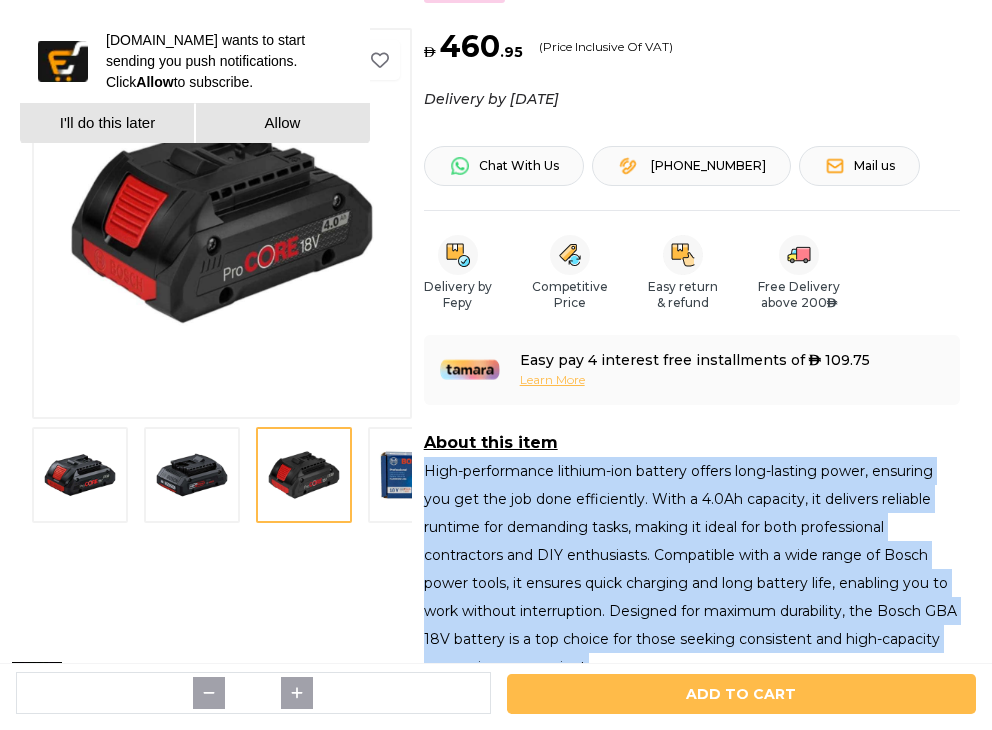 click at bounding box center (416, 475) 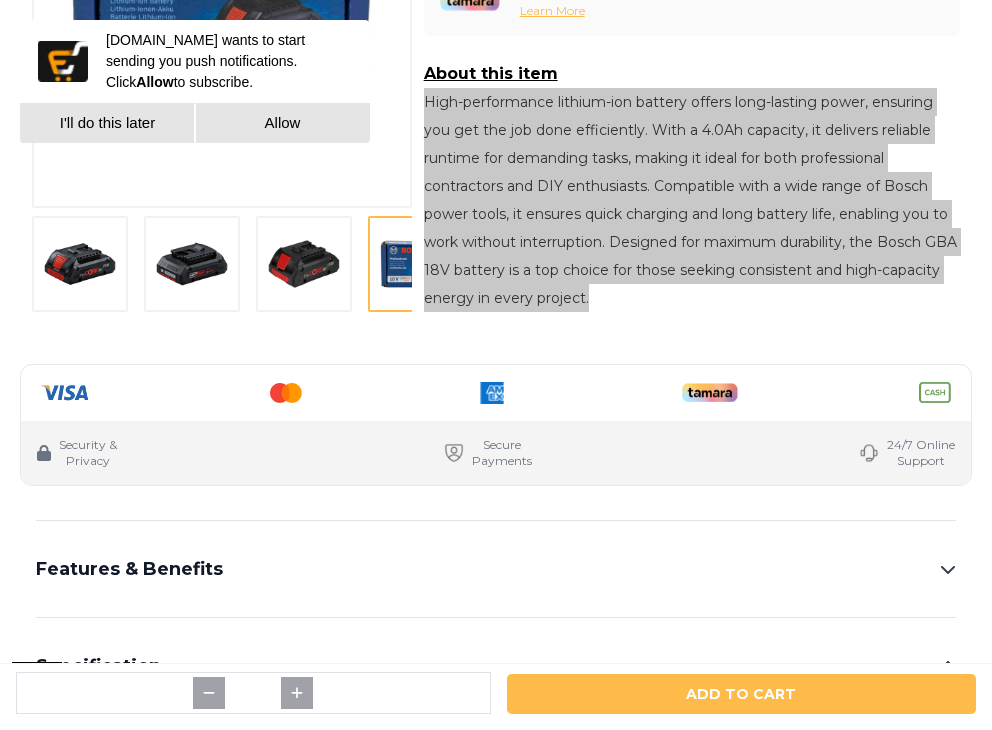 scroll, scrollTop: 1000, scrollLeft: 0, axis: vertical 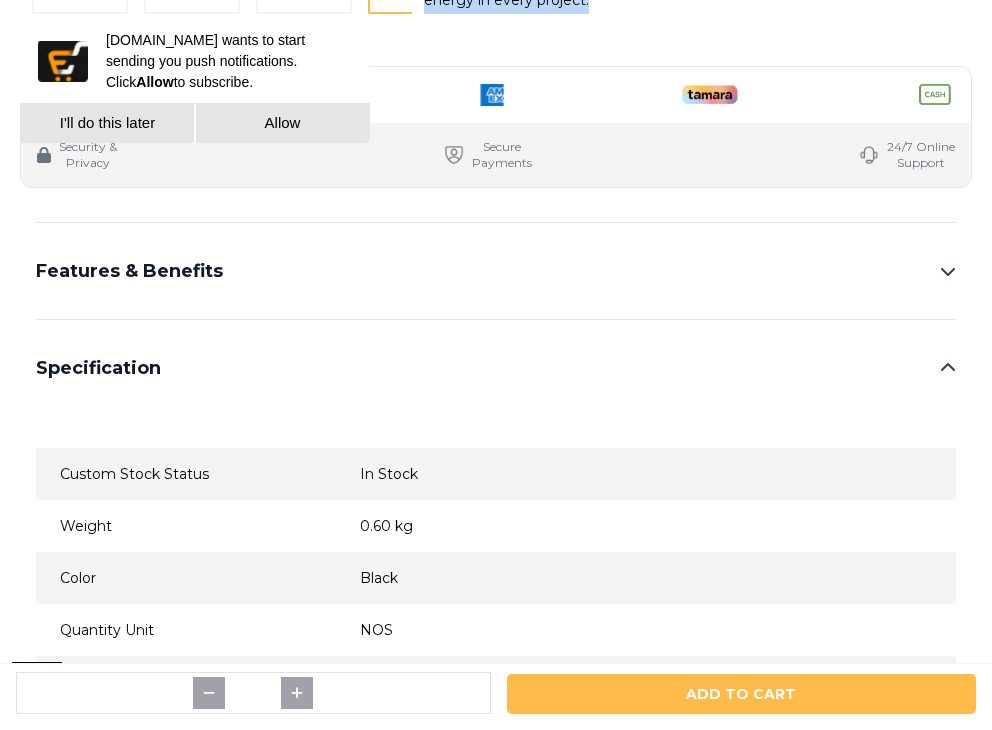 click on "Features & Benefits" at bounding box center [496, 271] 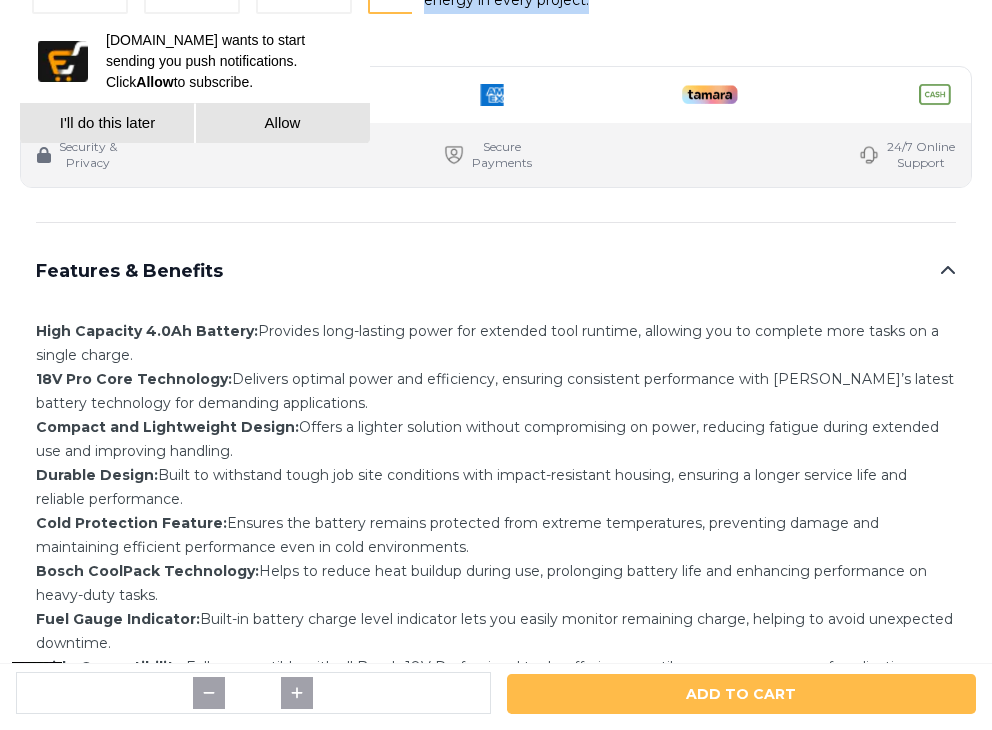 scroll, scrollTop: 1333, scrollLeft: 0, axis: vertical 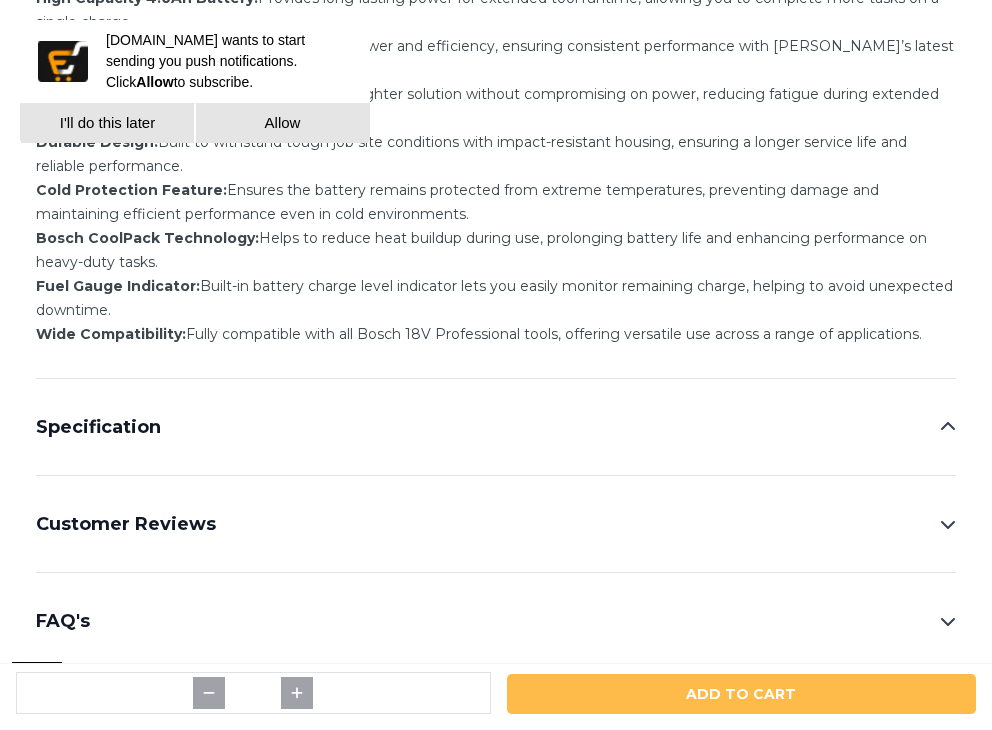 click on "Specification" at bounding box center [496, 427] 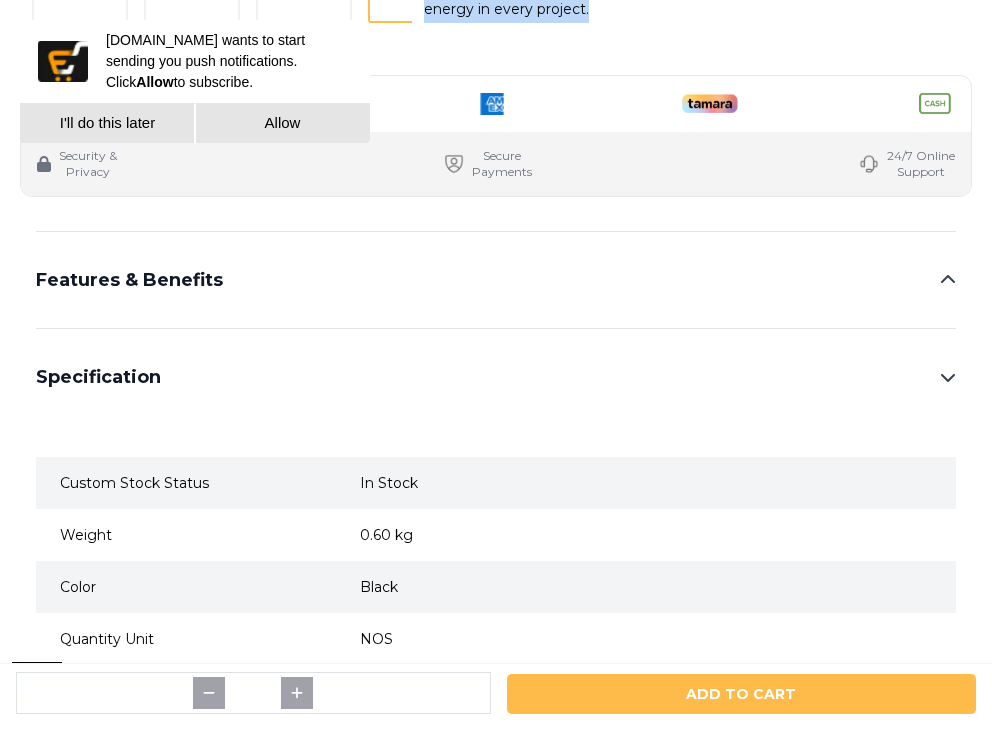 scroll, scrollTop: 1000, scrollLeft: 0, axis: vertical 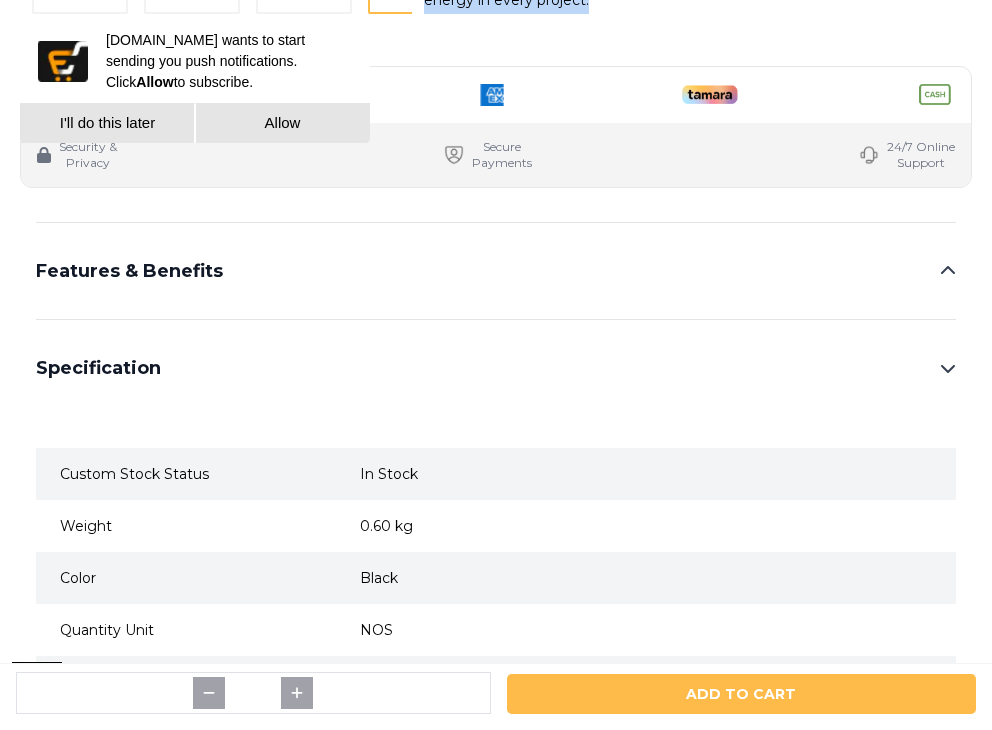 click on "Features & Benefits" at bounding box center [496, 271] 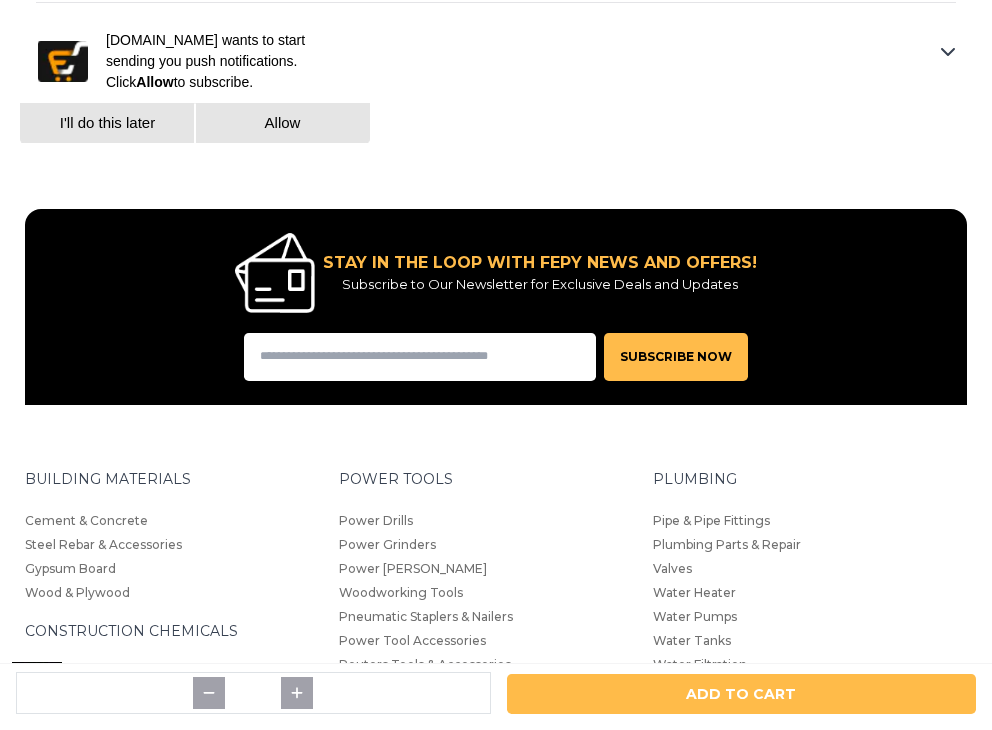 scroll, scrollTop: 666, scrollLeft: 0, axis: vertical 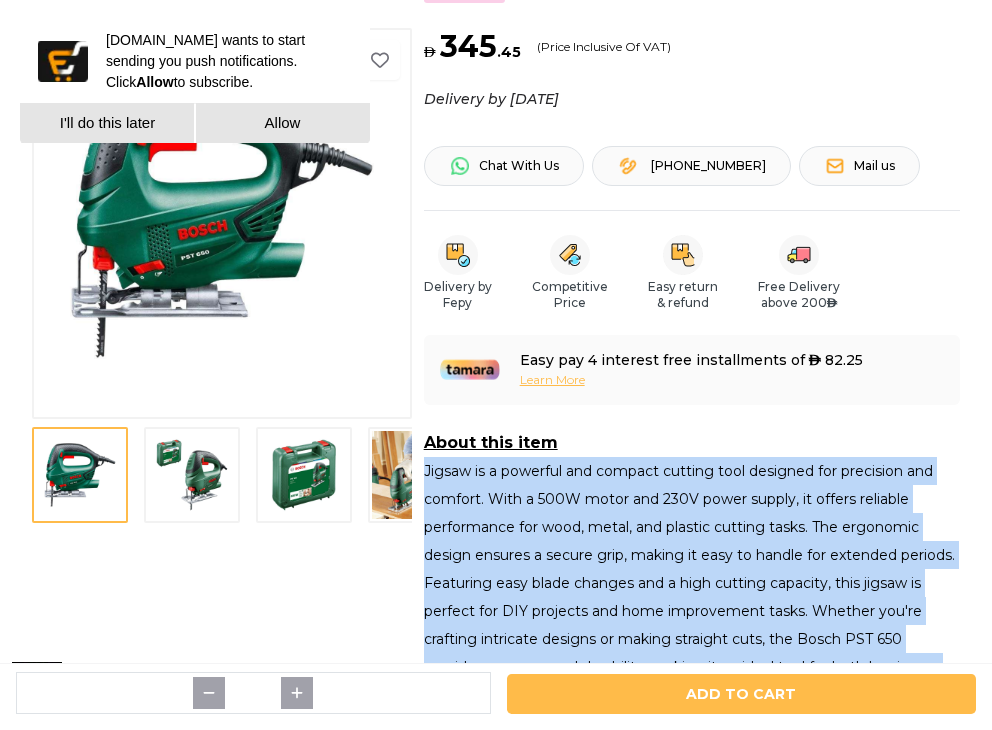 click at bounding box center (192, 475) 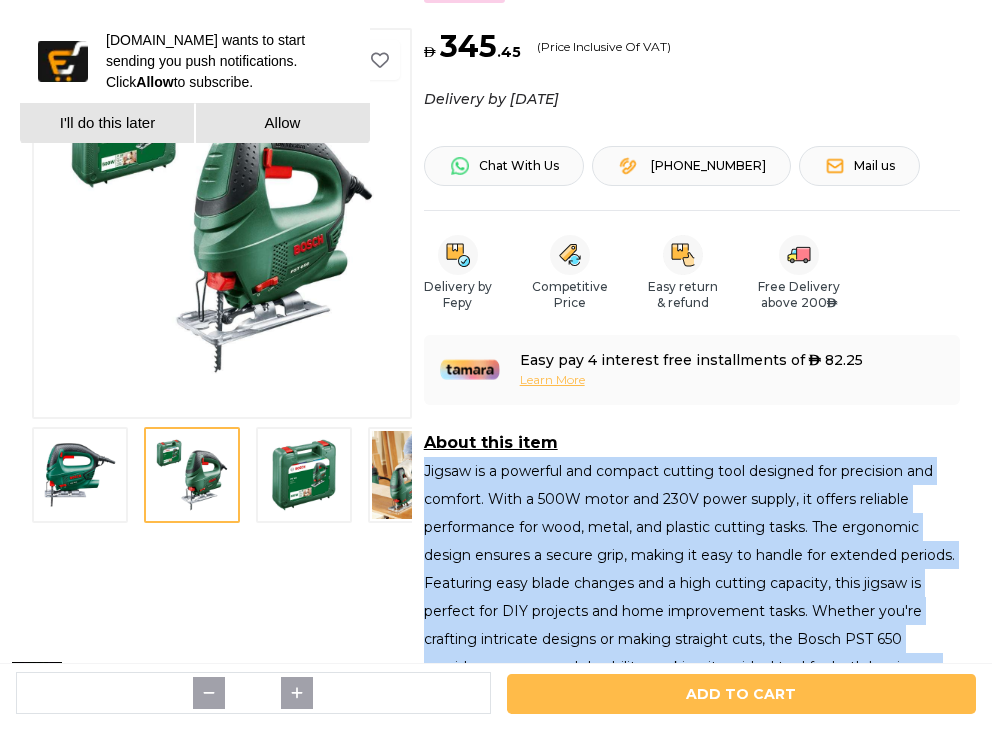 click at bounding box center (304, 475) 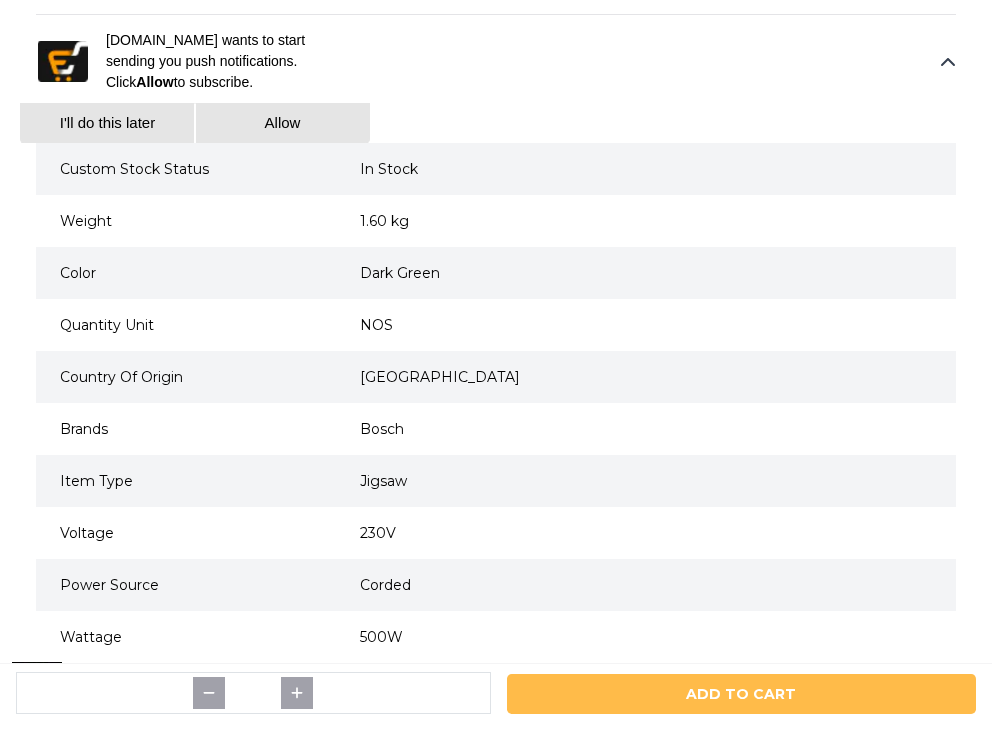 scroll, scrollTop: 1000, scrollLeft: 0, axis: vertical 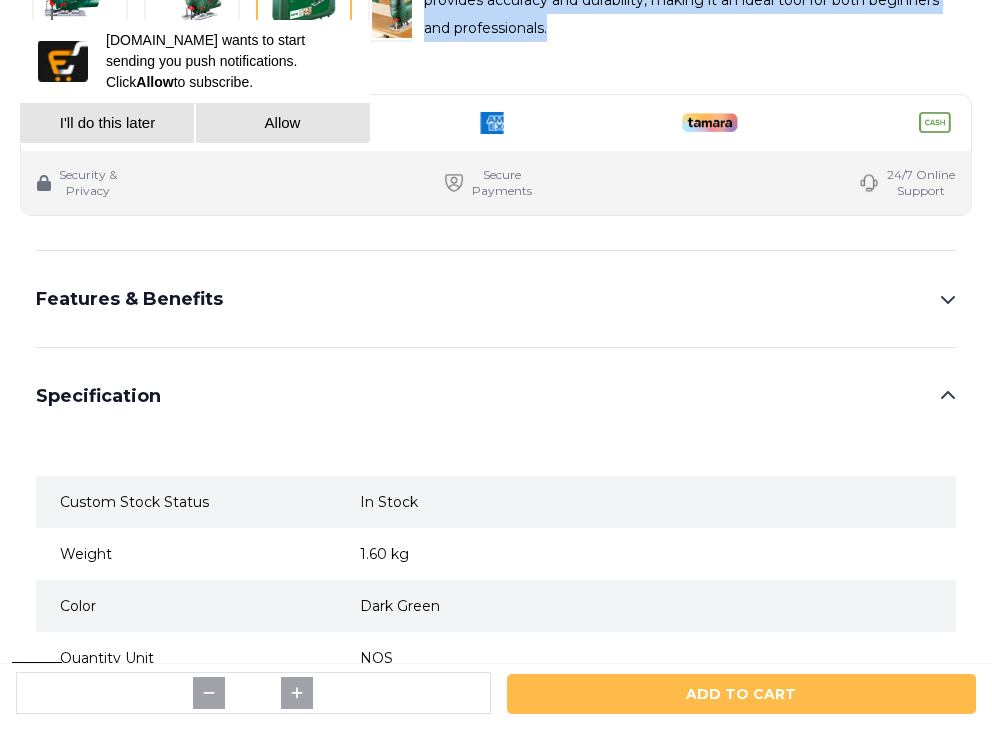 click on "Features & Benefits" at bounding box center [496, 299] 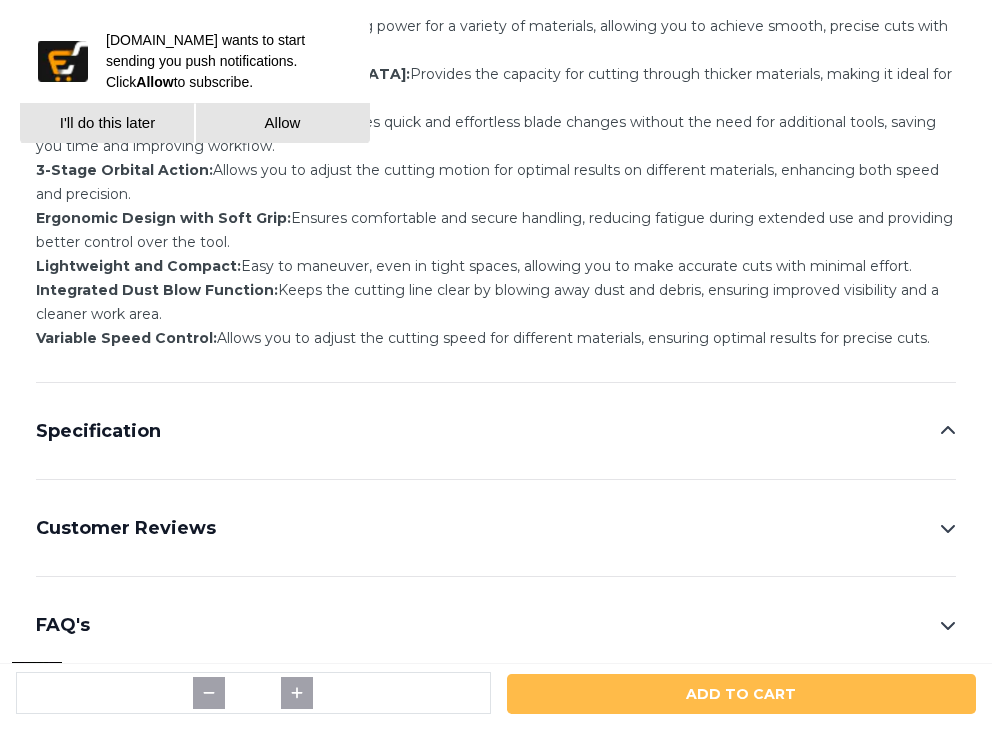 scroll, scrollTop: 1666, scrollLeft: 0, axis: vertical 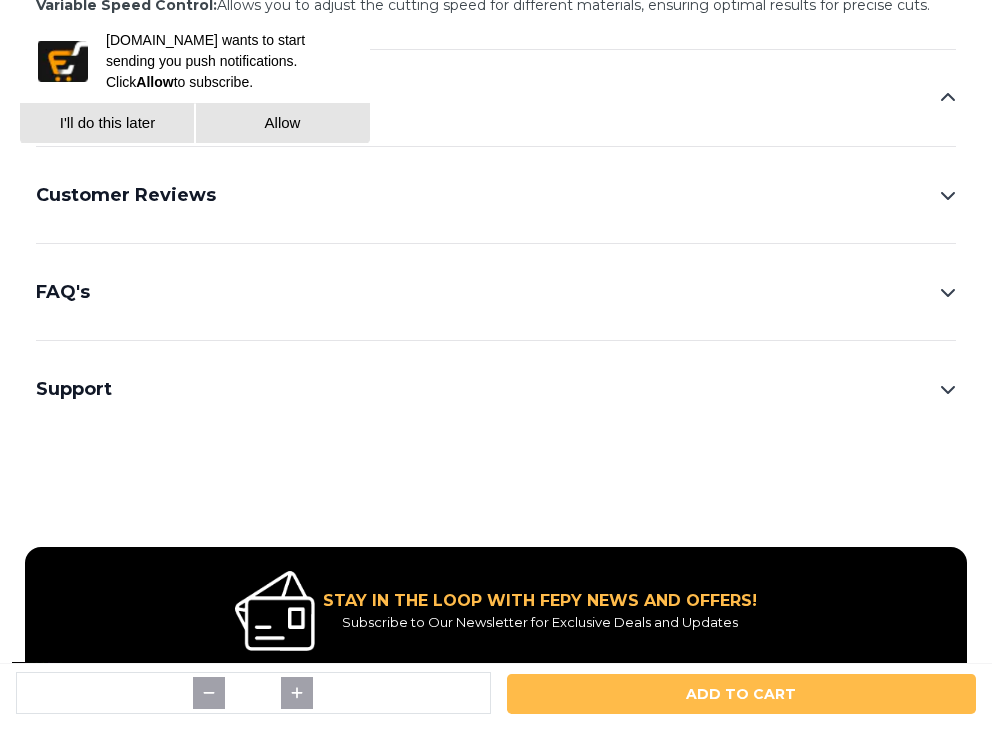 click on "Specification" at bounding box center [496, 98] 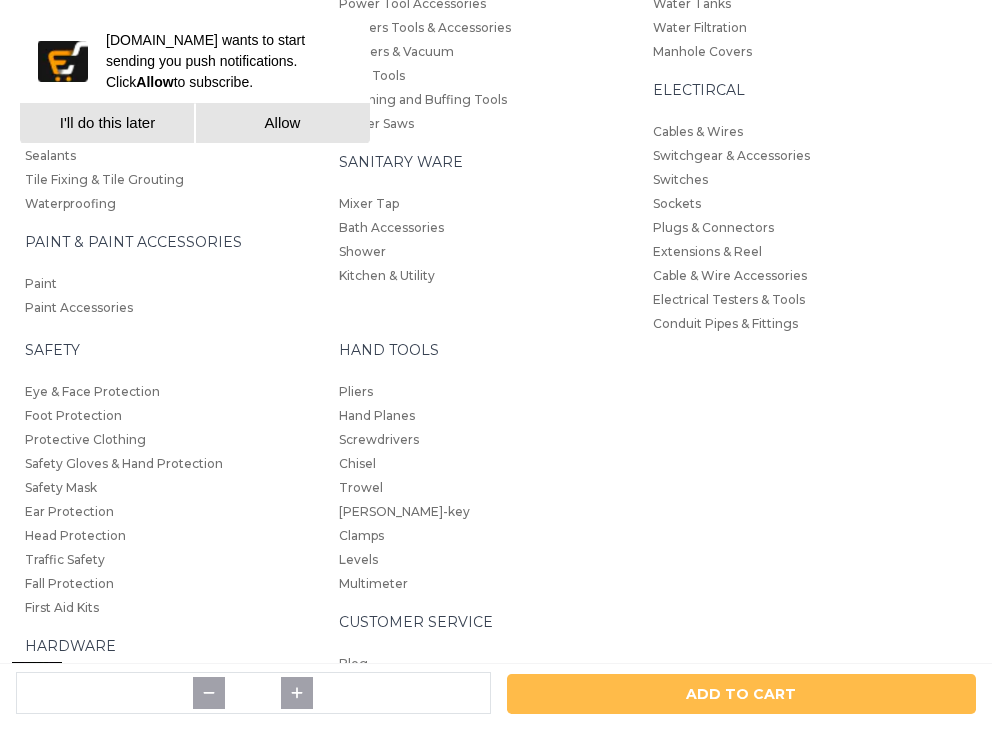 scroll, scrollTop: 1666, scrollLeft: 0, axis: vertical 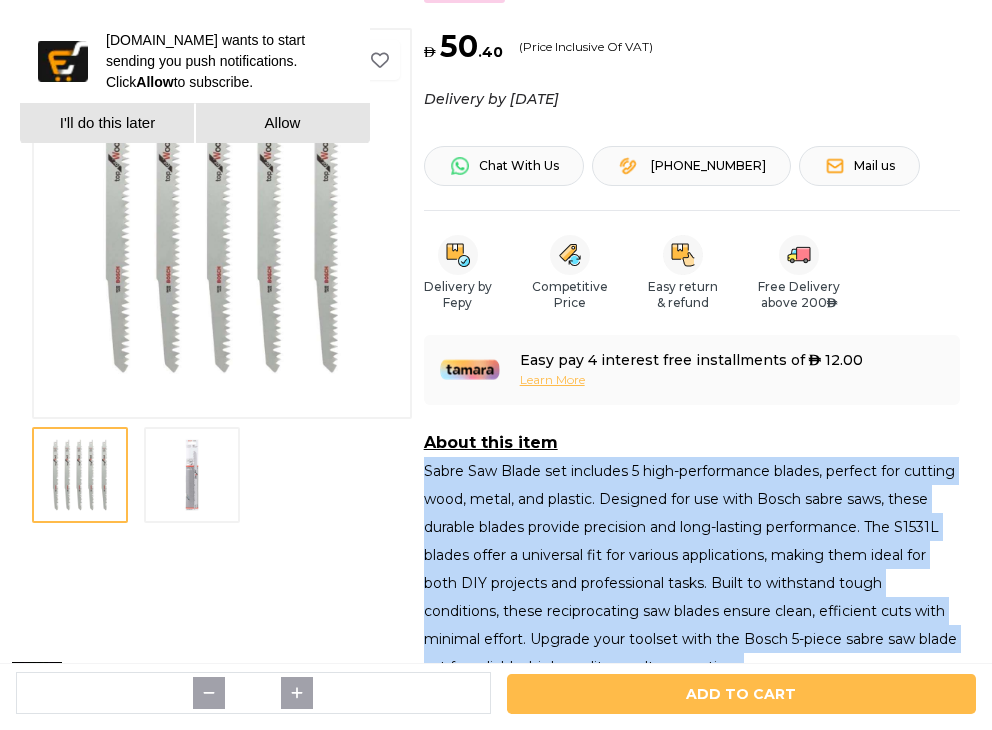 click at bounding box center [192, 475] 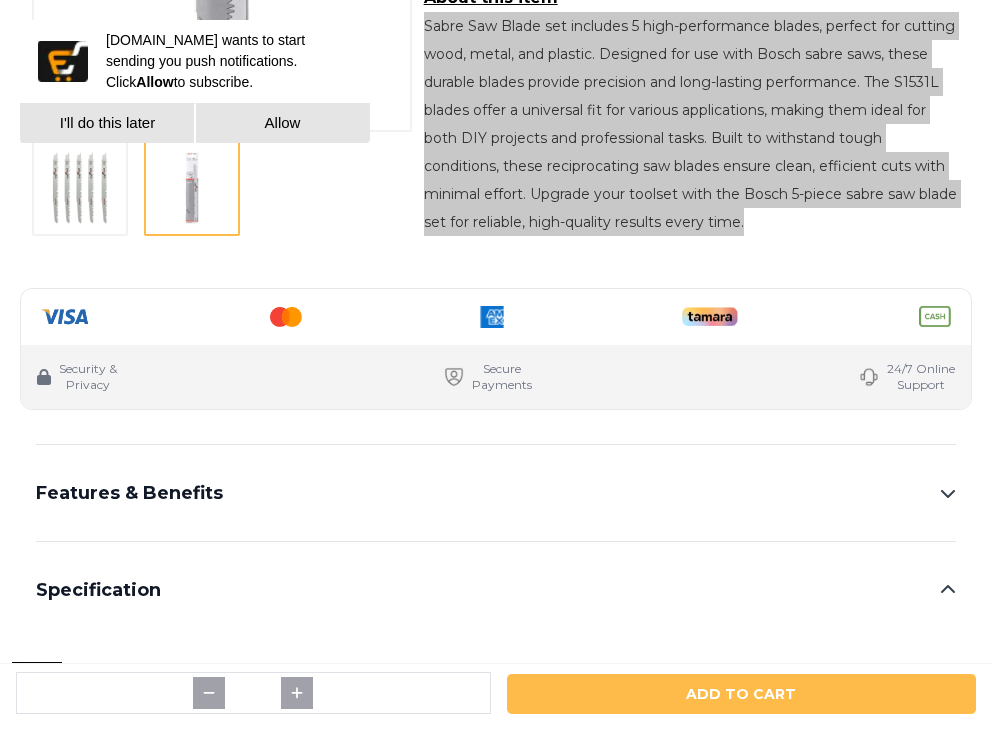 scroll, scrollTop: 1000, scrollLeft: 0, axis: vertical 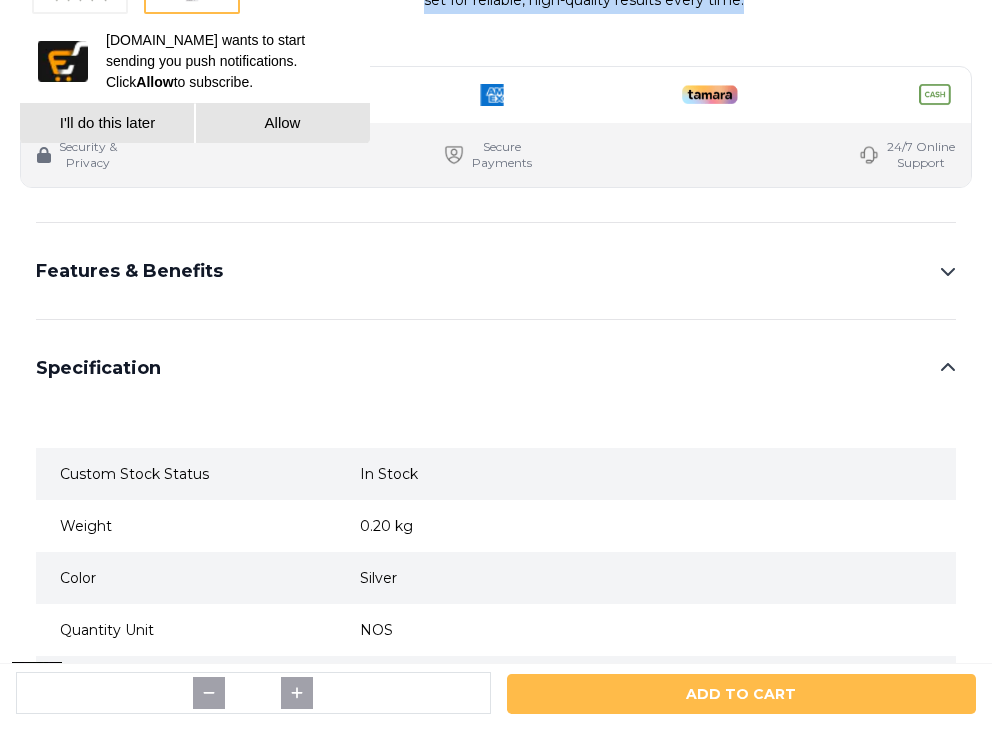 click on "Features & Benefits" at bounding box center (496, 271) 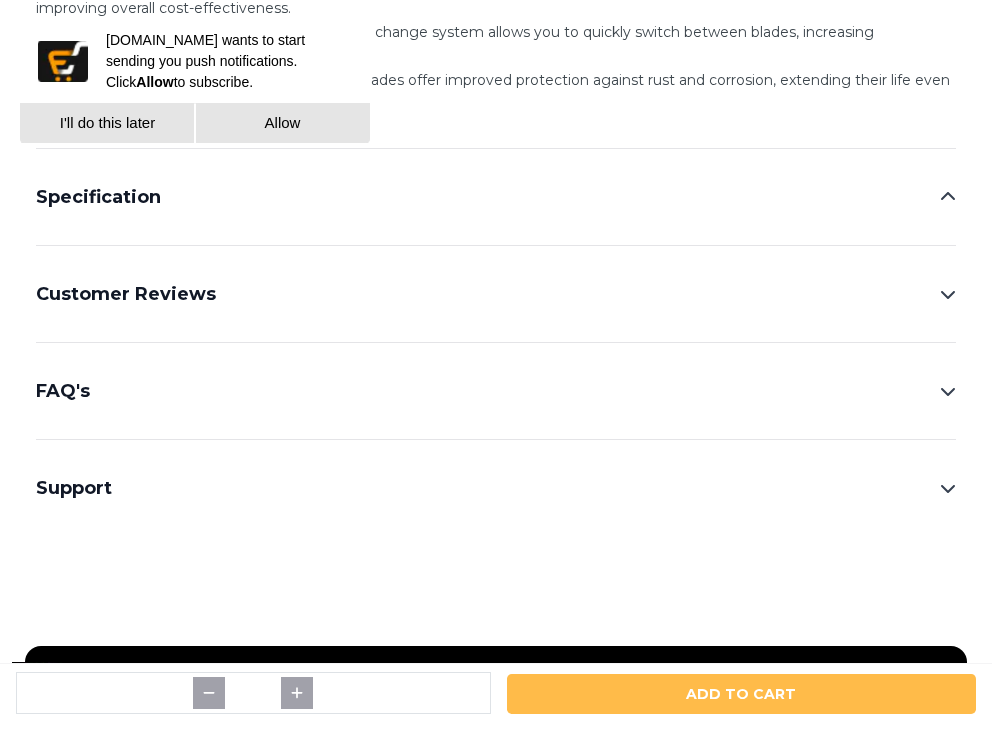 scroll, scrollTop: 1000, scrollLeft: 0, axis: vertical 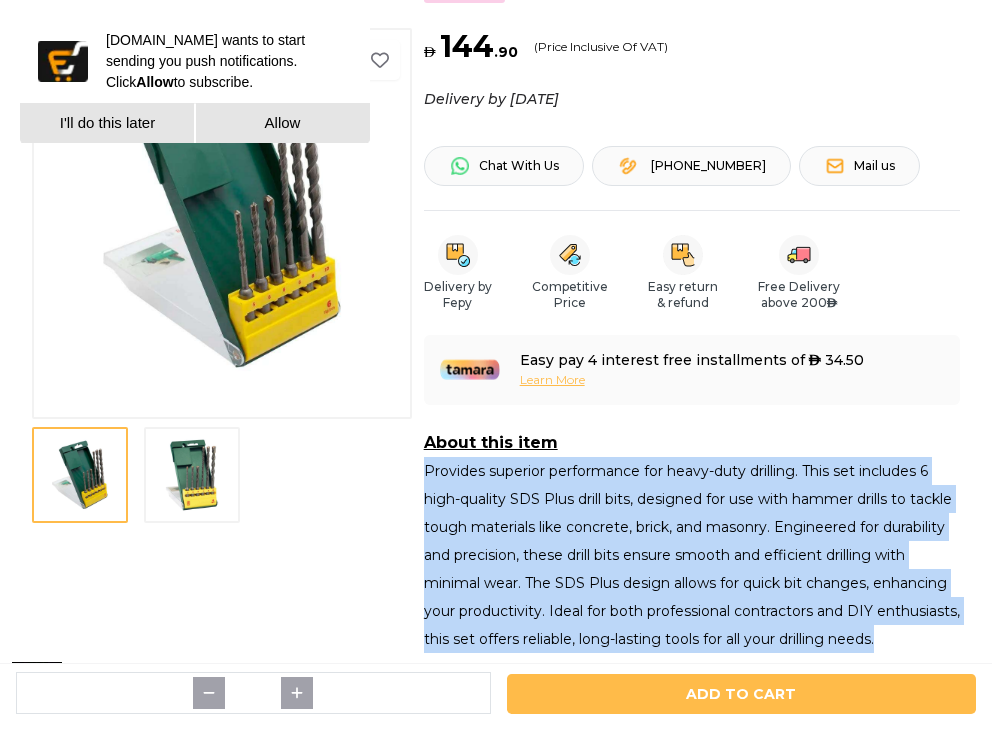 click at bounding box center [192, 475] 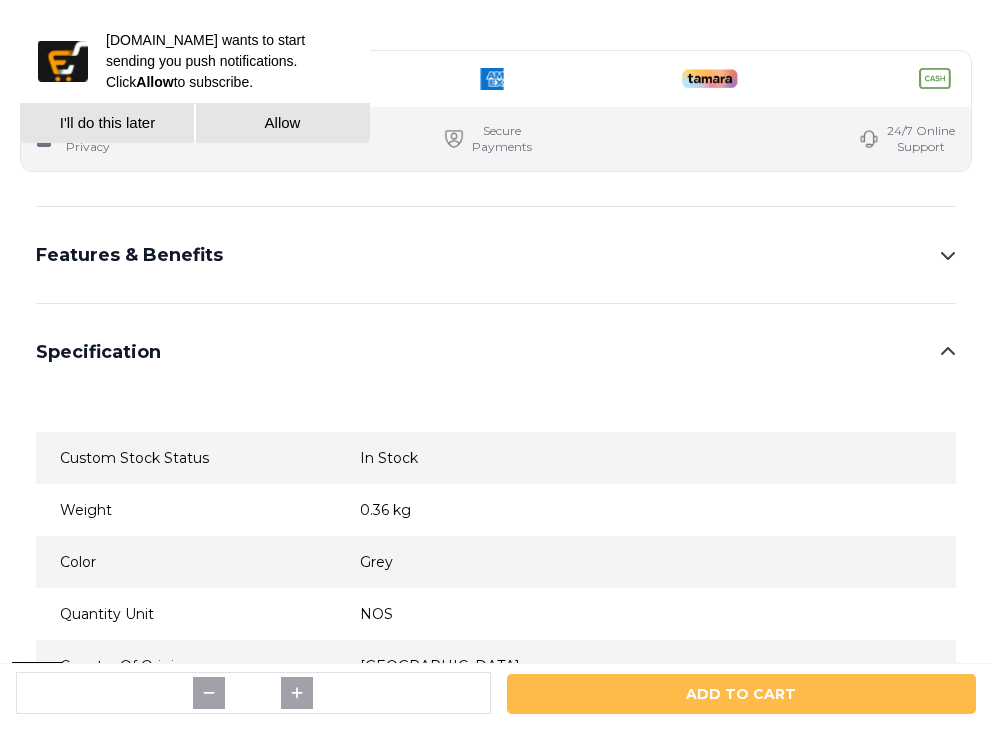 scroll, scrollTop: 1000, scrollLeft: 0, axis: vertical 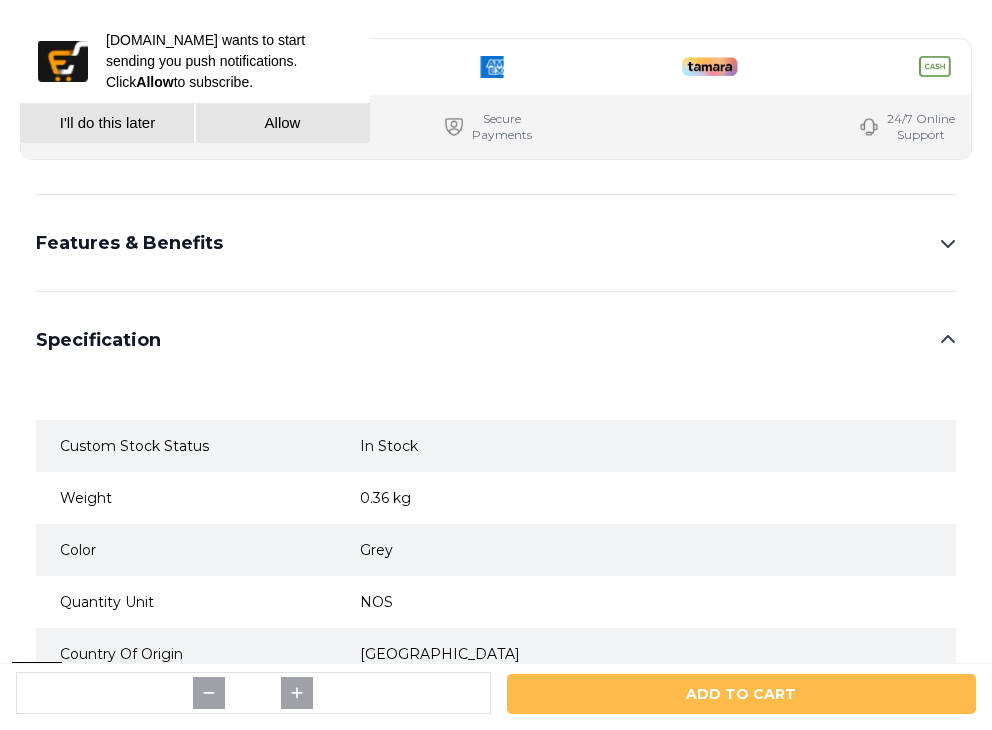 click on "Features & Benefits" at bounding box center (496, 243) 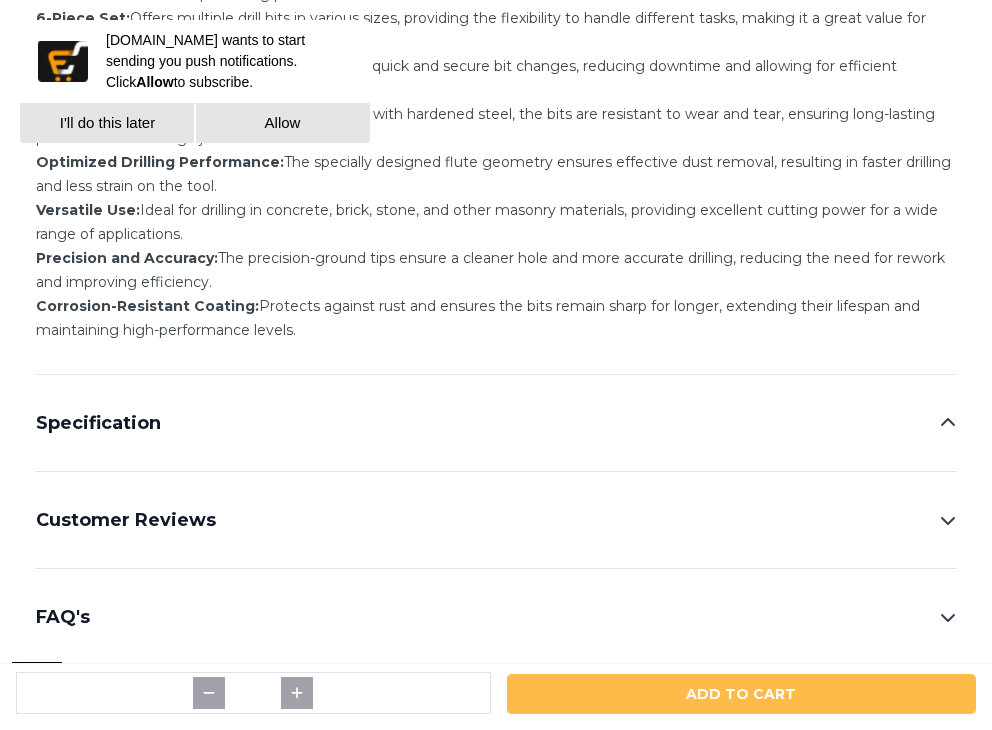 scroll, scrollTop: 0, scrollLeft: 0, axis: both 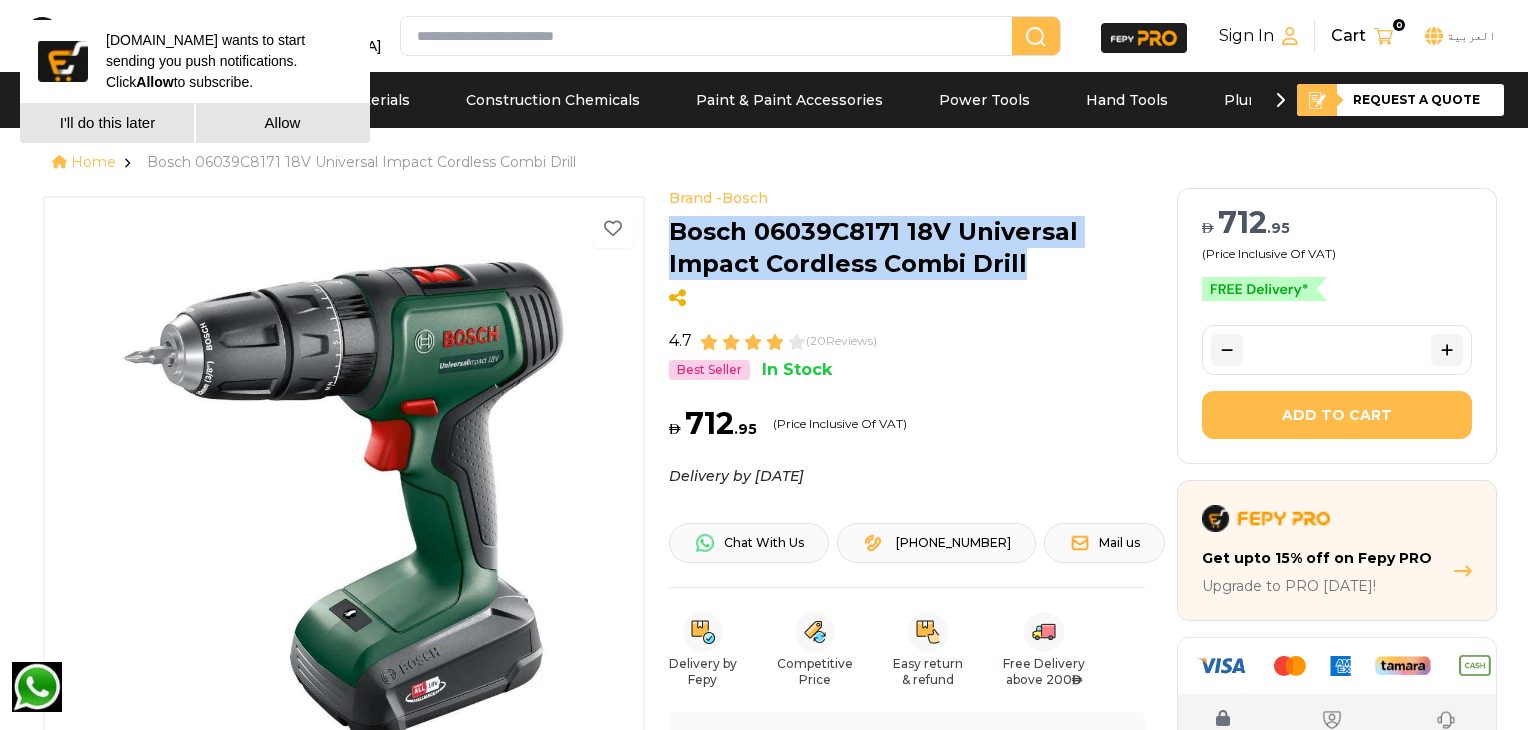 drag, startPoint x: 1029, startPoint y: 276, endPoint x: 660, endPoint y: 236, distance: 371.16168 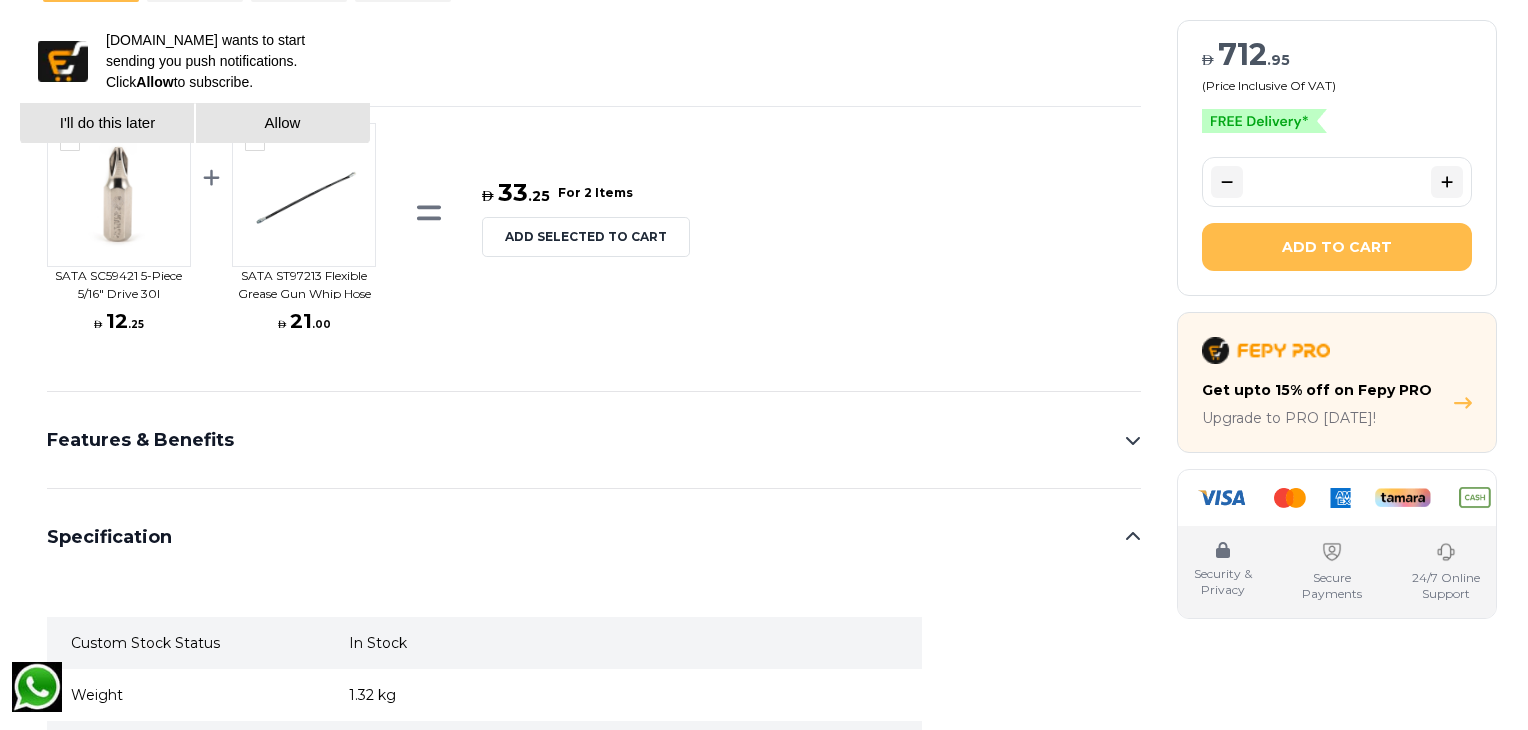click on "Features & Benefits" at bounding box center (594, 440) 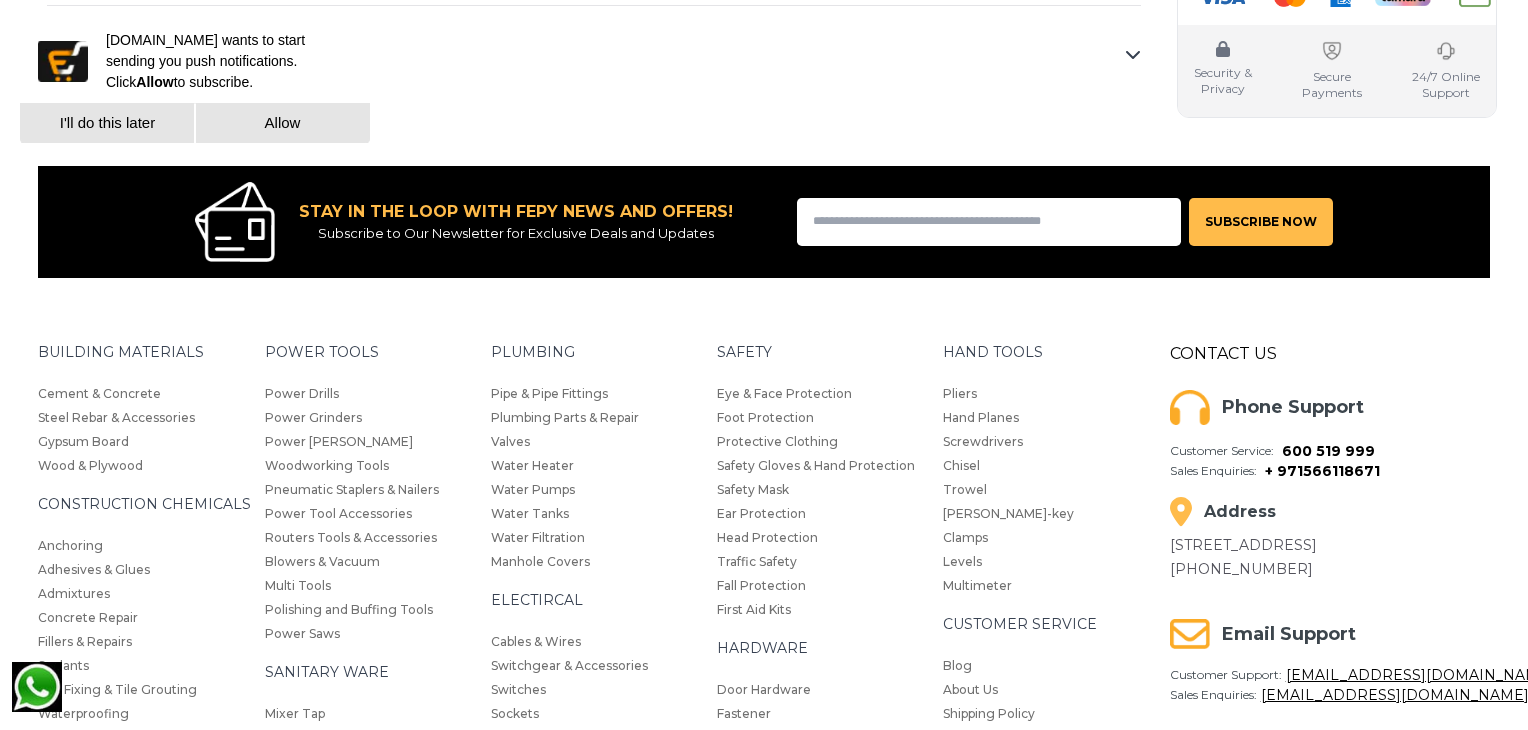 scroll, scrollTop: 1740, scrollLeft: 0, axis: vertical 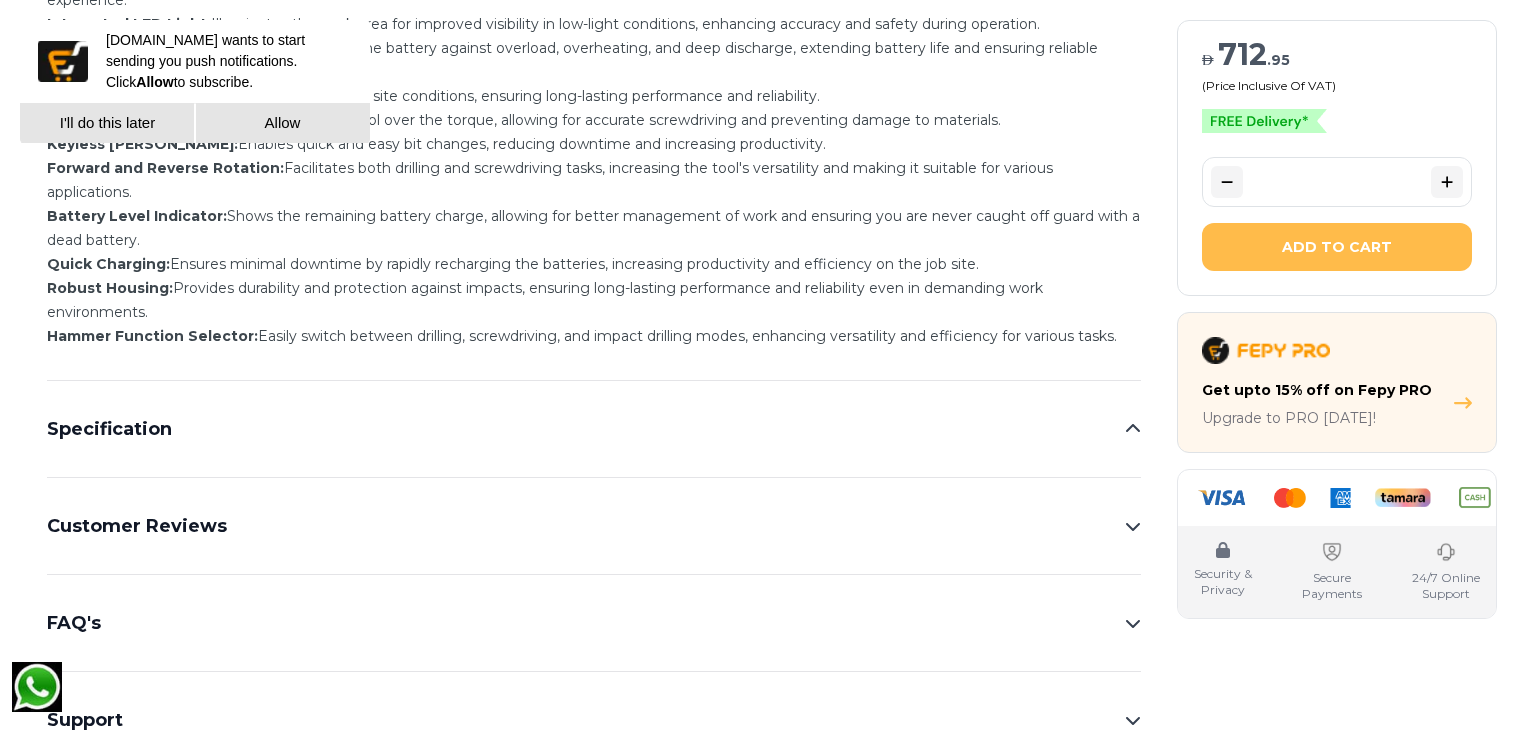 click on "Specification" at bounding box center [594, 429] 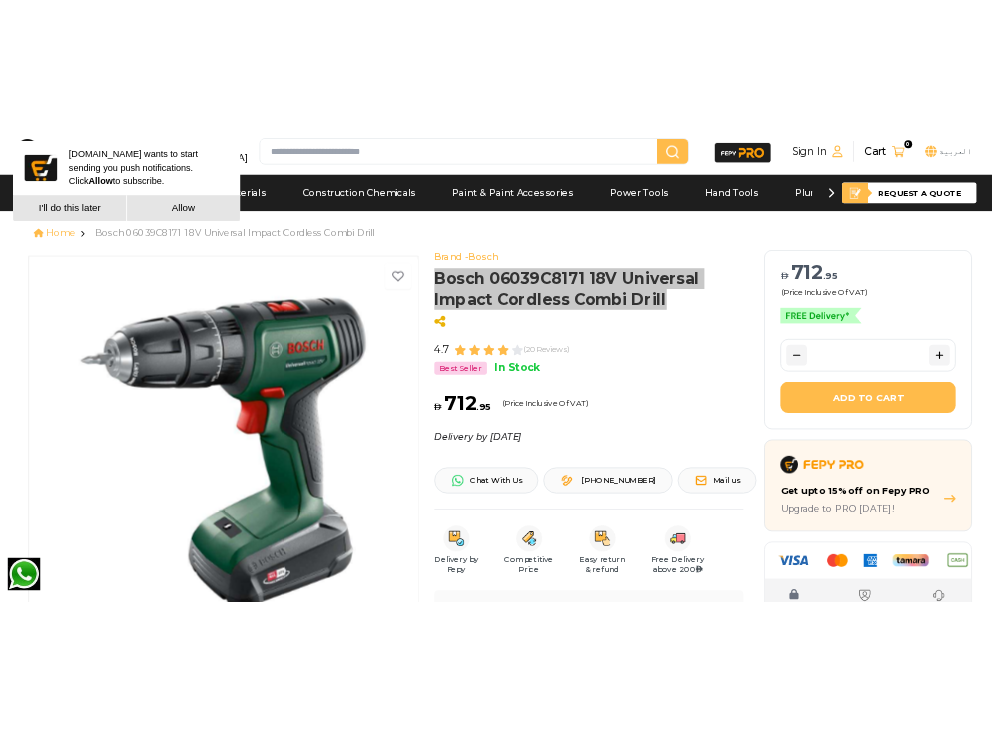 scroll, scrollTop: 333, scrollLeft: 0, axis: vertical 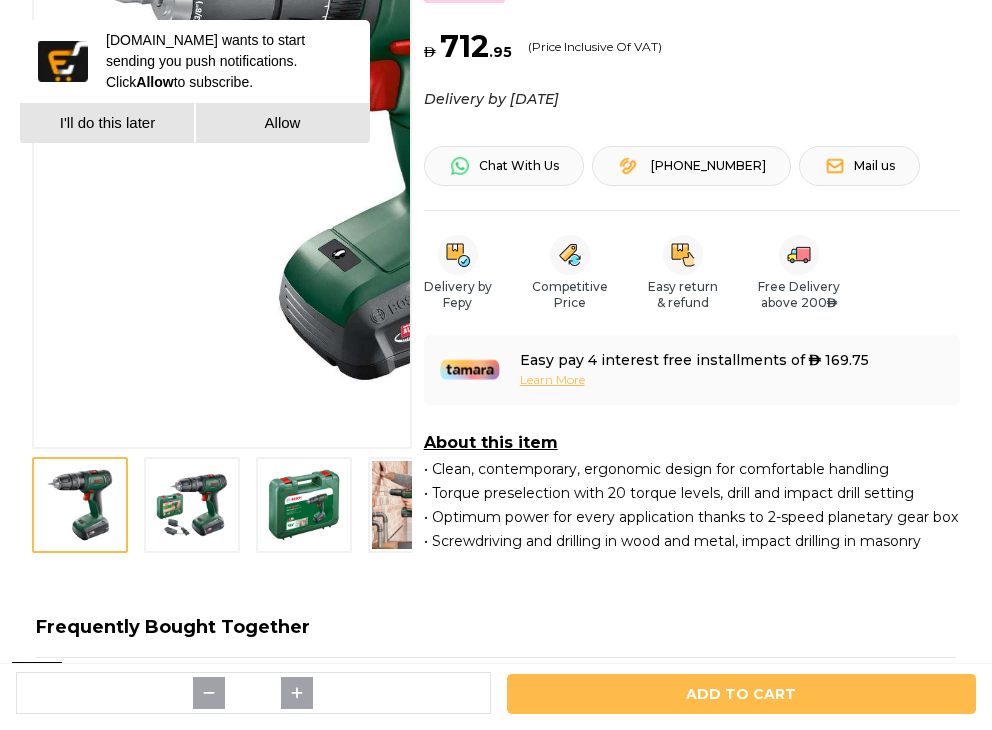 click at bounding box center (304, 505) 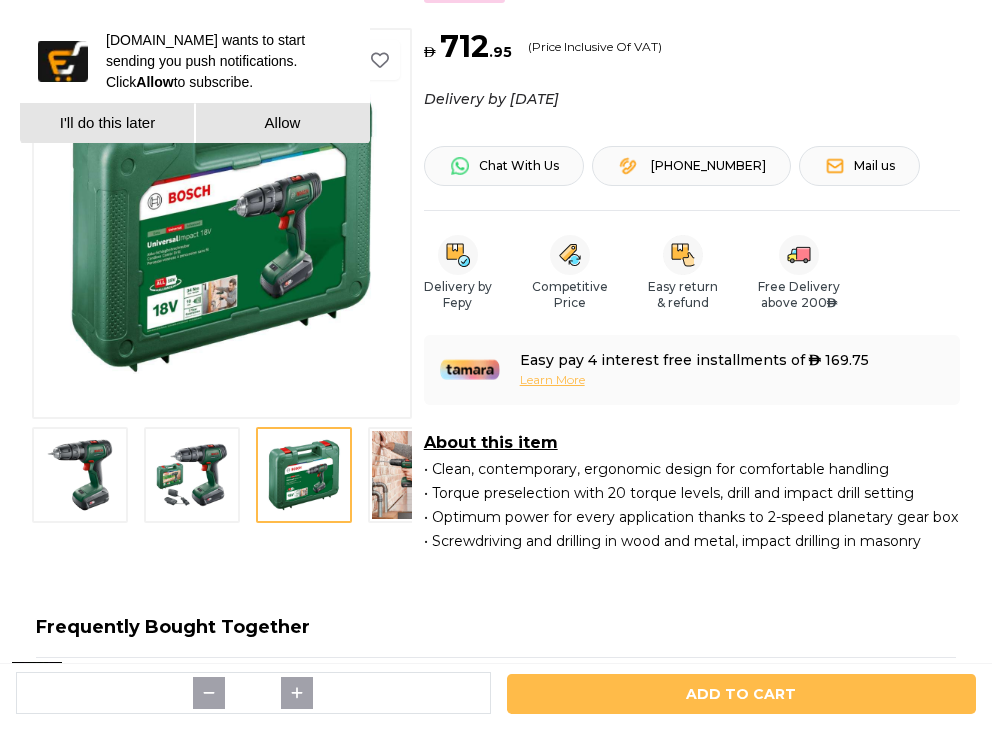scroll, scrollTop: 0, scrollLeft: 0, axis: both 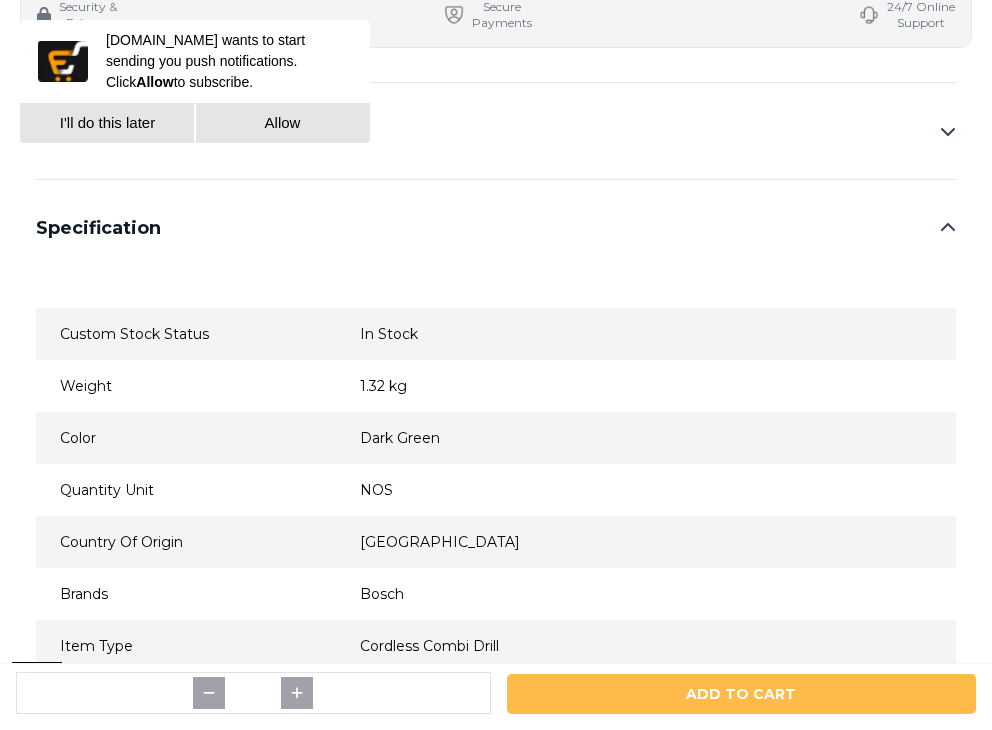 click on "Features & Benefits" at bounding box center [496, 131] 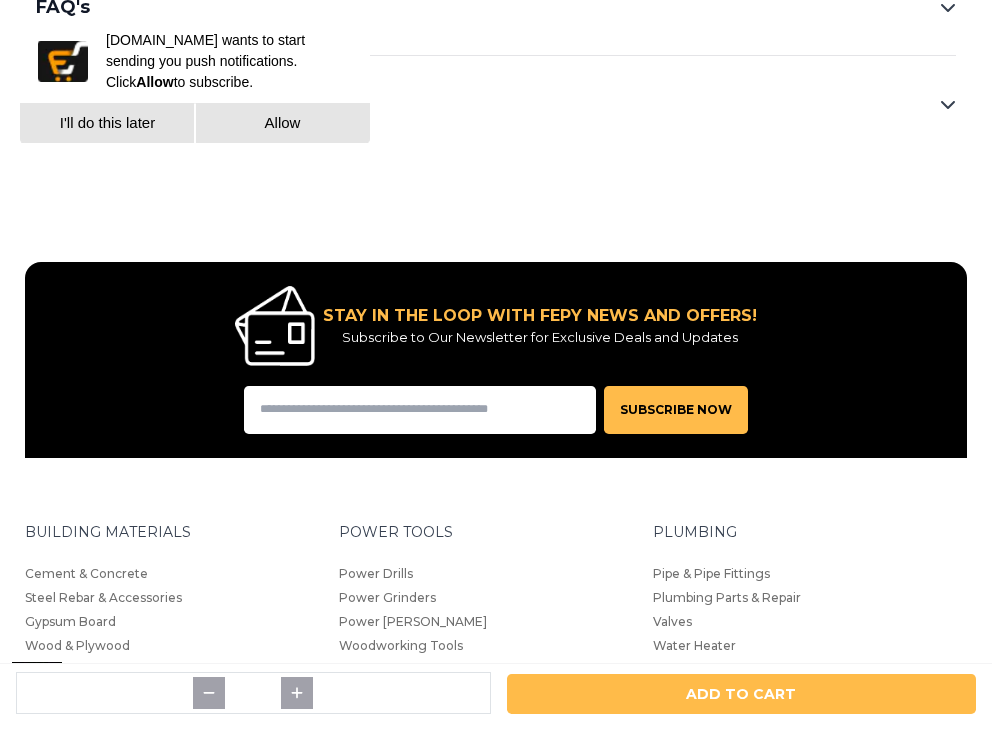 scroll, scrollTop: 2000, scrollLeft: 0, axis: vertical 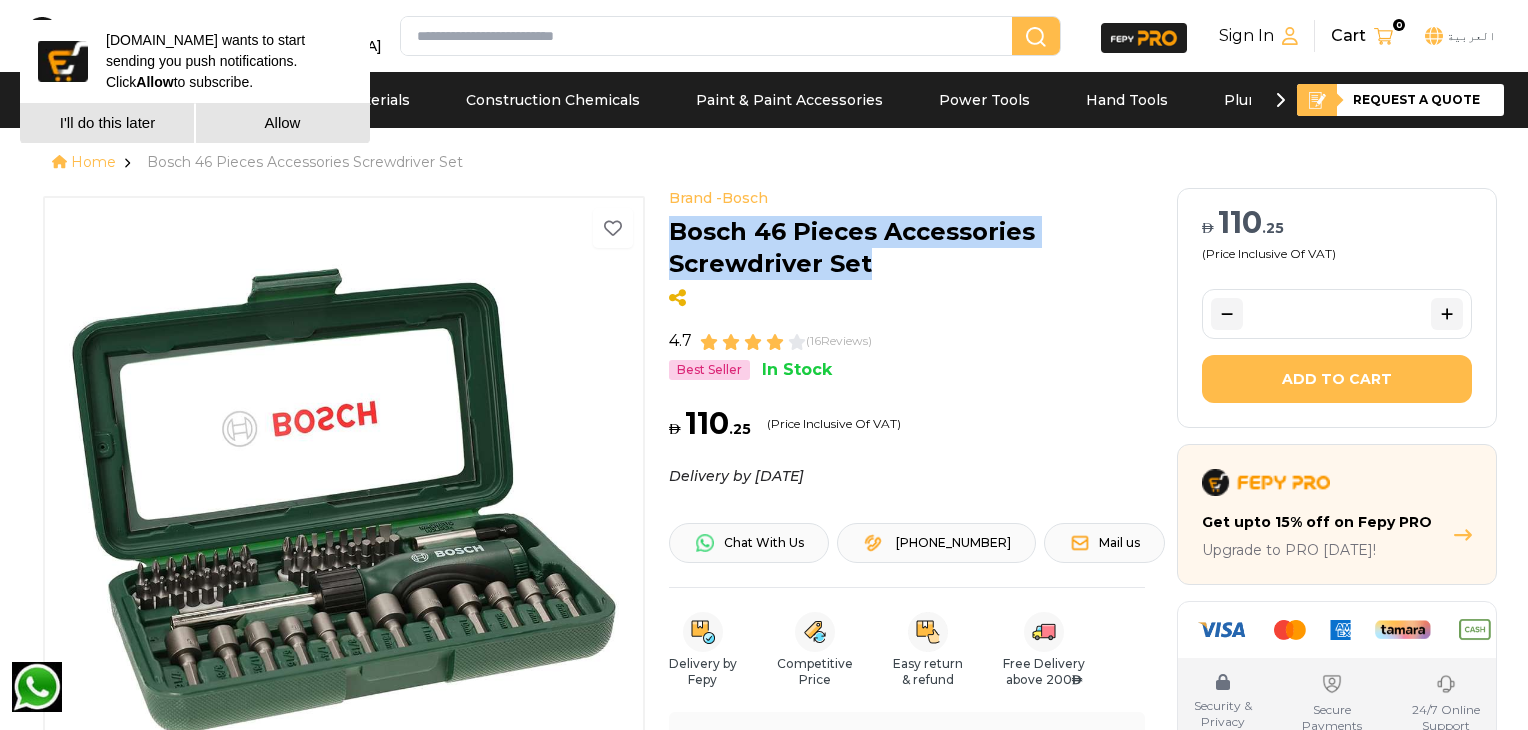 drag, startPoint x: 896, startPoint y: 265, endPoint x: 657, endPoint y: 239, distance: 240.41006 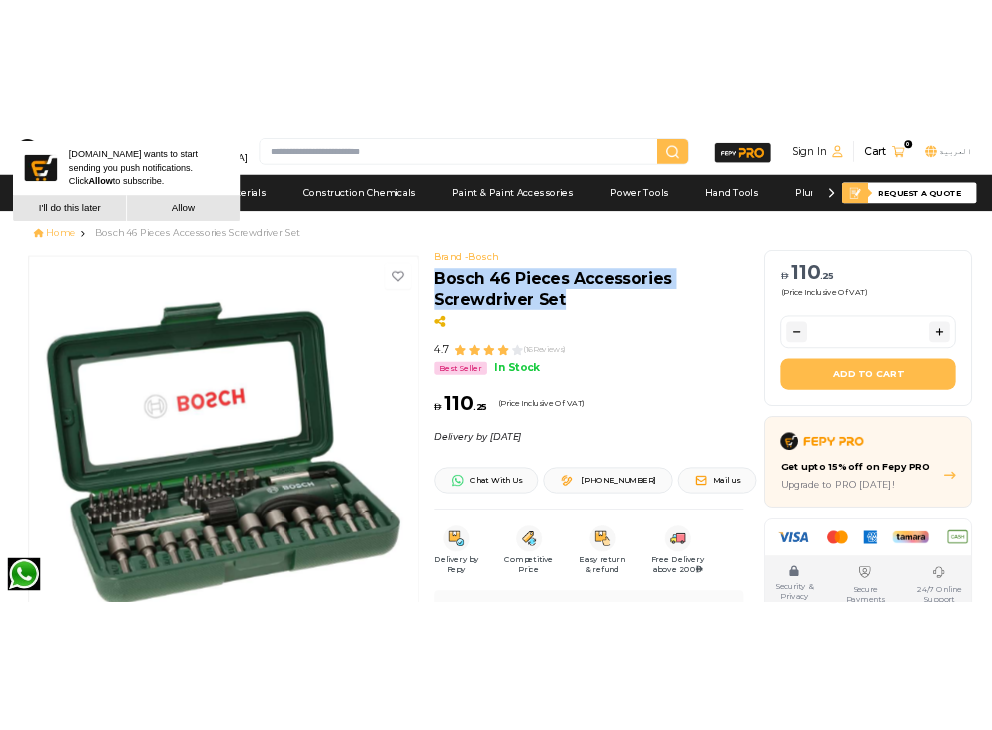 scroll, scrollTop: 333, scrollLeft: 0, axis: vertical 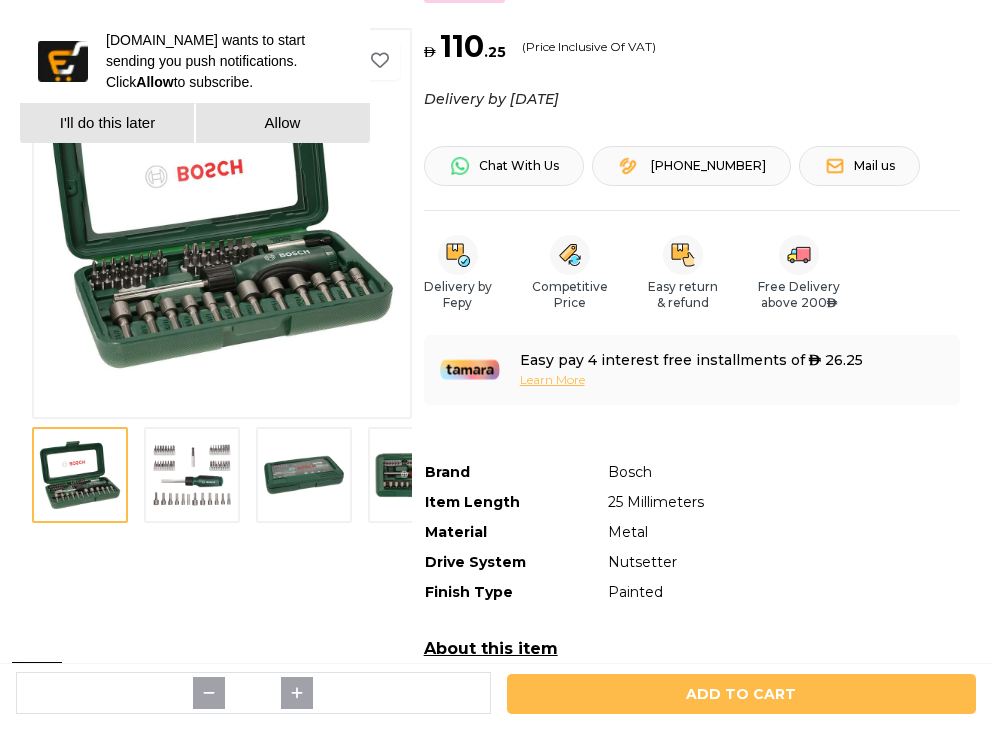 click at bounding box center [304, 475] 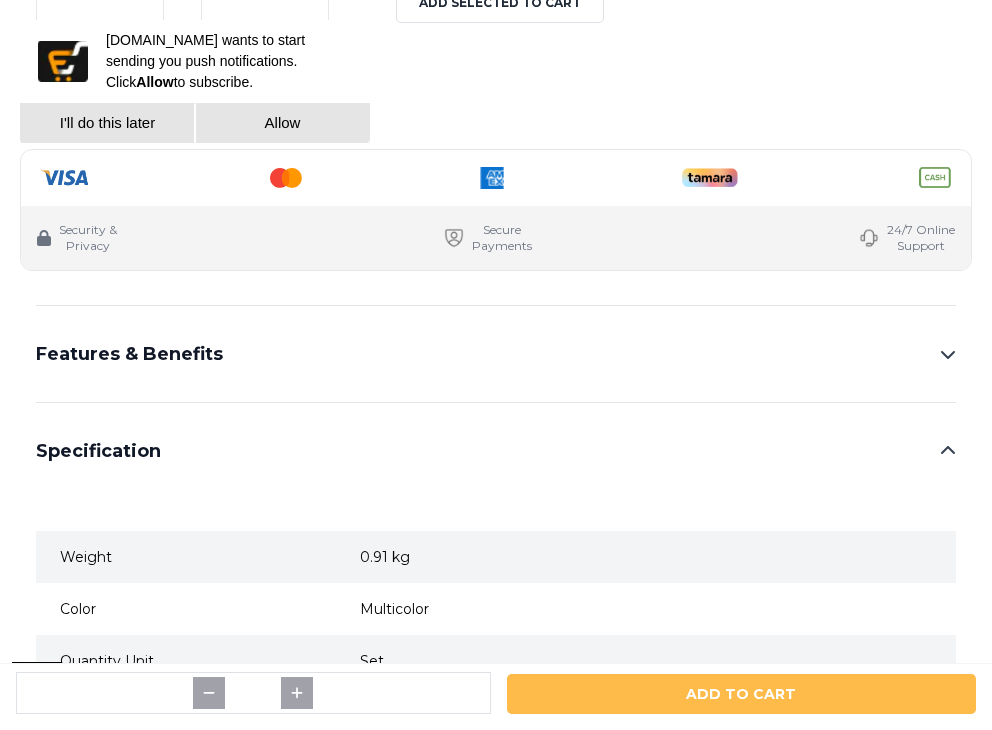 scroll, scrollTop: 1333, scrollLeft: 0, axis: vertical 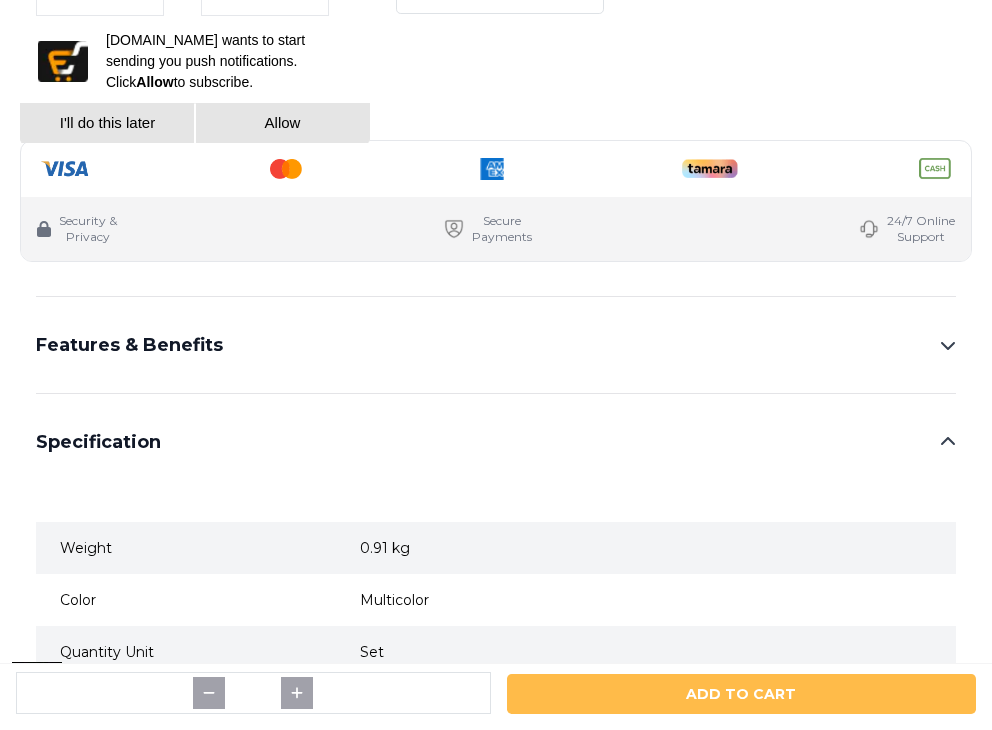 click on "Features & Benefits" at bounding box center (496, 345) 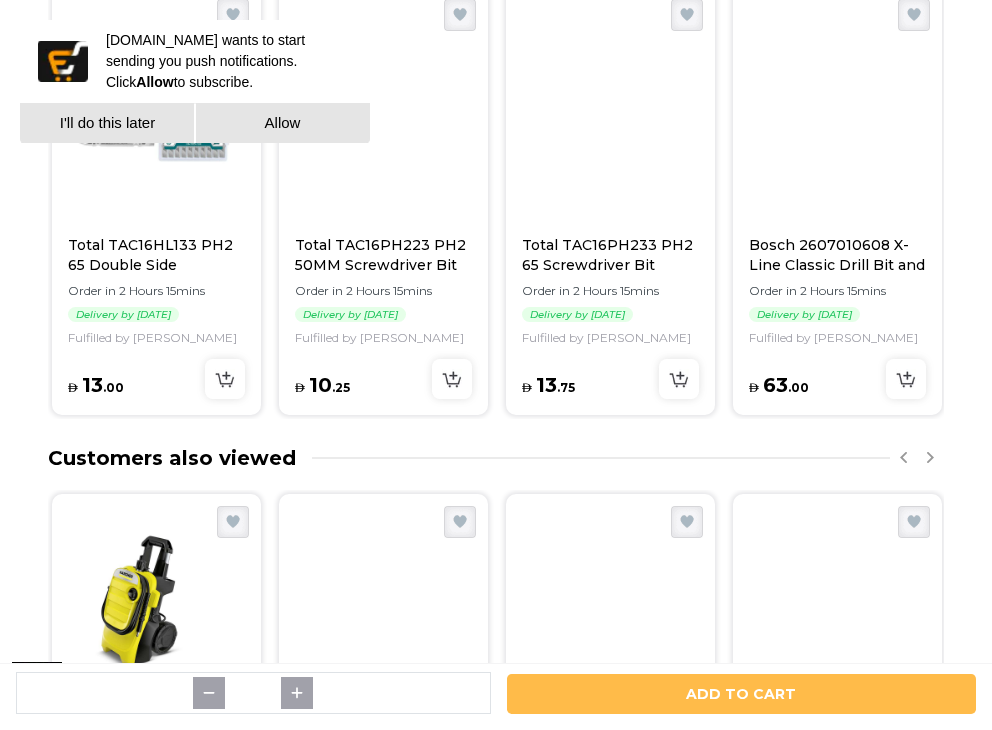 scroll, scrollTop: 3666, scrollLeft: 0, axis: vertical 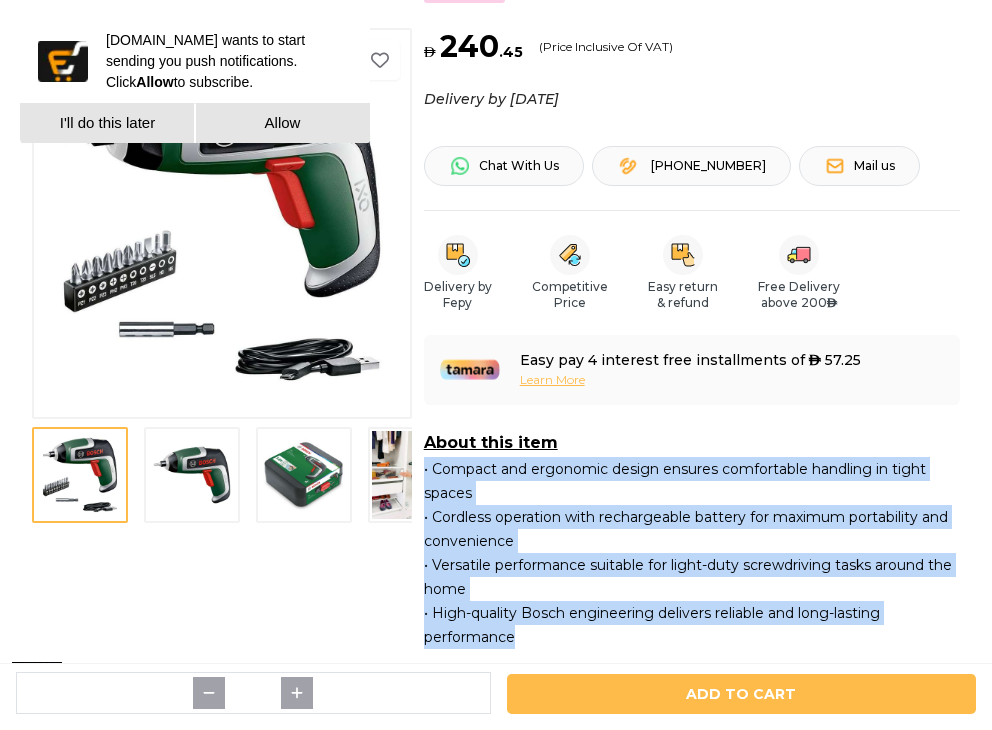 click at bounding box center (192, 475) 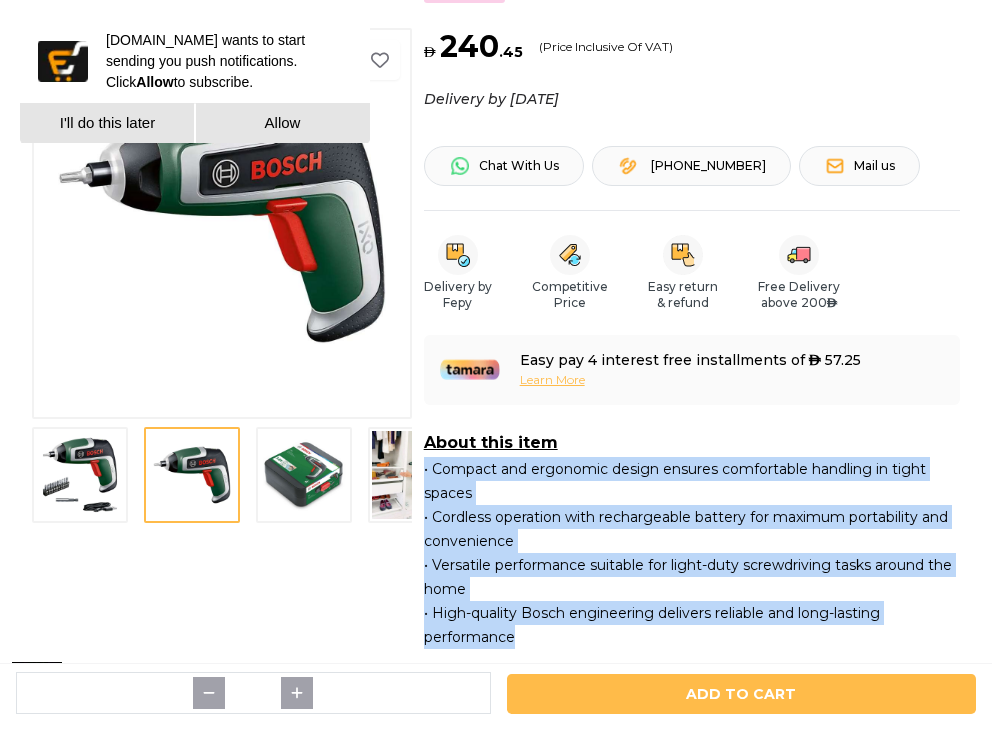 click at bounding box center [304, 475] 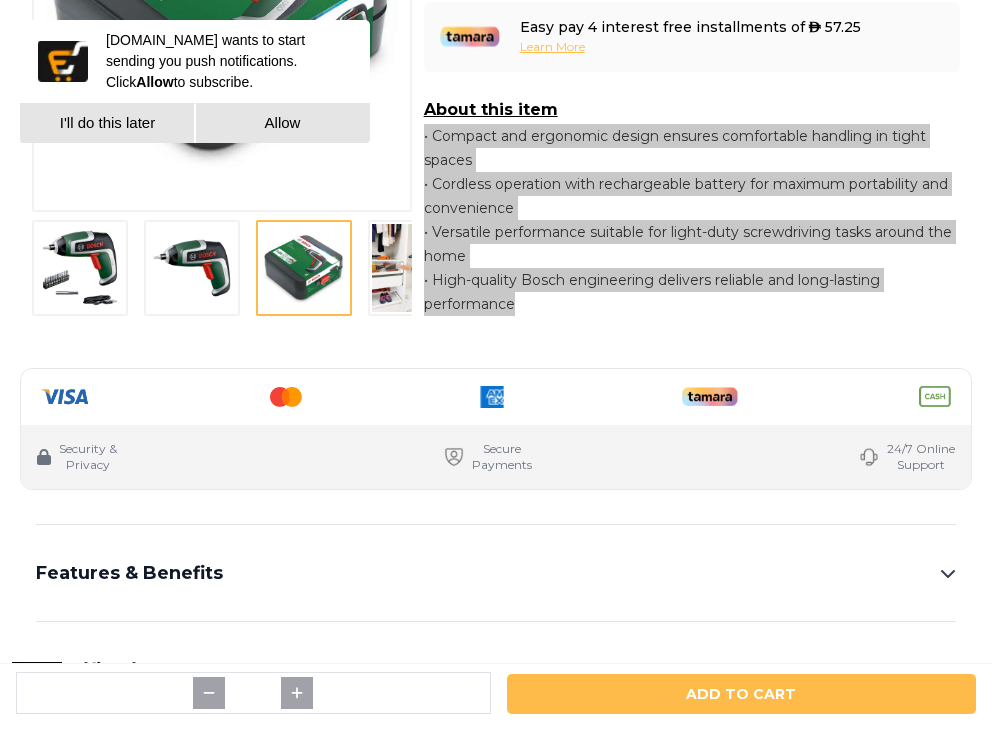 scroll, scrollTop: 1000, scrollLeft: 0, axis: vertical 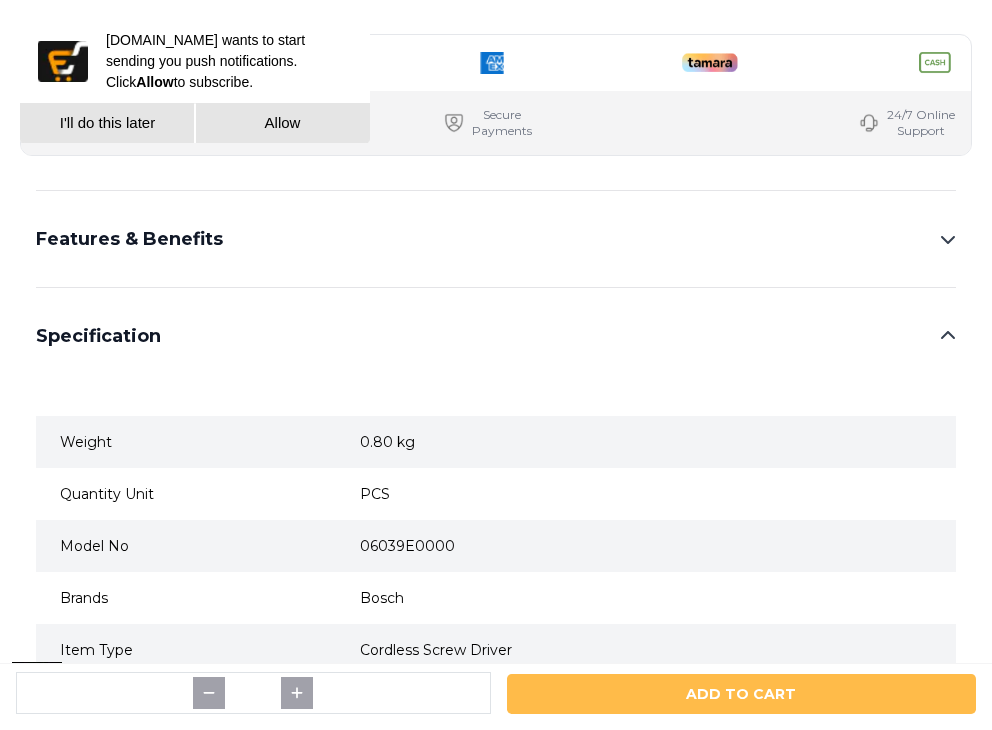 click on "Features & Benefits" at bounding box center [496, 239] 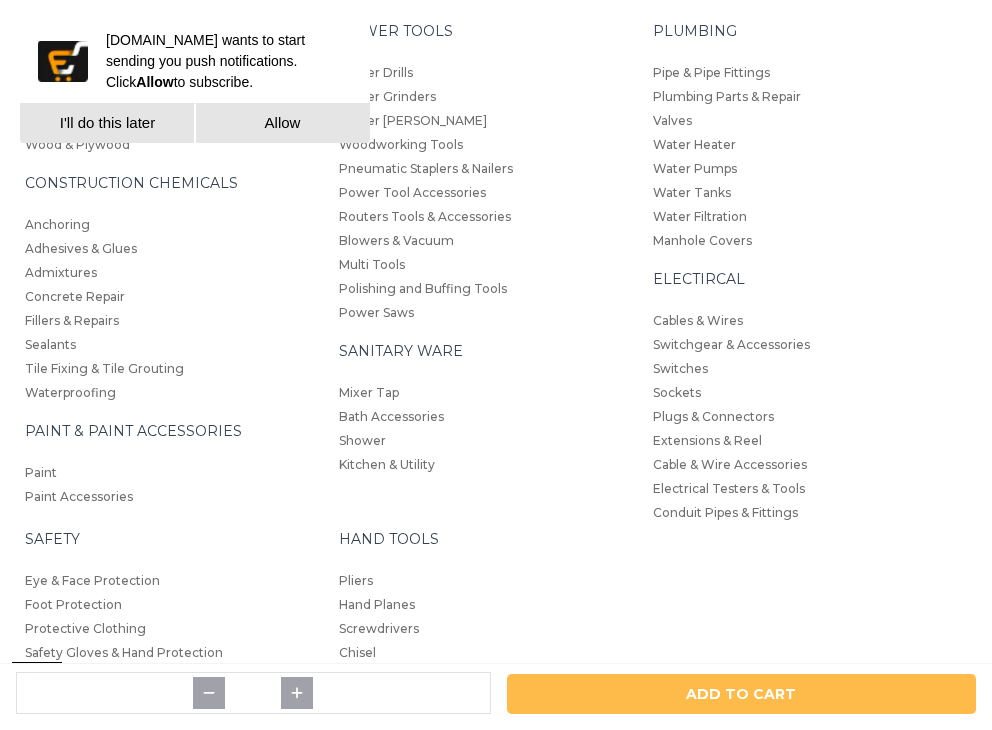 scroll, scrollTop: 3000, scrollLeft: 0, axis: vertical 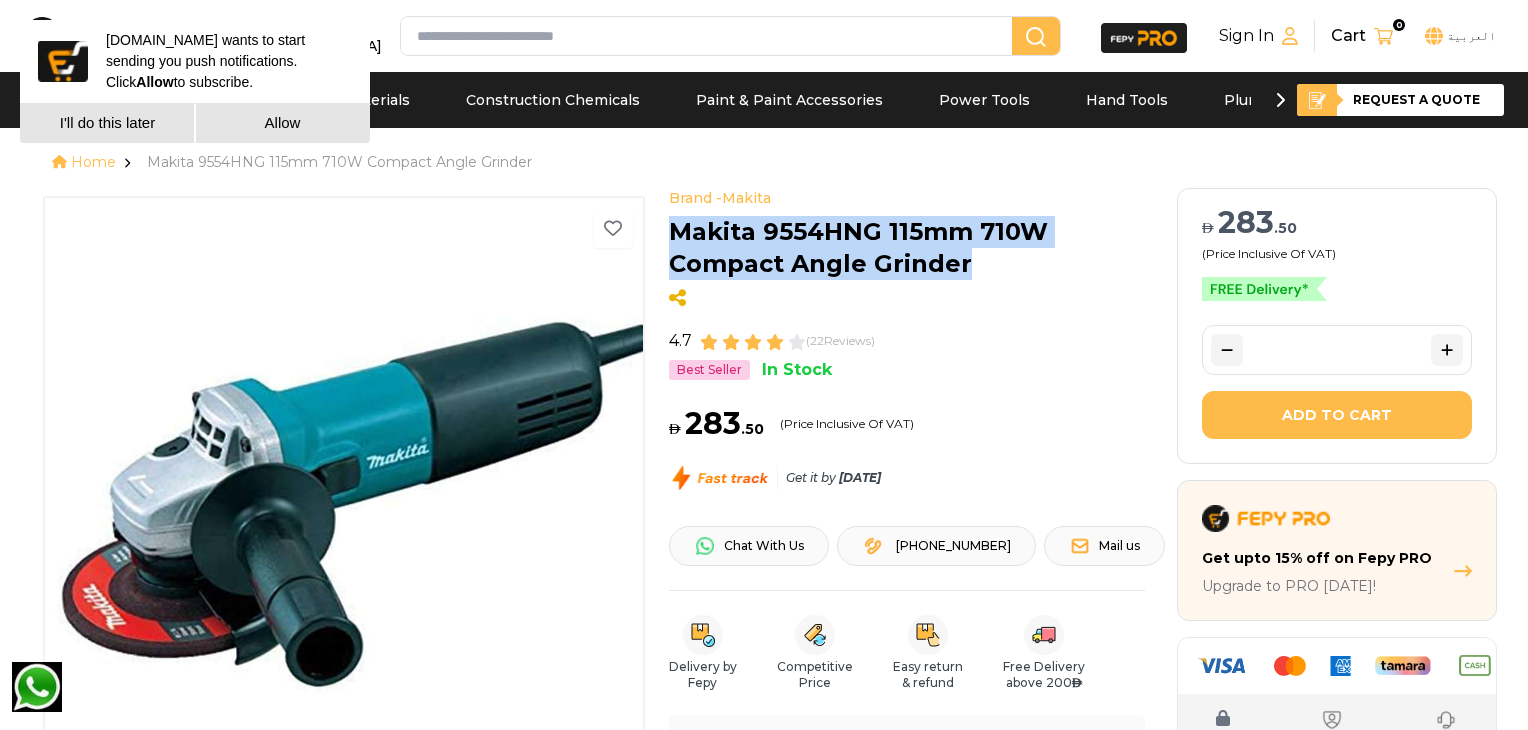 drag, startPoint x: 979, startPoint y: 267, endPoint x: 672, endPoint y: 241, distance: 308.099 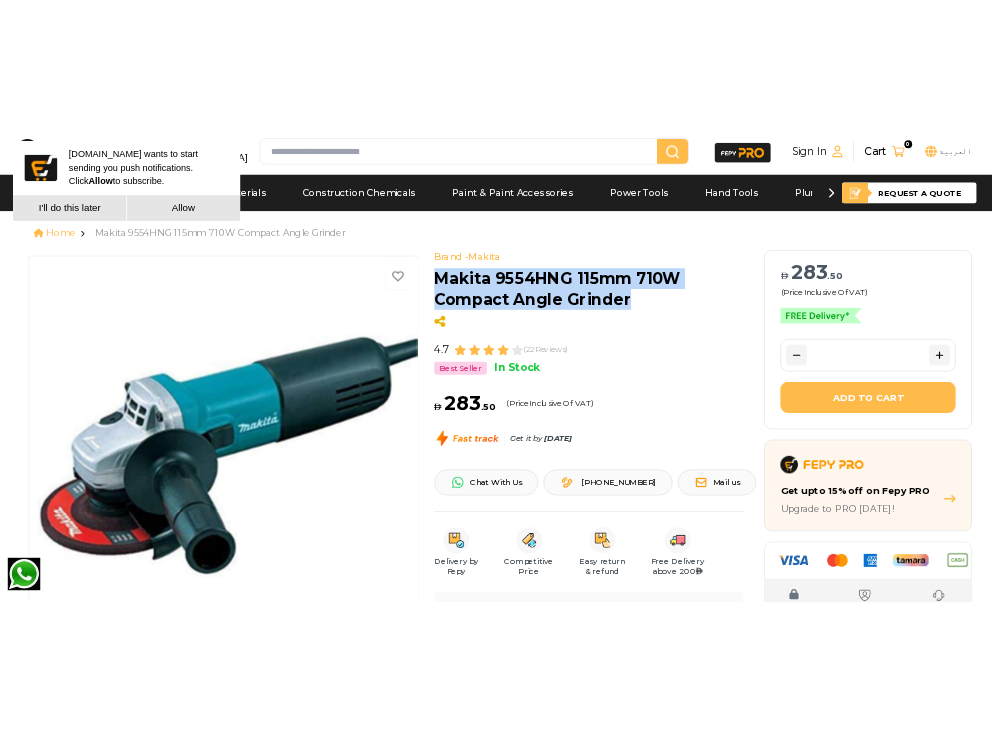 scroll, scrollTop: 333, scrollLeft: 0, axis: vertical 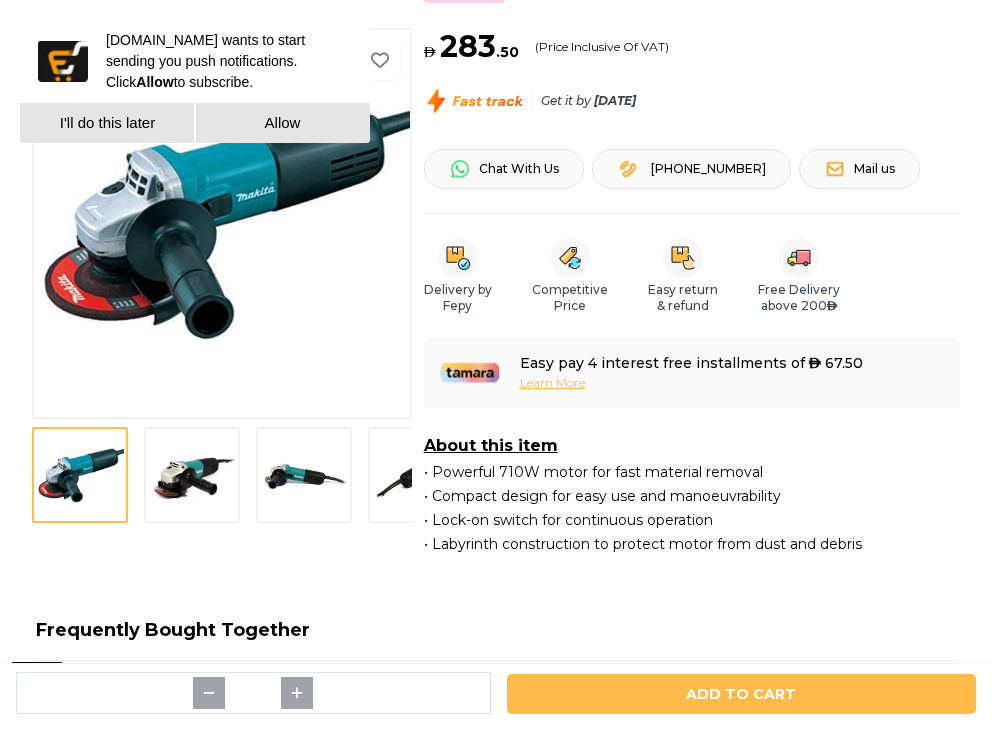 click at bounding box center [192, 475] 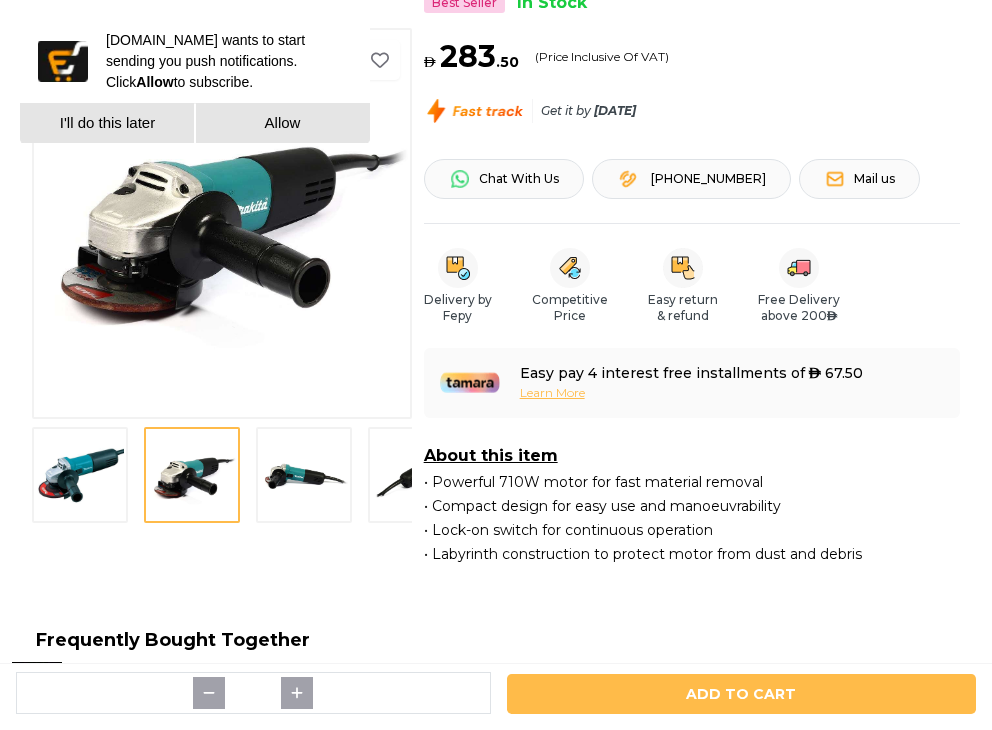 scroll, scrollTop: 333, scrollLeft: 0, axis: vertical 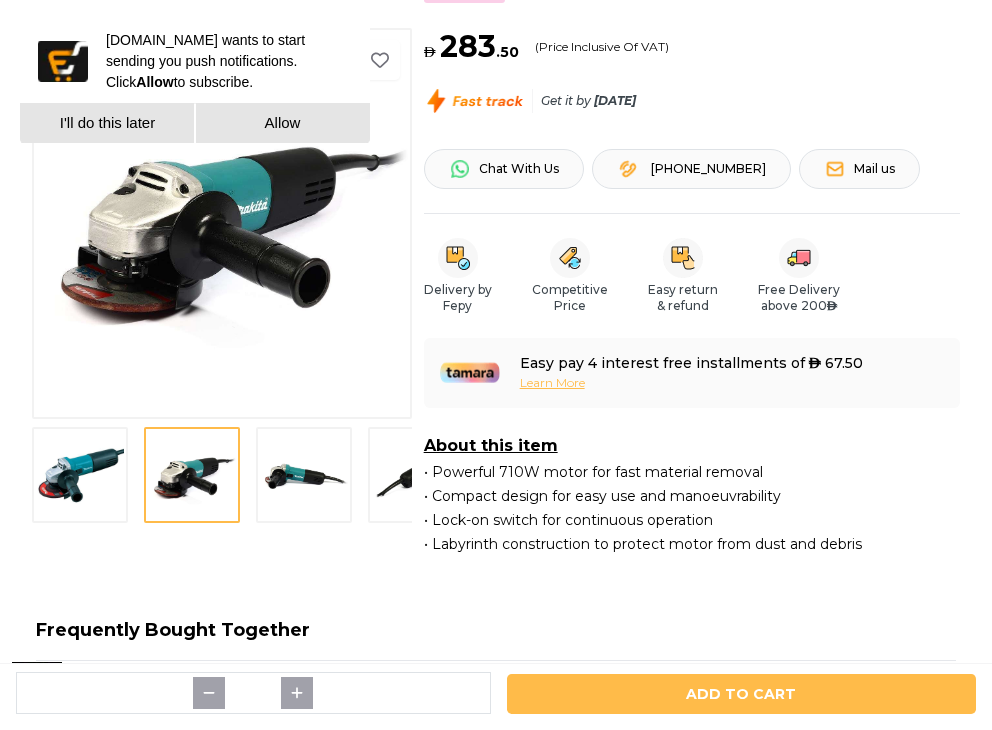 click at bounding box center (304, 475) 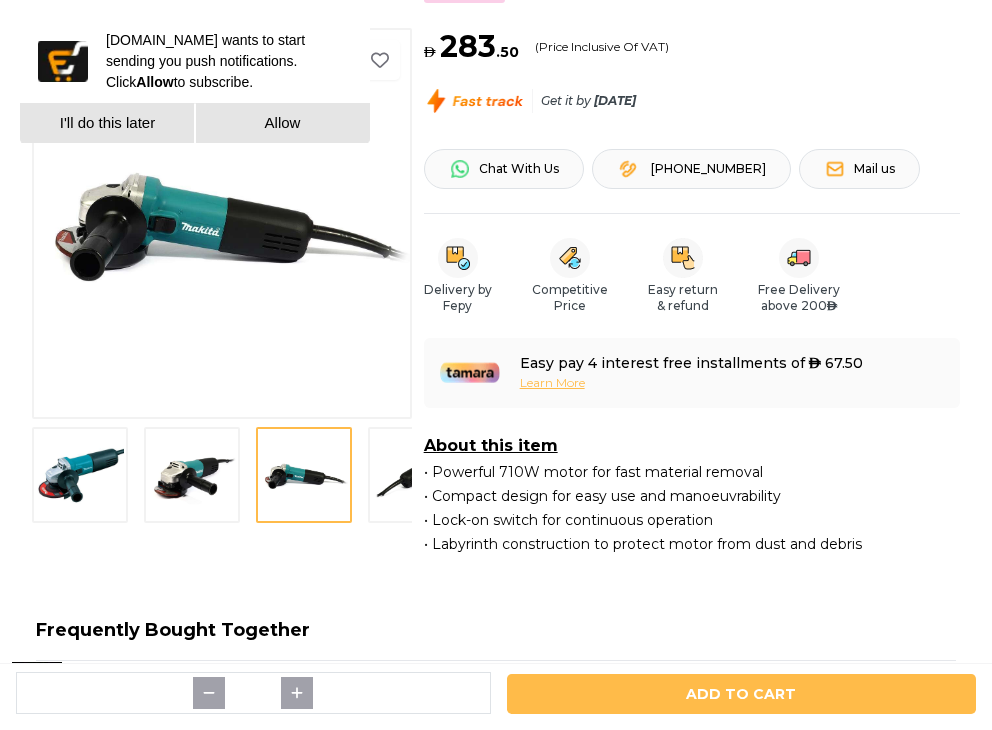 click at bounding box center [416, 475] 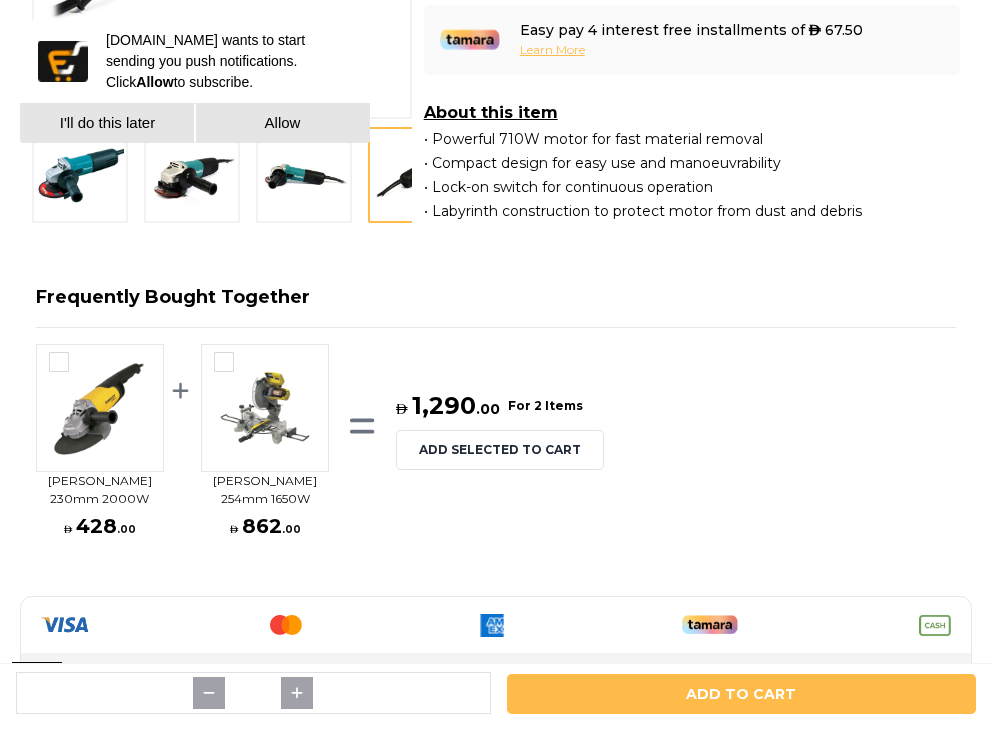 scroll, scrollTop: 1000, scrollLeft: 0, axis: vertical 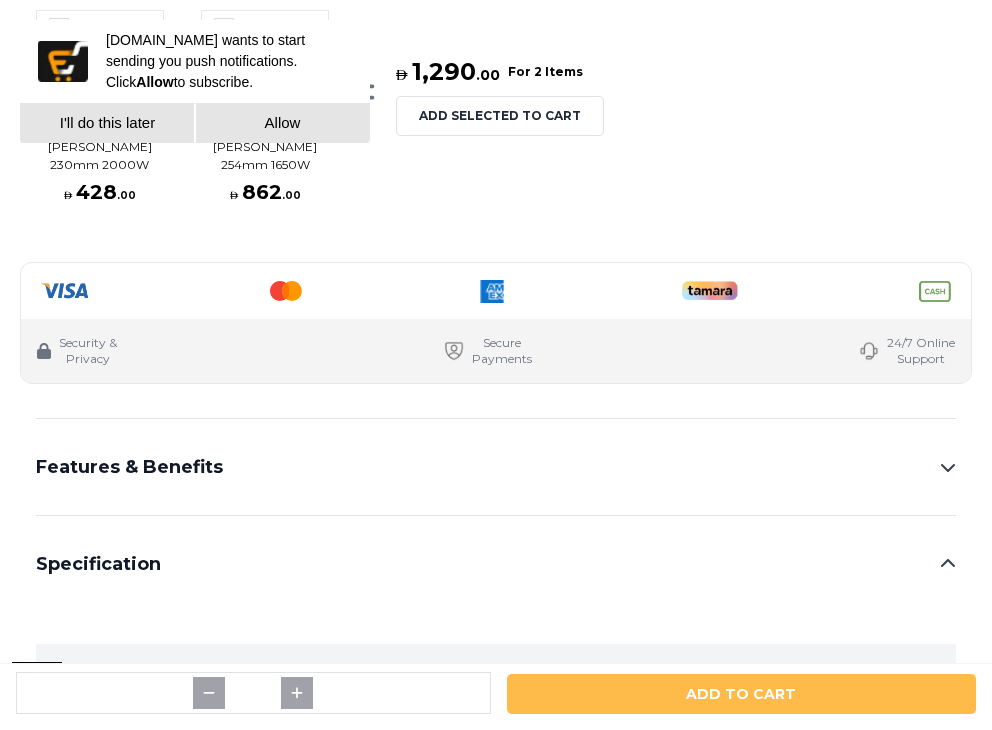 click on "Features & Benefits" at bounding box center [496, 467] 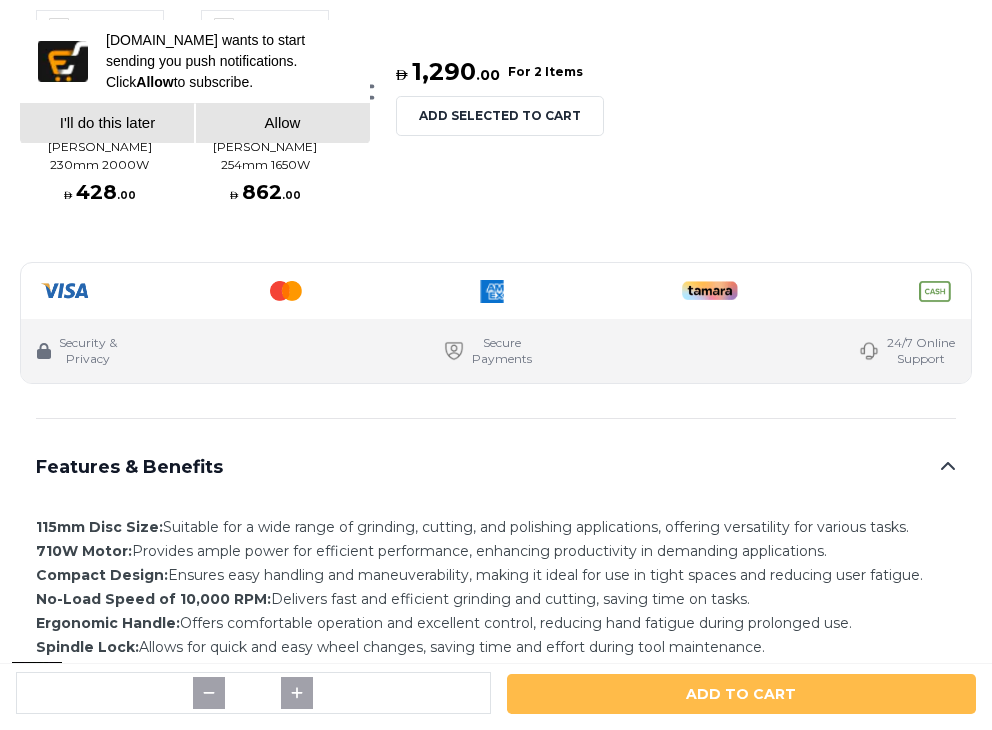 scroll, scrollTop: 0, scrollLeft: 0, axis: both 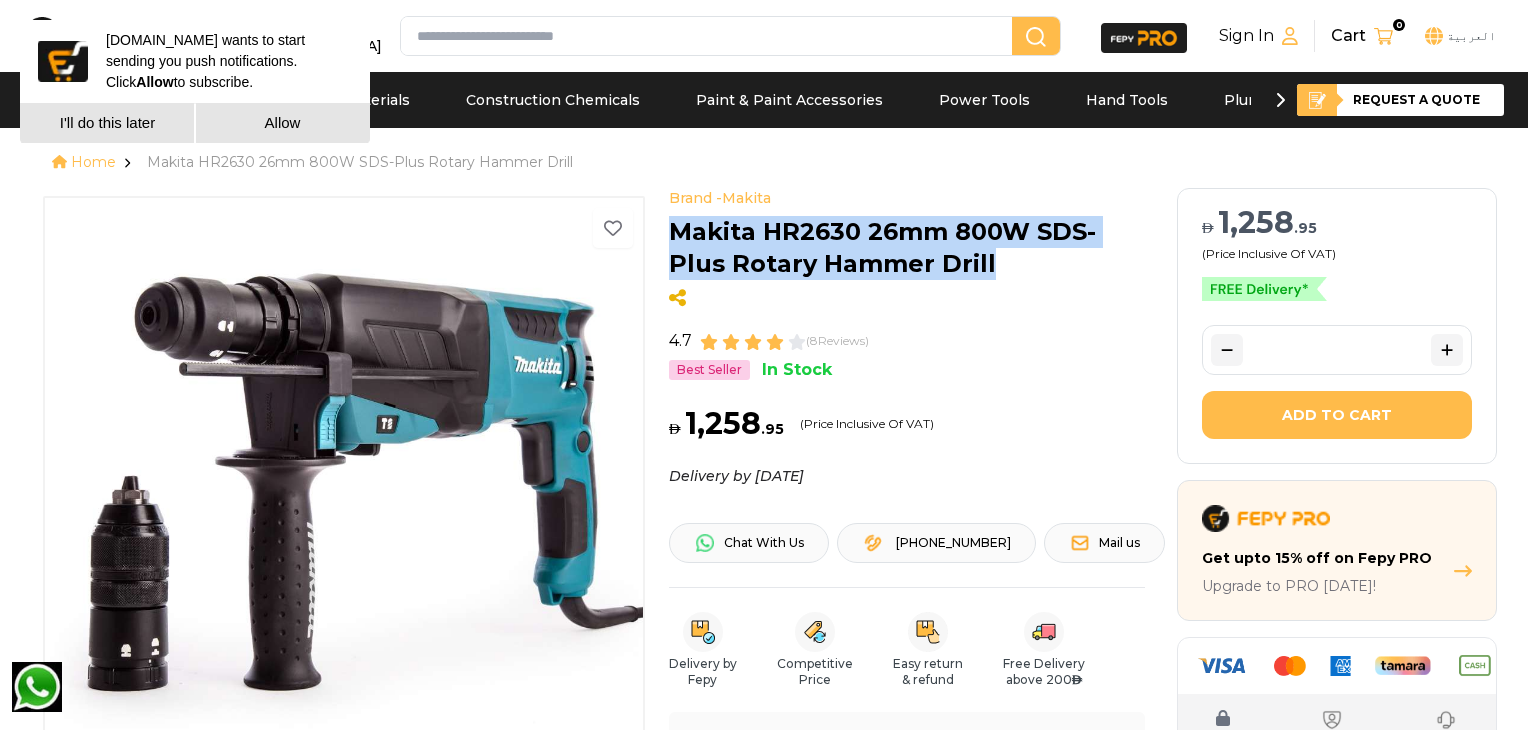 drag, startPoint x: 1023, startPoint y: 268, endPoint x: 678, endPoint y: 244, distance: 345.83377 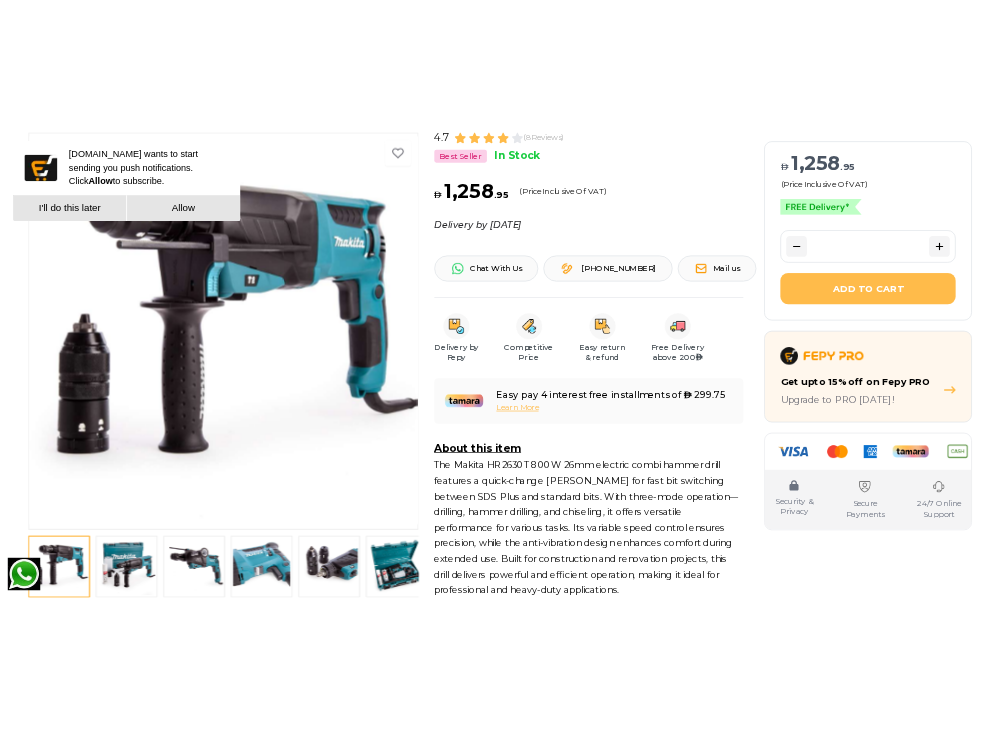 scroll, scrollTop: 333, scrollLeft: 0, axis: vertical 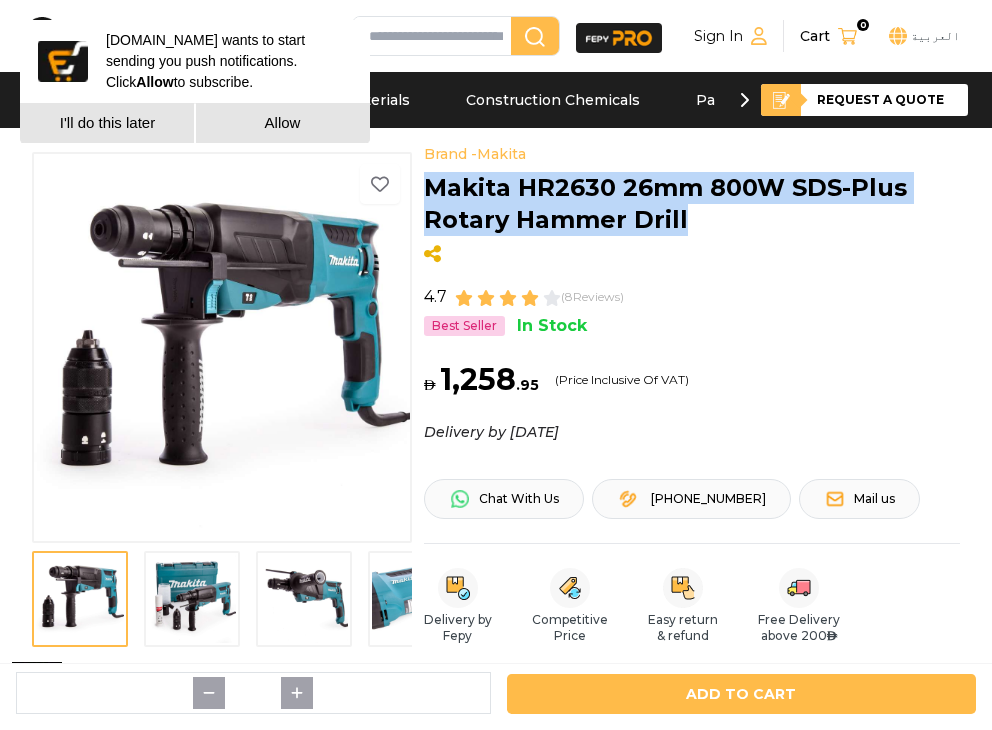 click at bounding box center (192, 599) 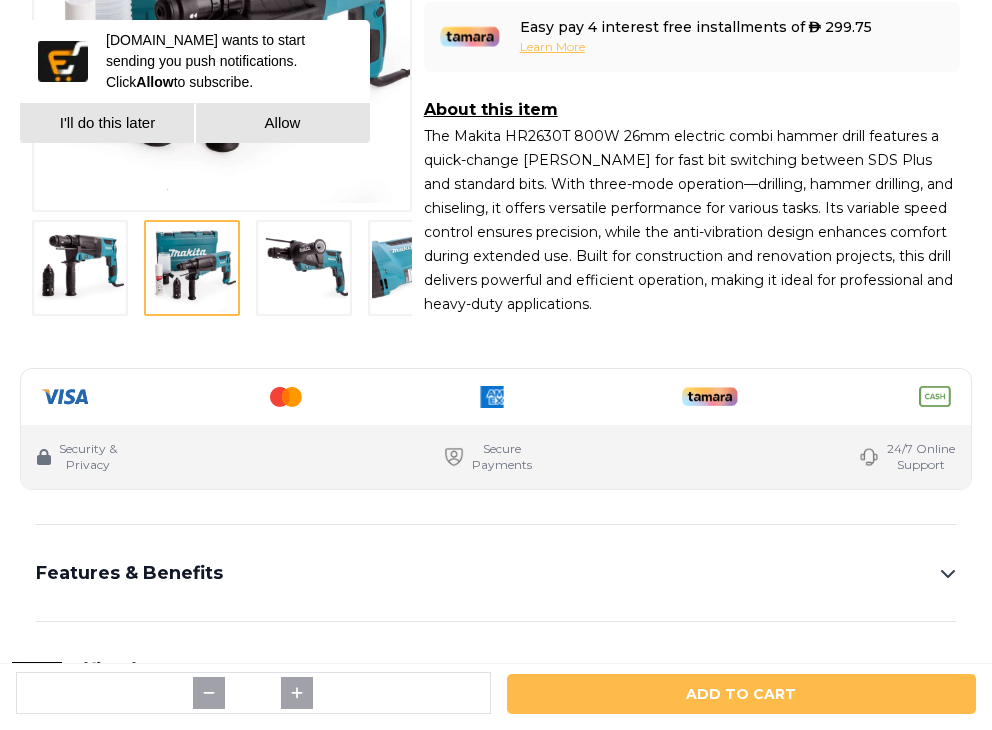 scroll, scrollTop: 1000, scrollLeft: 0, axis: vertical 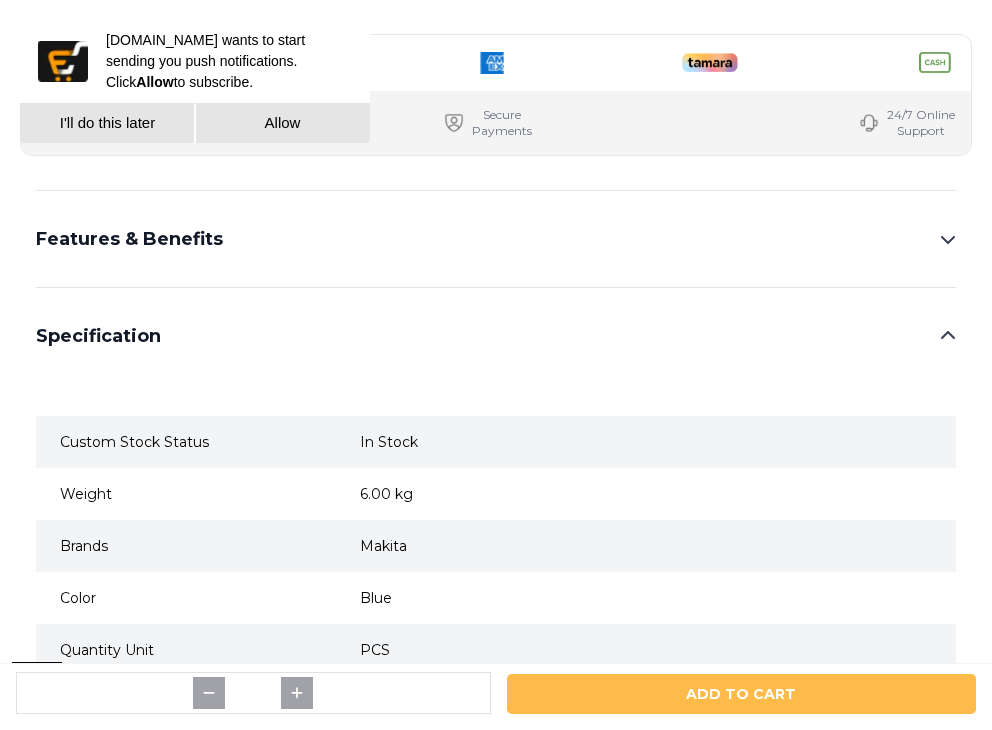 click on "Features & Benefits" at bounding box center [496, 239] 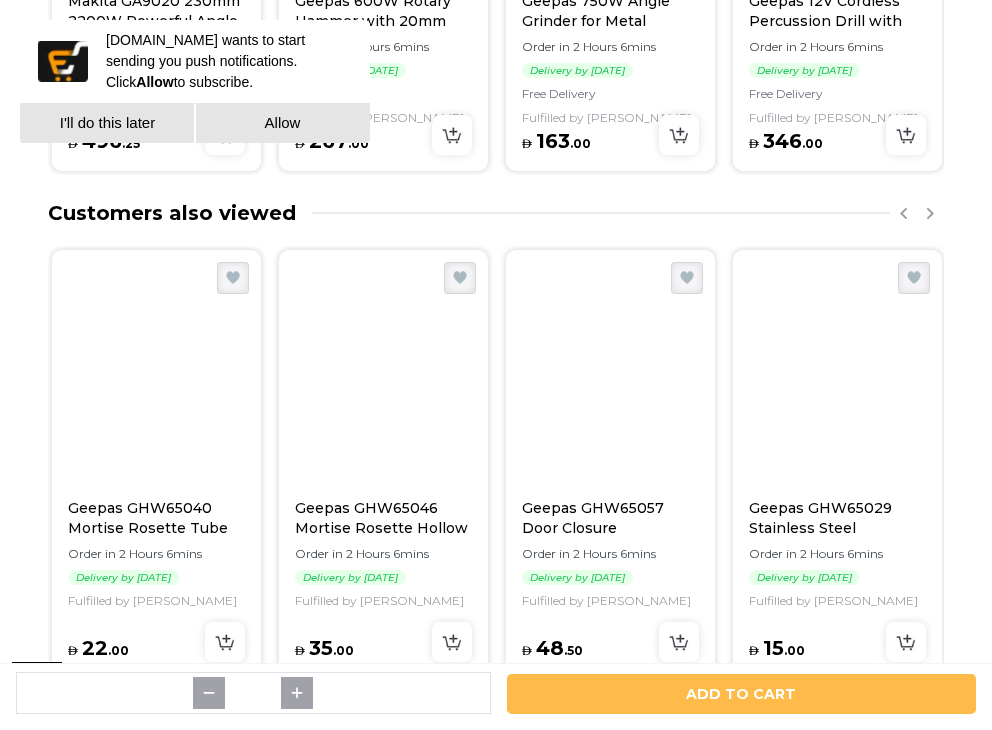 scroll, scrollTop: 2000, scrollLeft: 0, axis: vertical 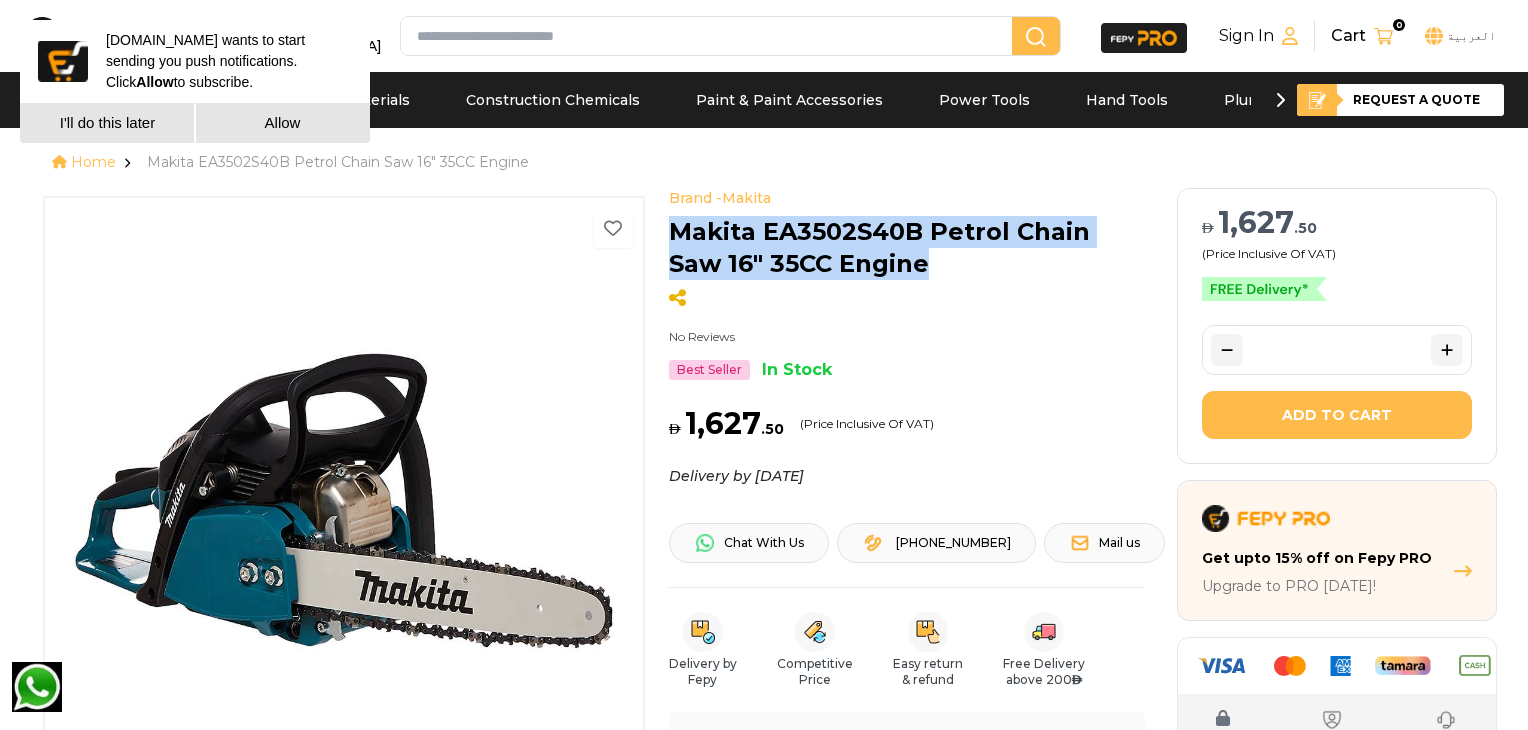 drag, startPoint x: 856, startPoint y: 259, endPoint x: 664, endPoint y: 232, distance: 193.88914 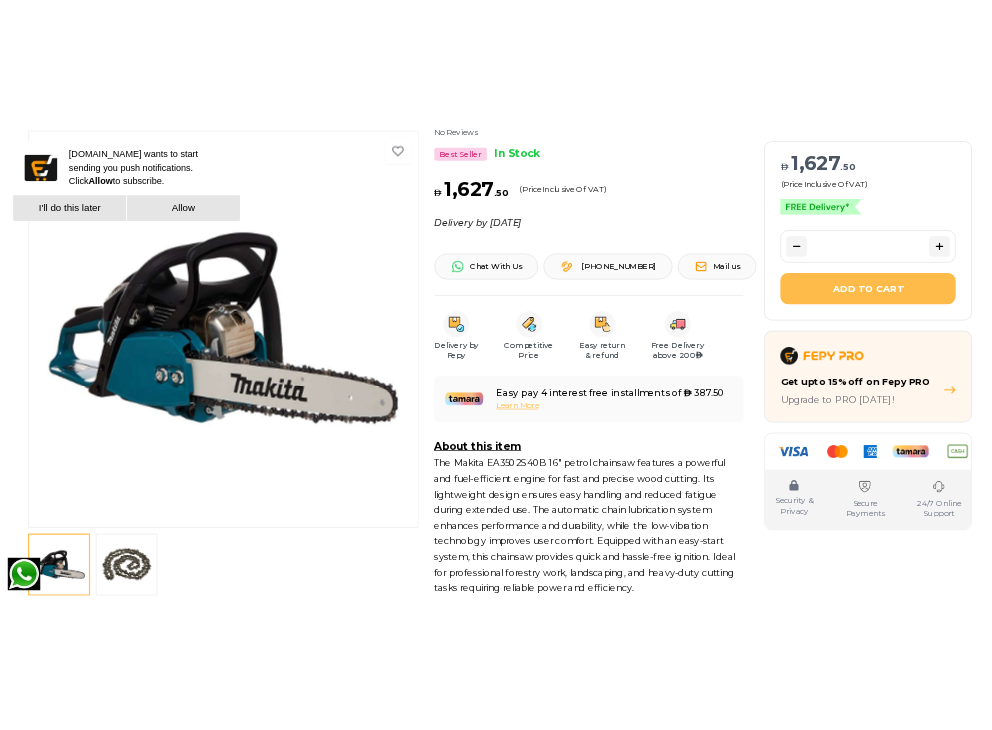 scroll, scrollTop: 333, scrollLeft: 0, axis: vertical 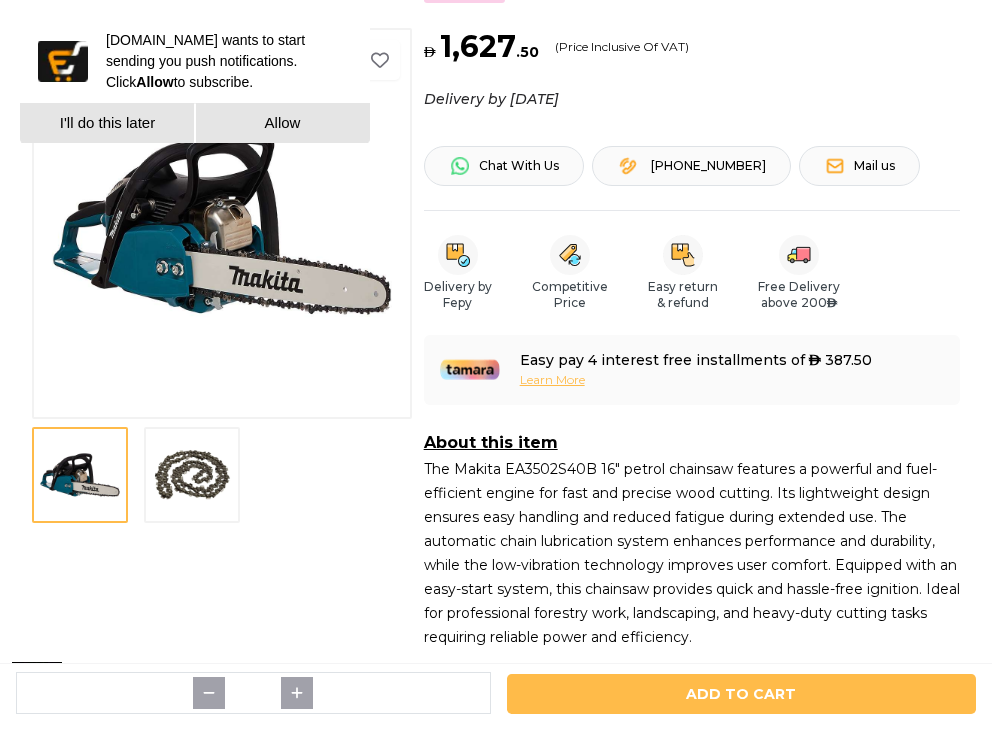 click at bounding box center [192, 475] 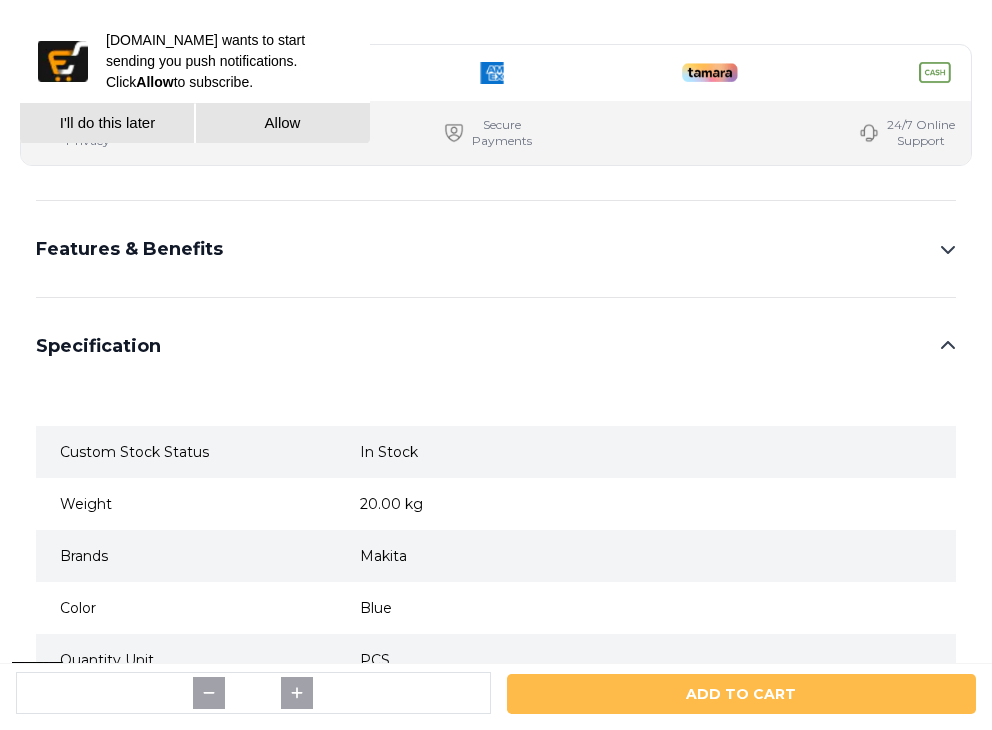 scroll, scrollTop: 1000, scrollLeft: 0, axis: vertical 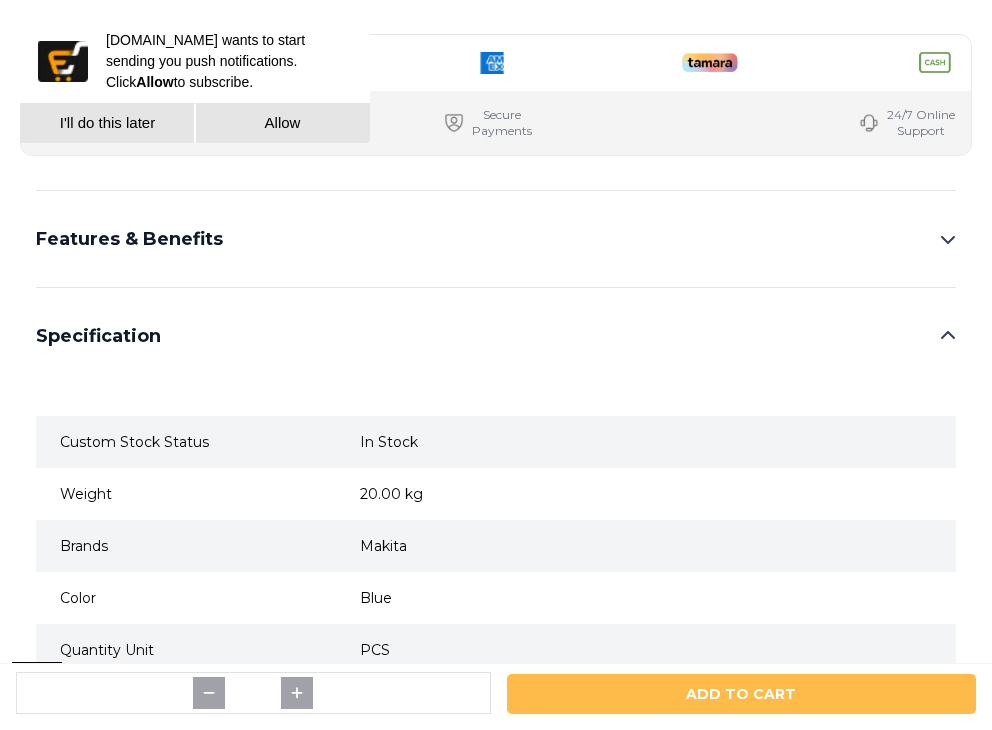 click on "Features & Benefits" at bounding box center [496, 239] 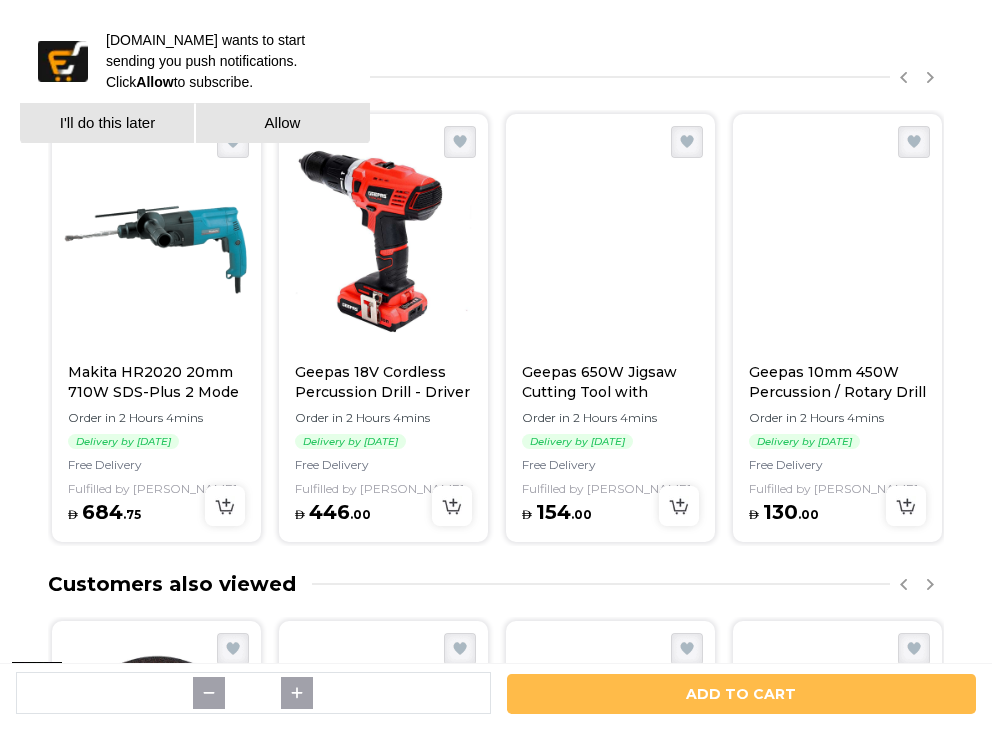 scroll, scrollTop: 2000, scrollLeft: 0, axis: vertical 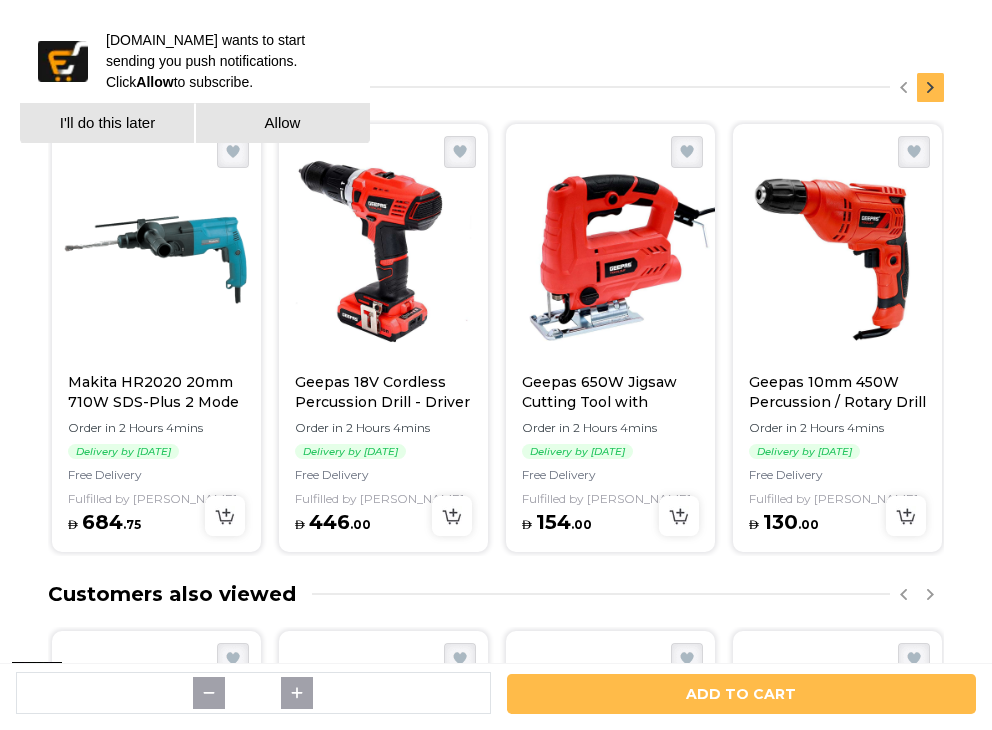 click at bounding box center [930, 87] 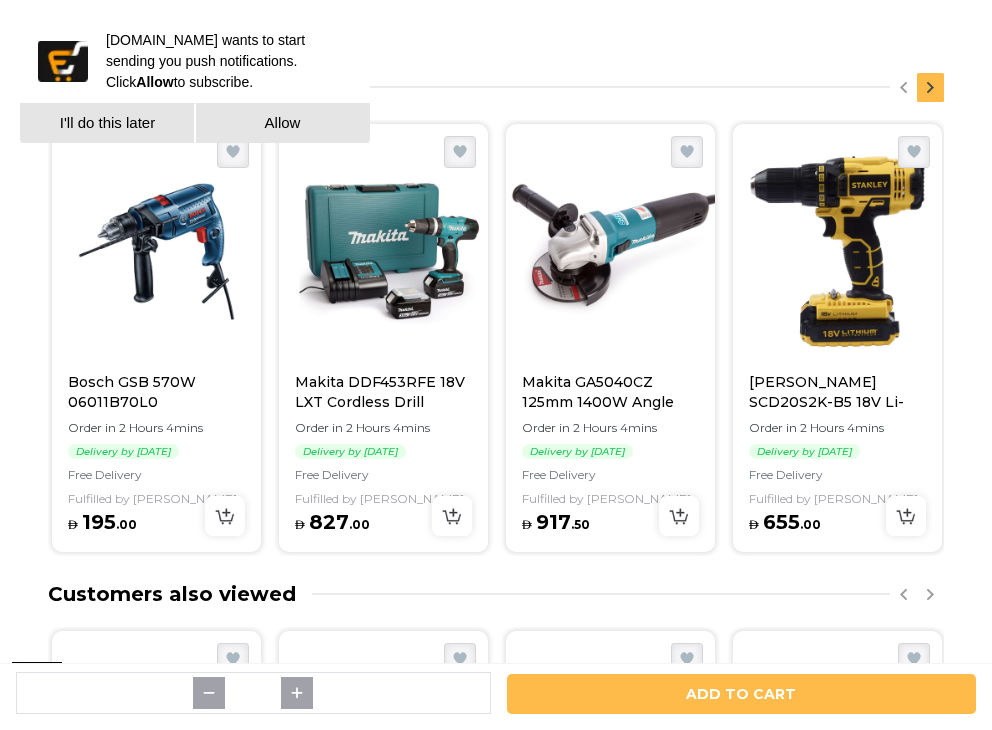 click at bounding box center [930, 87] 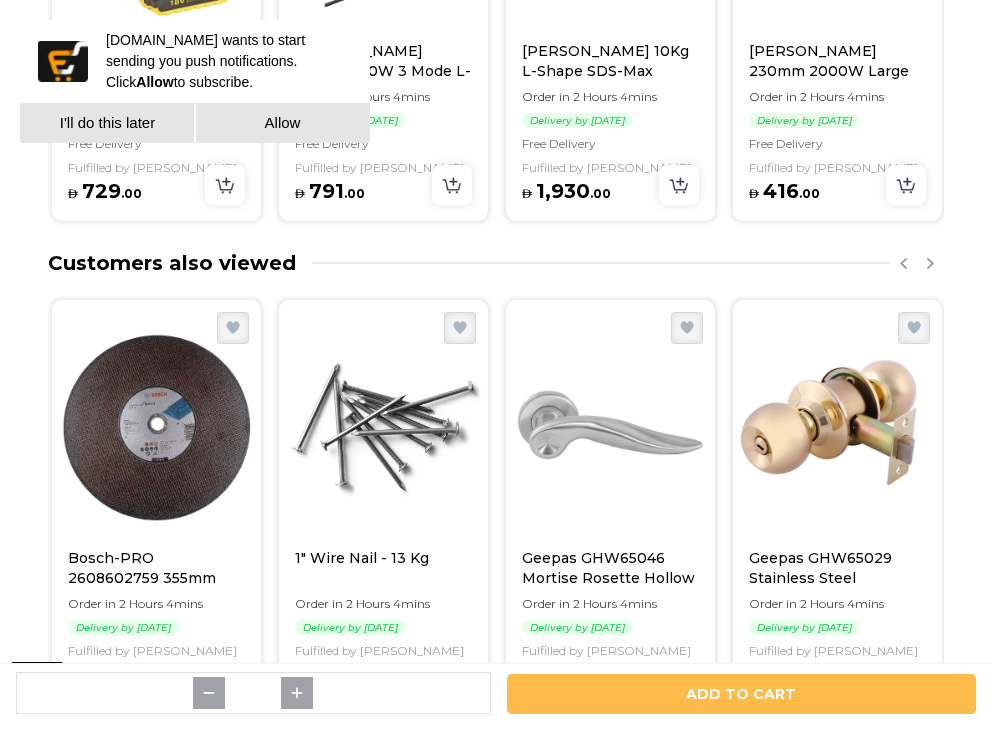 scroll, scrollTop: 2333, scrollLeft: 0, axis: vertical 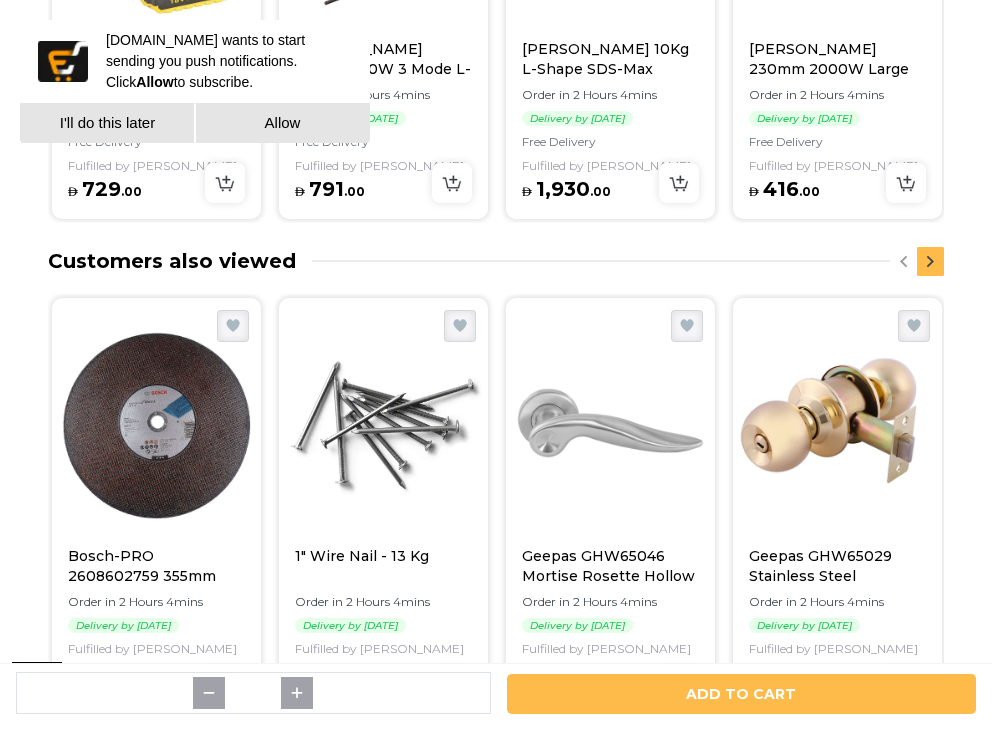 click at bounding box center [930, 261] 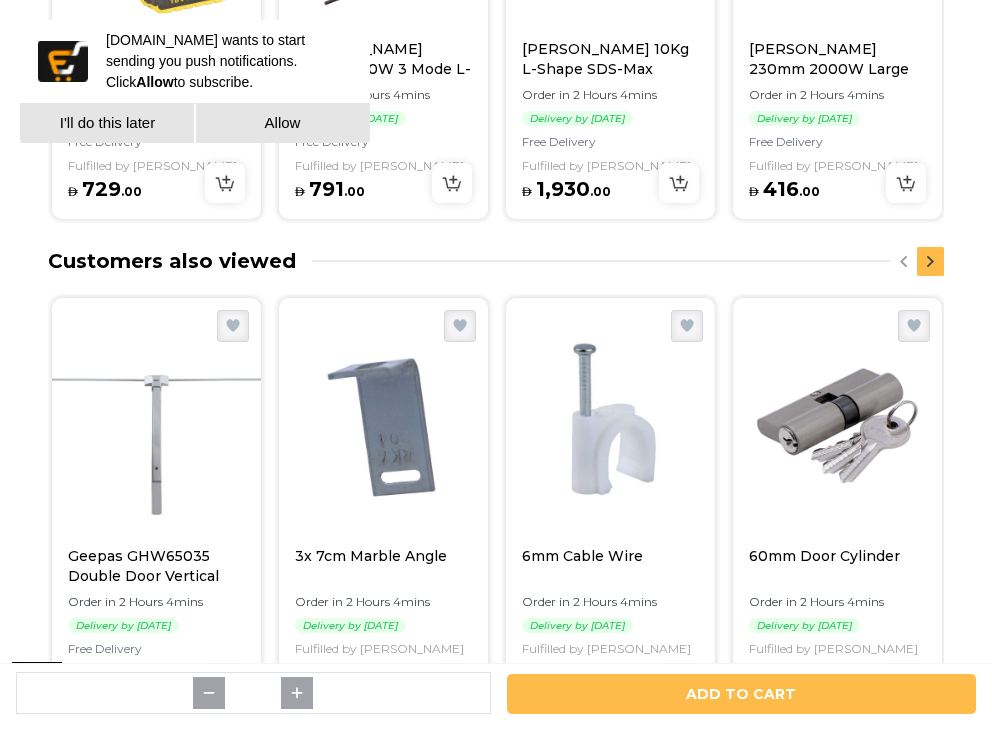 click at bounding box center [930, 261] 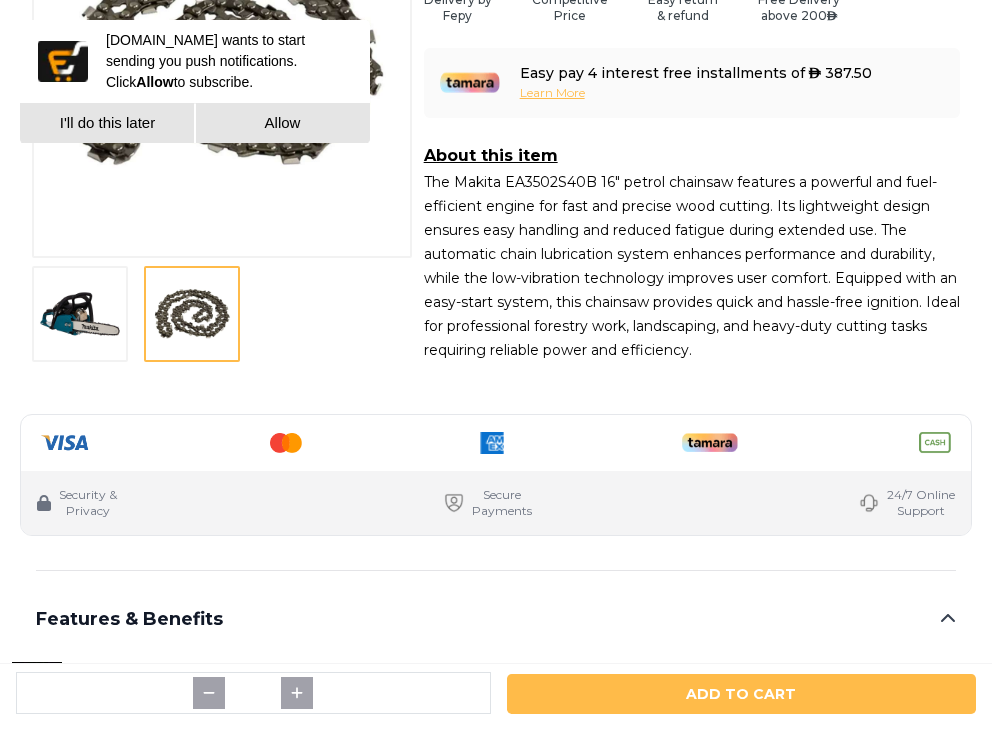 scroll, scrollTop: 0, scrollLeft: 0, axis: both 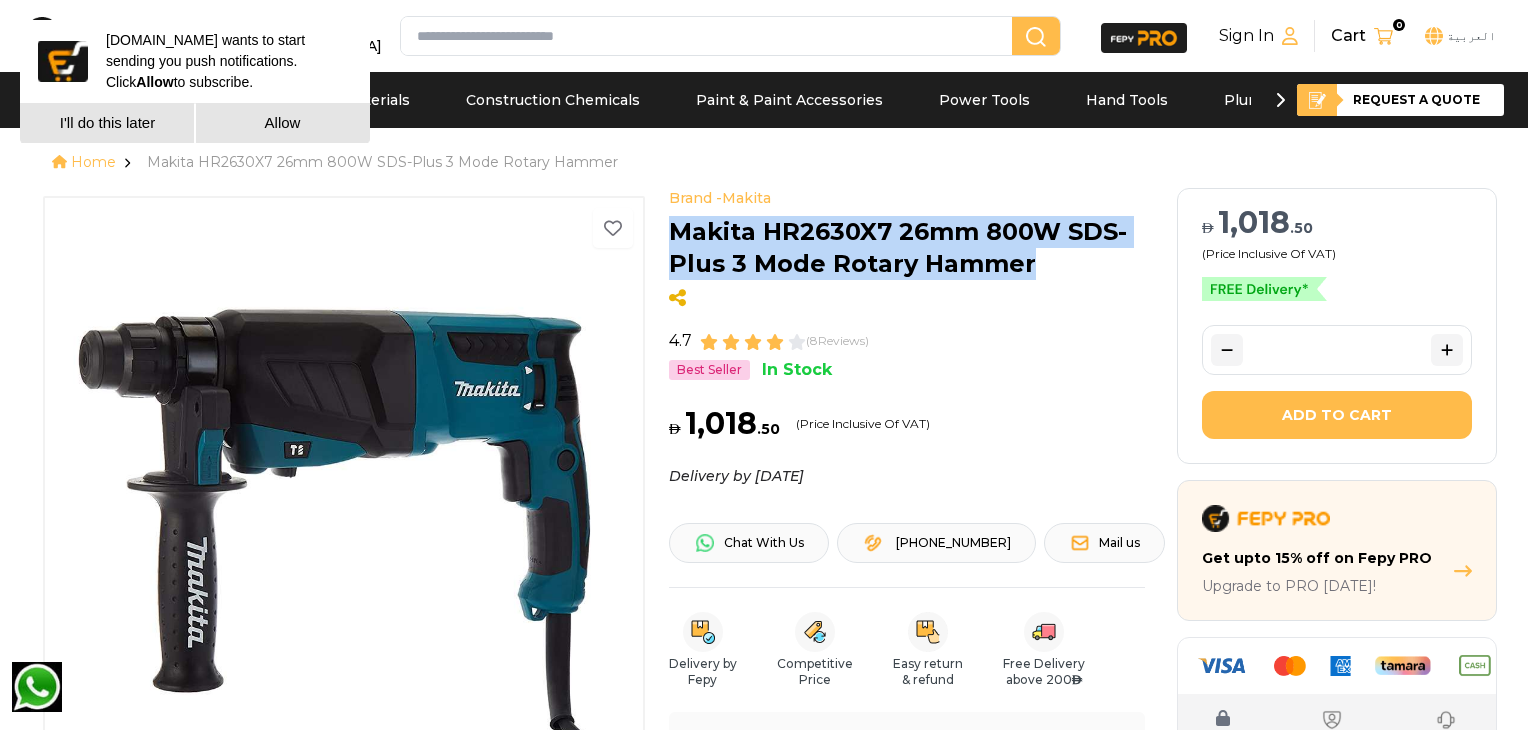 drag, startPoint x: 1040, startPoint y: 265, endPoint x: 675, endPoint y: 236, distance: 366.15024 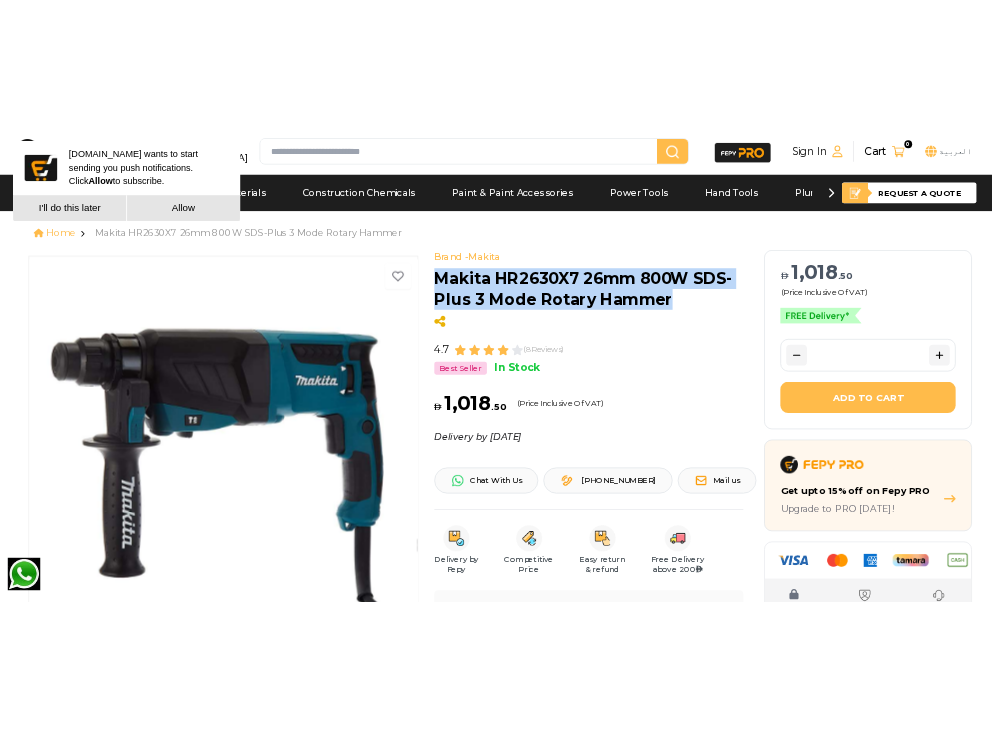scroll, scrollTop: 333, scrollLeft: 0, axis: vertical 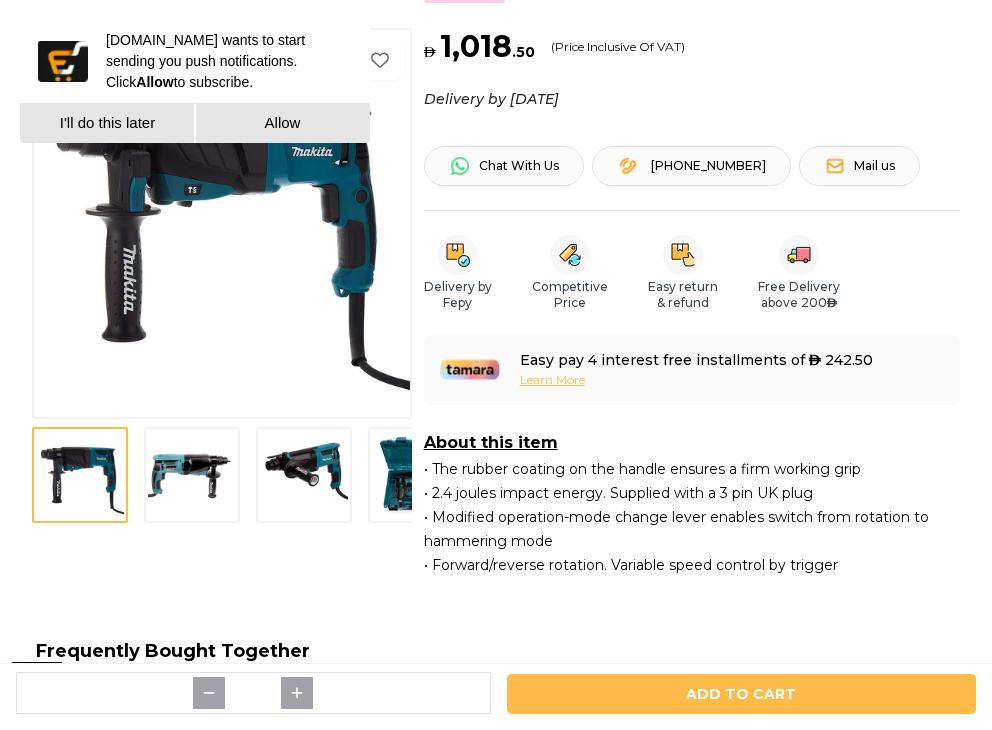 click at bounding box center [192, 475] 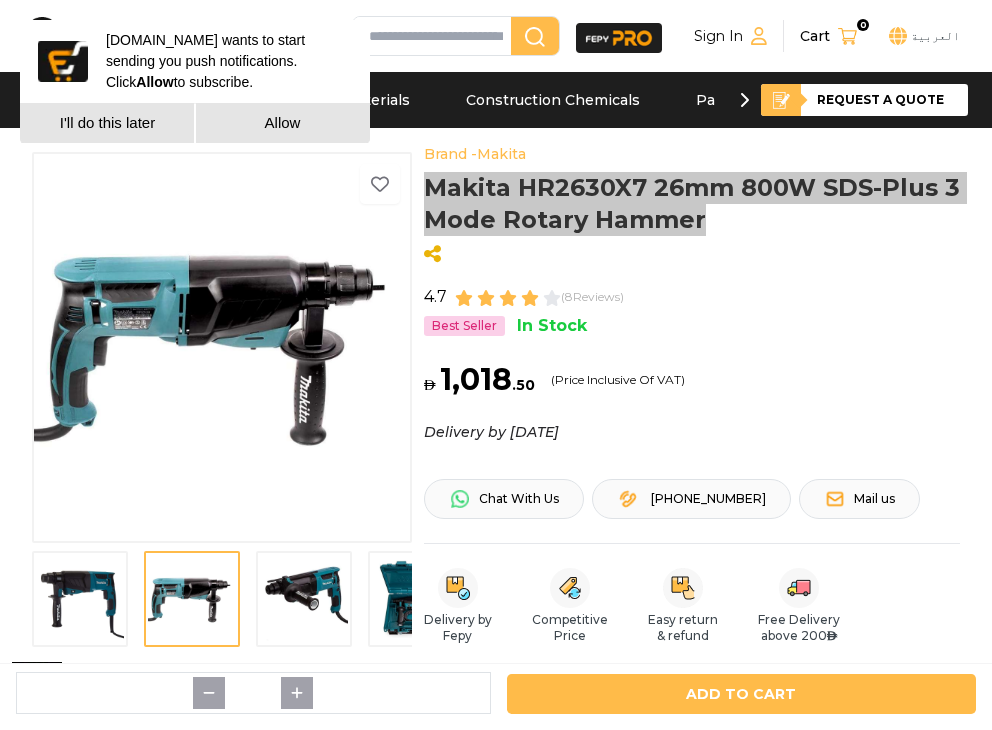 scroll, scrollTop: 333, scrollLeft: 0, axis: vertical 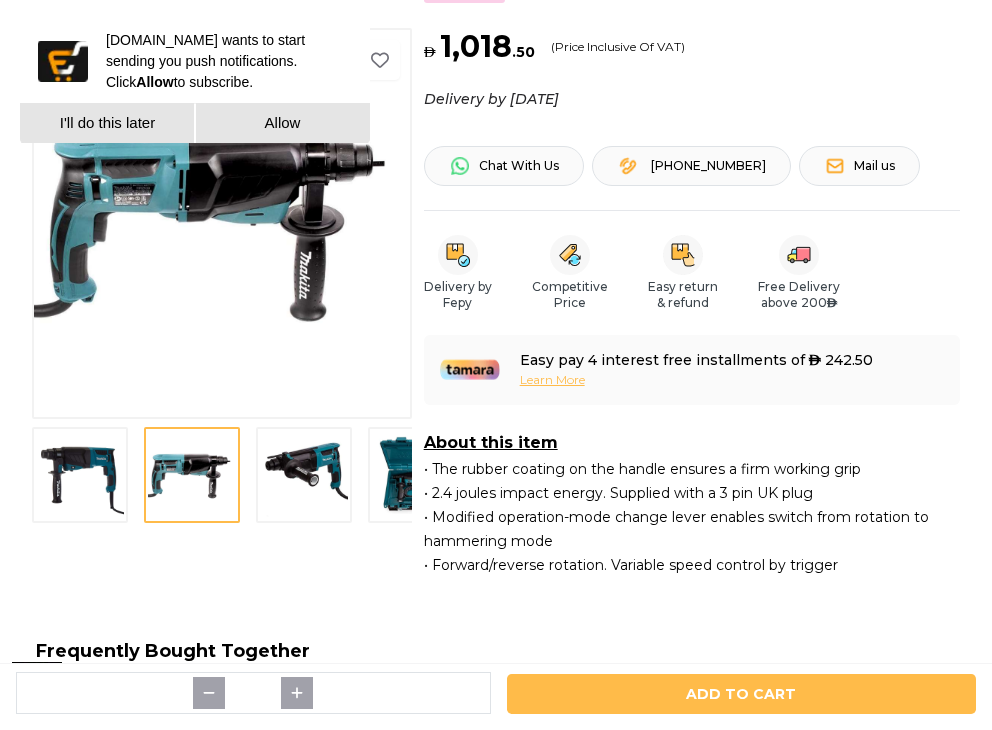 click at bounding box center [304, 475] 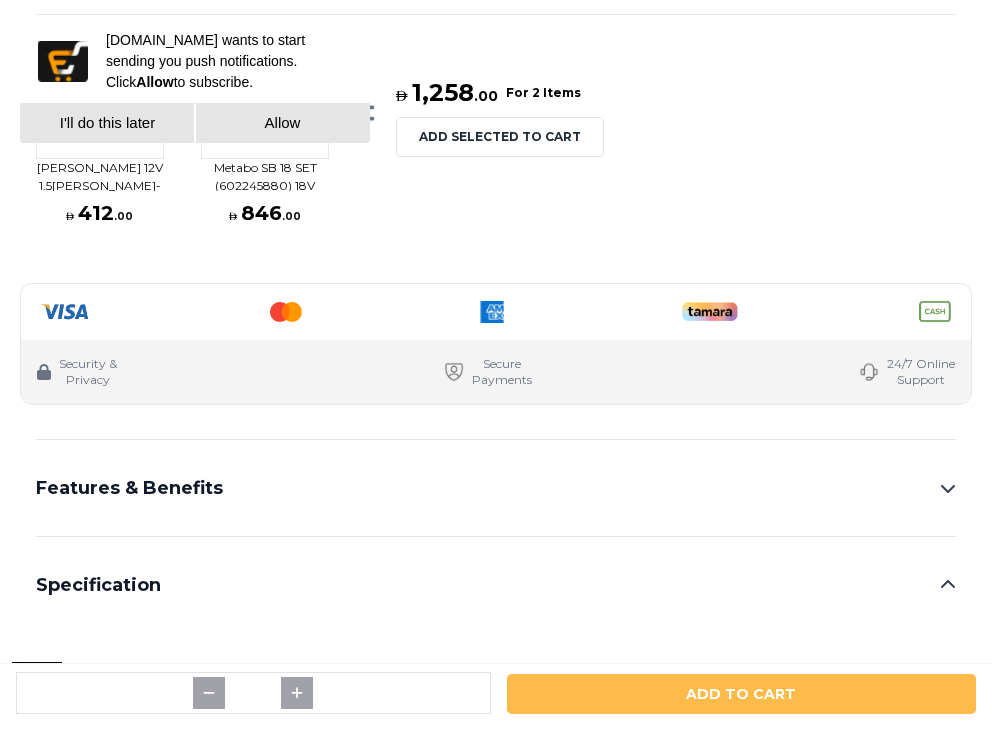 scroll, scrollTop: 1333, scrollLeft: 0, axis: vertical 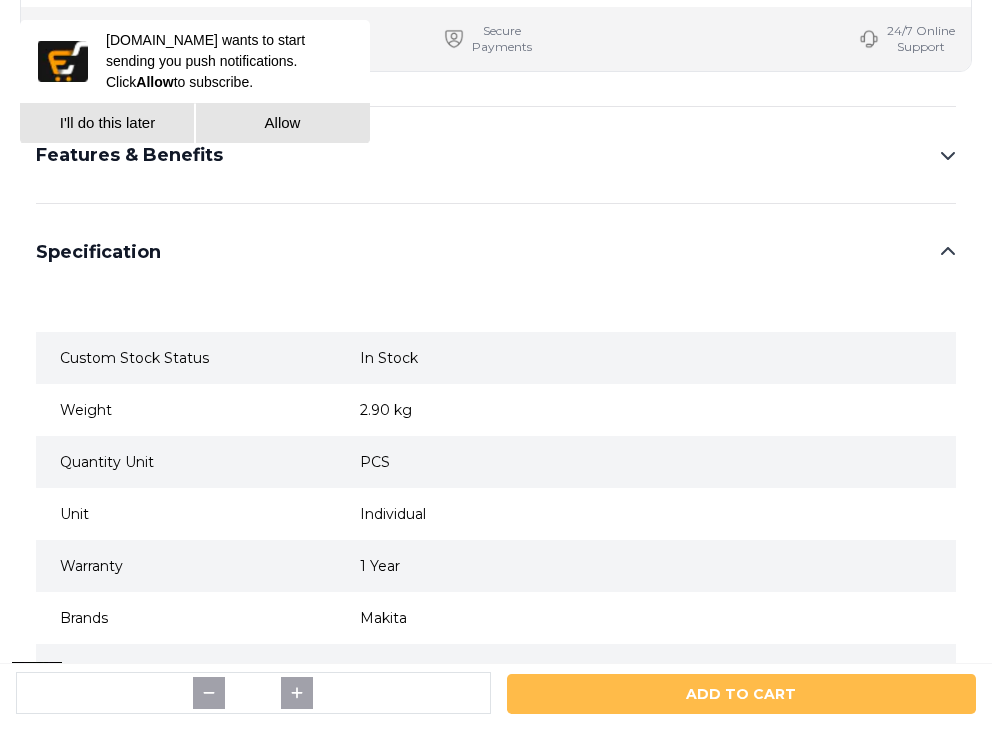 click on "Features & Benefits" at bounding box center (496, 155) 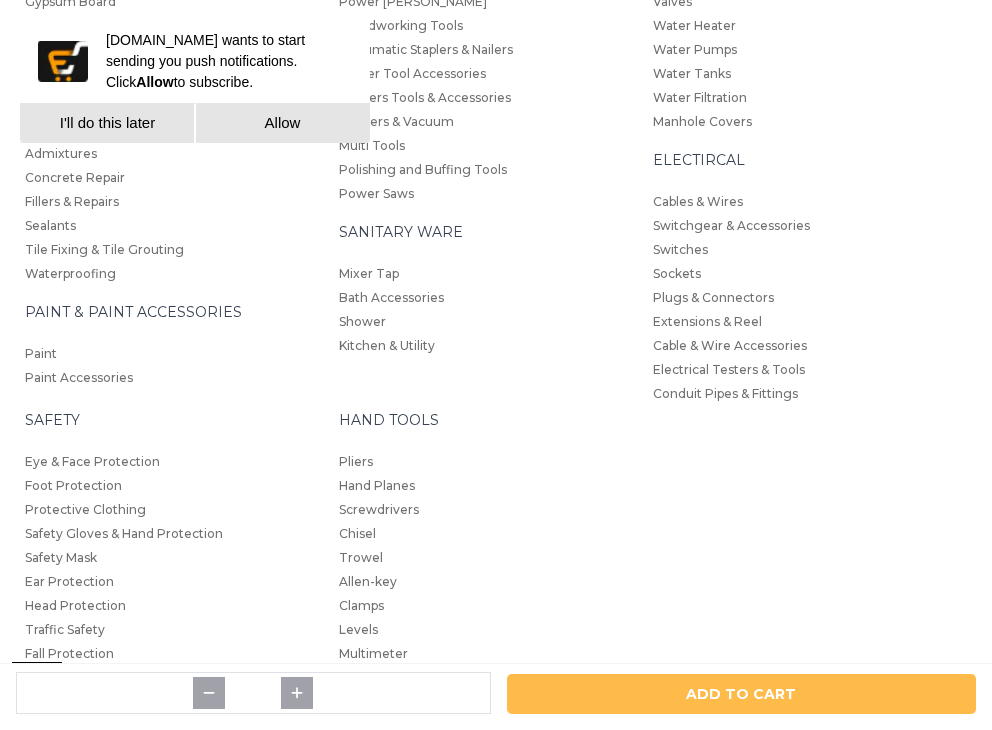 scroll, scrollTop: 1666, scrollLeft: 0, axis: vertical 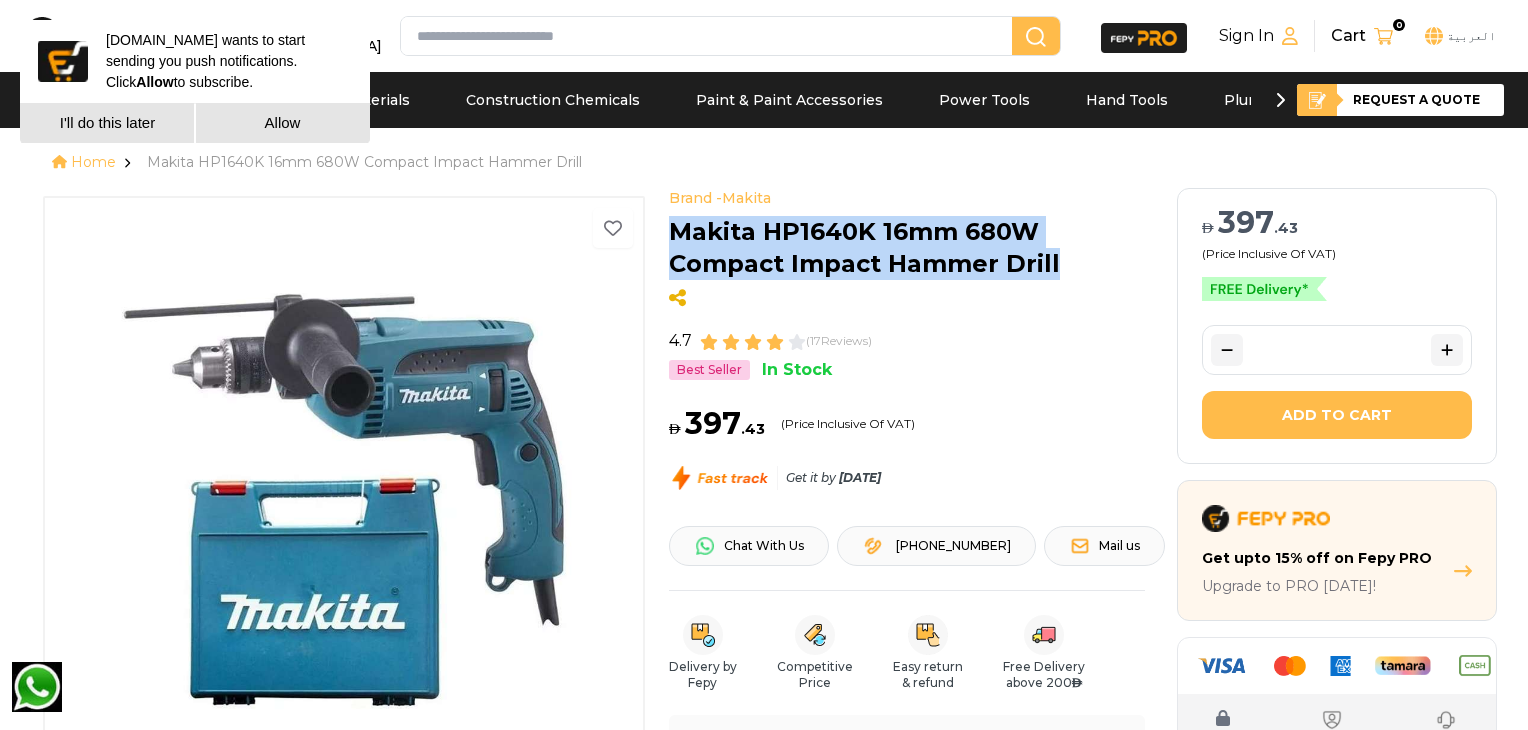drag, startPoint x: 1068, startPoint y: 257, endPoint x: 674, endPoint y: 237, distance: 394.5073 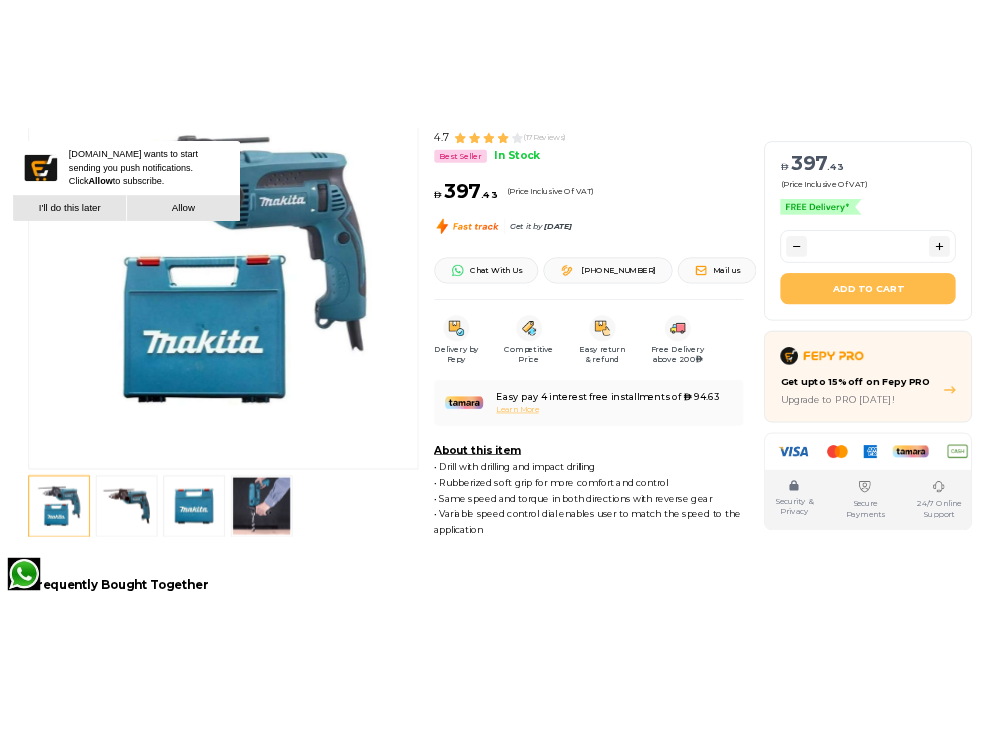 scroll, scrollTop: 333, scrollLeft: 0, axis: vertical 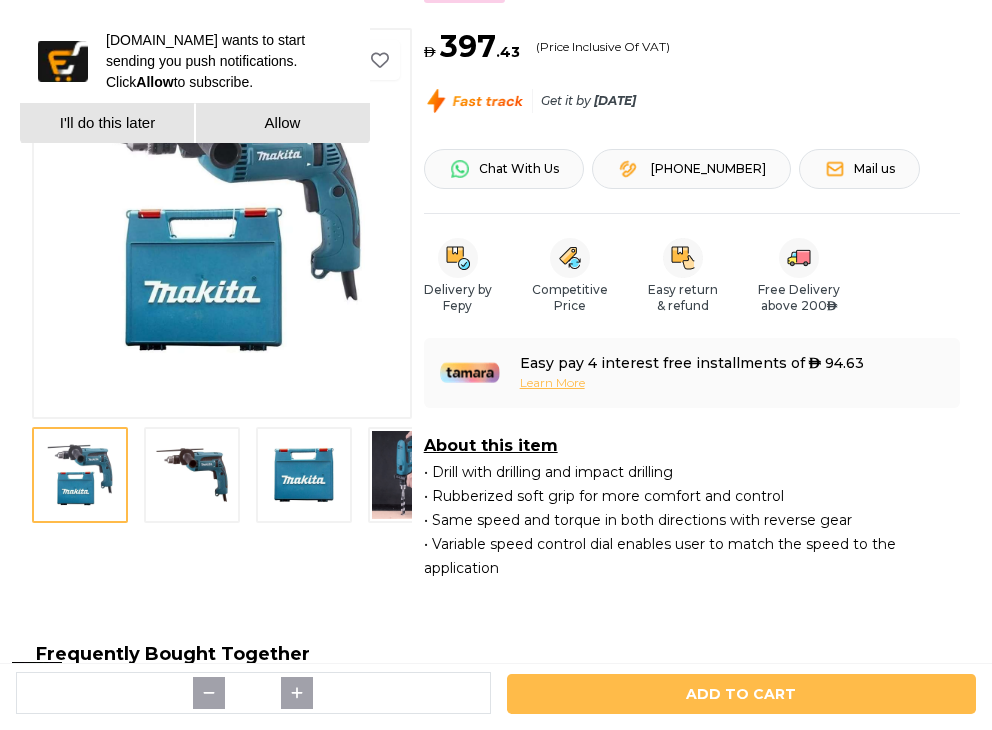 click at bounding box center (416, 475) 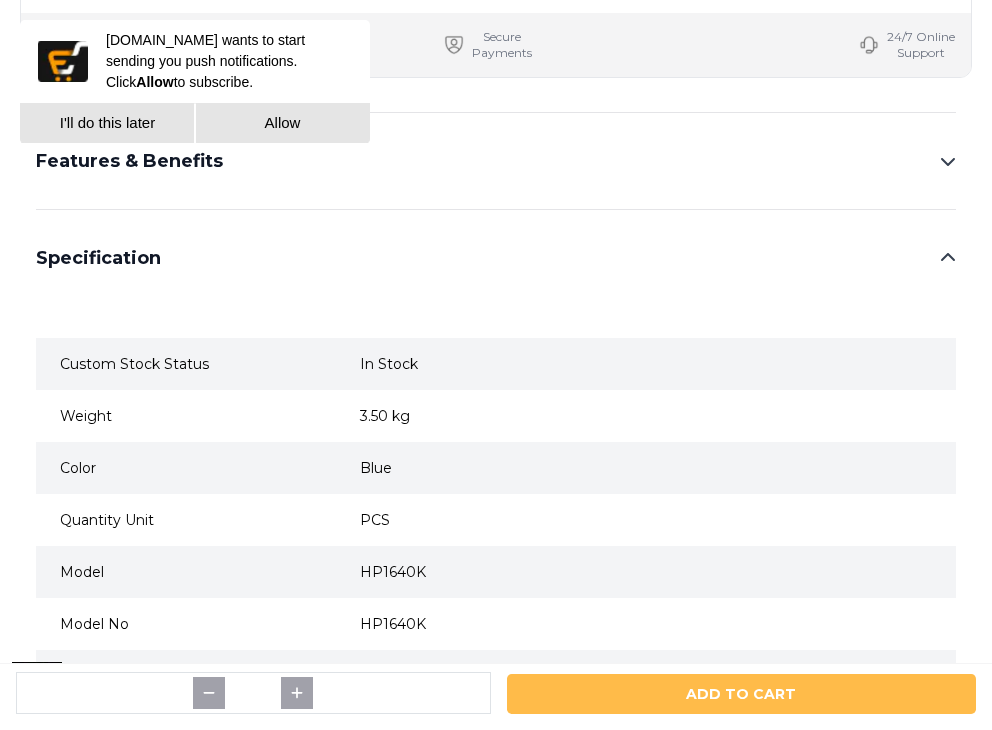 scroll, scrollTop: 1333, scrollLeft: 0, axis: vertical 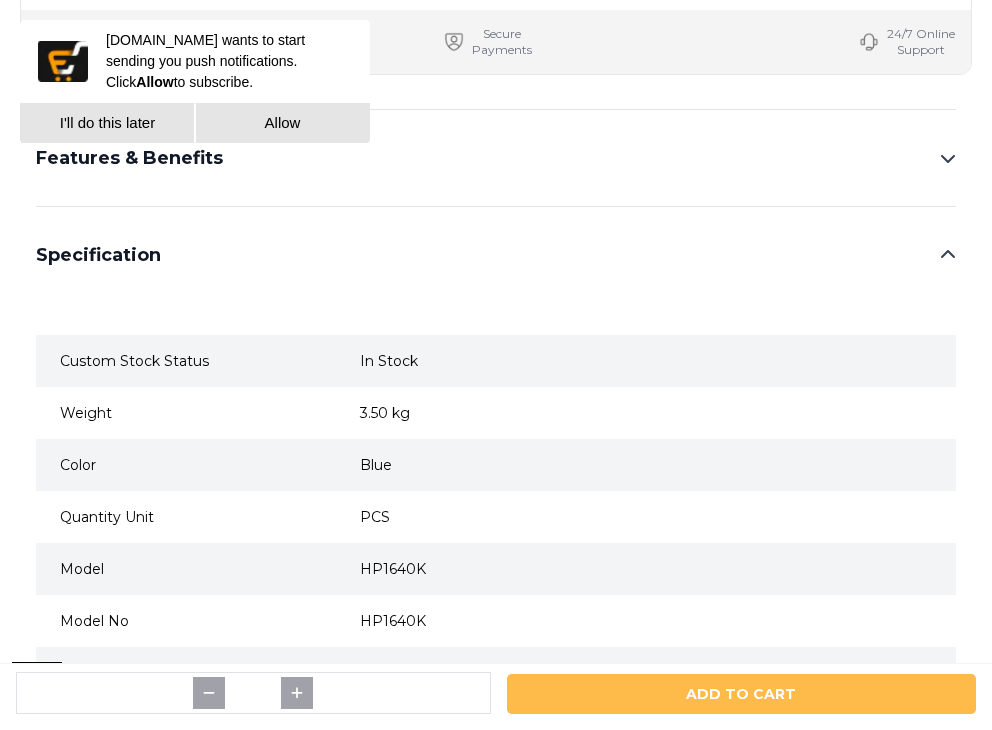 click on "Features & Benefits" at bounding box center [496, 158] 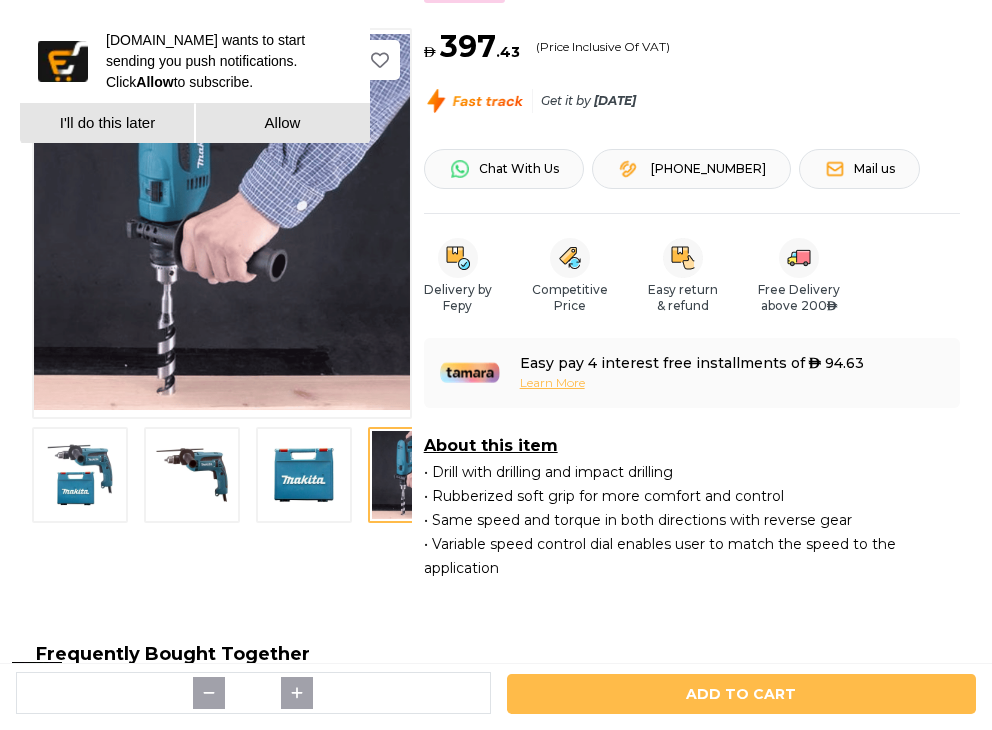 scroll, scrollTop: 0, scrollLeft: 0, axis: both 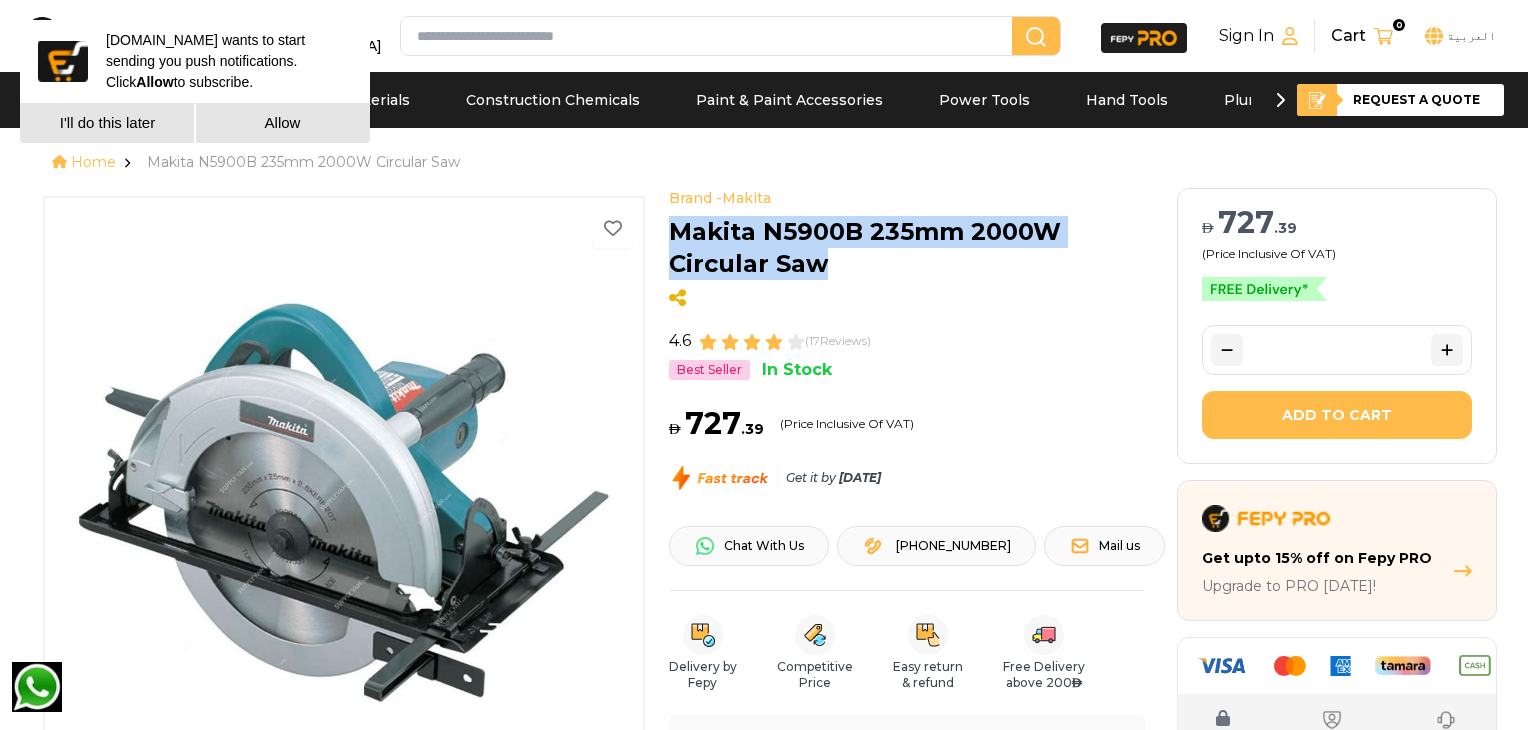 drag, startPoint x: 828, startPoint y: 269, endPoint x: 669, endPoint y: 245, distance: 160.80112 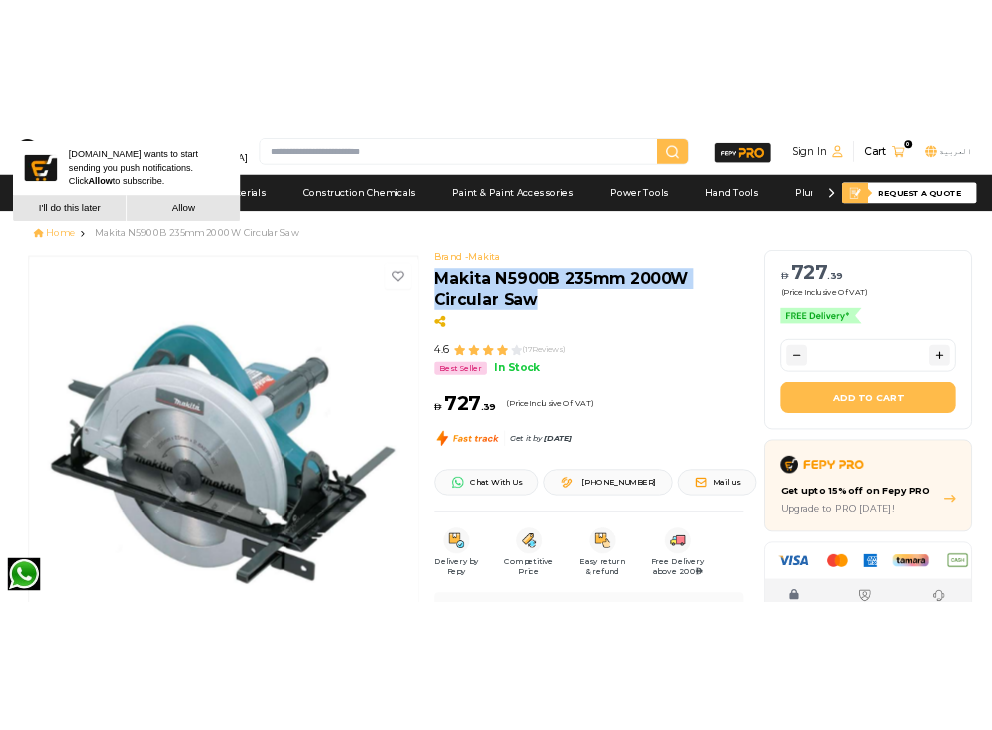 scroll, scrollTop: 333, scrollLeft: 0, axis: vertical 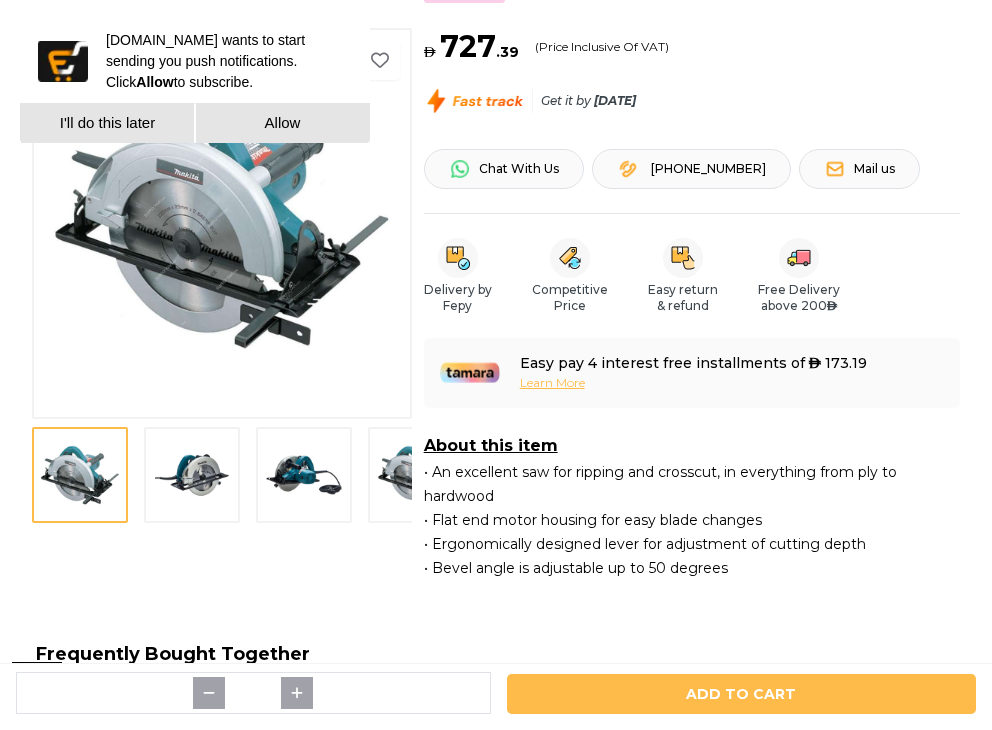 click at bounding box center [192, 475] 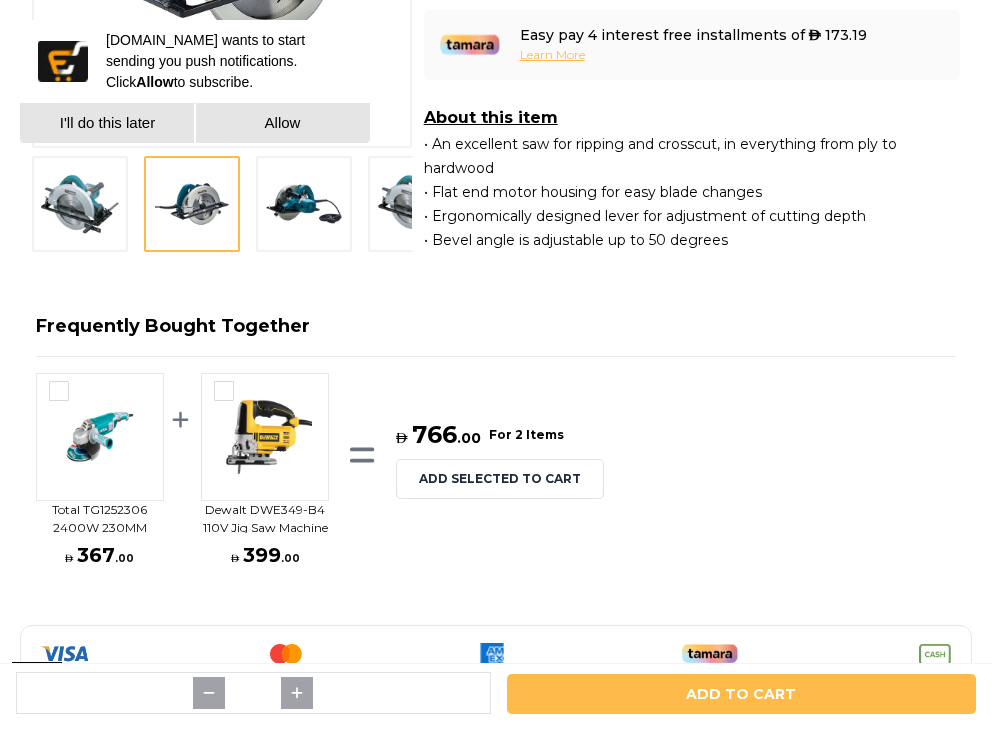 scroll, scrollTop: 666, scrollLeft: 0, axis: vertical 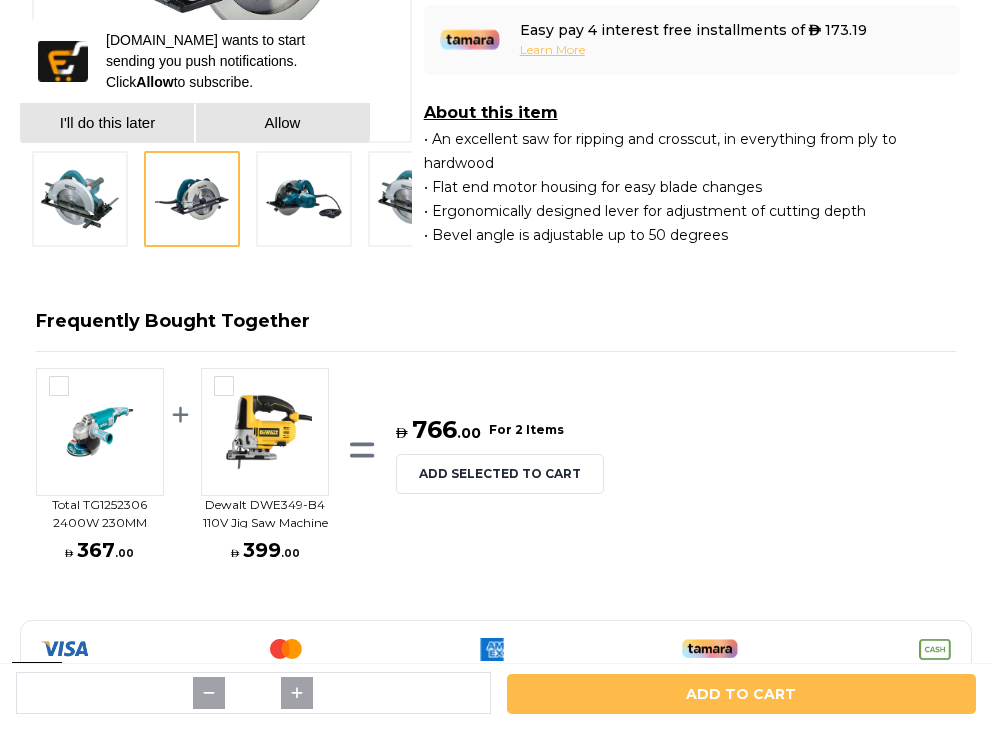 click at bounding box center (304, 199) 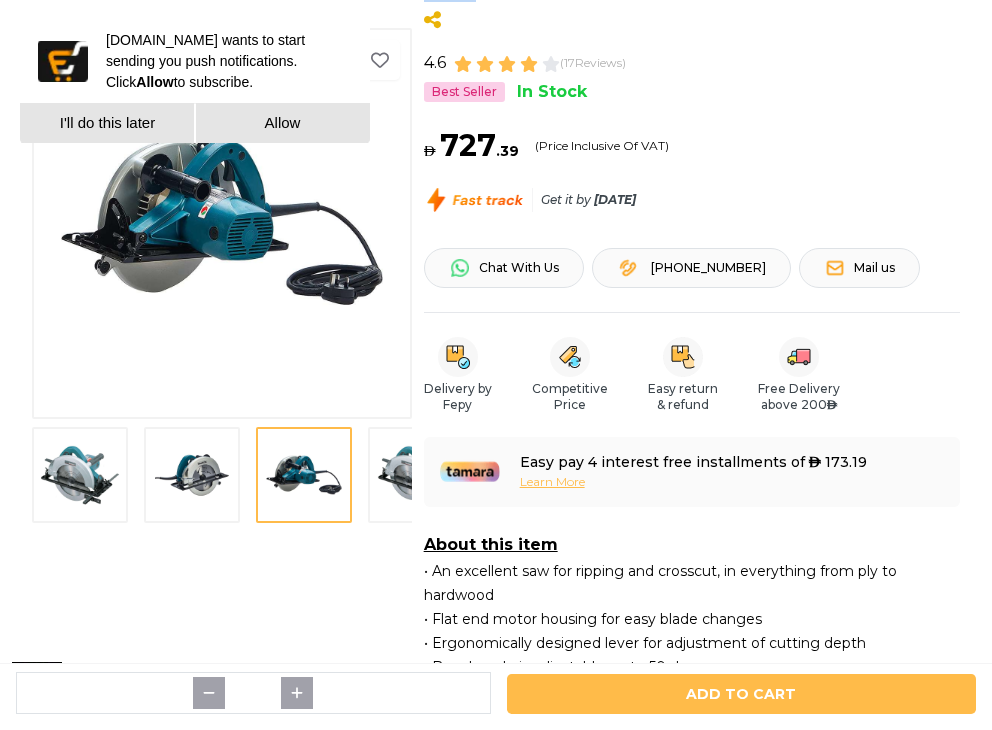 scroll, scrollTop: 0, scrollLeft: 0, axis: both 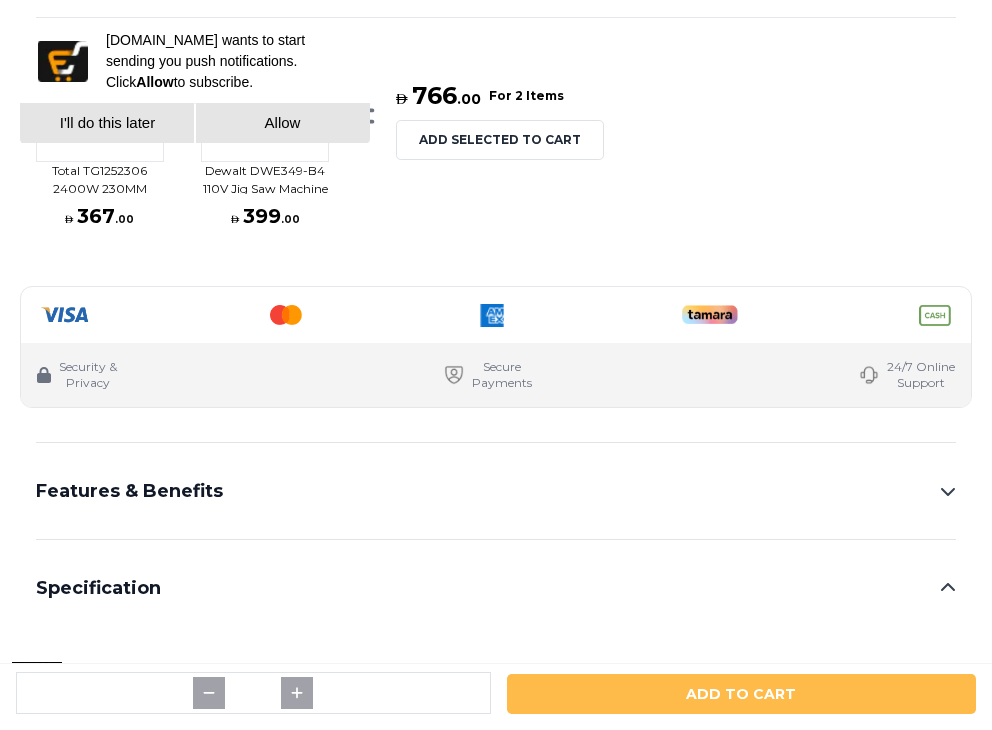 click on "Features & Benefits" at bounding box center [496, 491] 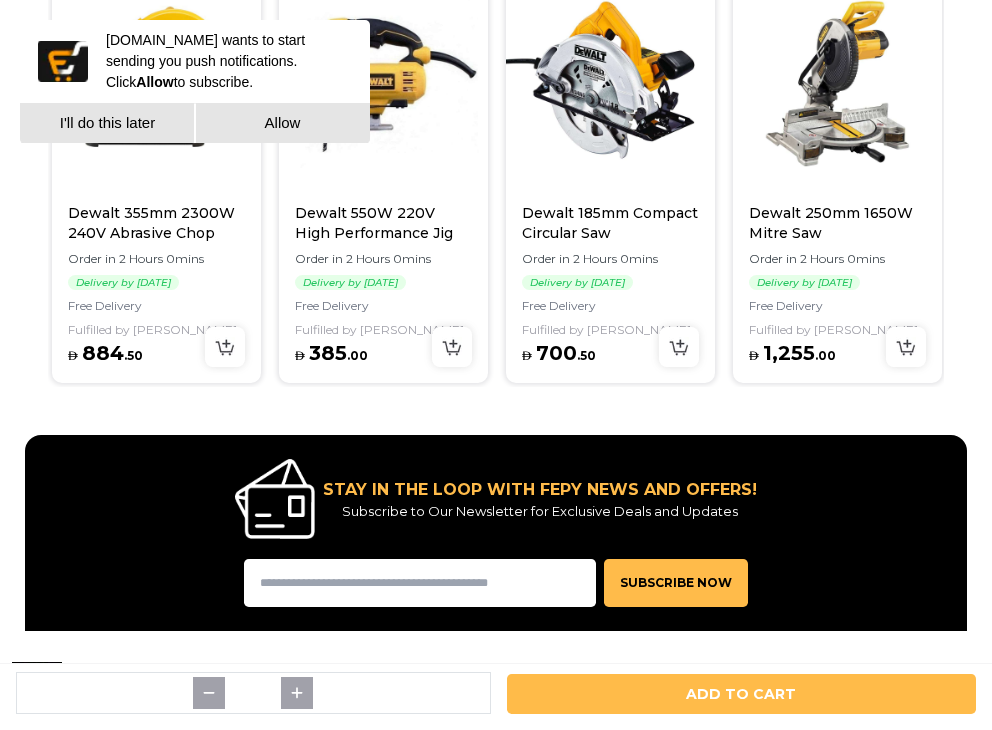 scroll, scrollTop: 2333, scrollLeft: 0, axis: vertical 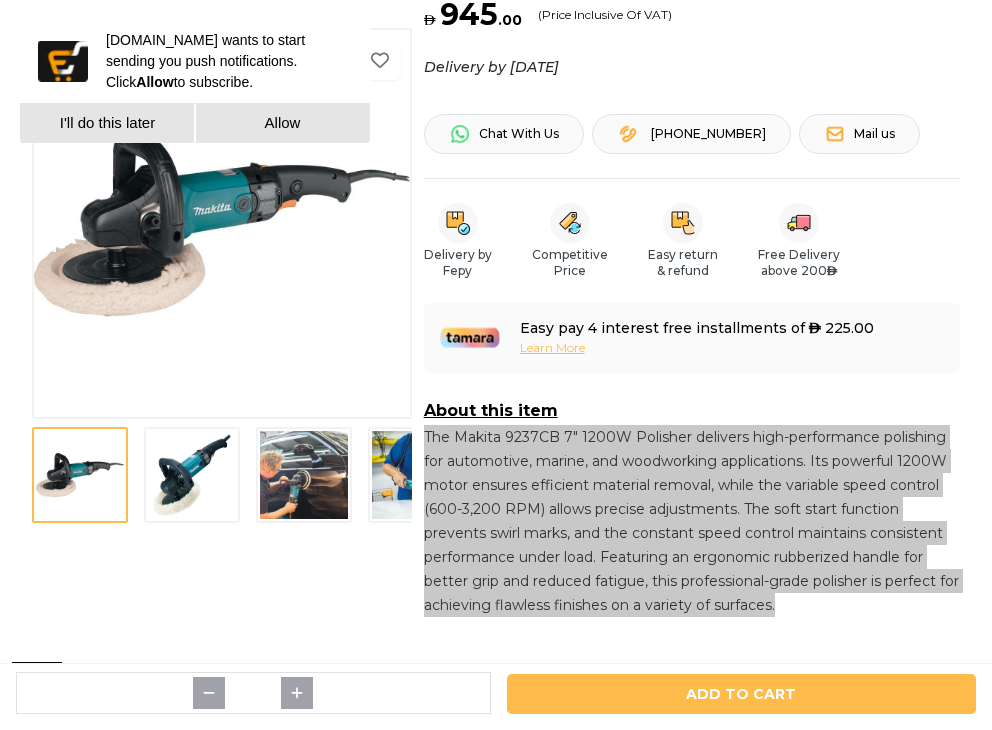 click at bounding box center [192, 475] 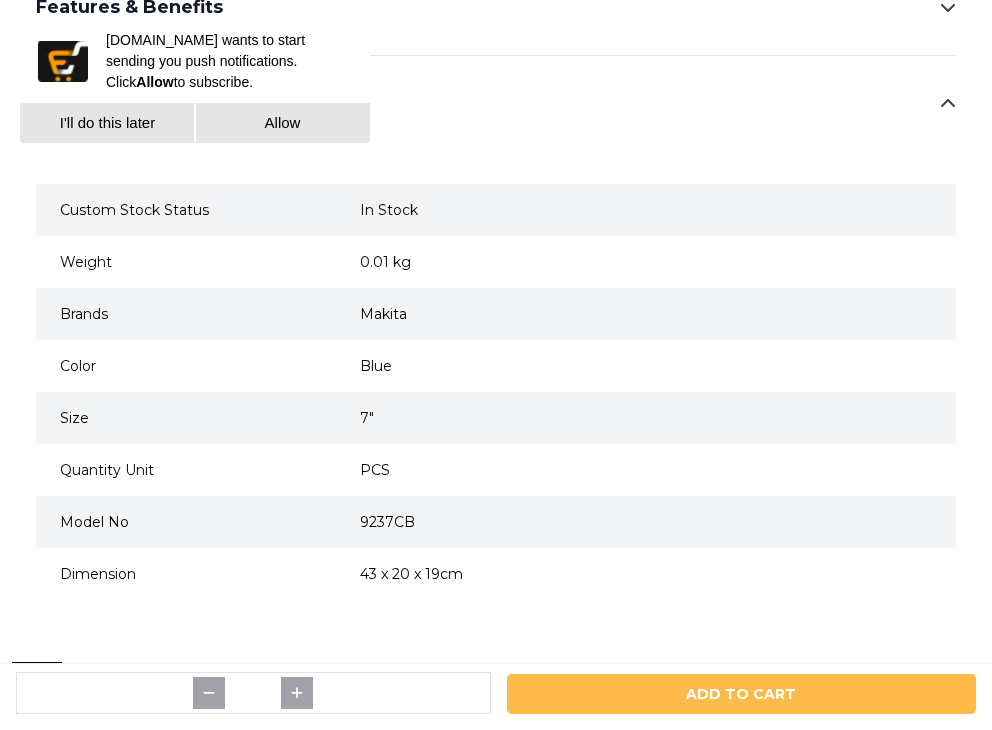 scroll, scrollTop: 1000, scrollLeft: 0, axis: vertical 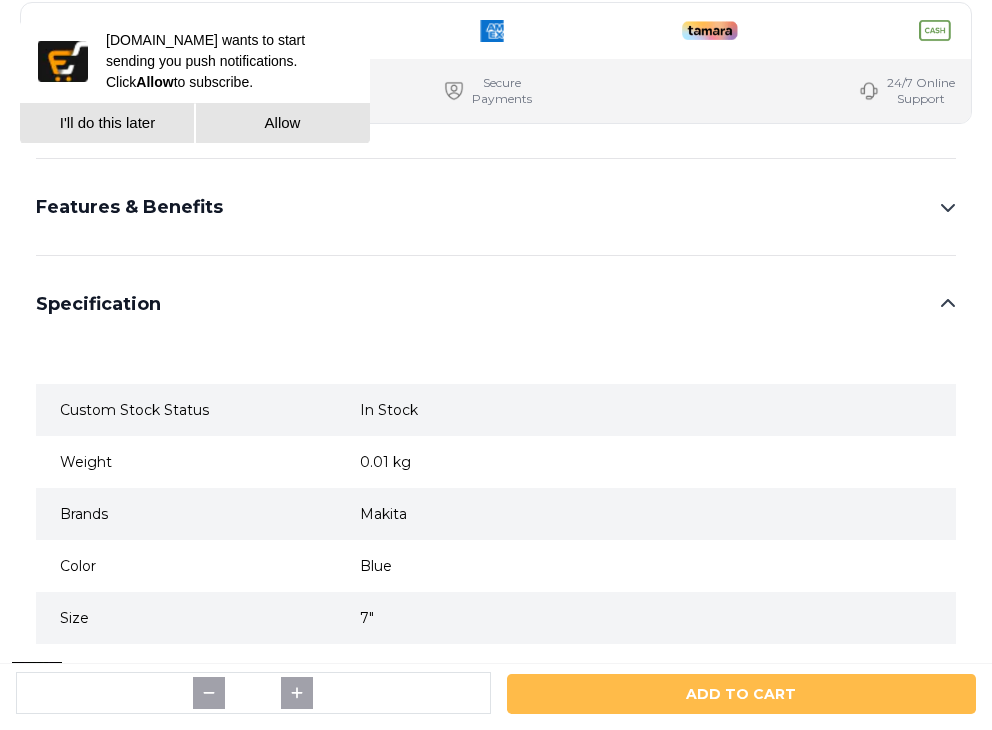 click on "Features & Benefits" at bounding box center [496, 207] 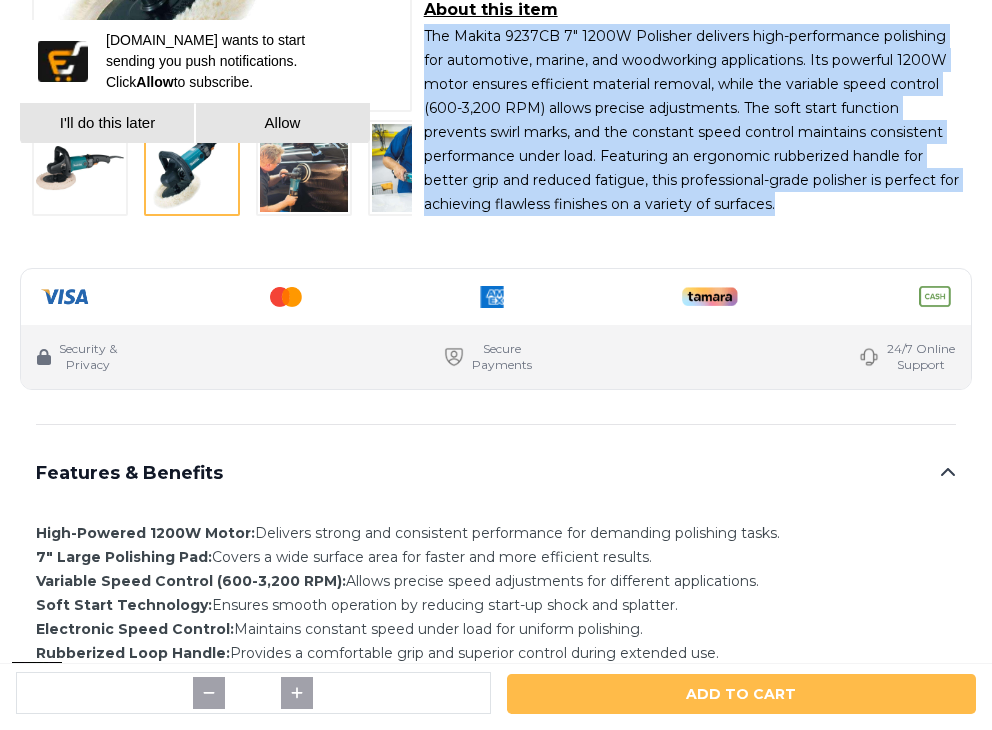 scroll, scrollTop: 0, scrollLeft: 0, axis: both 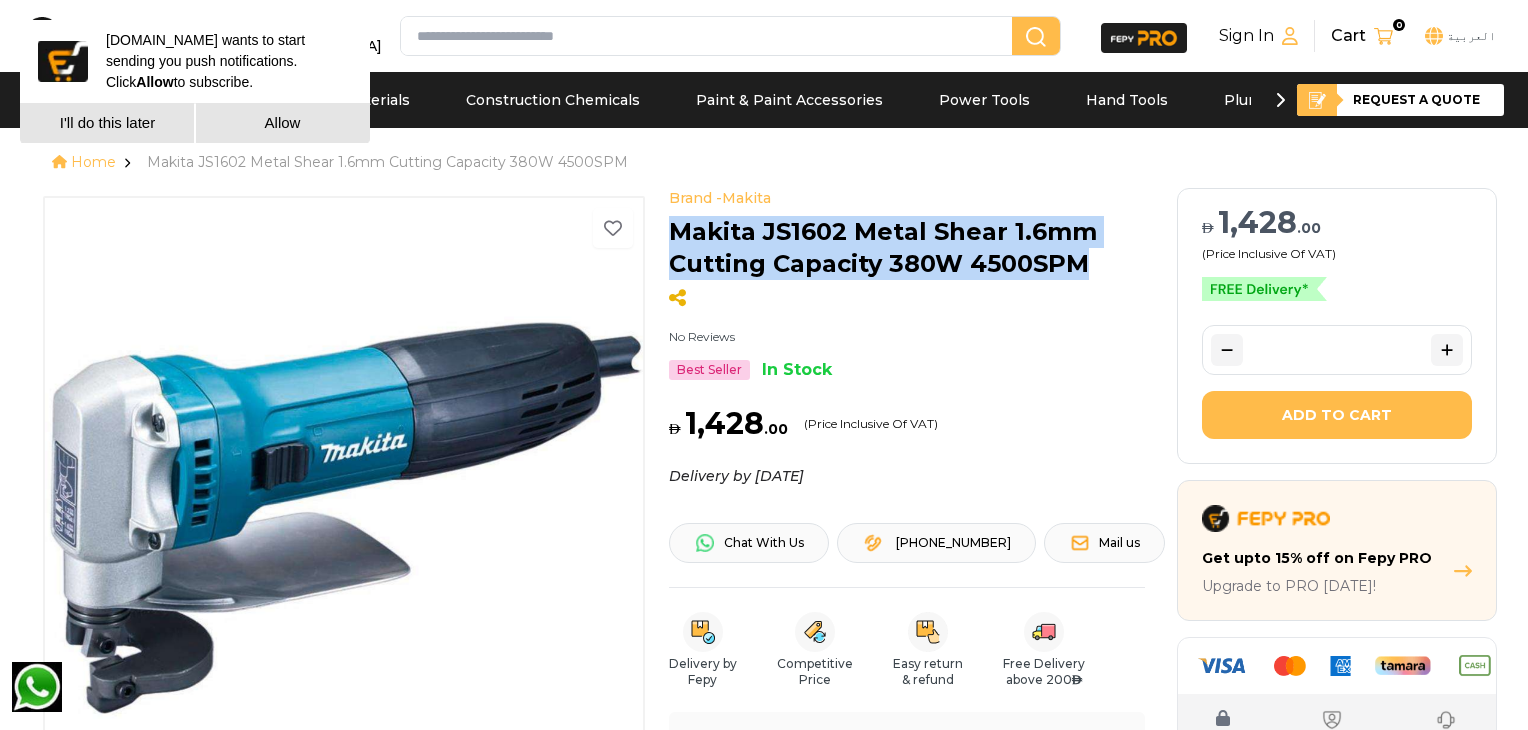 drag, startPoint x: 1098, startPoint y: 268, endPoint x: 676, endPoint y: 225, distance: 424.1851 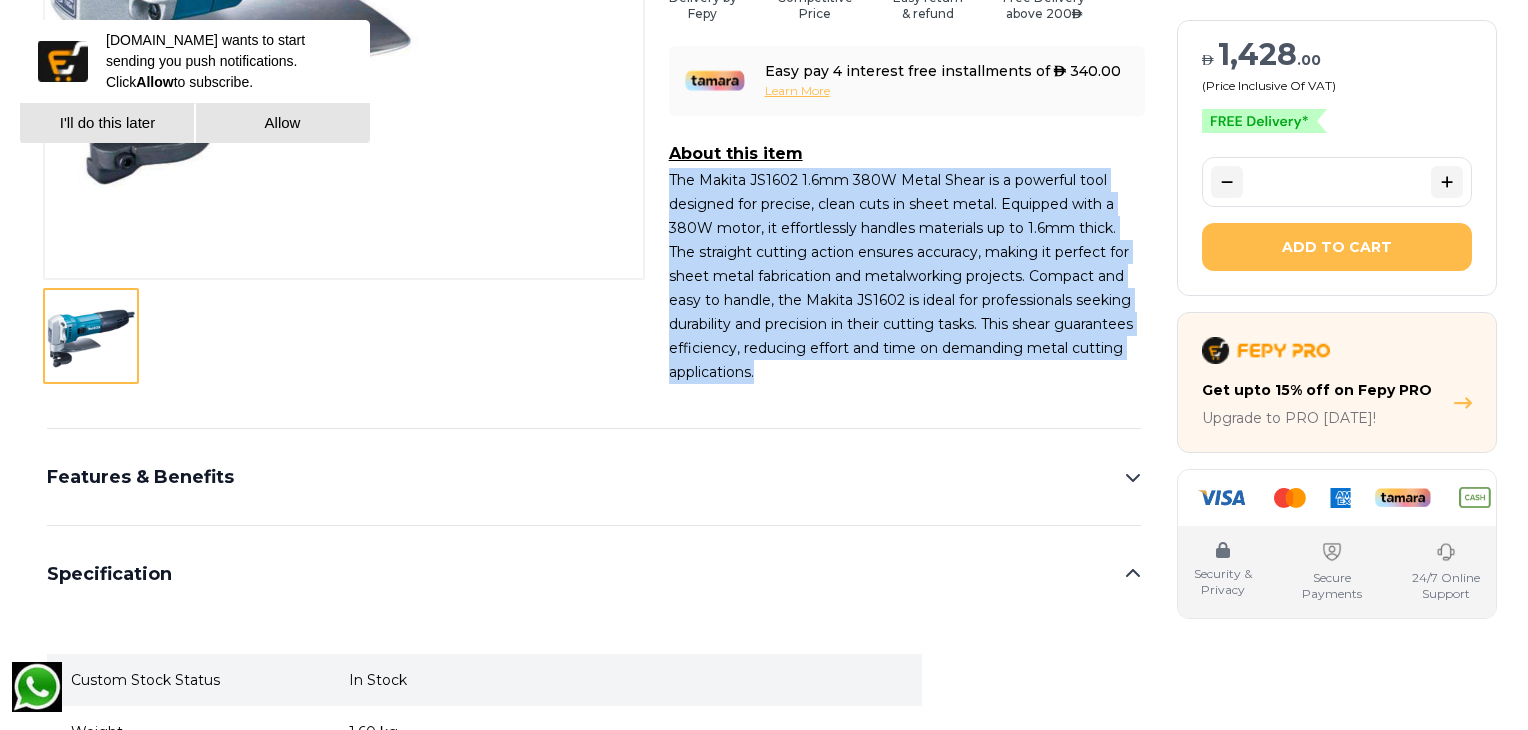 drag, startPoint x: 669, startPoint y: 170, endPoint x: 772, endPoint y: 378, distance: 232.10558 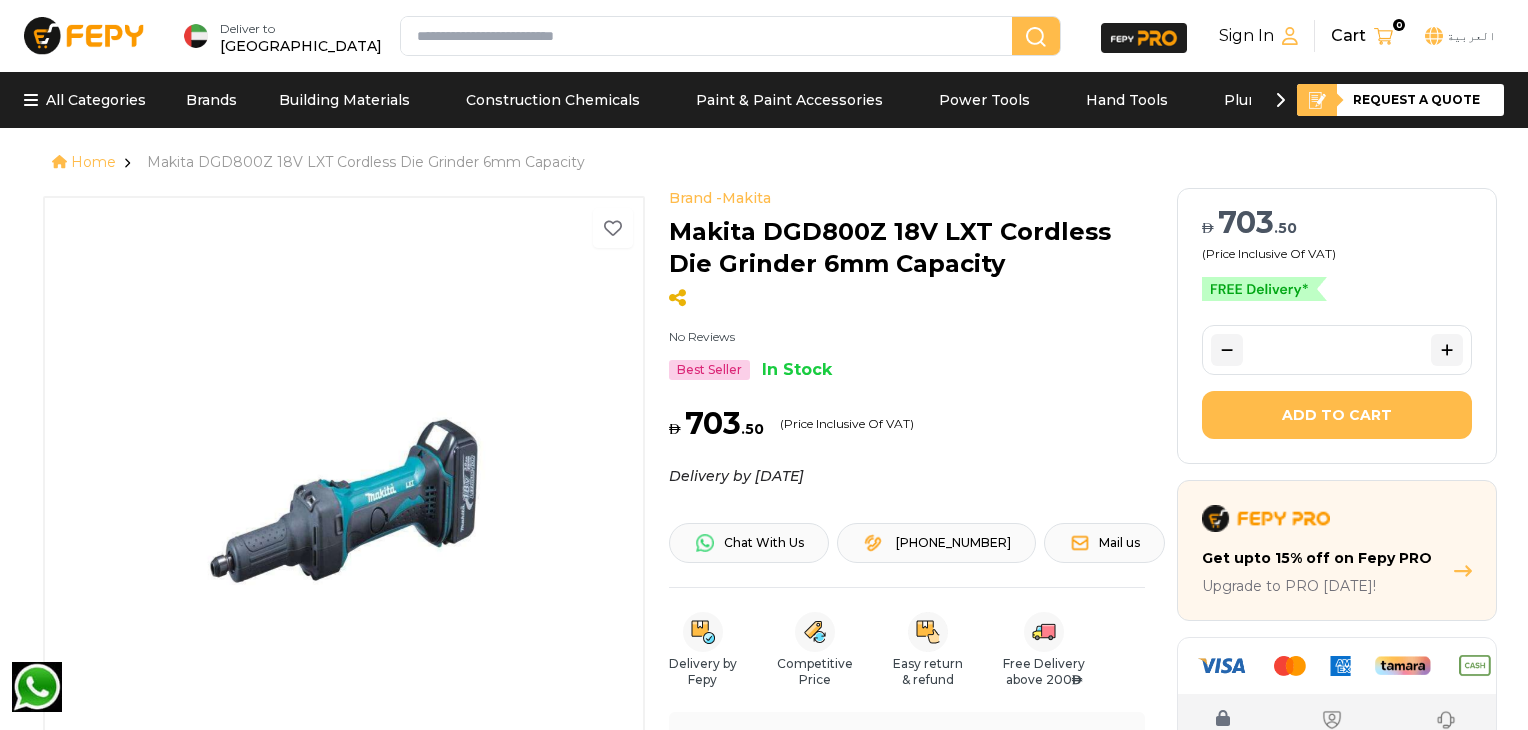 scroll, scrollTop: 0, scrollLeft: 0, axis: both 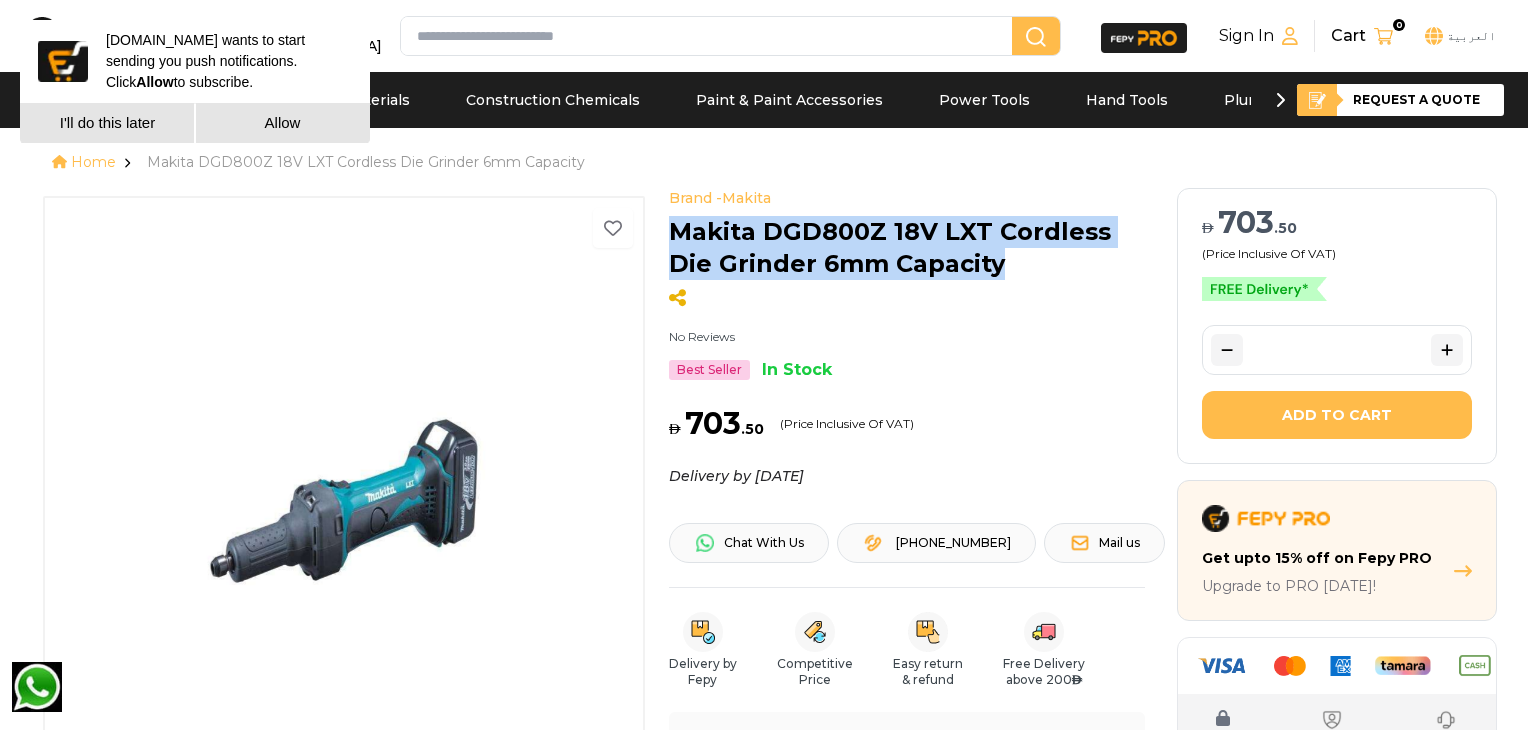 drag, startPoint x: 1032, startPoint y: 272, endPoint x: 668, endPoint y: 233, distance: 366.0833 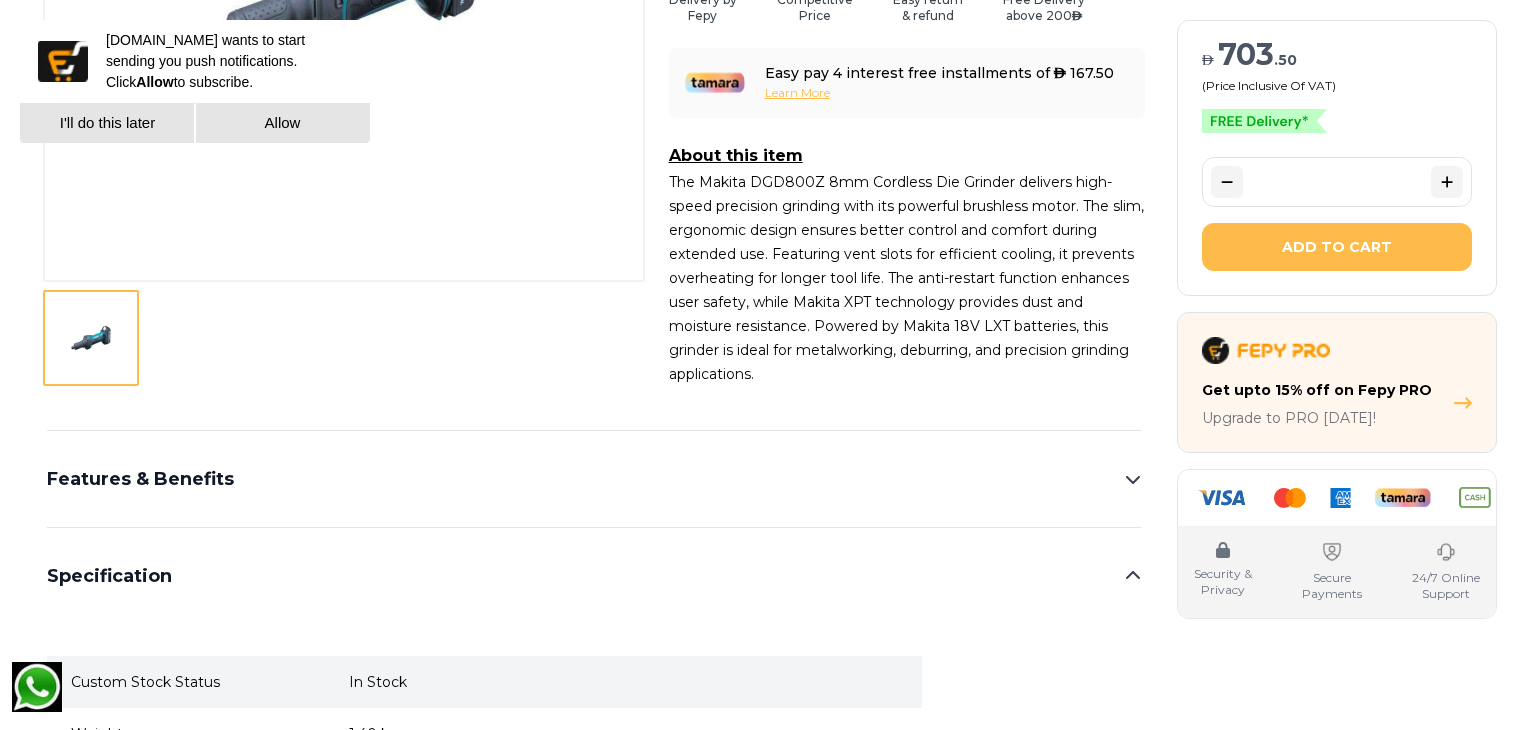 scroll, scrollTop: 666, scrollLeft: 0, axis: vertical 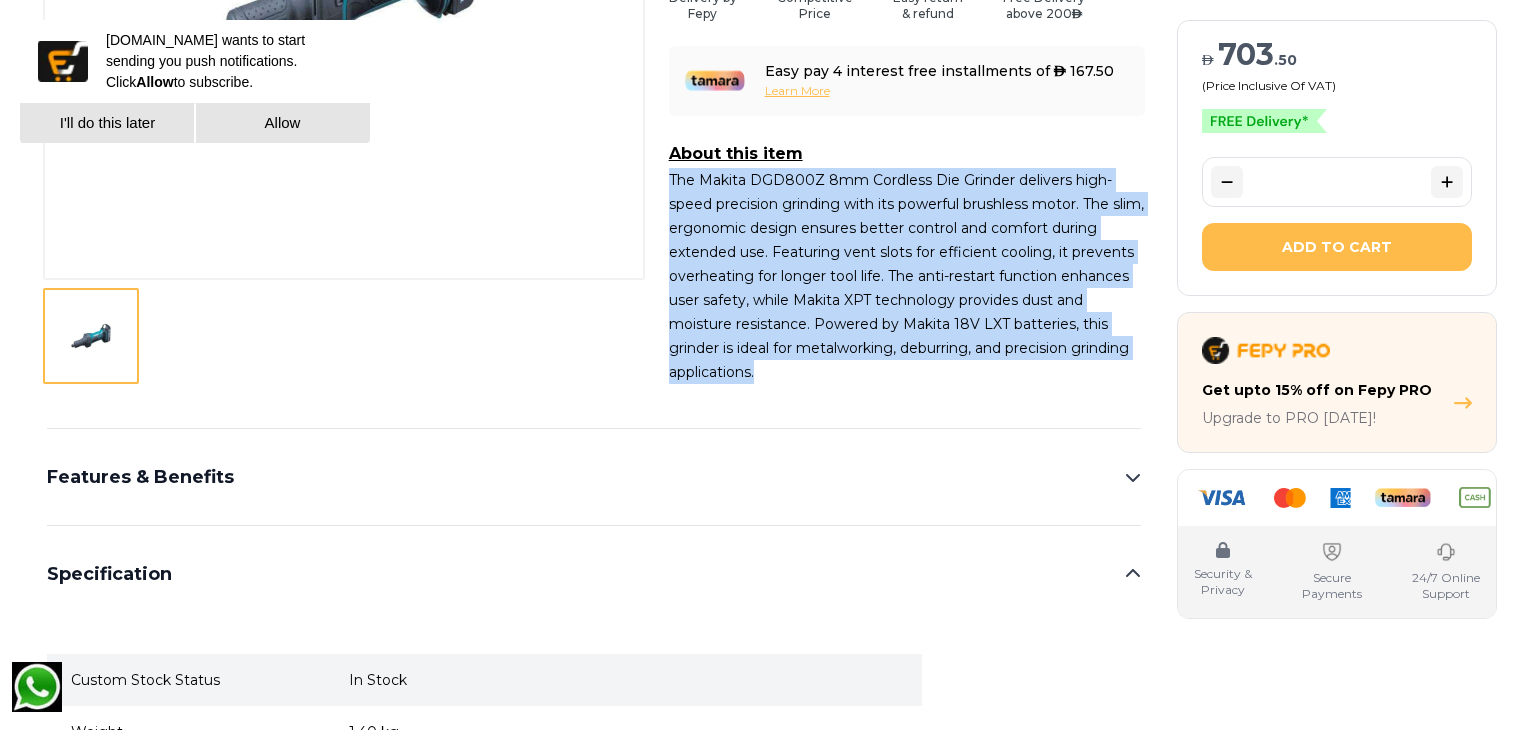 drag, startPoint x: 667, startPoint y: 174, endPoint x: 799, endPoint y: 393, distance: 255.70491 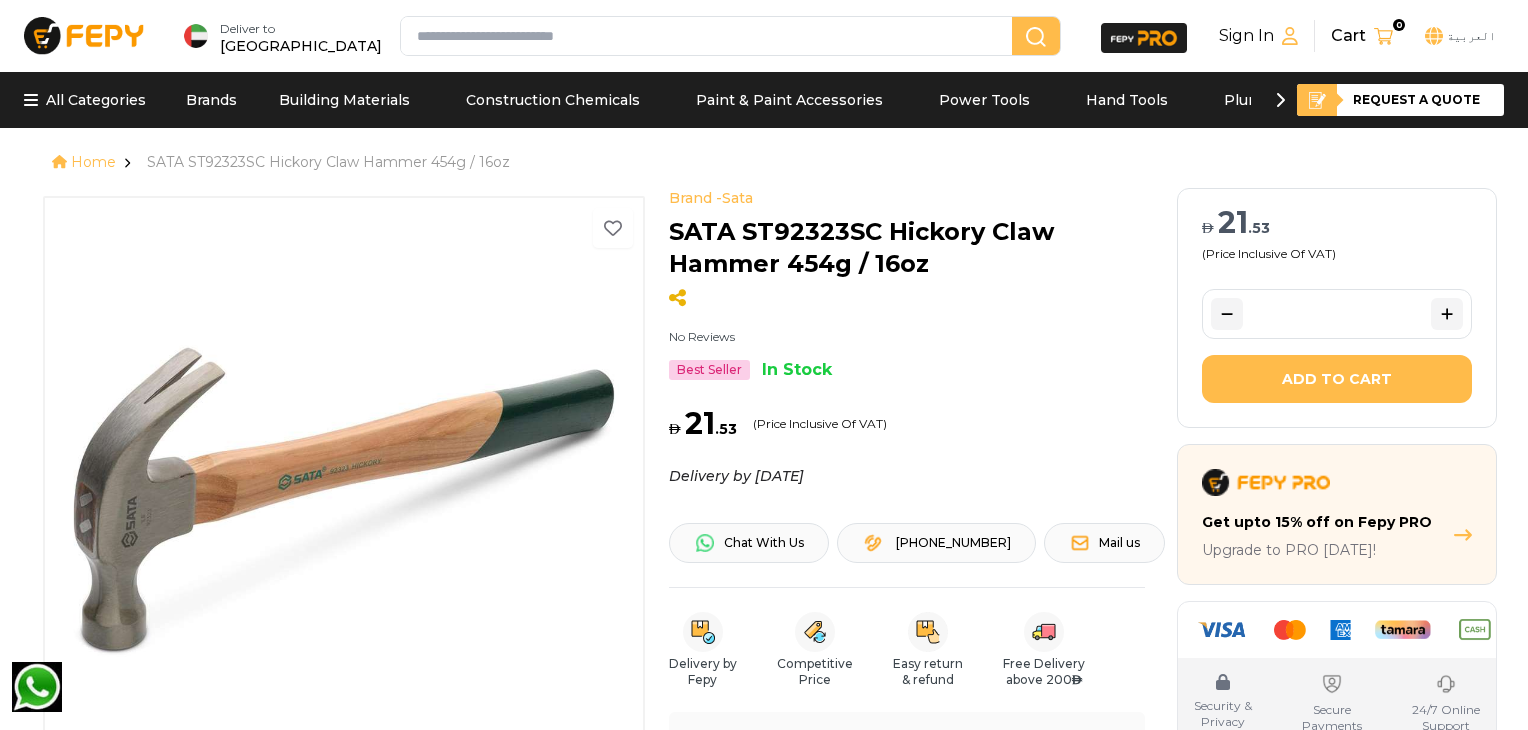 scroll, scrollTop: 0, scrollLeft: 0, axis: both 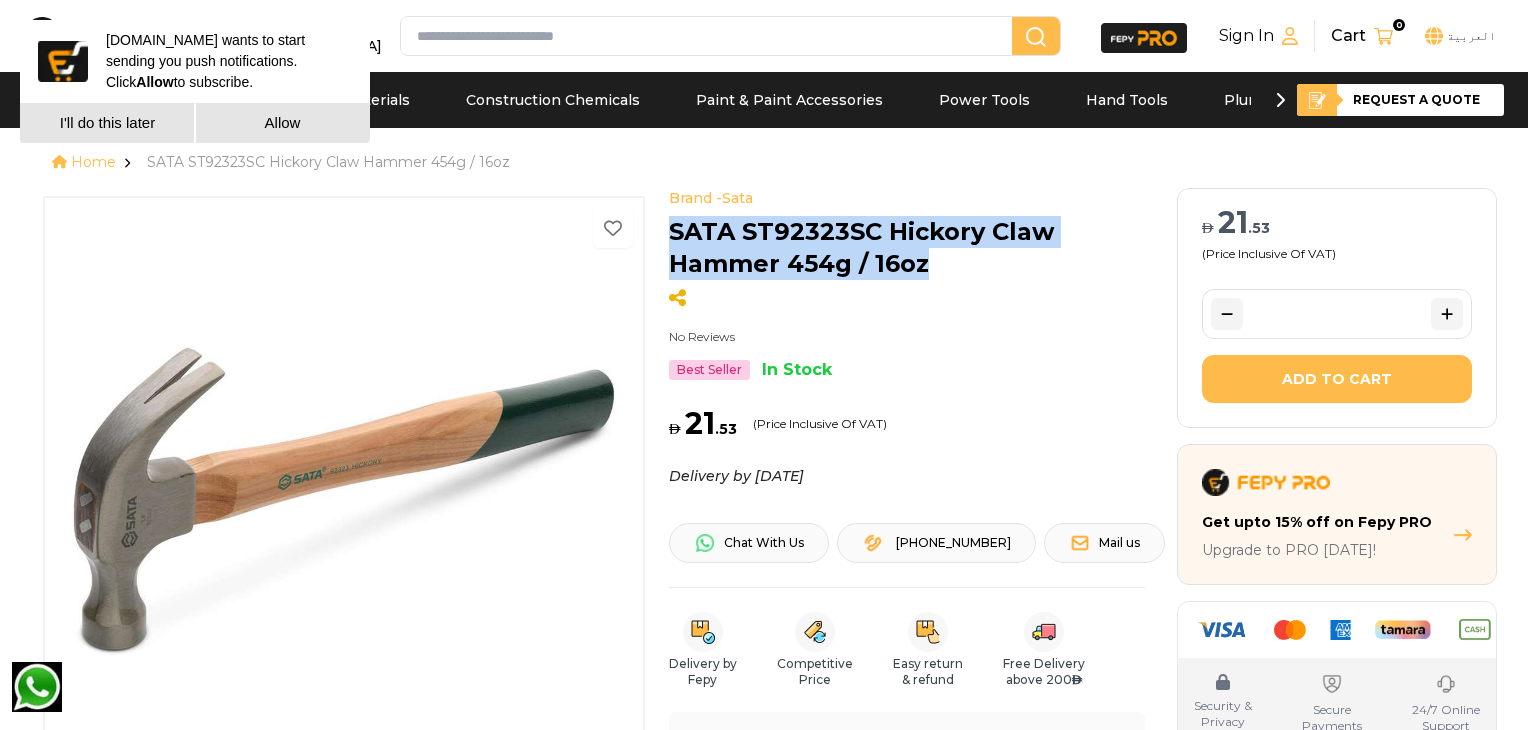 drag, startPoint x: 664, startPoint y: 227, endPoint x: 951, endPoint y: 275, distance: 290.98627 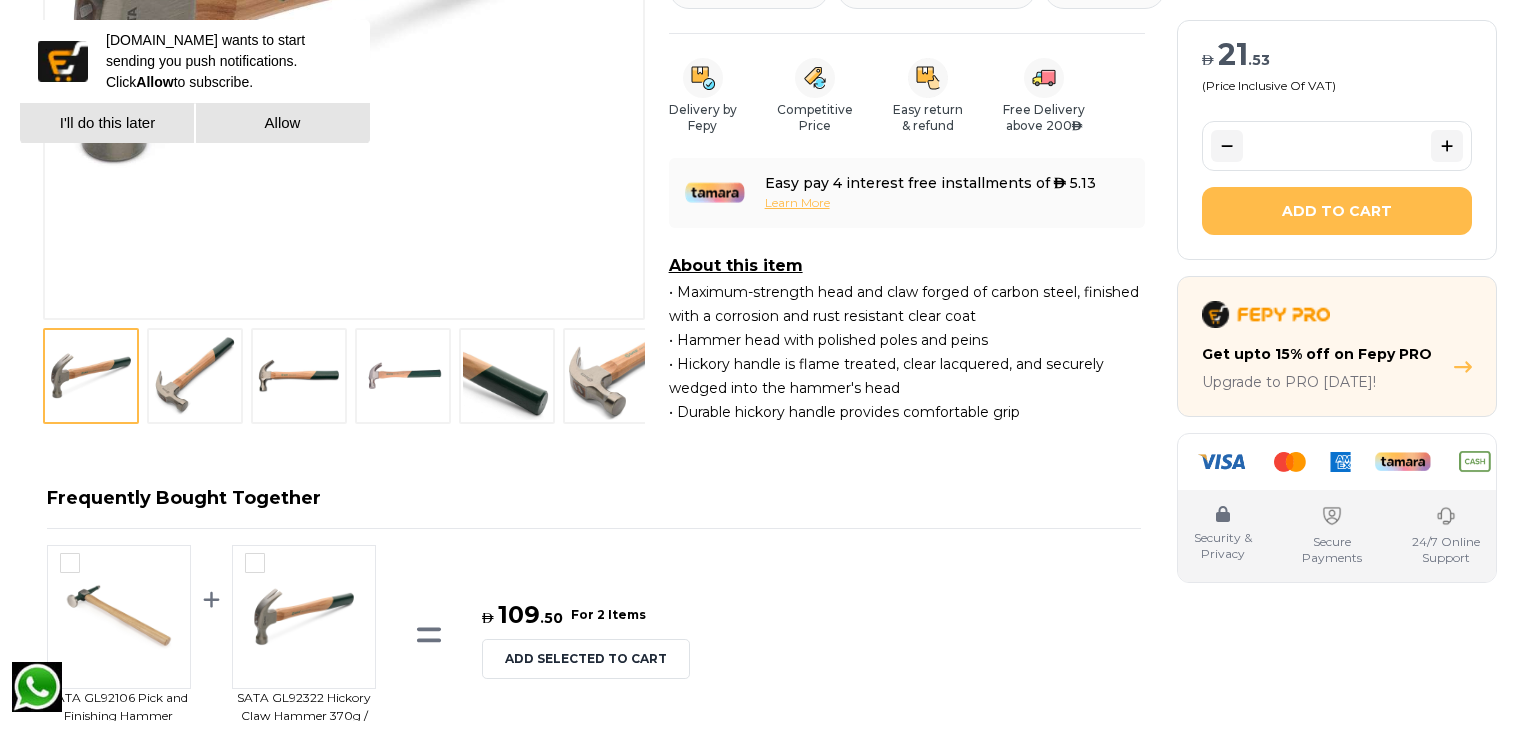 scroll, scrollTop: 666, scrollLeft: 0, axis: vertical 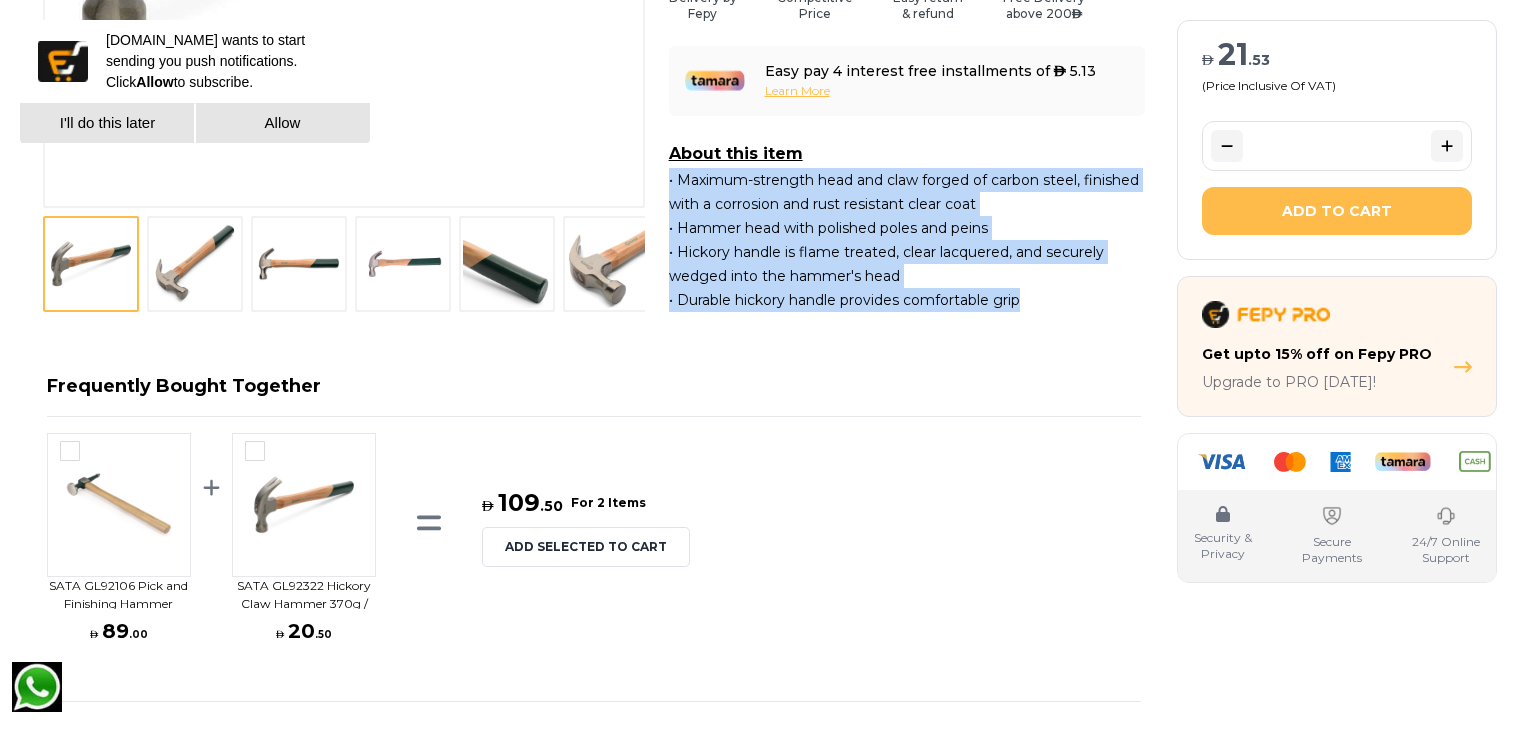 drag, startPoint x: 666, startPoint y: 184, endPoint x: 1048, endPoint y: 291, distance: 396.70267 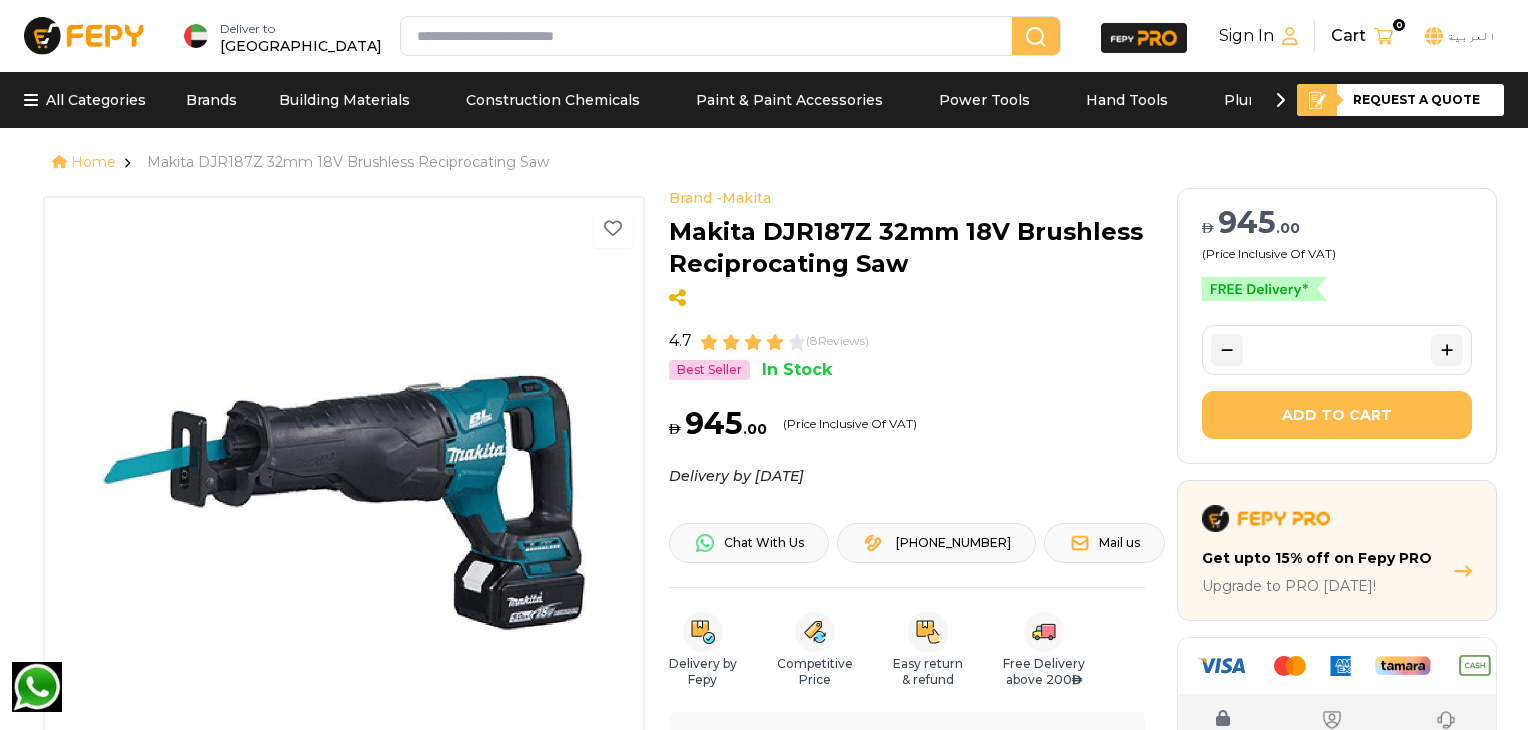 scroll, scrollTop: 0, scrollLeft: 0, axis: both 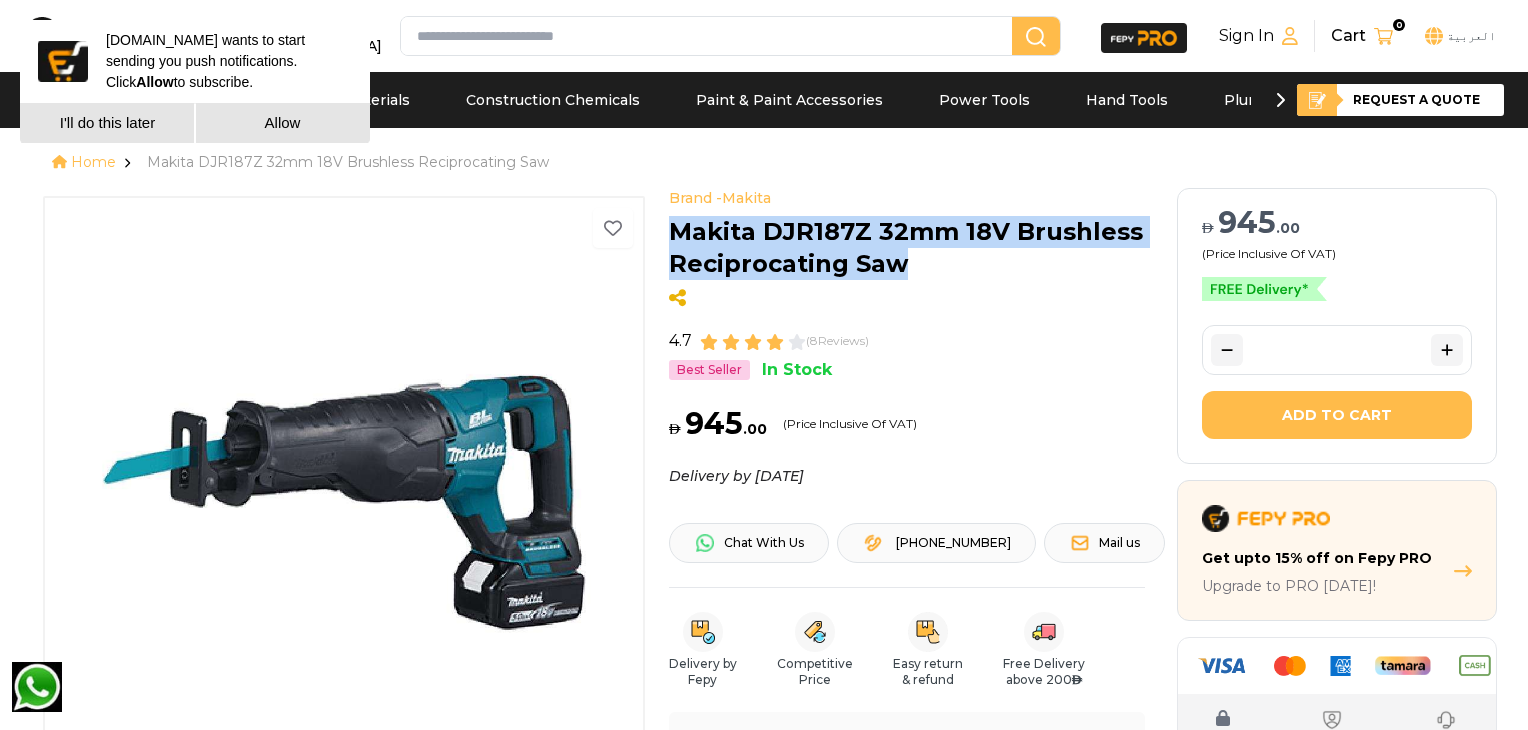 drag, startPoint x: 920, startPoint y: 269, endPoint x: 670, endPoint y: 243, distance: 251.34836 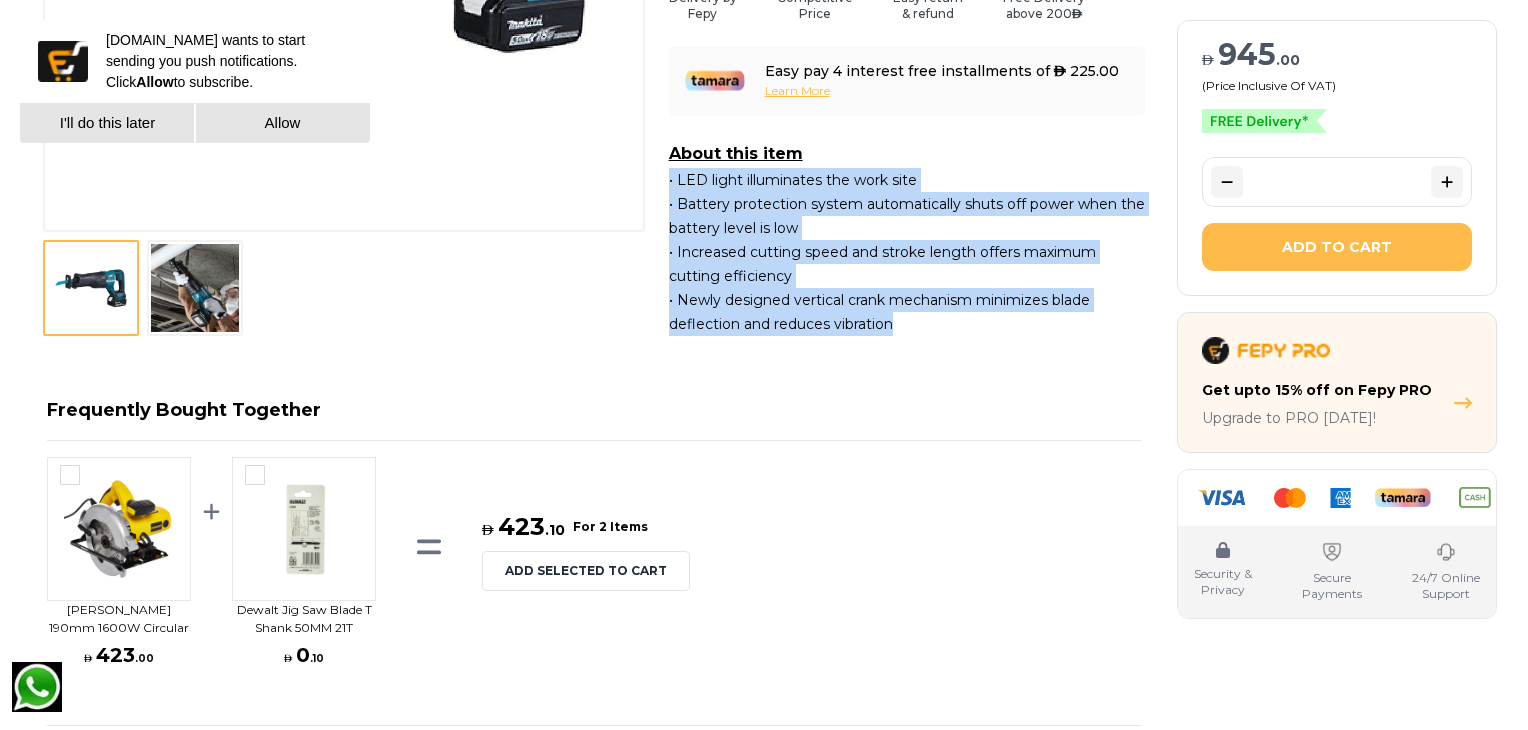 drag, startPoint x: 668, startPoint y: 174, endPoint x: 938, endPoint y: 320, distance: 306.94626 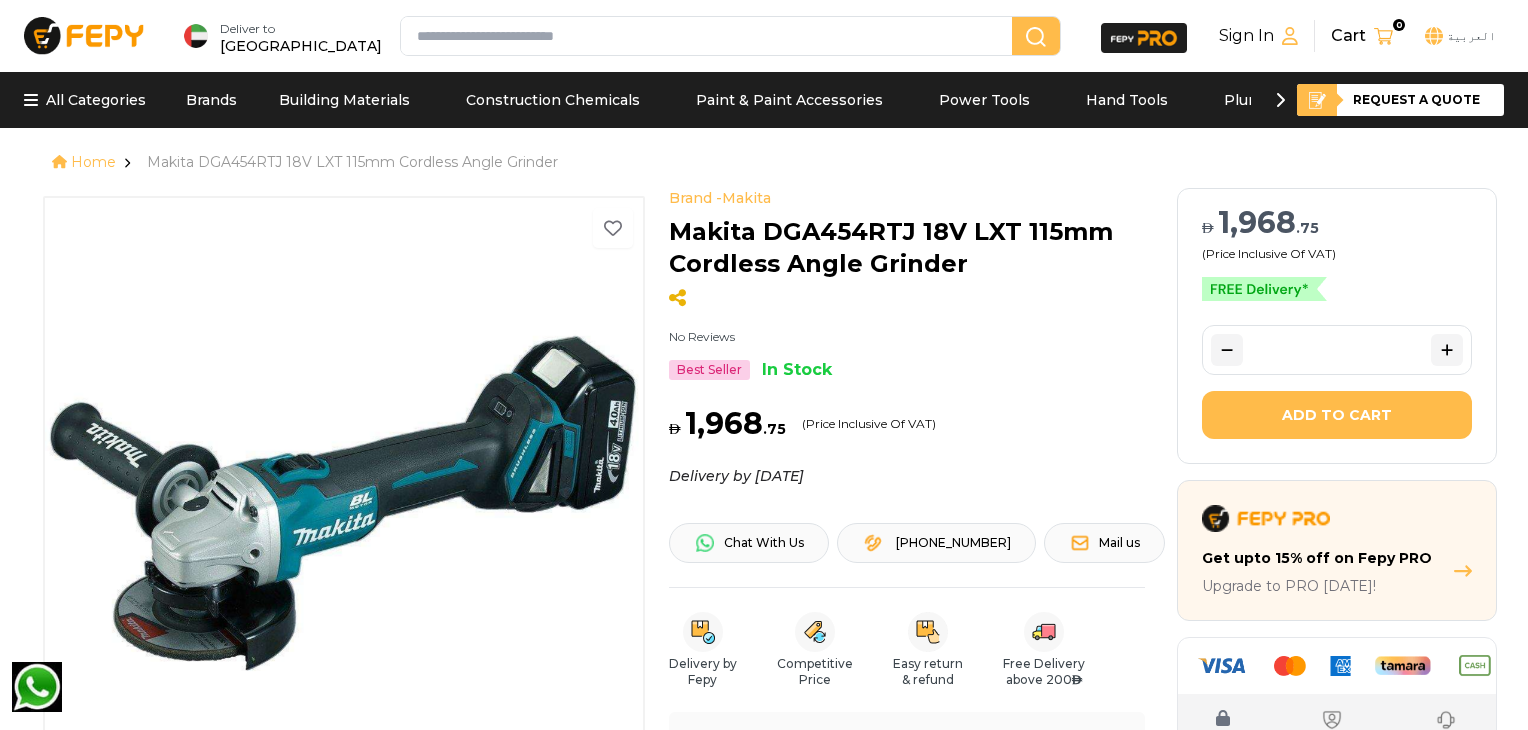 scroll, scrollTop: 0, scrollLeft: 0, axis: both 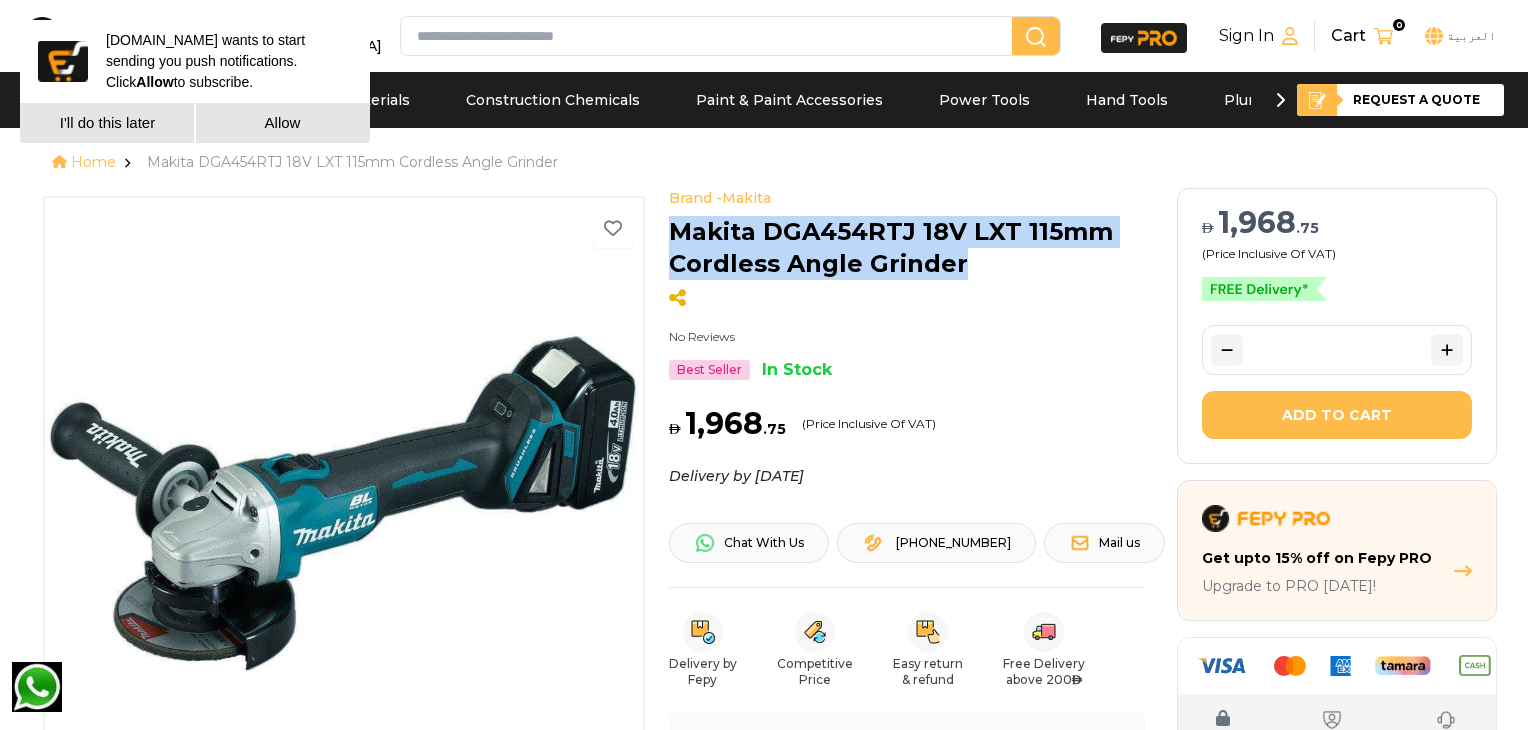 drag, startPoint x: 962, startPoint y: 272, endPoint x: 665, endPoint y: 240, distance: 298.71893 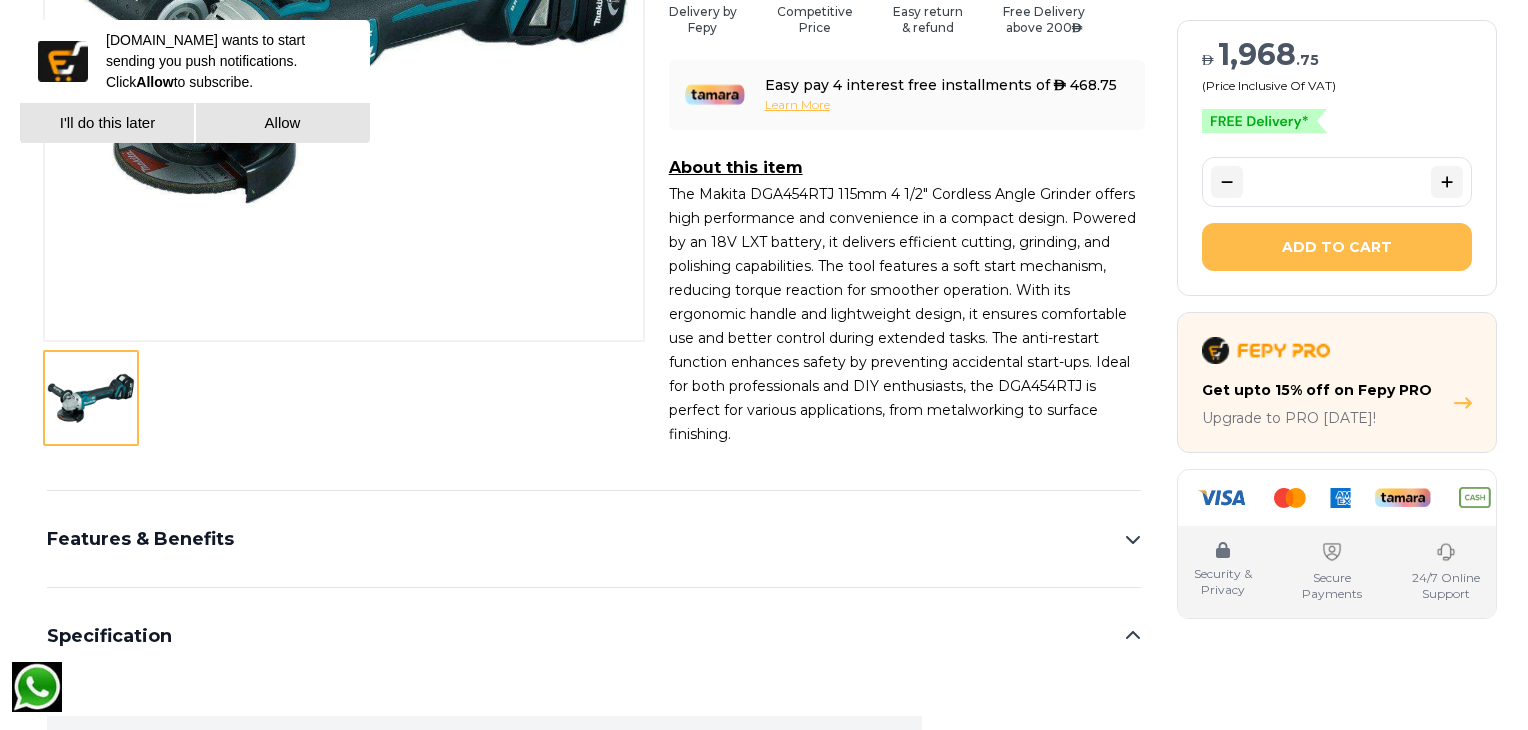 scroll, scrollTop: 666, scrollLeft: 0, axis: vertical 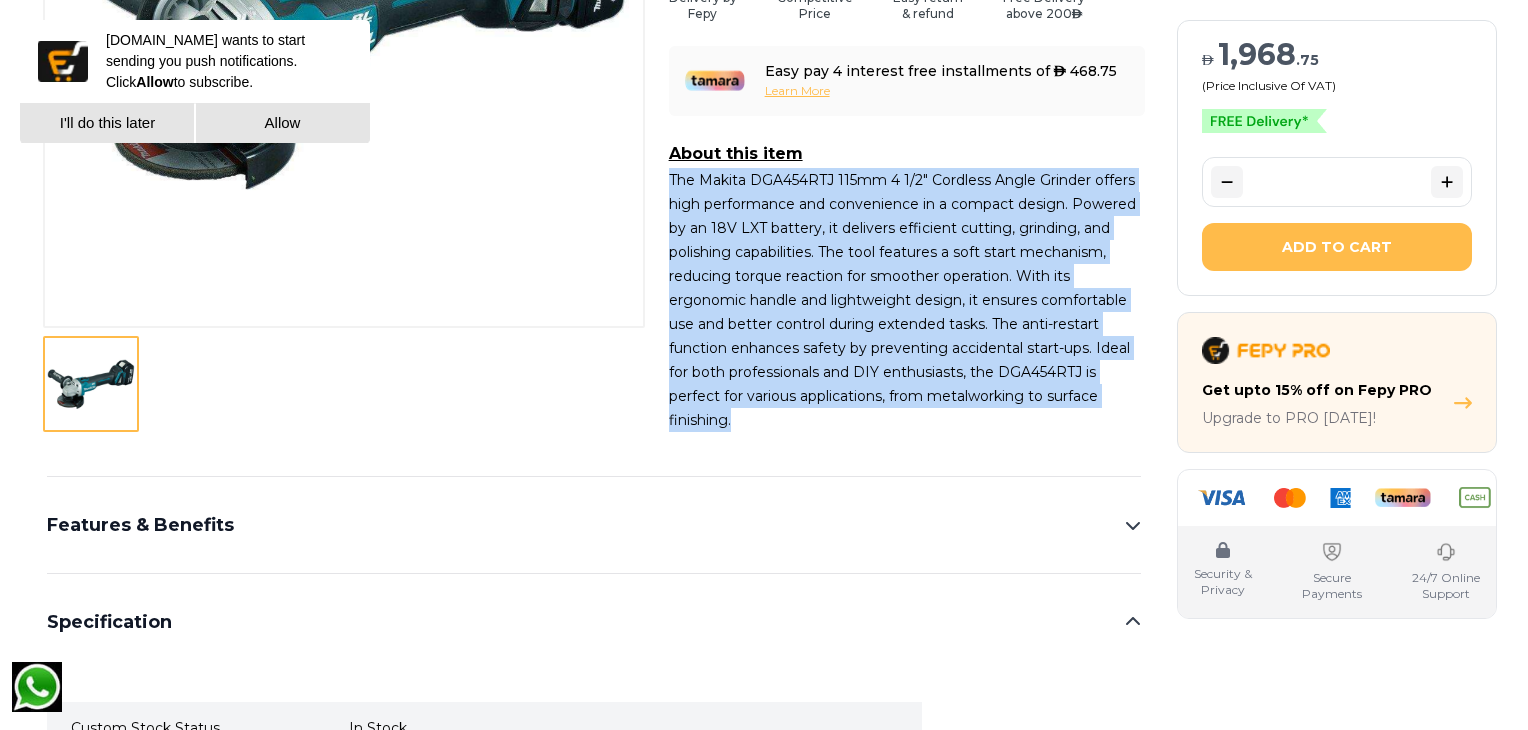 drag, startPoint x: 668, startPoint y: 181, endPoint x: 753, endPoint y: 424, distance: 257.43738 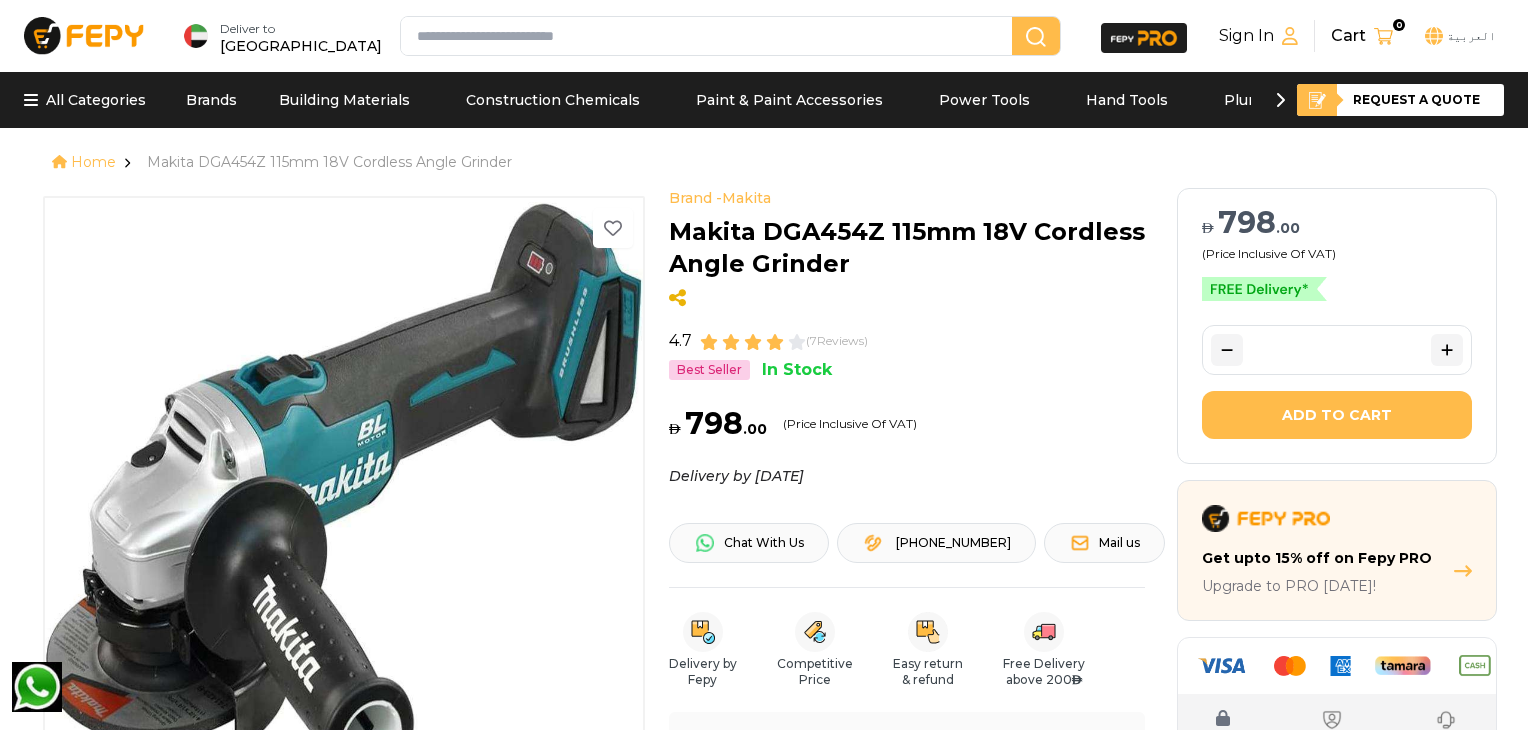 scroll, scrollTop: 0, scrollLeft: 0, axis: both 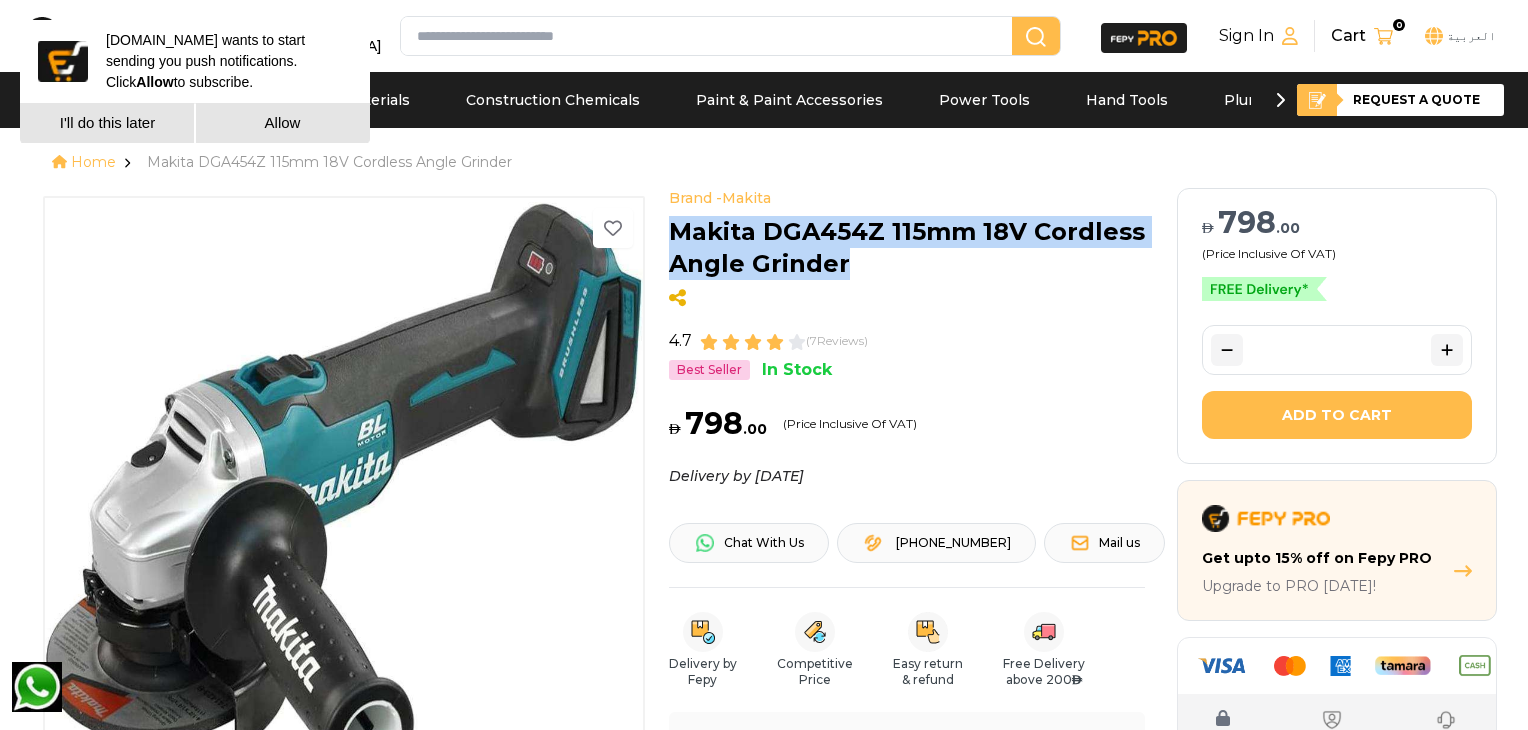 drag, startPoint x: 821, startPoint y: 262, endPoint x: 676, endPoint y: 242, distance: 146.37282 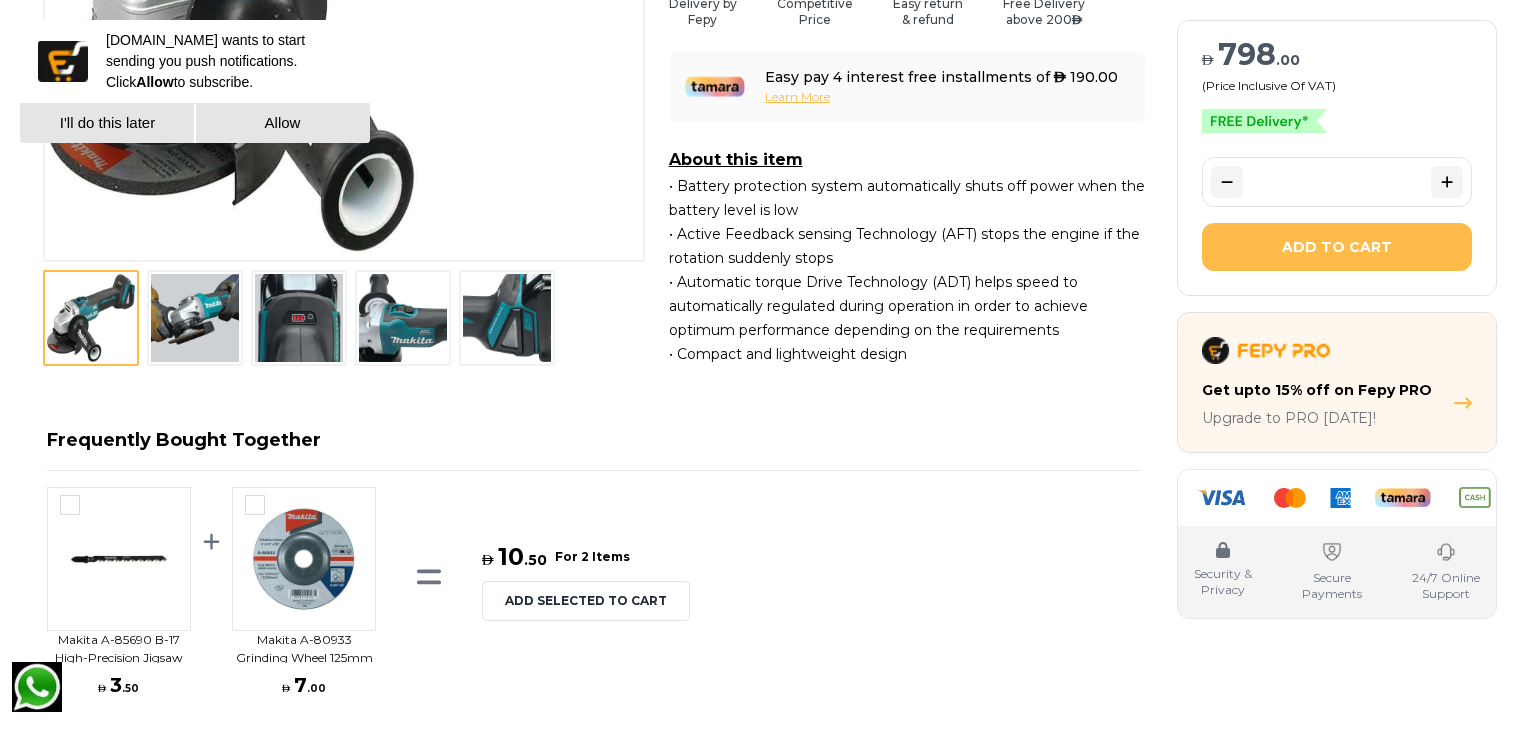 scroll, scrollTop: 666, scrollLeft: 0, axis: vertical 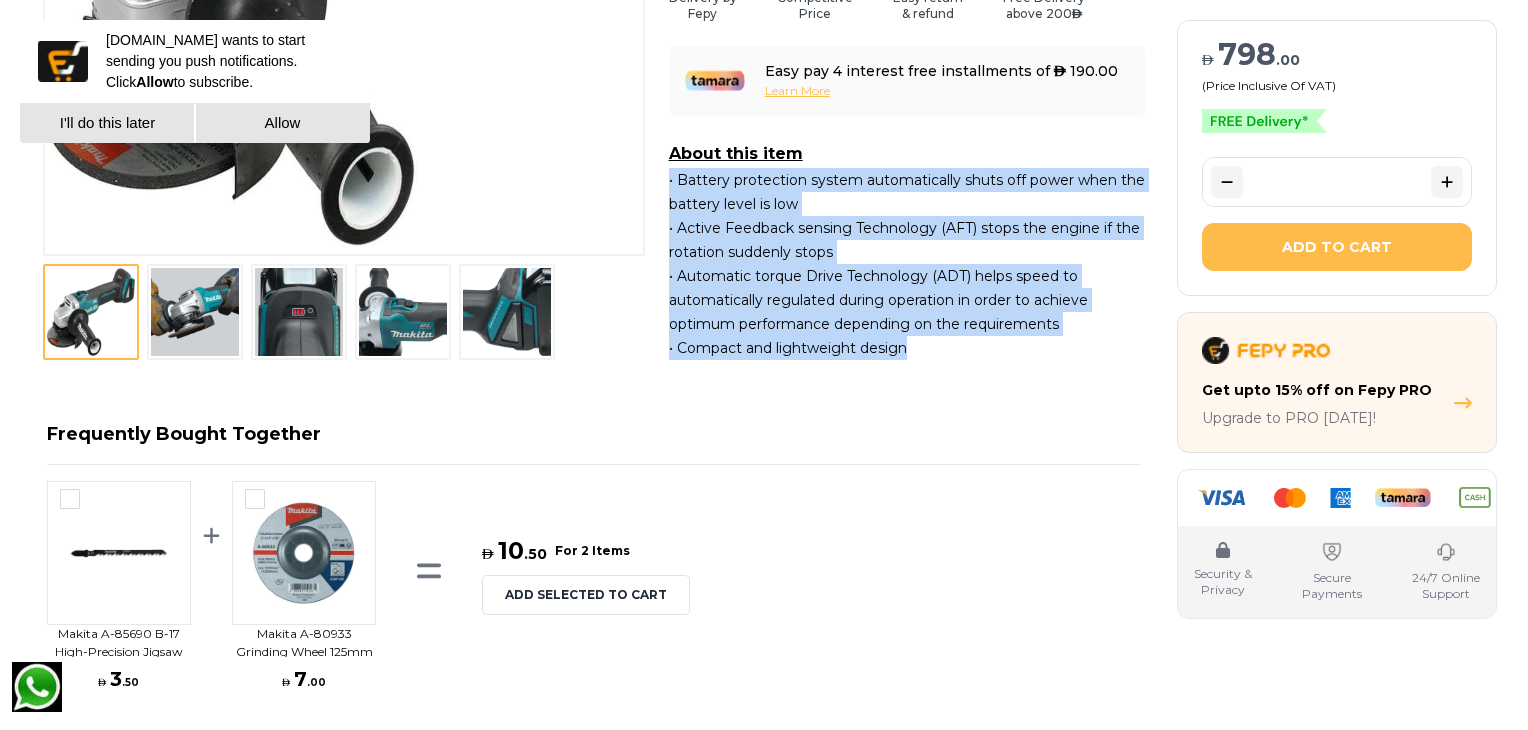 drag, startPoint x: 666, startPoint y: 183, endPoint x: 964, endPoint y: 387, distance: 361.1371 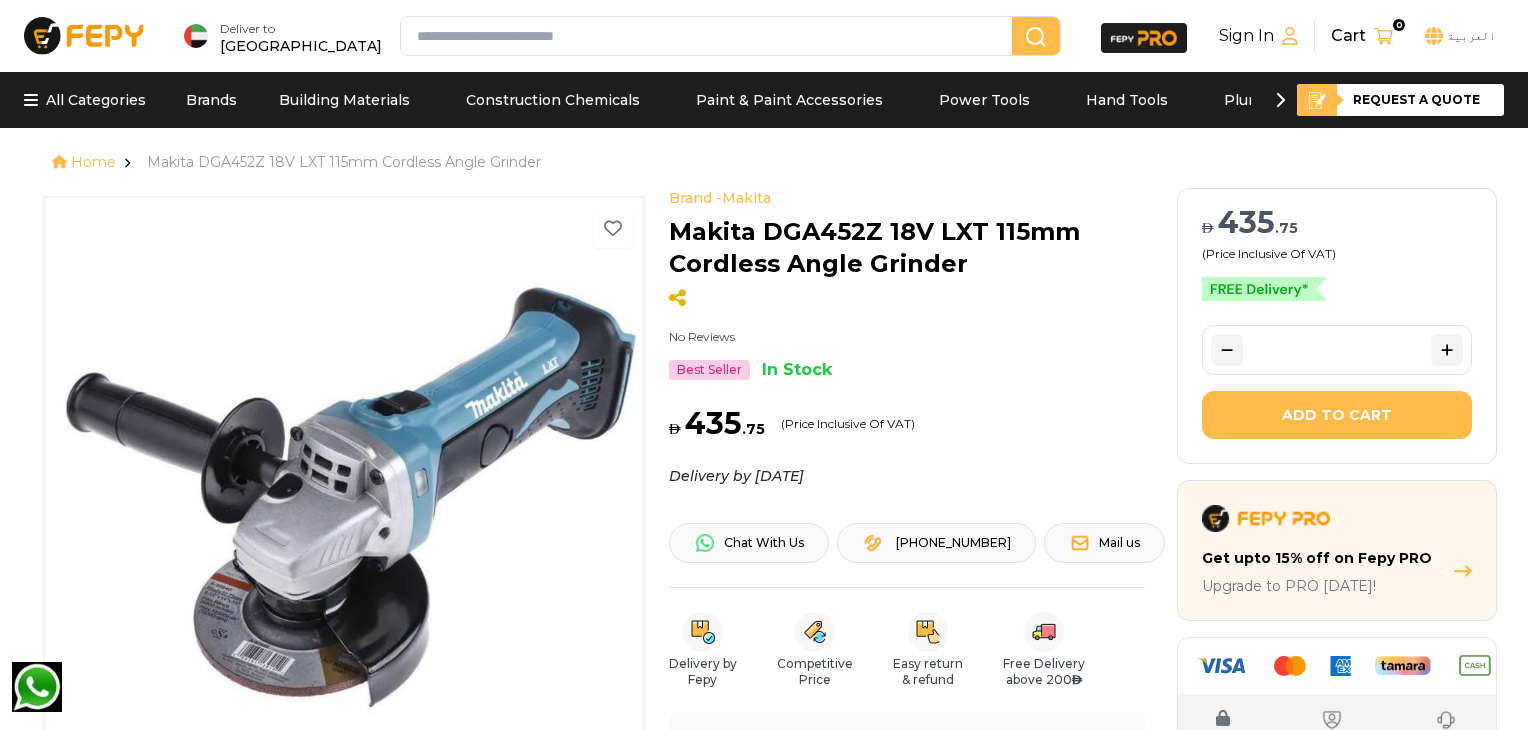scroll, scrollTop: 0, scrollLeft: 0, axis: both 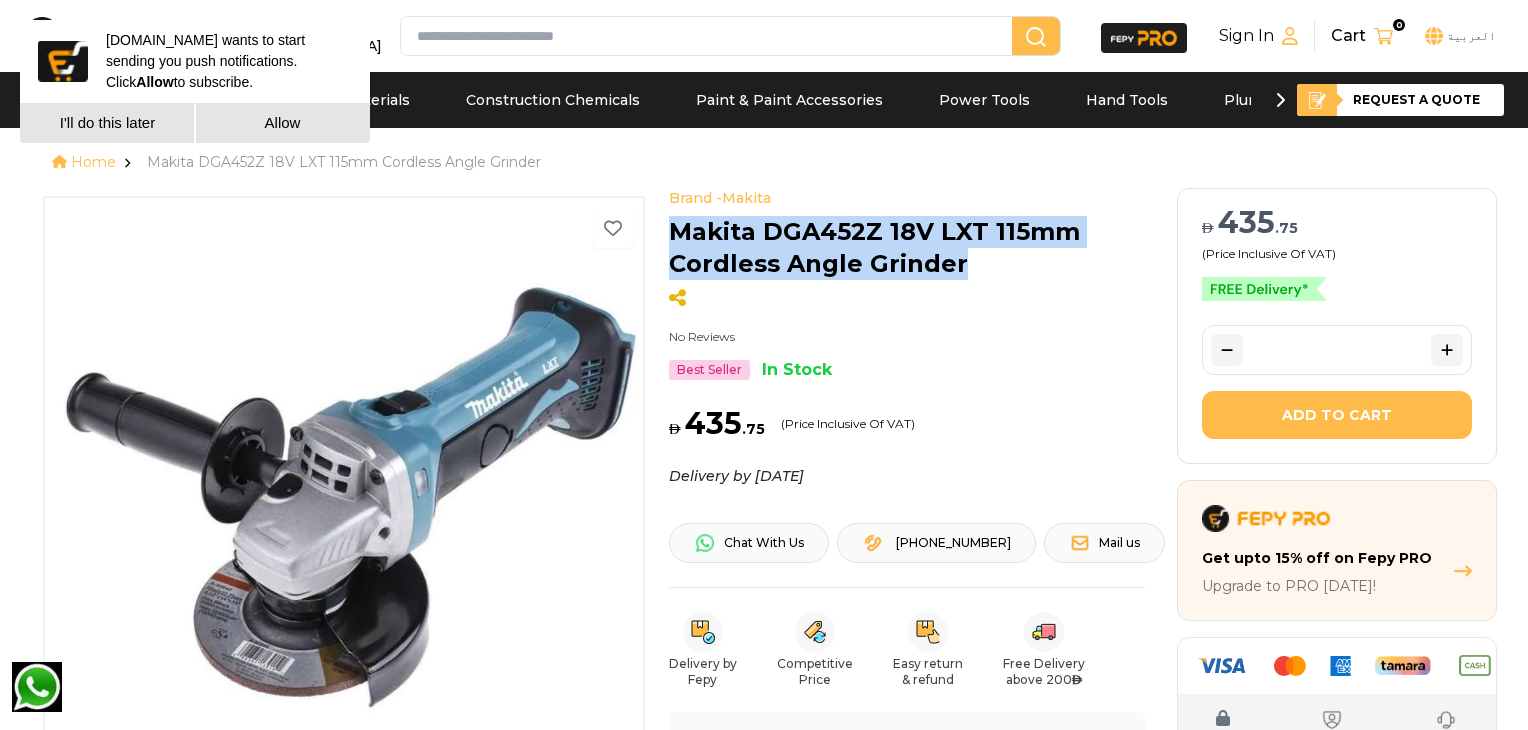 drag, startPoint x: 922, startPoint y: 261, endPoint x: 740, endPoint y: 313, distance: 189.28285 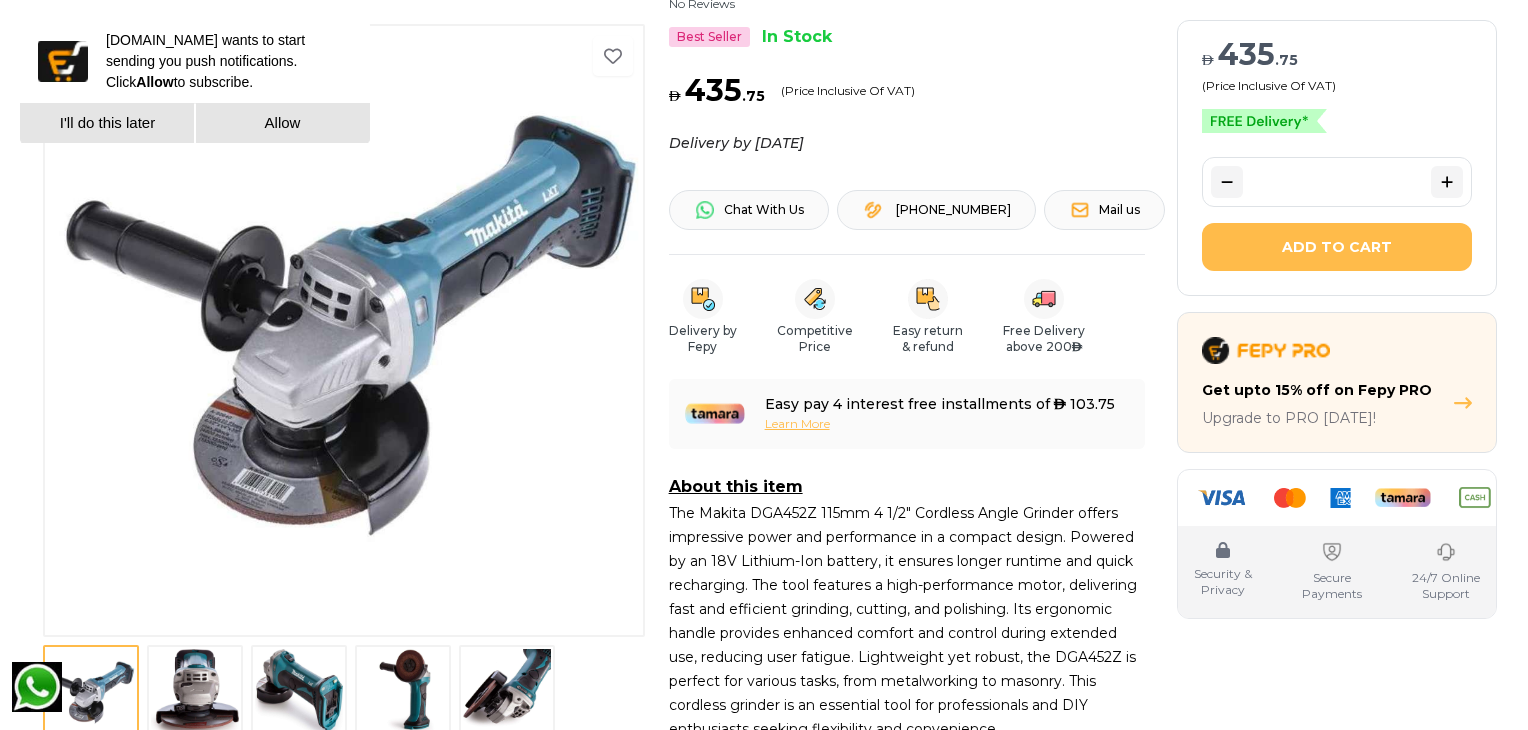 scroll, scrollTop: 666, scrollLeft: 0, axis: vertical 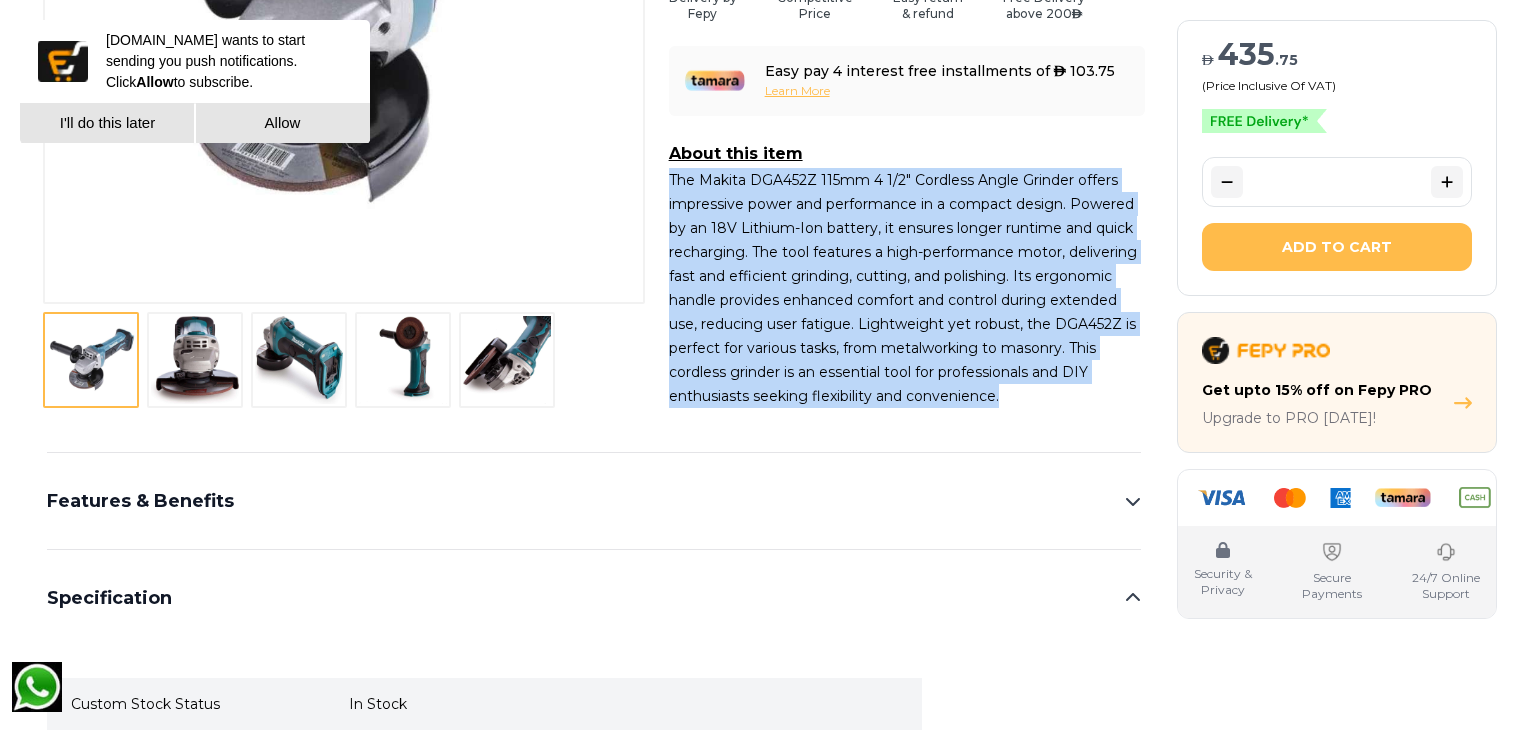 drag, startPoint x: 670, startPoint y: 177, endPoint x: 1050, endPoint y: 396, distance: 438.58978 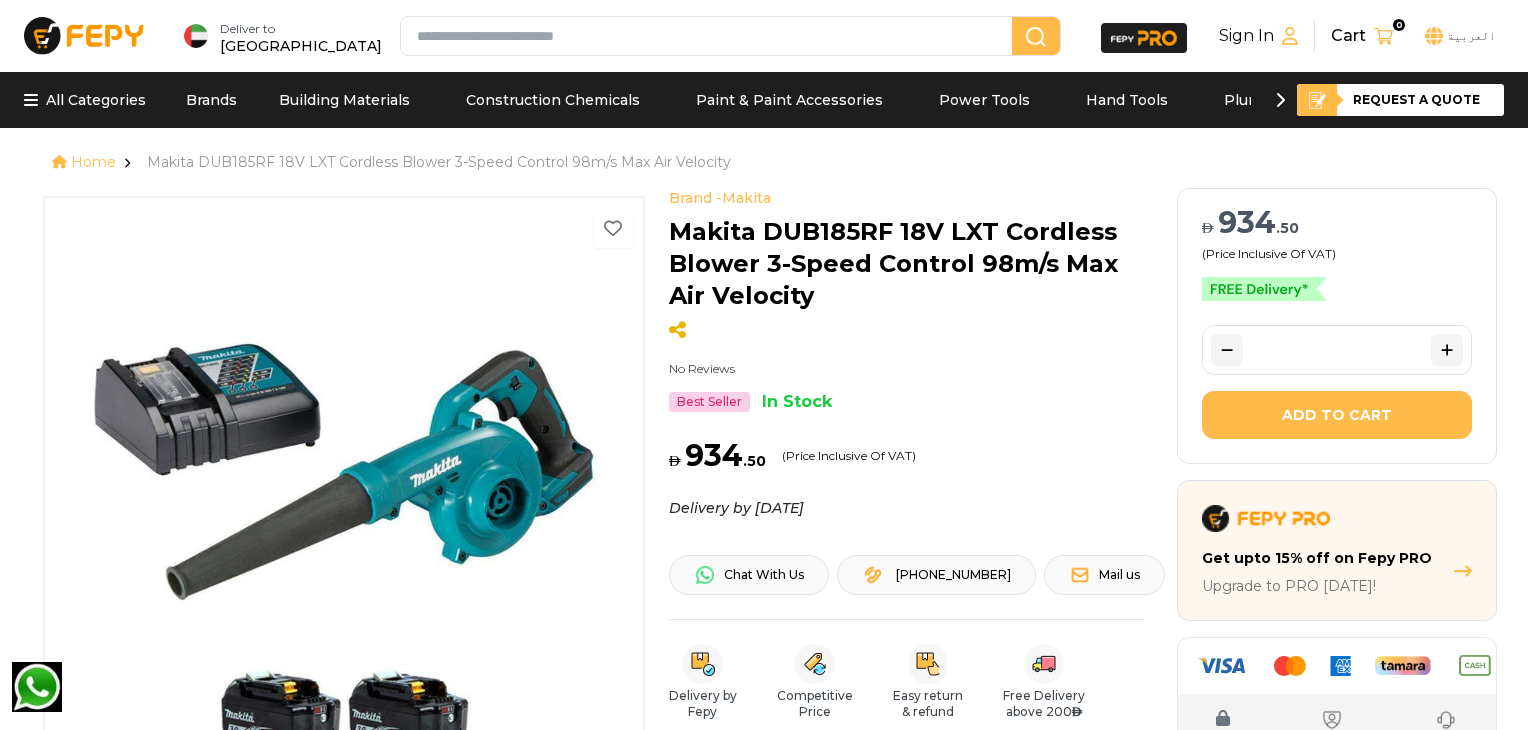 scroll, scrollTop: 0, scrollLeft: 0, axis: both 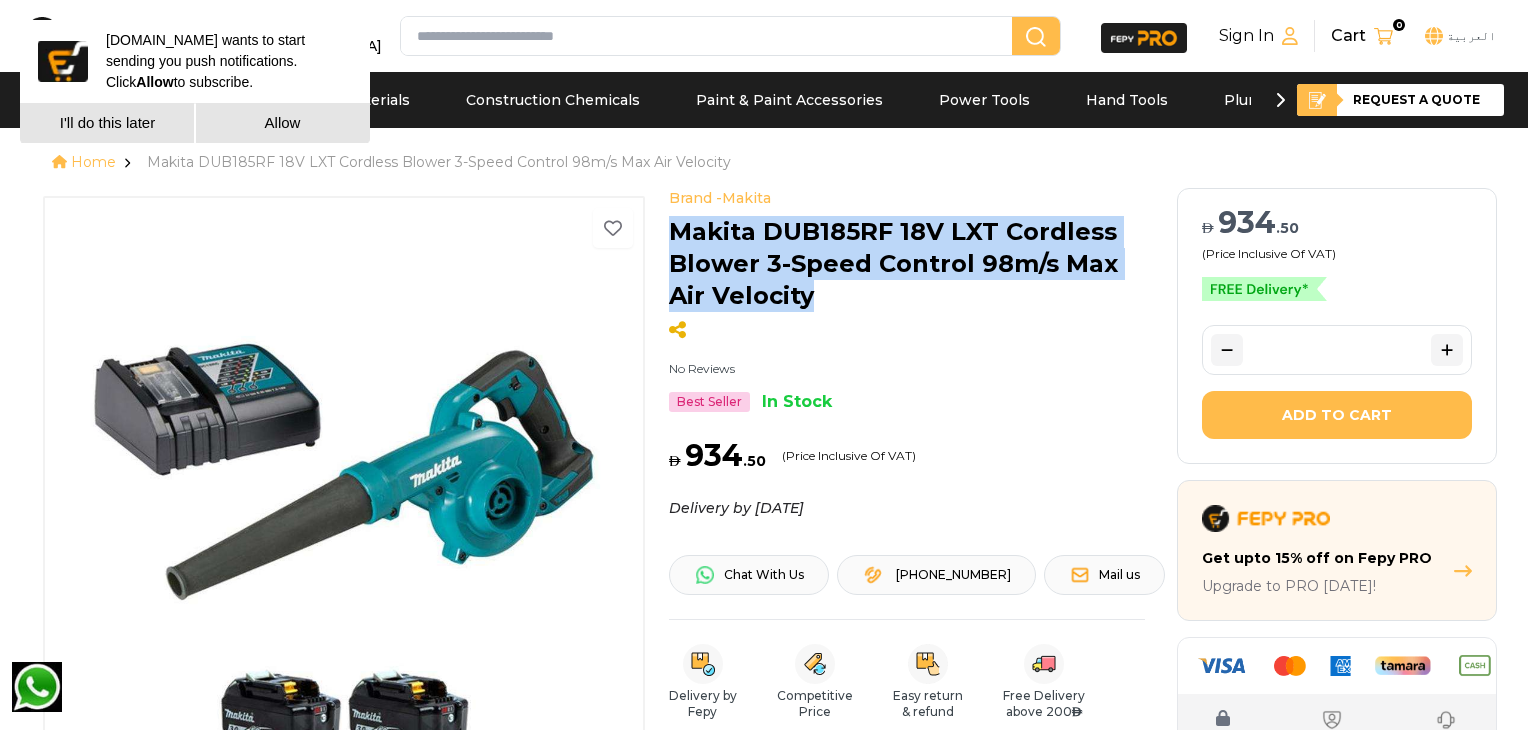 drag, startPoint x: 793, startPoint y: 301, endPoint x: 669, endPoint y: 241, distance: 137.7534 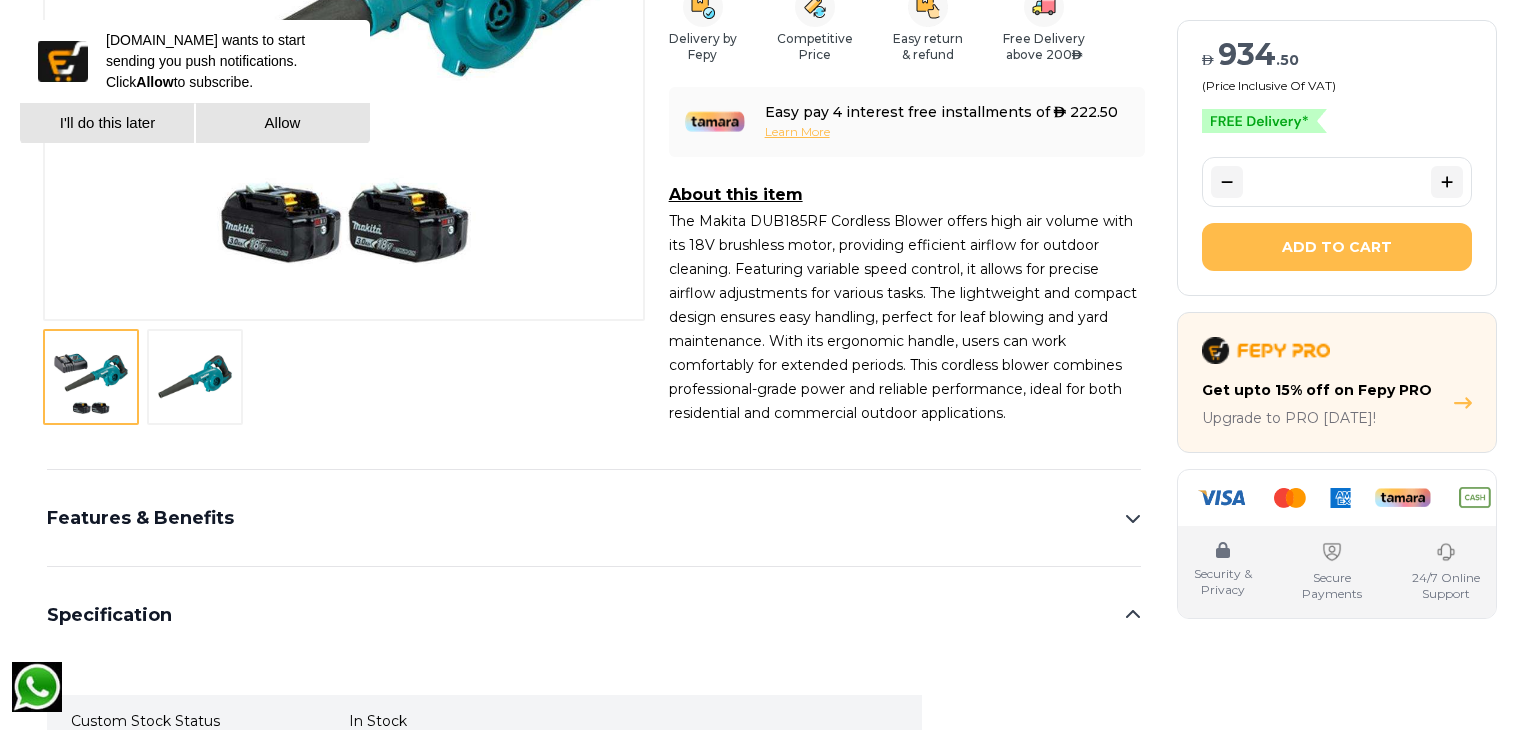 scroll, scrollTop: 666, scrollLeft: 0, axis: vertical 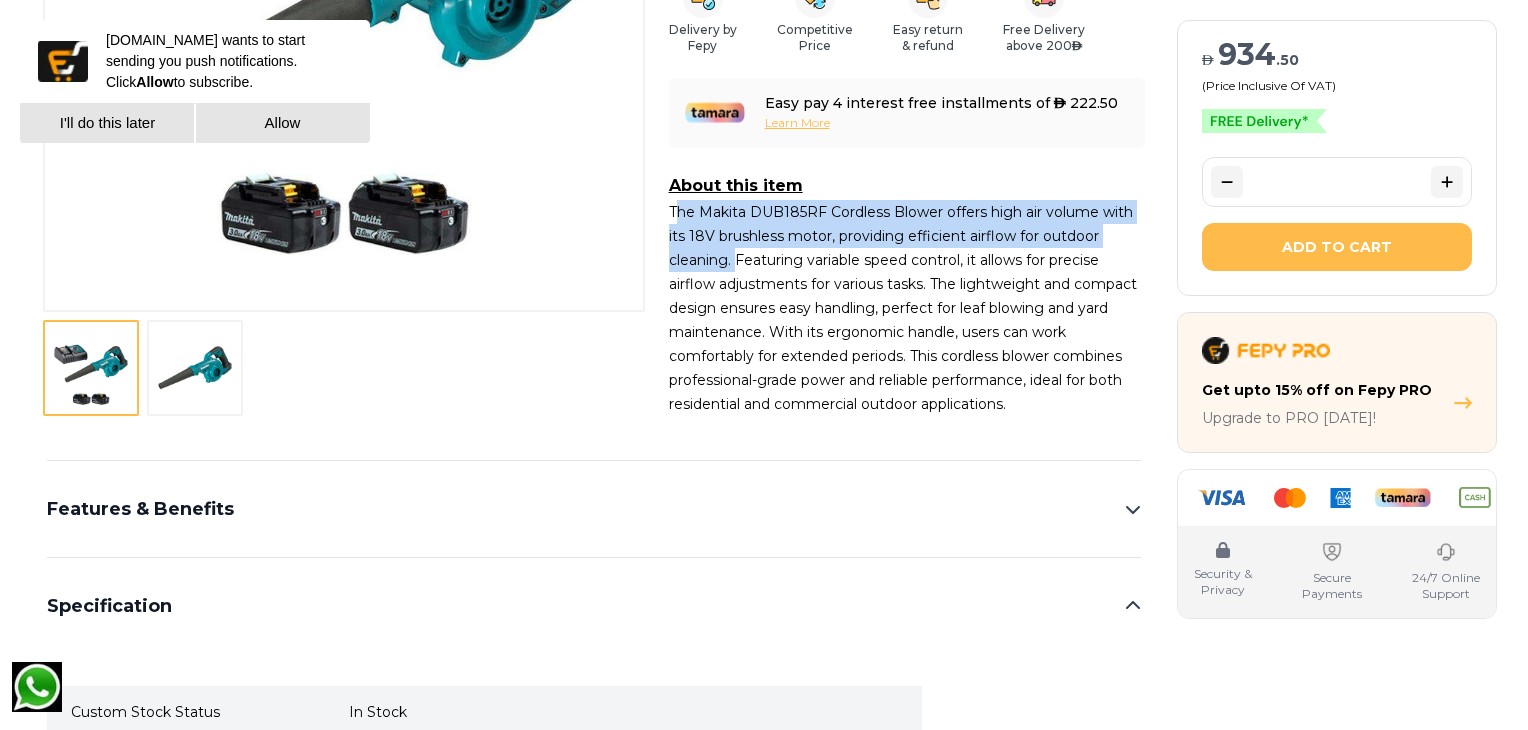 drag, startPoint x: 673, startPoint y: 210, endPoint x: 735, endPoint y: 262, distance: 80.919716 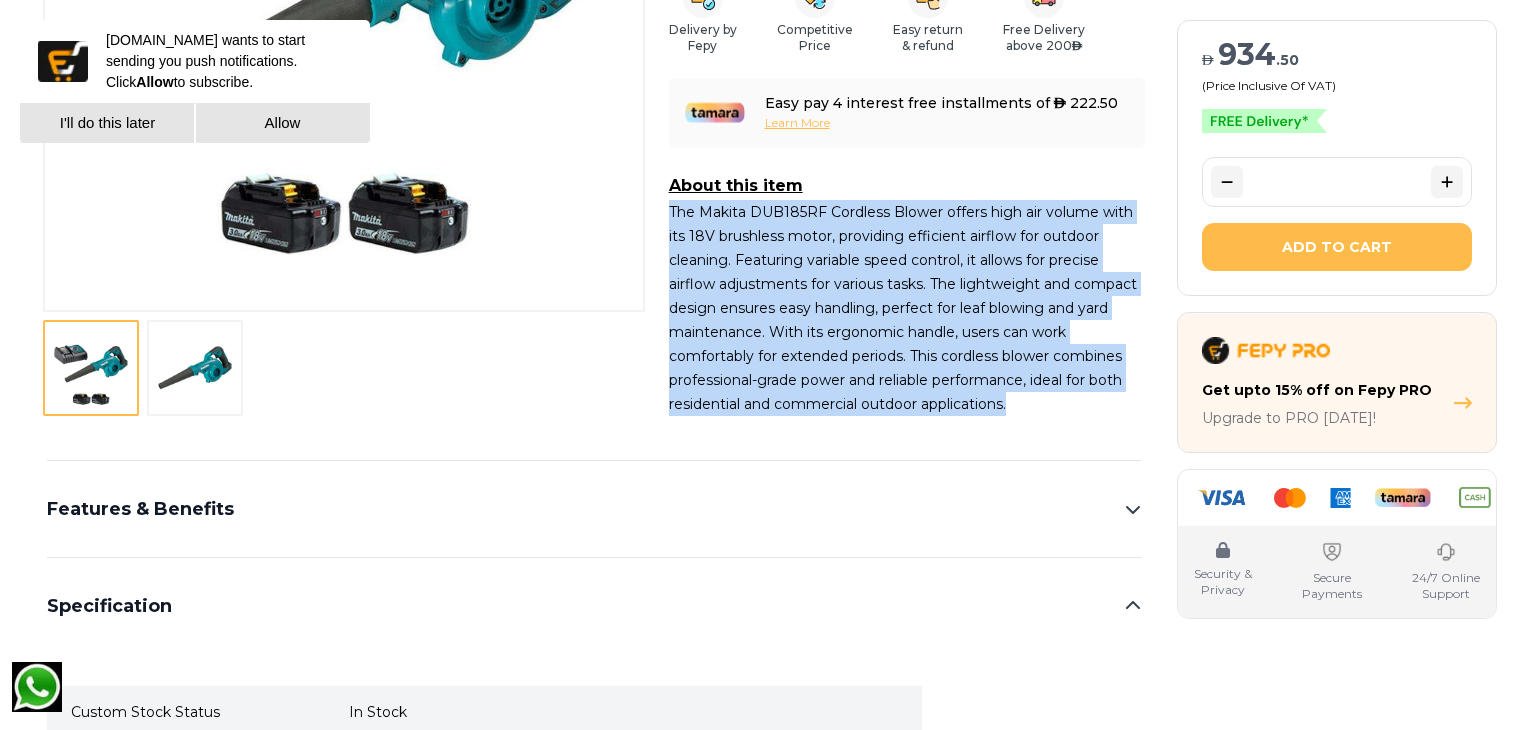 drag, startPoint x: 664, startPoint y: 213, endPoint x: 1060, endPoint y: 421, distance: 447.30304 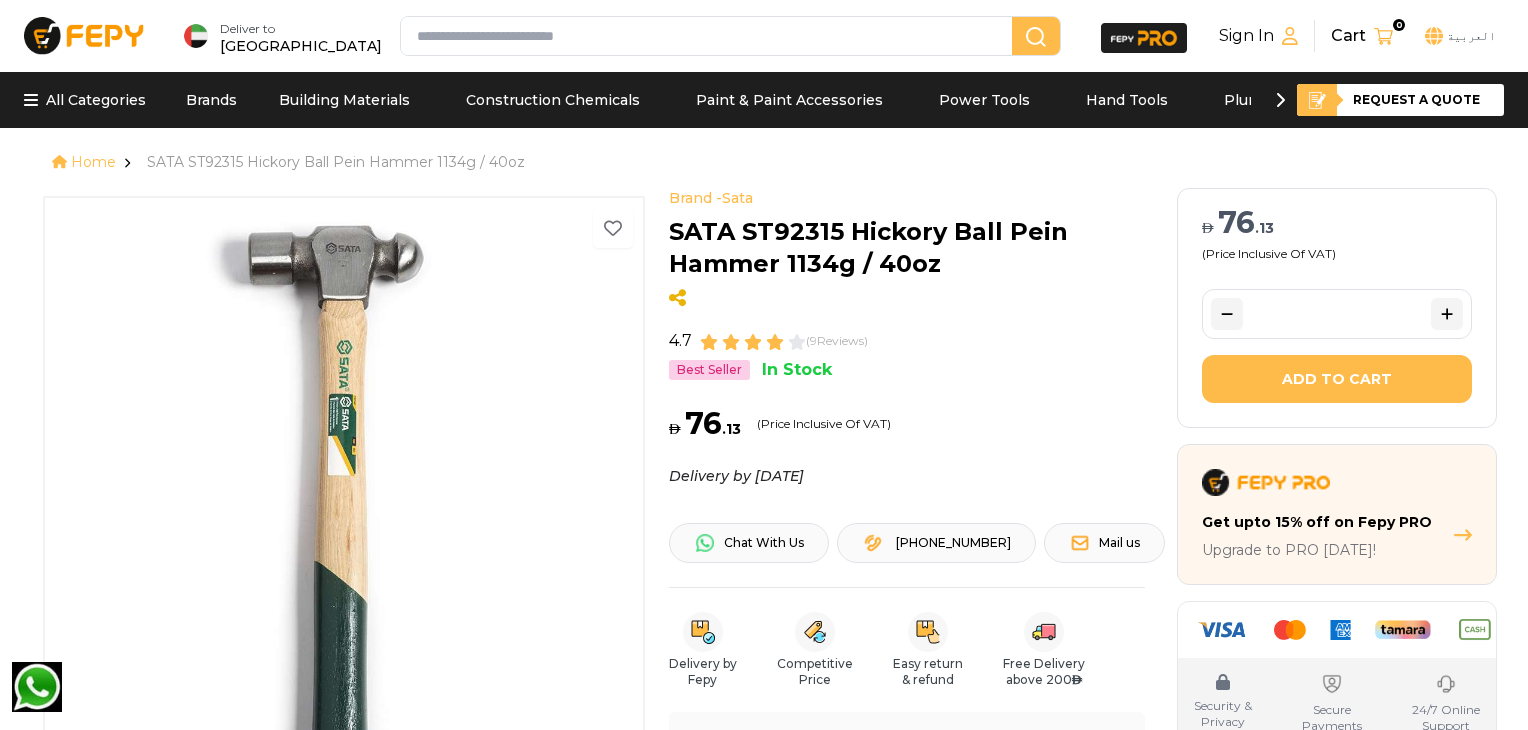 scroll, scrollTop: 0, scrollLeft: 0, axis: both 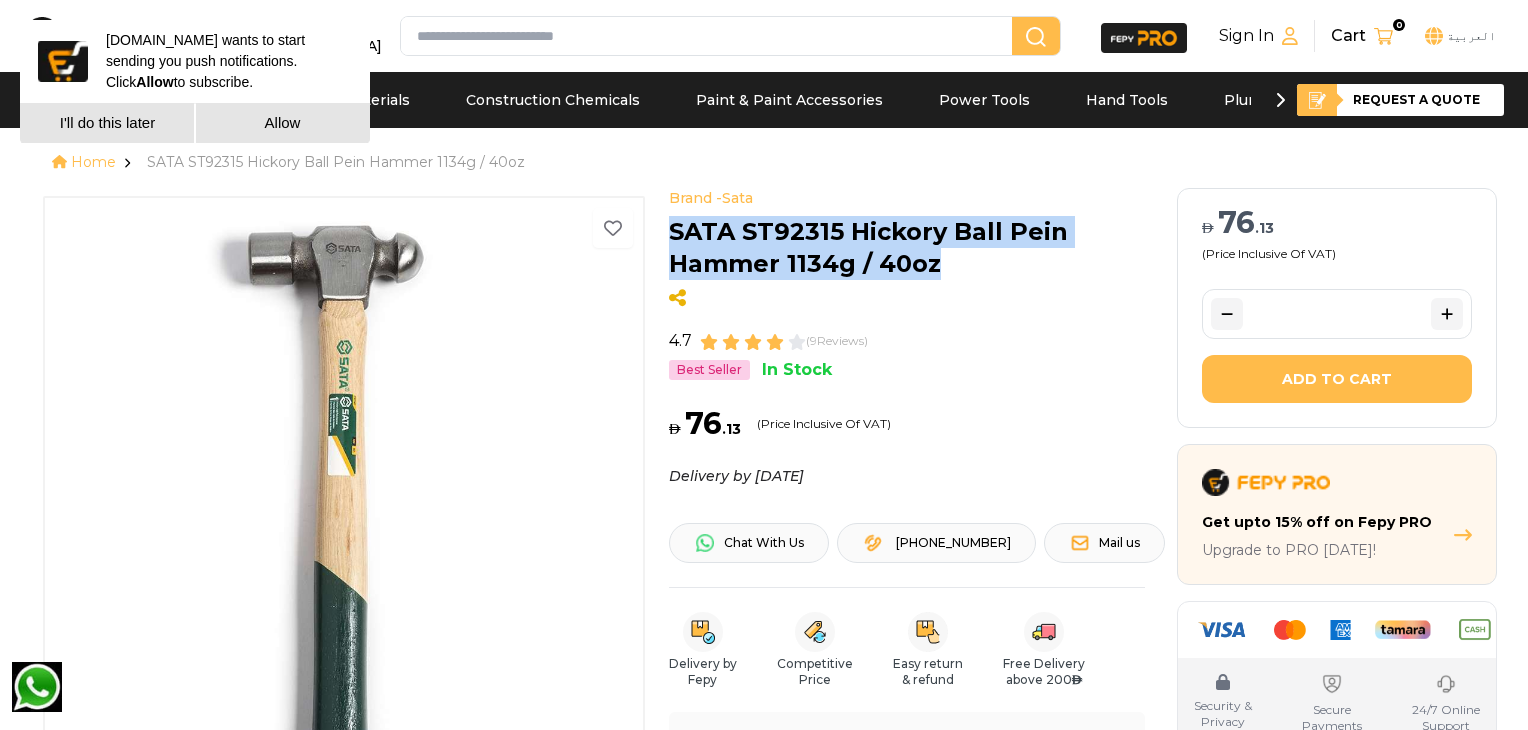 drag, startPoint x: 958, startPoint y: 264, endPoint x: 661, endPoint y: 234, distance: 298.5113 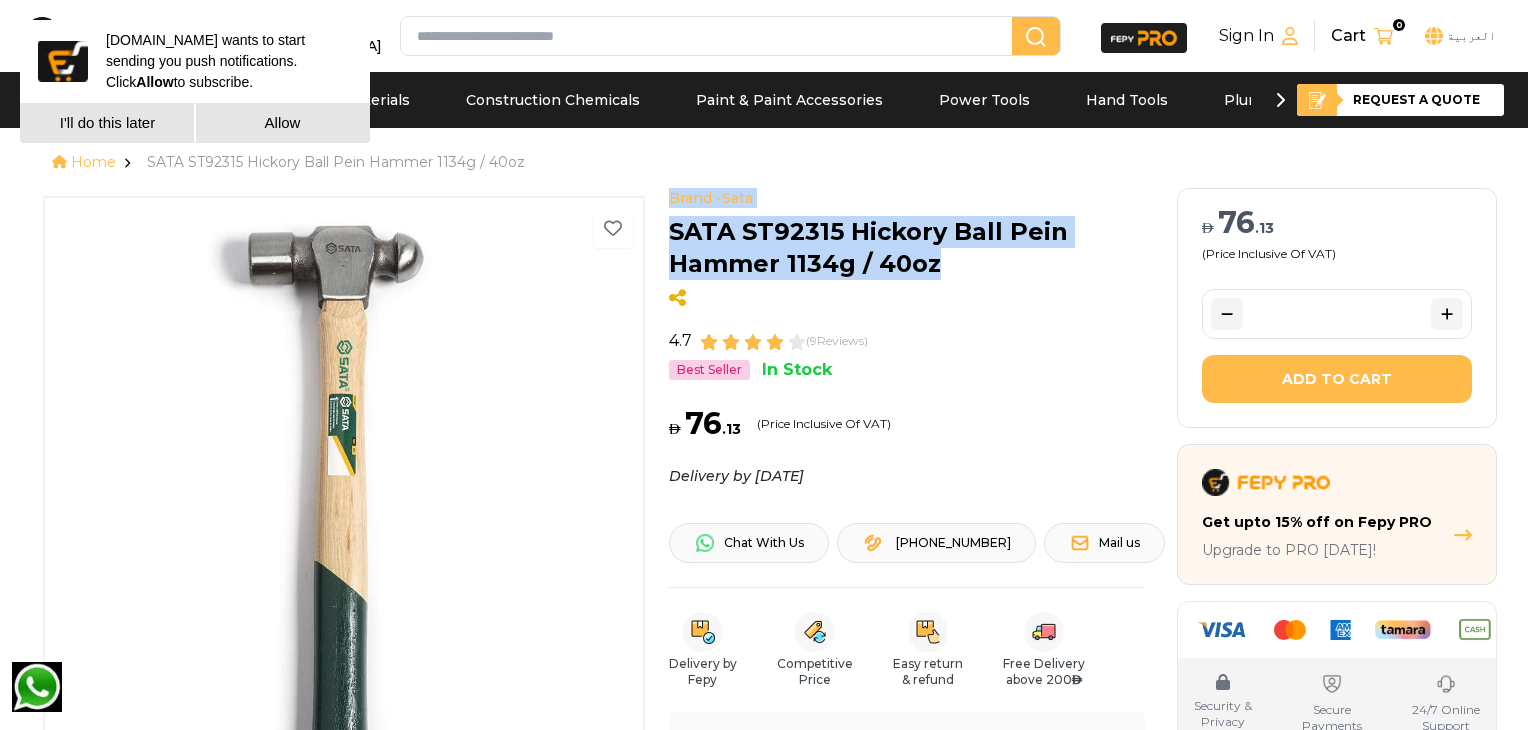 drag, startPoint x: 940, startPoint y: 270, endPoint x: 652, endPoint y: 237, distance: 289.88446 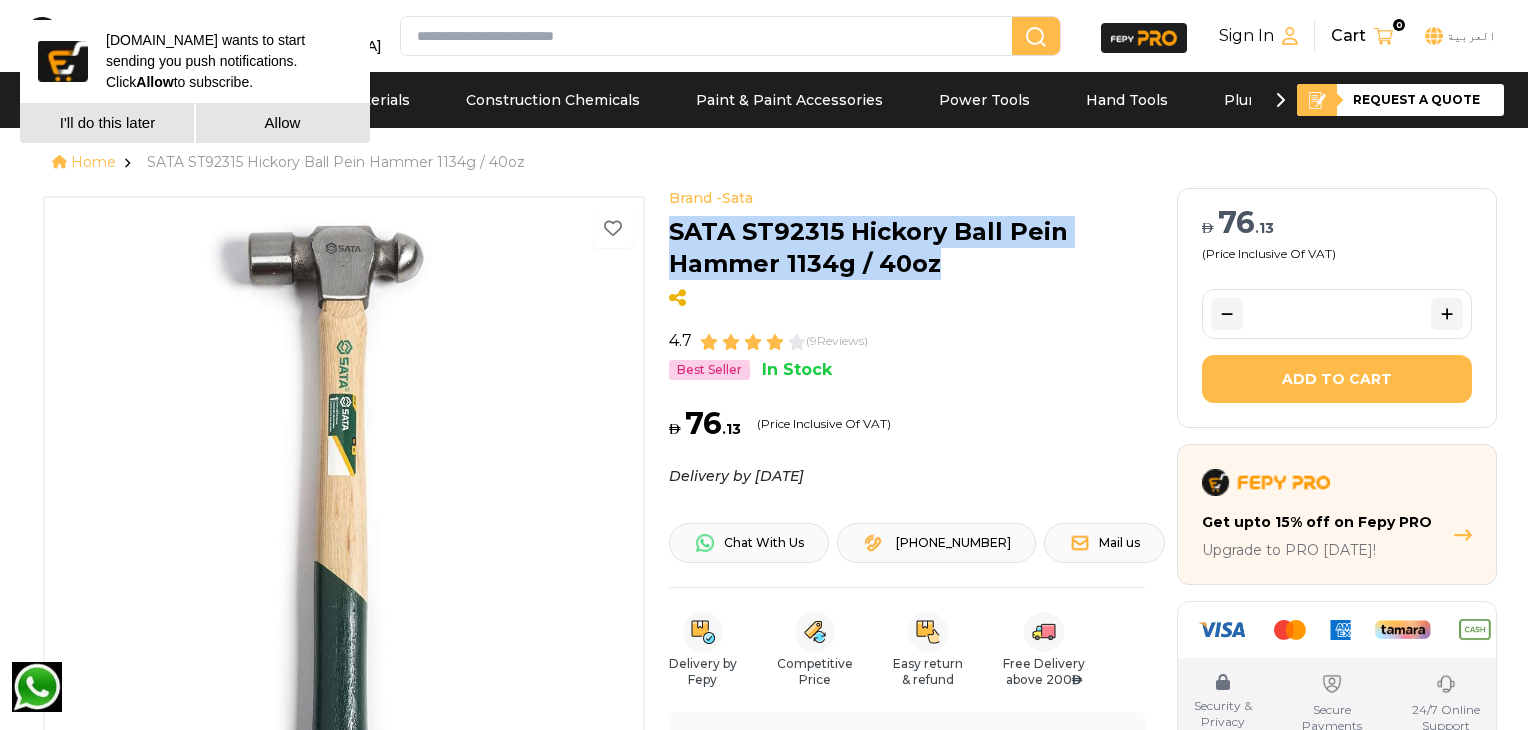 drag, startPoint x: 665, startPoint y: 229, endPoint x: 951, endPoint y: 269, distance: 288.78366 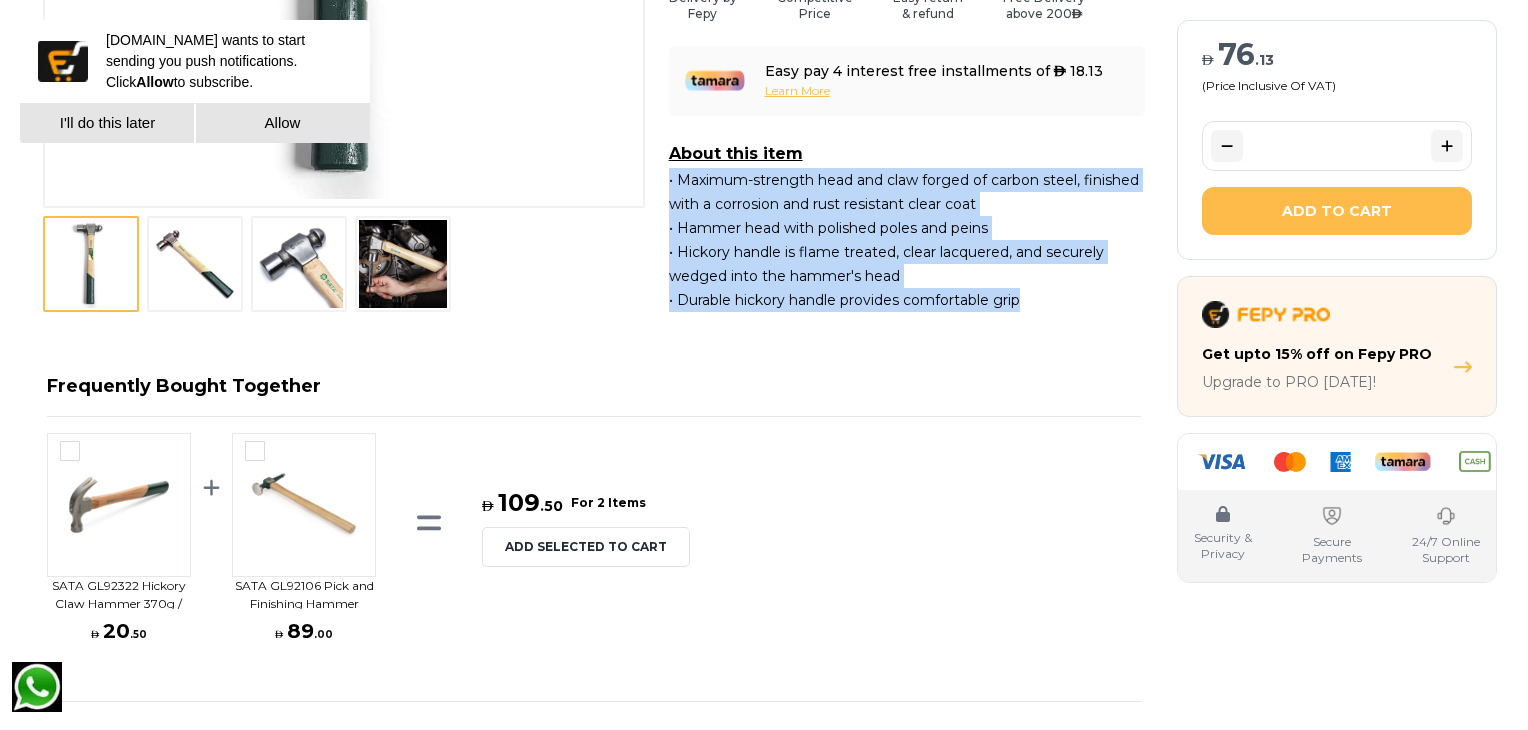 drag, startPoint x: 668, startPoint y: 179, endPoint x: 1066, endPoint y: 301, distance: 416.27875 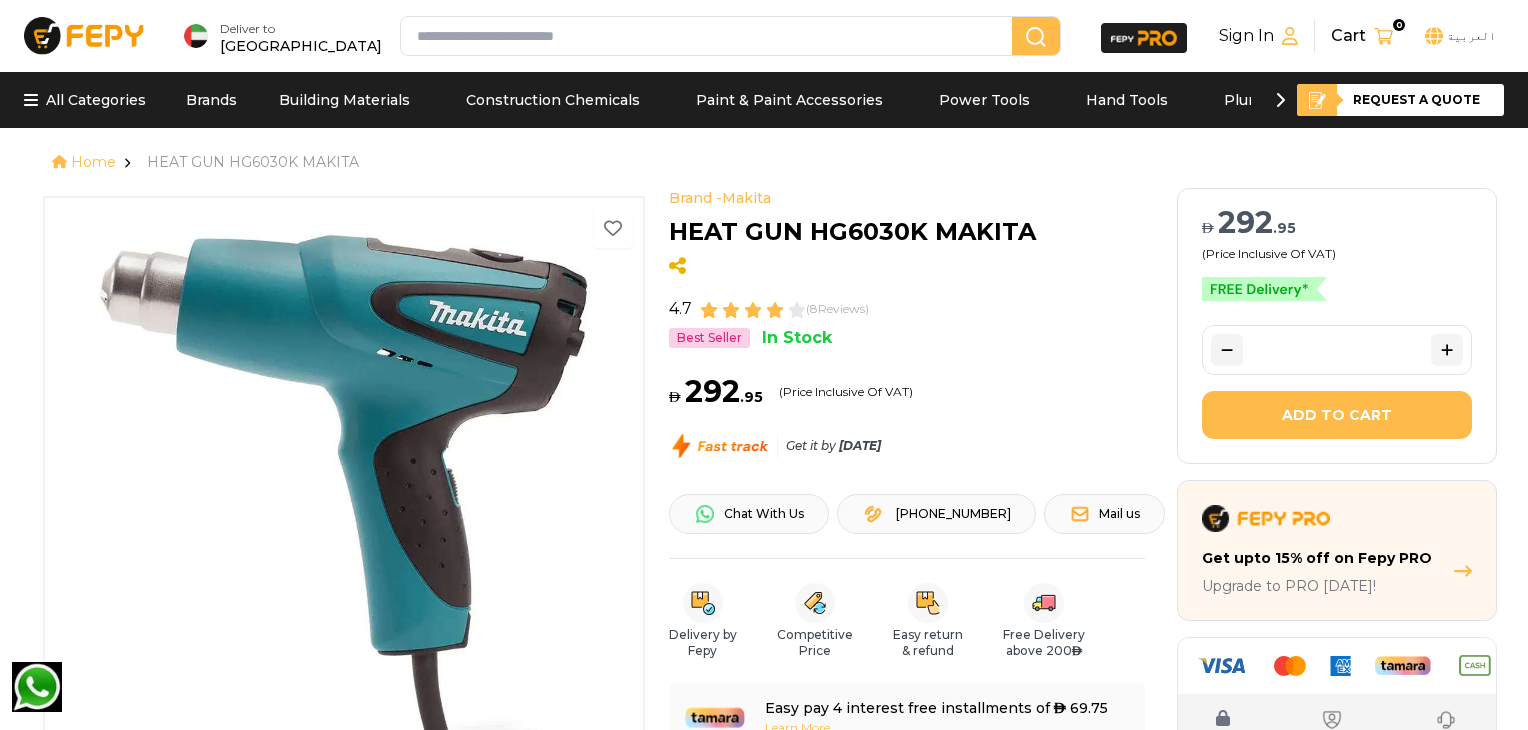 scroll, scrollTop: 0, scrollLeft: 0, axis: both 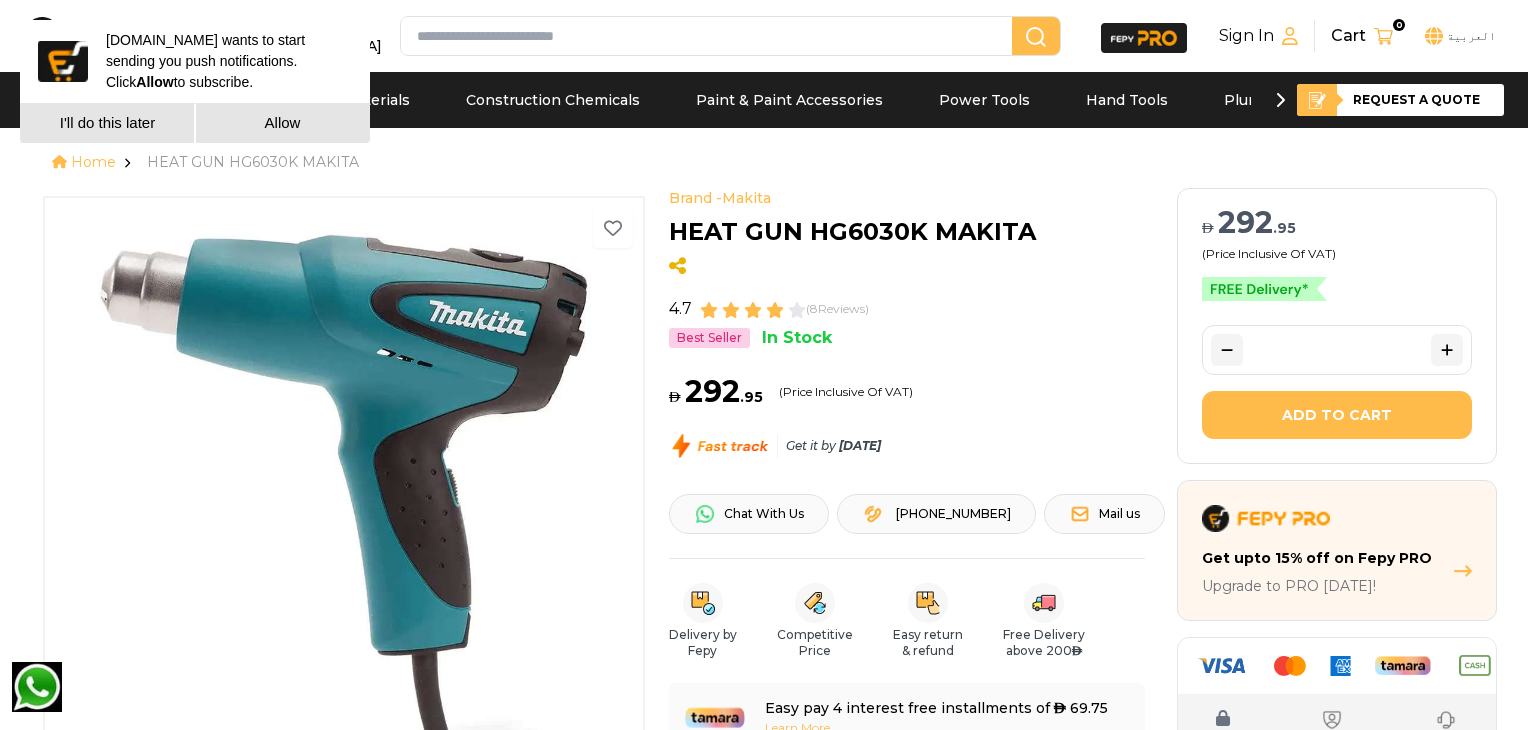 click on "HEAT GUN HG6030K MAKITA" at bounding box center [907, 236] 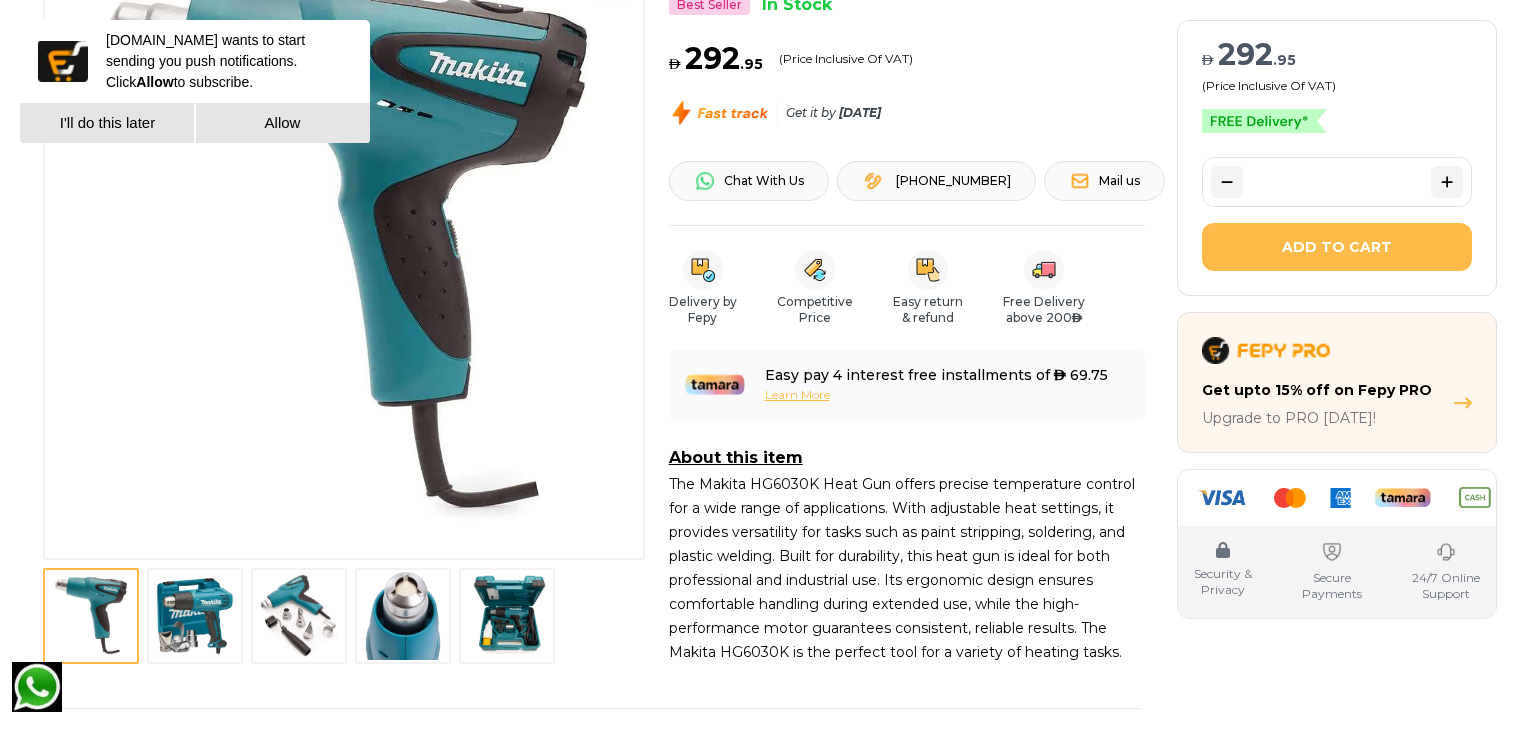 scroll, scrollTop: 666, scrollLeft: 0, axis: vertical 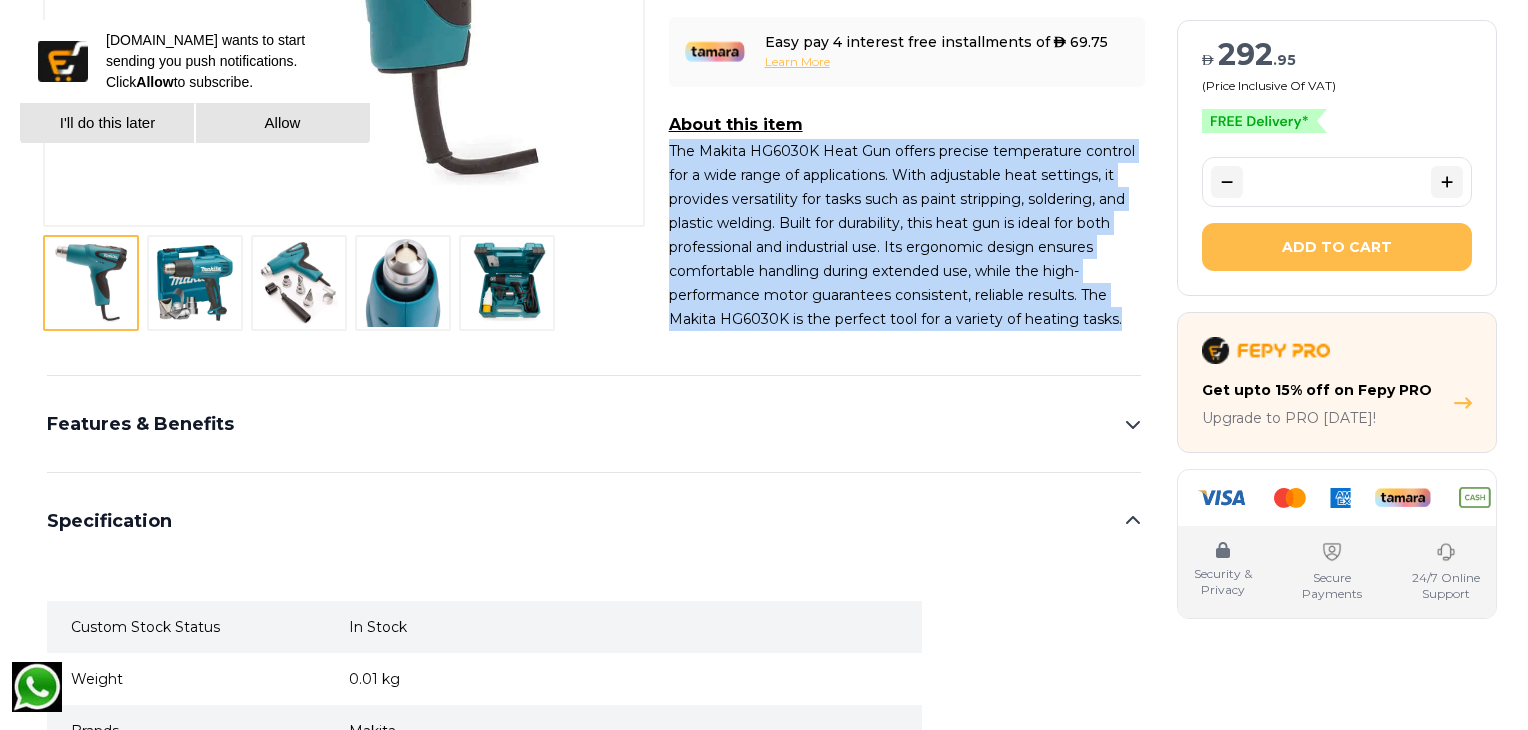 drag, startPoint x: 1057, startPoint y: 323, endPoint x: 663, endPoint y: 157, distance: 427.5418 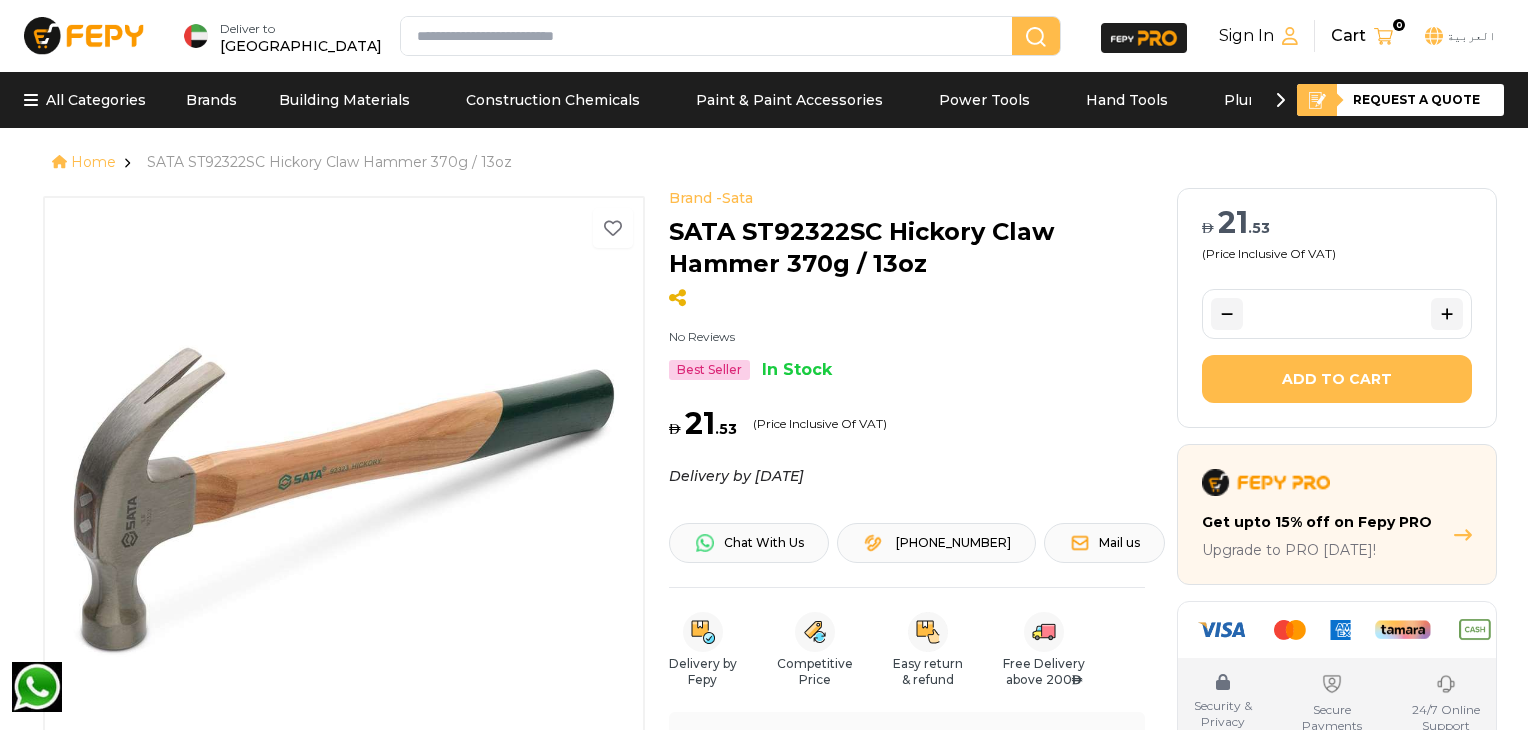 scroll, scrollTop: 0, scrollLeft: 0, axis: both 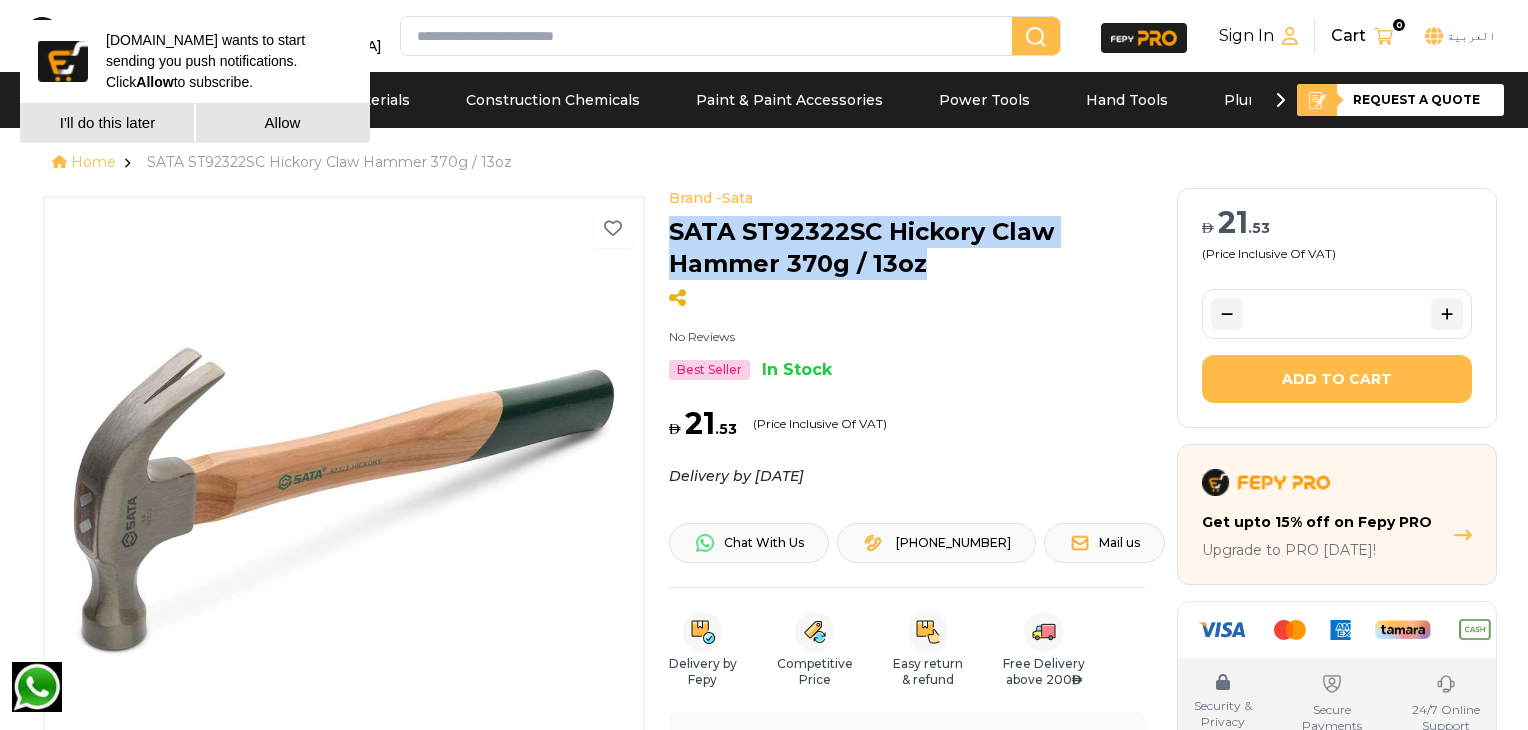 drag, startPoint x: 668, startPoint y: 225, endPoint x: 944, endPoint y: 281, distance: 281.62387 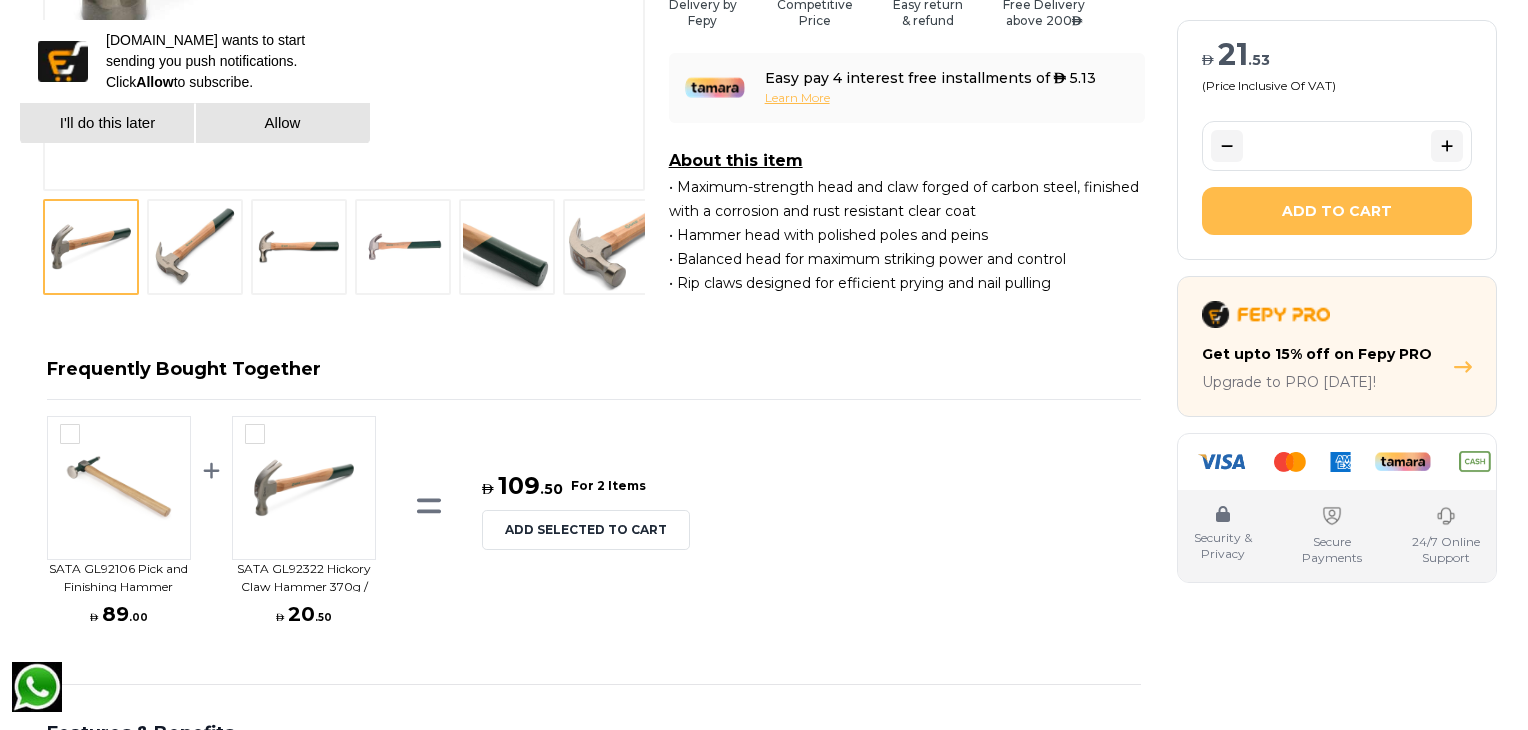 scroll, scrollTop: 666, scrollLeft: 0, axis: vertical 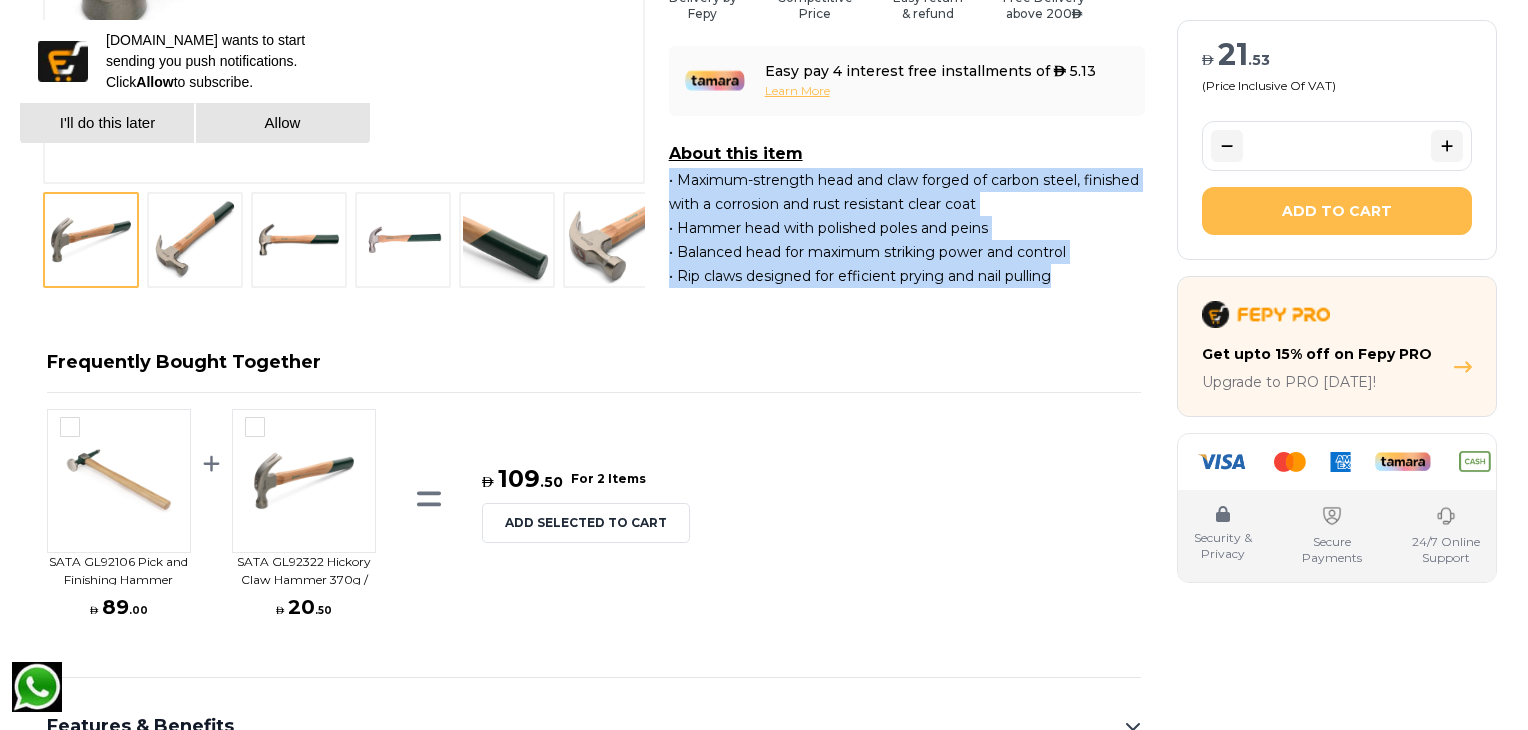 drag, startPoint x: 668, startPoint y: 182, endPoint x: 1073, endPoint y: 272, distance: 414.8795 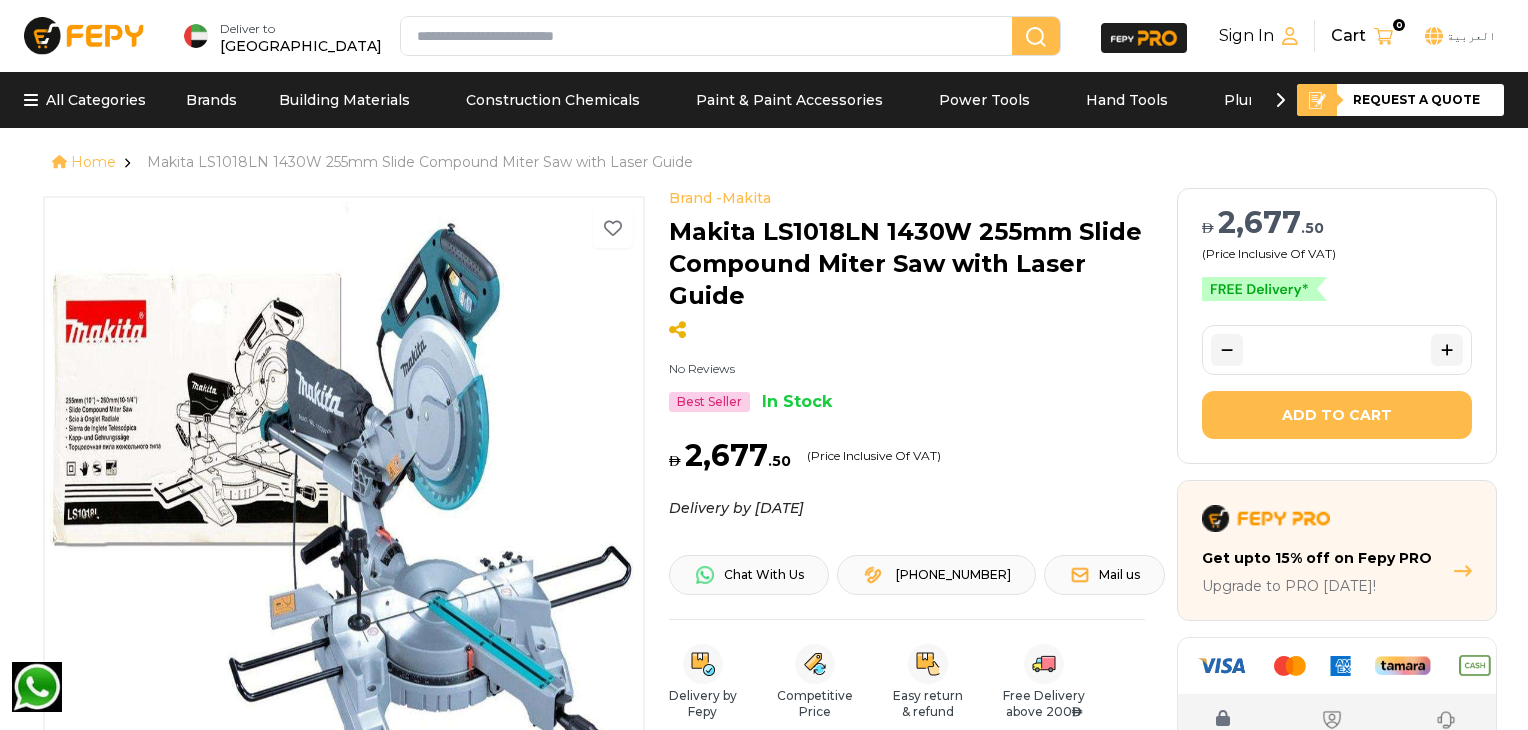 scroll, scrollTop: 0, scrollLeft: 0, axis: both 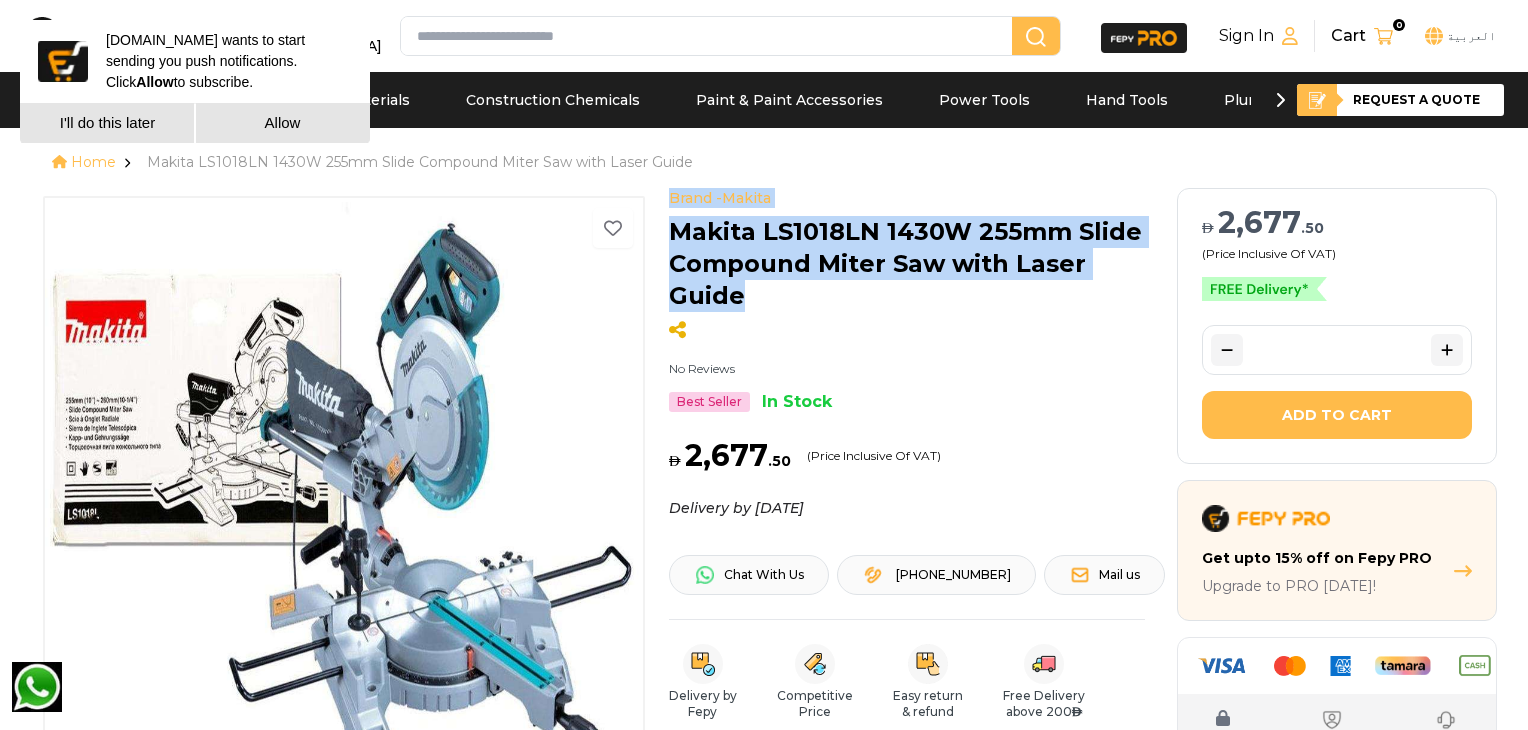 drag, startPoint x: 729, startPoint y: 293, endPoint x: 656, endPoint y: 240, distance: 90.21086 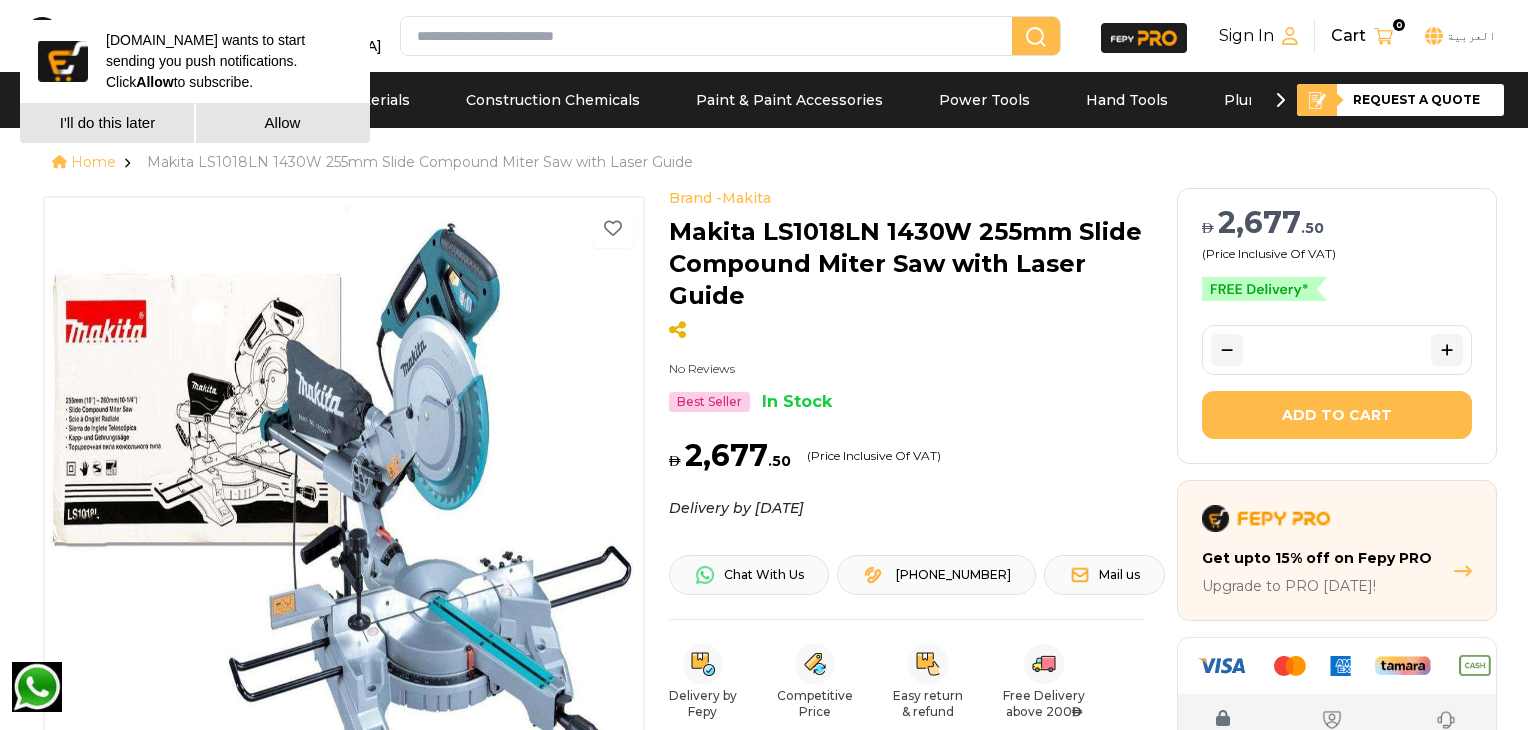 click on "Brand -  Makita No Reviews Best Seller In Stock   1 2 3 4 5   Brand -  Makita Makita LS1018LN 1430W 255mm Slide Compound Miter Saw with Laser Guide No Reviews Best Seller In Stock AED 2,677 . 50  (Price Inclusive Of VAT) Delivery by   Saturday, 12 Jul   Security &   Privacy Secure   Payments 24/7 Online   Support Chat With Us +971566118671 Mail us Delivery by  Fepy Competitive  Price Easy return  & refund Free Delivery  above 200  AED   Easy pay 4 interest free installments of   AED     637.50   Learn More About this item" at bounding box center [594, 647] 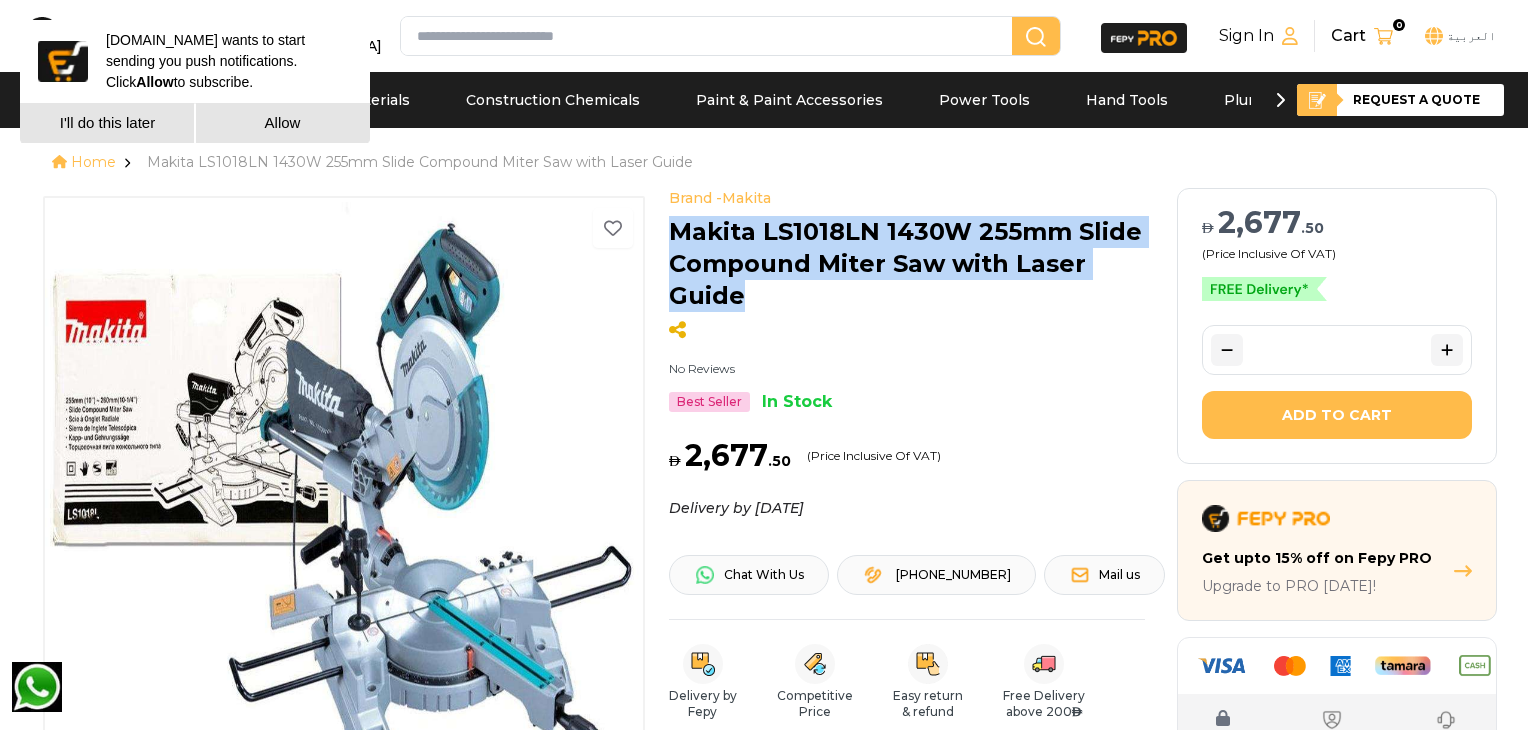 drag, startPoint x: 661, startPoint y: 228, endPoint x: 753, endPoint y: 285, distance: 108.226616 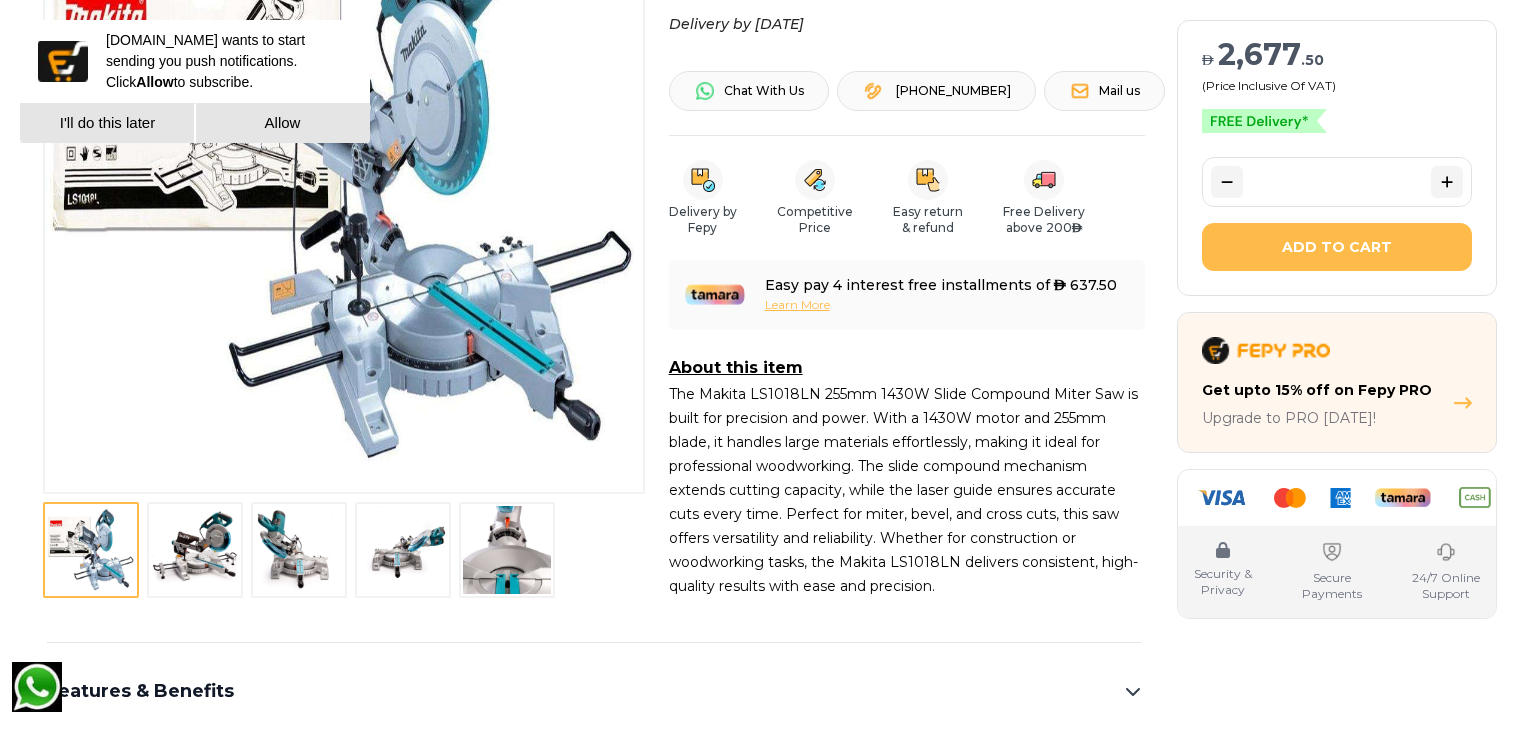 scroll, scrollTop: 666, scrollLeft: 0, axis: vertical 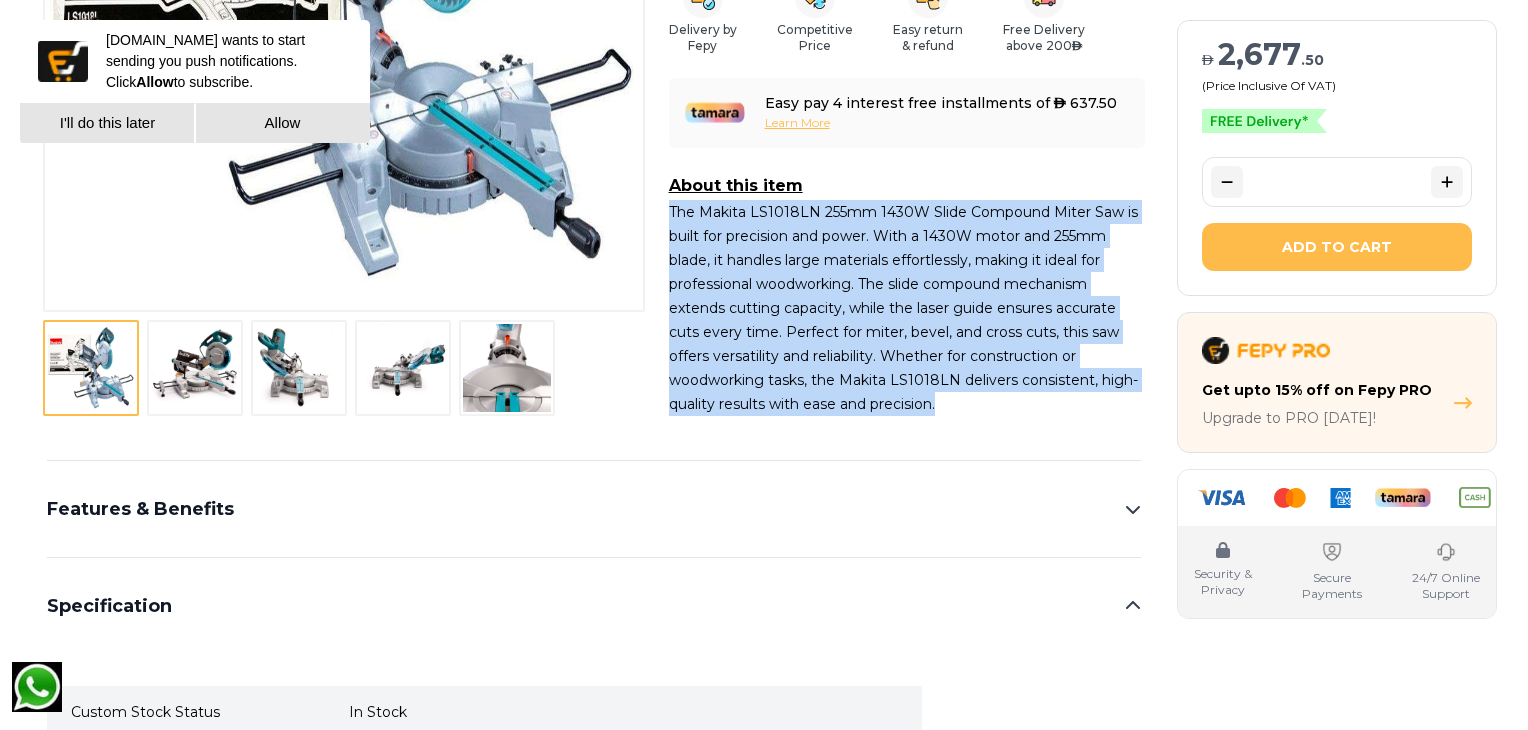 drag, startPoint x: 664, startPoint y: 206, endPoint x: 977, endPoint y: 419, distance: 378.60007 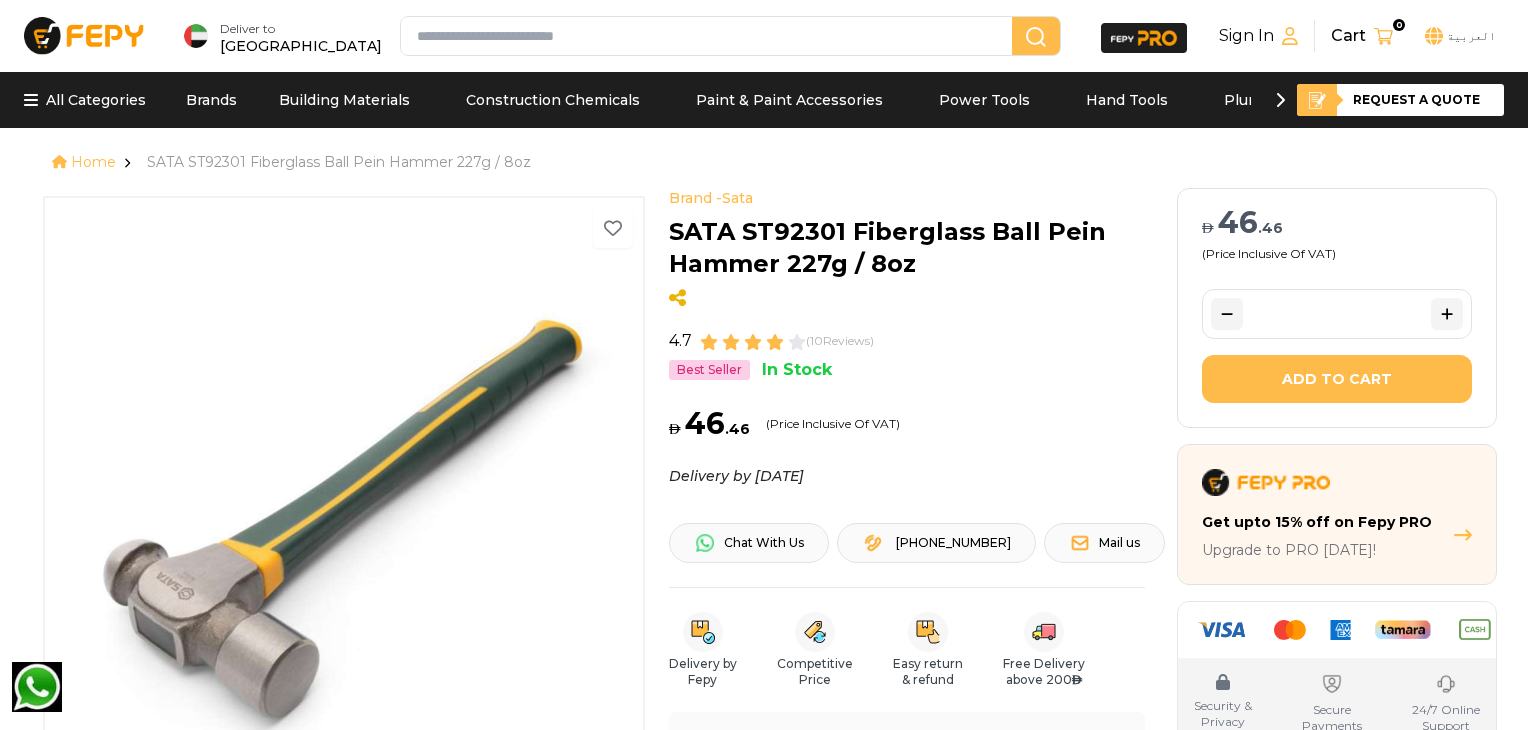 scroll, scrollTop: 0, scrollLeft: 0, axis: both 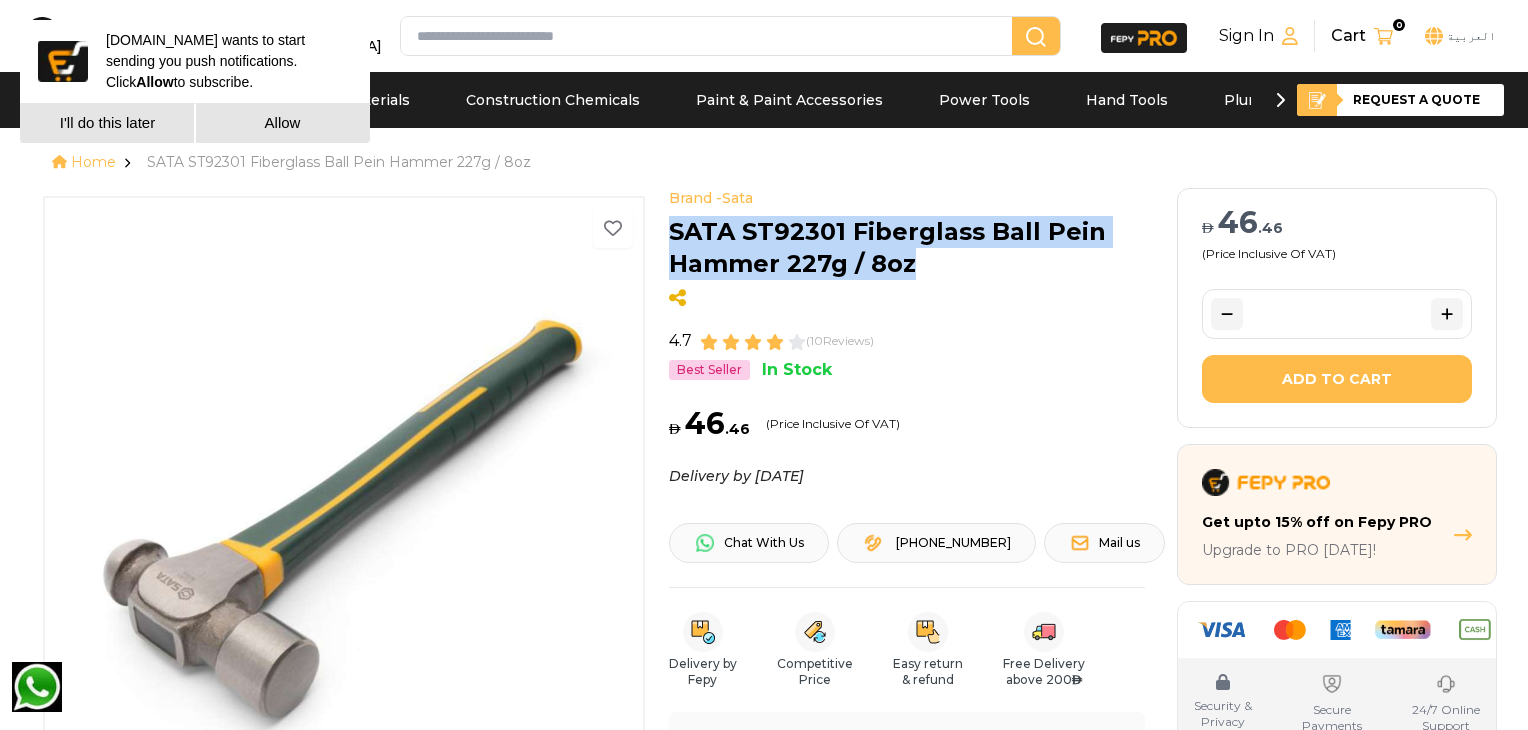 drag, startPoint x: 668, startPoint y: 230, endPoint x: 964, endPoint y: 276, distance: 299.553 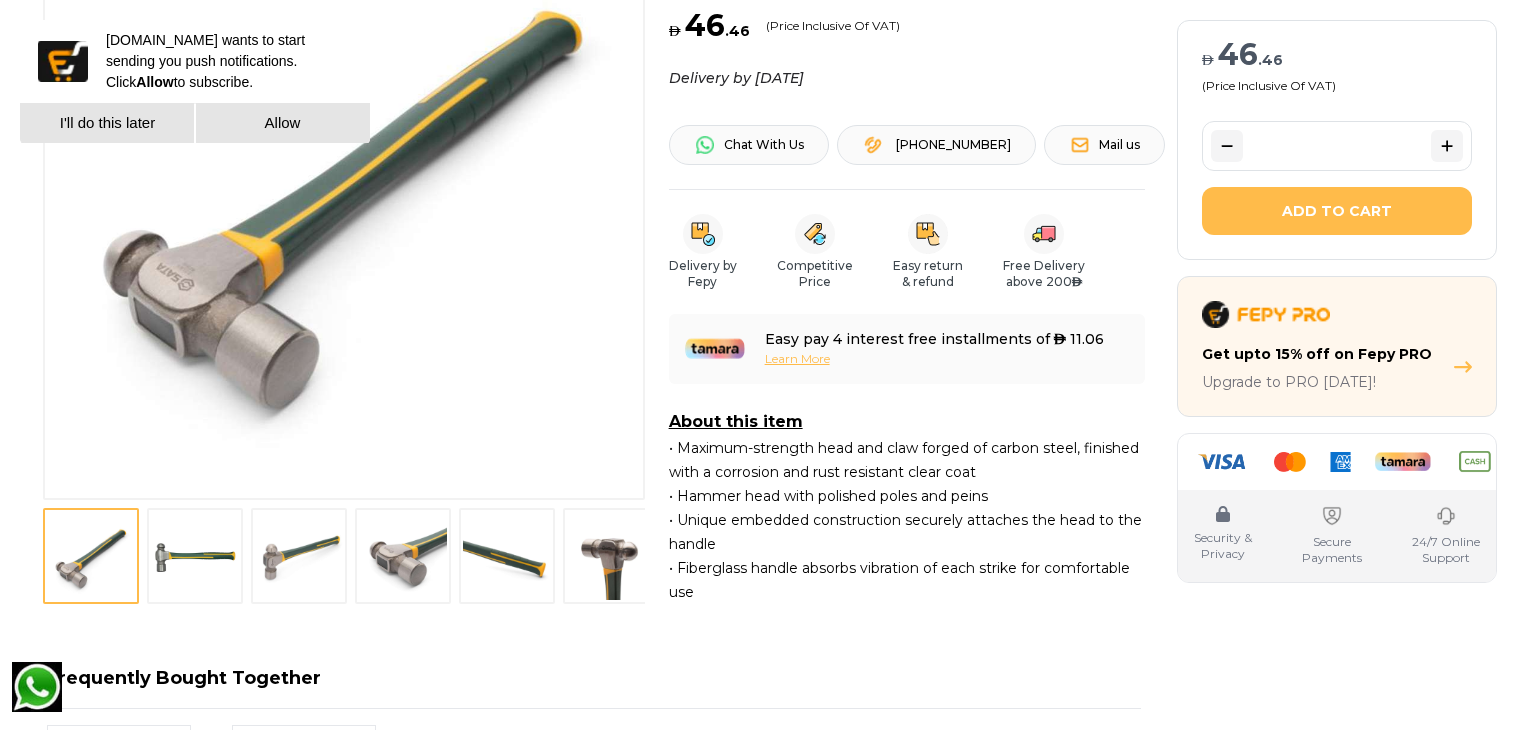 scroll, scrollTop: 666, scrollLeft: 0, axis: vertical 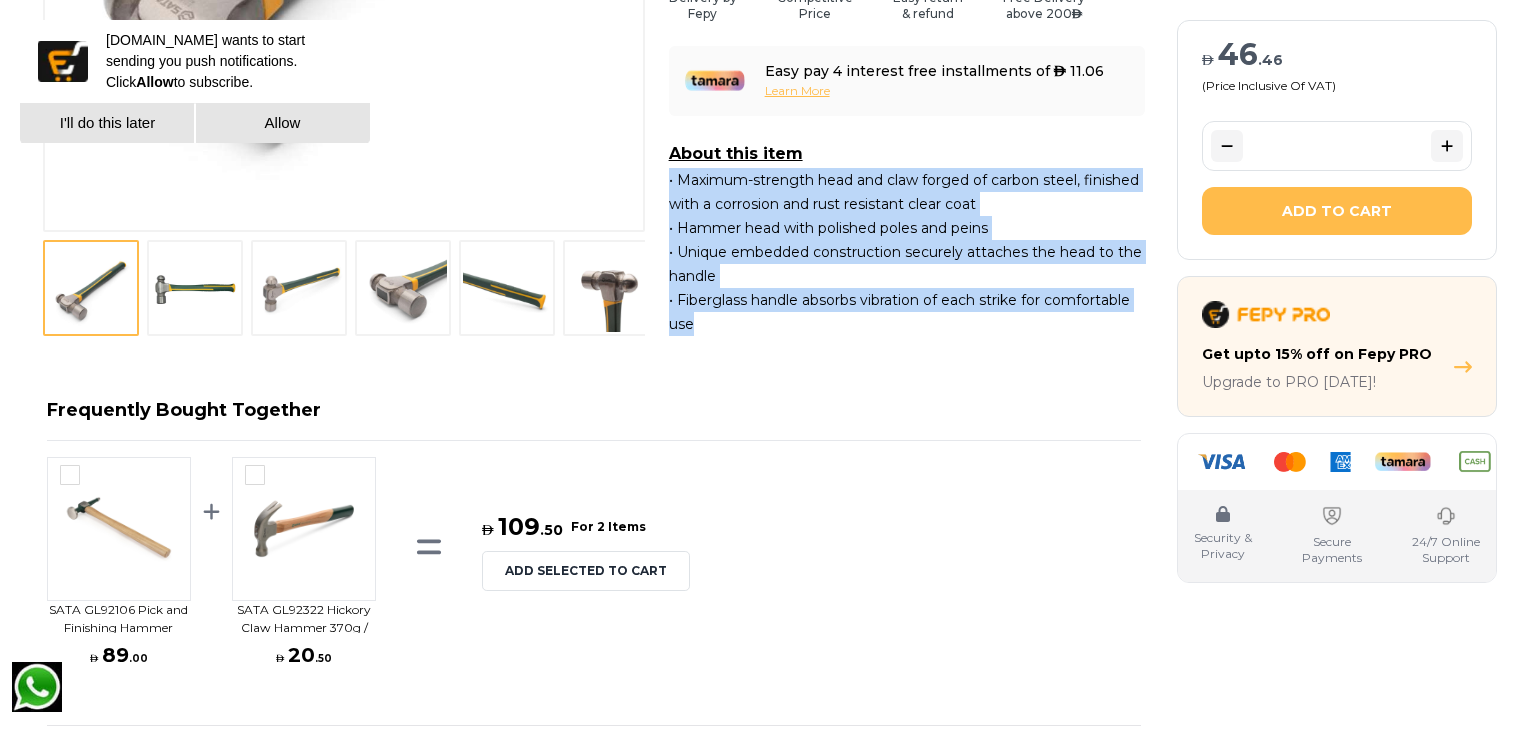 drag, startPoint x: 668, startPoint y: 178, endPoint x: 741, endPoint y: 325, distance: 164.128 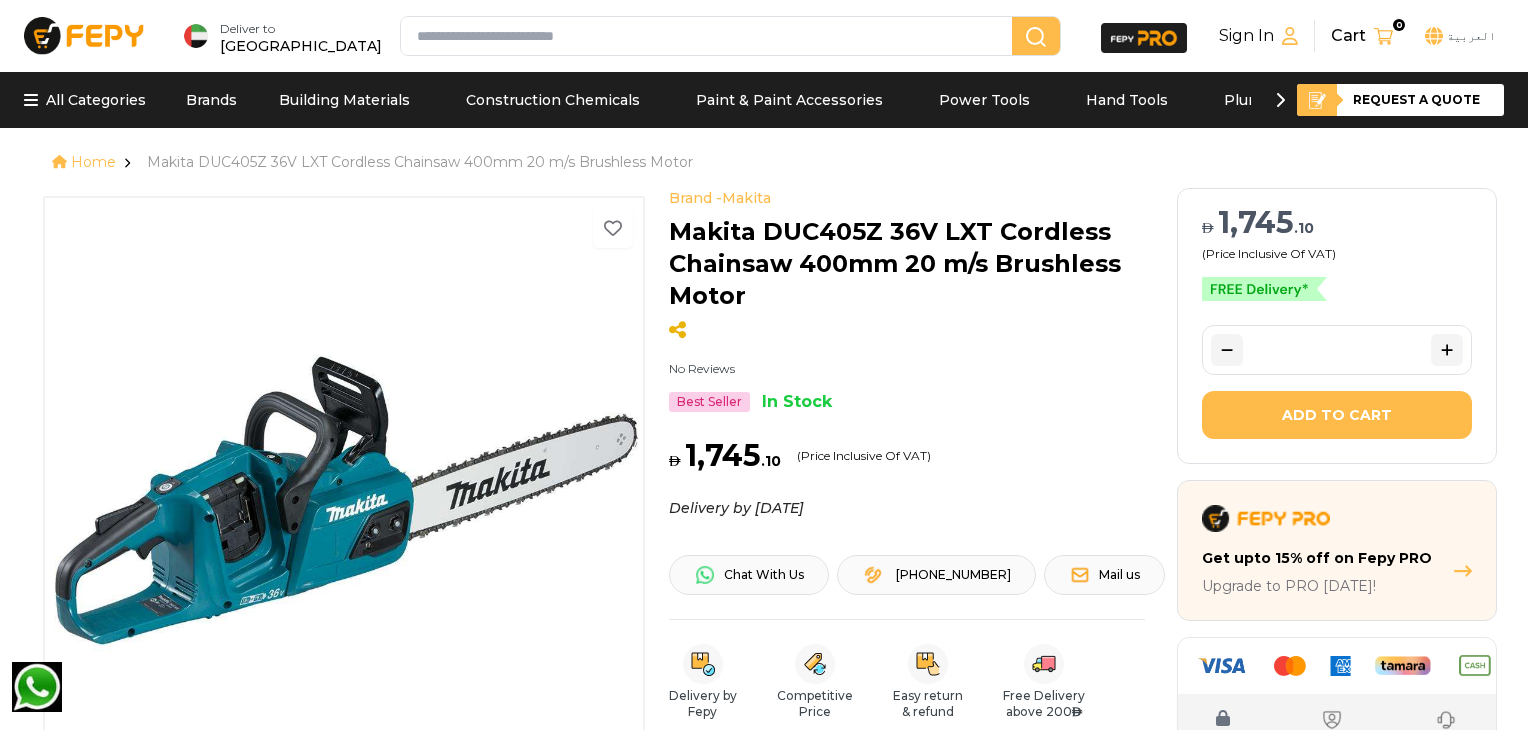 scroll, scrollTop: 0, scrollLeft: 0, axis: both 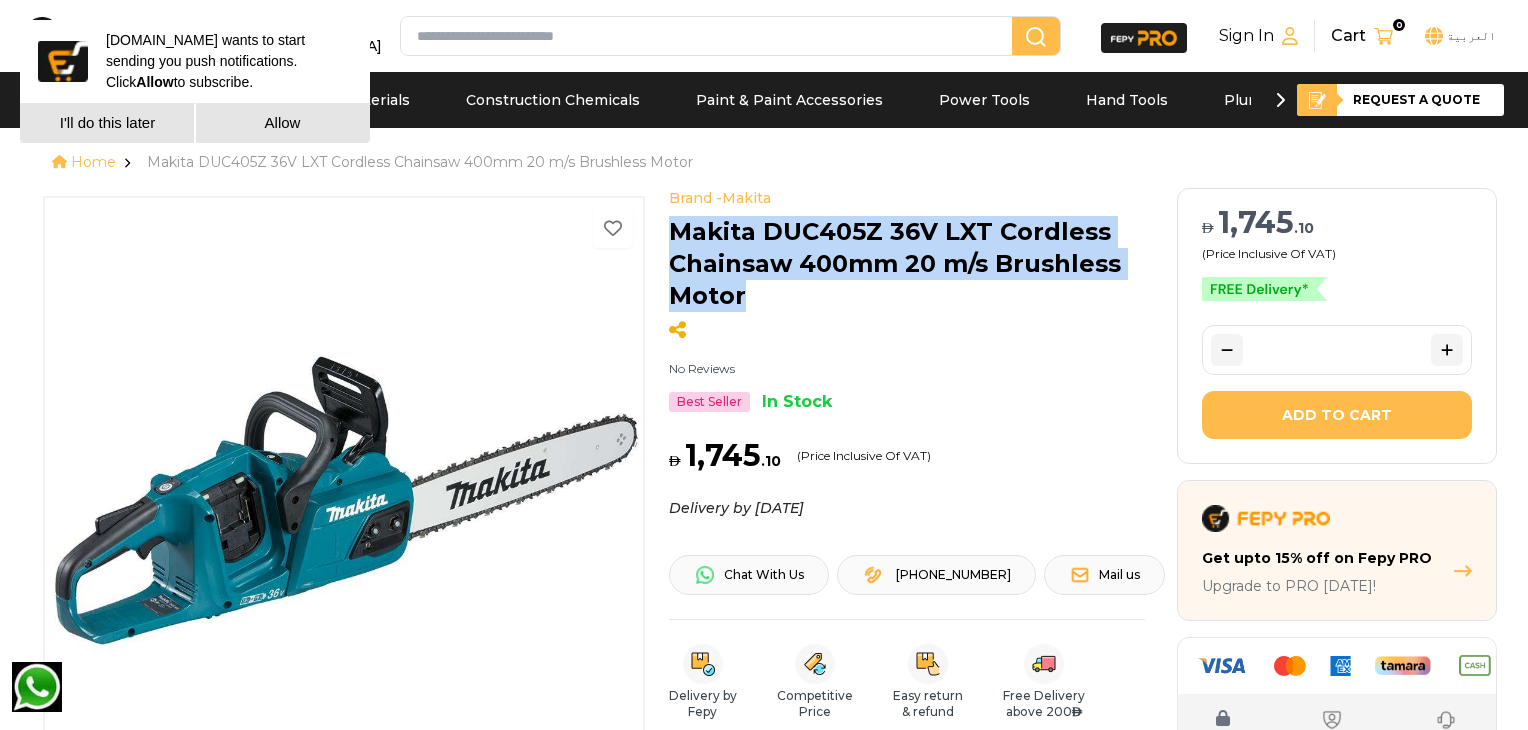 drag, startPoint x: 740, startPoint y: 295, endPoint x: 674, endPoint y: 249, distance: 80.44874 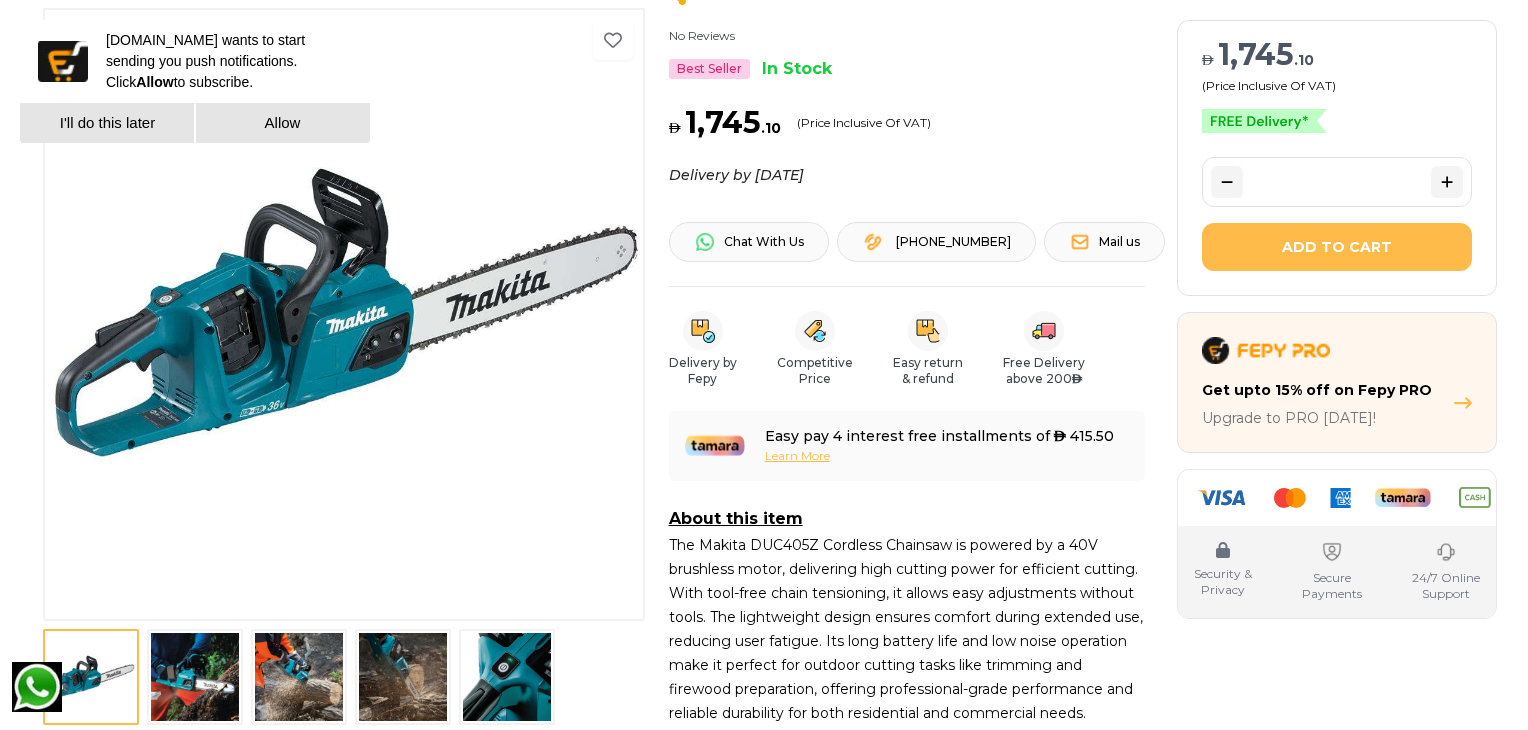 scroll, scrollTop: 666, scrollLeft: 0, axis: vertical 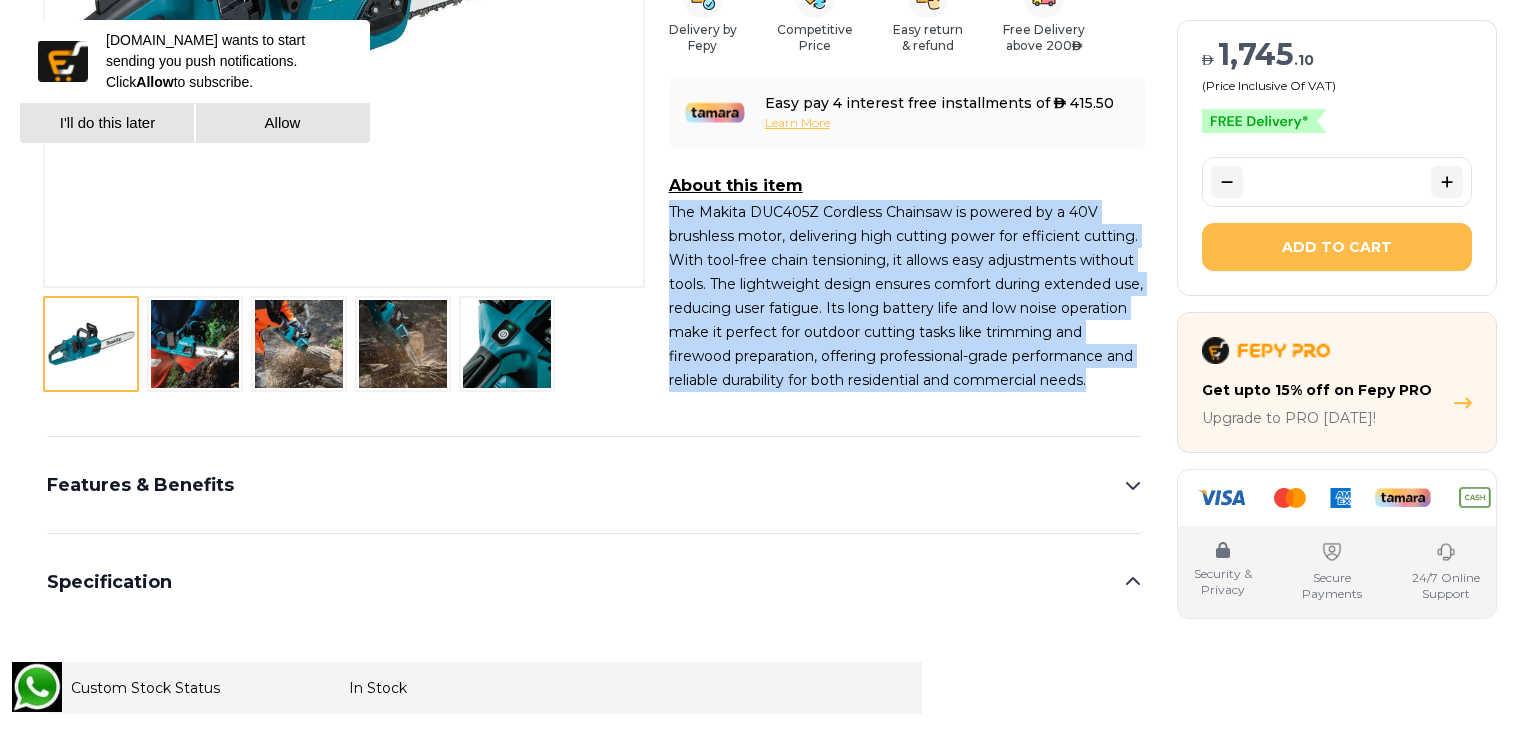 drag, startPoint x: 669, startPoint y: 209, endPoint x: 1132, endPoint y: 417, distance: 507.57562 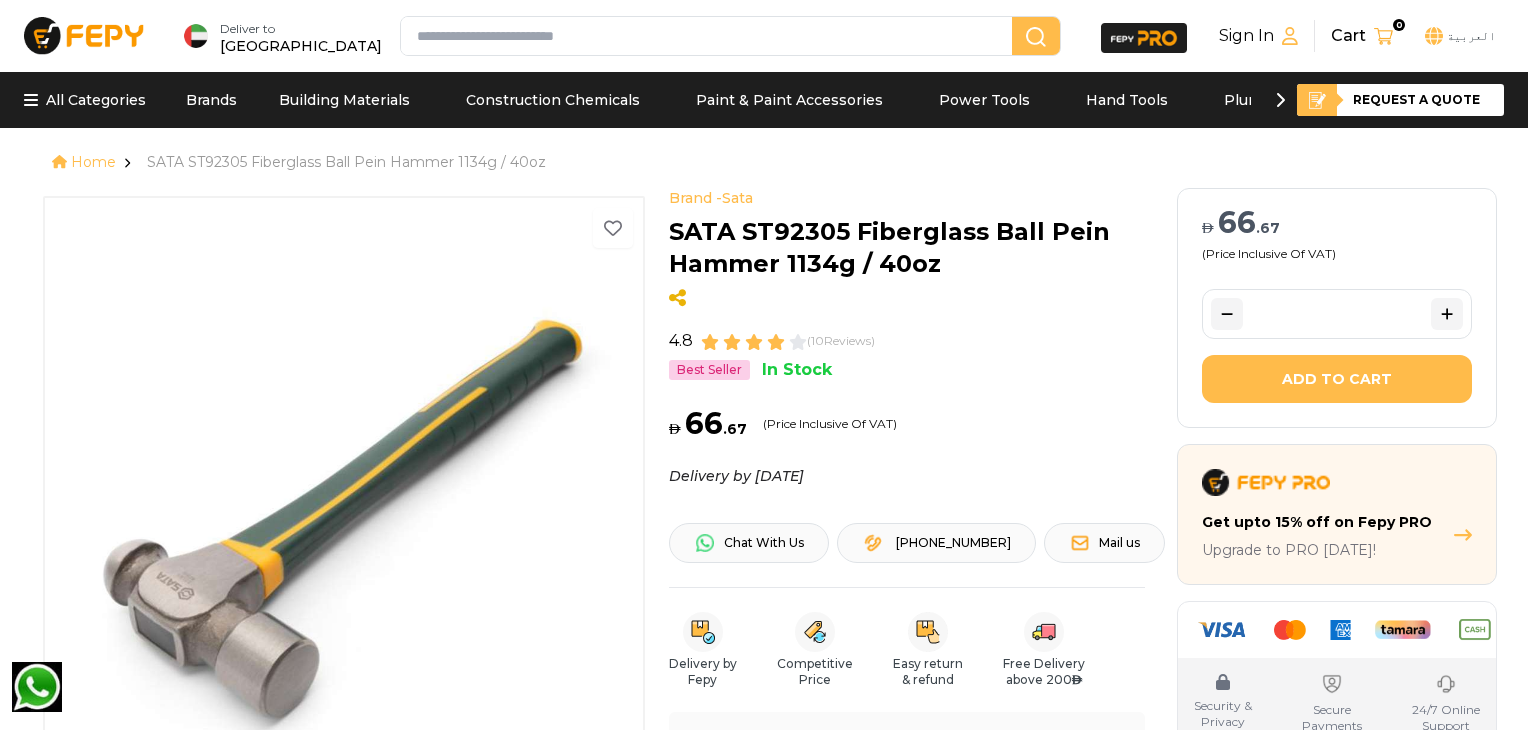 scroll, scrollTop: 0, scrollLeft: 0, axis: both 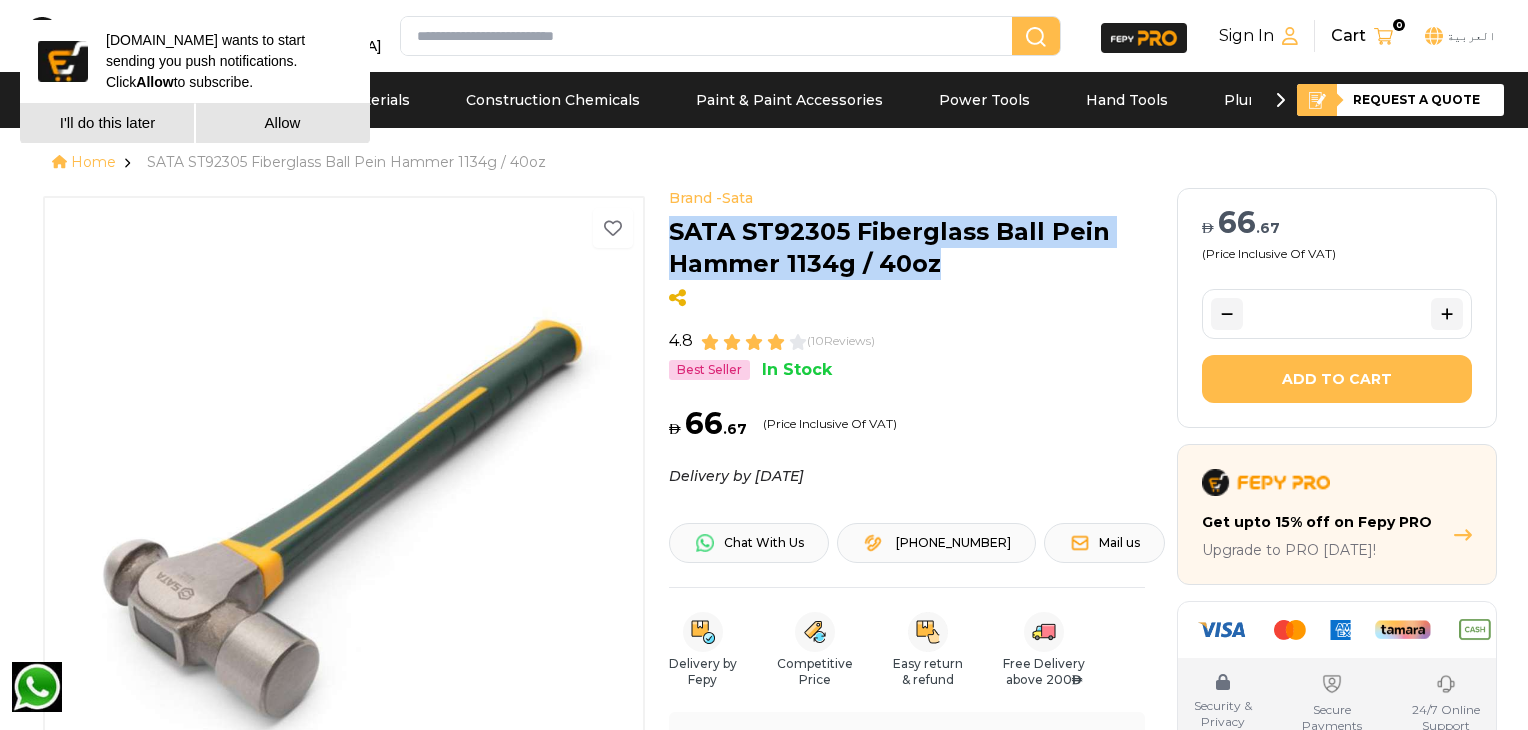 drag, startPoint x: 951, startPoint y: 257, endPoint x: 668, endPoint y: 225, distance: 284.80344 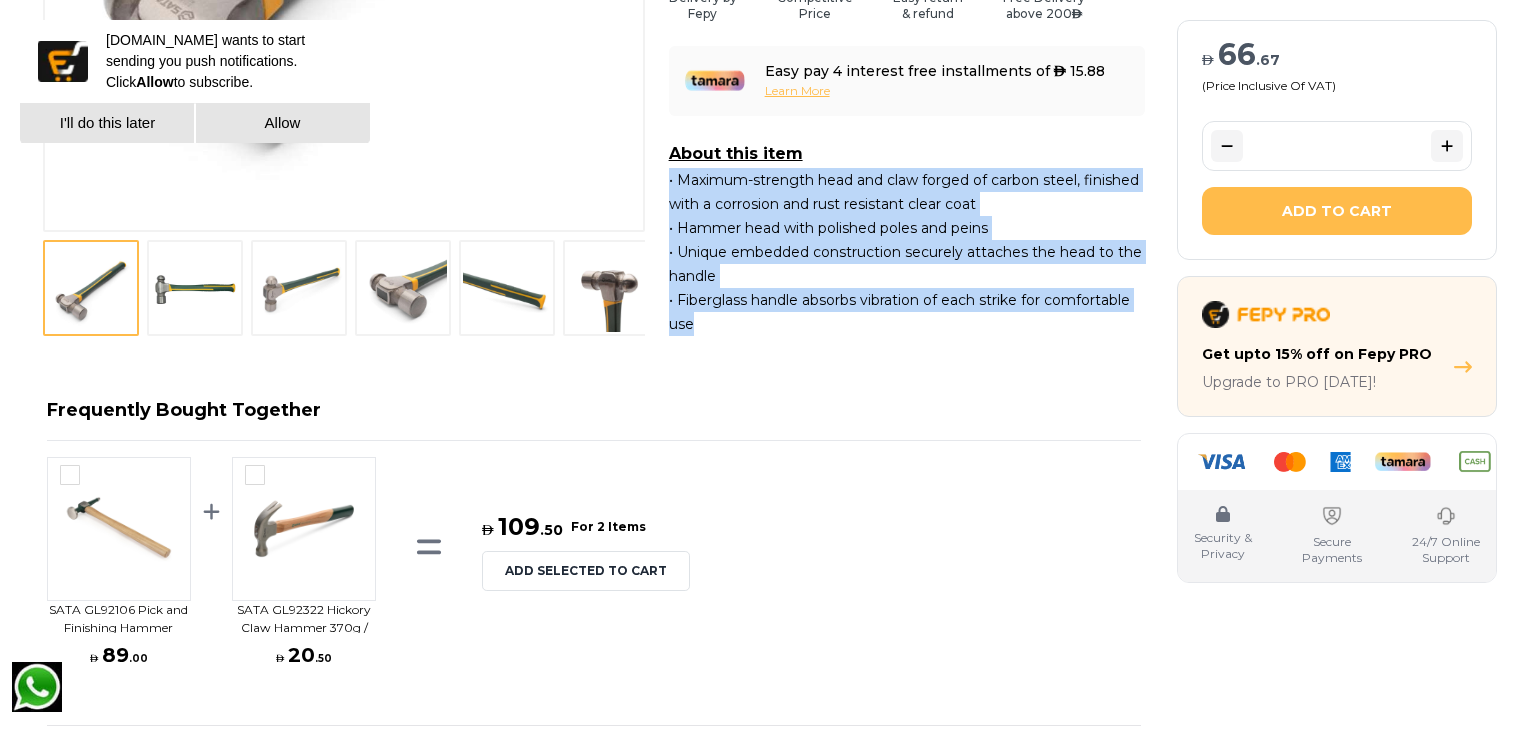 drag, startPoint x: 668, startPoint y: 174, endPoint x: 728, endPoint y: 331, distance: 168.07439 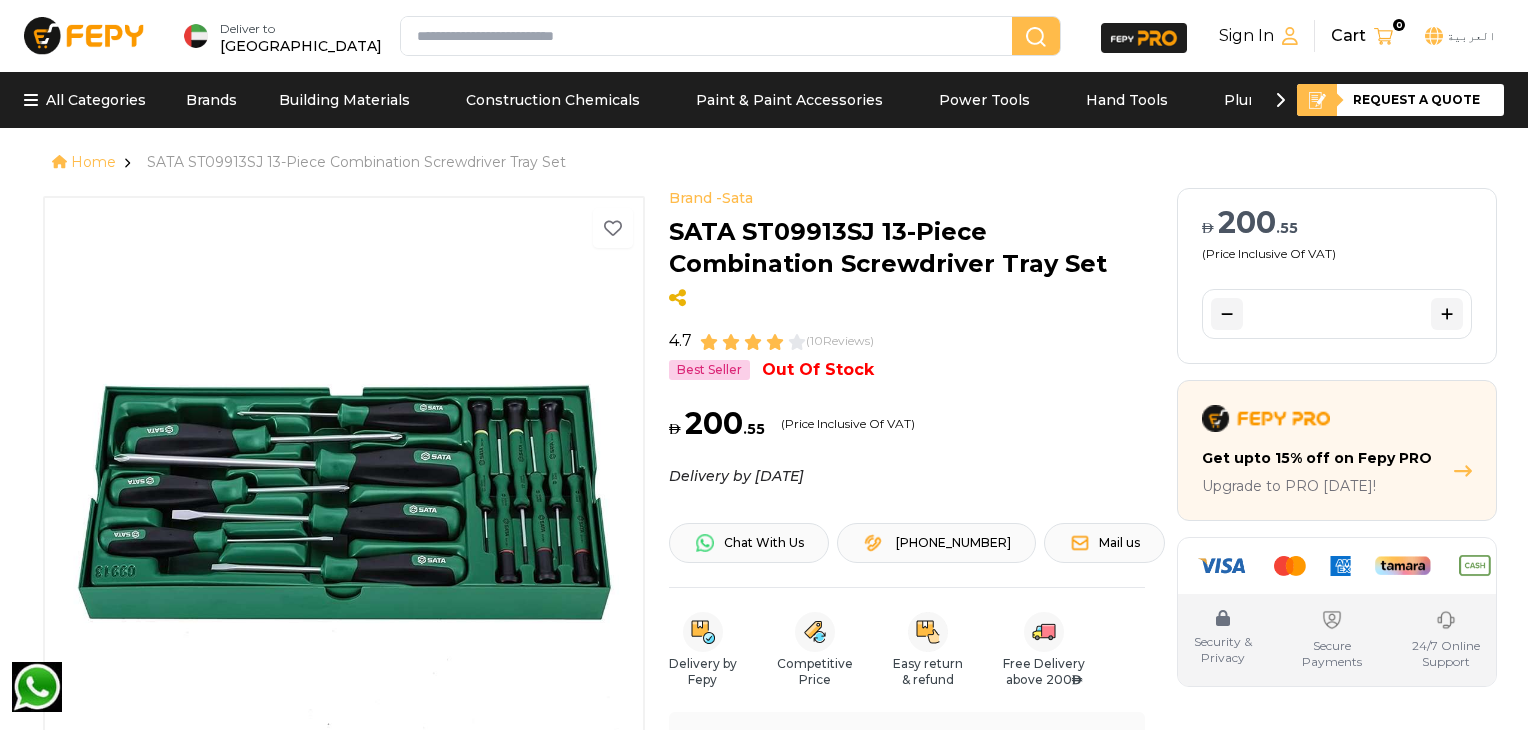 scroll, scrollTop: 0, scrollLeft: 0, axis: both 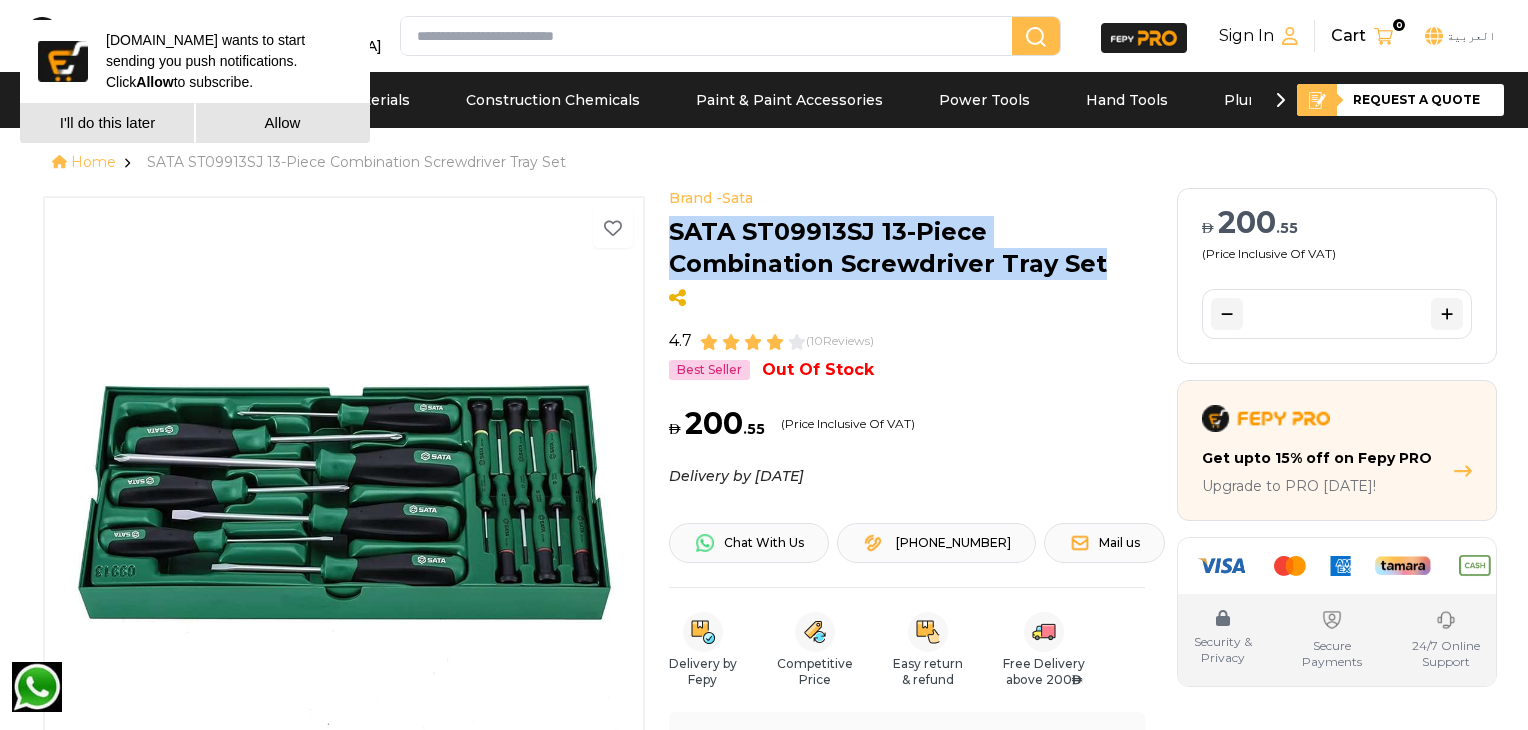 drag, startPoint x: 1102, startPoint y: 262, endPoint x: 676, endPoint y: 236, distance: 426.7927 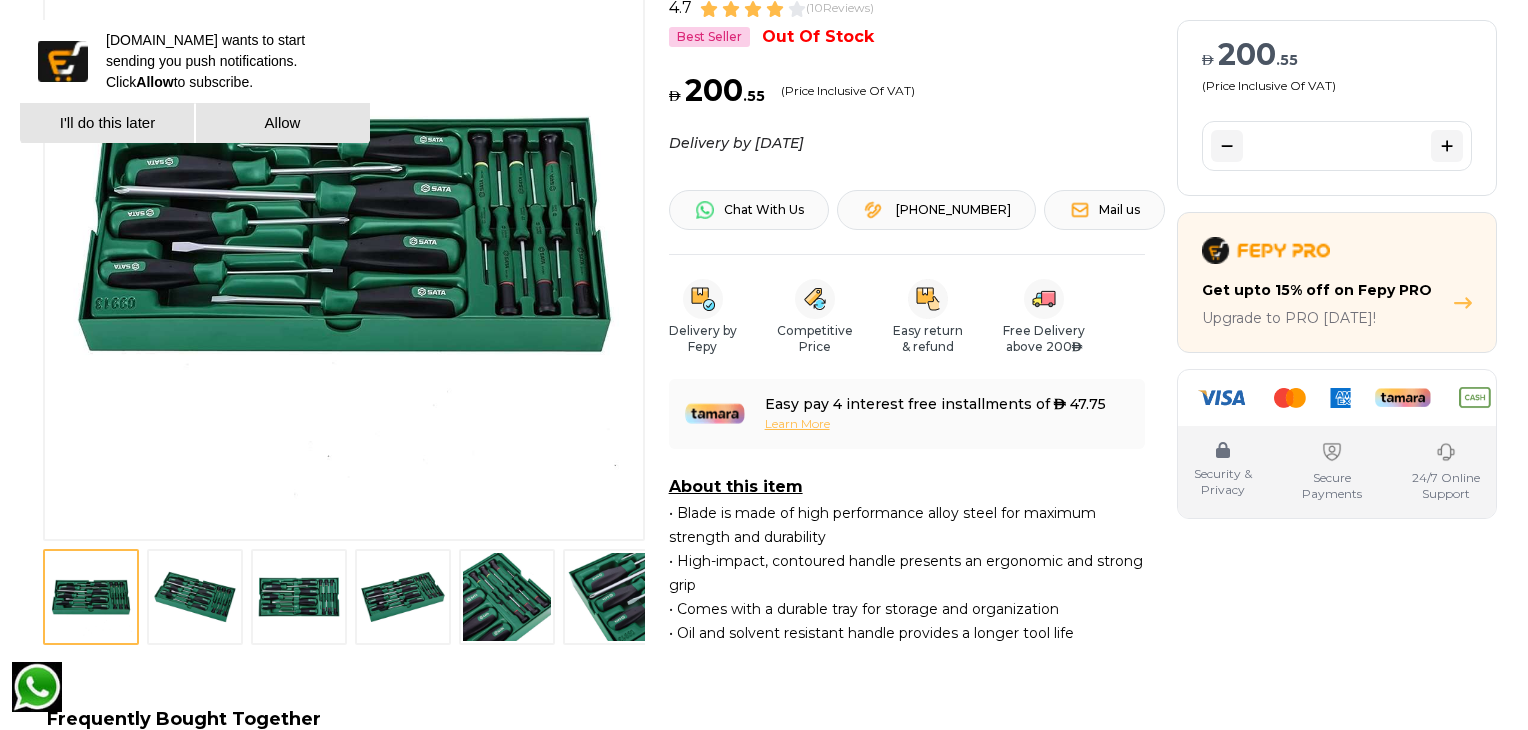 scroll, scrollTop: 666, scrollLeft: 0, axis: vertical 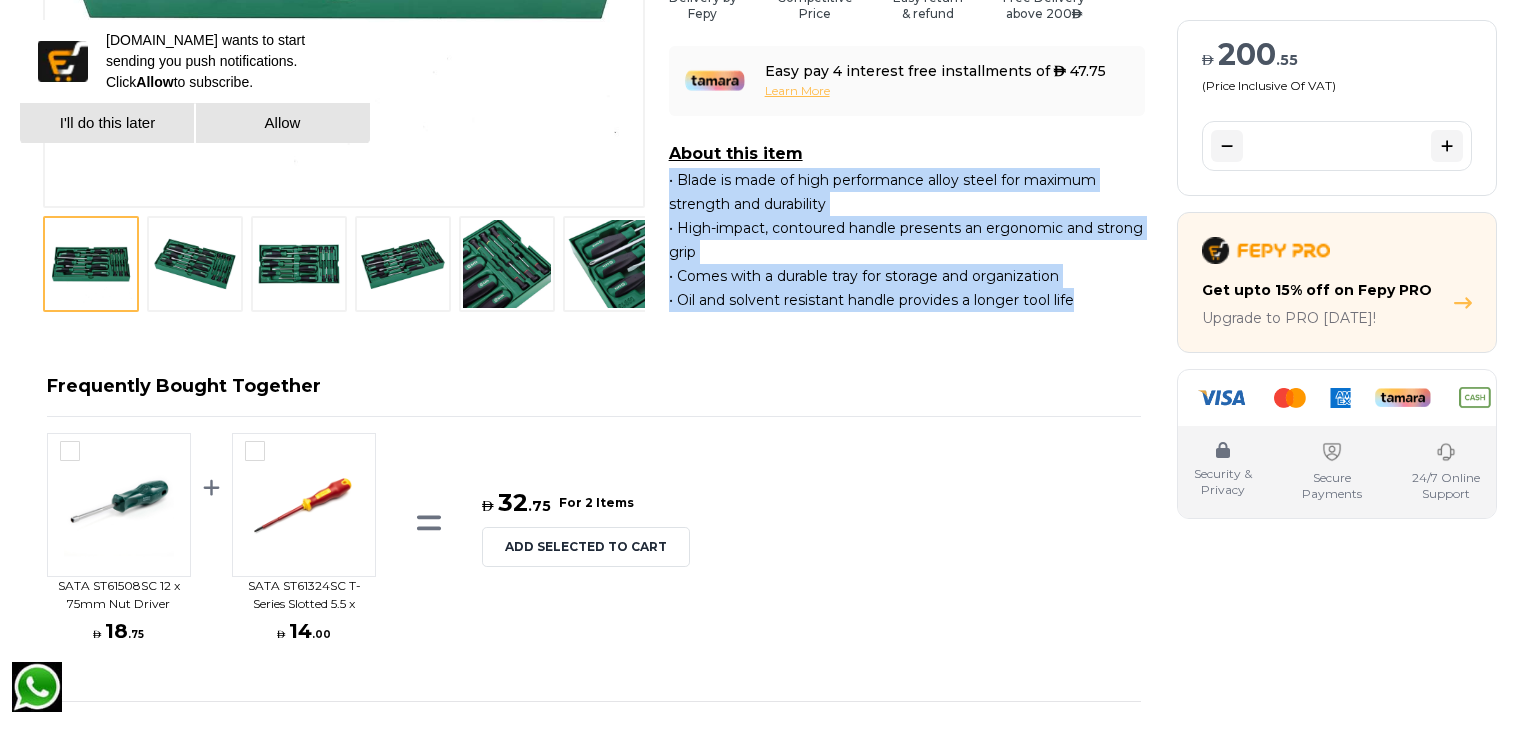 drag, startPoint x: 669, startPoint y: 177, endPoint x: 1127, endPoint y: 313, distance: 477.76562 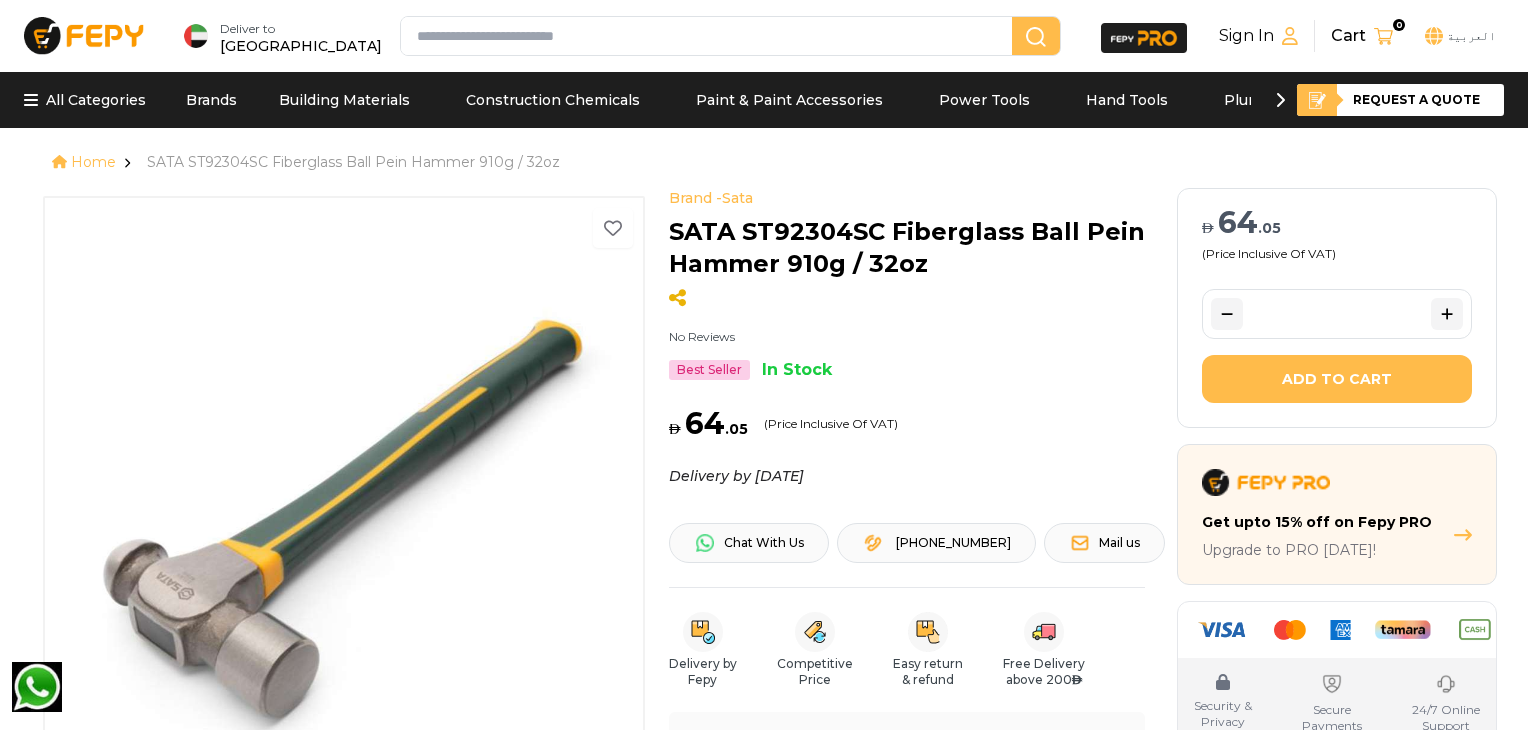 scroll, scrollTop: 0, scrollLeft: 0, axis: both 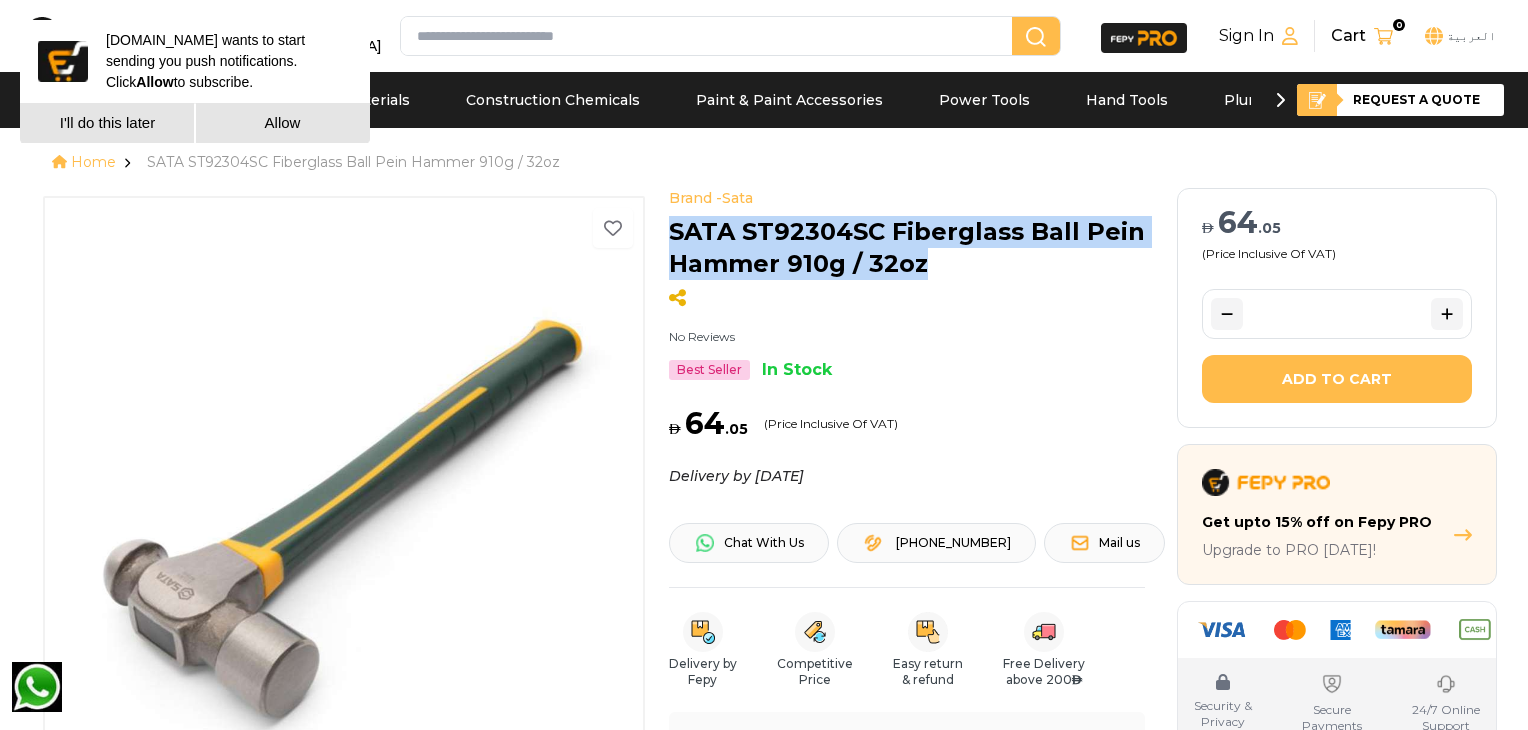 drag, startPoint x: 954, startPoint y: 265, endPoint x: 663, endPoint y: 235, distance: 292.5423 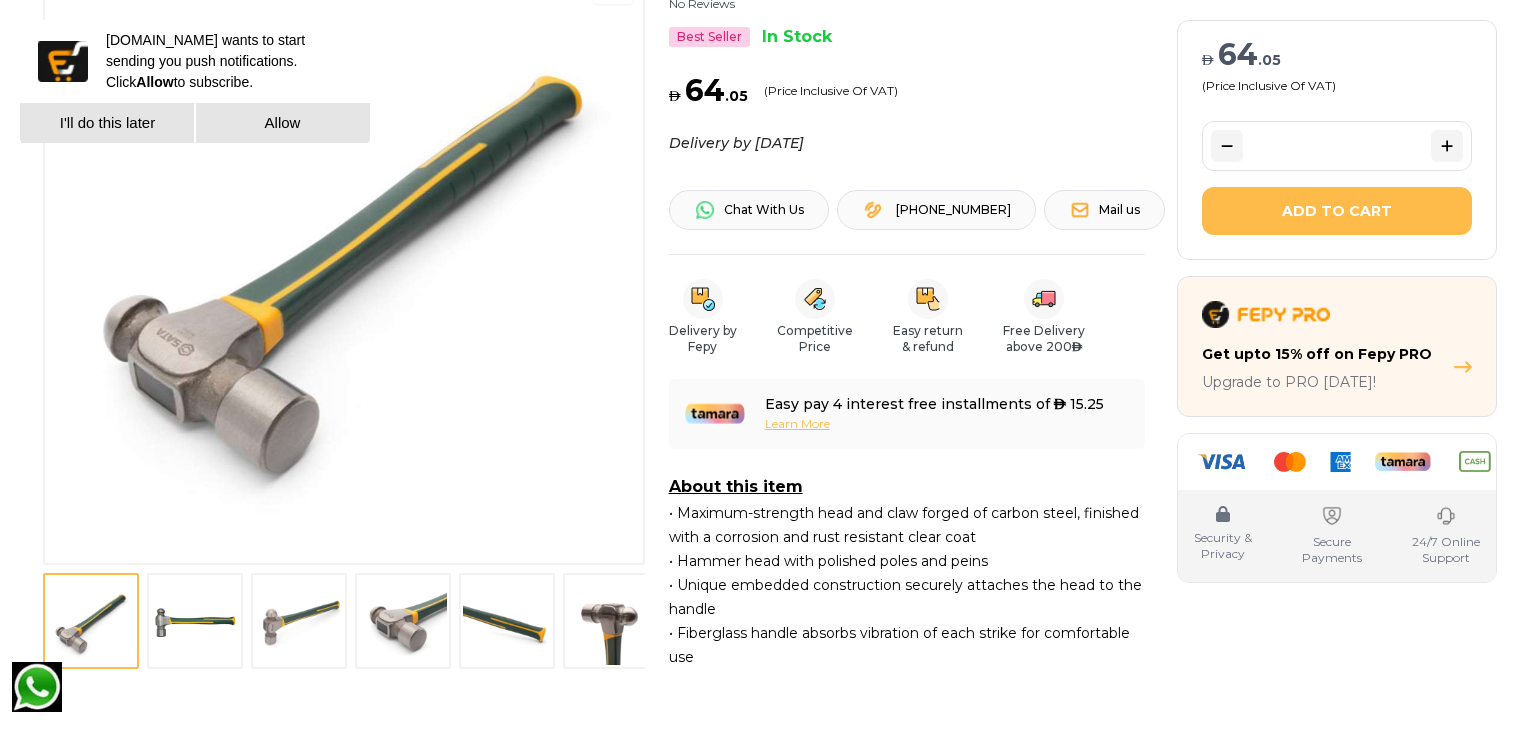 scroll, scrollTop: 666, scrollLeft: 0, axis: vertical 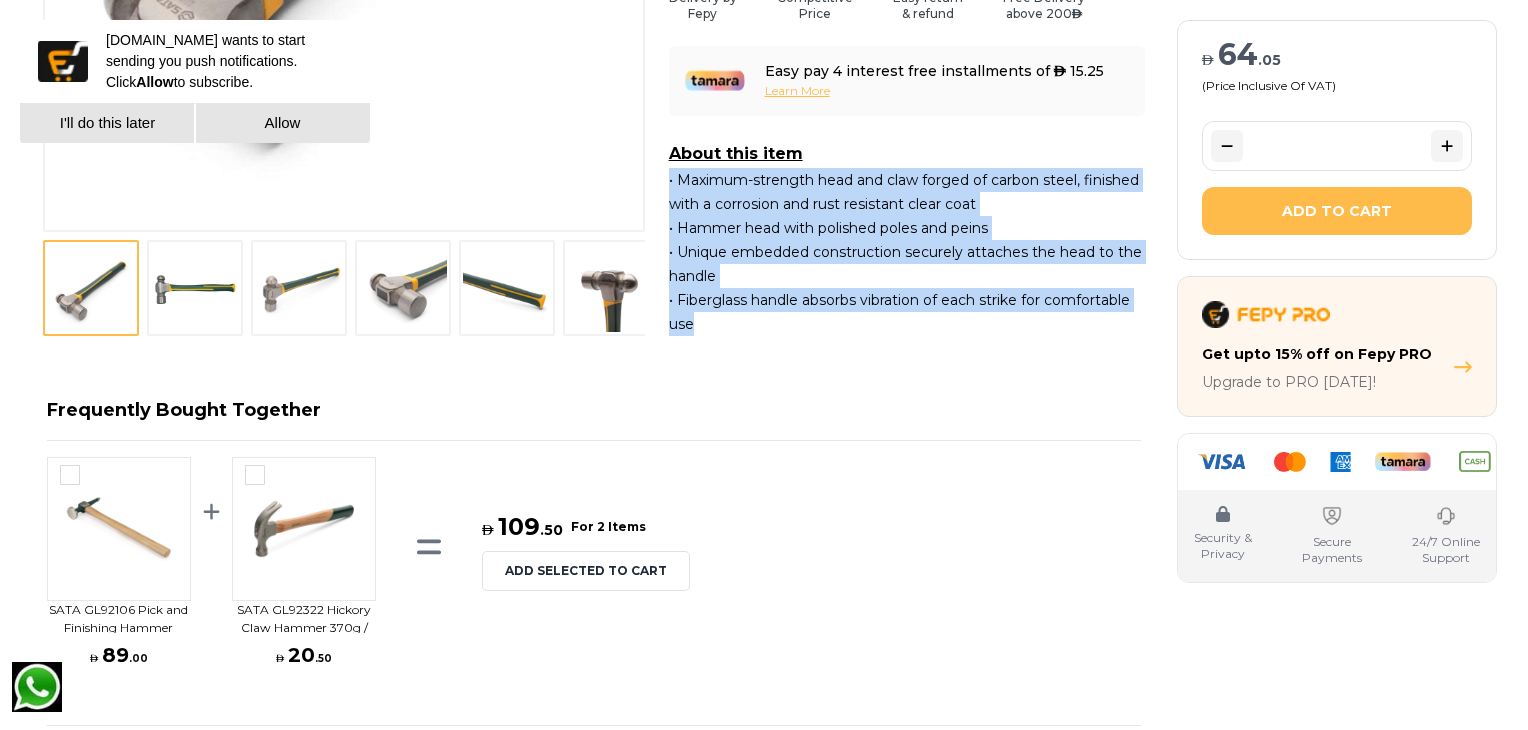 drag, startPoint x: 669, startPoint y: 176, endPoint x: 704, endPoint y: 317, distance: 145.27904 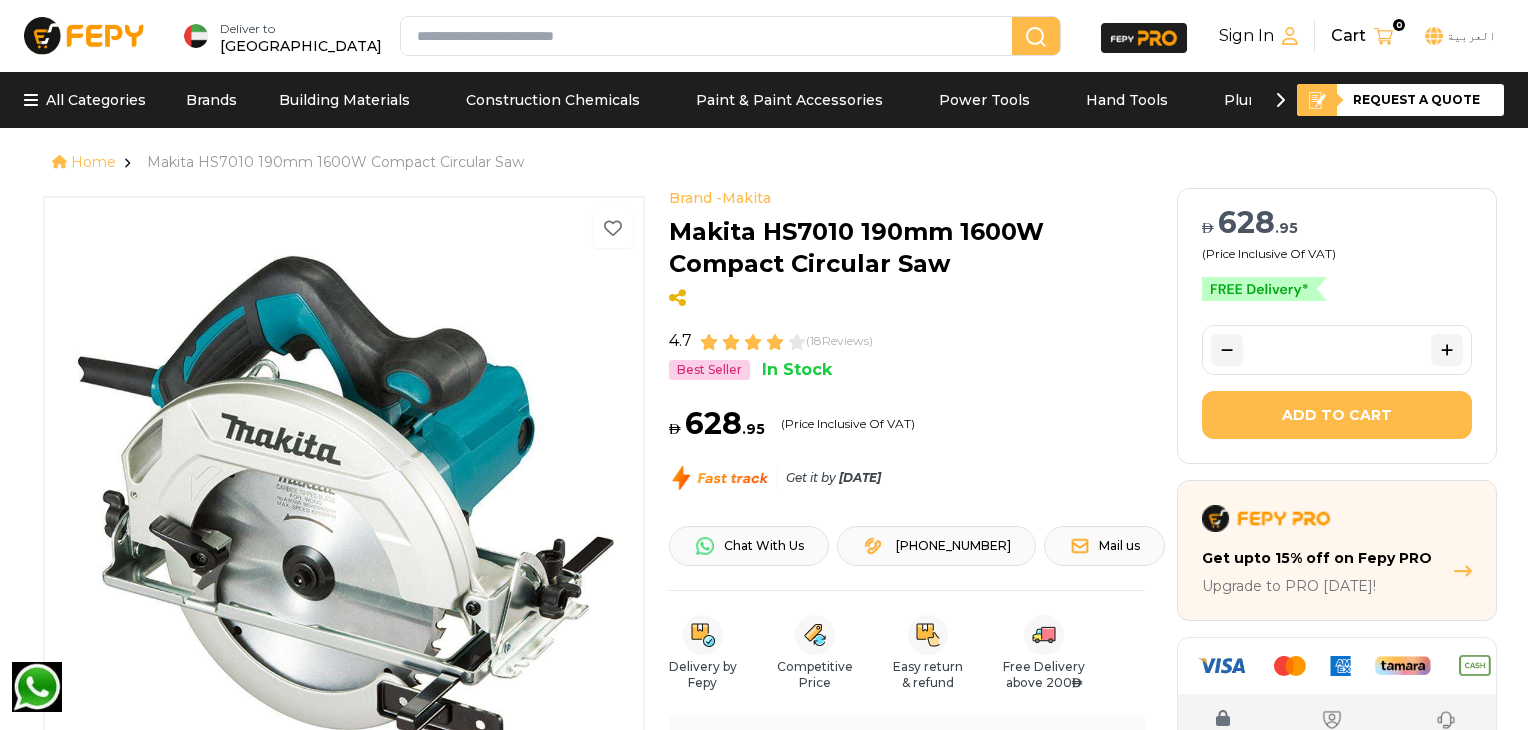 scroll, scrollTop: 0, scrollLeft: 0, axis: both 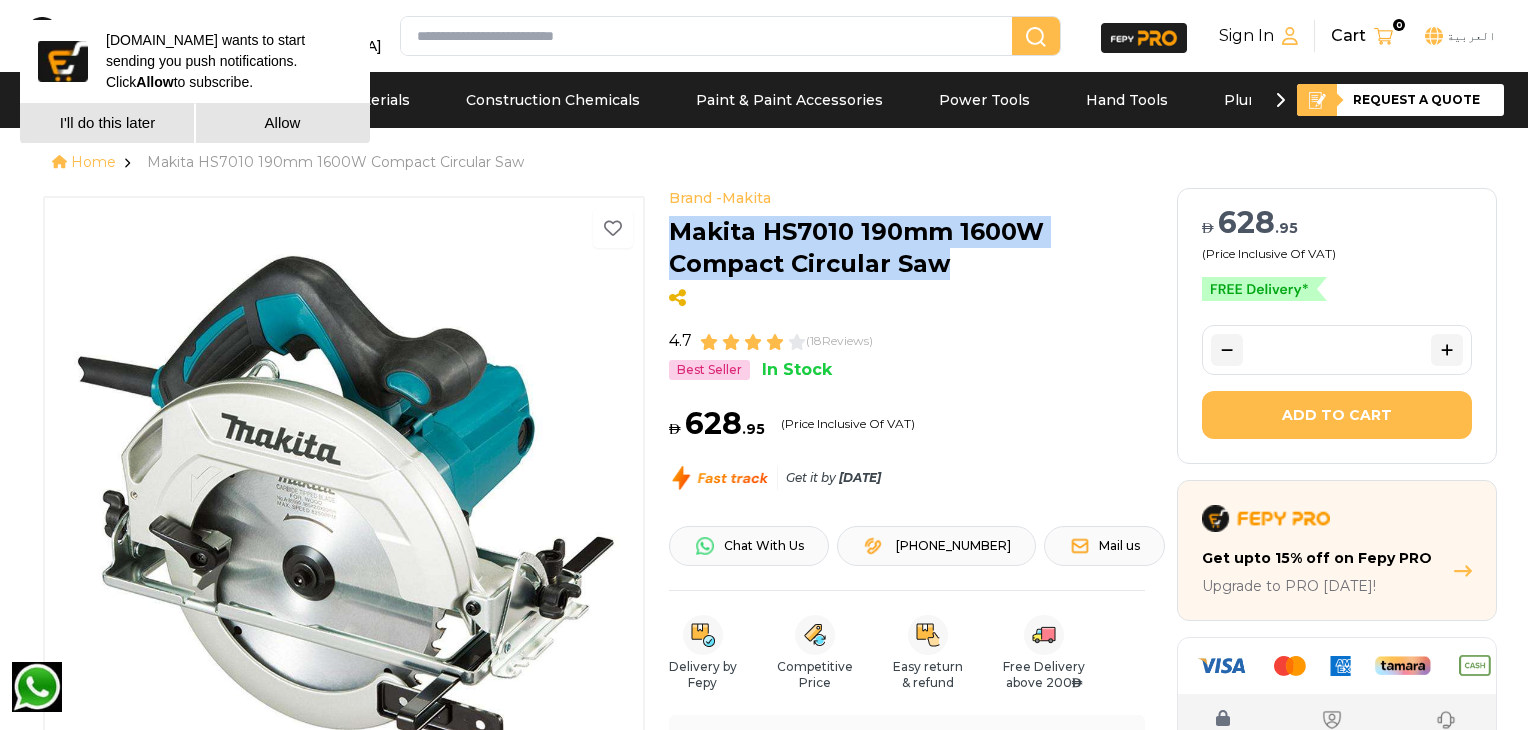 drag, startPoint x: 963, startPoint y: 261, endPoint x: 669, endPoint y: 241, distance: 294.67947 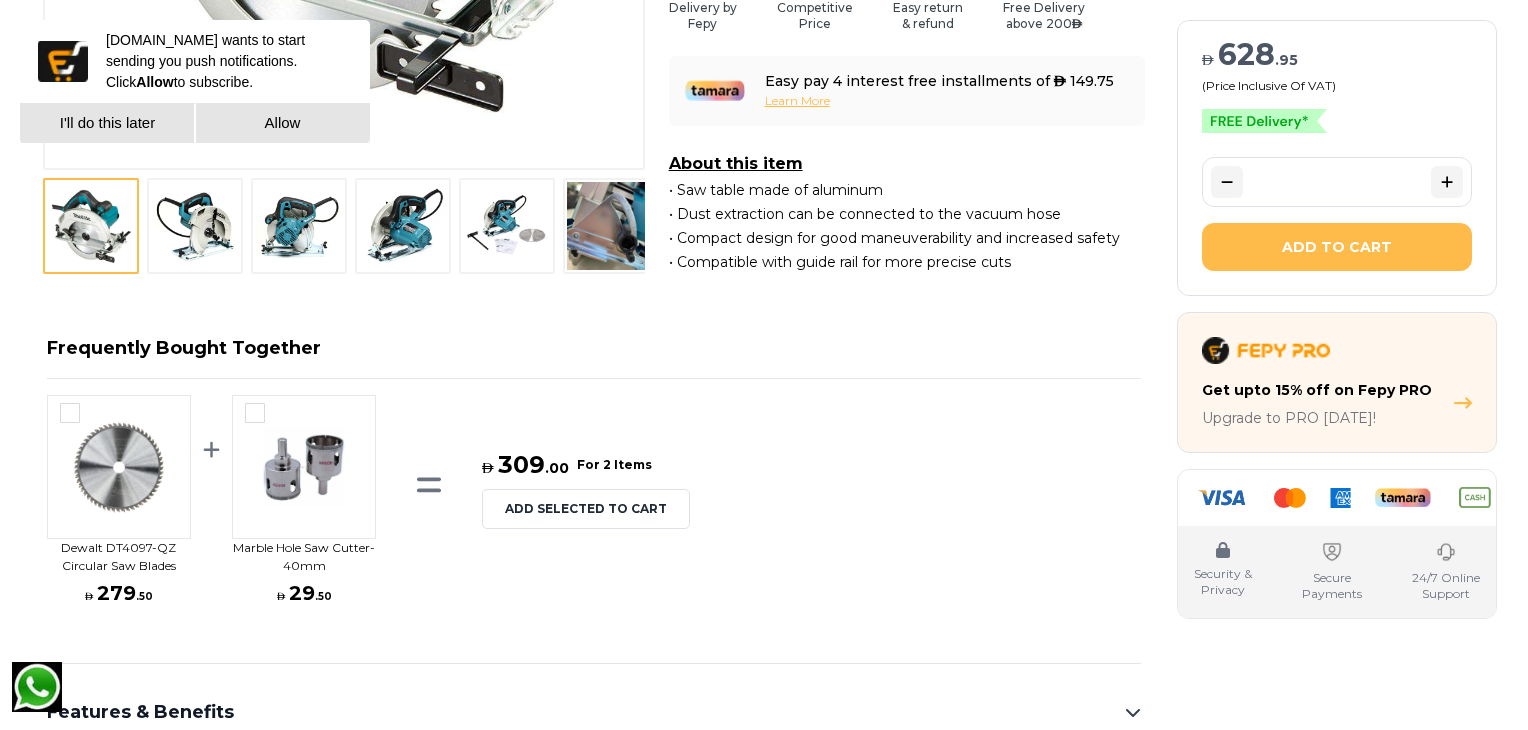 scroll, scrollTop: 666, scrollLeft: 0, axis: vertical 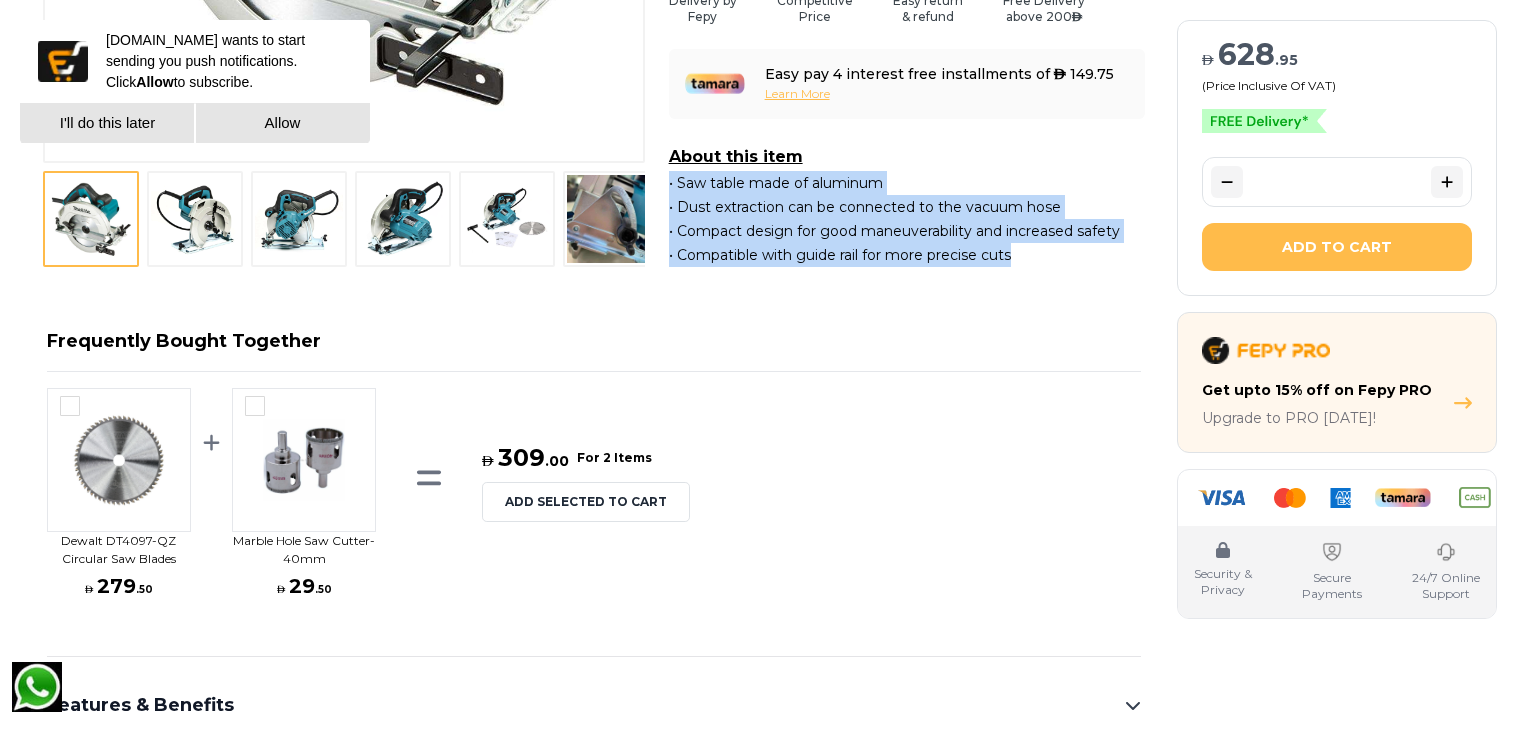 drag, startPoint x: 668, startPoint y: 175, endPoint x: 1024, endPoint y: 265, distance: 367.20023 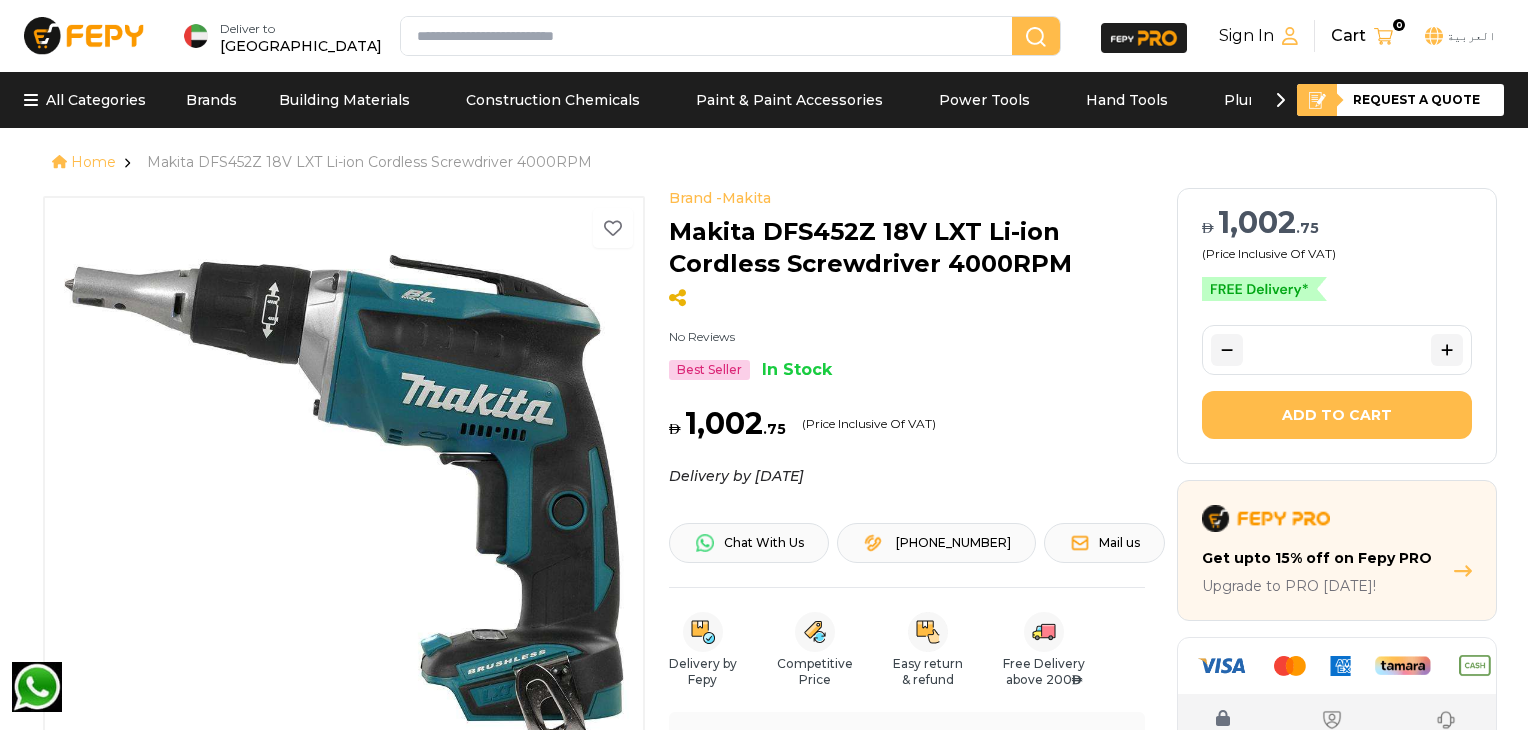 scroll, scrollTop: 0, scrollLeft: 0, axis: both 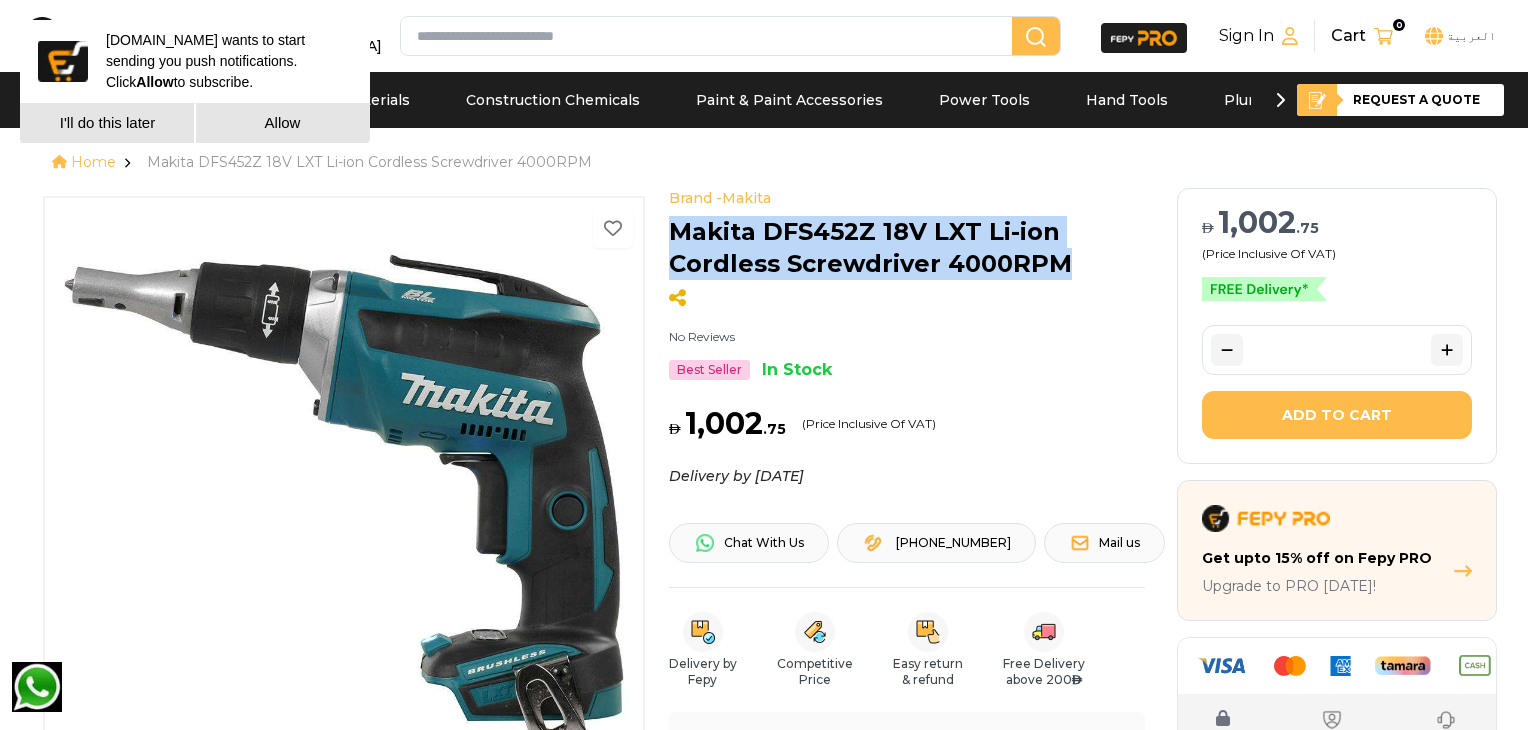 drag, startPoint x: 1064, startPoint y: 265, endPoint x: 666, endPoint y: 237, distance: 398.9837 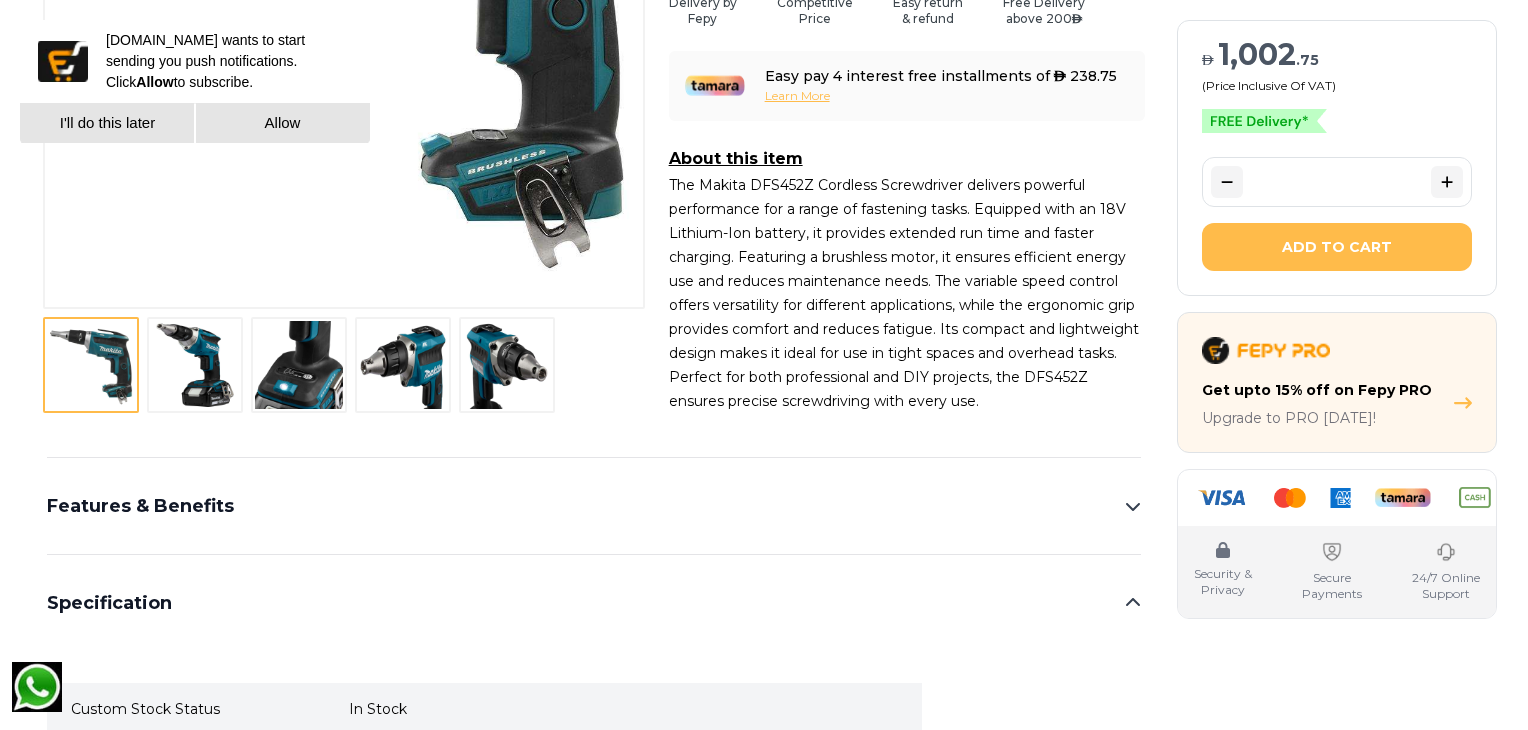 scroll, scrollTop: 666, scrollLeft: 0, axis: vertical 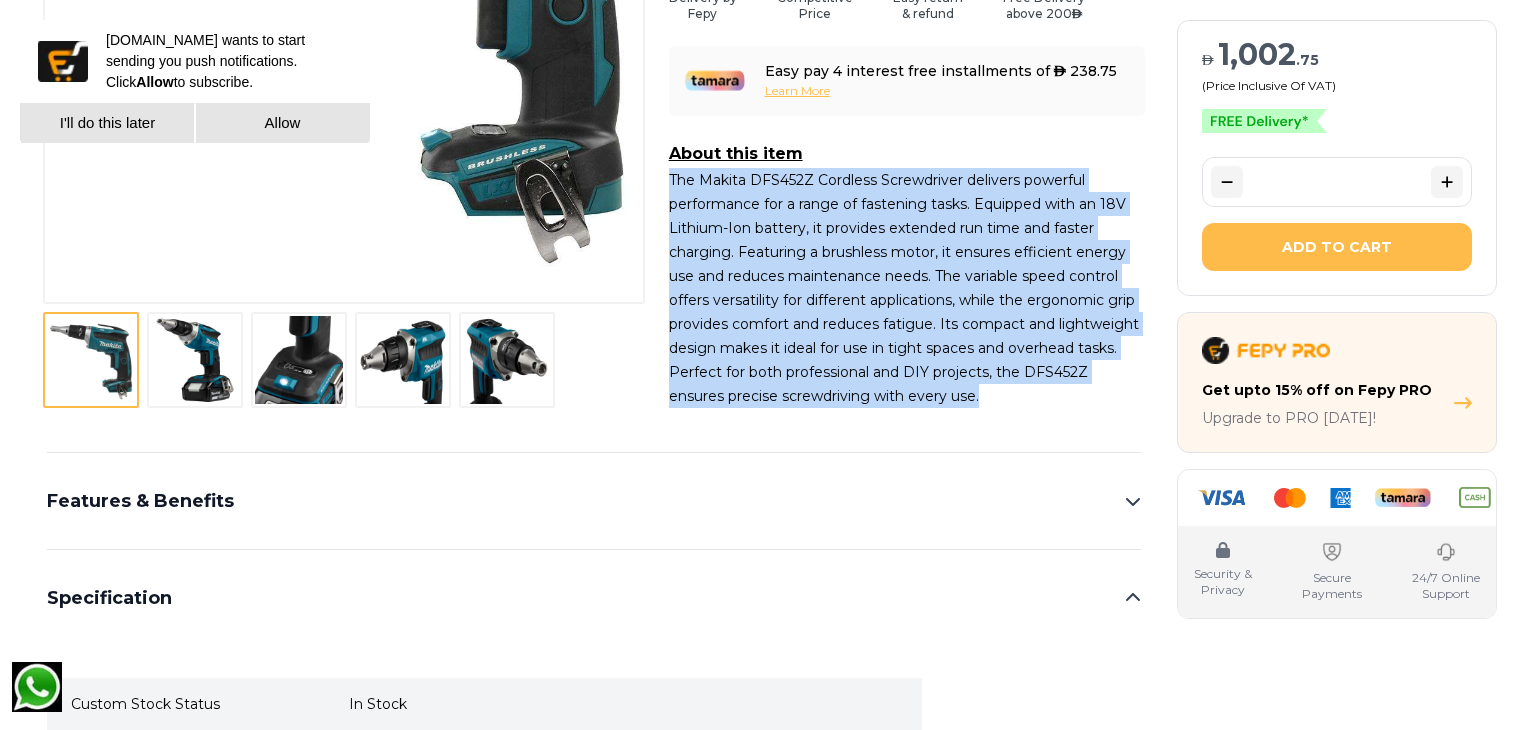 drag, startPoint x: 666, startPoint y: 177, endPoint x: 953, endPoint y: 392, distance: 358.60007 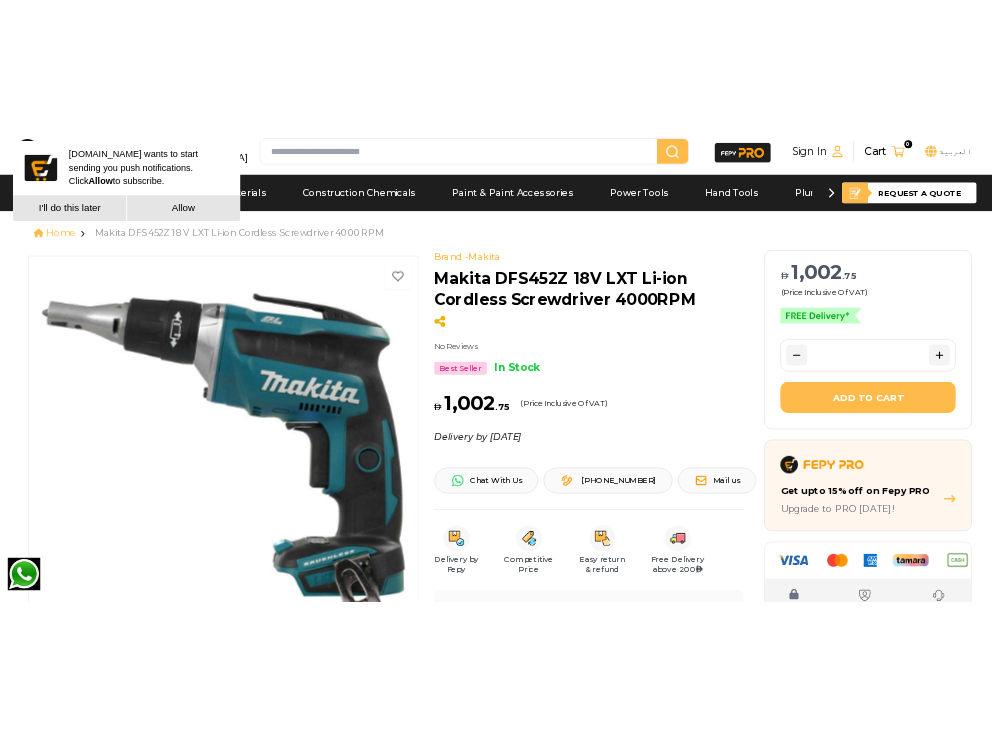 scroll, scrollTop: 333, scrollLeft: 0, axis: vertical 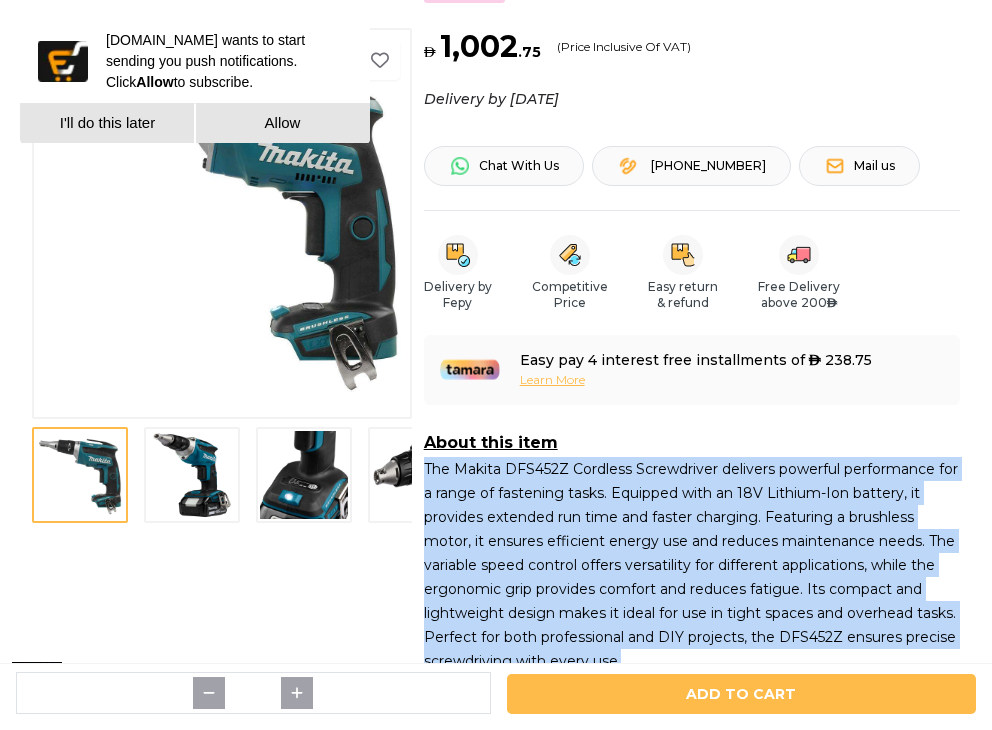 click at bounding box center [192, 475] 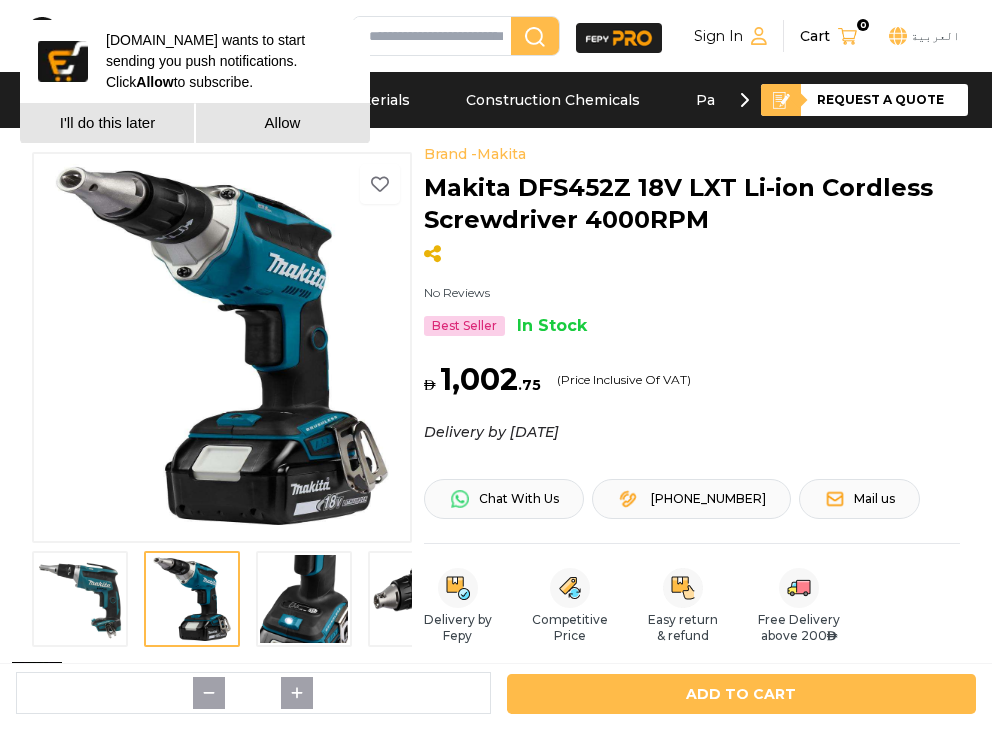 scroll, scrollTop: 333, scrollLeft: 0, axis: vertical 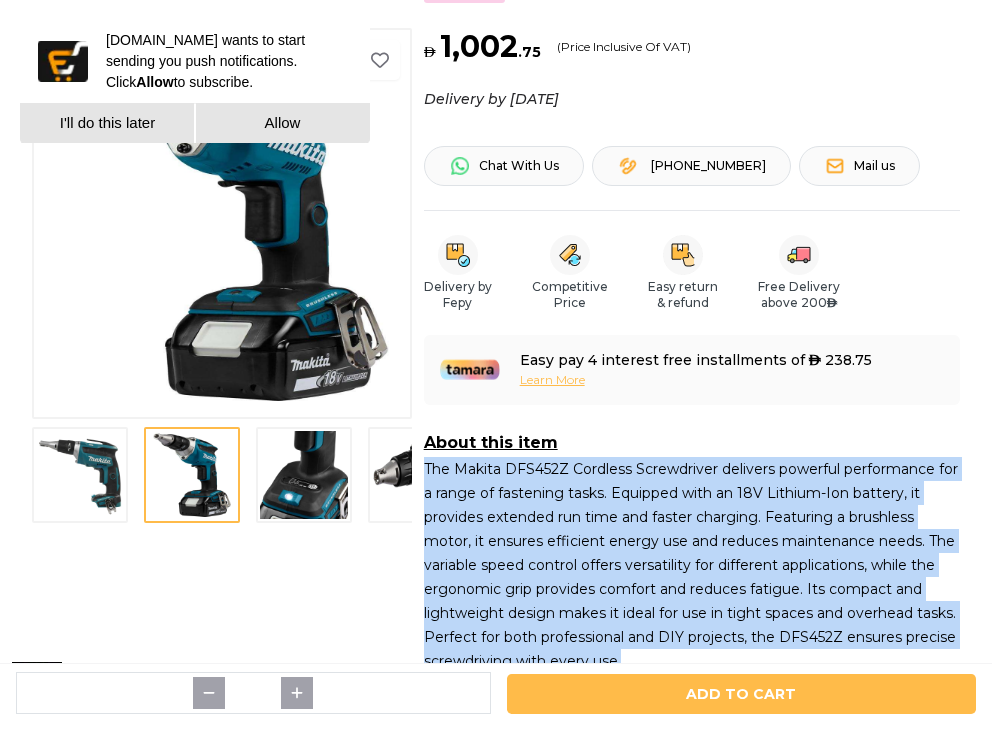 click at bounding box center [304, 475] 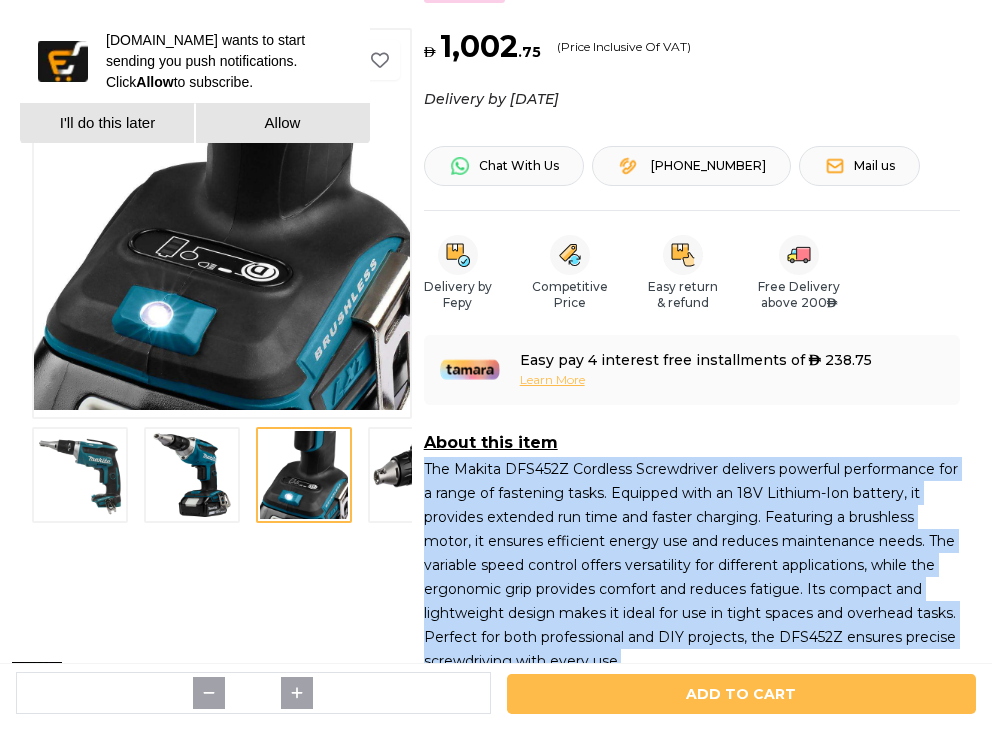 click at bounding box center (416, 475) 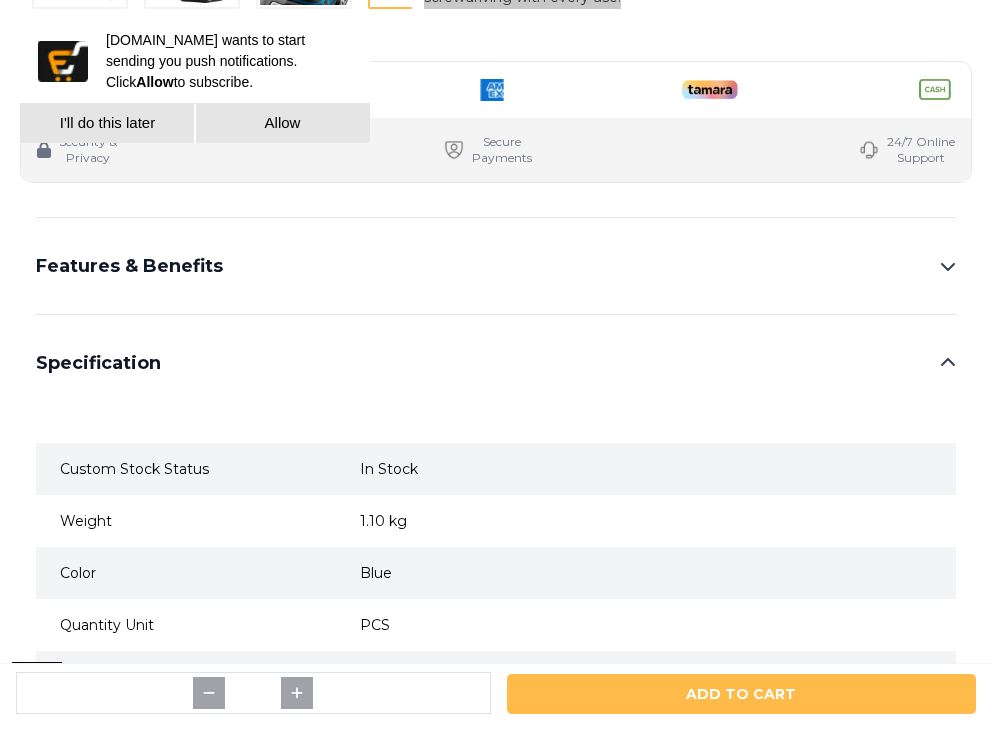 scroll, scrollTop: 1000, scrollLeft: 0, axis: vertical 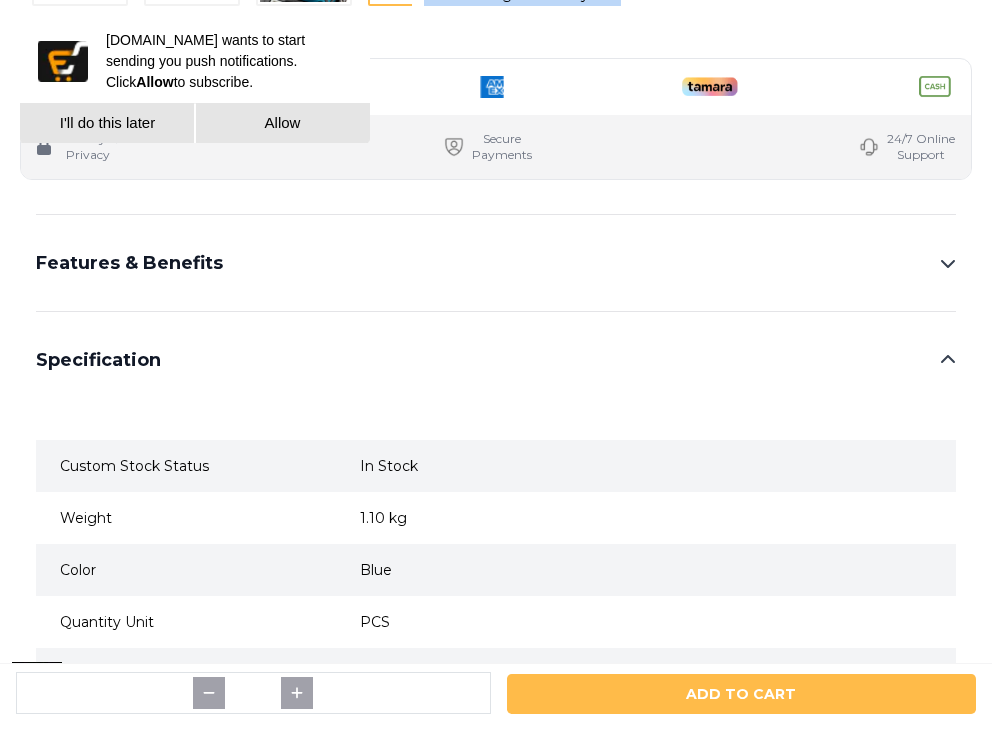 click on "Features & Benefits" at bounding box center (496, 263) 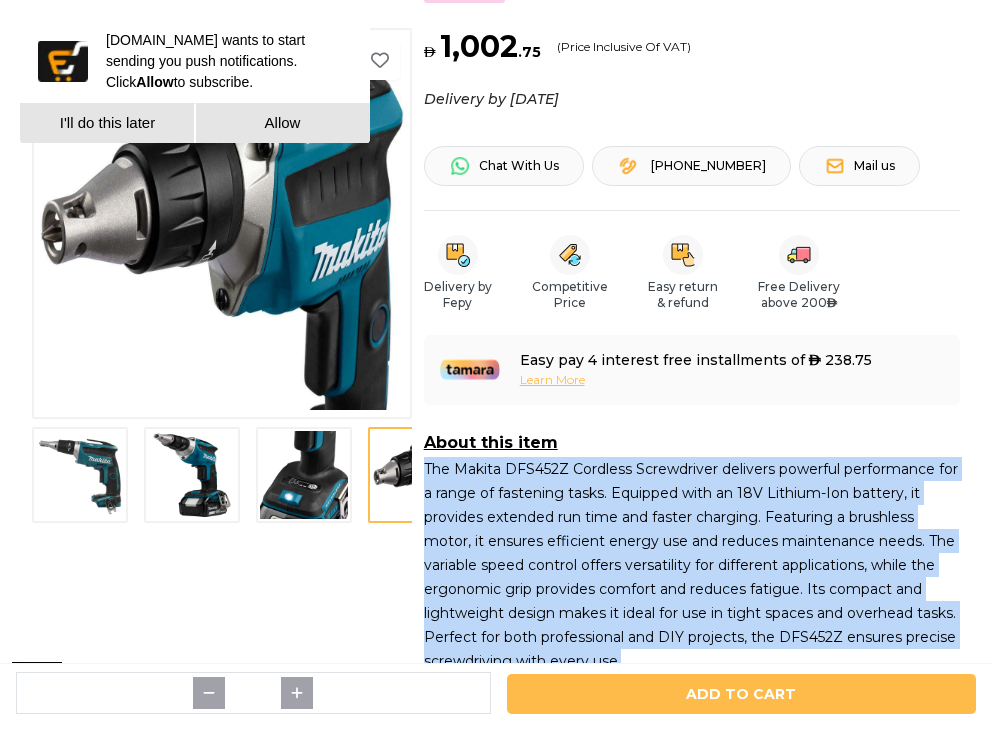 scroll, scrollTop: 0, scrollLeft: 0, axis: both 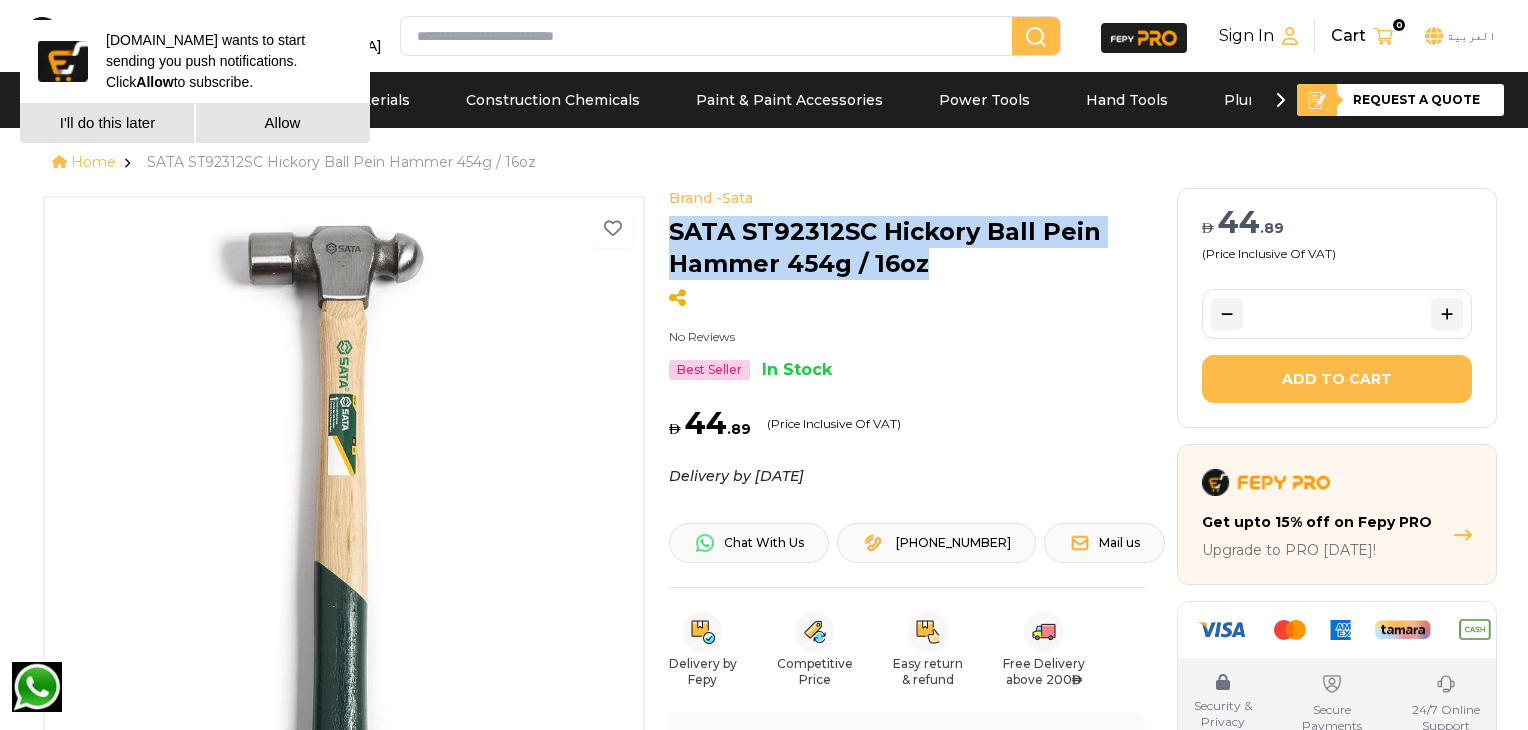 drag, startPoint x: 932, startPoint y: 261, endPoint x: 672, endPoint y: 243, distance: 260.62234 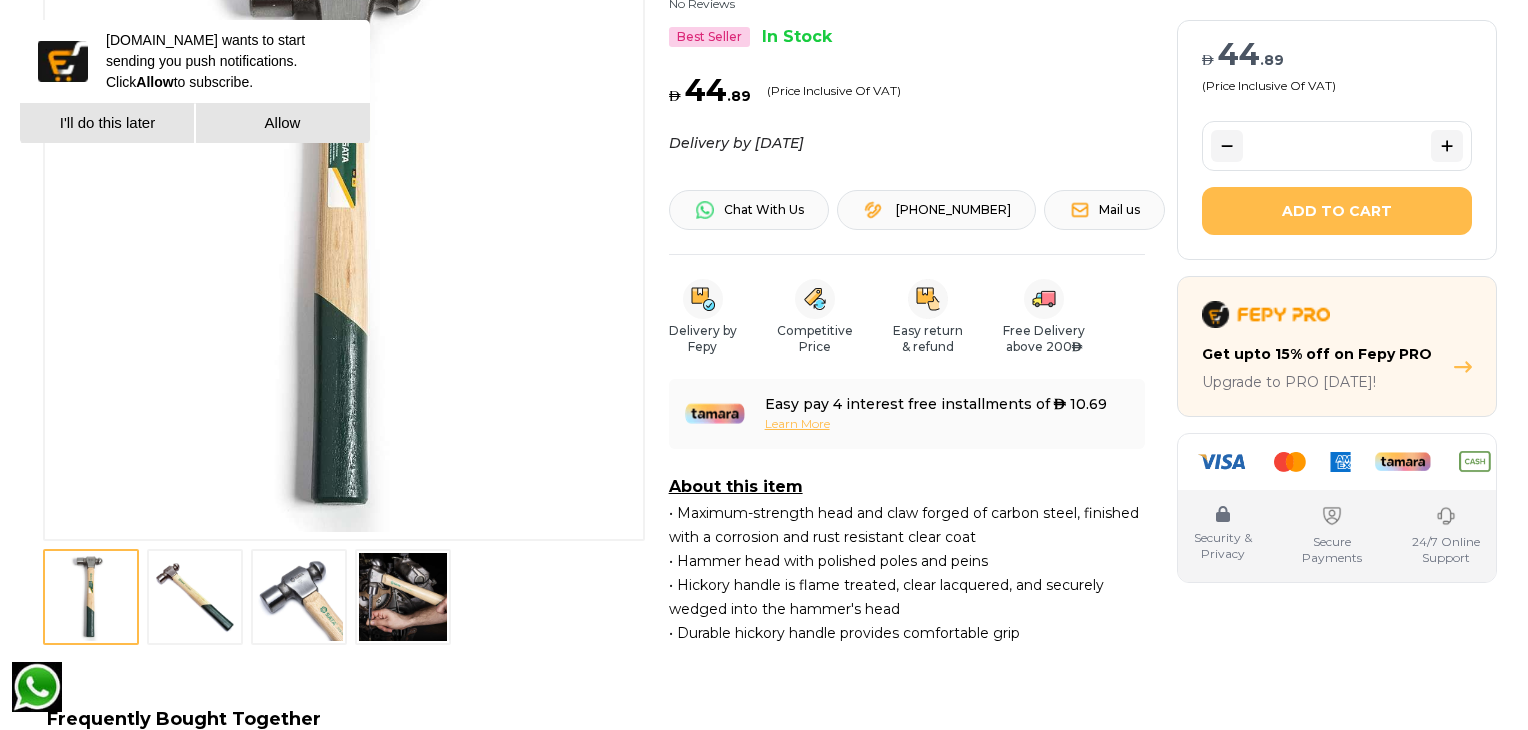 scroll, scrollTop: 666, scrollLeft: 0, axis: vertical 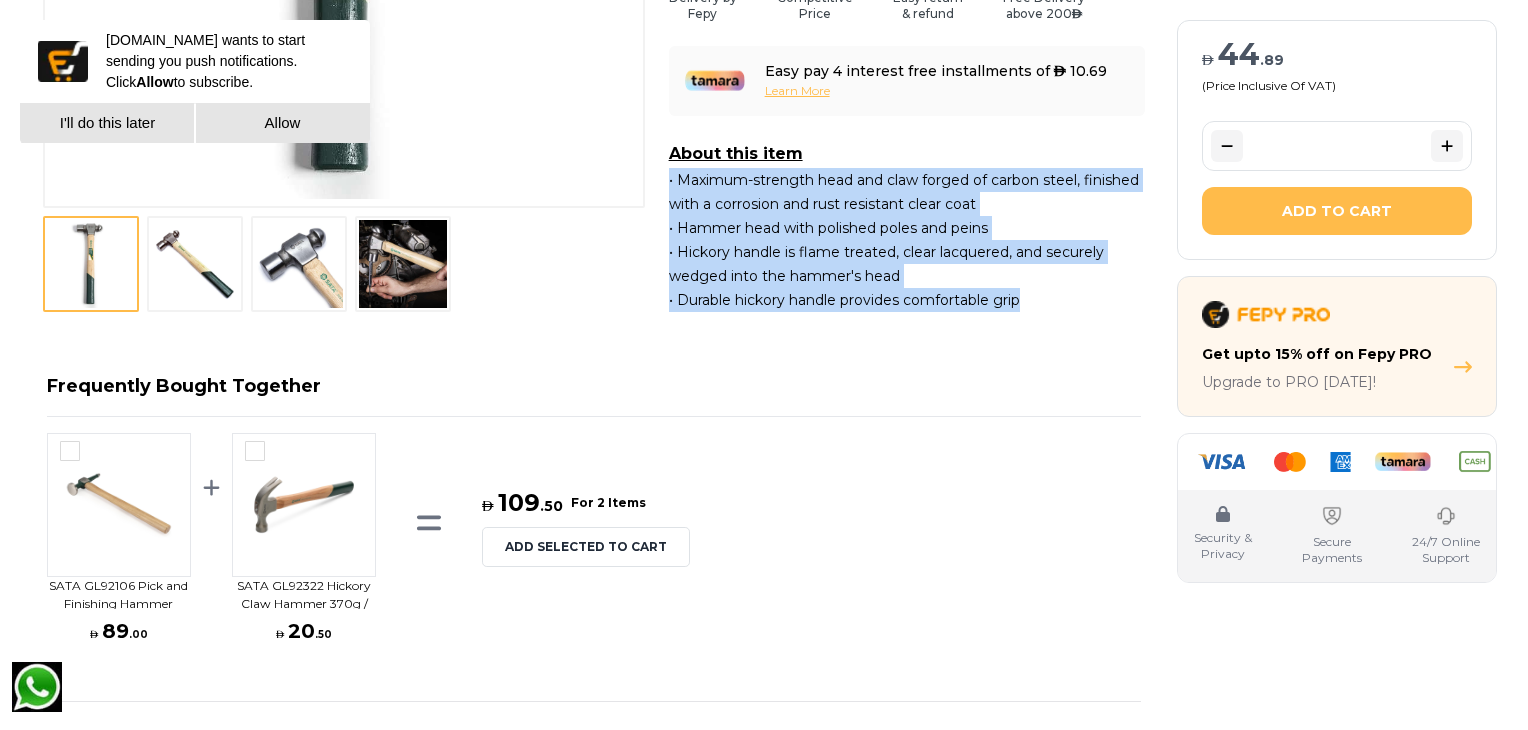 drag, startPoint x: 665, startPoint y: 177, endPoint x: 1042, endPoint y: 305, distance: 398.1369 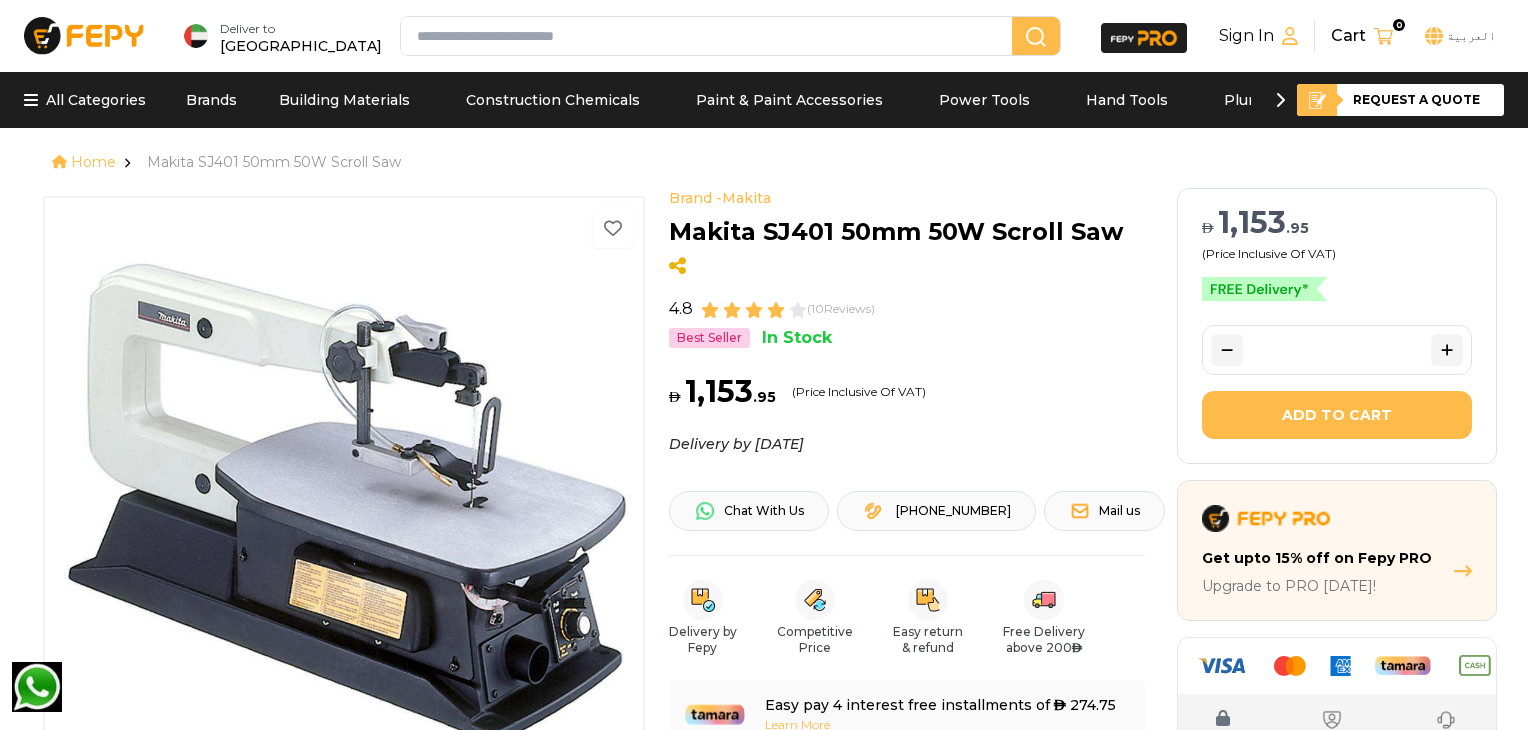 scroll, scrollTop: 0, scrollLeft: 0, axis: both 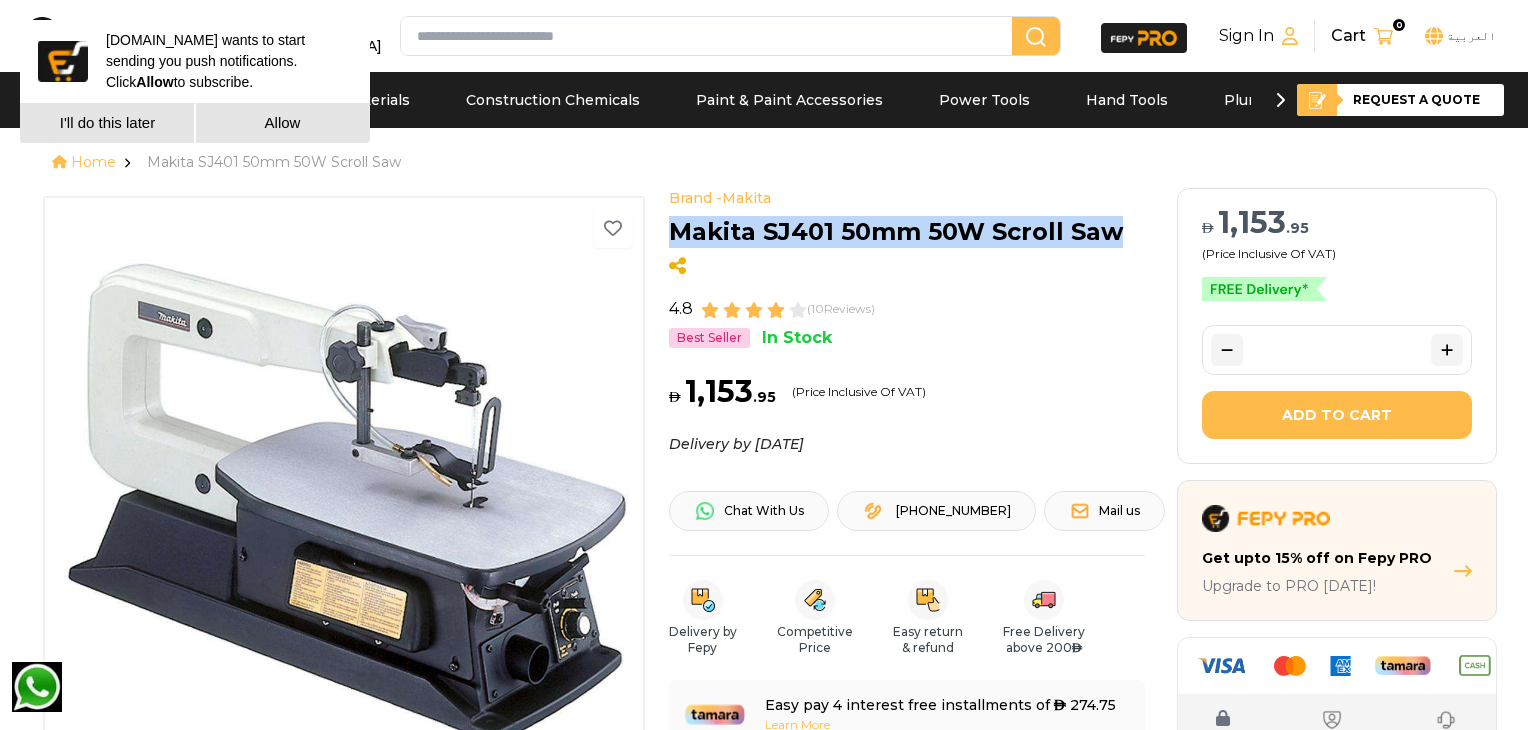 drag, startPoint x: 1146, startPoint y: 233, endPoint x: 672, endPoint y: 233, distance: 474 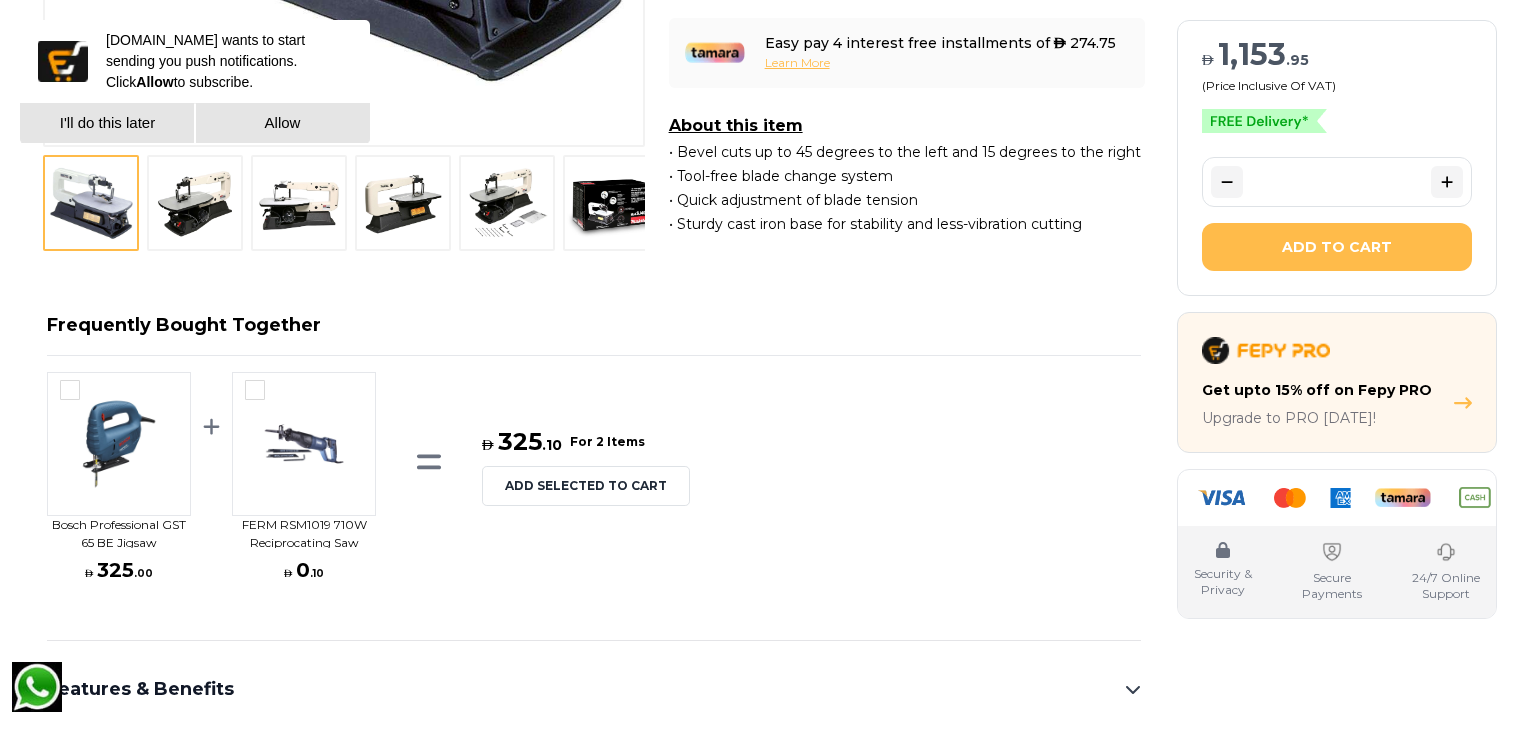 scroll, scrollTop: 666, scrollLeft: 0, axis: vertical 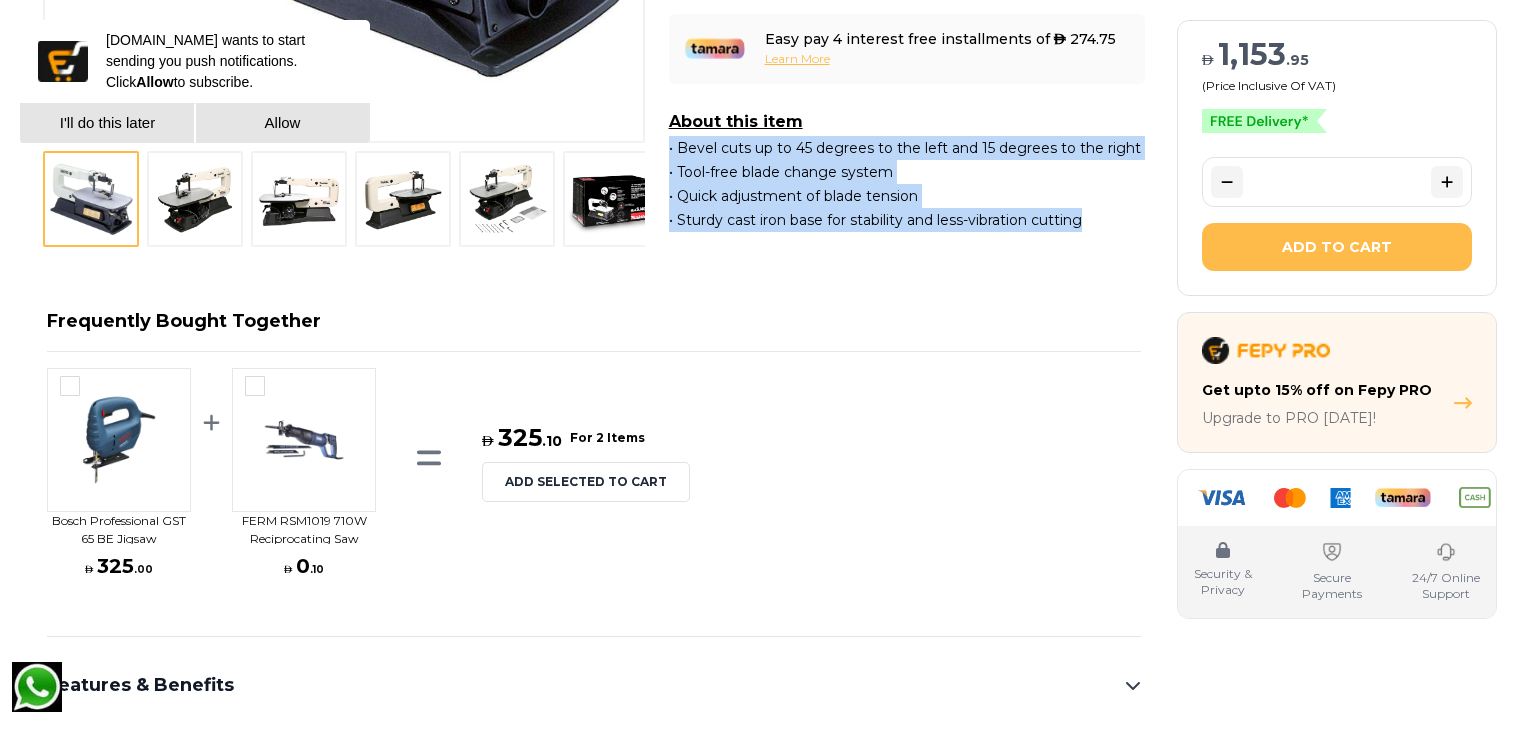 drag, startPoint x: 661, startPoint y: 150, endPoint x: 1119, endPoint y: 233, distance: 465.46 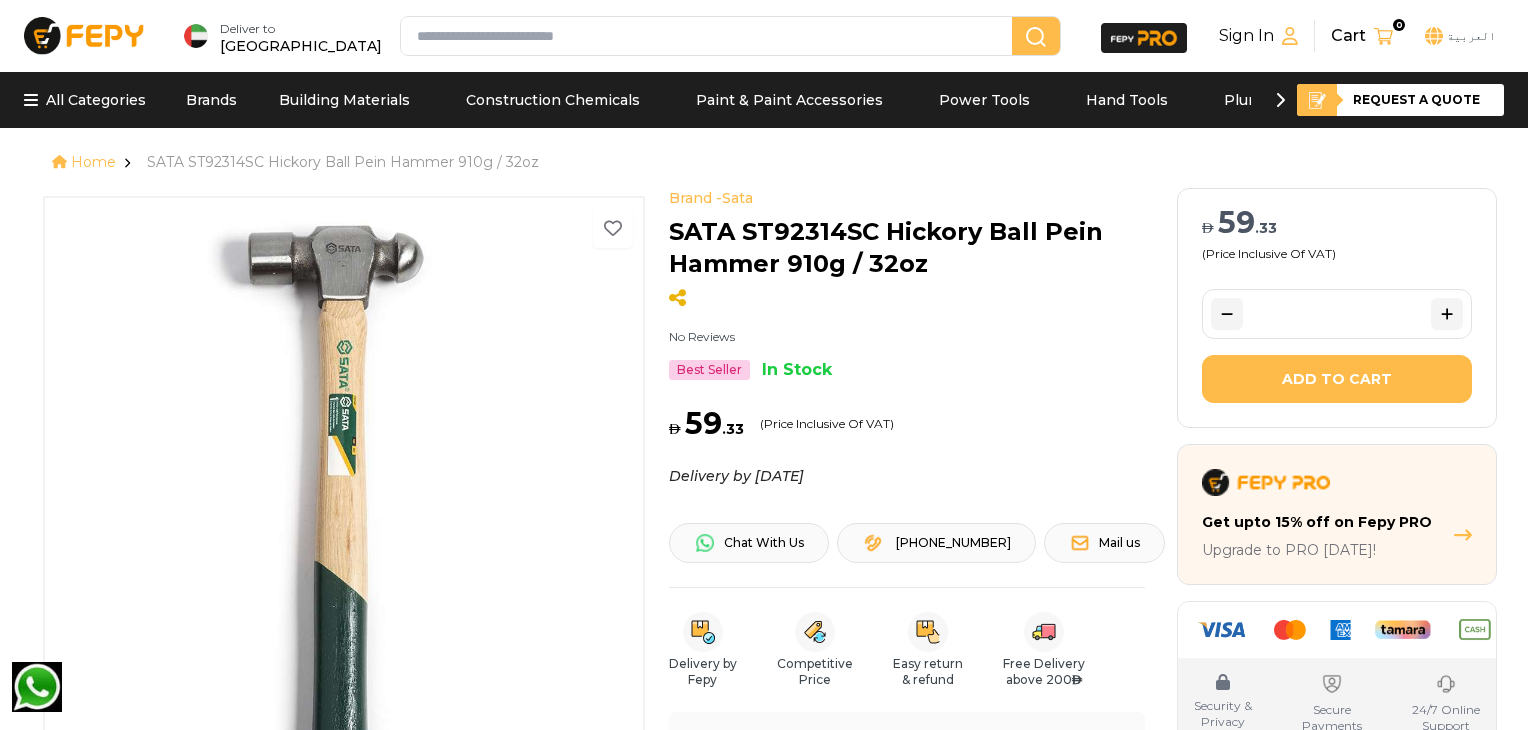 scroll, scrollTop: 0, scrollLeft: 0, axis: both 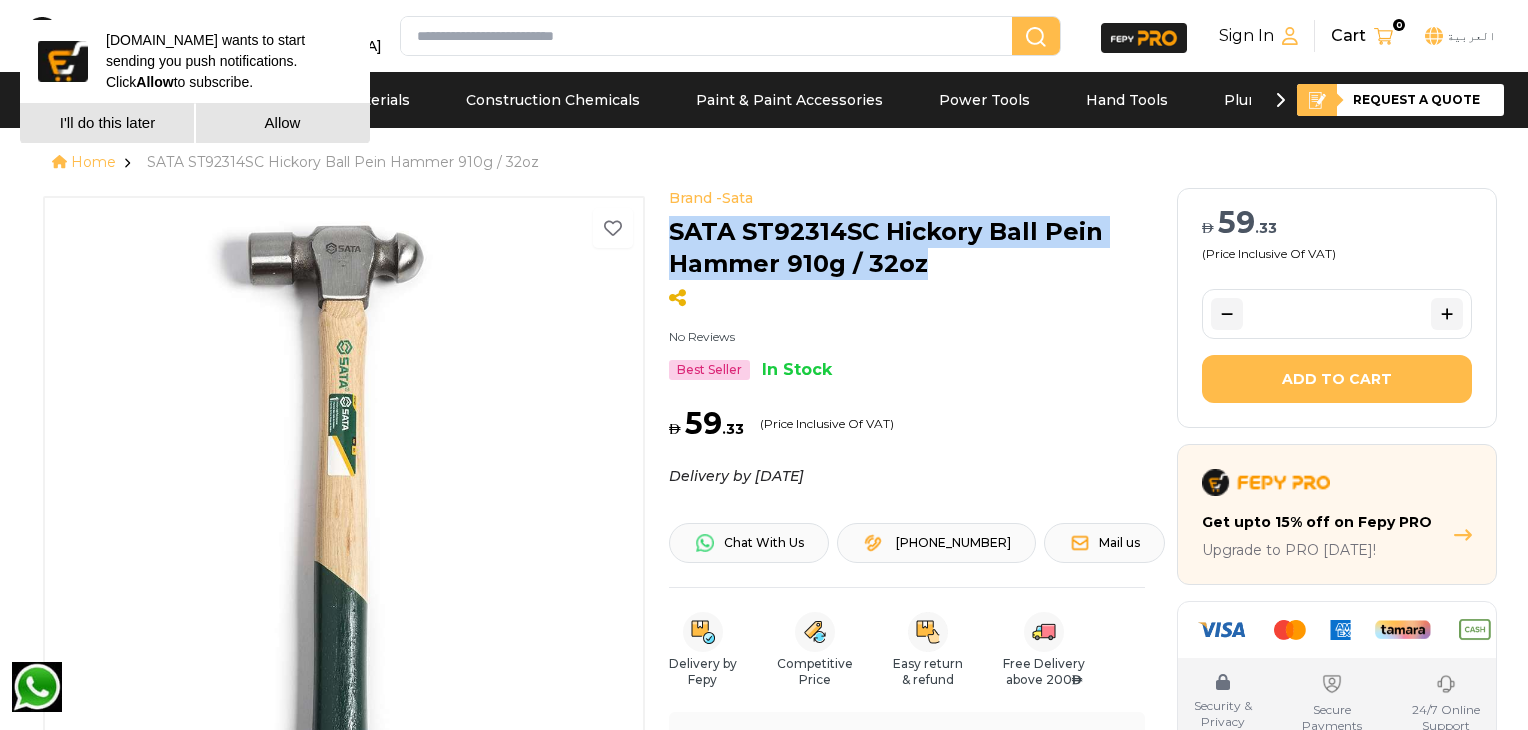 drag, startPoint x: 893, startPoint y: 263, endPoint x: 671, endPoint y: 226, distance: 225.06221 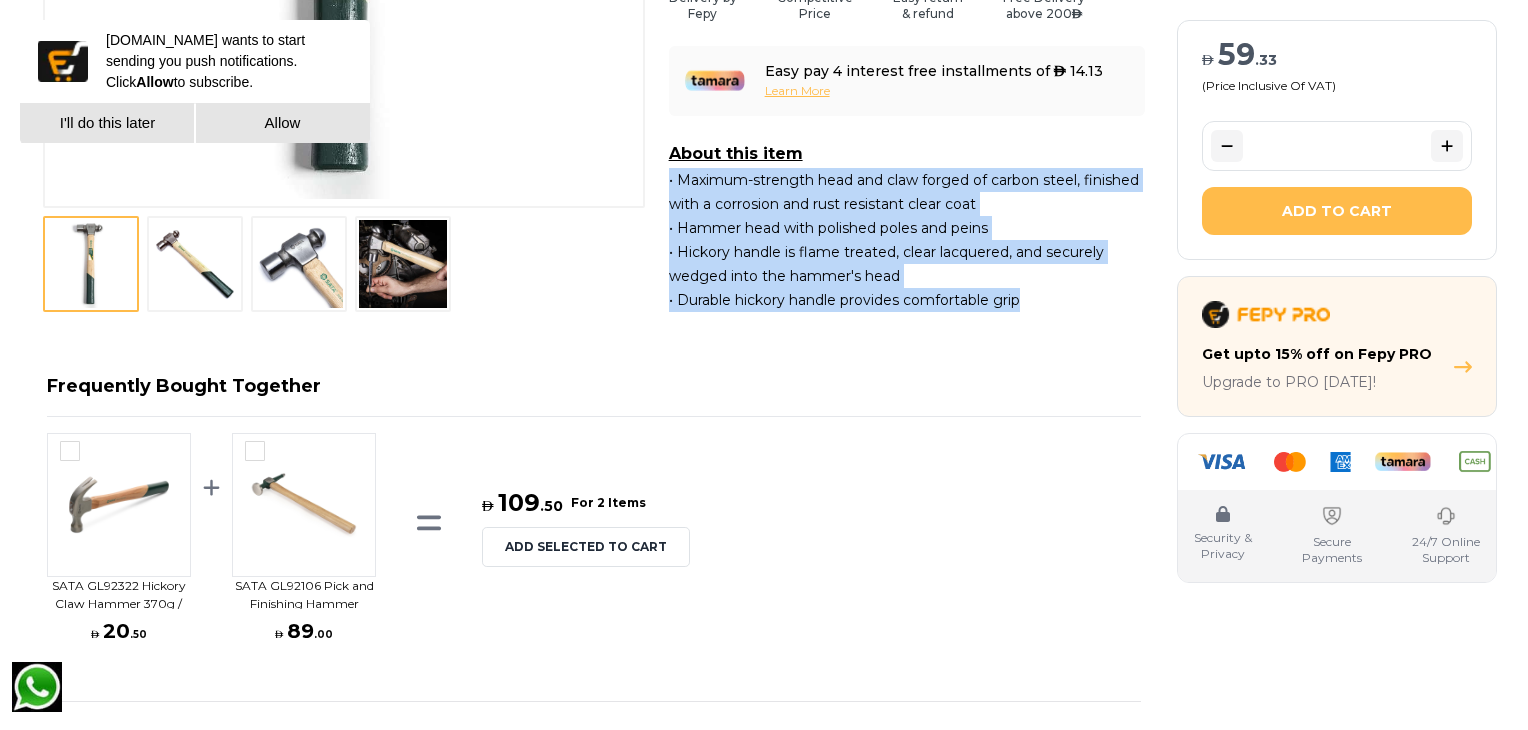 drag, startPoint x: 661, startPoint y: 175, endPoint x: 1047, endPoint y: 308, distance: 408.27075 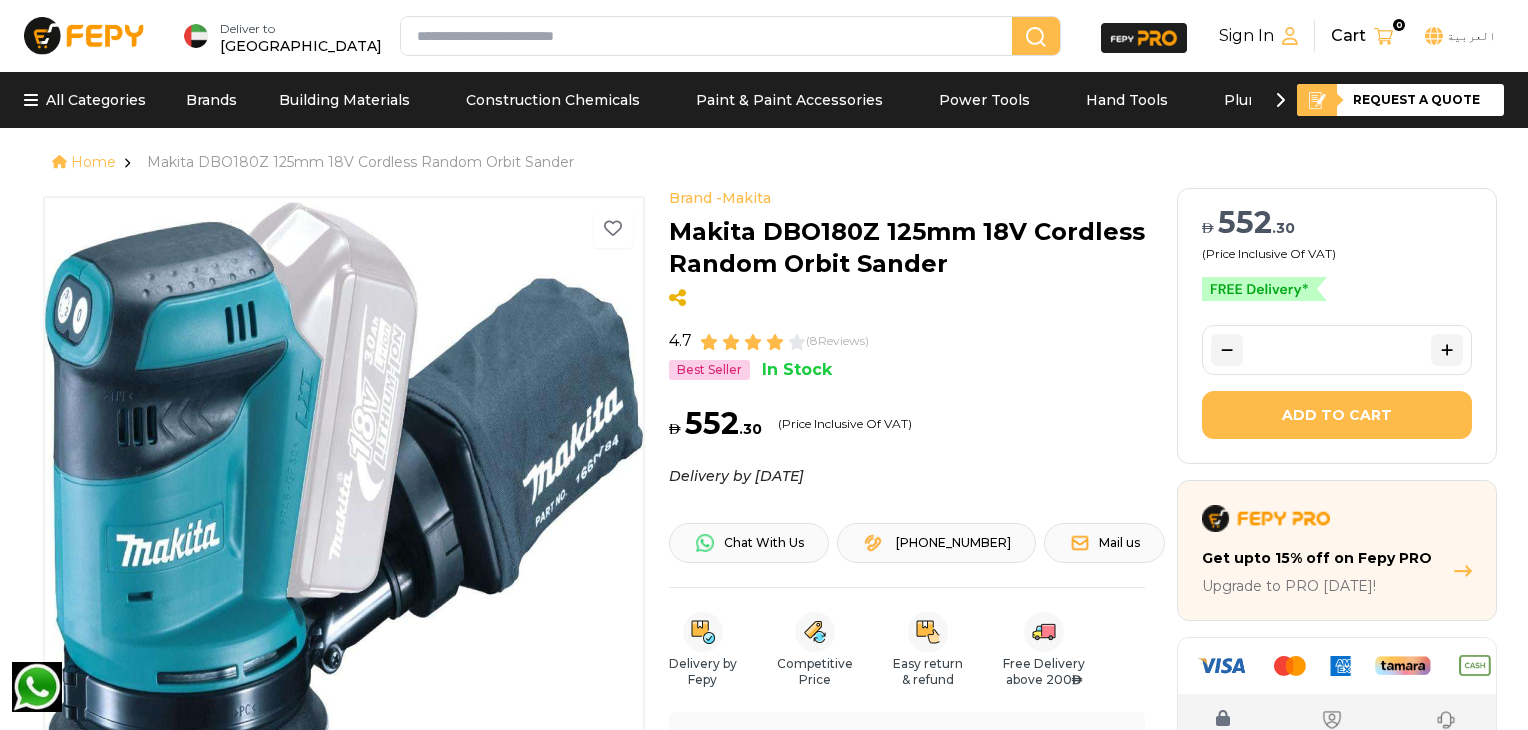 scroll, scrollTop: 0, scrollLeft: 0, axis: both 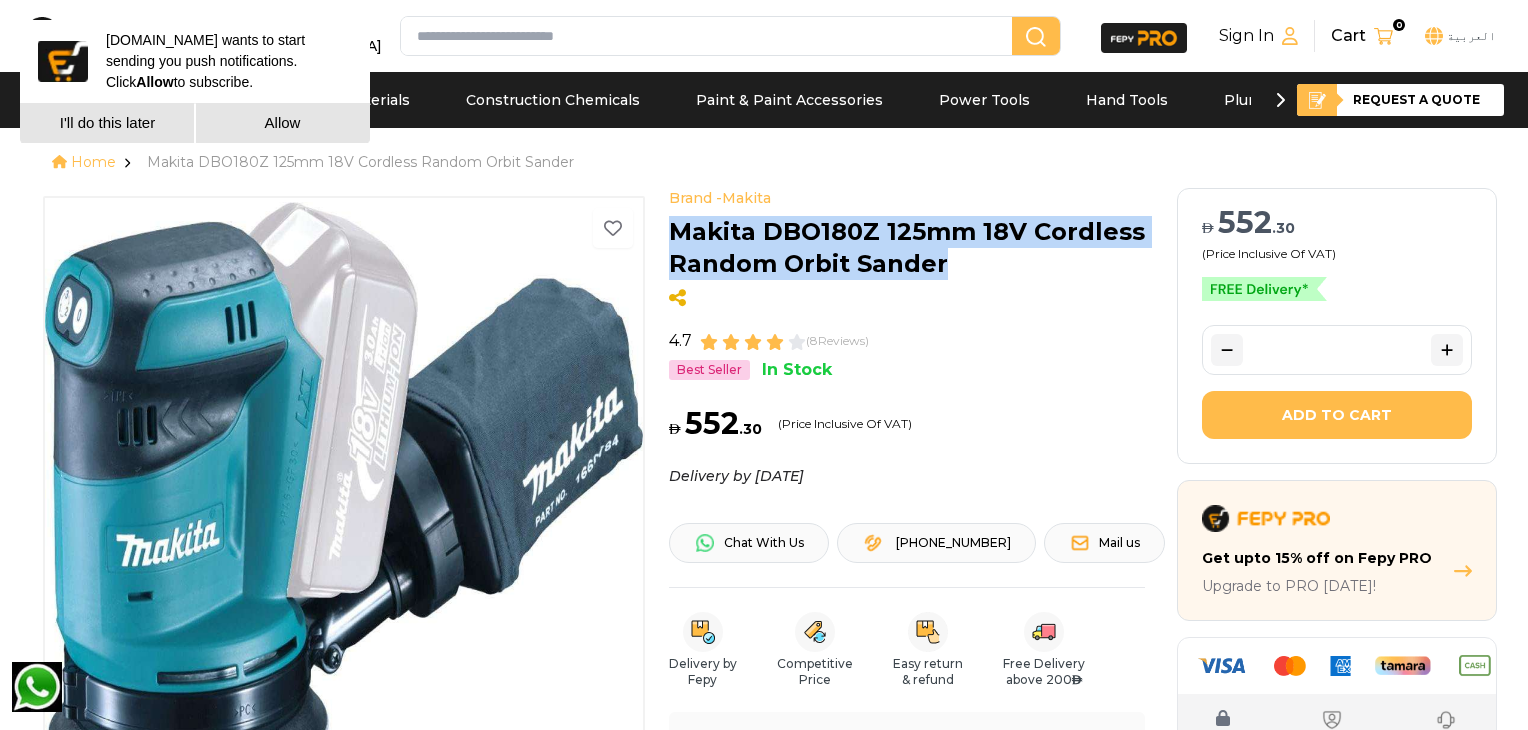 drag, startPoint x: 960, startPoint y: 254, endPoint x: 672, endPoint y: 220, distance: 290 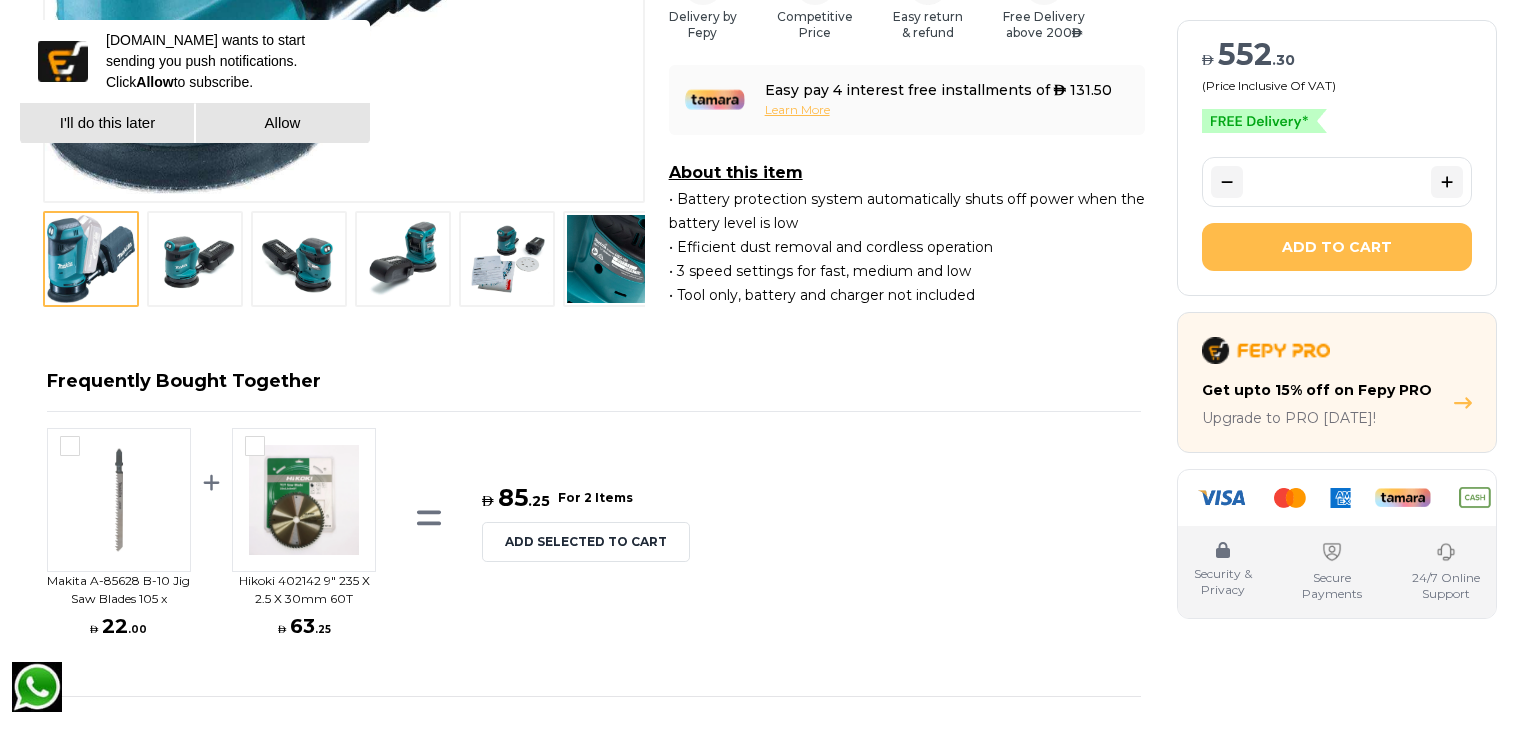 scroll, scrollTop: 666, scrollLeft: 0, axis: vertical 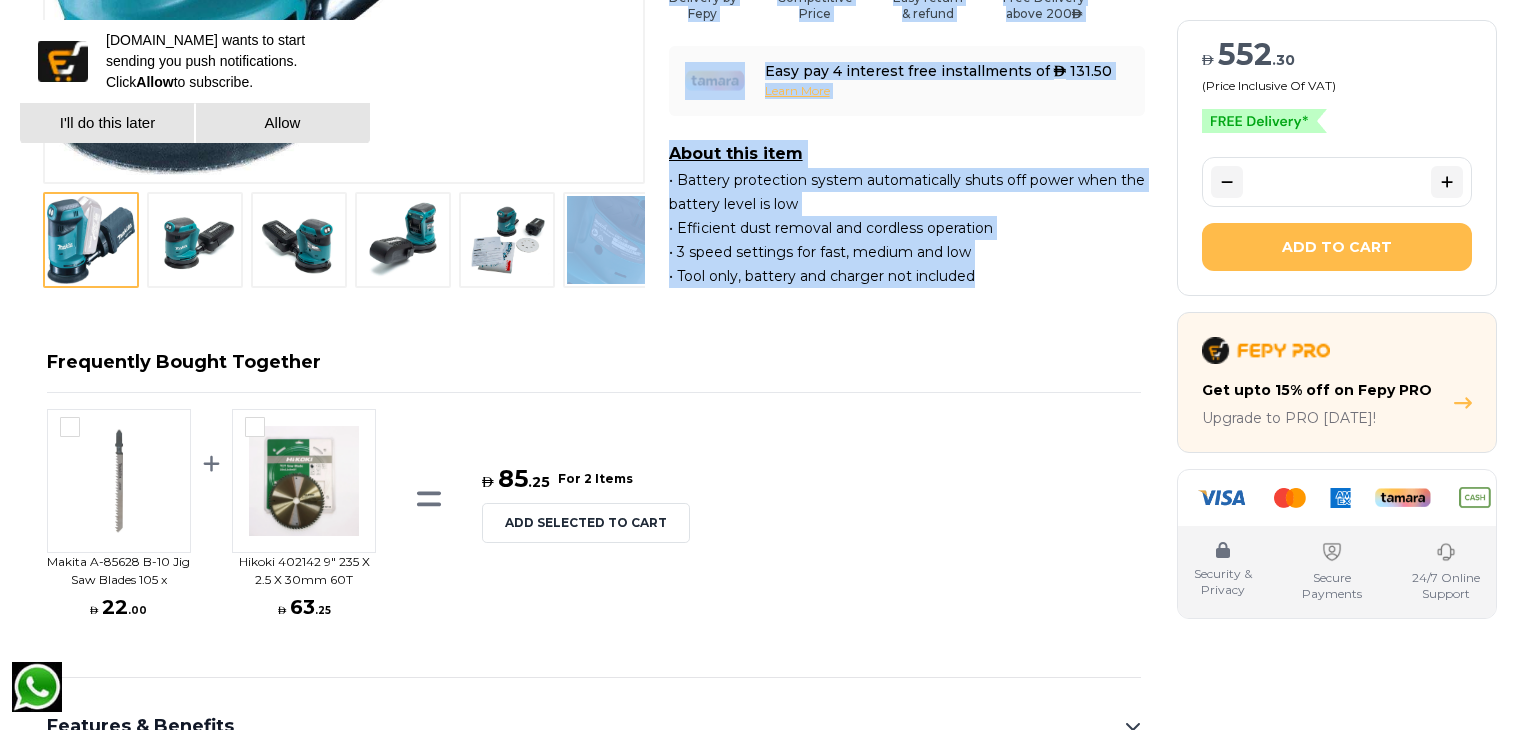 drag, startPoint x: 990, startPoint y: 279, endPoint x: 655, endPoint y: 196, distance: 345.12897 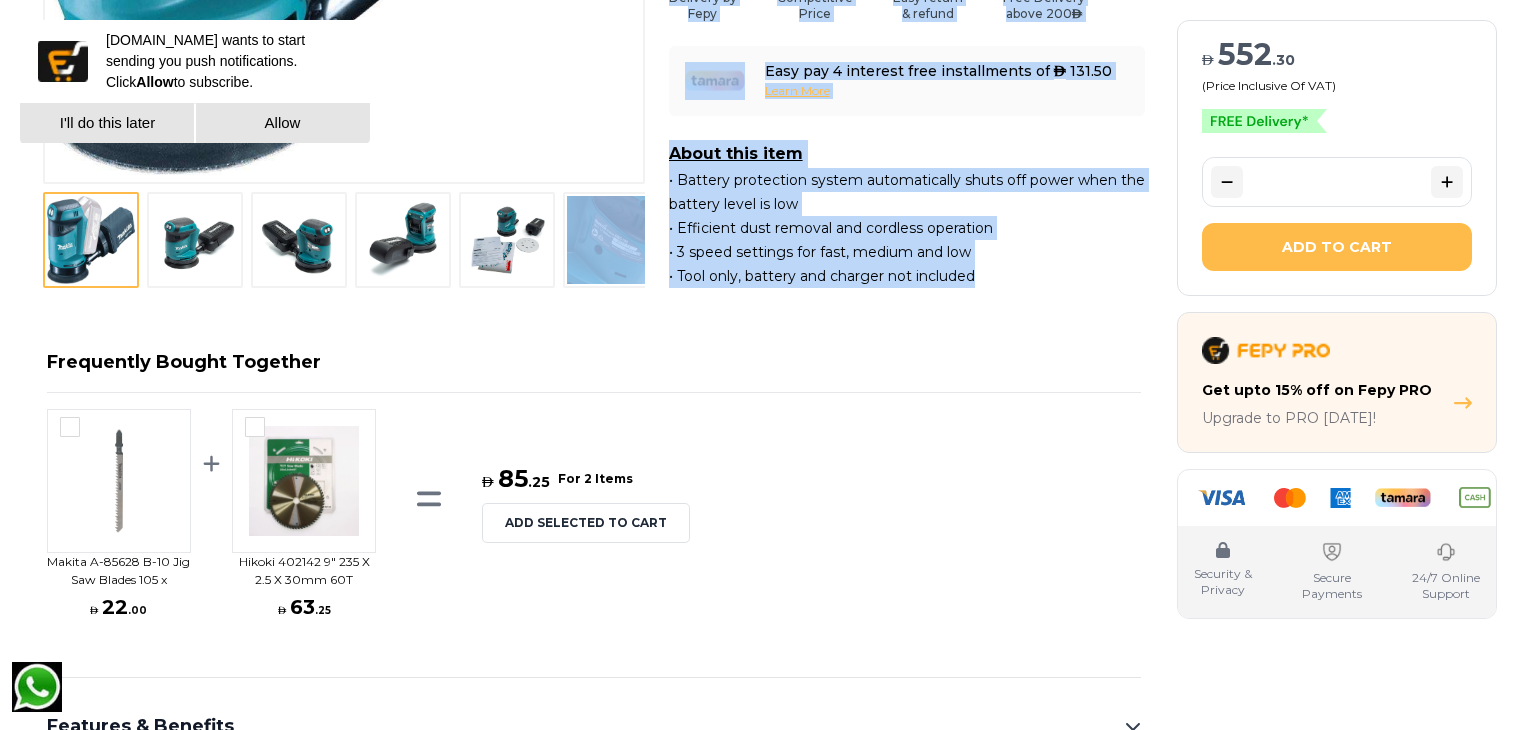 click on "• Battery protection system automatically shuts off power when the battery level is low • Efficient dust removal and cordless operation • 3 speed settings for fast, medium and low • Tool only, battery and charger not included" at bounding box center (907, 228) 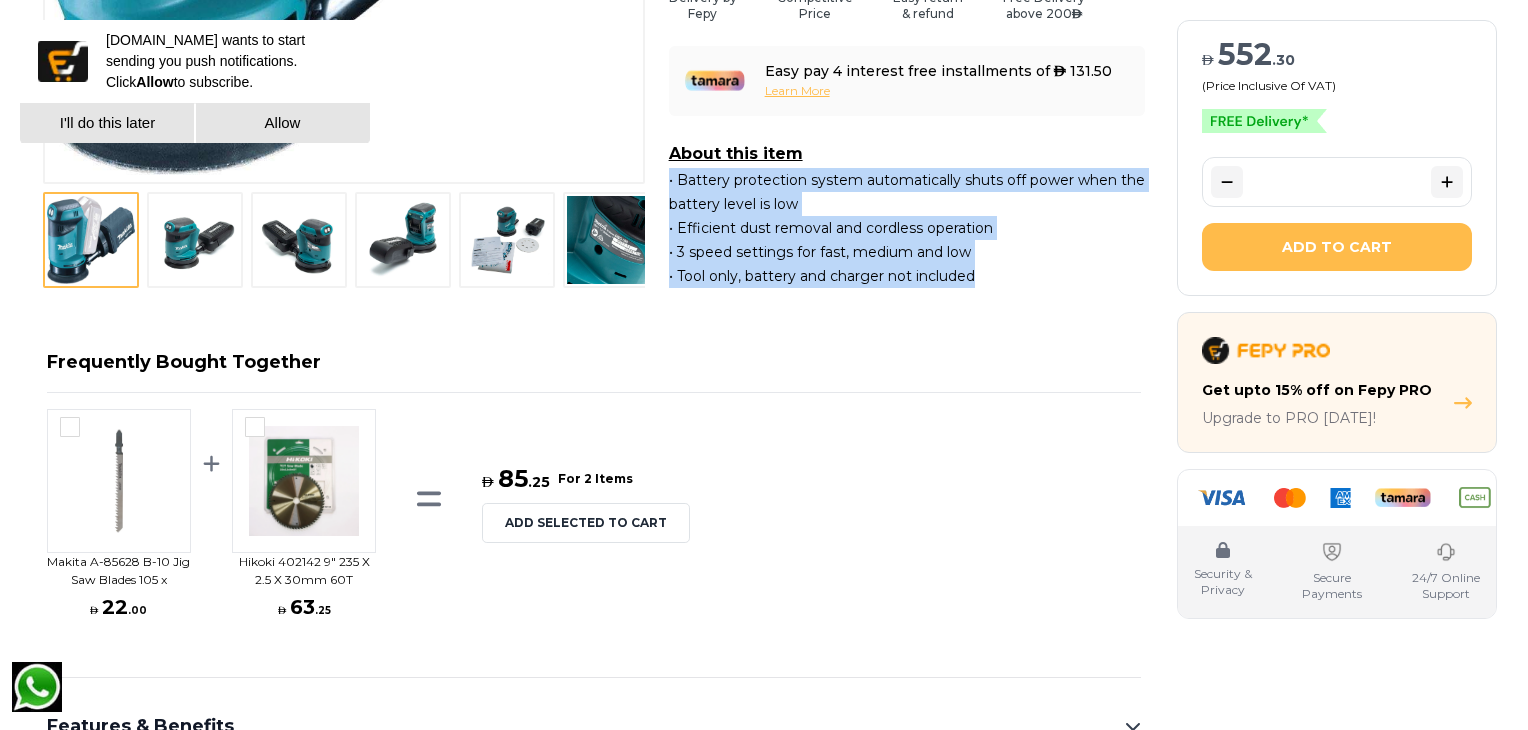 drag, startPoint x: 987, startPoint y: 269, endPoint x: 667, endPoint y: 185, distance: 330.84134 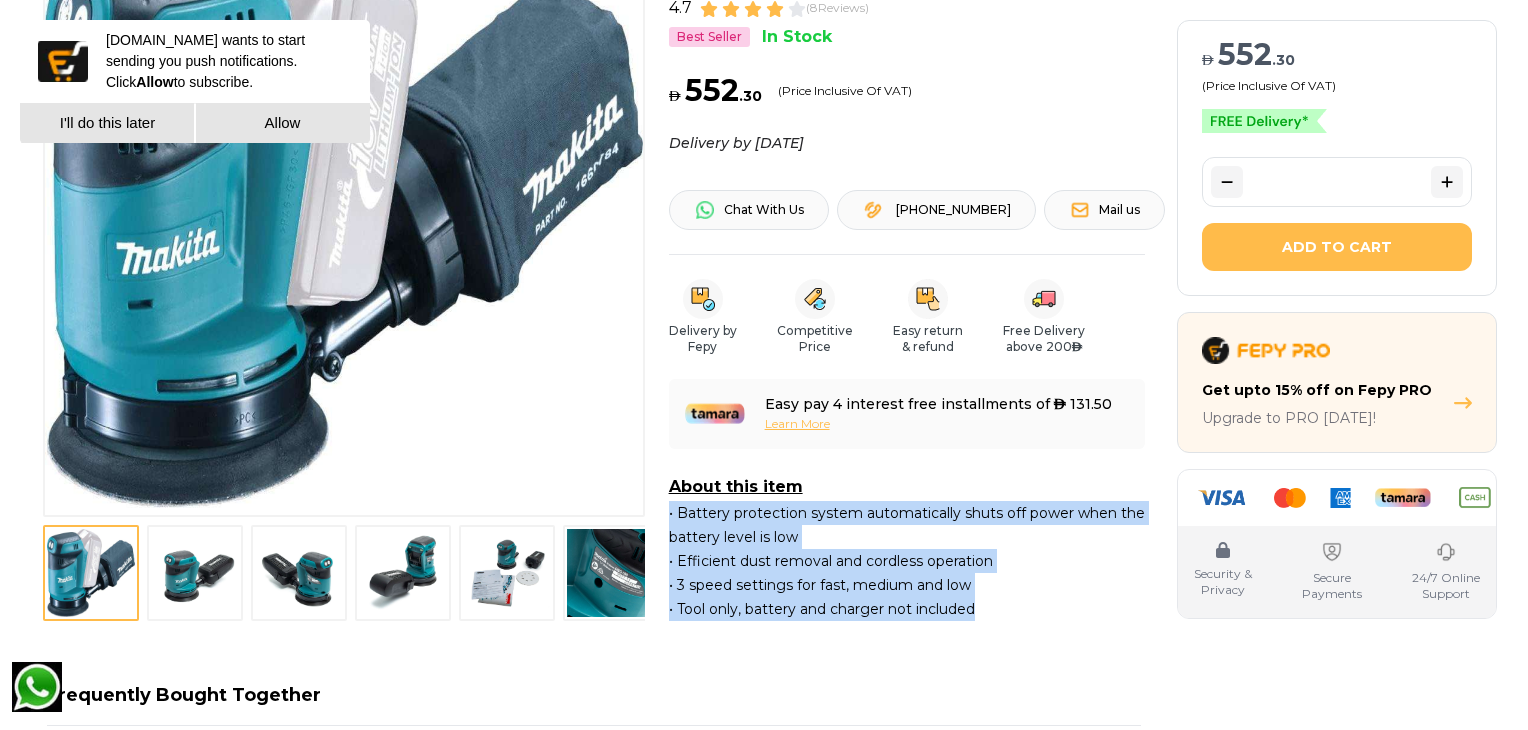 scroll, scrollTop: 0, scrollLeft: 0, axis: both 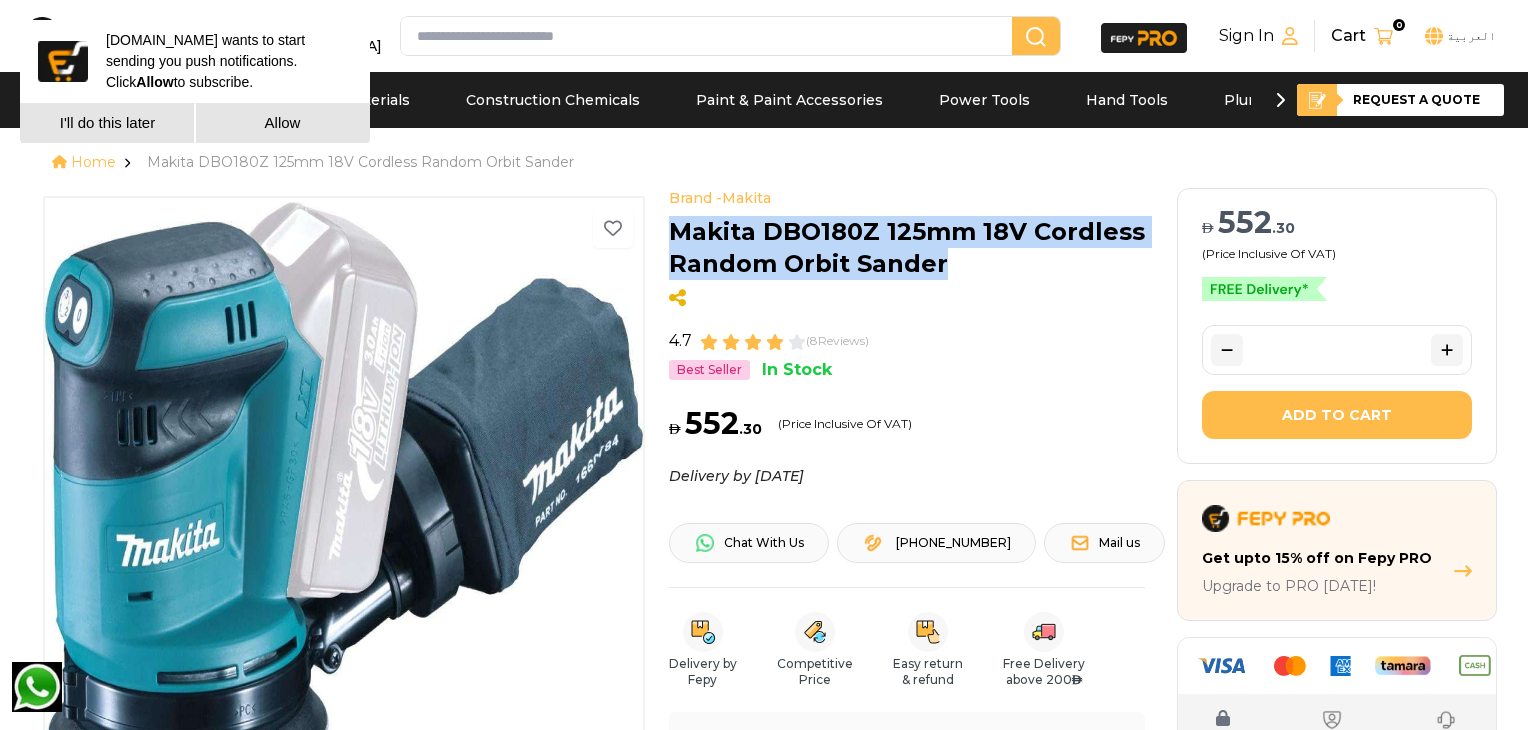 drag, startPoint x: 948, startPoint y: 272, endPoint x: 675, endPoint y: 230, distance: 276.21188 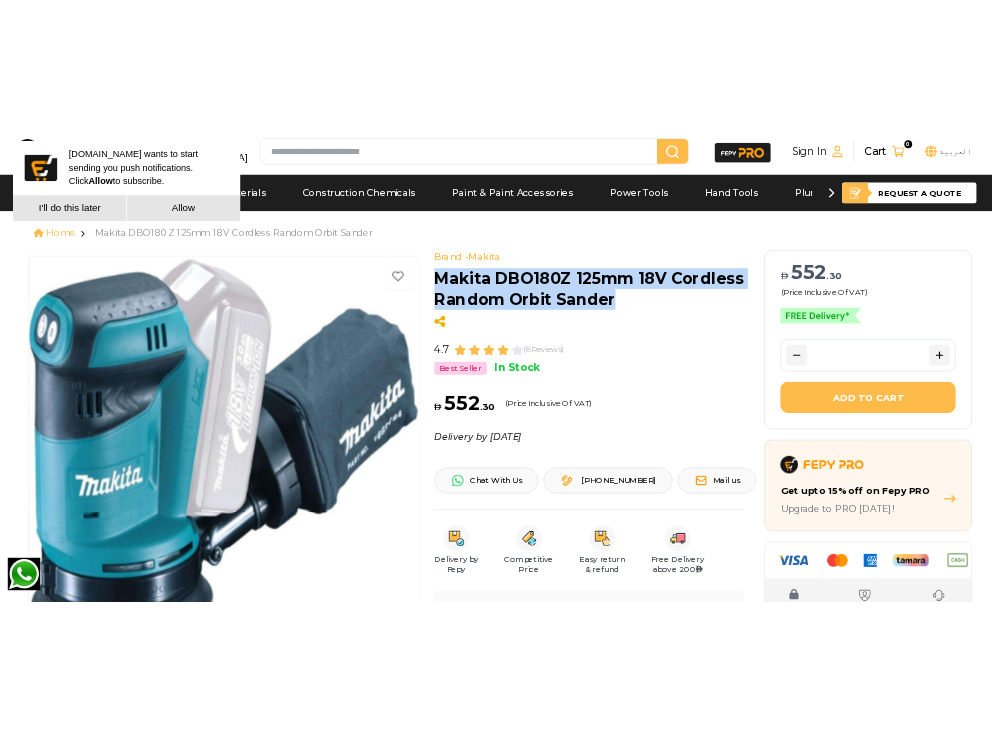 scroll, scrollTop: 333, scrollLeft: 0, axis: vertical 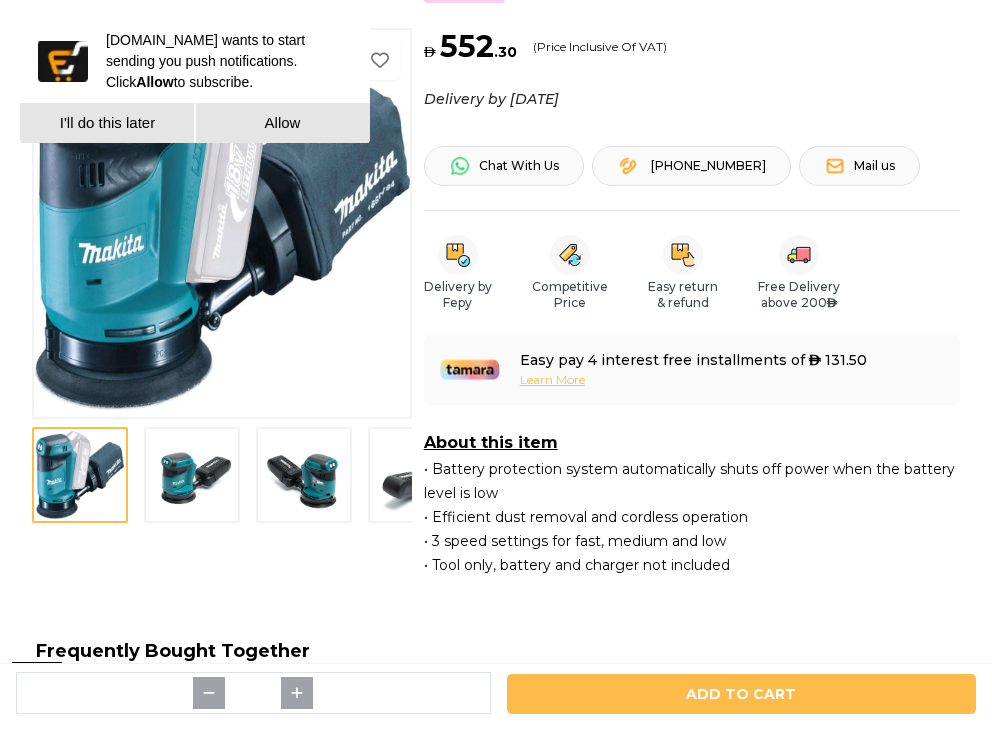 click at bounding box center (192, 475) 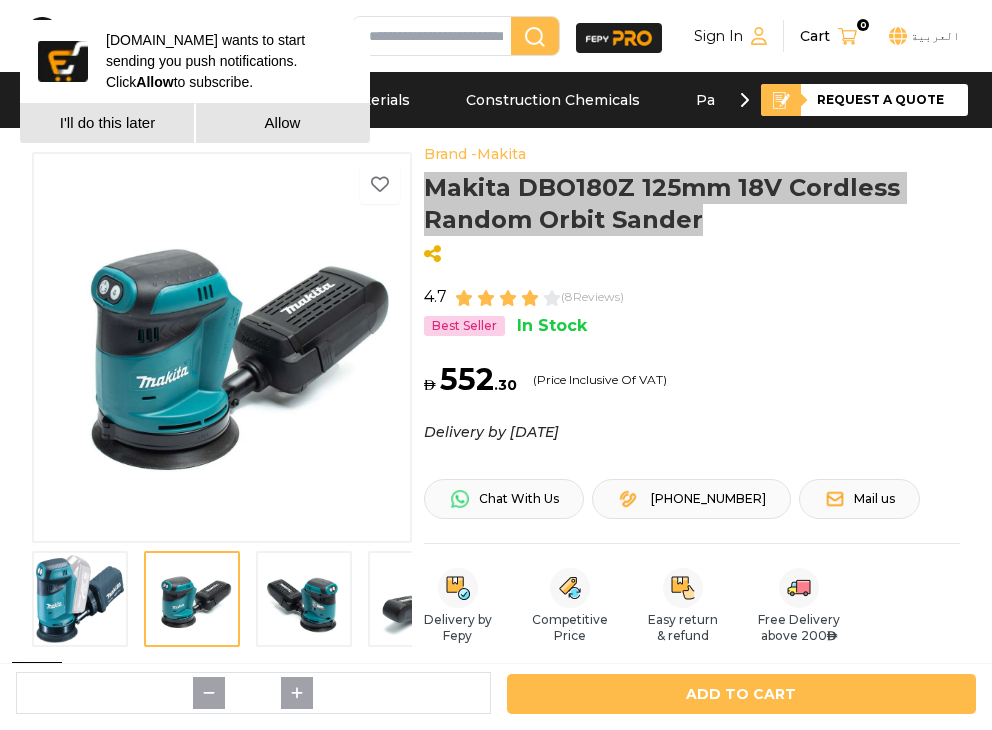 scroll, scrollTop: 333, scrollLeft: 0, axis: vertical 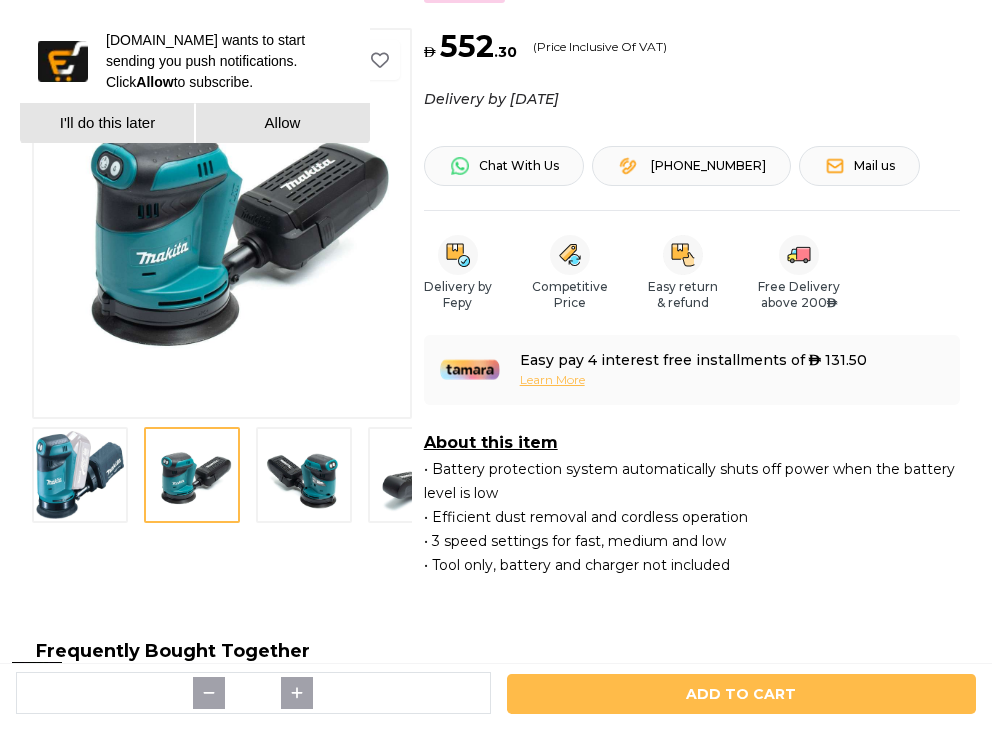 click at bounding box center [304, 475] 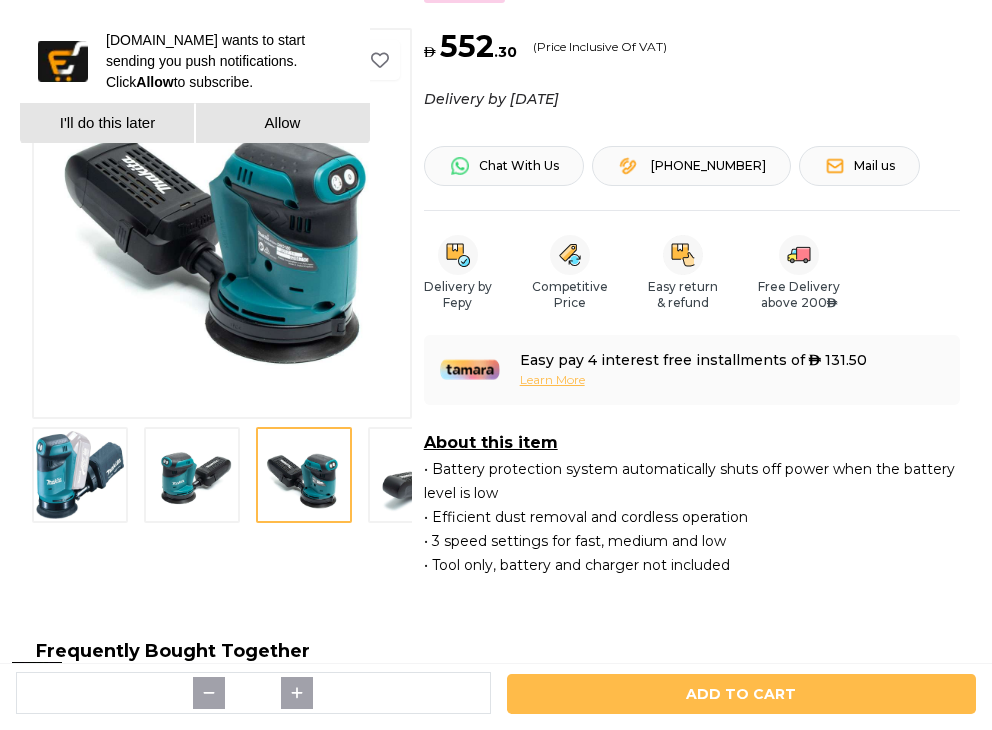 click at bounding box center (416, 475) 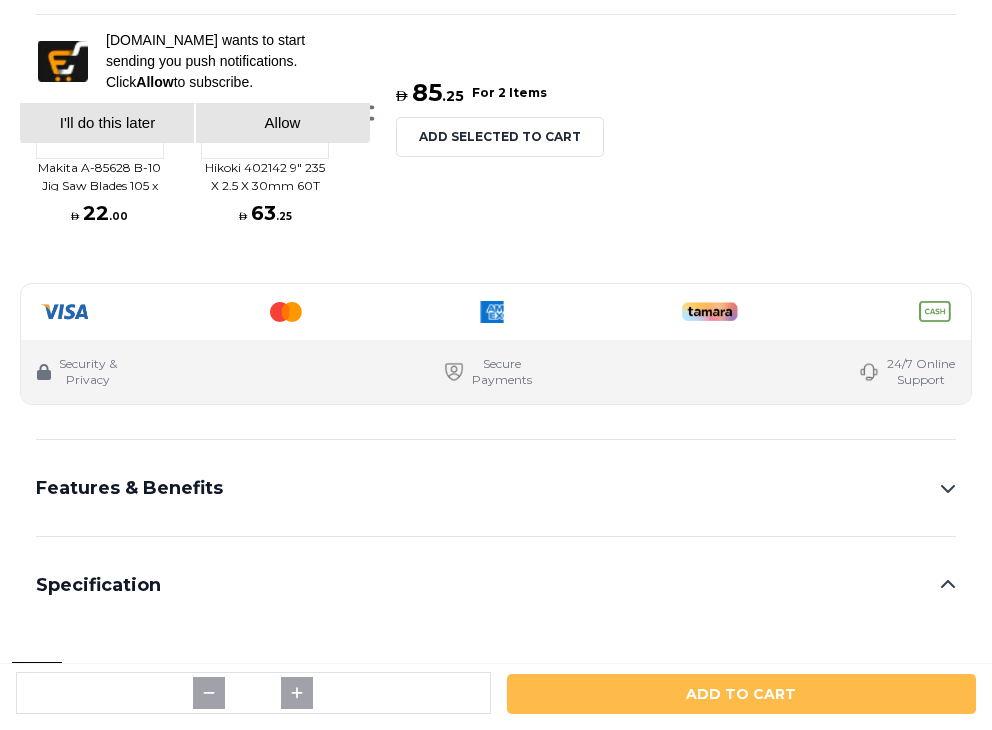 scroll, scrollTop: 1333, scrollLeft: 0, axis: vertical 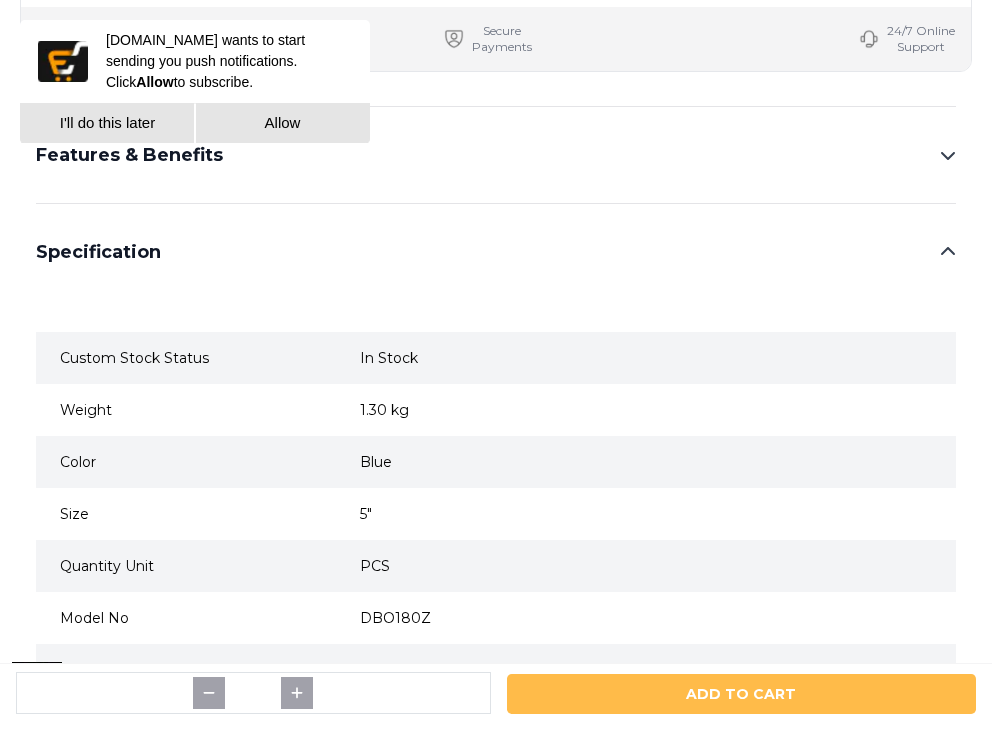 click on "Features & Benefits" at bounding box center (496, 155) 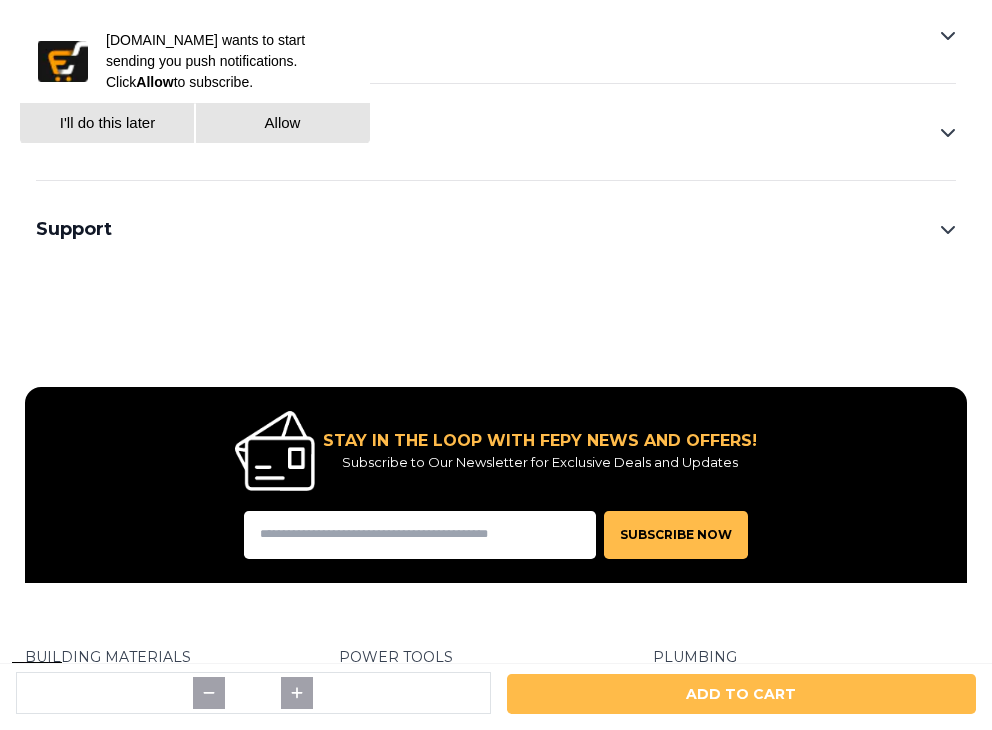 scroll, scrollTop: 2000, scrollLeft: 0, axis: vertical 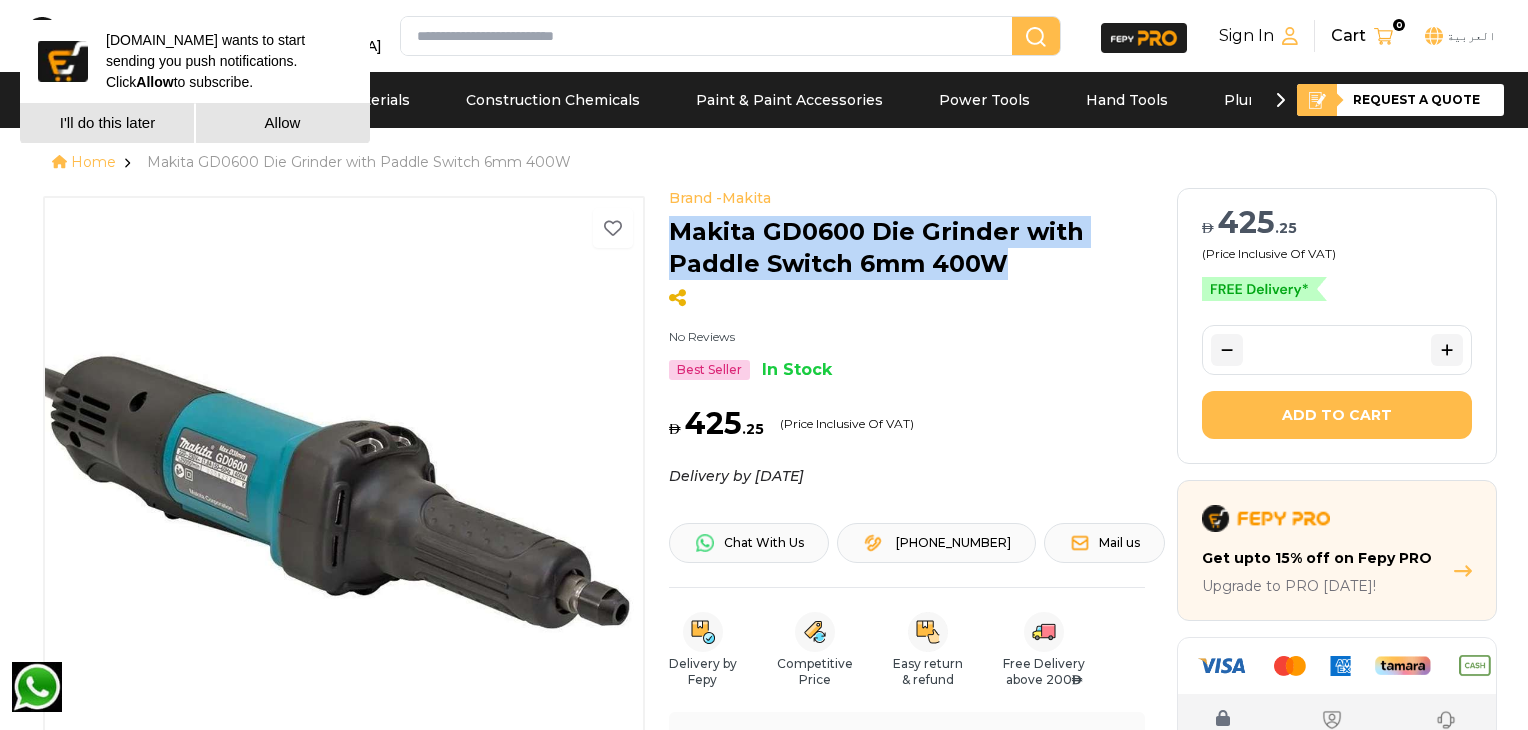 drag, startPoint x: 1040, startPoint y: 269, endPoint x: 672, endPoint y: 244, distance: 368.8482 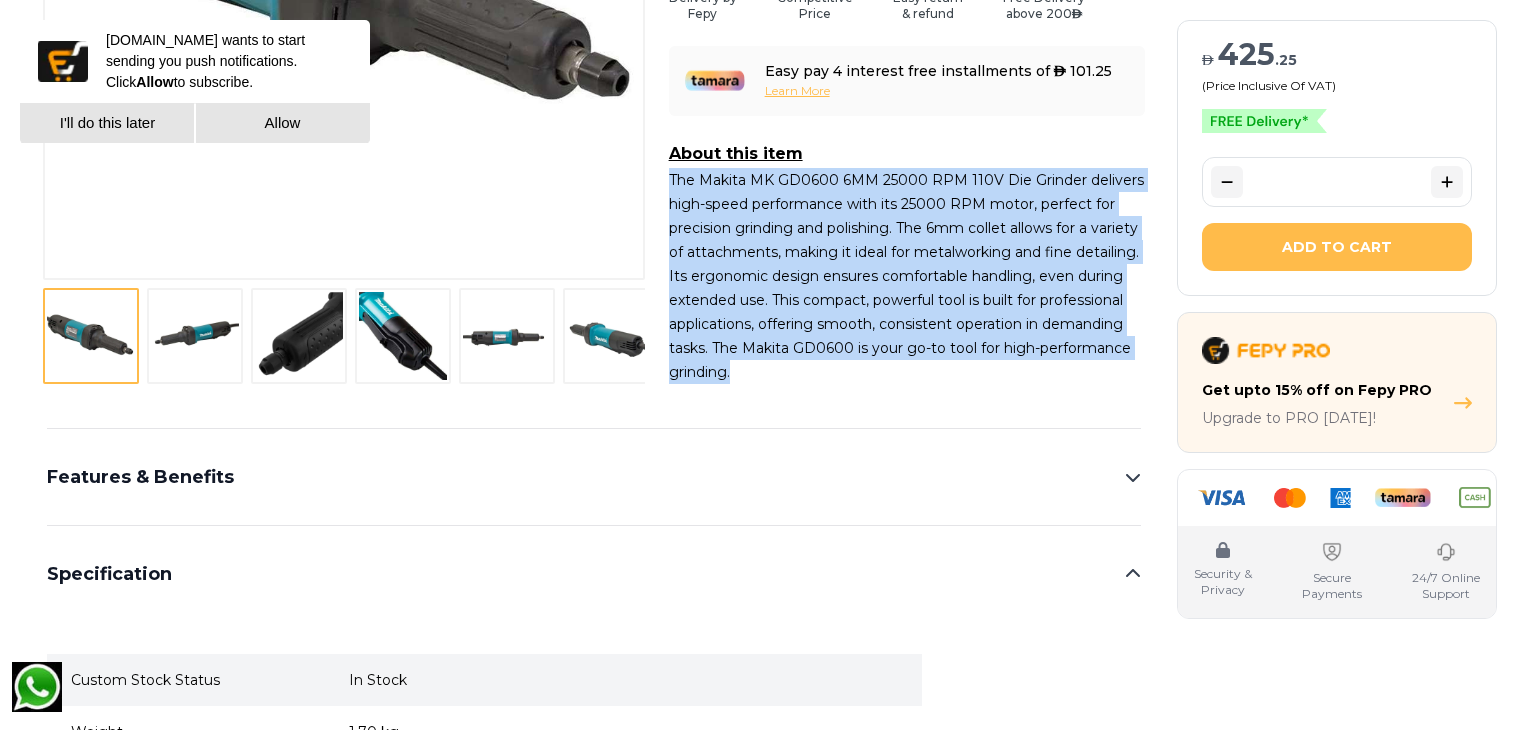 drag, startPoint x: 672, startPoint y: 178, endPoint x: 745, endPoint y: 369, distance: 204.47493 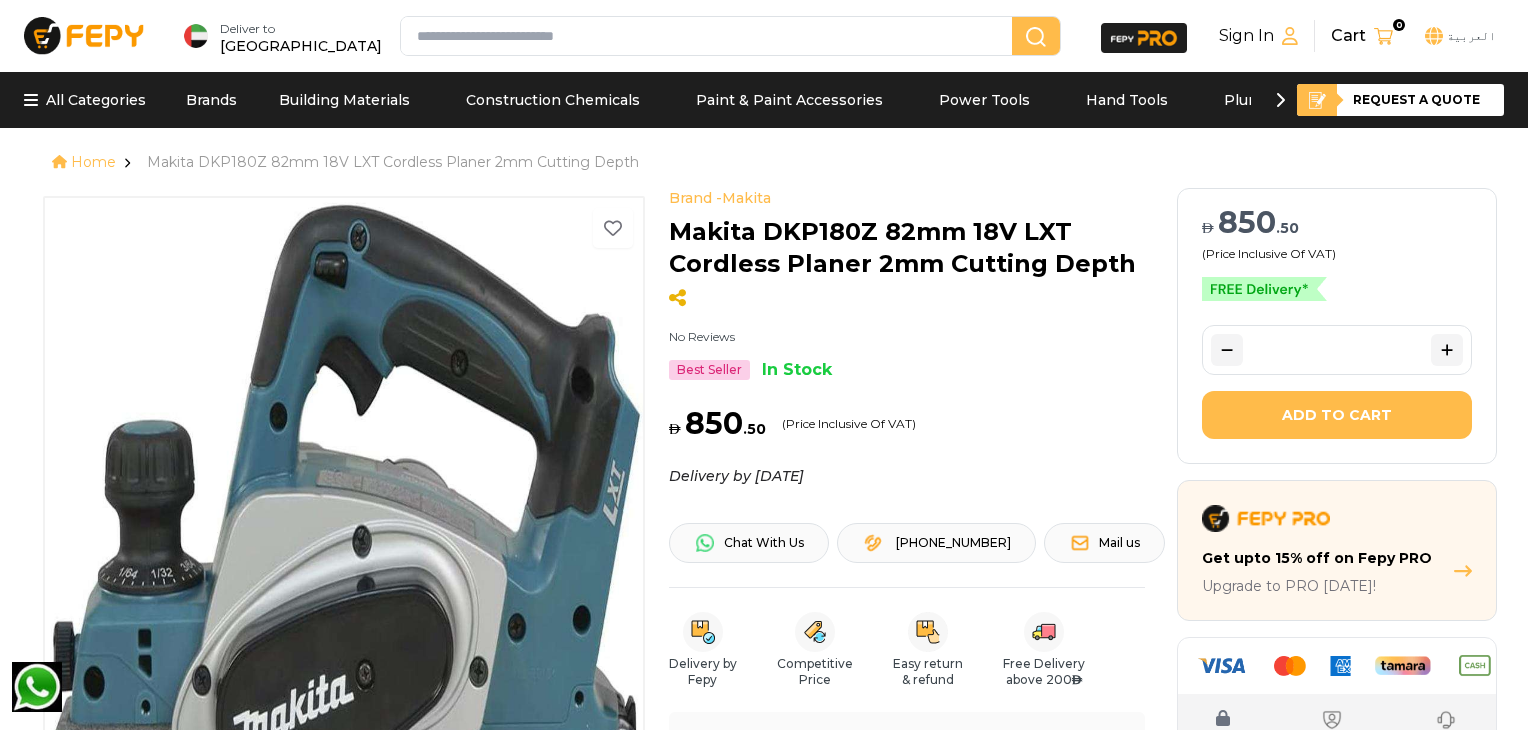 scroll, scrollTop: 0, scrollLeft: 0, axis: both 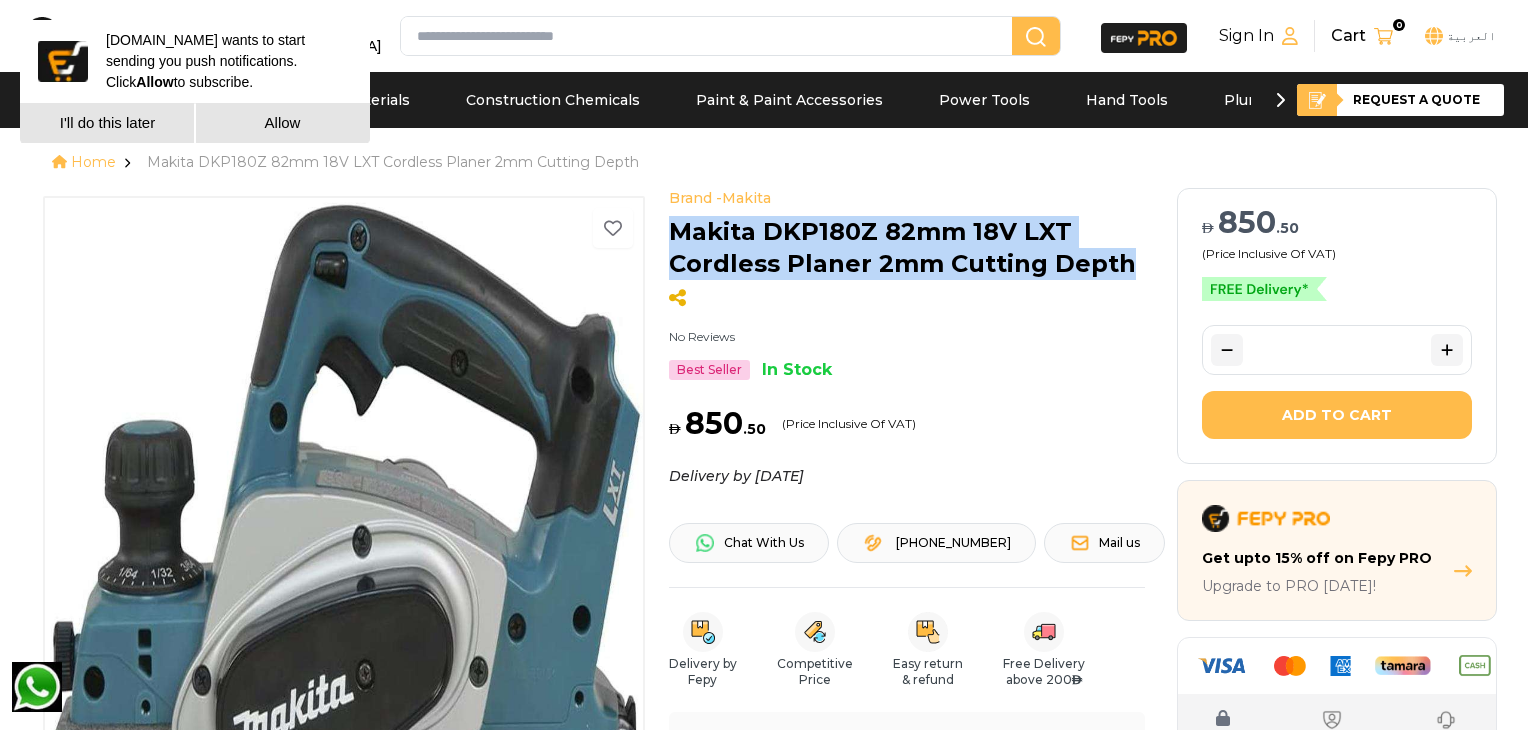 drag, startPoint x: 1140, startPoint y: 265, endPoint x: 664, endPoint y: 241, distance: 476.60464 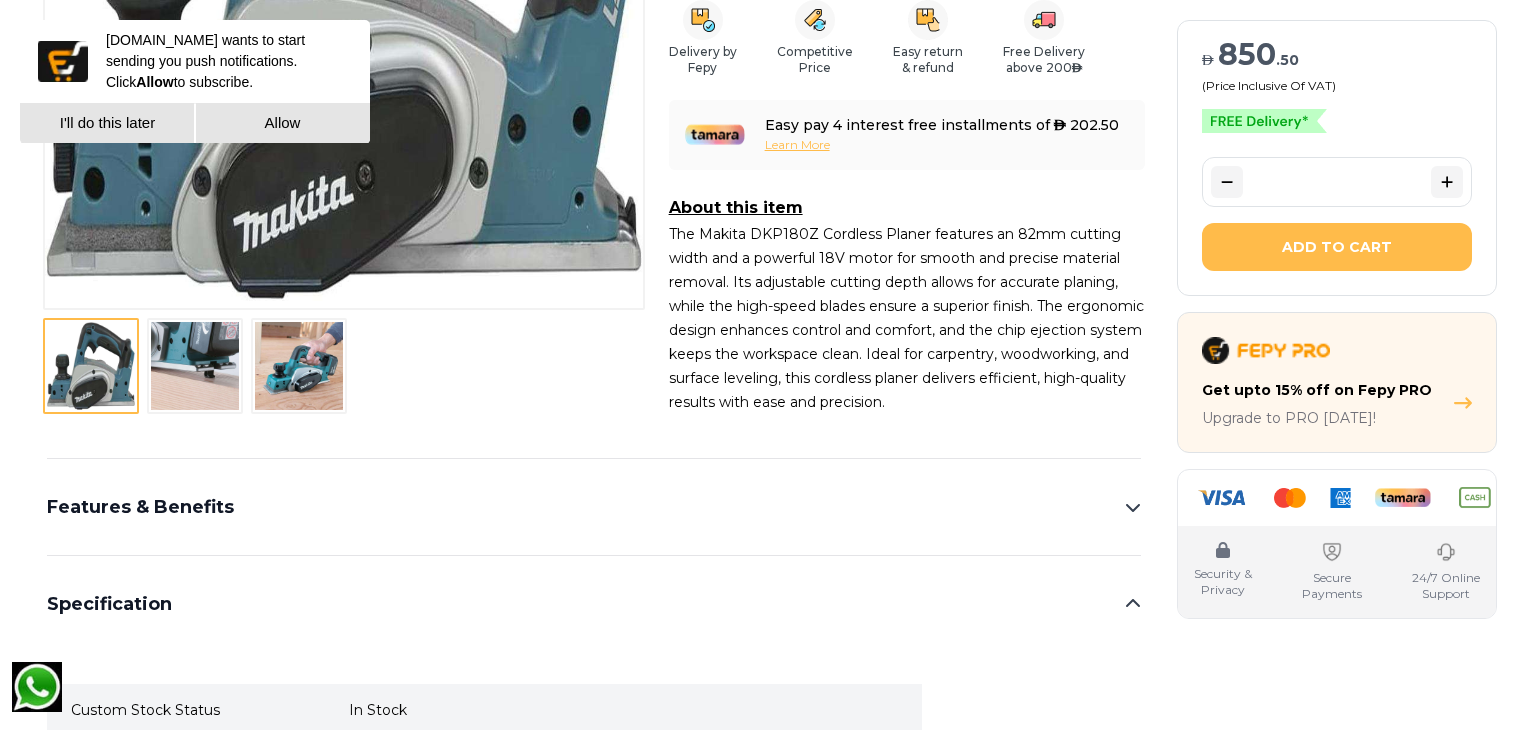scroll, scrollTop: 666, scrollLeft: 0, axis: vertical 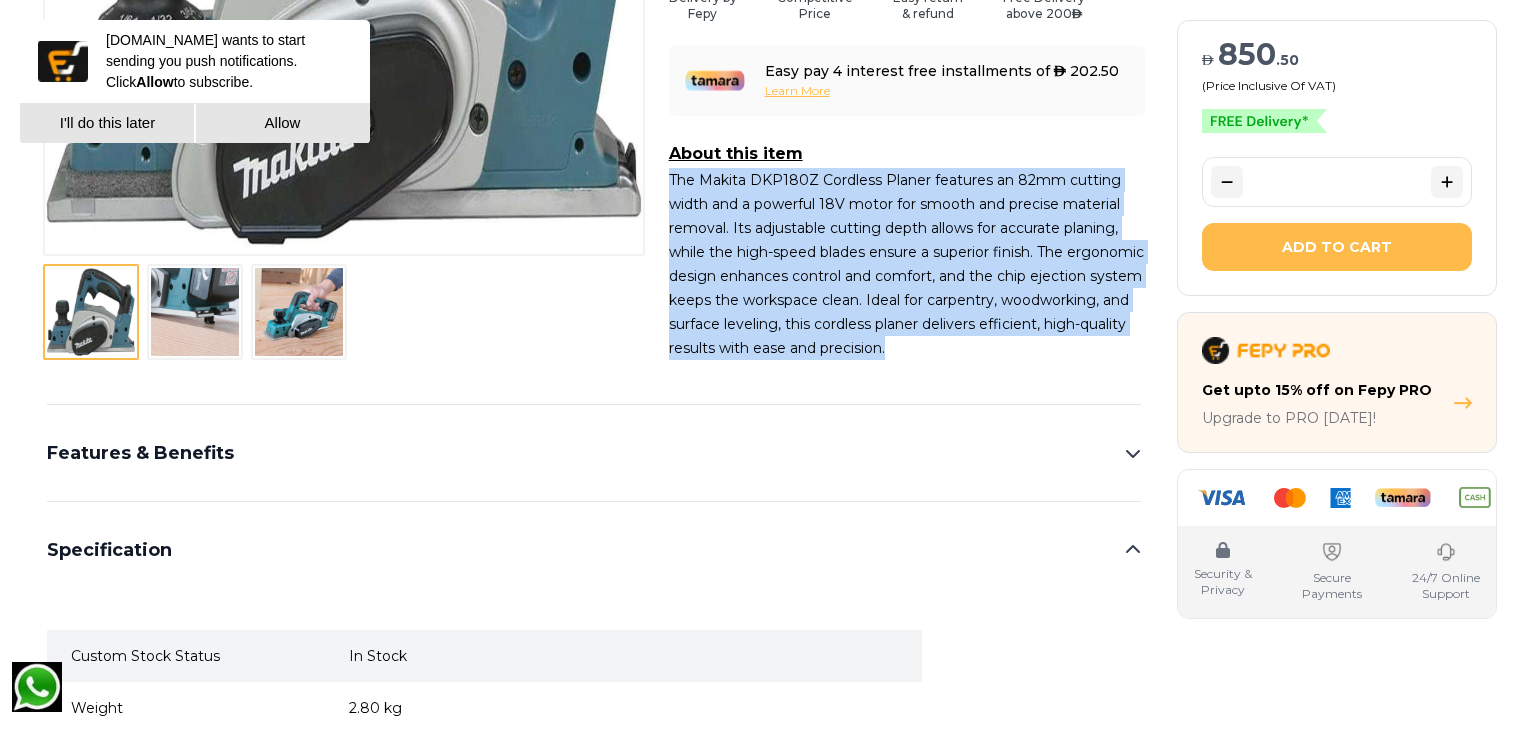 drag, startPoint x: 671, startPoint y: 177, endPoint x: 1065, endPoint y: 356, distance: 432.75513 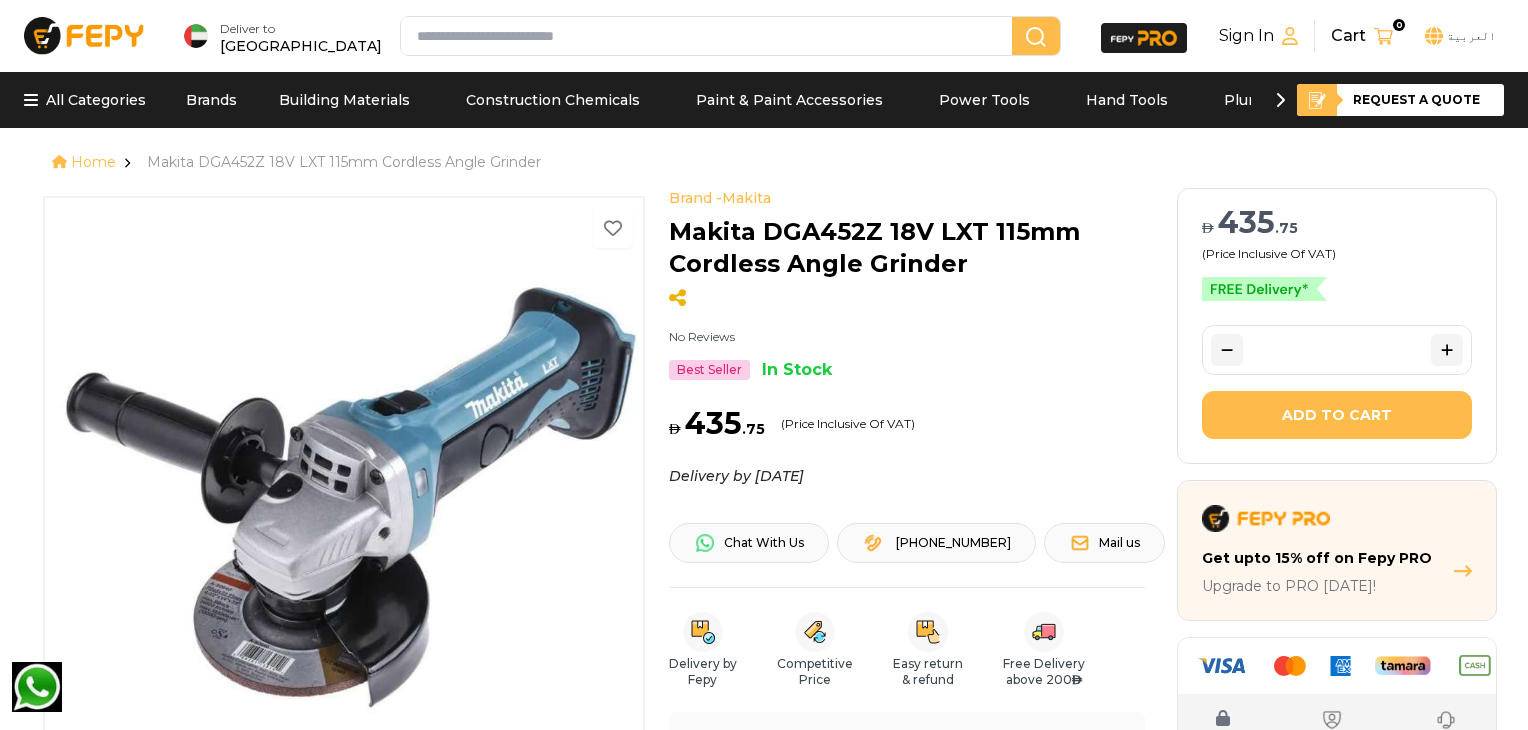 scroll, scrollTop: 0, scrollLeft: 0, axis: both 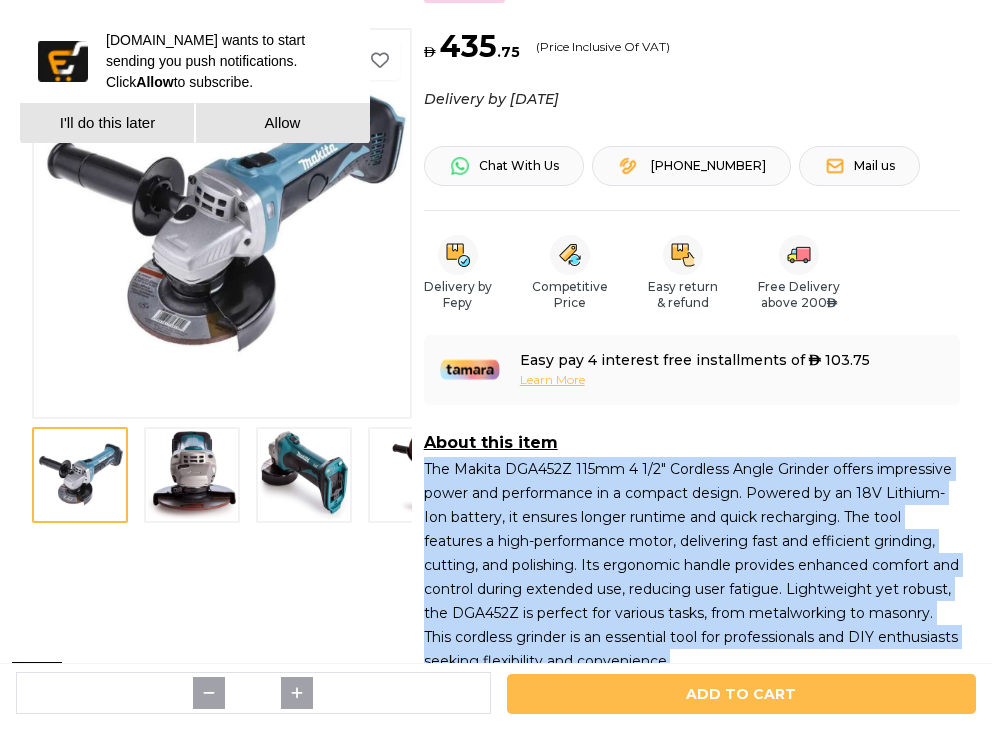 click at bounding box center [192, 475] 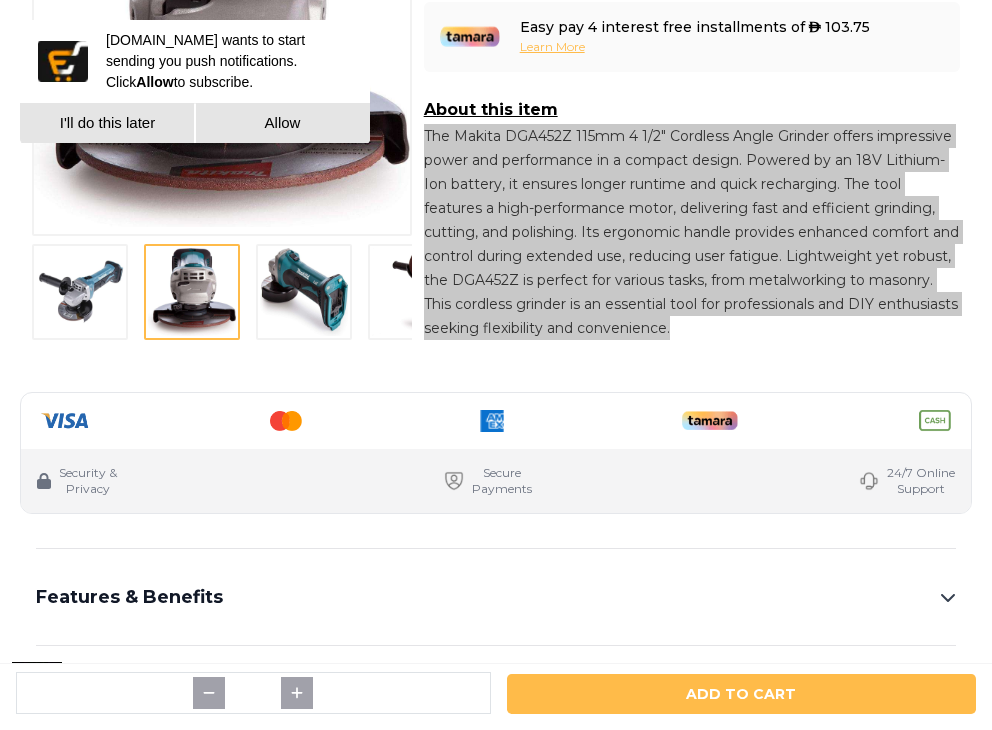 scroll, scrollTop: 1000, scrollLeft: 0, axis: vertical 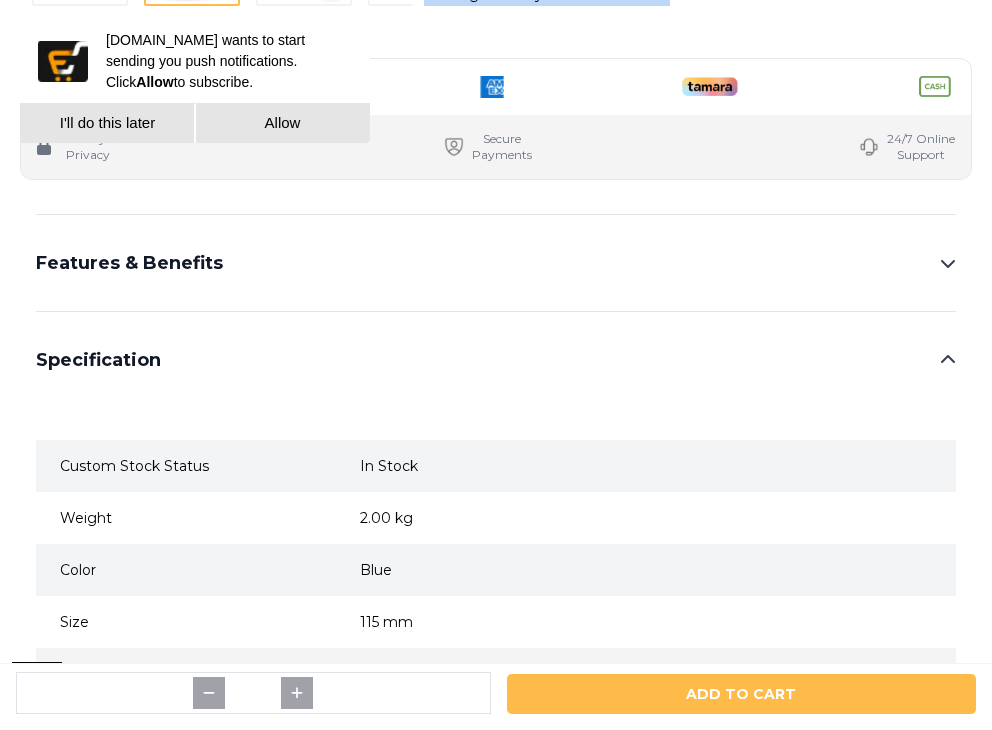 click on "Features & Benefits" at bounding box center (496, 263) 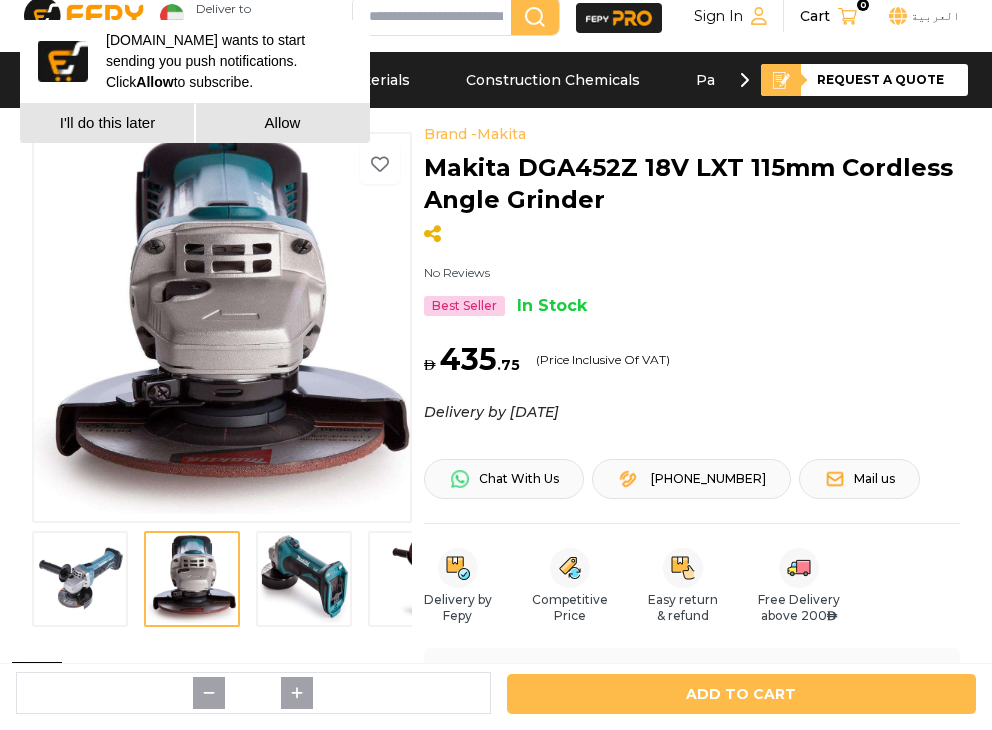 scroll, scrollTop: 0, scrollLeft: 0, axis: both 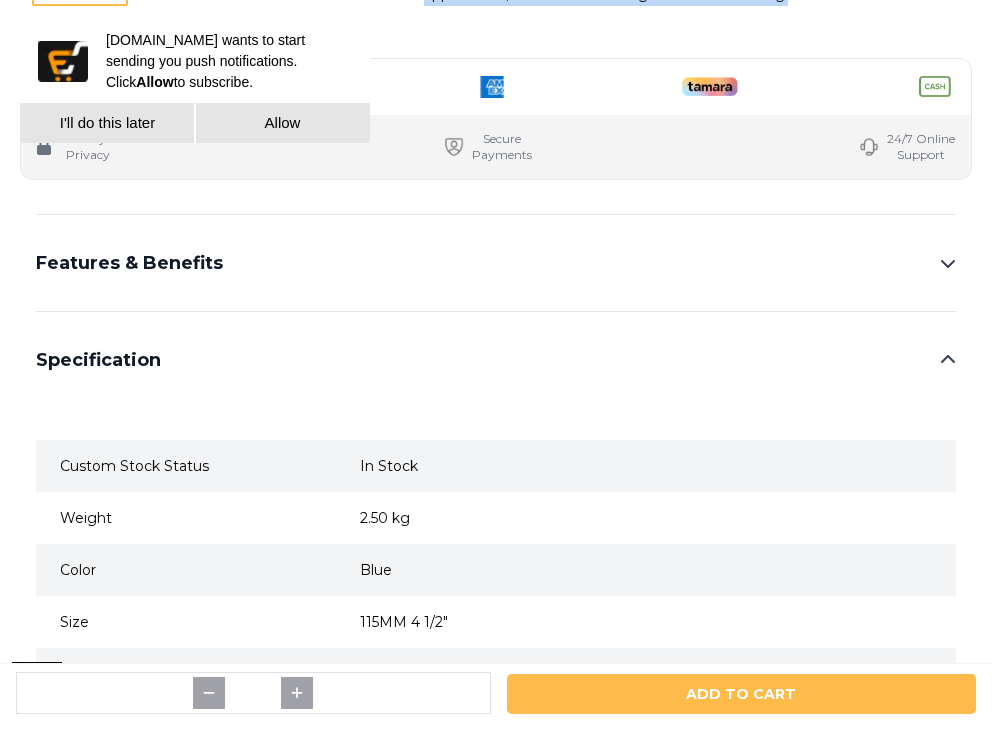 click on "Features & Benefits" at bounding box center [496, 263] 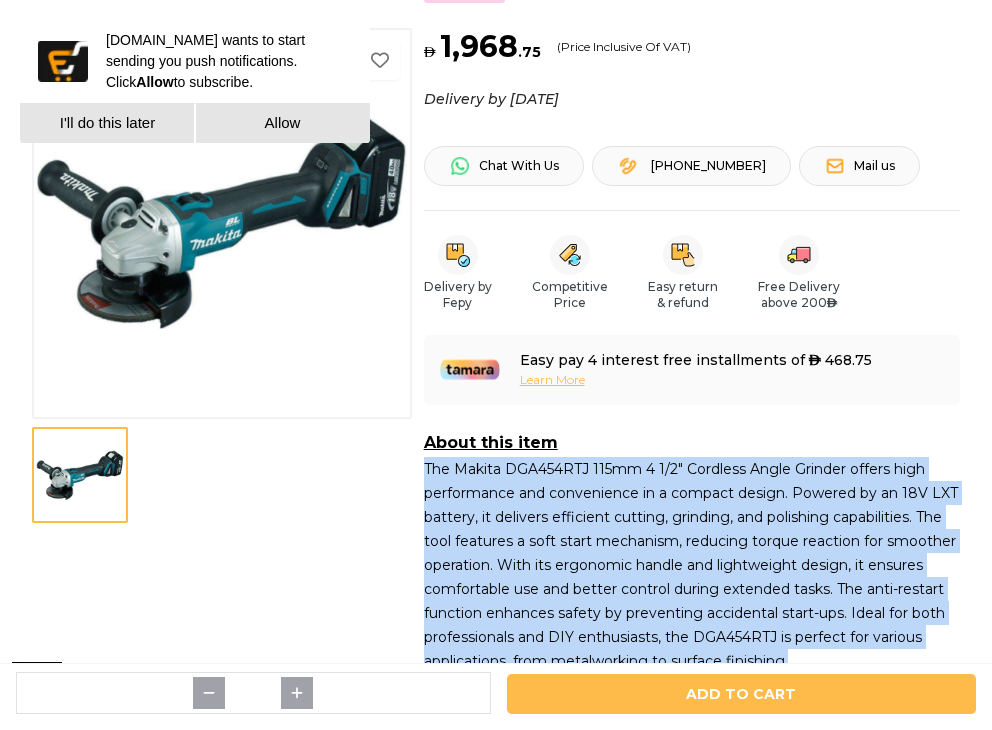 scroll, scrollTop: 0, scrollLeft: 0, axis: both 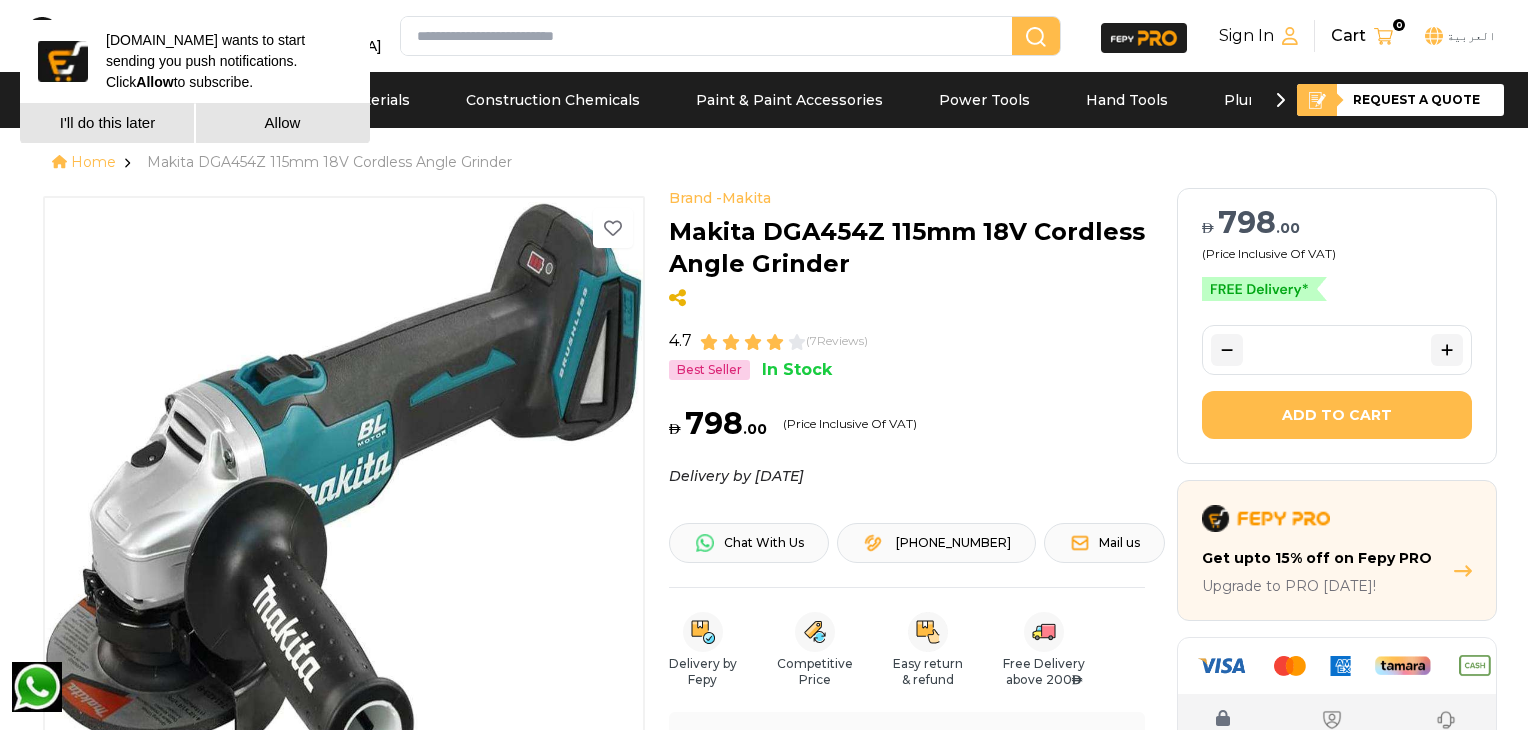 click on "I'll do this later" at bounding box center [107, 123] 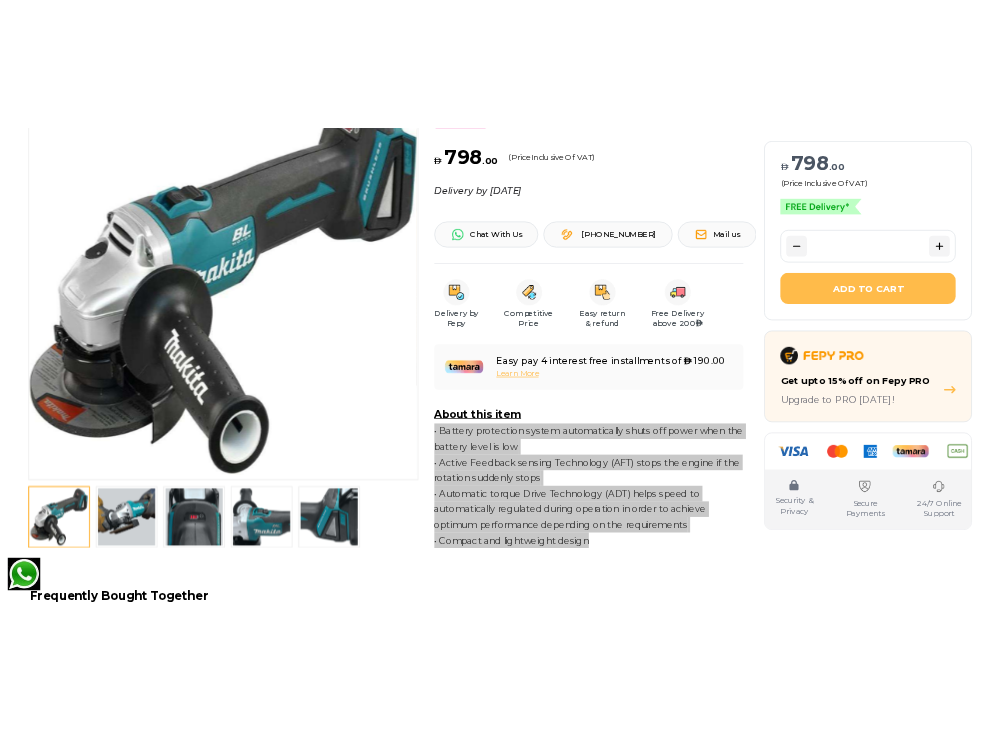 scroll, scrollTop: 666, scrollLeft: 0, axis: vertical 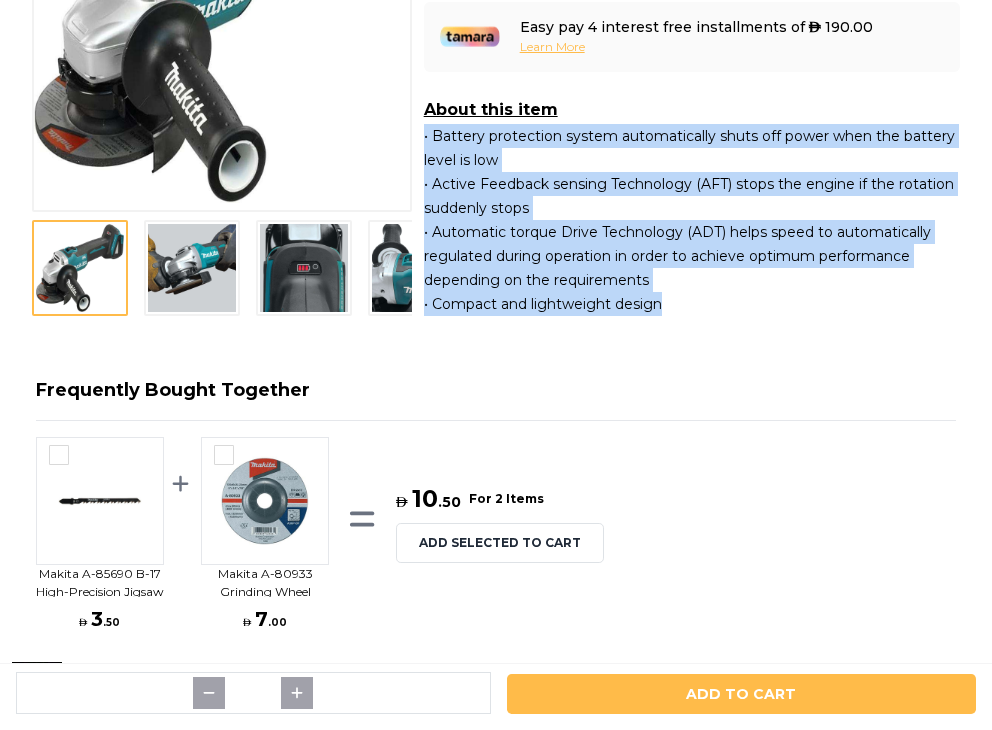 click at bounding box center (192, 268) 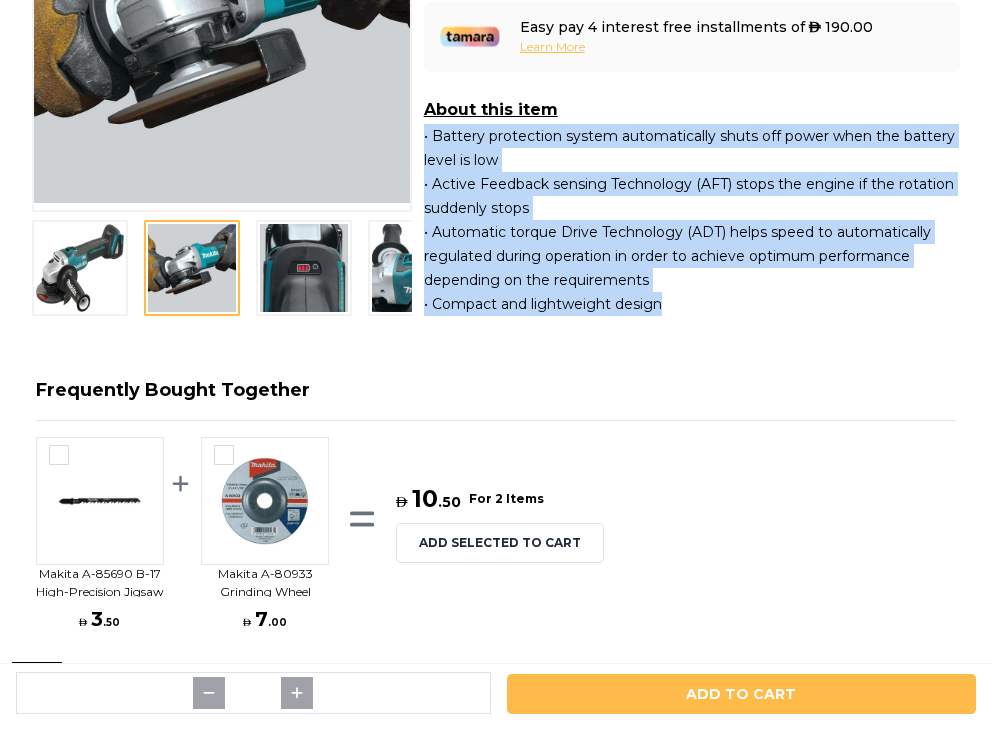 click at bounding box center (304, 268) 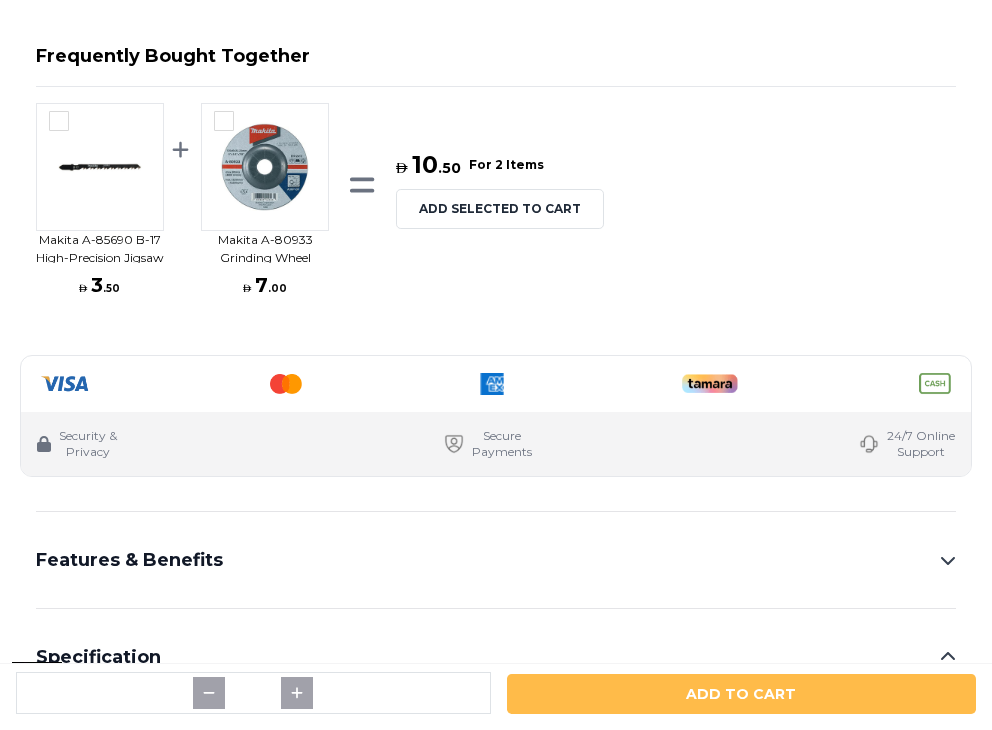 scroll, scrollTop: 1333, scrollLeft: 0, axis: vertical 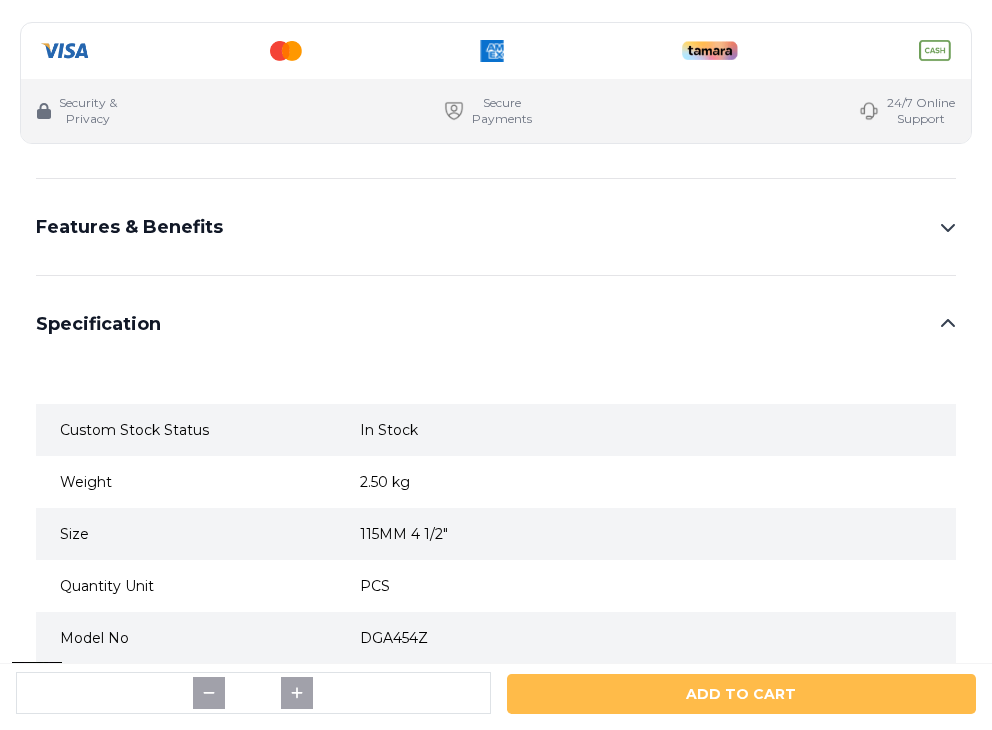 click on "Features & Benefits" at bounding box center [496, 227] 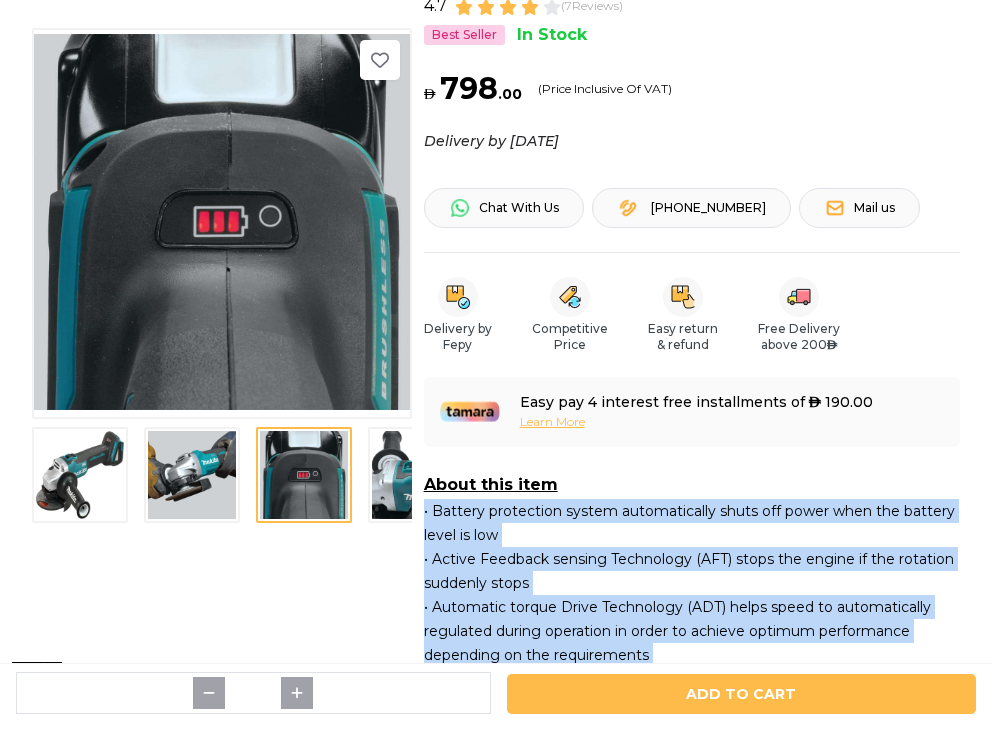 scroll, scrollTop: 0, scrollLeft: 0, axis: both 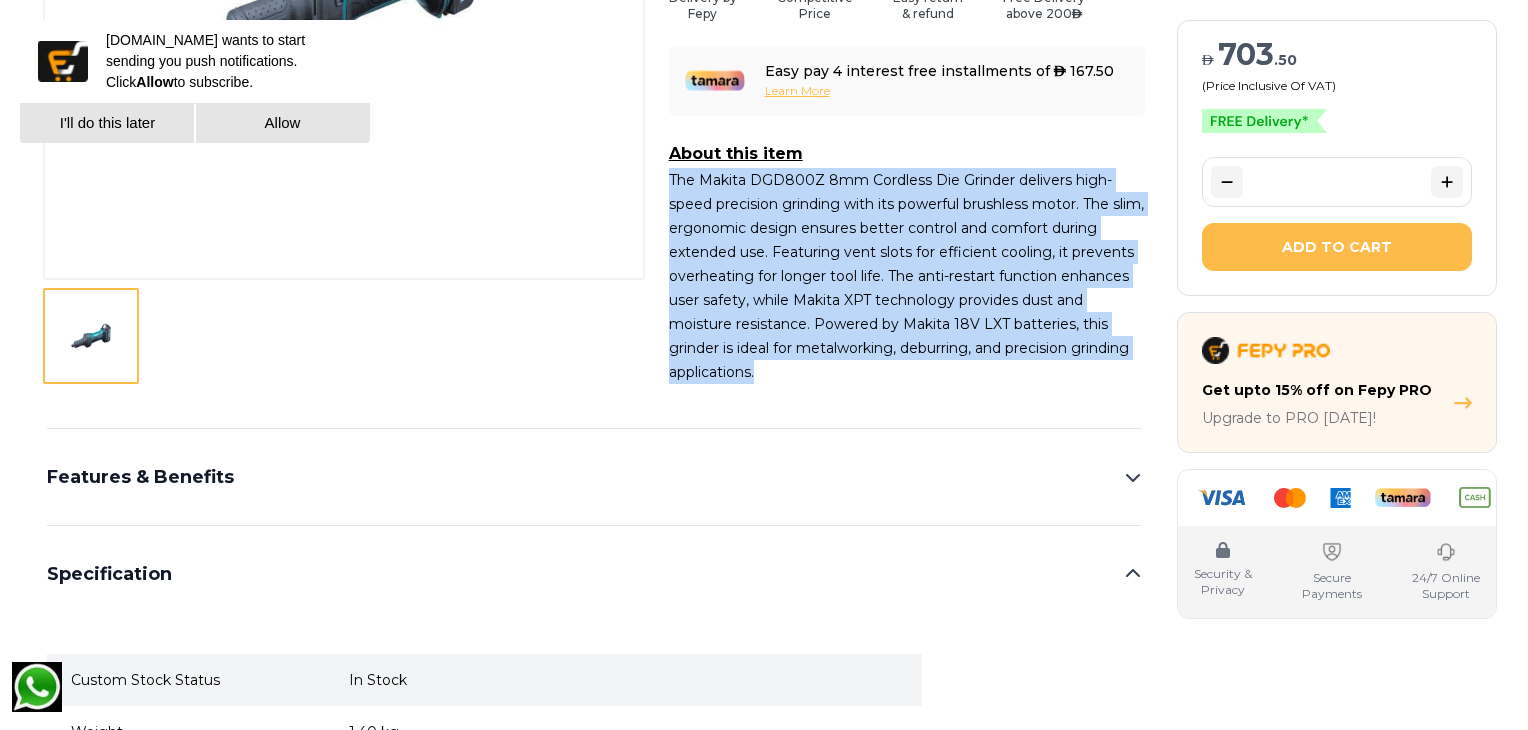 click on "Features & Benefits" at bounding box center (140, 477) 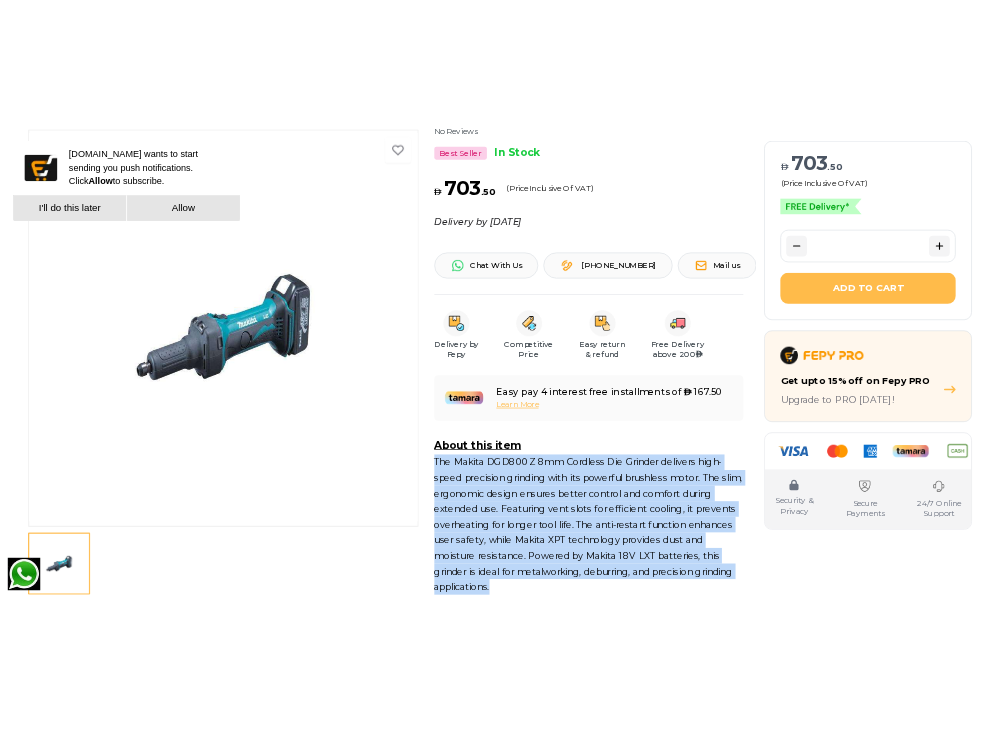 scroll, scrollTop: 333, scrollLeft: 0, axis: vertical 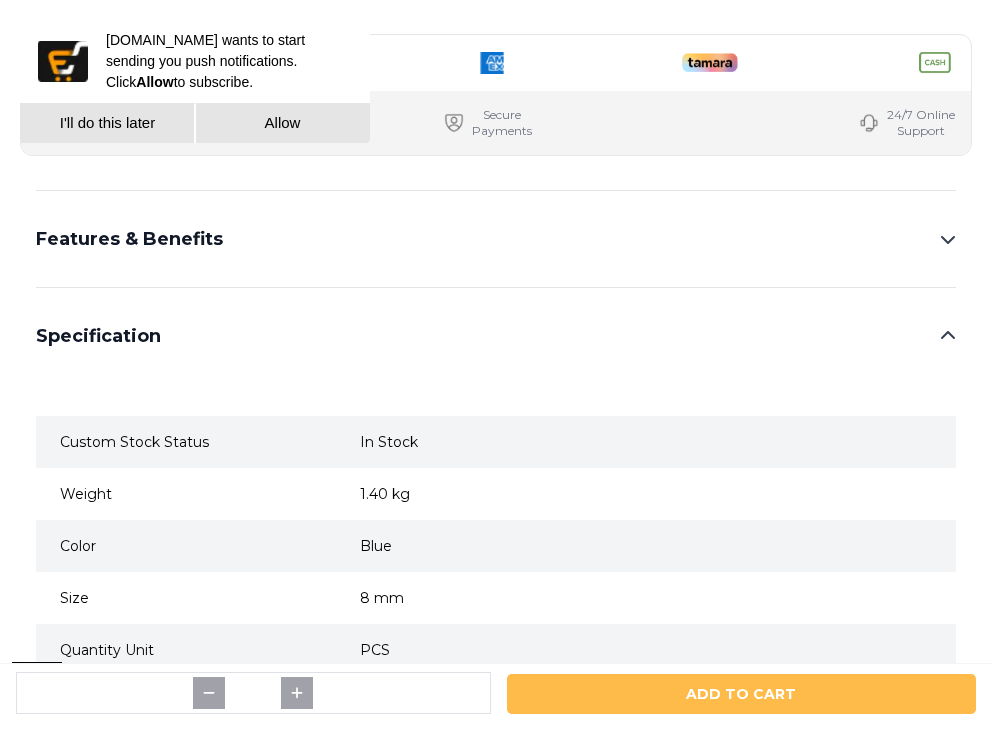 click on "Features & Benefits" at bounding box center [496, 239] 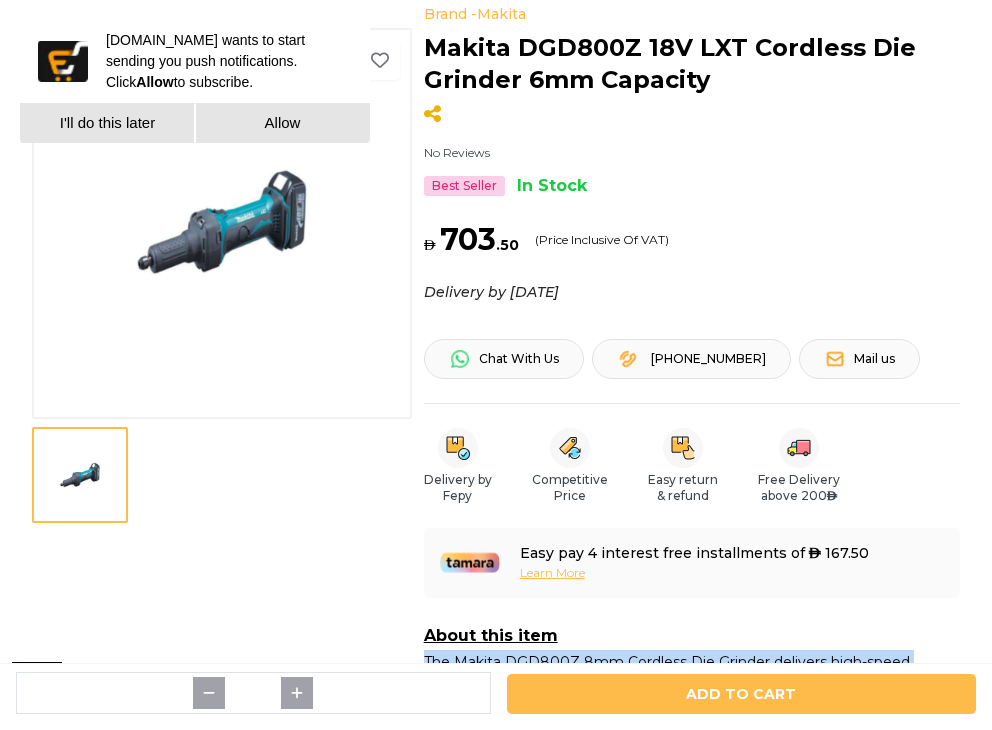 scroll, scrollTop: 0, scrollLeft: 0, axis: both 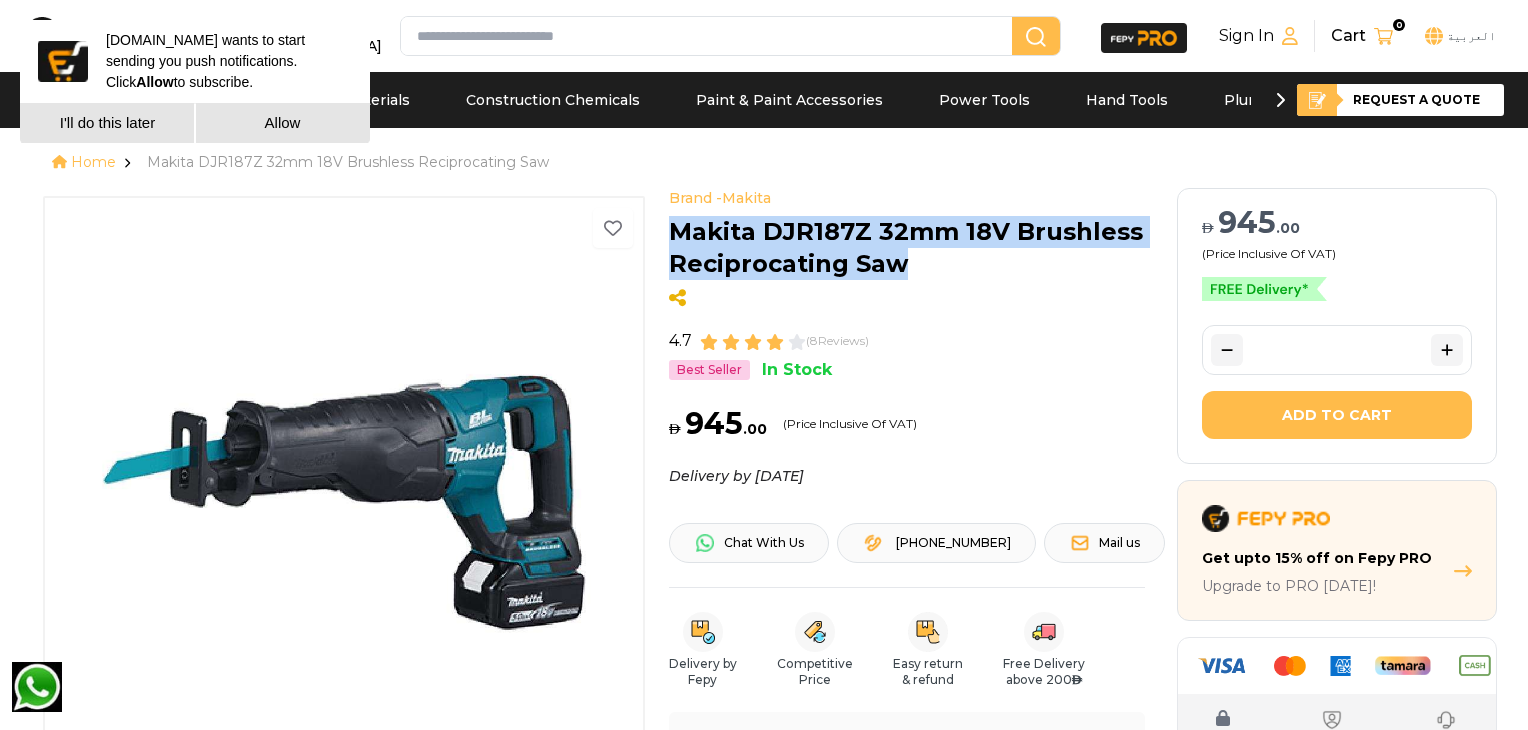 drag, startPoint x: 937, startPoint y: 266, endPoint x: 668, endPoint y: 234, distance: 270.89667 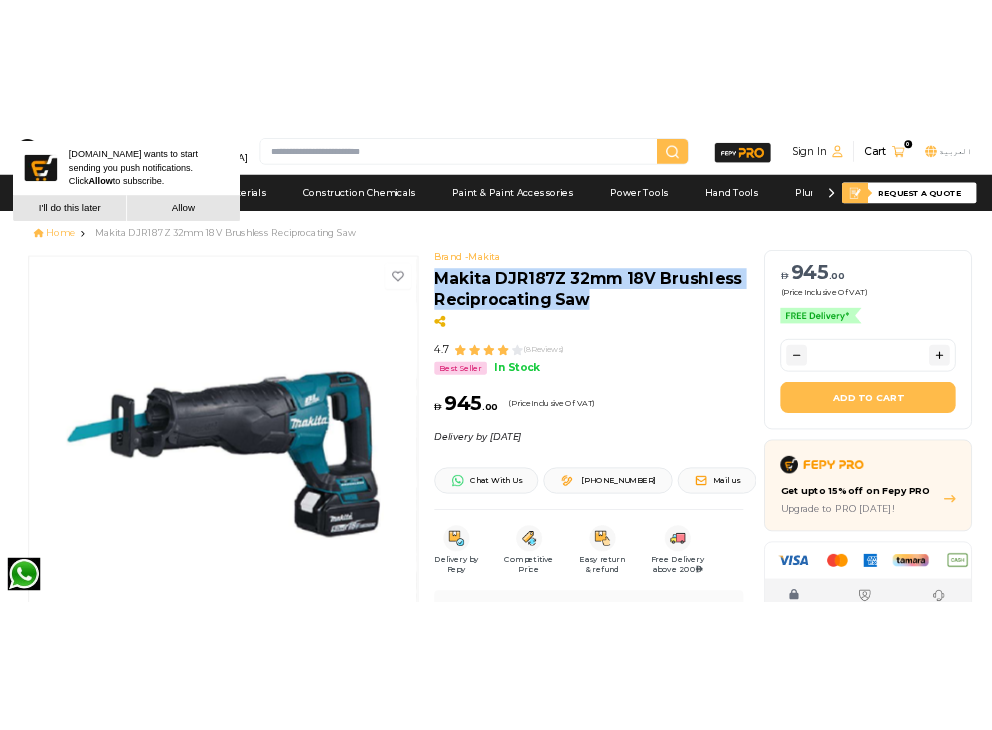 scroll, scrollTop: 333, scrollLeft: 0, axis: vertical 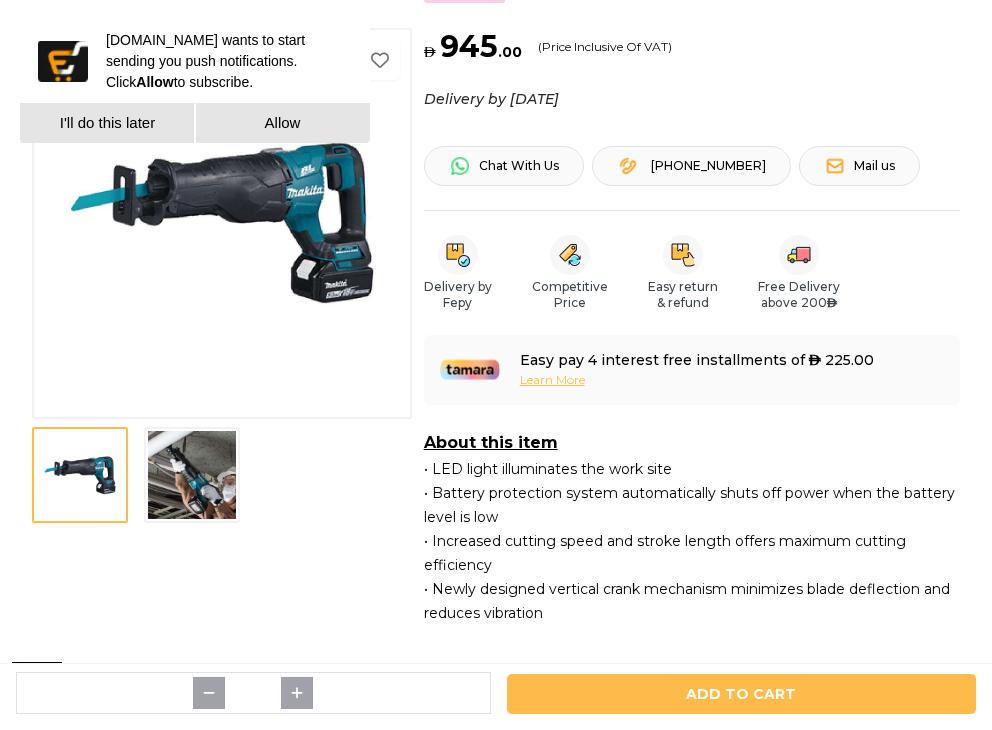 click at bounding box center (192, 475) 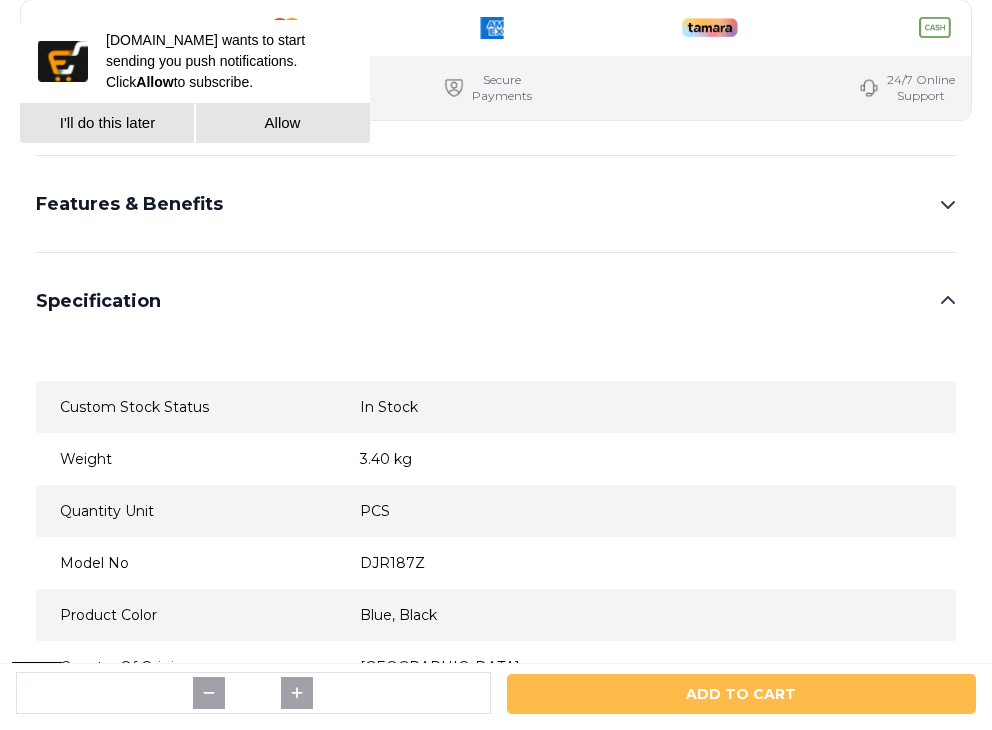 scroll, scrollTop: 1333, scrollLeft: 0, axis: vertical 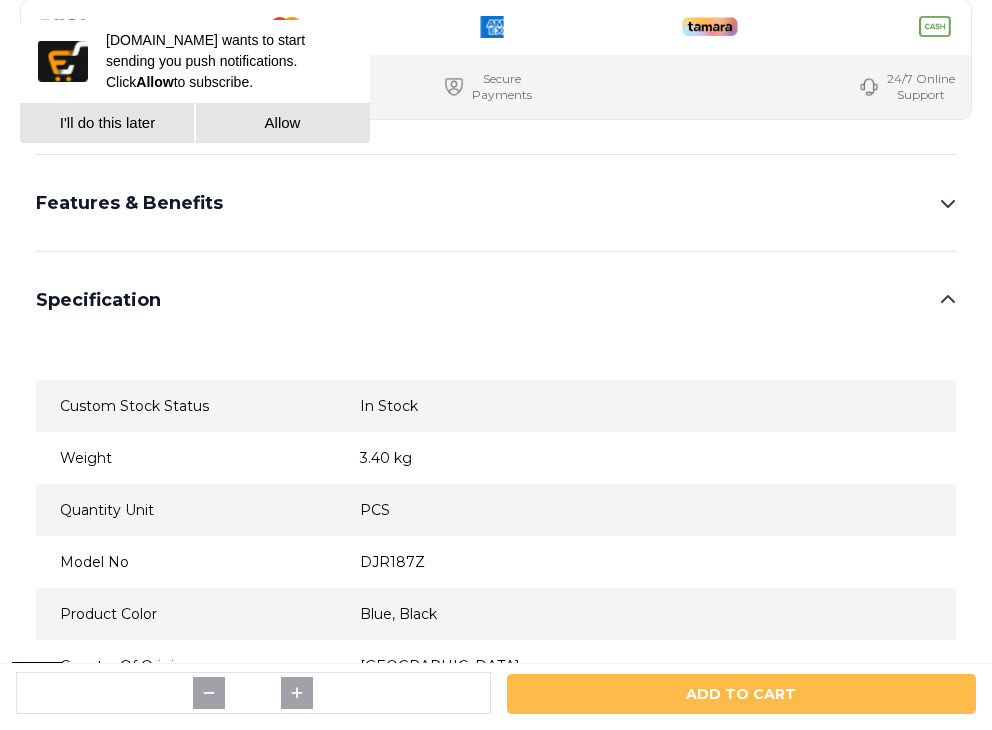 click on "Features & Benefits" at bounding box center (496, 203) 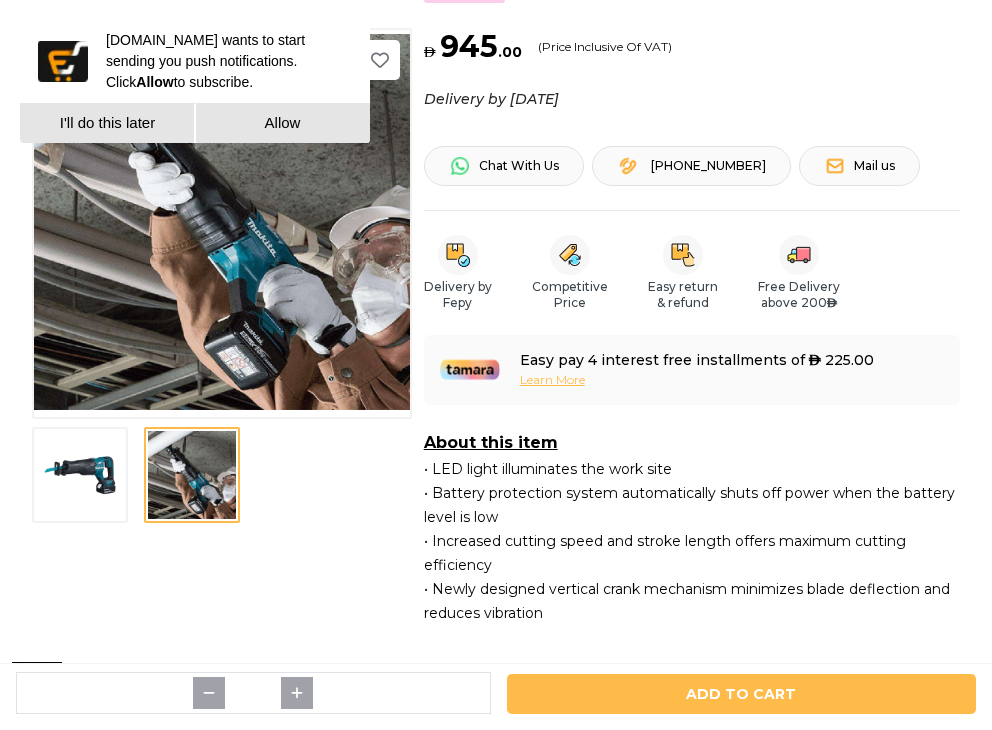 scroll, scrollTop: 666, scrollLeft: 0, axis: vertical 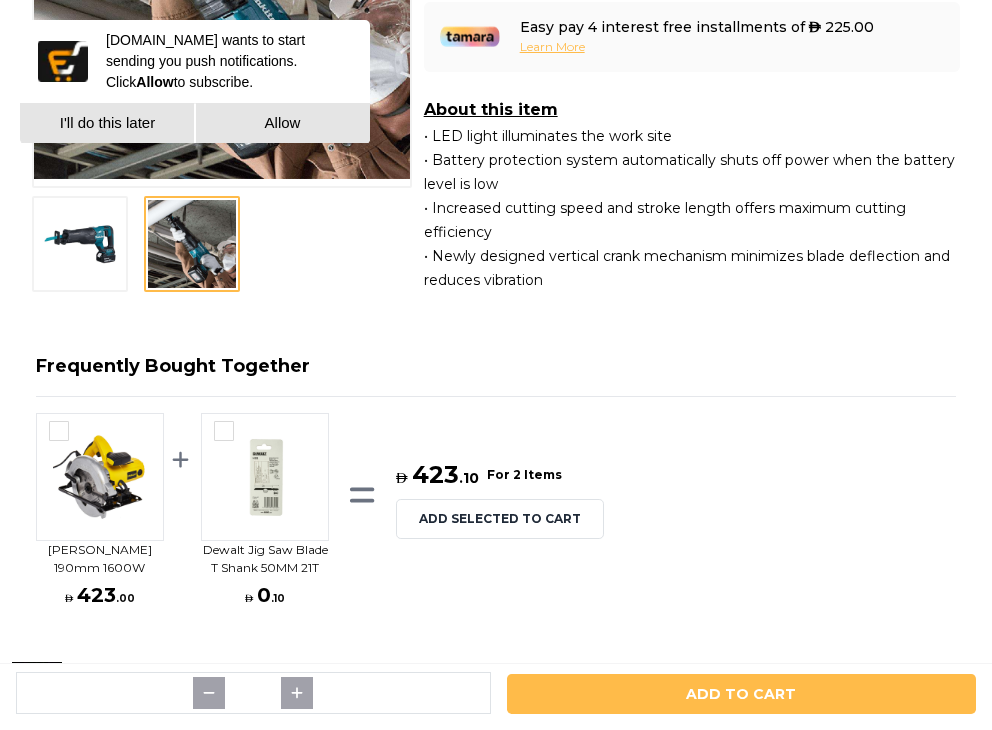 click at bounding box center (80, 244) 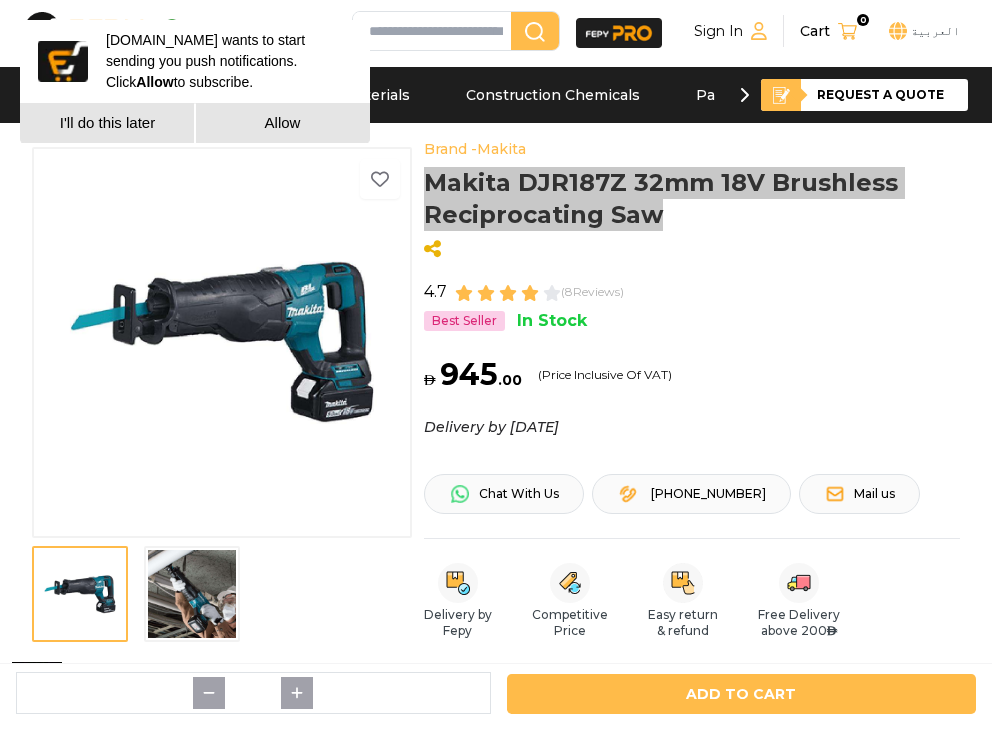 scroll, scrollTop: 0, scrollLeft: 0, axis: both 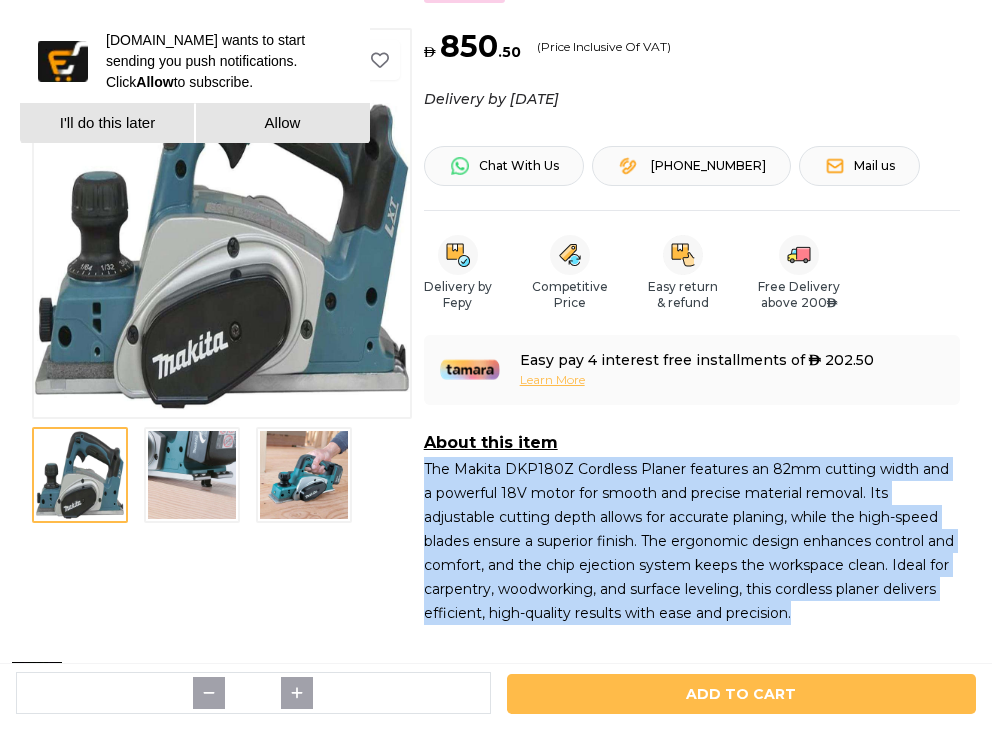 click at bounding box center [192, 475] 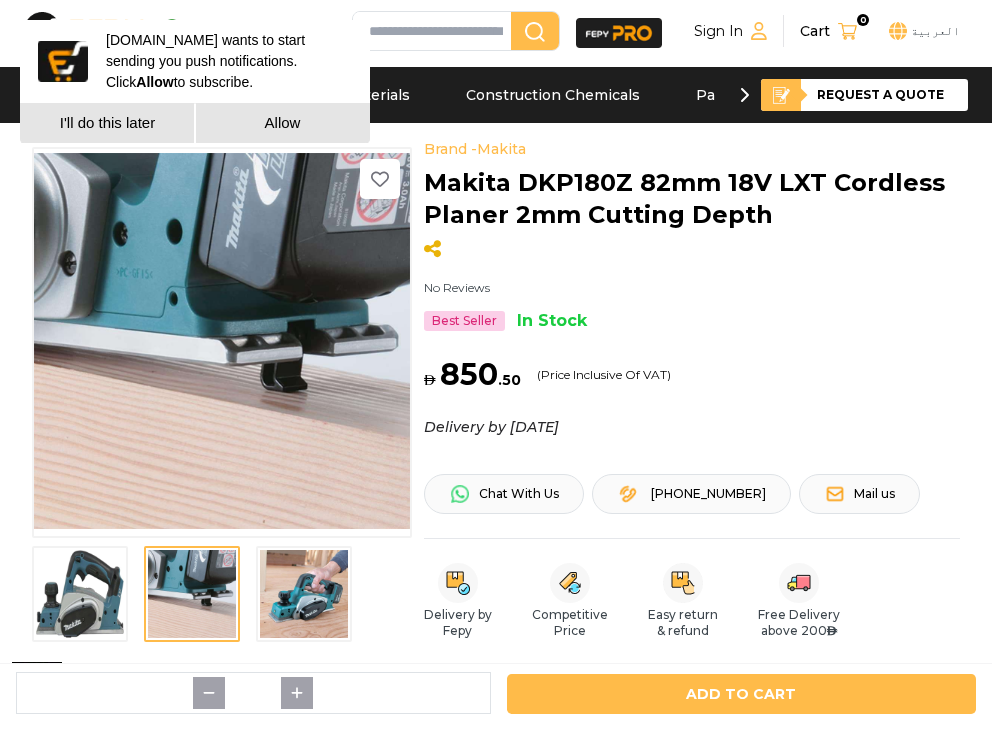 scroll, scrollTop: 0, scrollLeft: 0, axis: both 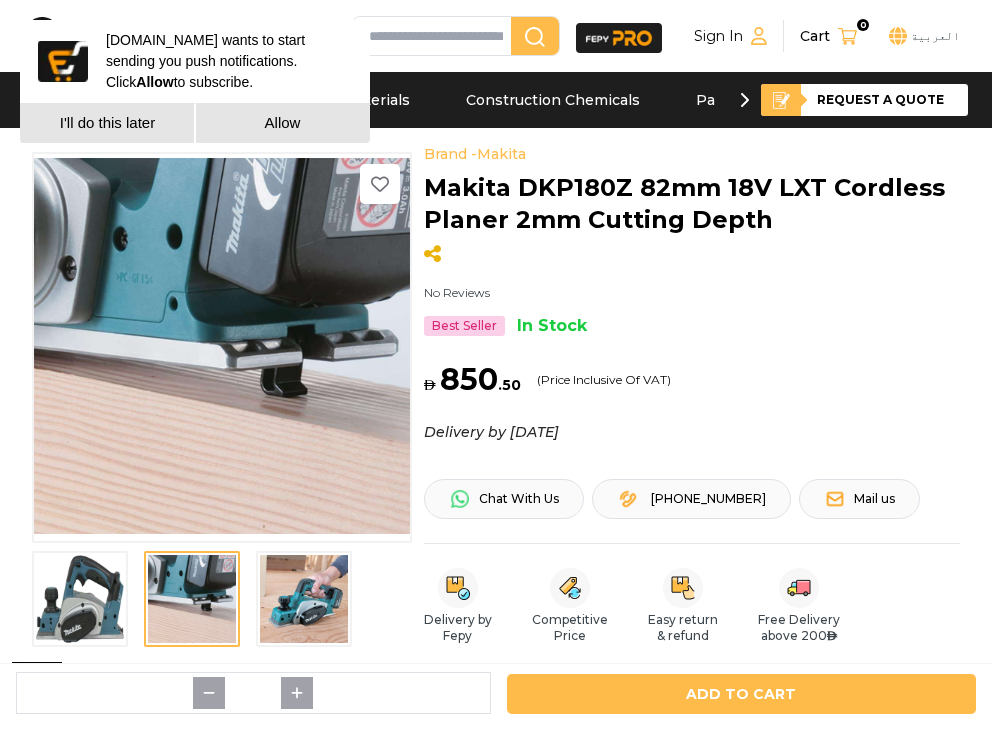 click at bounding box center (304, 599) 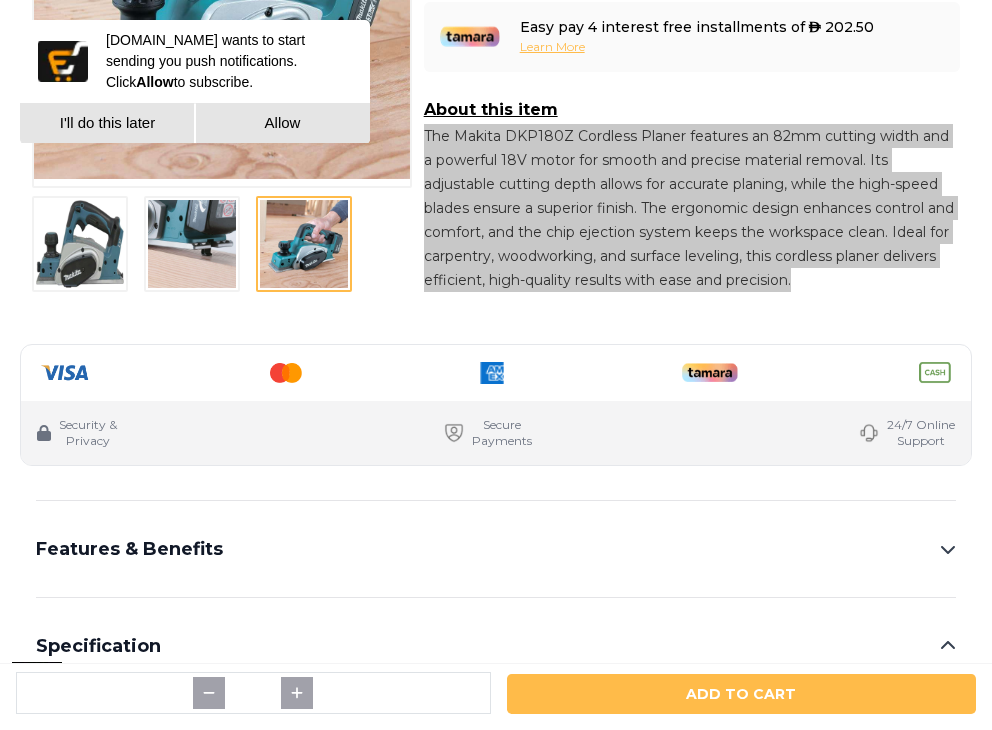scroll, scrollTop: 1000, scrollLeft: 0, axis: vertical 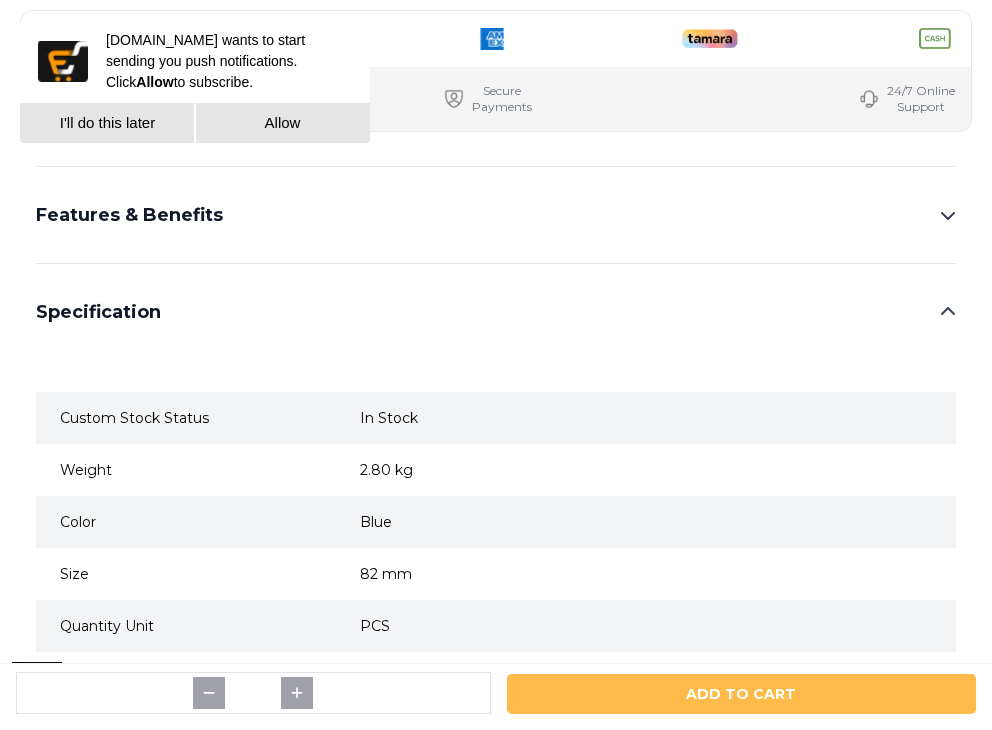 click on "Features & Benefits" at bounding box center [496, 215] 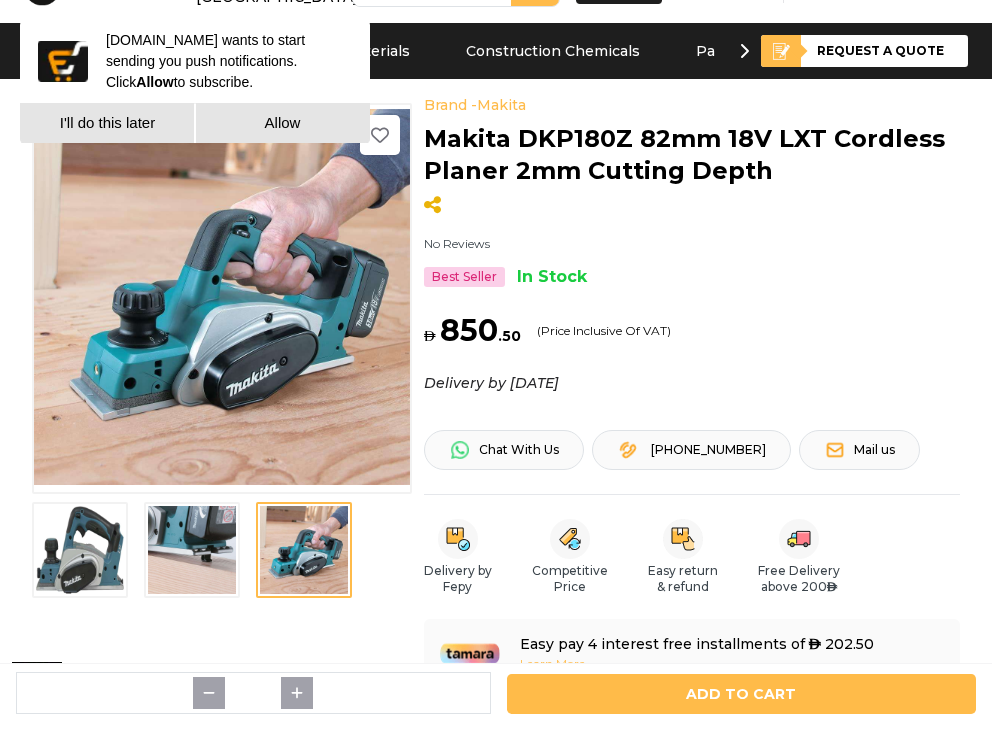 scroll, scrollTop: 0, scrollLeft: 0, axis: both 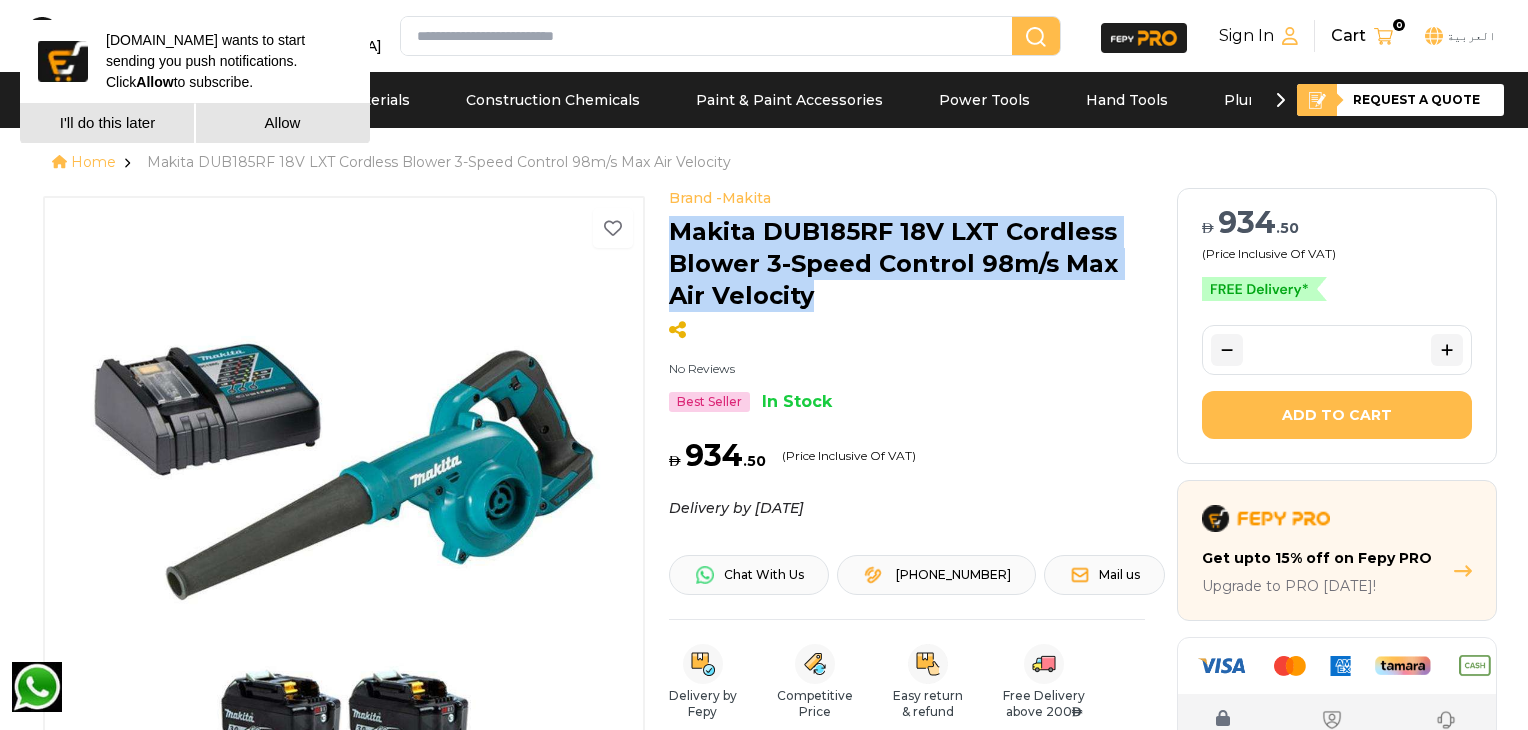 drag, startPoint x: 826, startPoint y: 304, endPoint x: 659, endPoint y: 245, distance: 177.11578 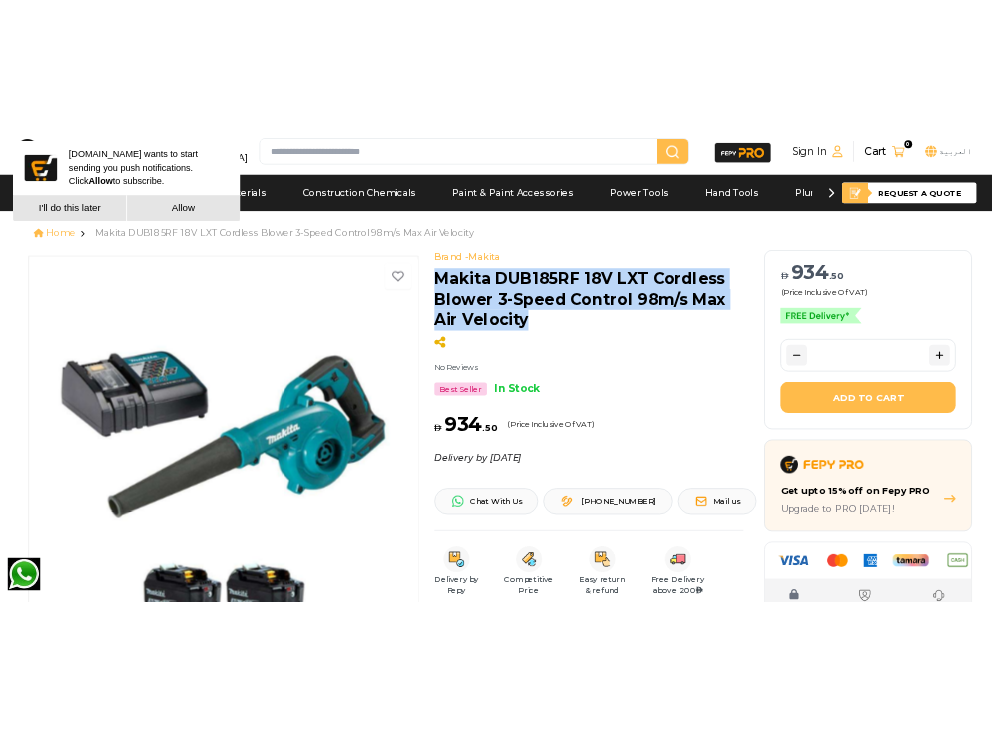 scroll, scrollTop: 333, scrollLeft: 0, axis: vertical 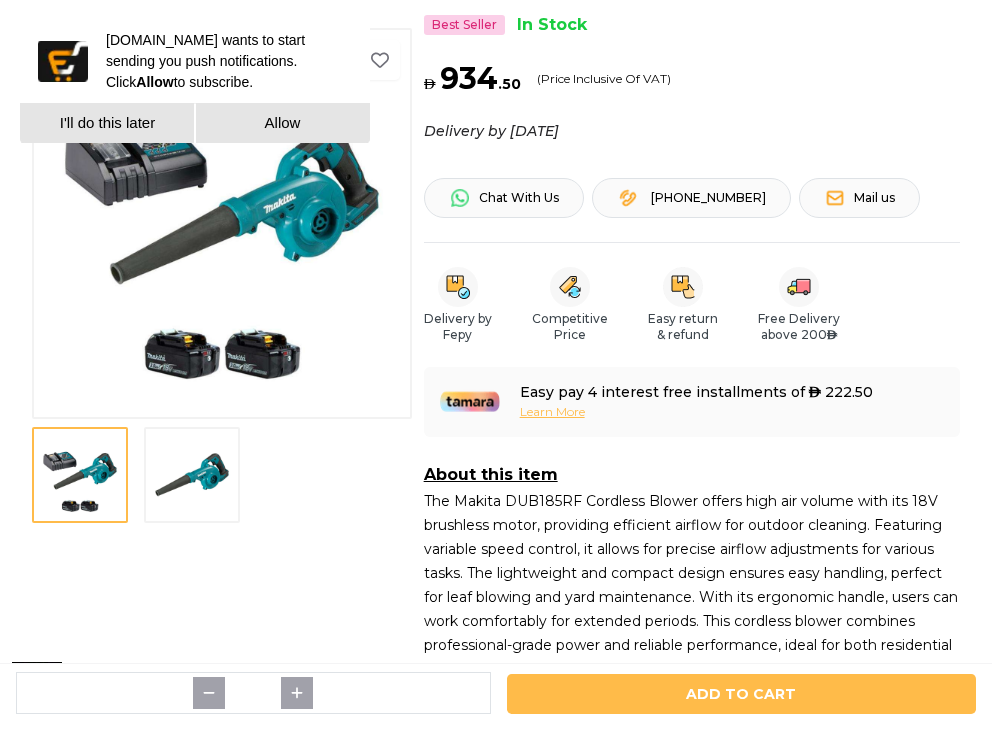 click at bounding box center [192, 475] 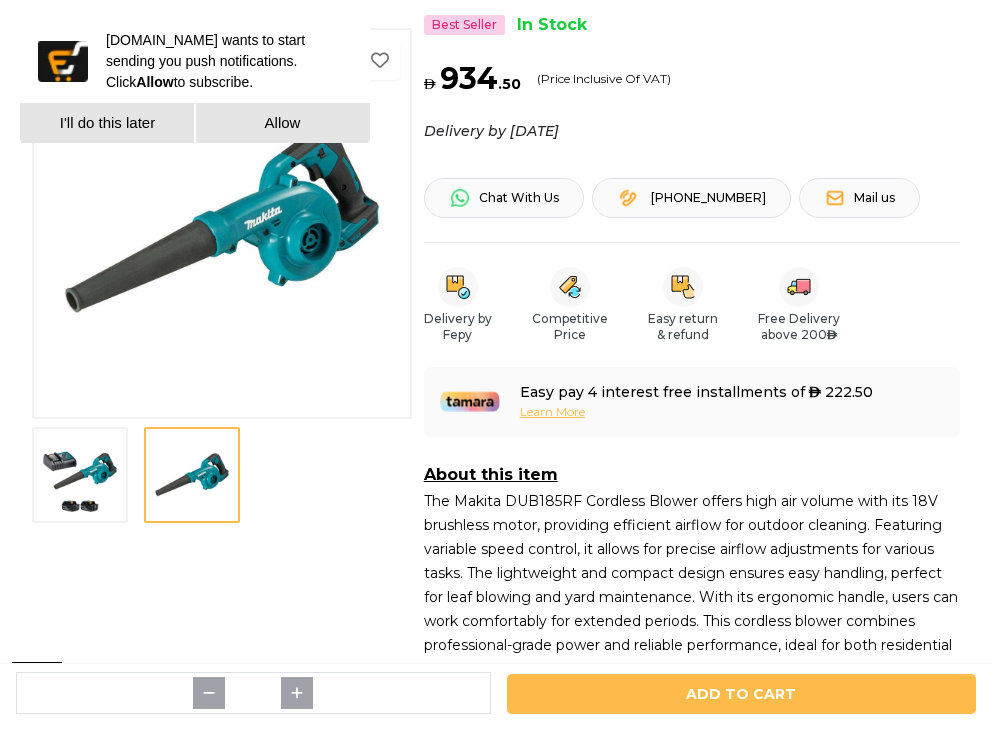 scroll, scrollTop: 1000, scrollLeft: 0, axis: vertical 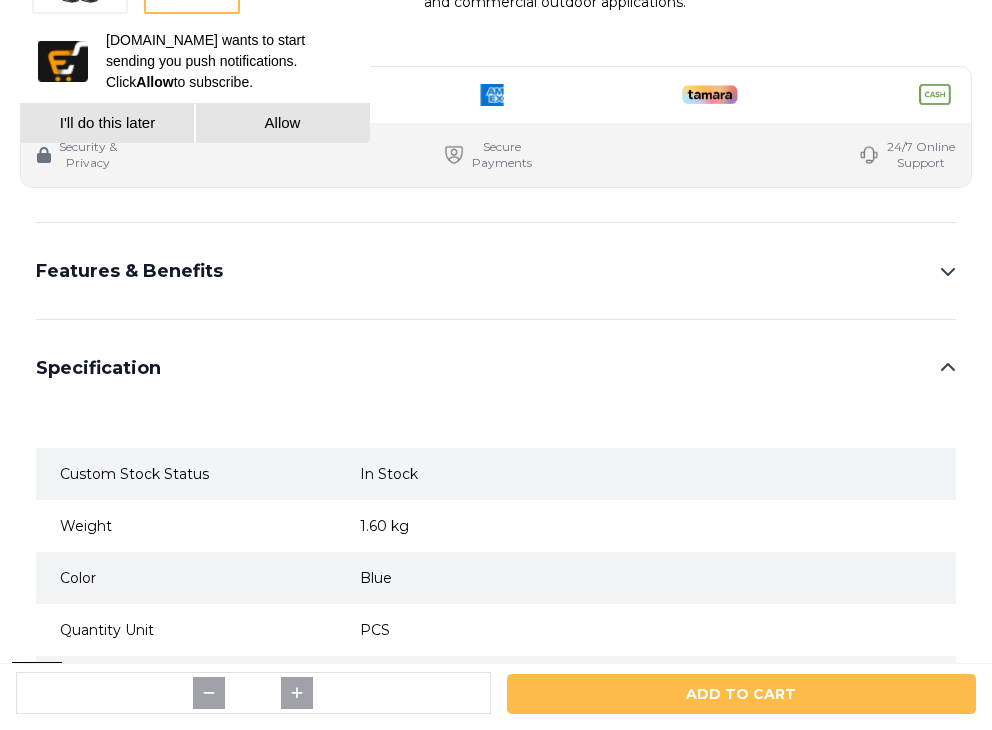 click on "Features & Benefits" at bounding box center [496, 271] 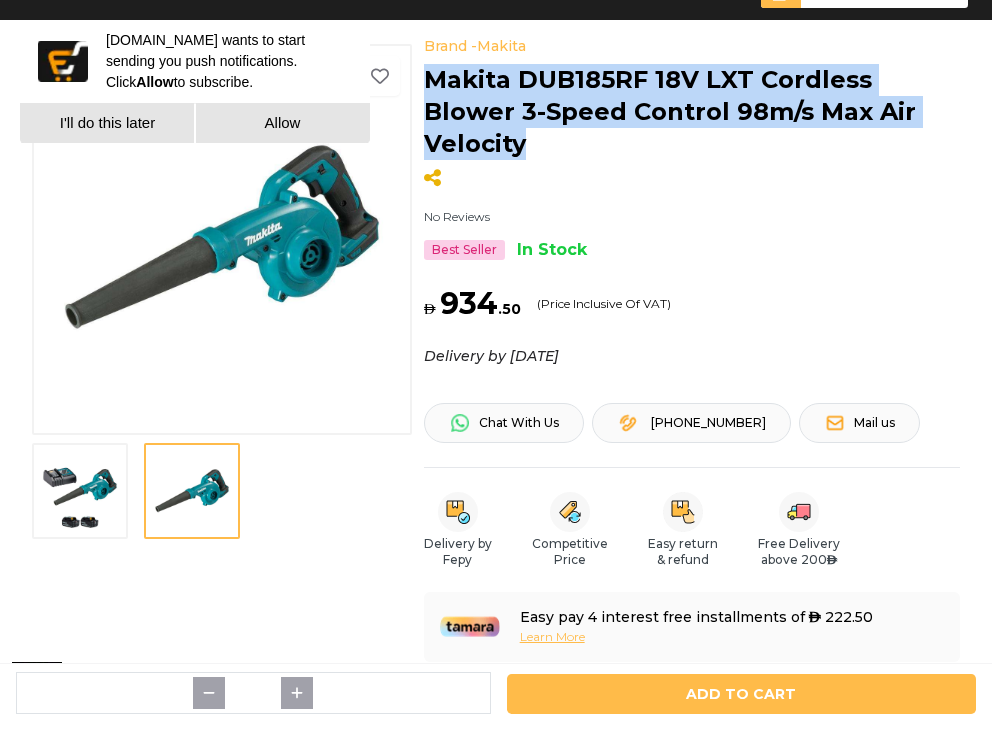 scroll, scrollTop: 0, scrollLeft: 0, axis: both 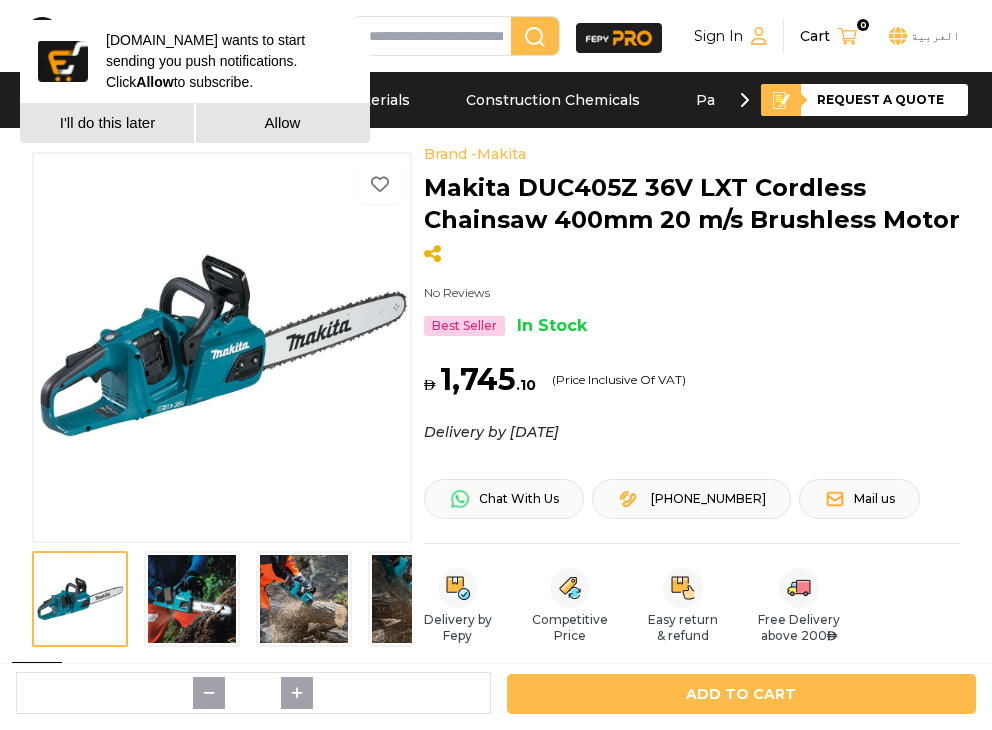 click at bounding box center (192, 599) 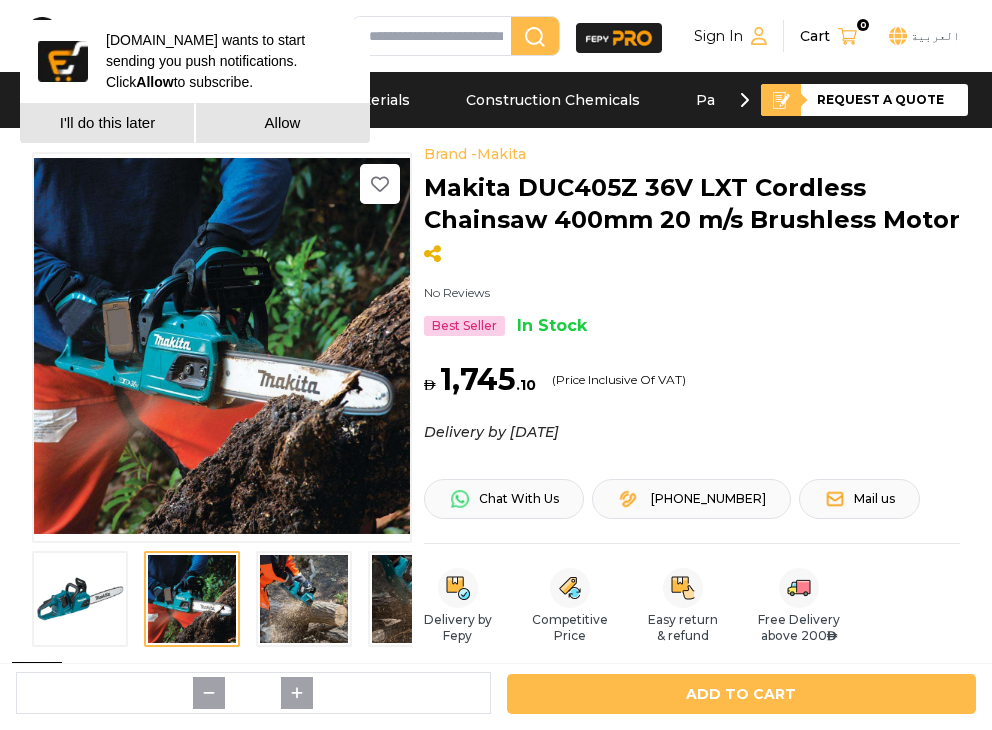 click at bounding box center (304, 599) 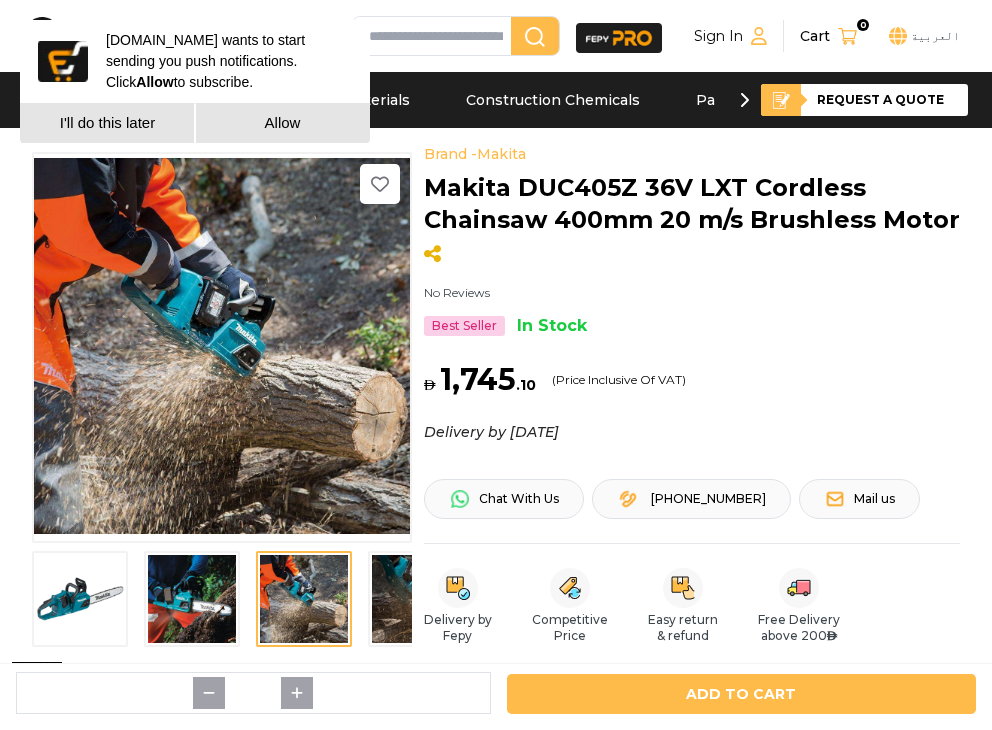 click at bounding box center [304, 599] 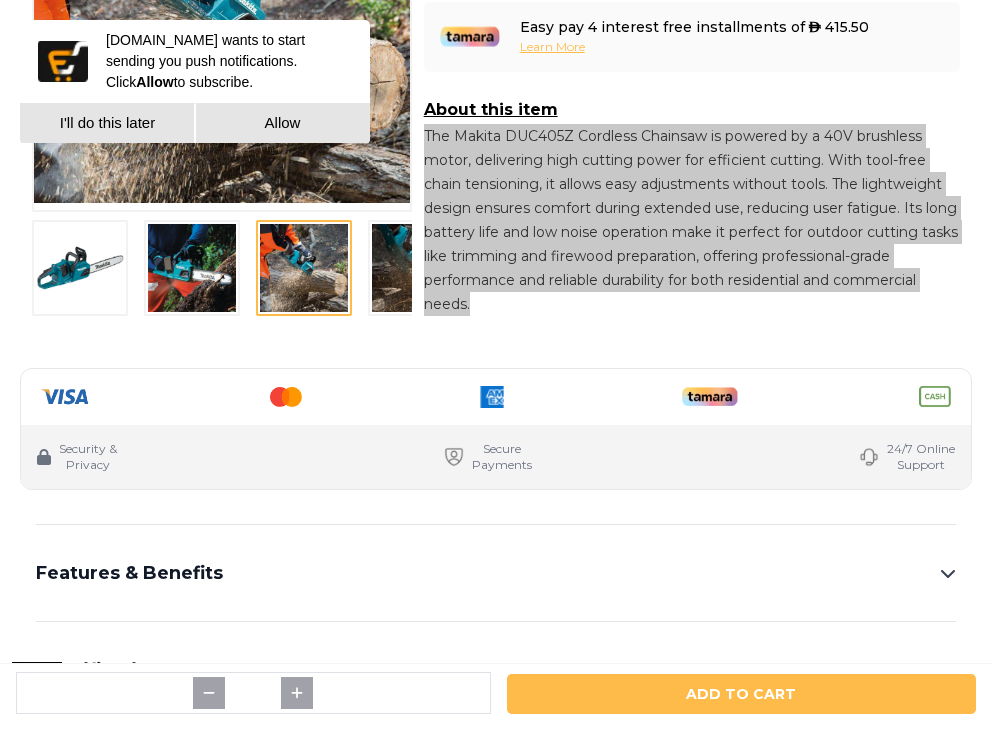 scroll, scrollTop: 1000, scrollLeft: 0, axis: vertical 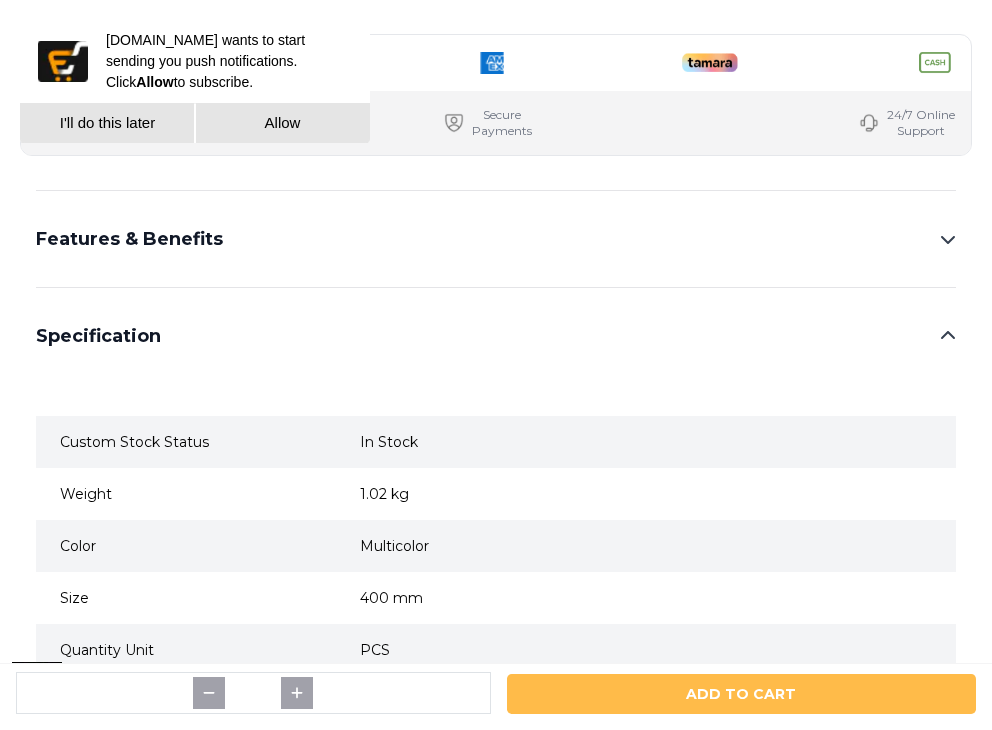click on "Features & Benefits" at bounding box center [496, 239] 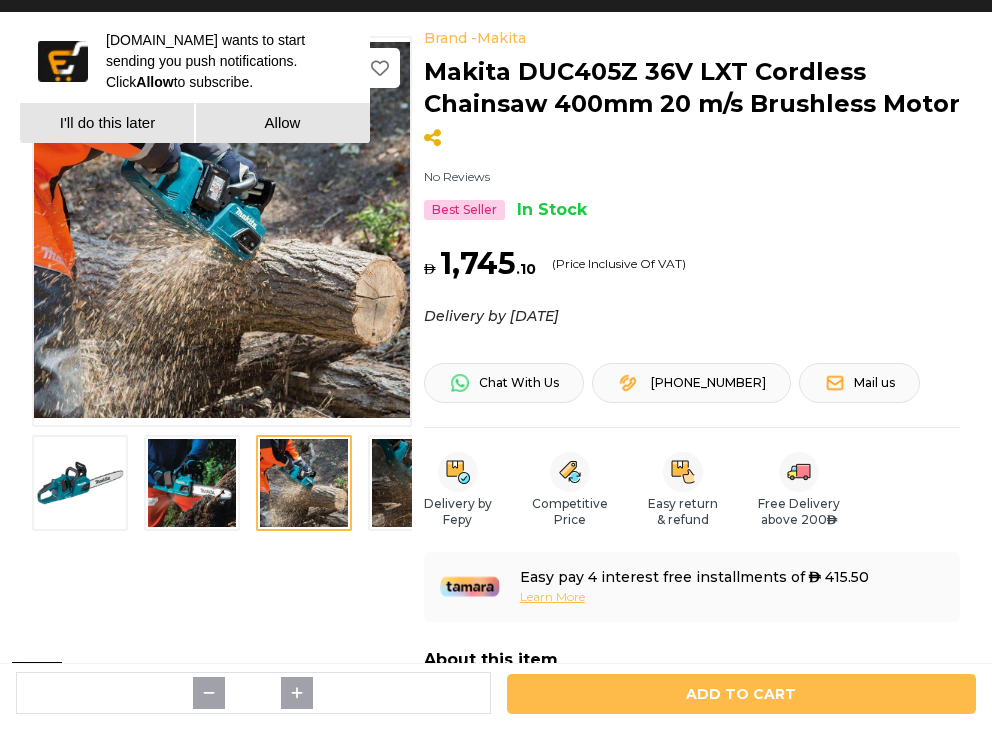 scroll, scrollTop: 0, scrollLeft: 0, axis: both 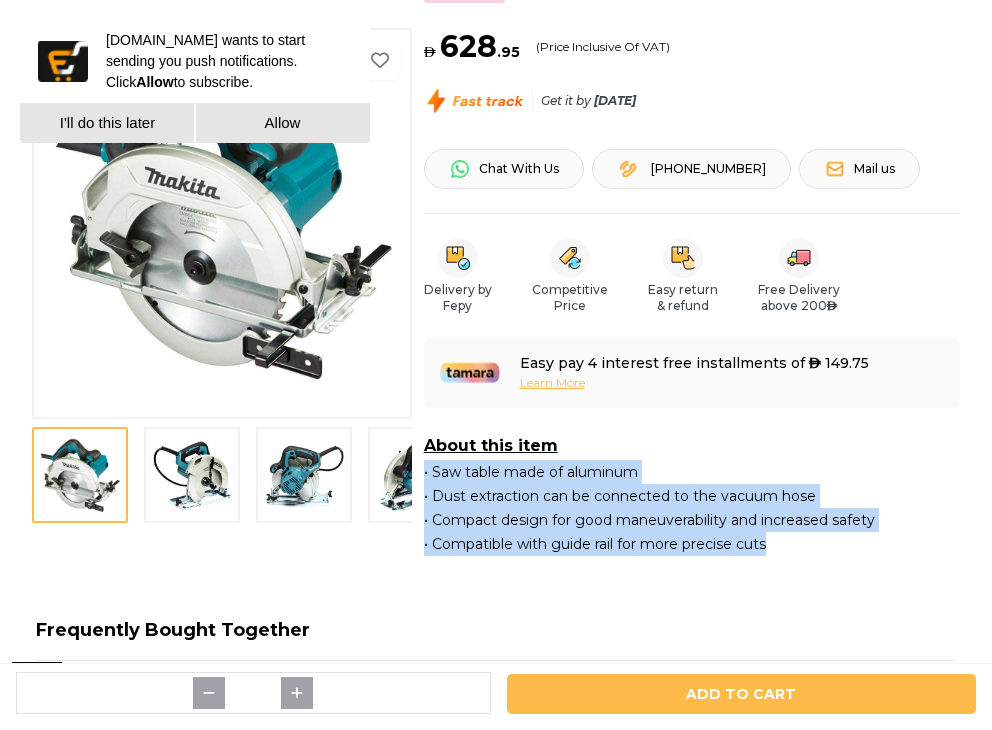 click at bounding box center [192, 475] 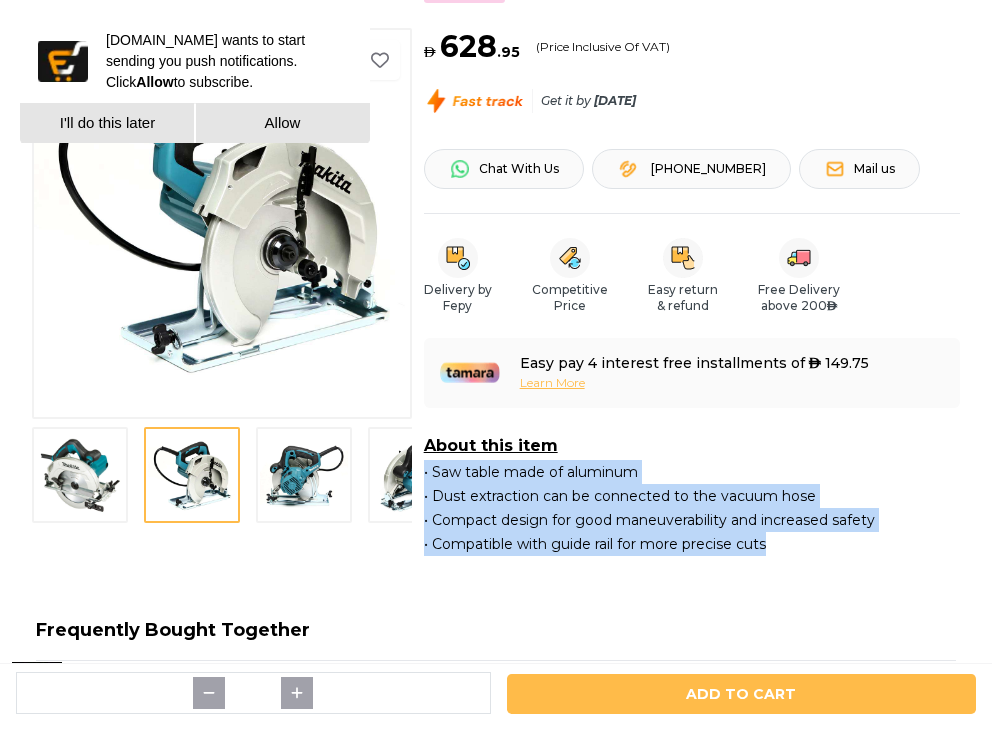 click at bounding box center (304, 475) 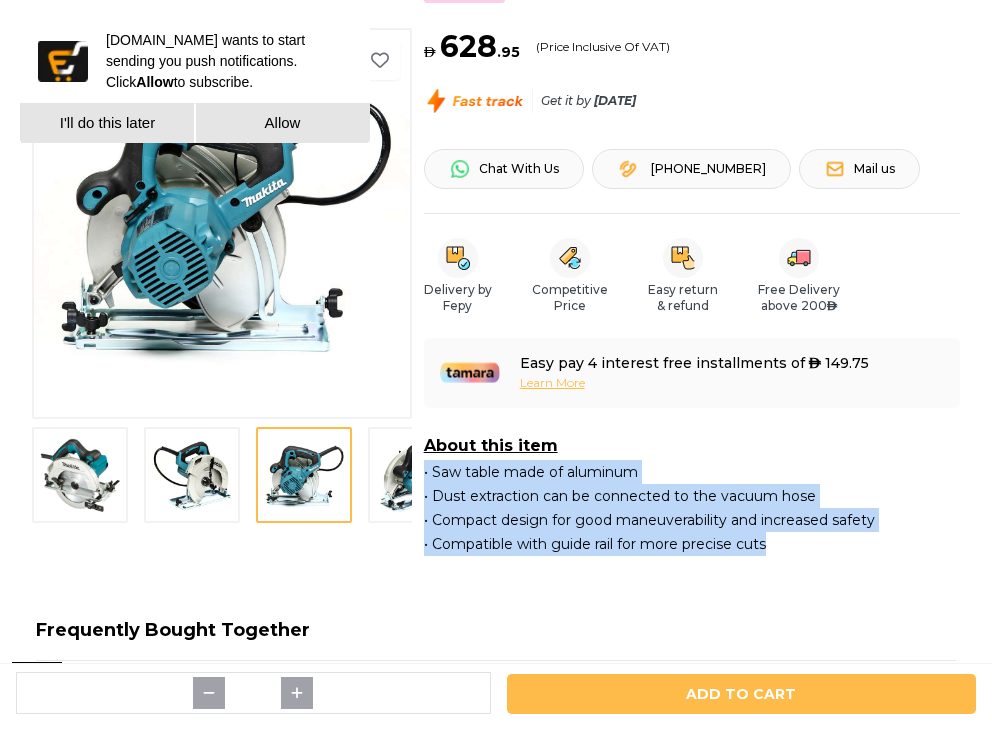 click at bounding box center (416, 475) 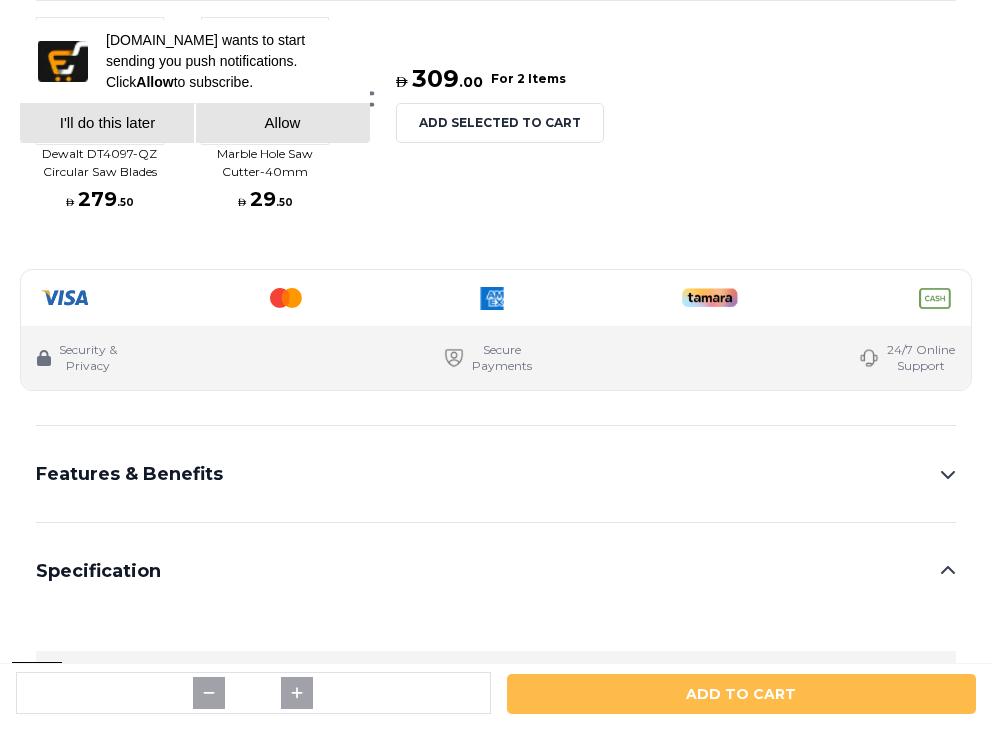scroll, scrollTop: 1000, scrollLeft: 0, axis: vertical 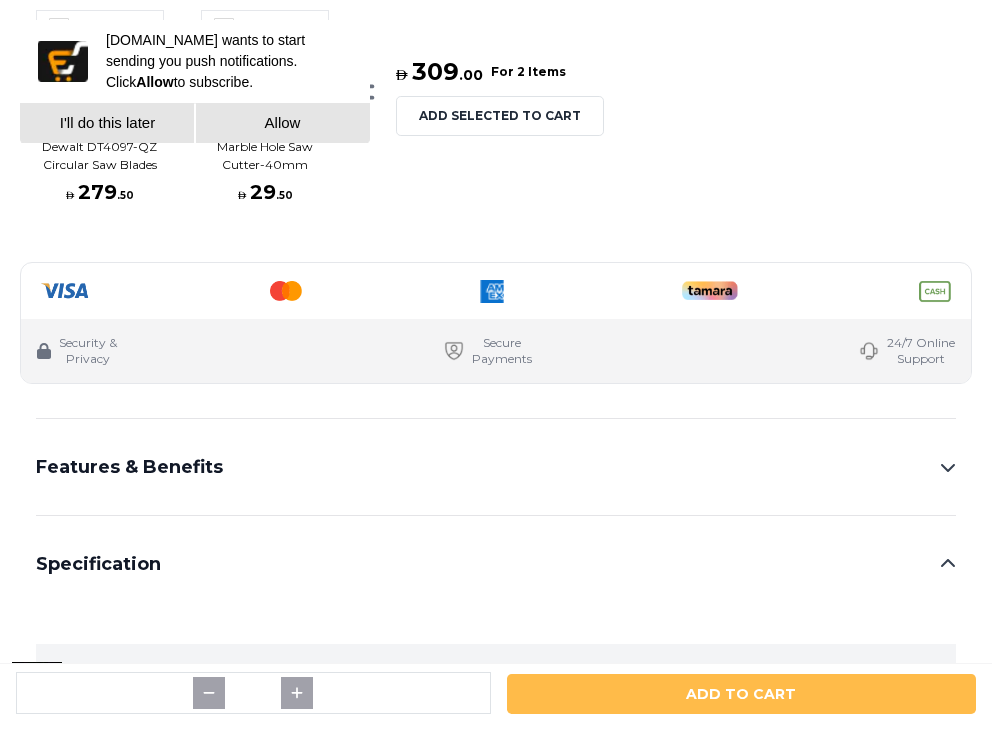 click on "Features & Benefits" at bounding box center (496, 467) 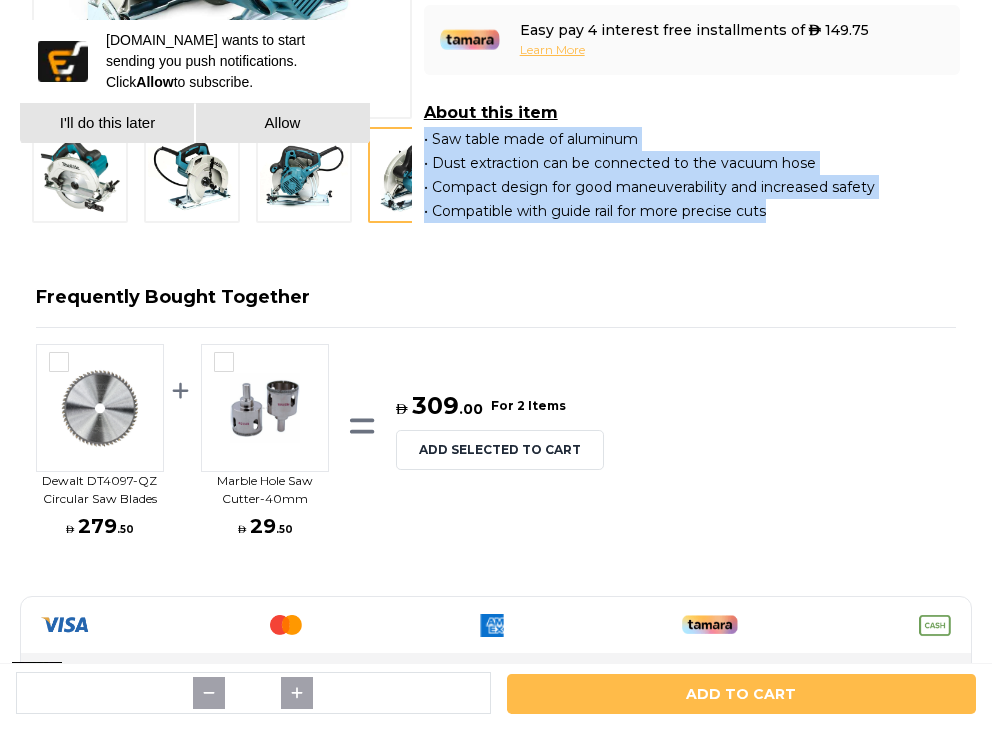 scroll, scrollTop: 0, scrollLeft: 0, axis: both 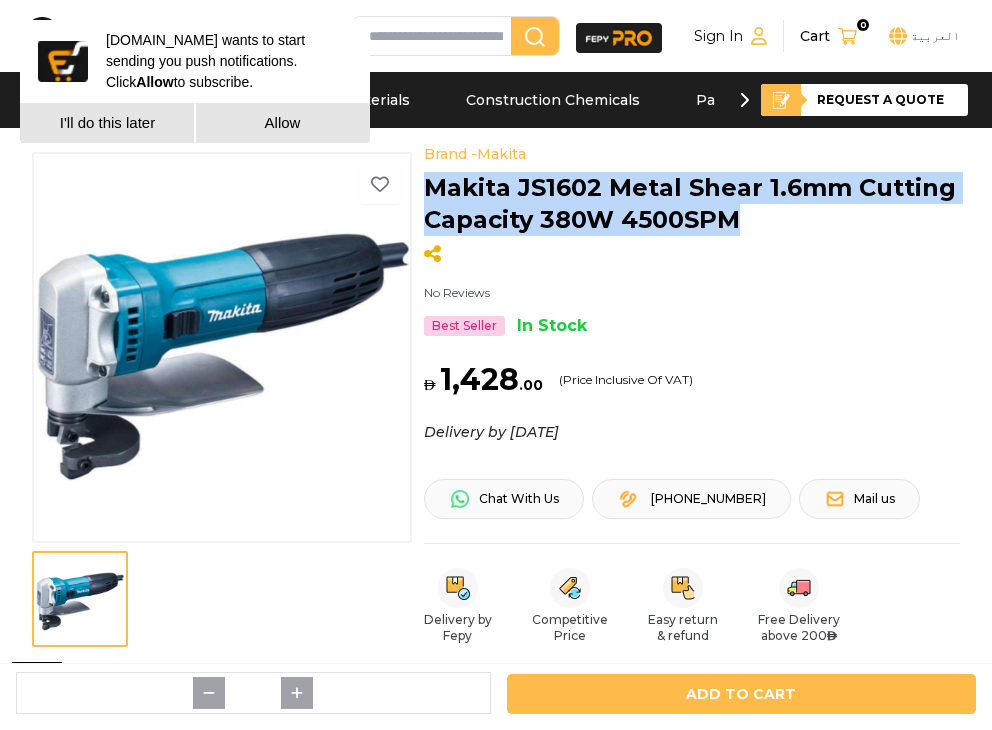 drag, startPoint x: 756, startPoint y: 266, endPoint x: 418, endPoint y: 210, distance: 342.60764 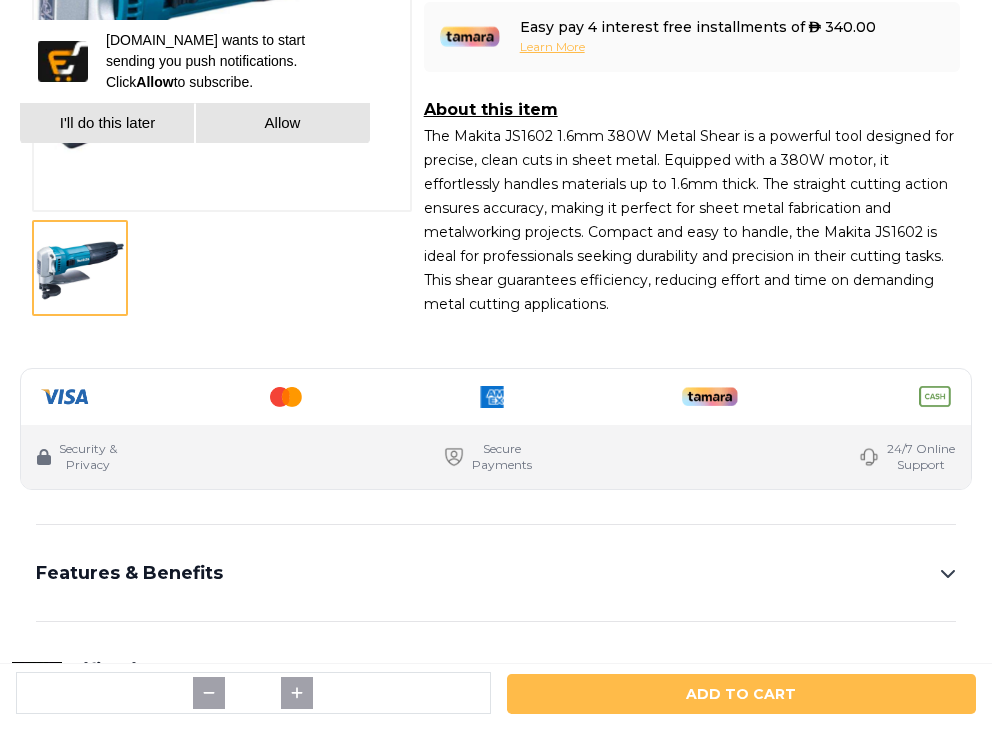 scroll, scrollTop: 1000, scrollLeft: 0, axis: vertical 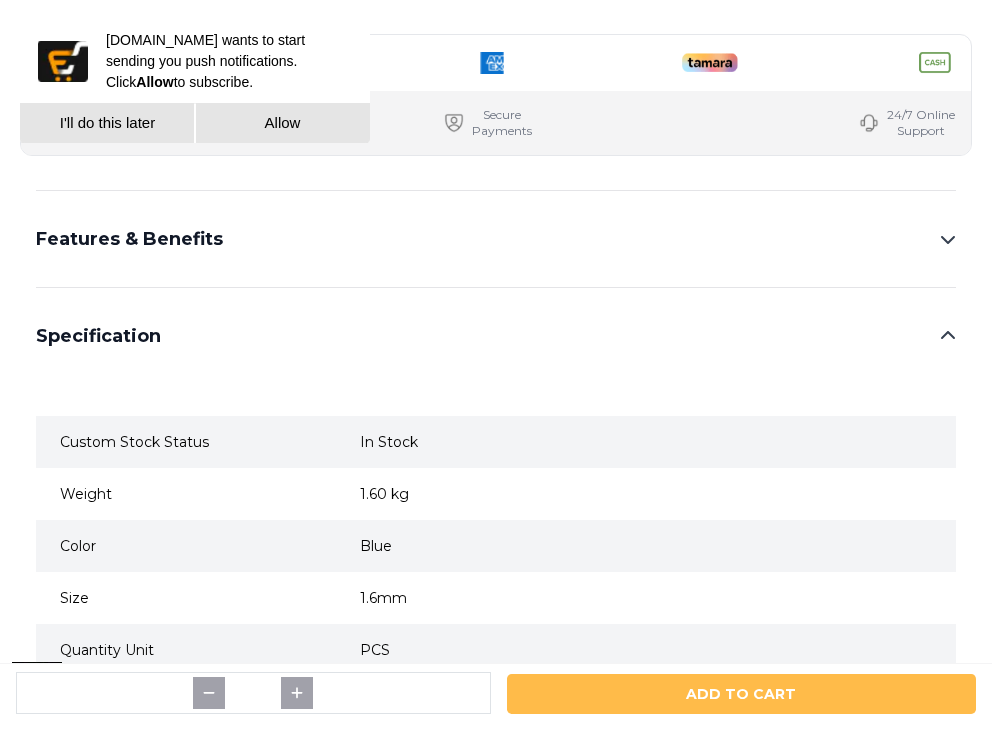 click on "Features & Benefits" at bounding box center [496, 239] 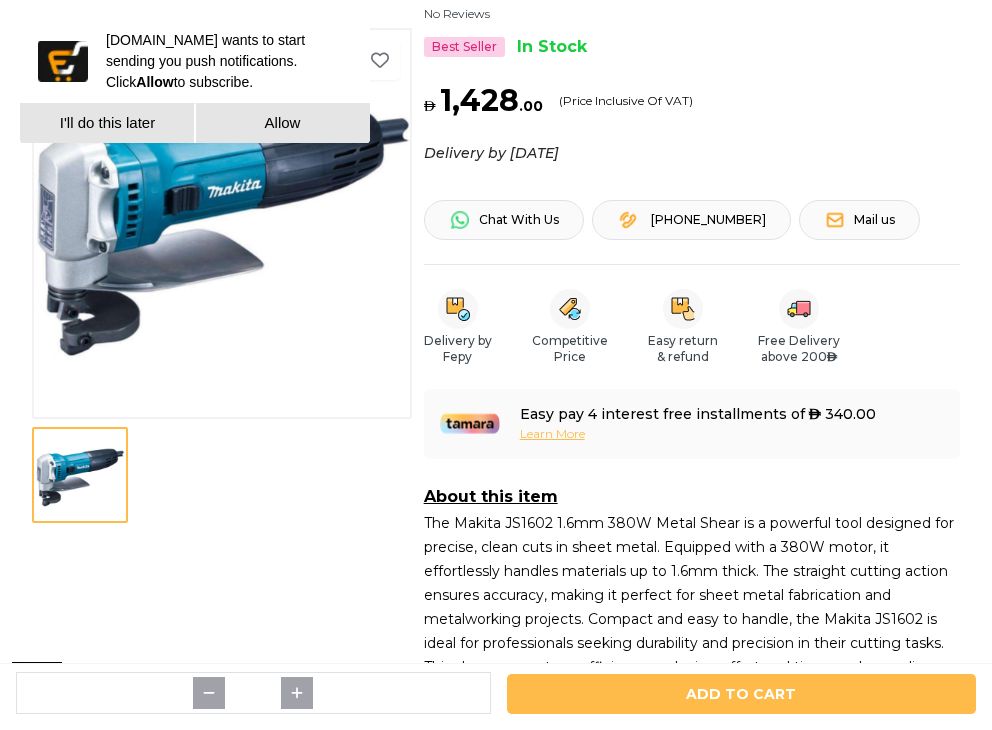 scroll, scrollTop: 0, scrollLeft: 0, axis: both 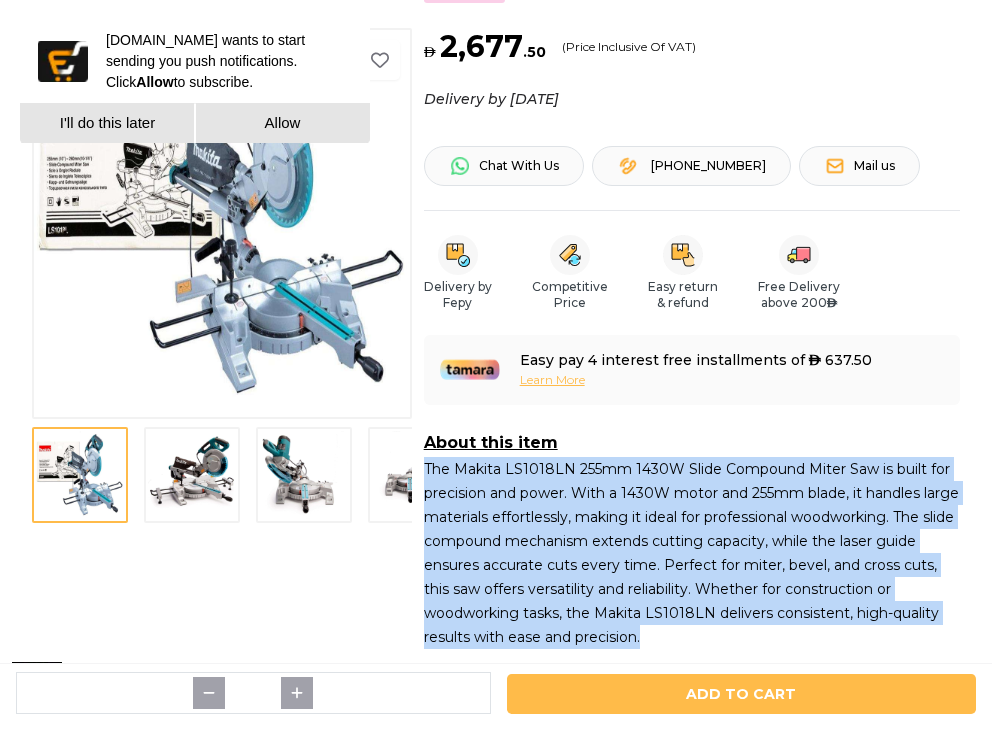 click at bounding box center [192, 475] 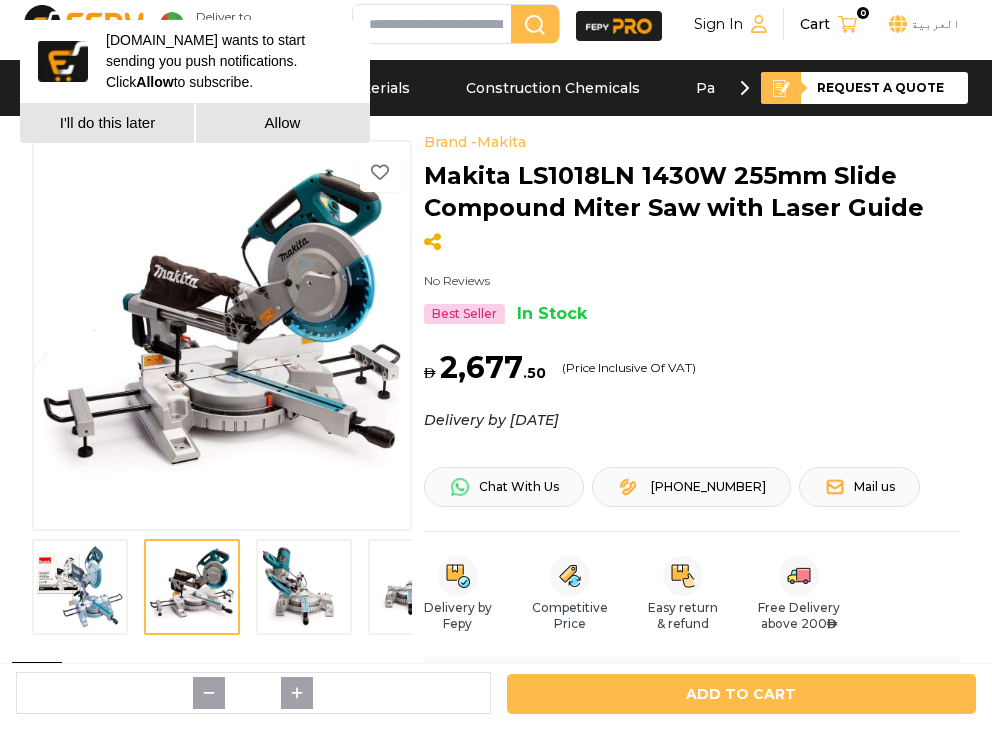 scroll, scrollTop: 0, scrollLeft: 0, axis: both 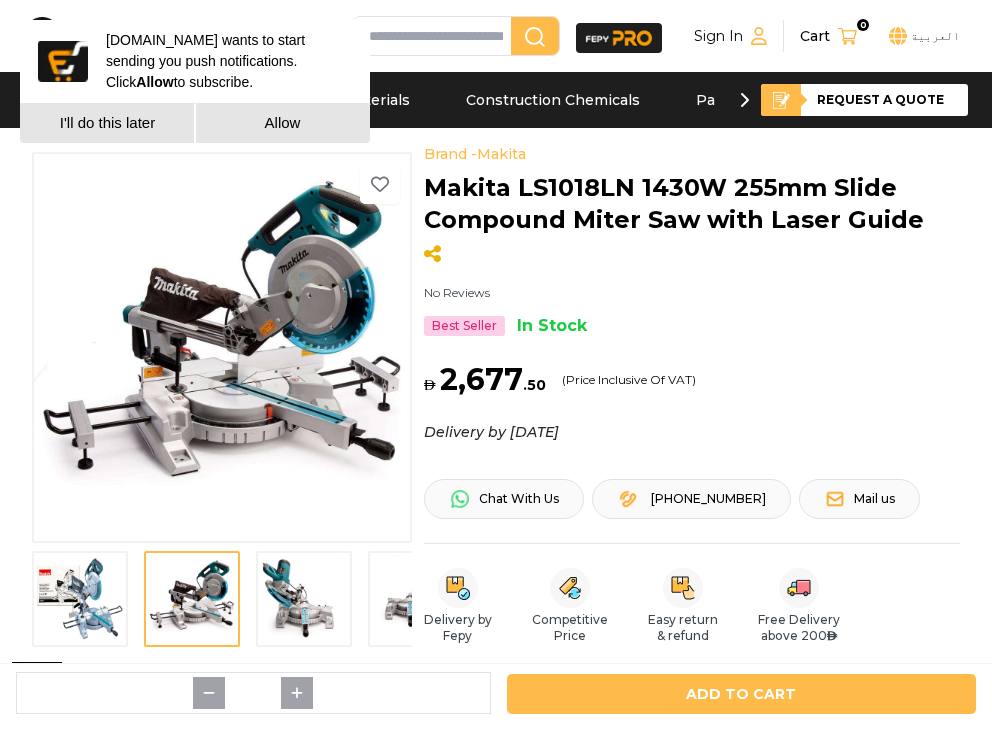 click at bounding box center [304, 599] 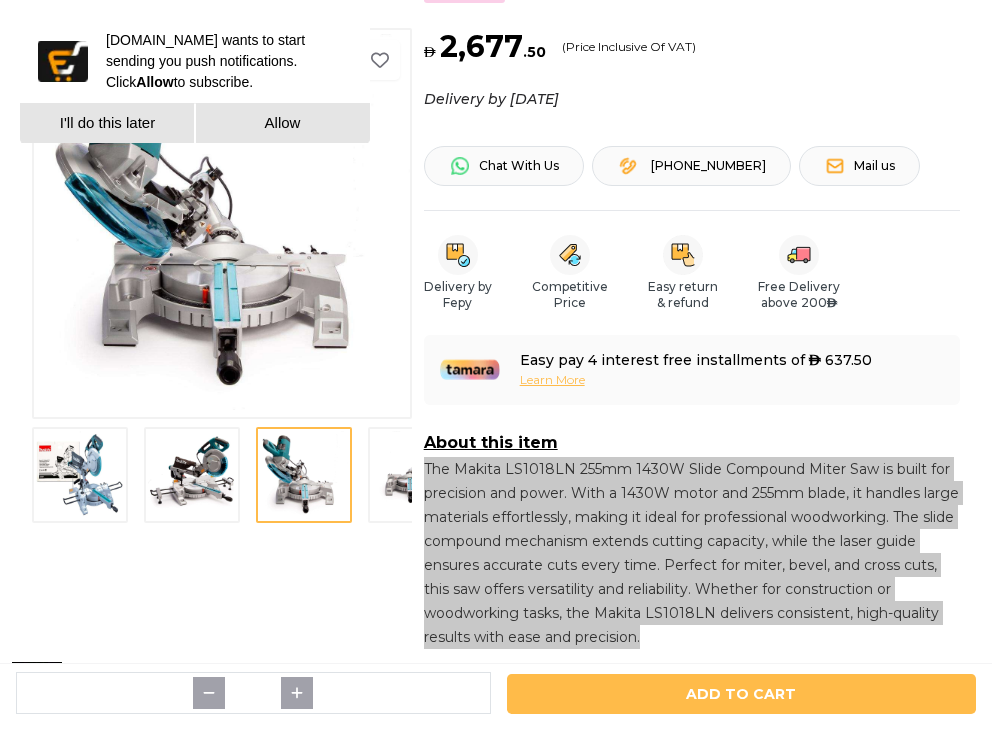 scroll, scrollTop: 666, scrollLeft: 0, axis: vertical 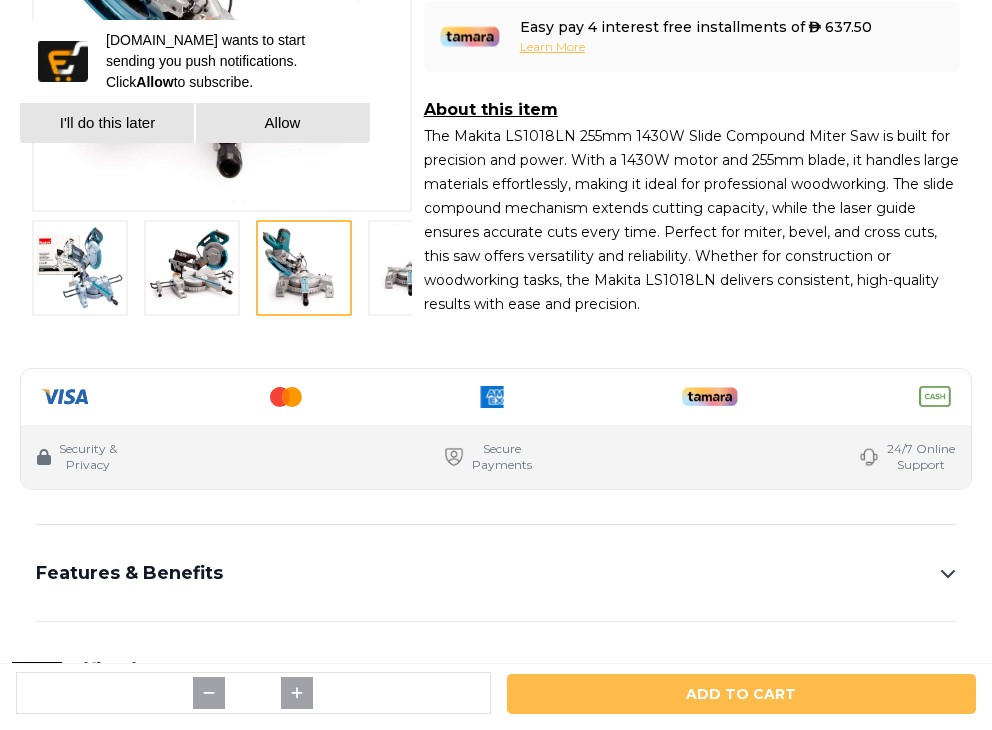 click on "Brand -  Makita No Reviews Best Seller In Stock   1 2 3 4 5   Brand -  Makita Makita LS1018LN 1430W 255mm Slide Compound Miter Saw with Laser Guide No Reviews Best Seller In Stock AED 2,677 . 50  (Price Inclusive Of VAT) Delivery by   Saturday, 12 Jul   Security &   Privacy Secure   Payments 24/7 Online   Support Chat With Us +971566118671 Mail us Delivery by  Fepy Competitive  Price Easy return  & refund Free Delivery  above 200  AED   Easy pay 4 interest free installments of   AED     637.50   Learn More About this item" at bounding box center (496, -91) 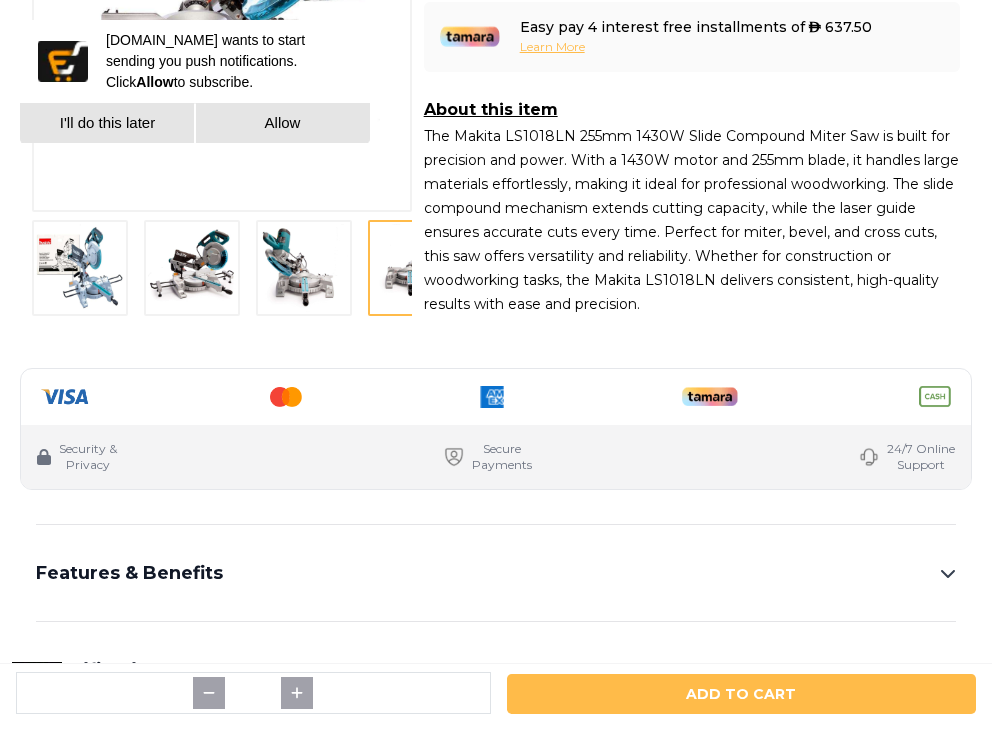 scroll, scrollTop: 1000, scrollLeft: 0, axis: vertical 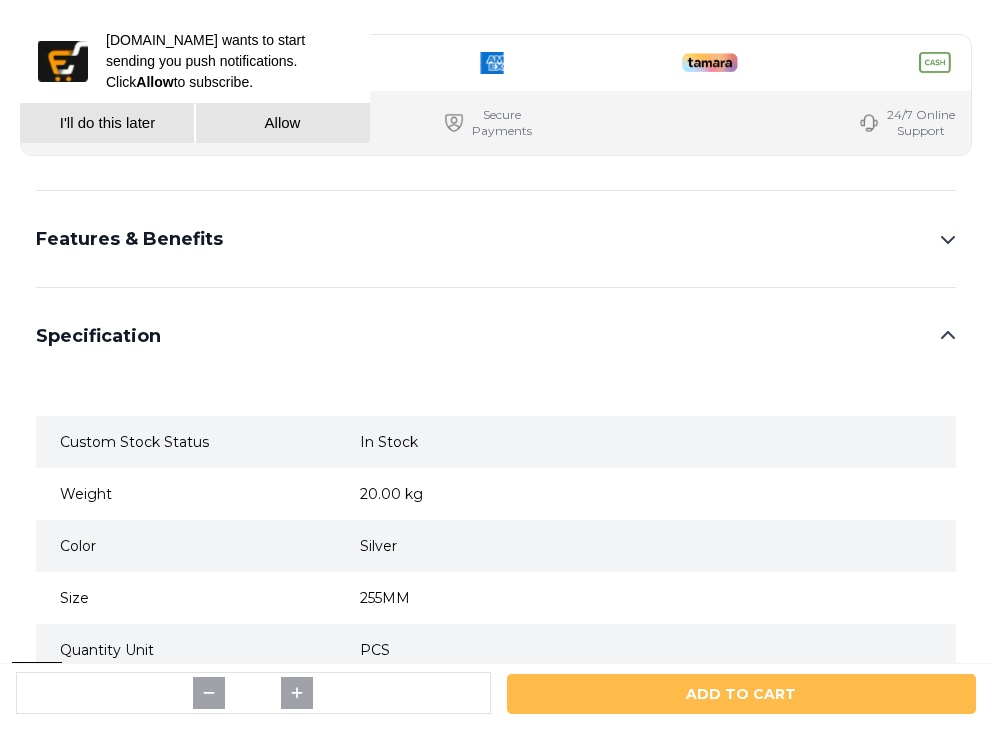 click on "Features & Benefits" at bounding box center [496, 239] 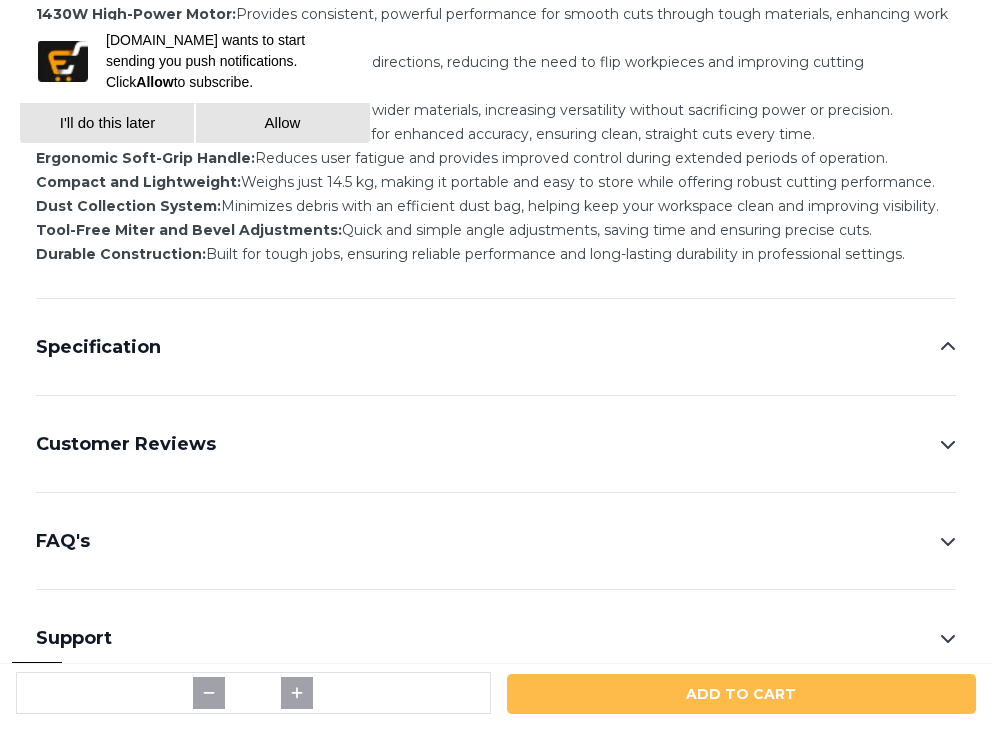 scroll, scrollTop: 0, scrollLeft: 0, axis: both 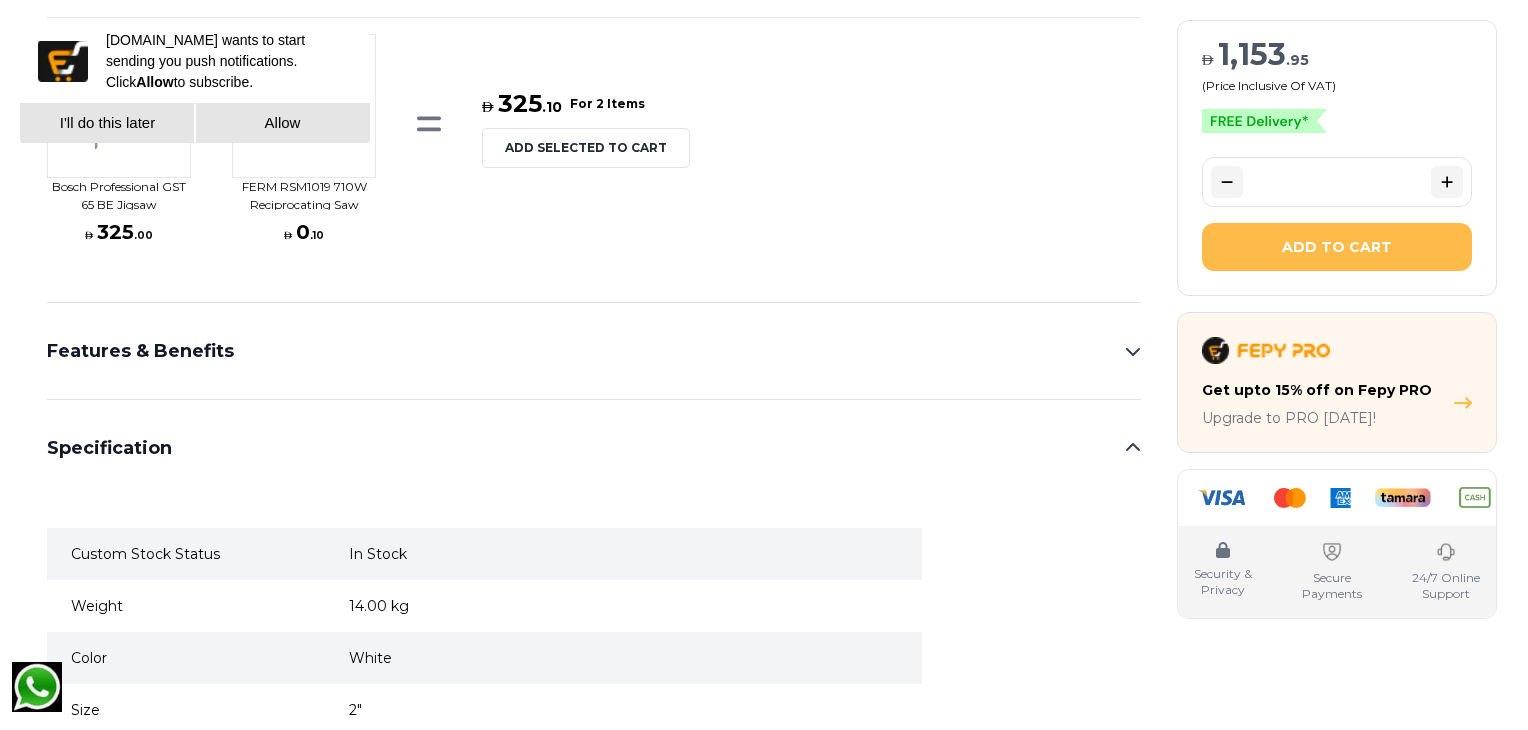 click on "Features & Benefits" at bounding box center [594, 351] 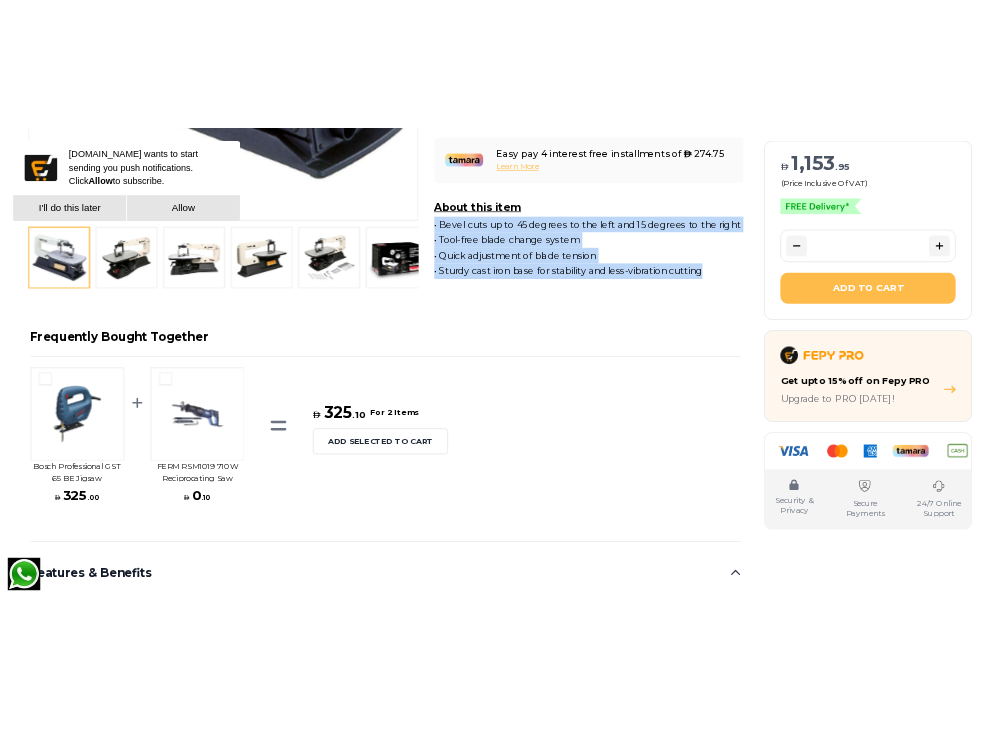 scroll, scrollTop: 333, scrollLeft: 0, axis: vertical 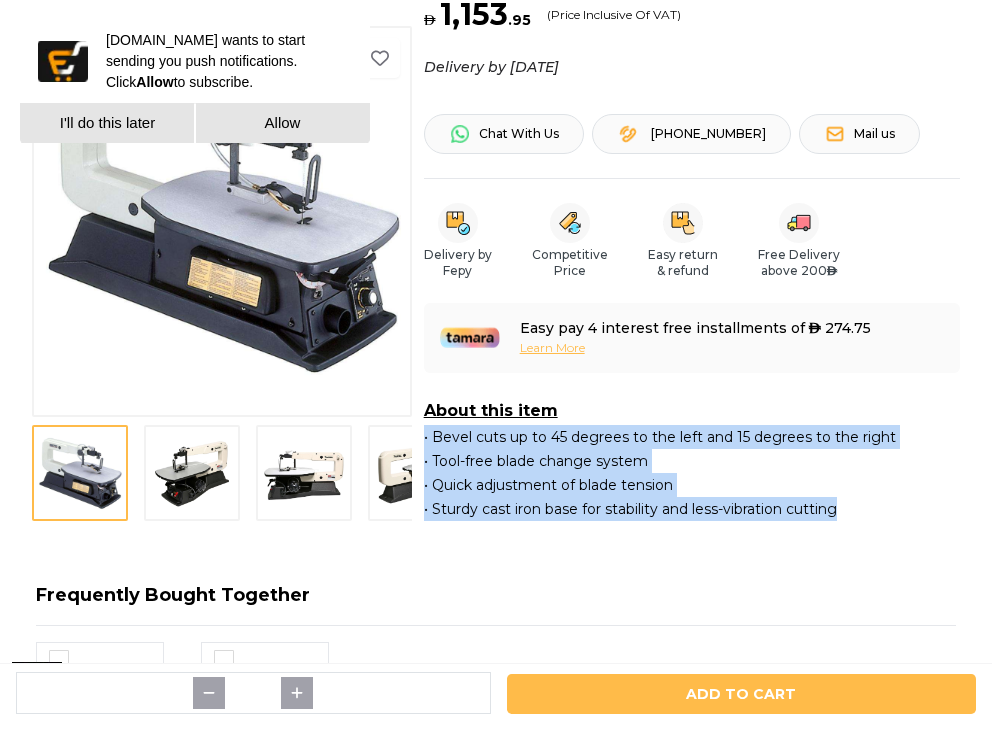 click at bounding box center [192, 473] 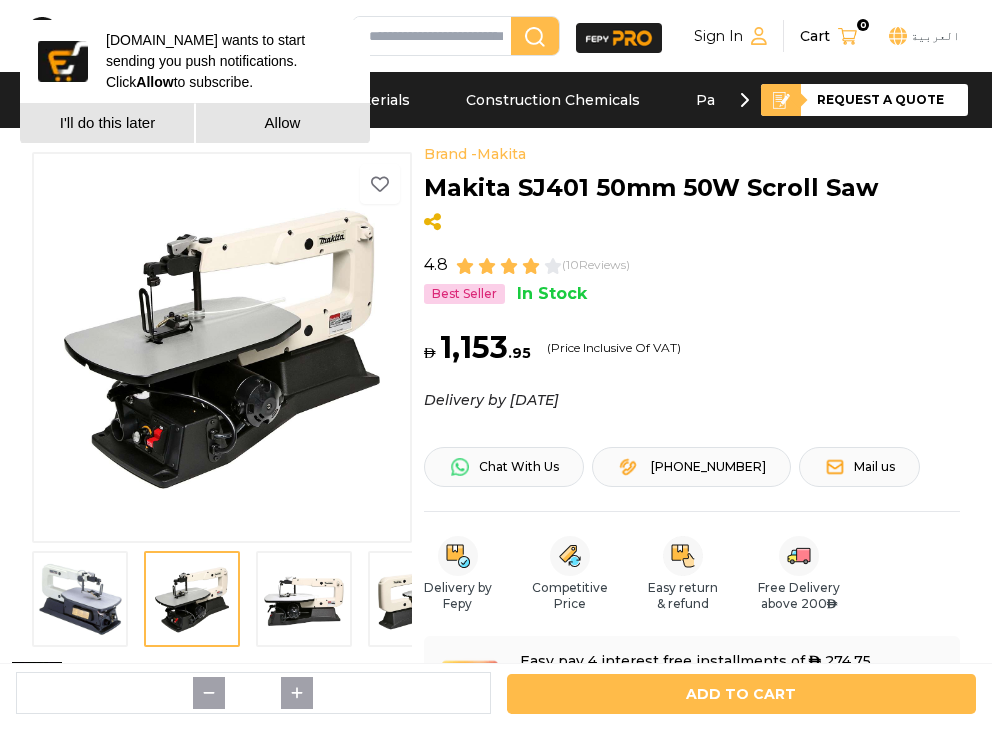 scroll, scrollTop: 333, scrollLeft: 0, axis: vertical 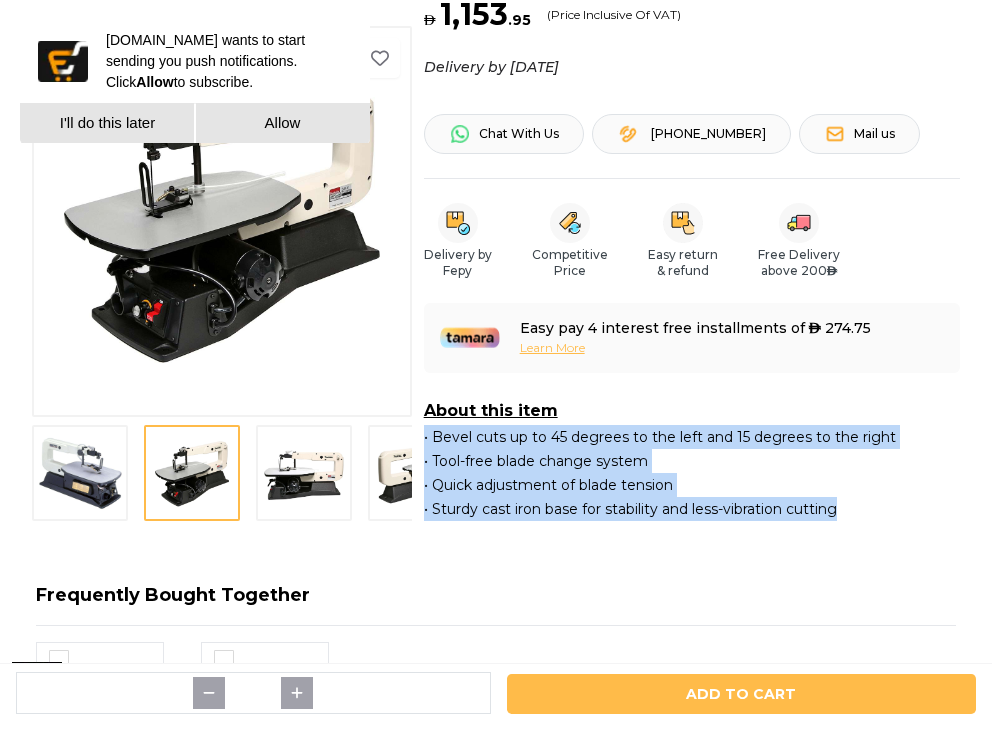 click at bounding box center [304, 473] 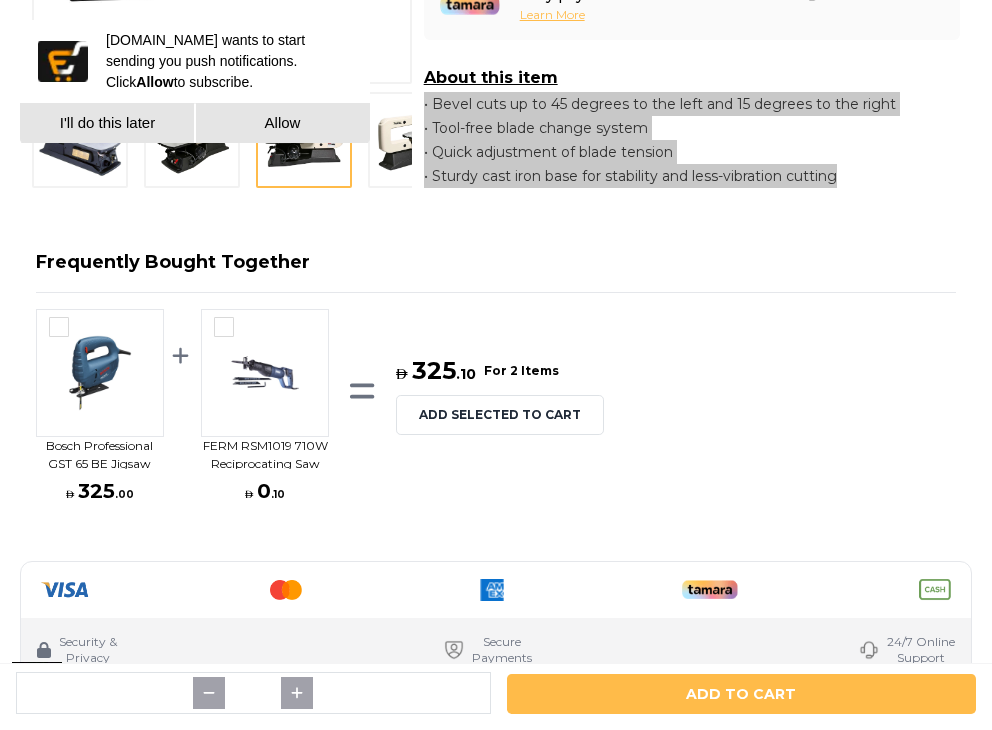 scroll, scrollTop: 1000, scrollLeft: 0, axis: vertical 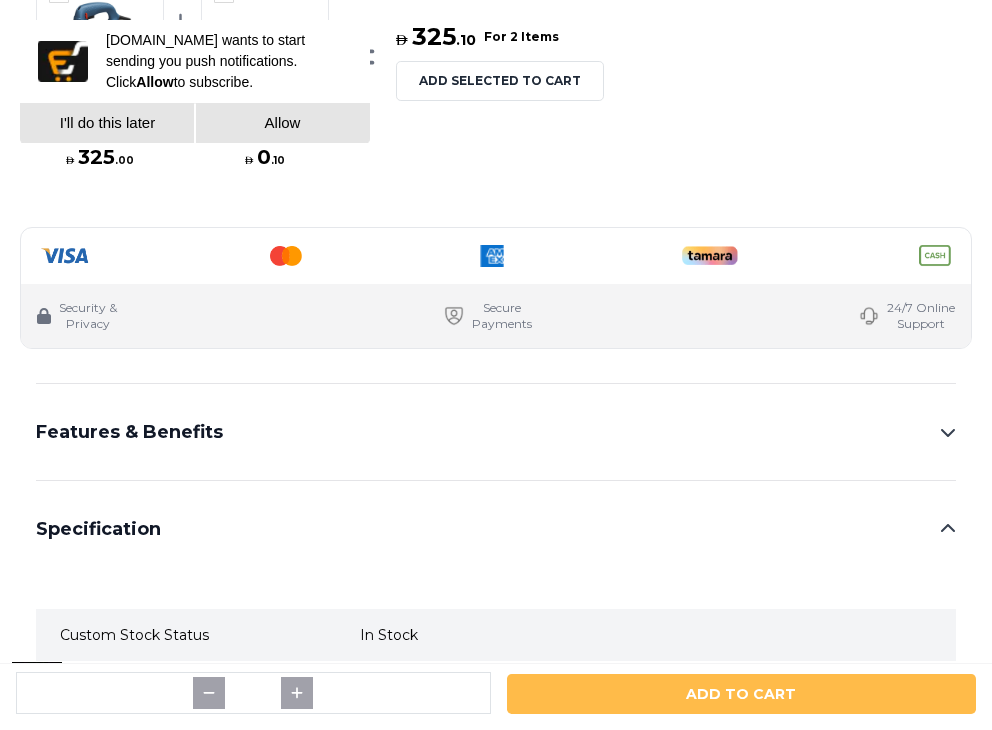 click on "Features & Benefits" at bounding box center (496, 432) 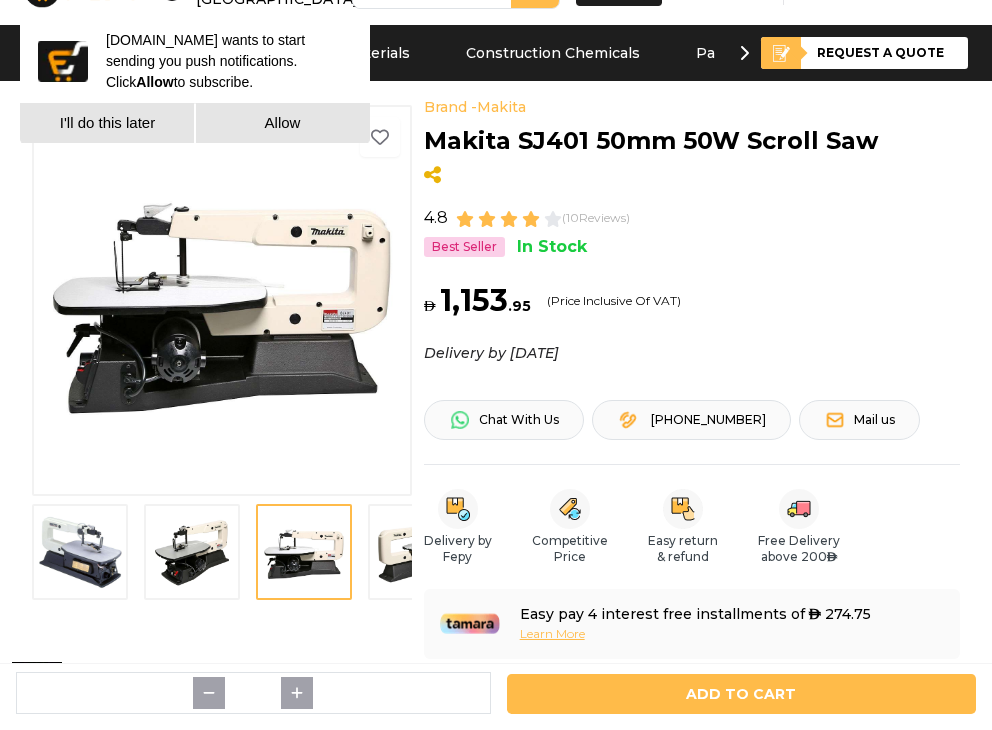 scroll, scrollTop: 0, scrollLeft: 0, axis: both 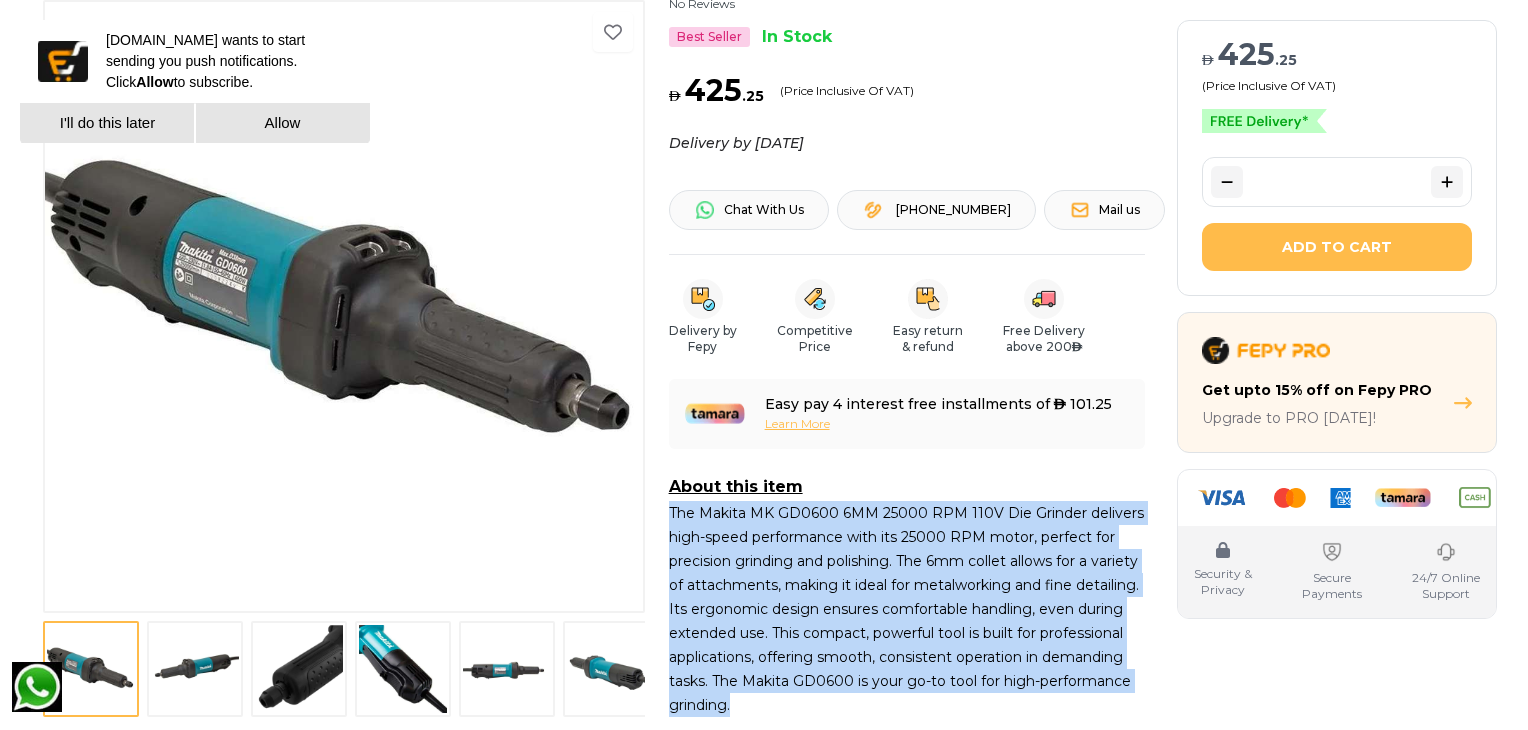click on "The Makita MK GD0600 6MM 25000 RPM 110V Die Grinder delivers high-speed performance with its 25000 RPM motor, perfect for precision grinding and polishing. The 6mm collet allows for a variety of attachments, making it ideal for metalworking and fine detailing. Its ergonomic design ensures comfortable handling, even during extended use. This compact, powerful tool is built for professional applications, offering smooth, consistent operation in demanding tasks. The Makita GD0600 is your go-to tool for high-performance grinding." at bounding box center [907, 609] 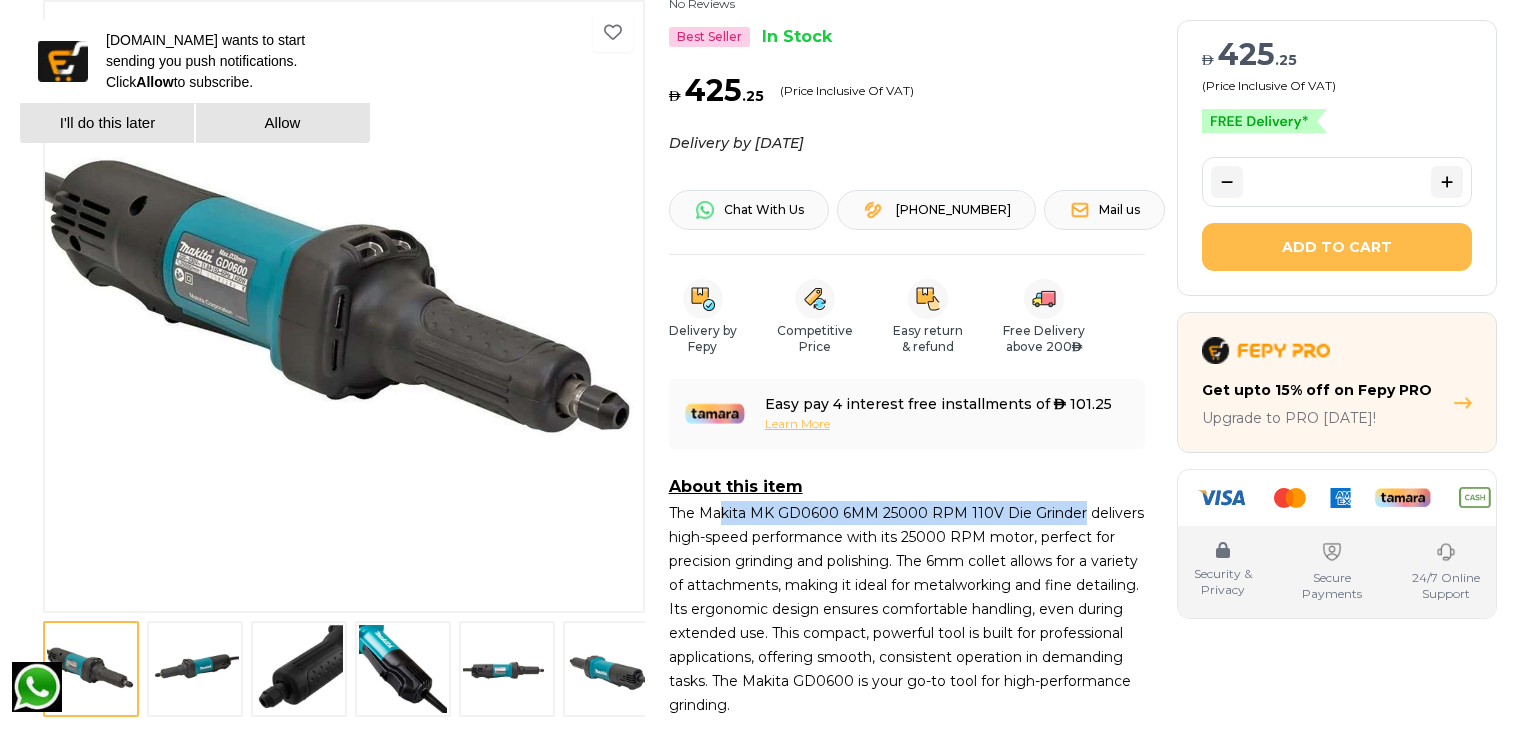 drag, startPoint x: 1072, startPoint y: 508, endPoint x: 721, endPoint y: 509, distance: 351.00143 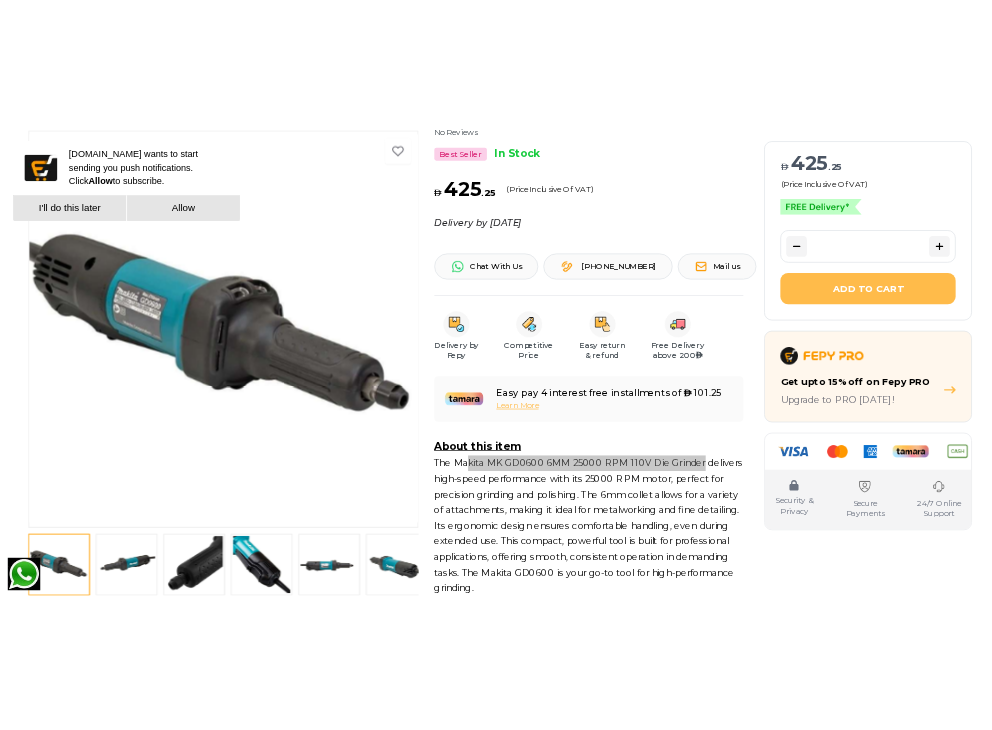 scroll, scrollTop: 333, scrollLeft: 0, axis: vertical 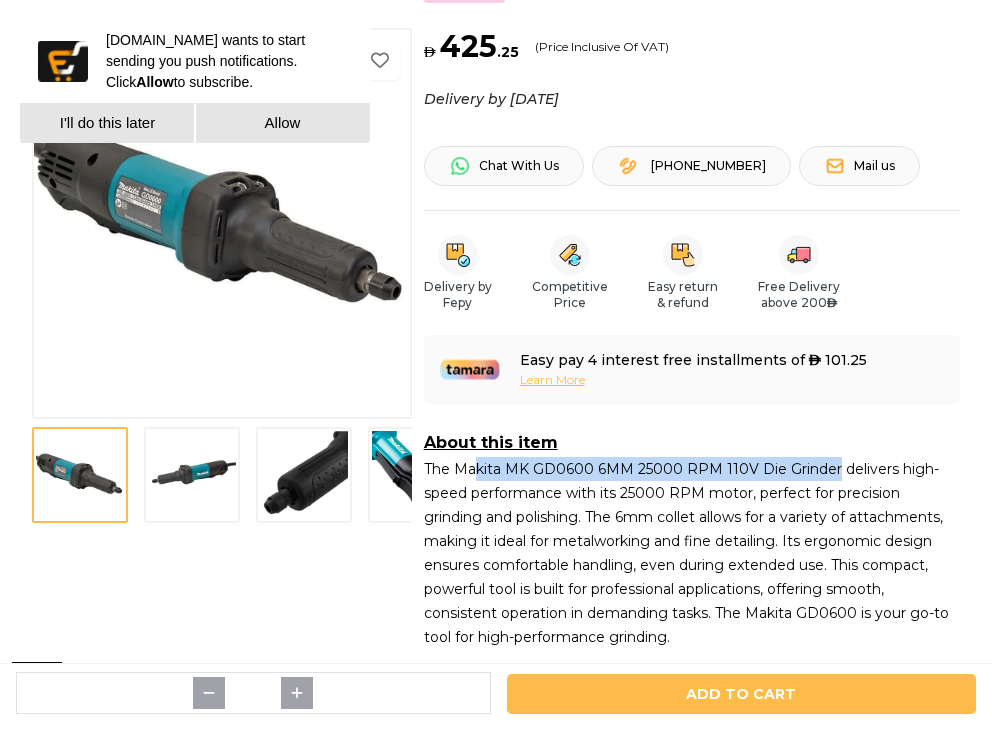 click at bounding box center [192, 475] 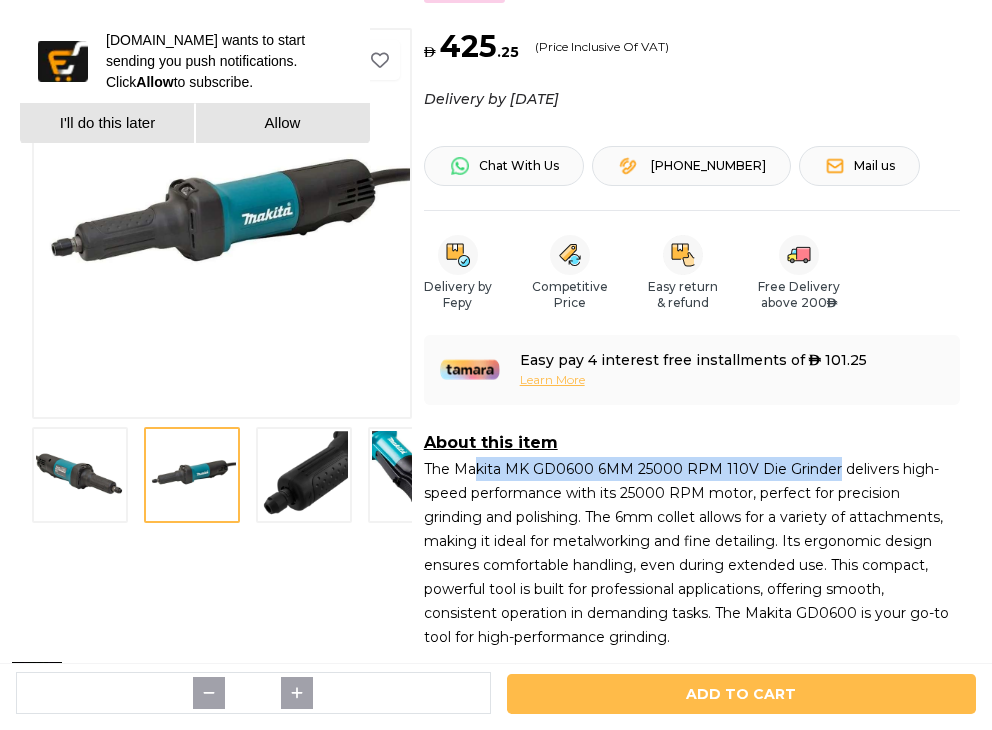 click at bounding box center (304, 475) 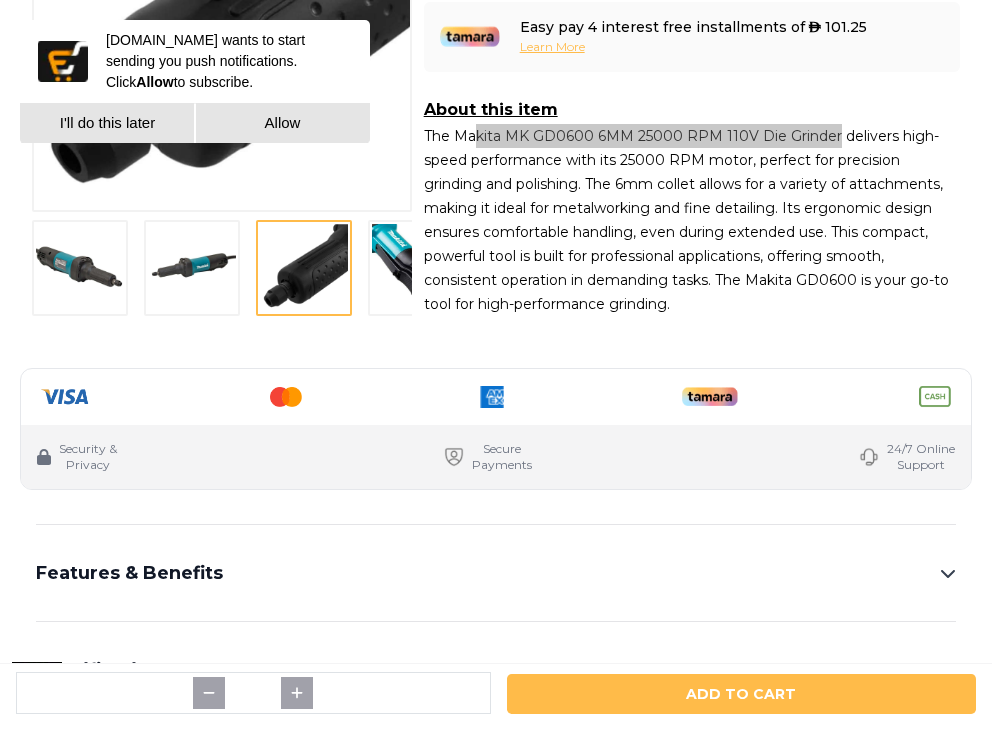 scroll, scrollTop: 1000, scrollLeft: 0, axis: vertical 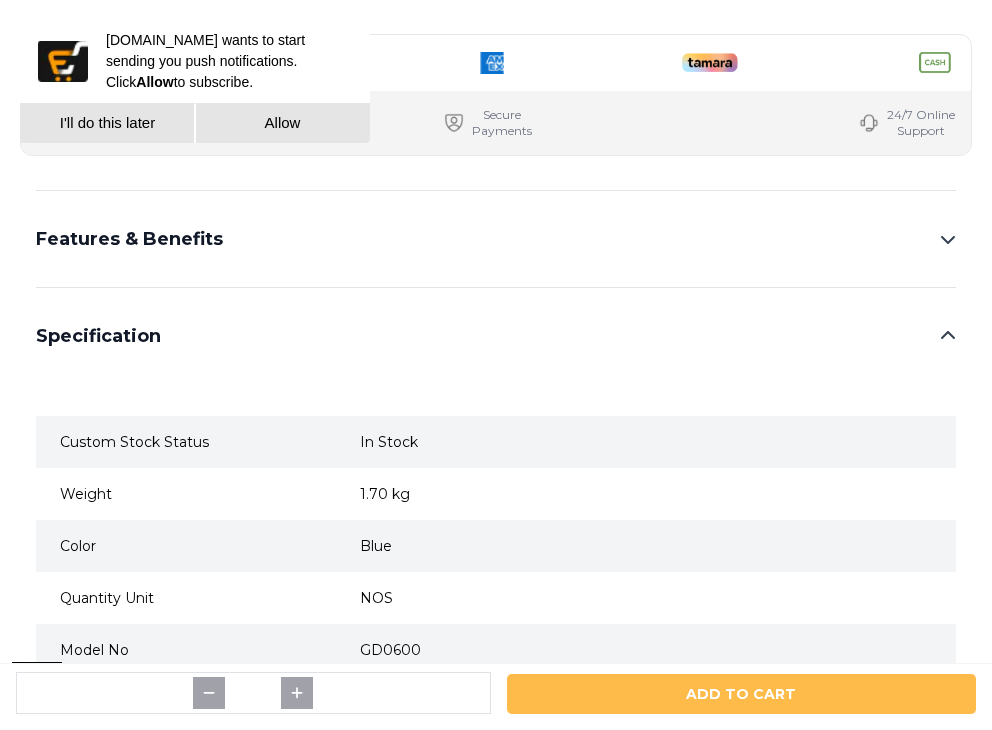 click on "Features & Benefits" at bounding box center [496, 239] 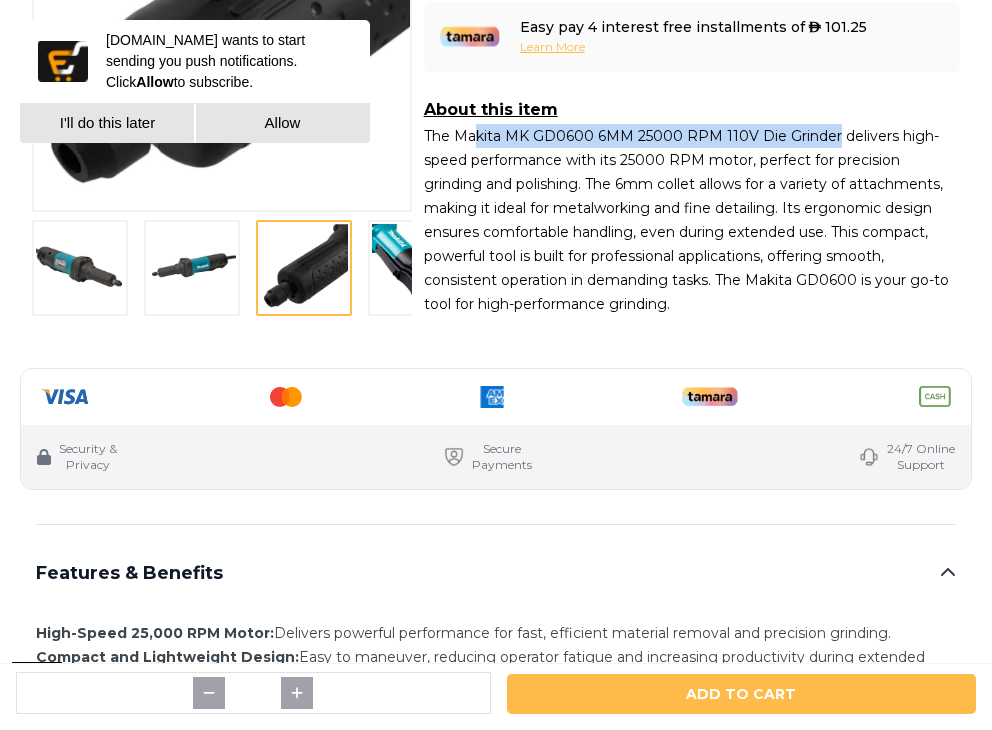 scroll, scrollTop: 0, scrollLeft: 0, axis: both 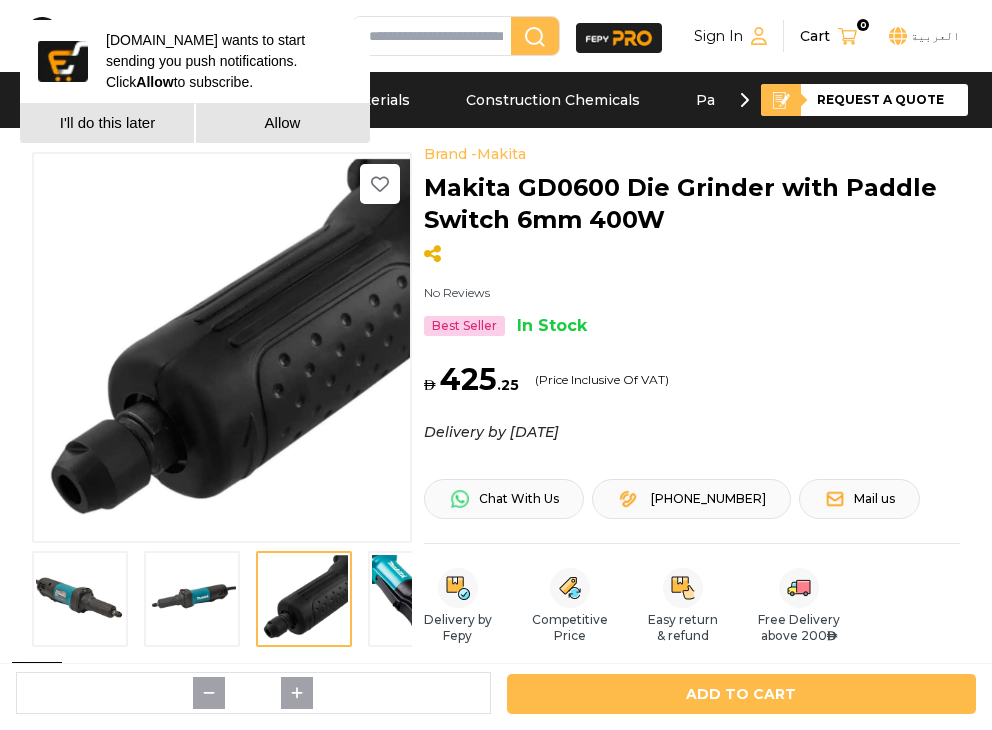 click at bounding box center (192, 599) 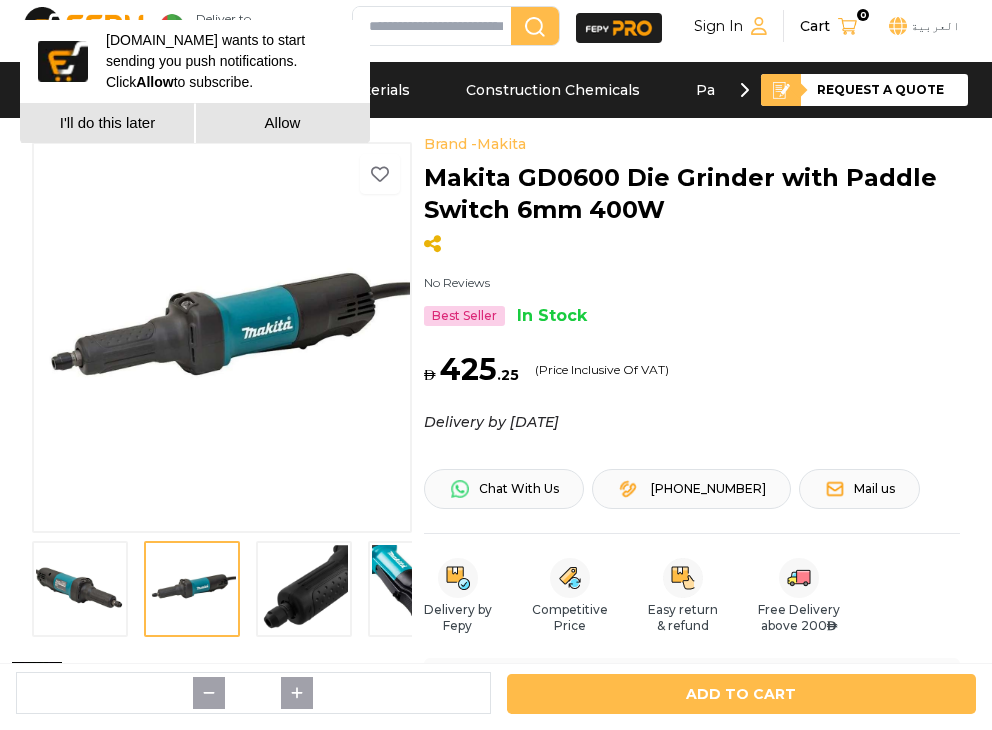 scroll, scrollTop: 0, scrollLeft: 0, axis: both 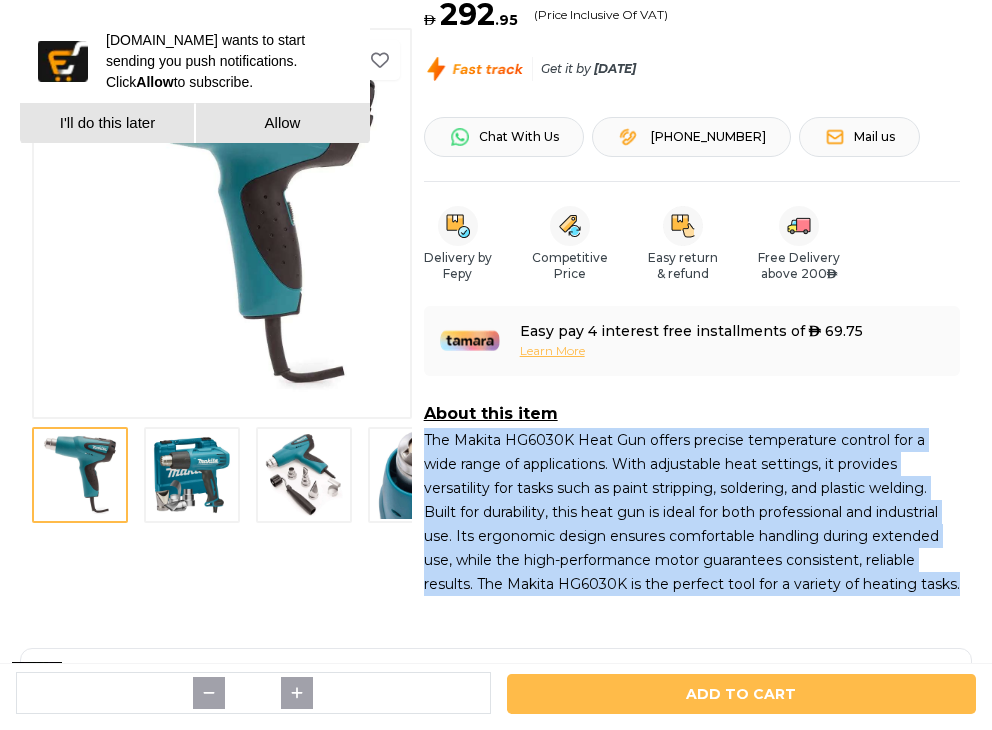 click at bounding box center (192, 475) 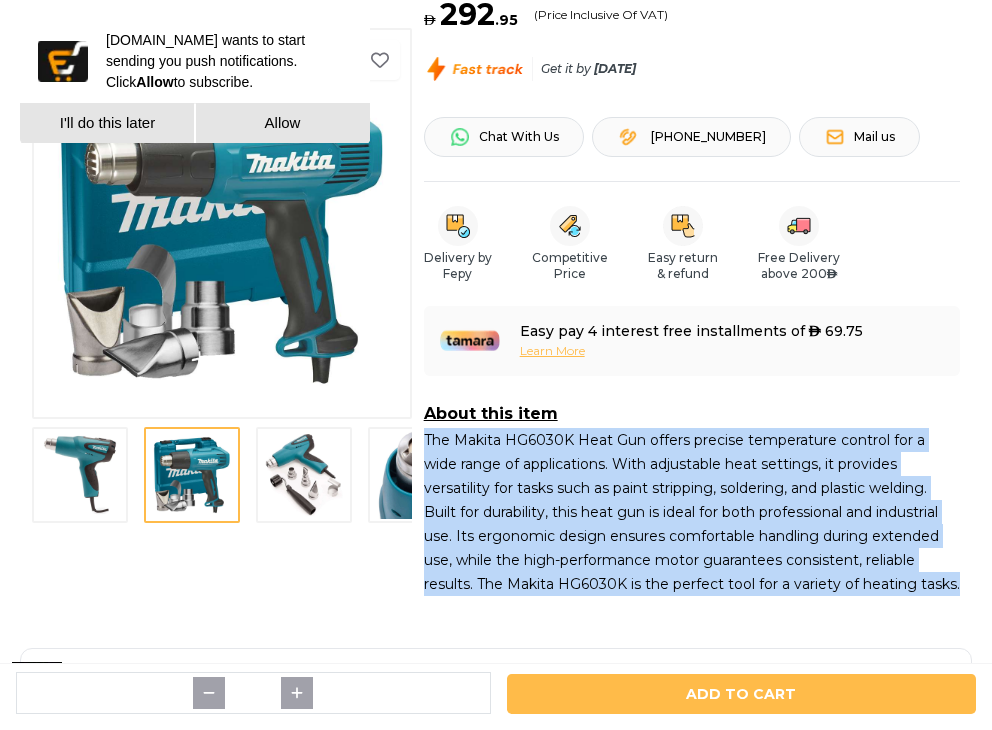 click at bounding box center [304, 475] 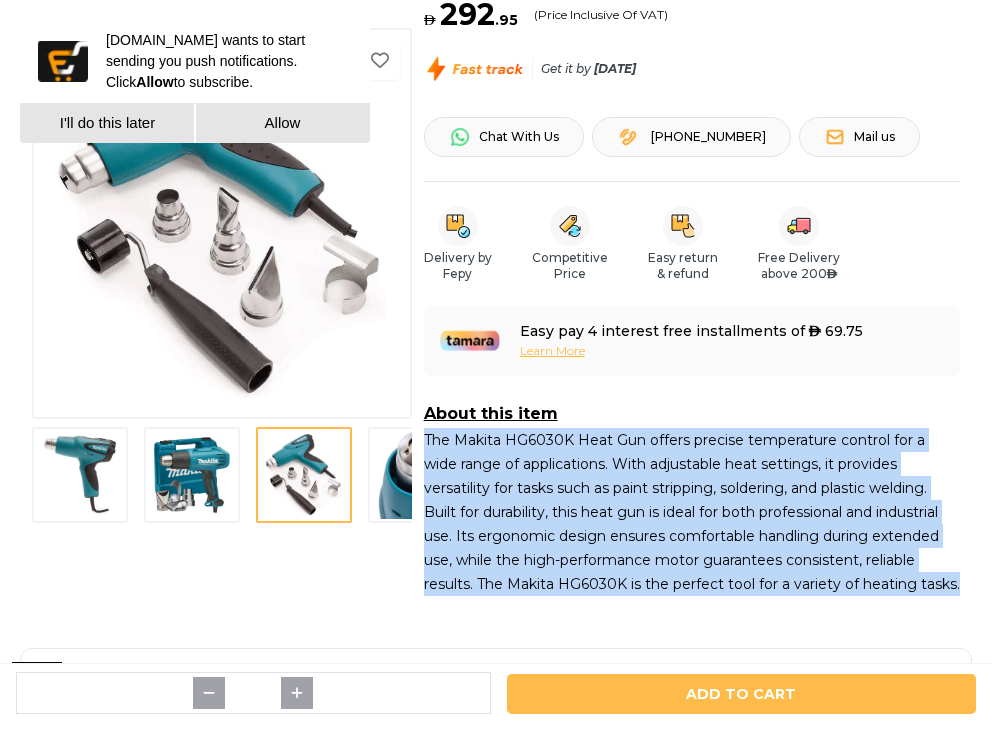 click at bounding box center [416, 475] 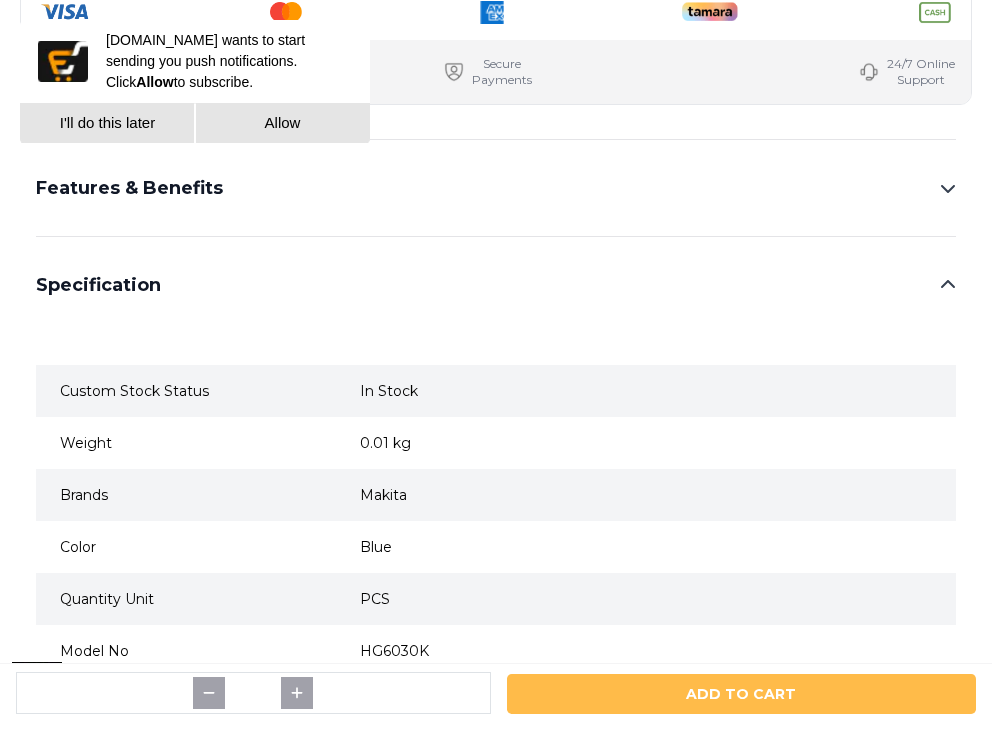 scroll, scrollTop: 1000, scrollLeft: 0, axis: vertical 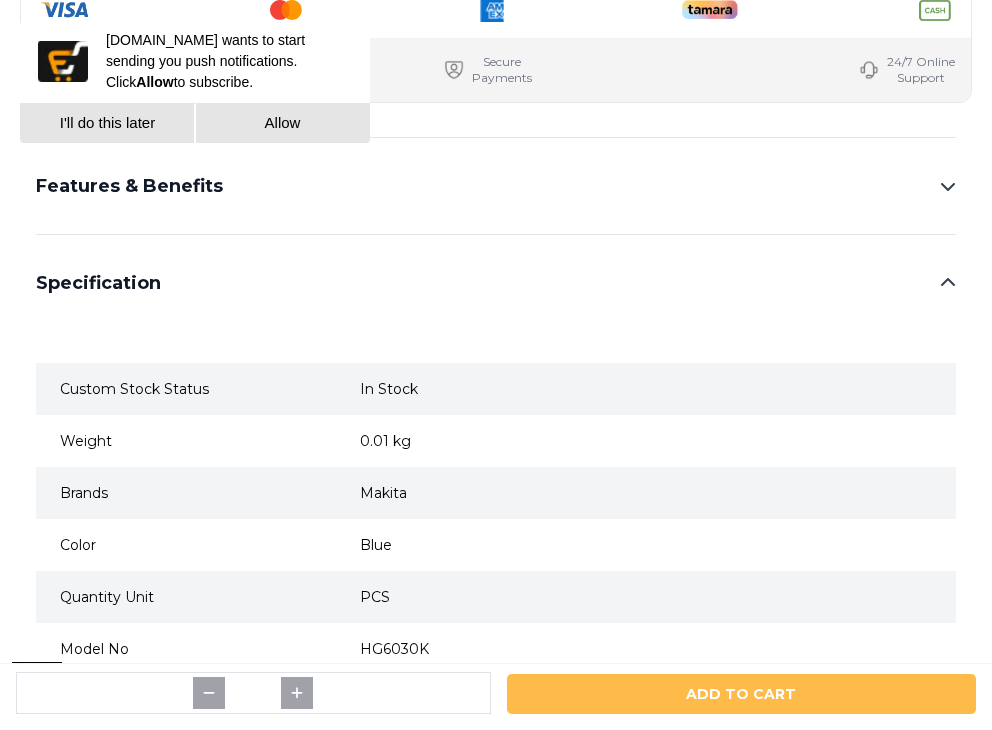 click on "Features & Benefits" at bounding box center (496, 186) 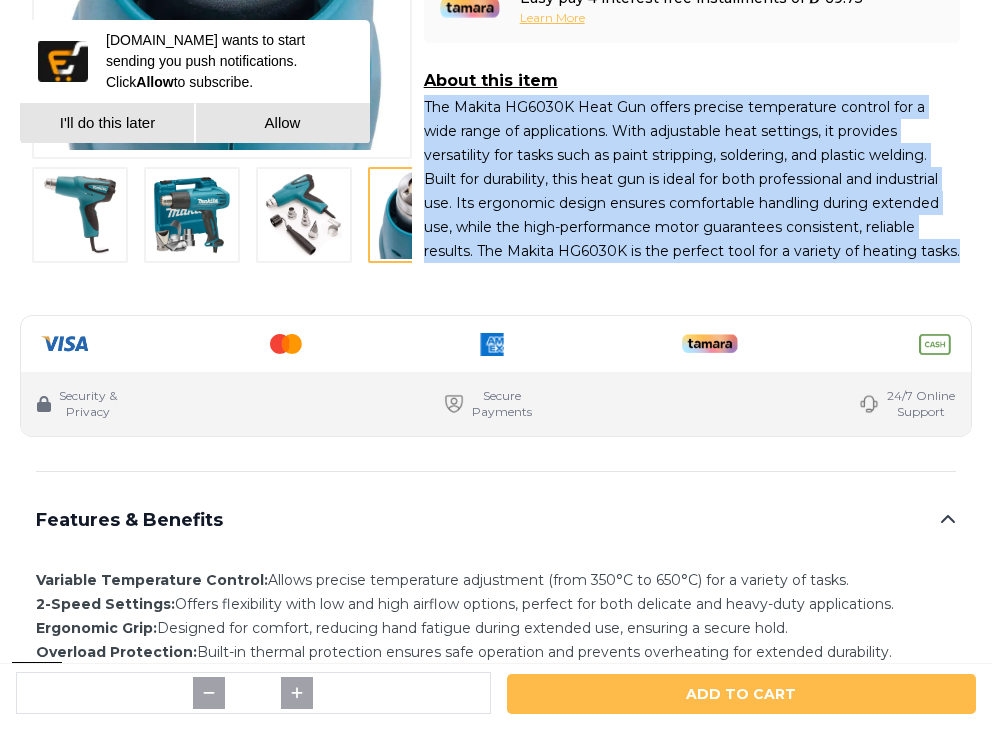 scroll, scrollTop: 1000, scrollLeft: 0, axis: vertical 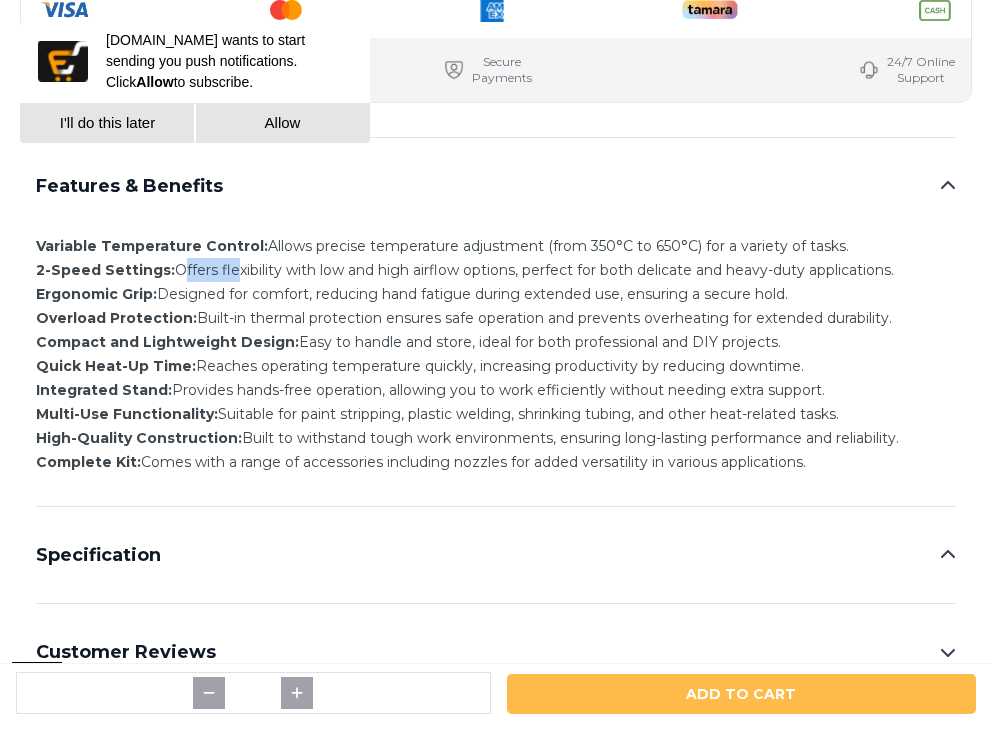 drag, startPoint x: 168, startPoint y: 314, endPoint x: 224, endPoint y: 313, distance: 56.008926 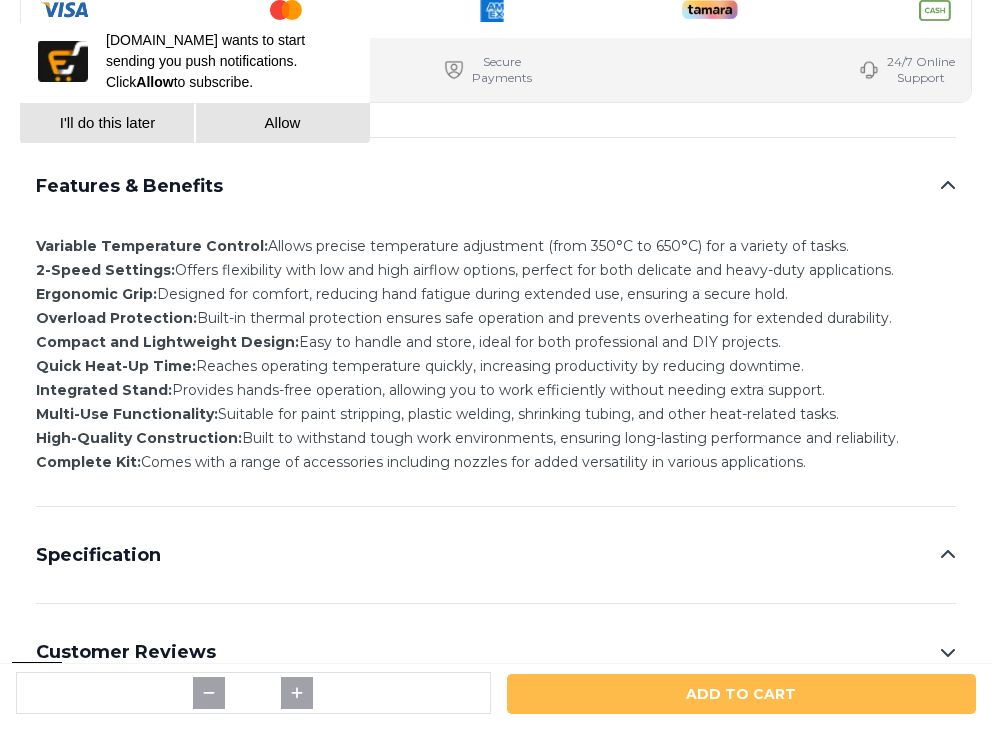 click on "Variable Temperature Control:  Allows precise temperature adjustment (from 350°C to 650°C) for a variety of tasks. 2-Speed Settings:  Offers flexibility with low and high airflow options, perfect for both delicate and heavy-duty applications. Ergonomic Grip:  Designed for comfort, reducing hand fatigue during extended use, ensuring a secure hold. Overload Protection:  Built-in thermal protection ensures safe operation and prevents overheating for extended durability. Compact and Lightweight Design:  Easy to handle and store, ideal for both professional and DIY projects. Quick Heat-Up Time:  Reaches operating temperature quickly, increasing productivity by reducing downtime. Integrated Stand:  Provides hands-free operation, allowing you to work efficiently without needing extra support. Multi-Use Functionality:  Suitable for paint stripping, plastic welding, shrinking tubing, and other heat-related tasks. High-Quality Construction: Complete Kit:" at bounding box center (496, 354) 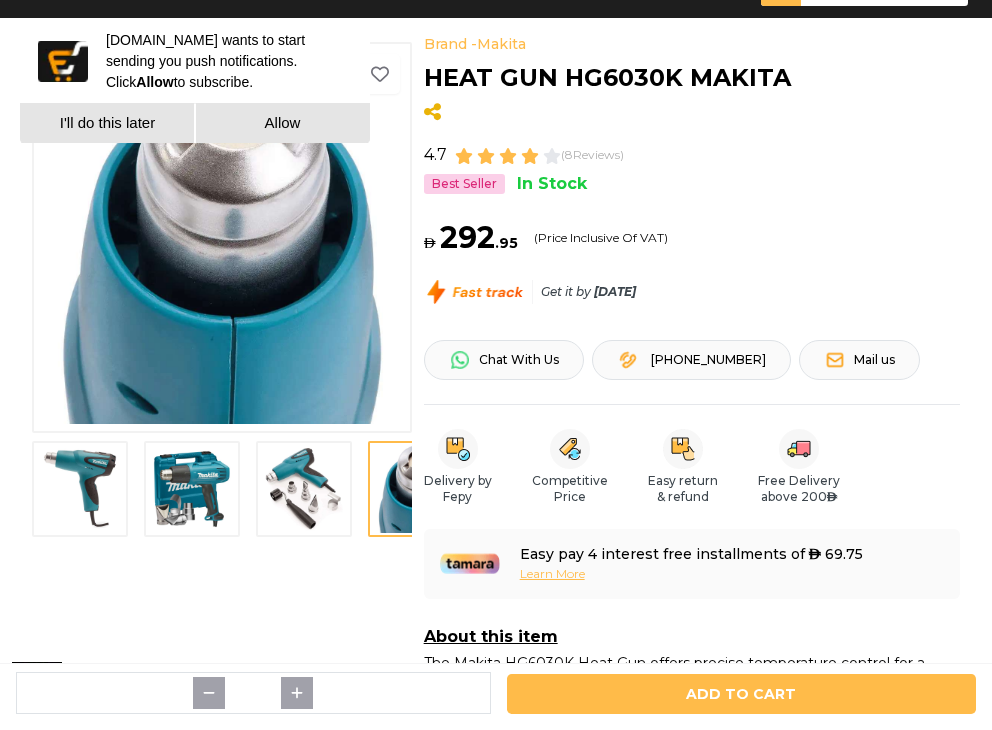 scroll, scrollTop: 0, scrollLeft: 0, axis: both 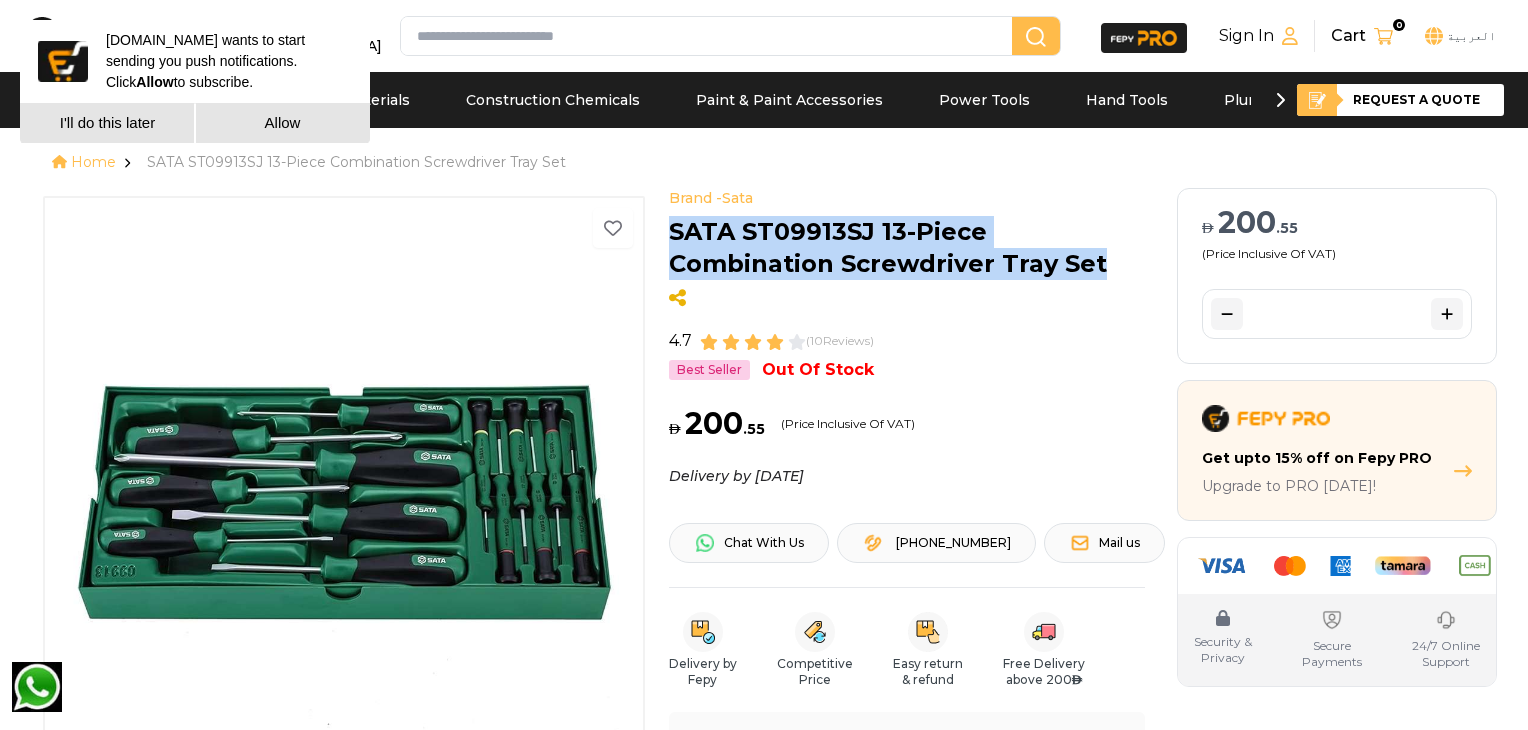 drag, startPoint x: 1099, startPoint y: 268, endPoint x: 663, endPoint y: 237, distance: 437.10068 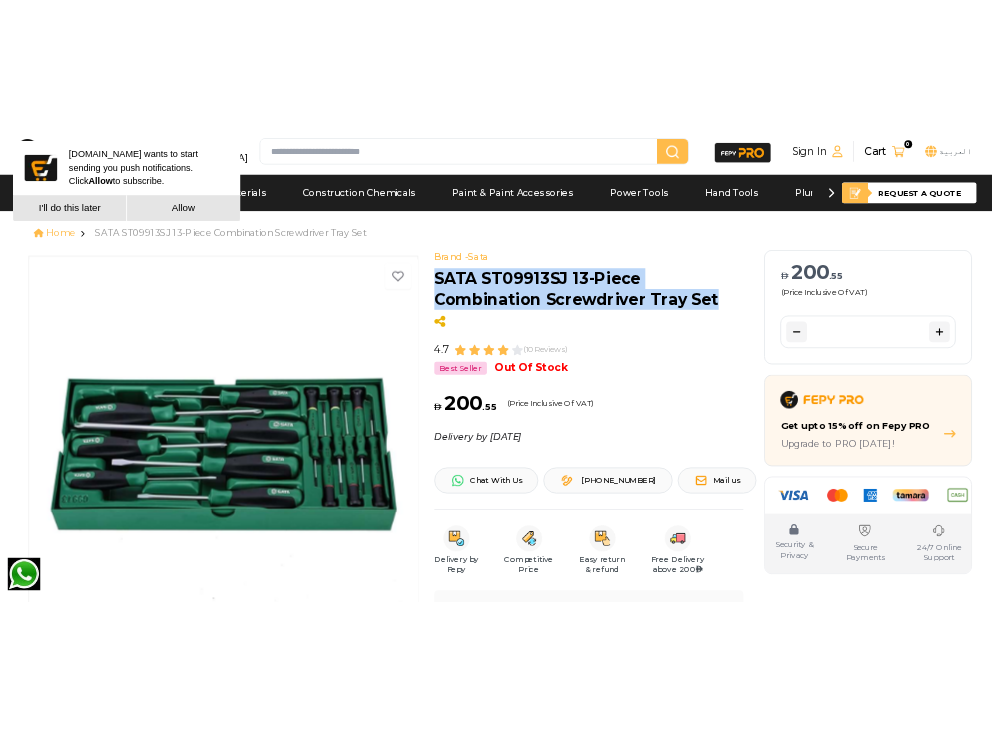 scroll, scrollTop: 333, scrollLeft: 0, axis: vertical 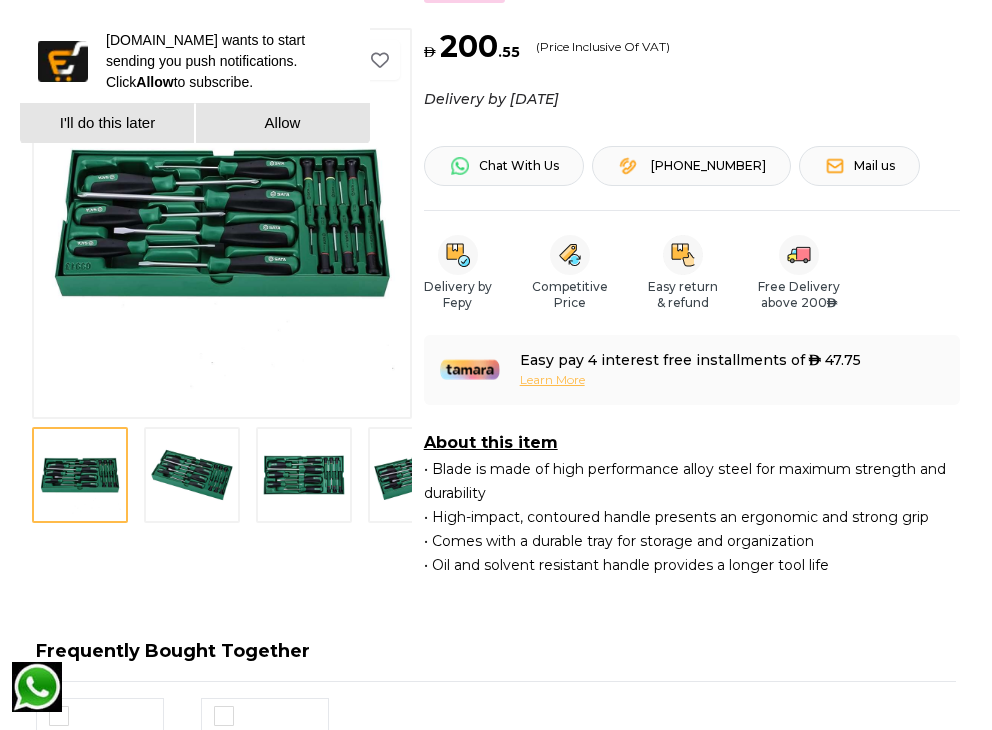 click at bounding box center (192, 475) 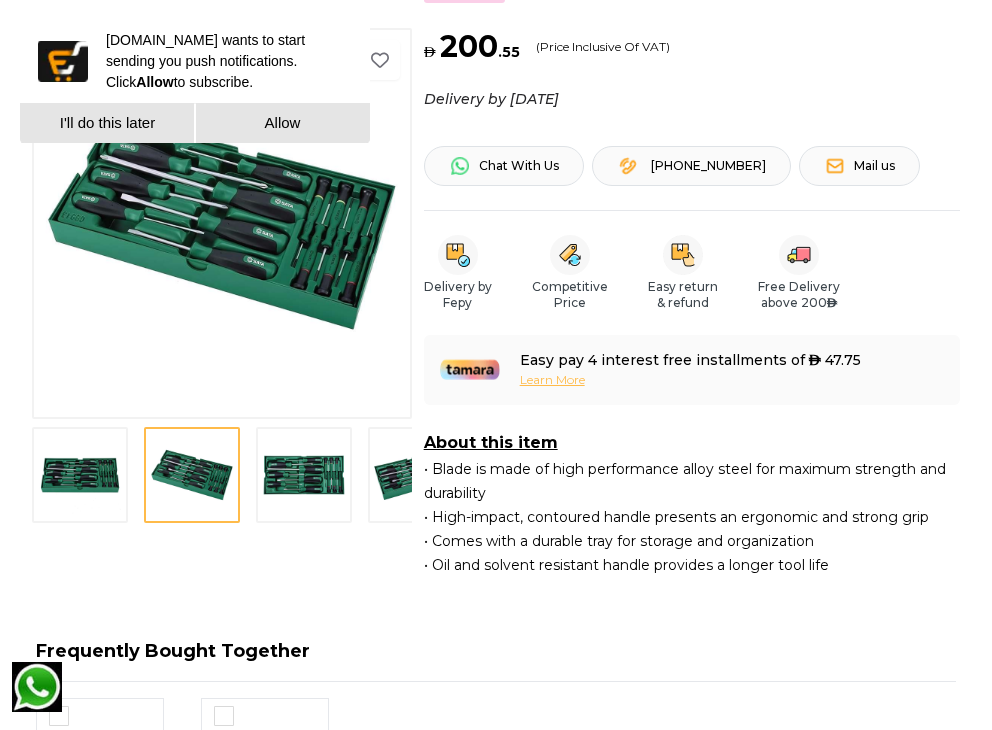 scroll, scrollTop: 0, scrollLeft: 0, axis: both 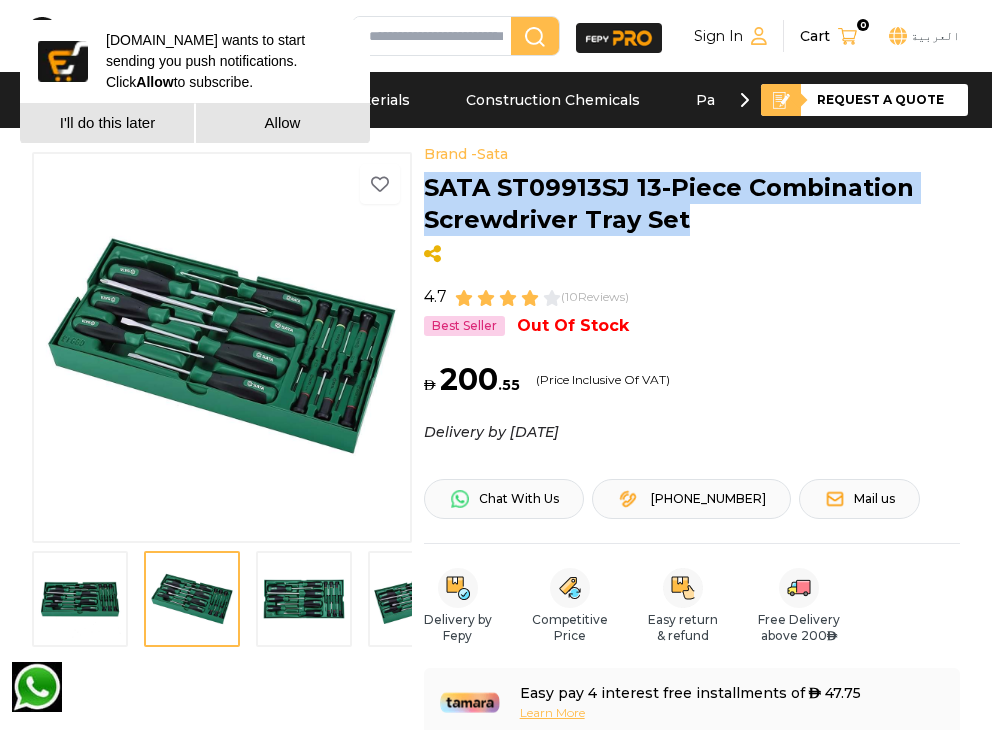 click at bounding box center (304, 599) 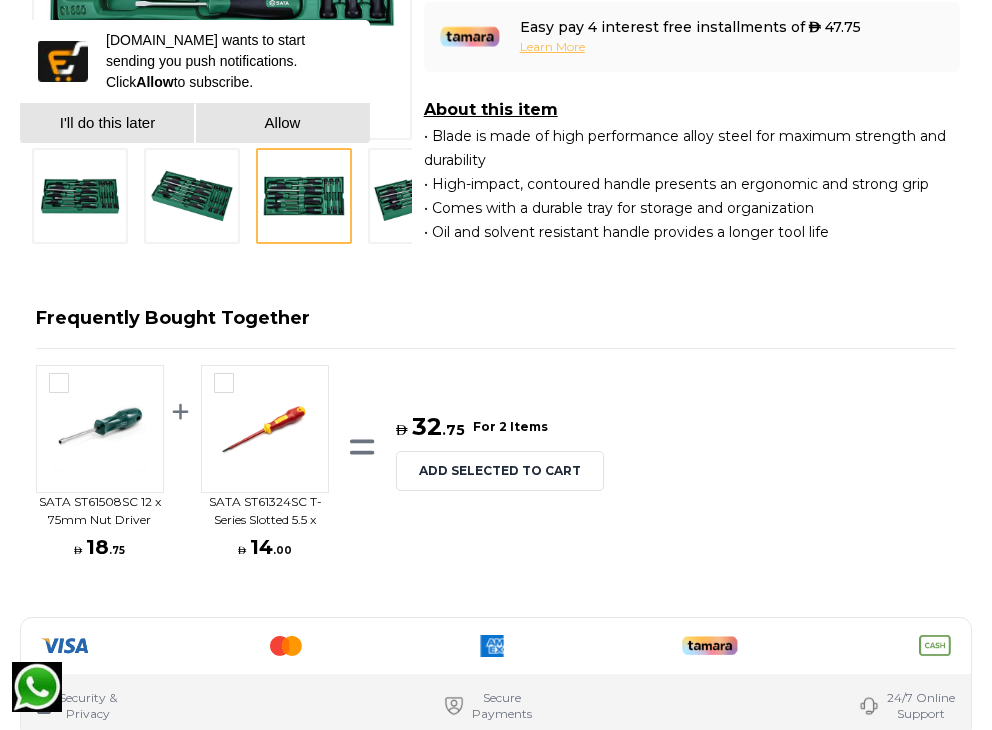 scroll, scrollTop: 1000, scrollLeft: 0, axis: vertical 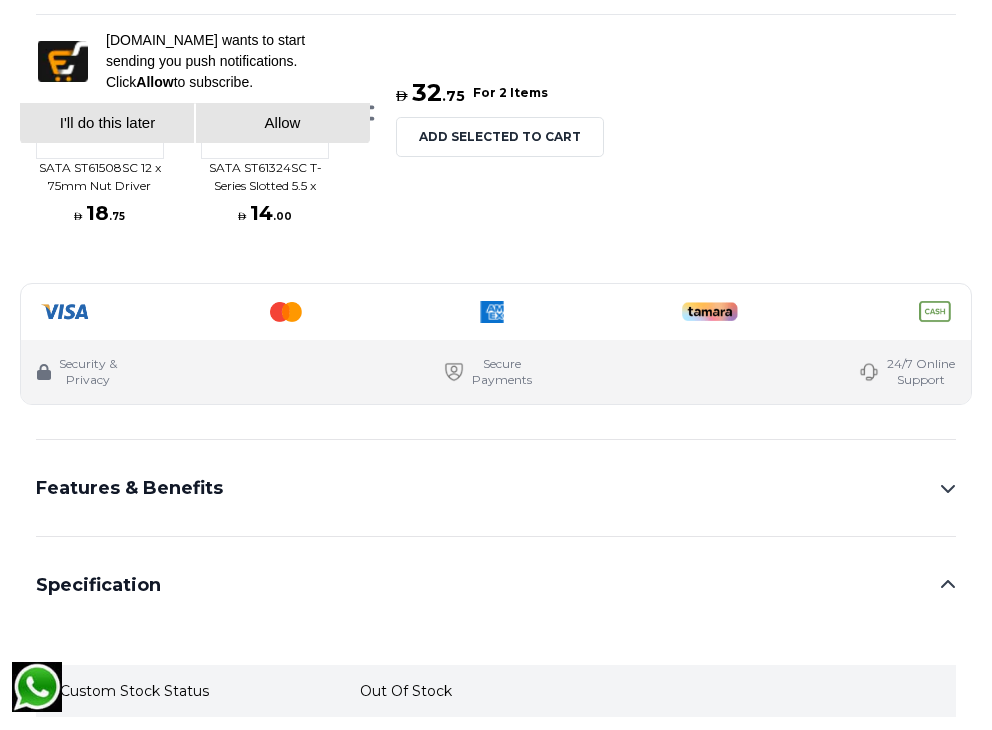 click on "Features & Benefits" at bounding box center (496, 488) 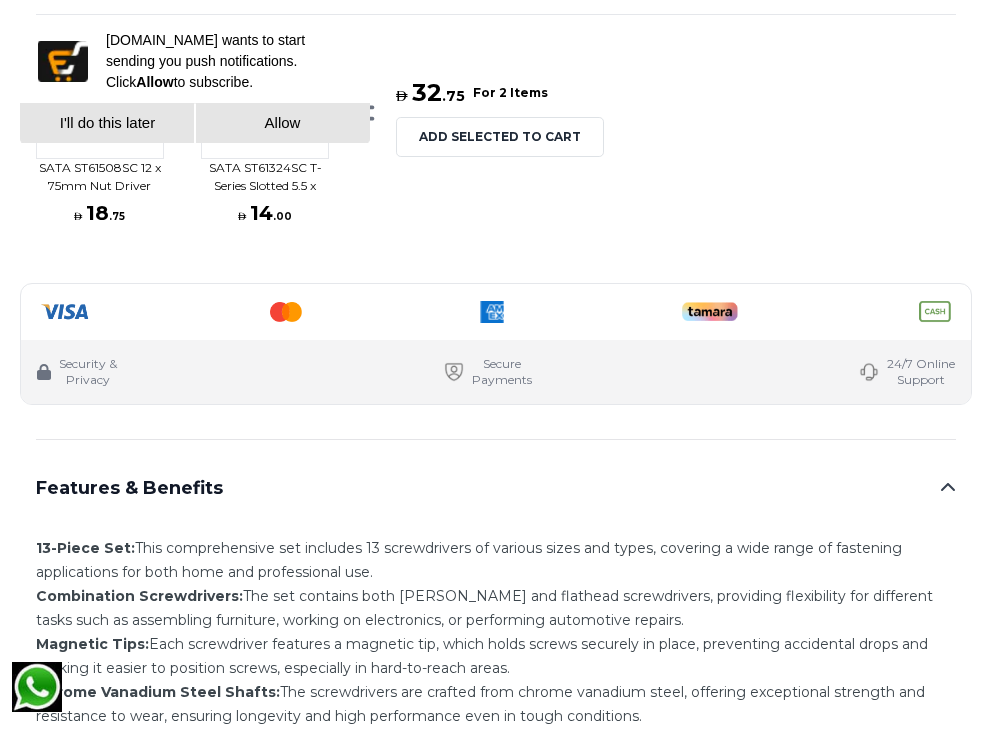 scroll, scrollTop: 0, scrollLeft: 0, axis: both 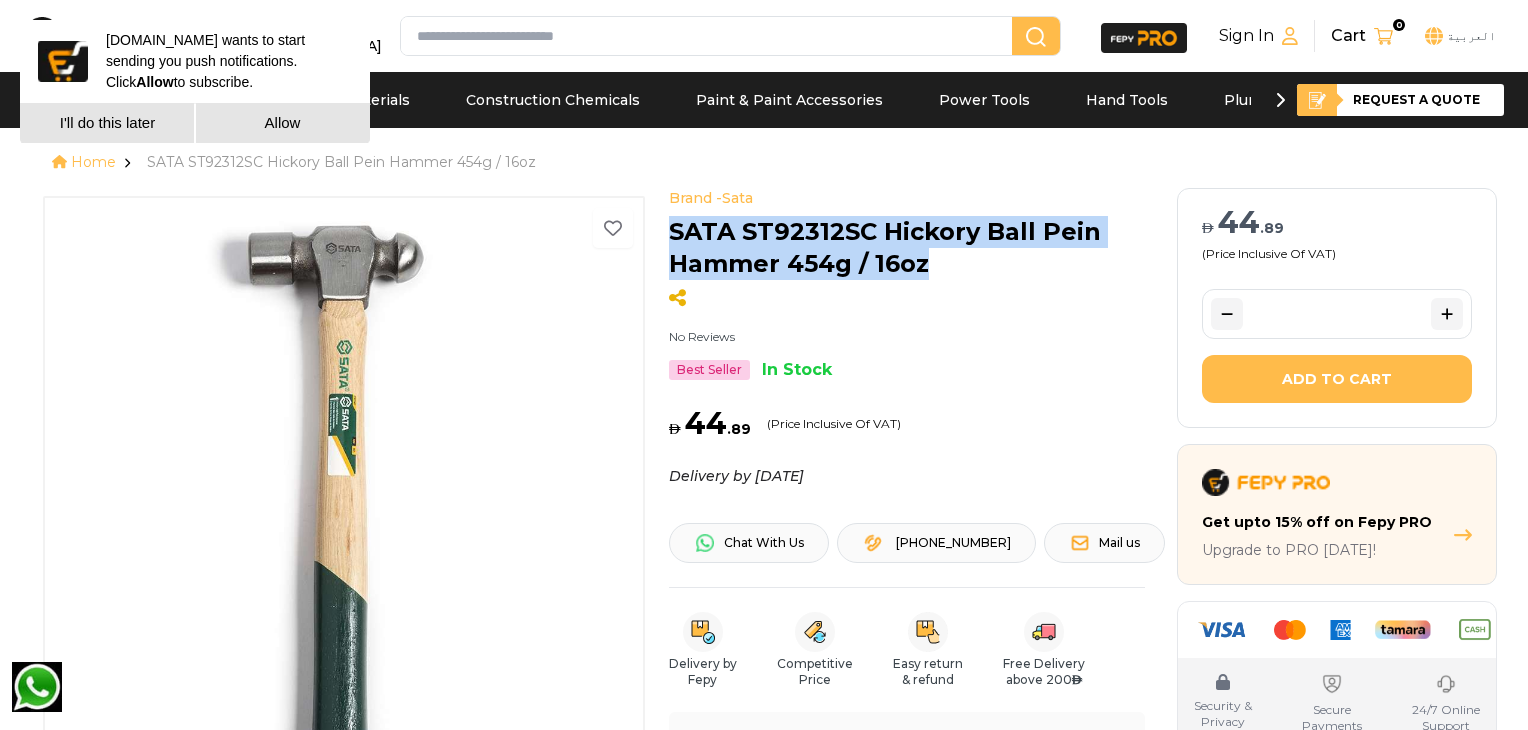 drag, startPoint x: 947, startPoint y: 261, endPoint x: 660, endPoint y: 237, distance: 288.00174 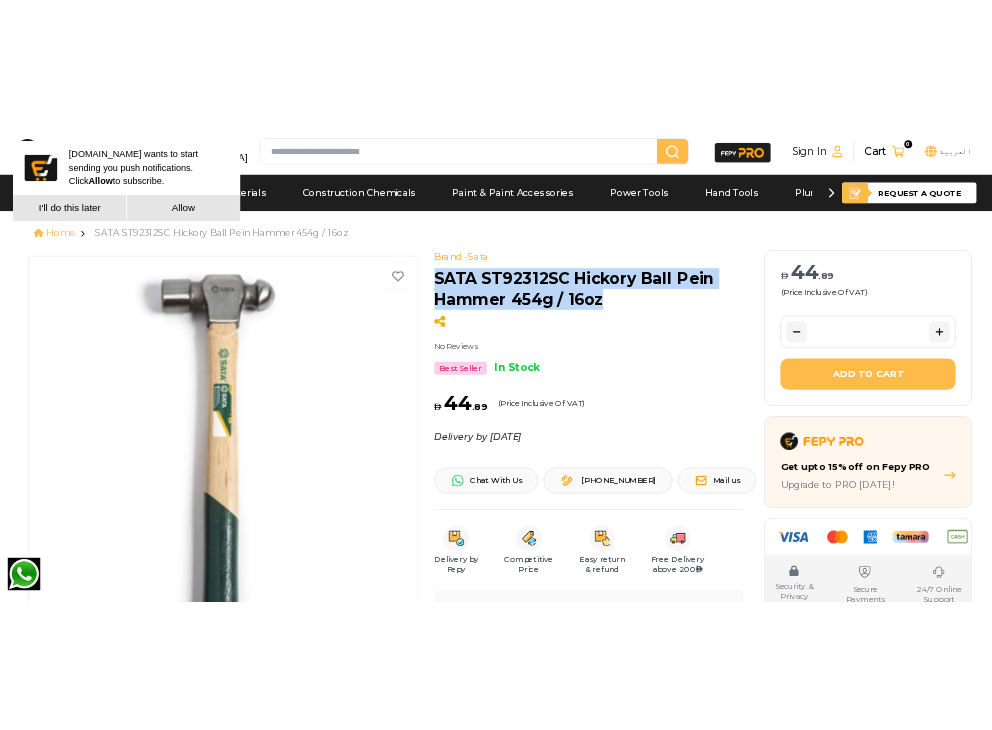 scroll, scrollTop: 333, scrollLeft: 0, axis: vertical 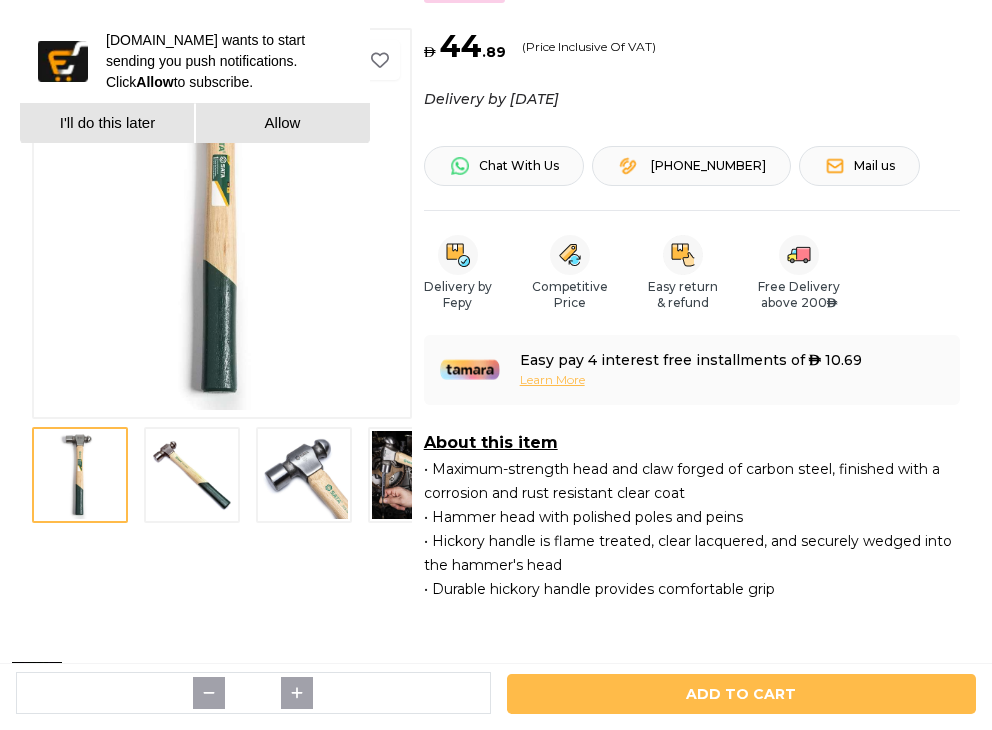 click at bounding box center [192, 475] 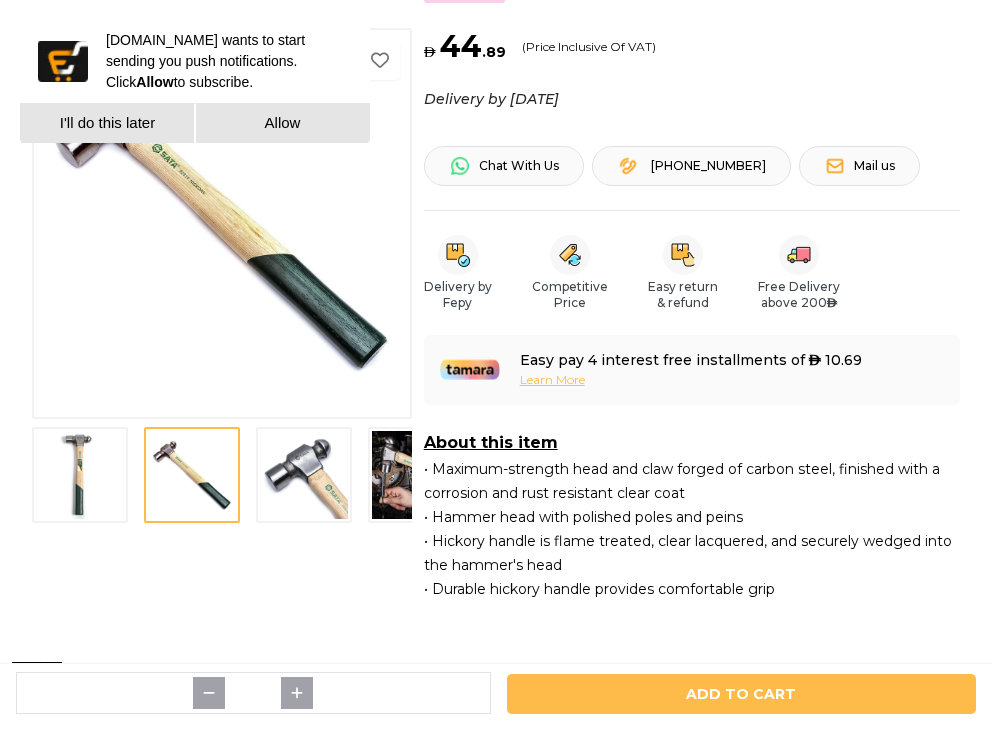 click at bounding box center [304, 475] 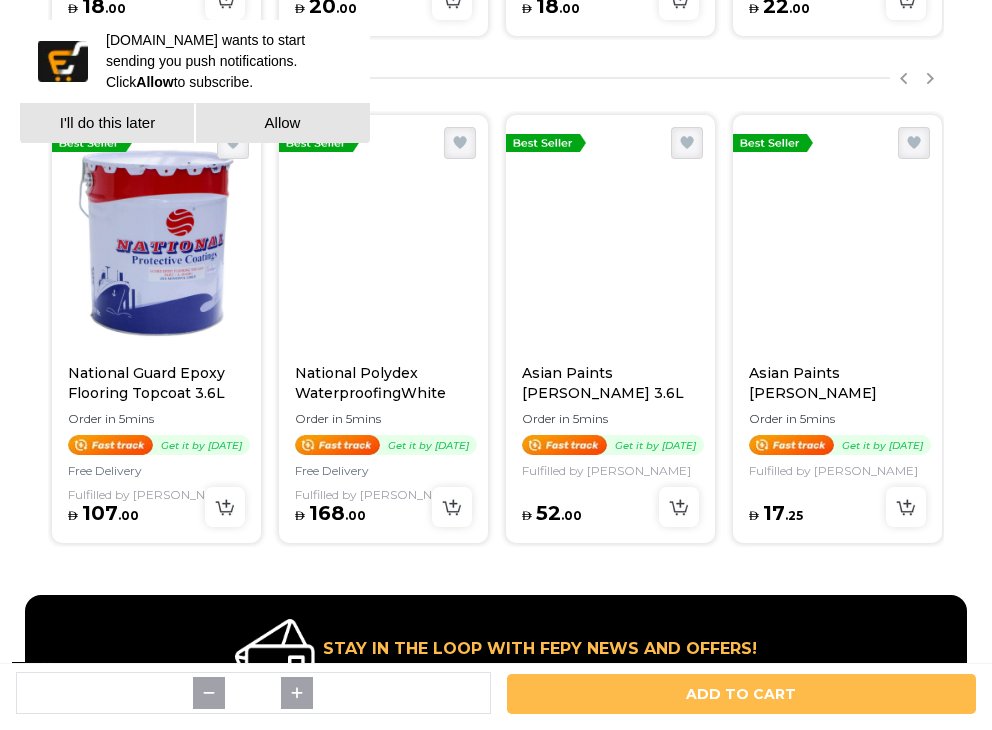 scroll, scrollTop: 3000, scrollLeft: 0, axis: vertical 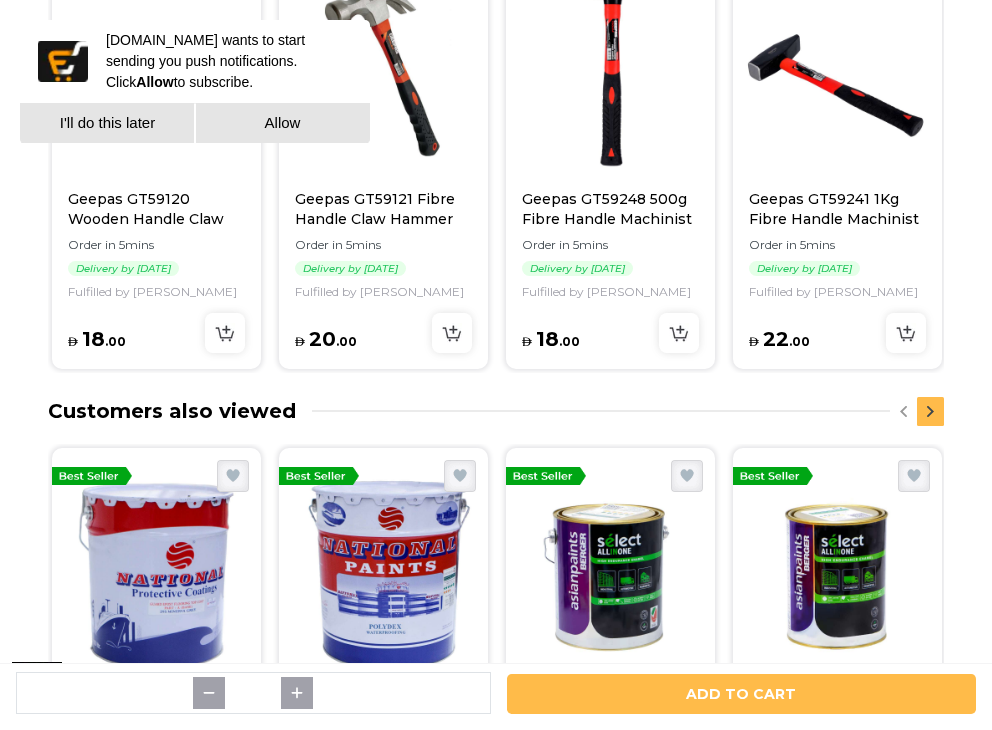click at bounding box center (930, 411) 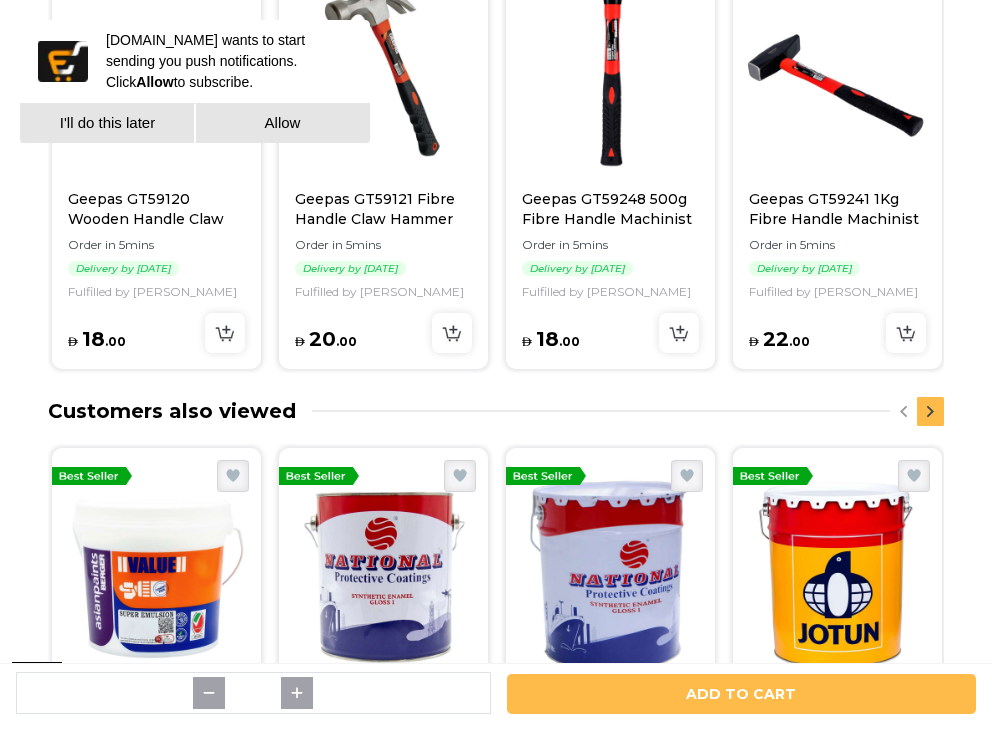 click at bounding box center [930, 411] 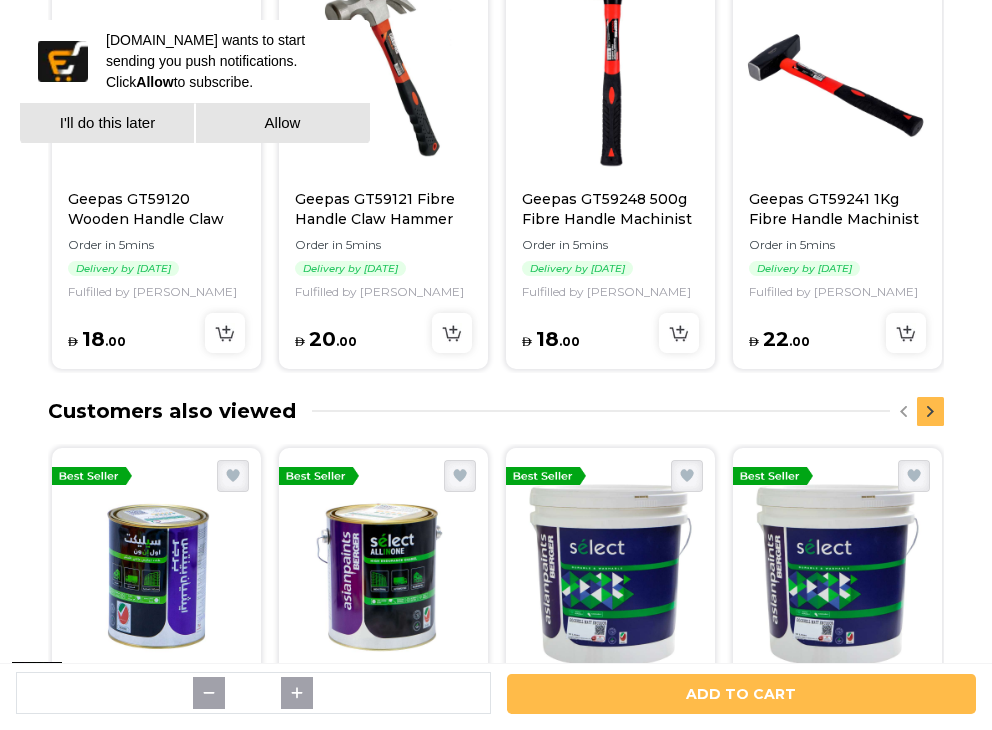 click at bounding box center [930, 411] 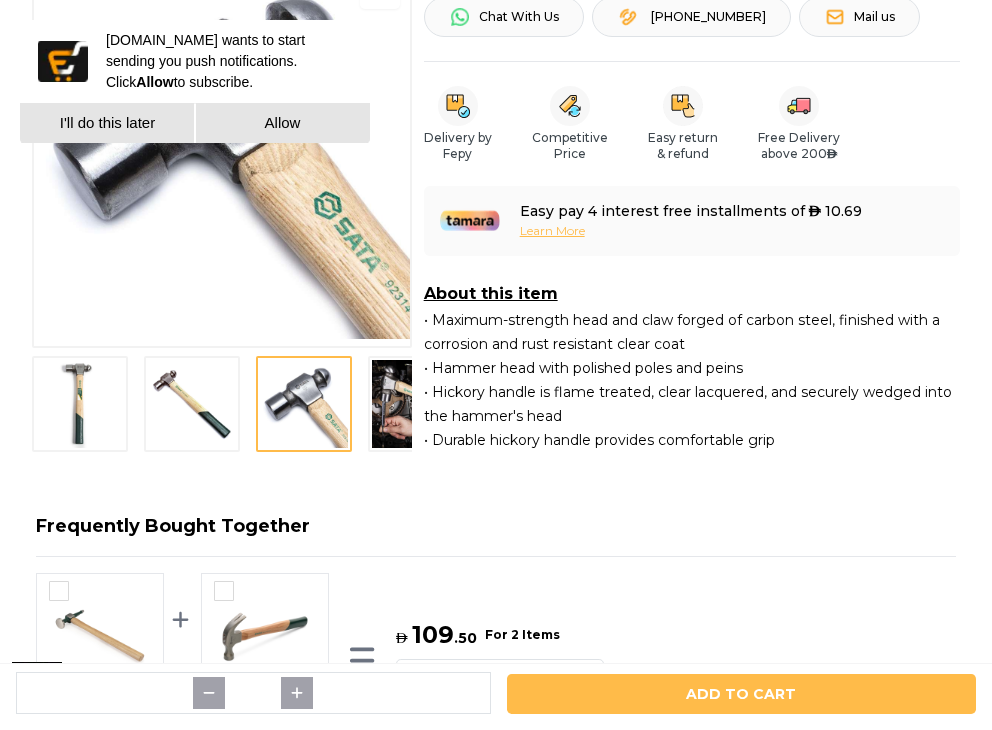 scroll, scrollTop: 1000, scrollLeft: 0, axis: vertical 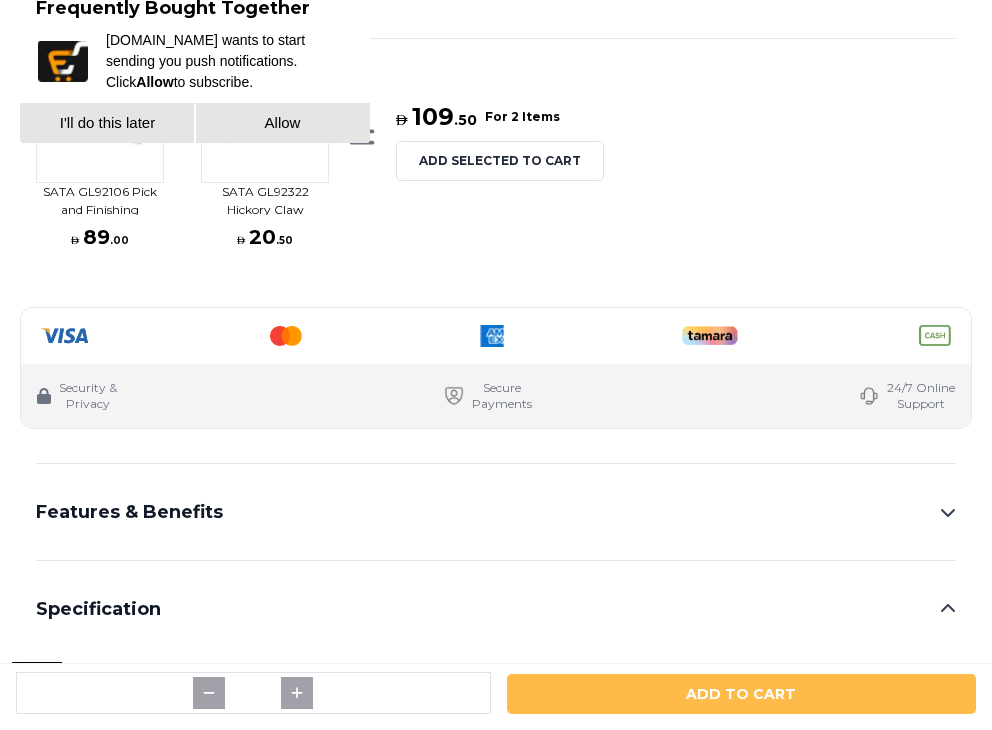 click on "Features & Benefits" at bounding box center [496, 512] 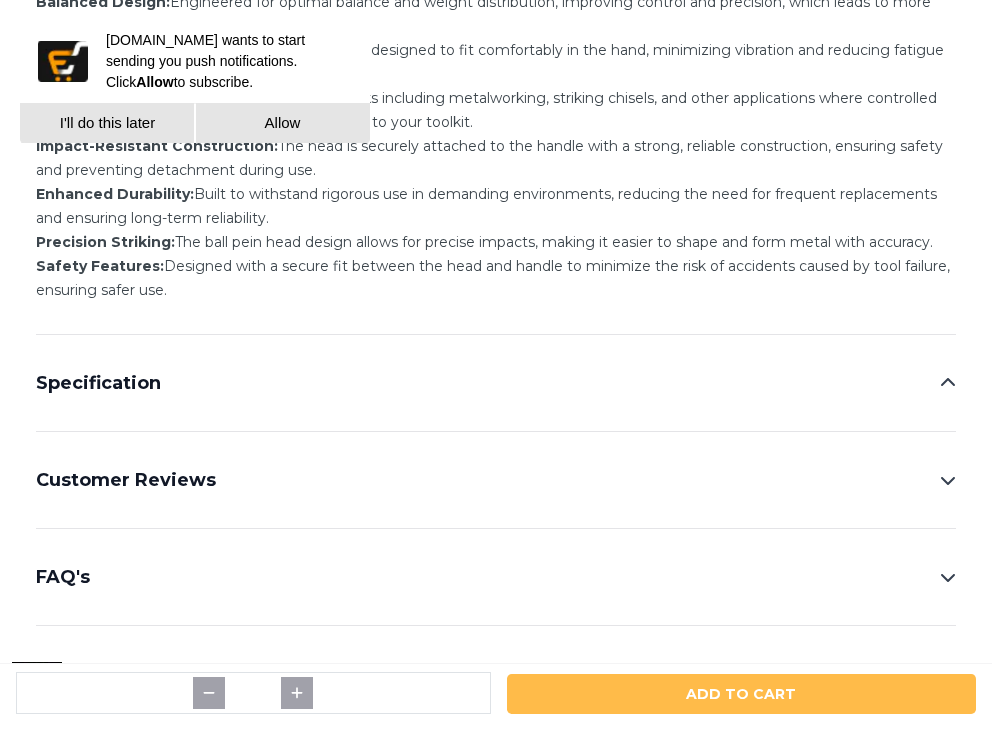 scroll, scrollTop: 0, scrollLeft: 0, axis: both 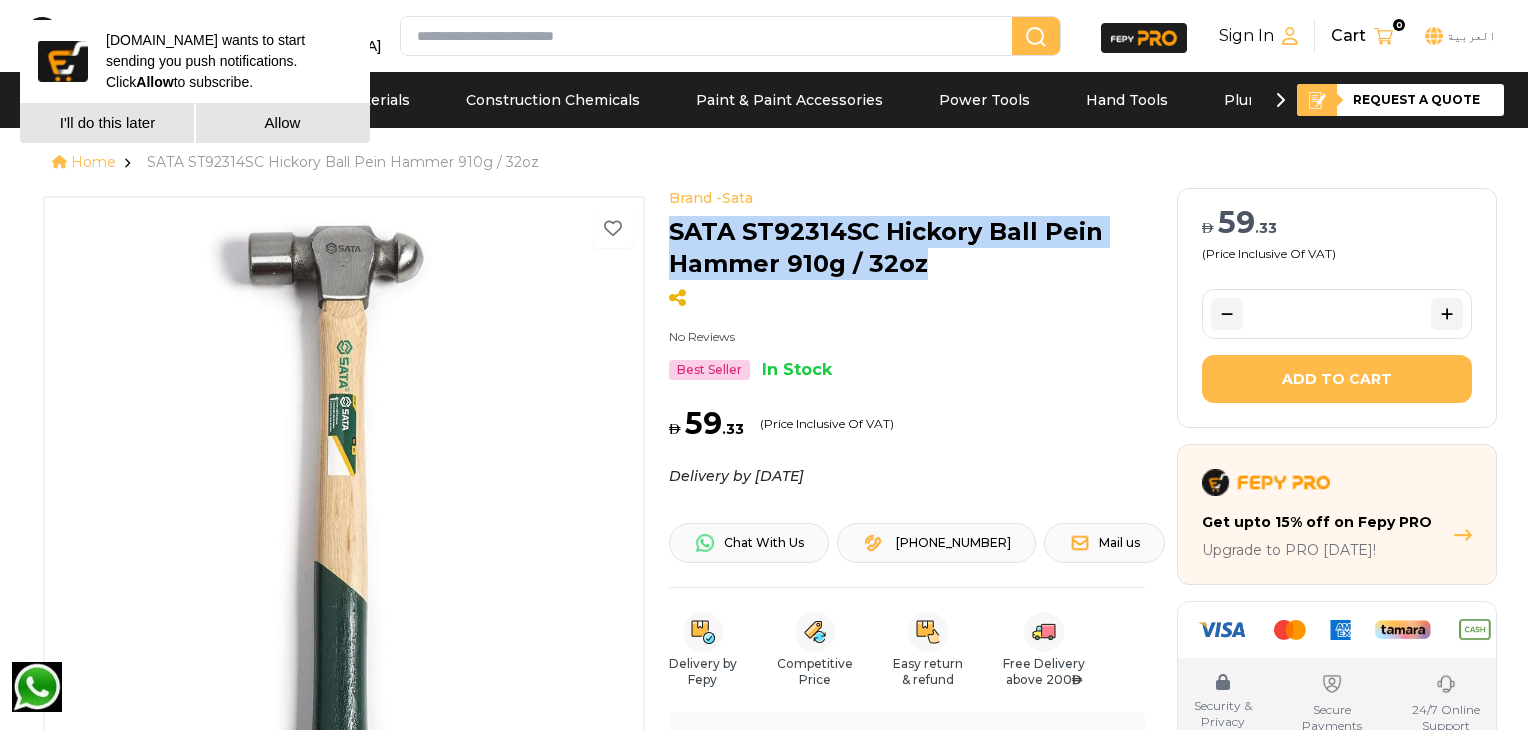drag, startPoint x: 945, startPoint y: 261, endPoint x: 661, endPoint y: 234, distance: 285.28058 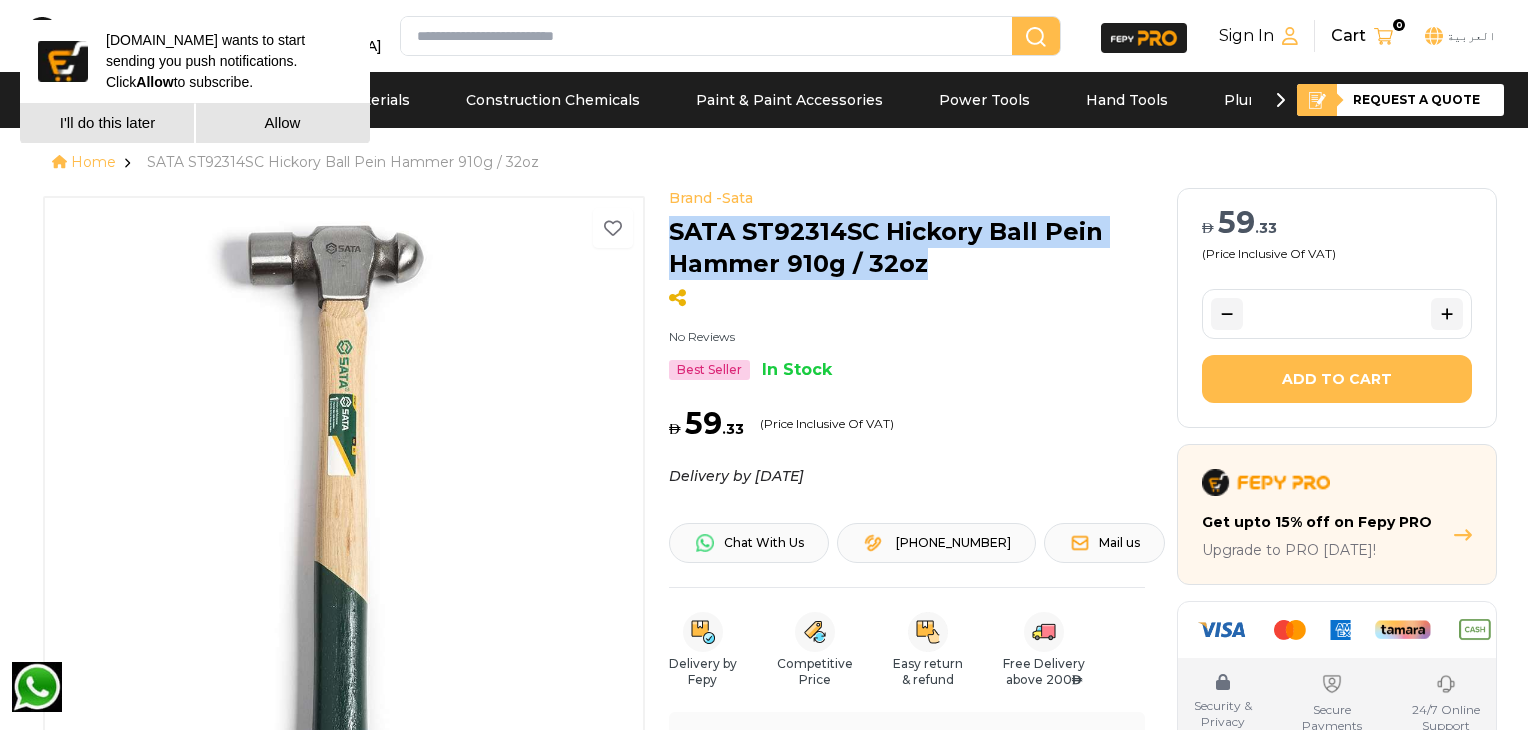 scroll, scrollTop: 333, scrollLeft: 0, axis: vertical 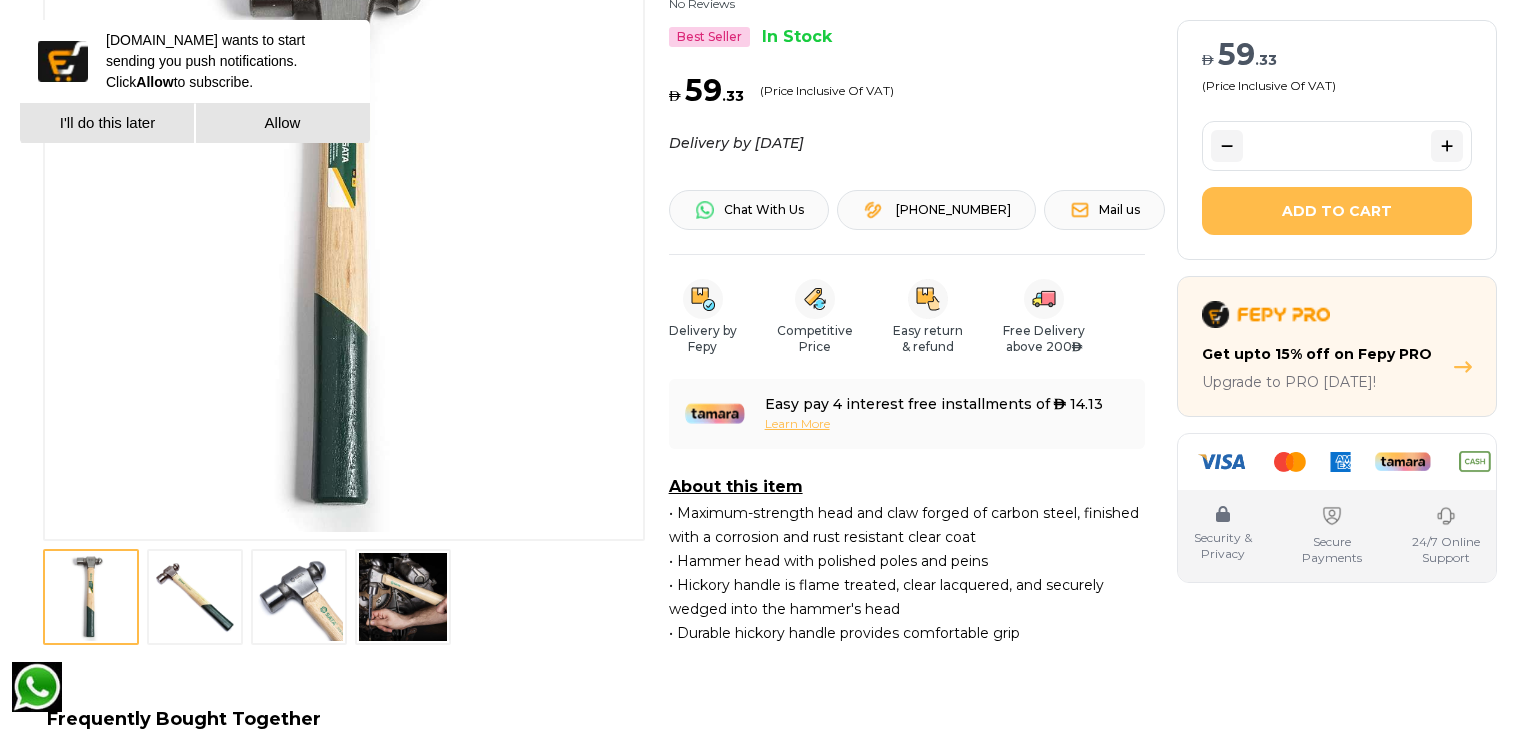 click at bounding box center (299, 597) 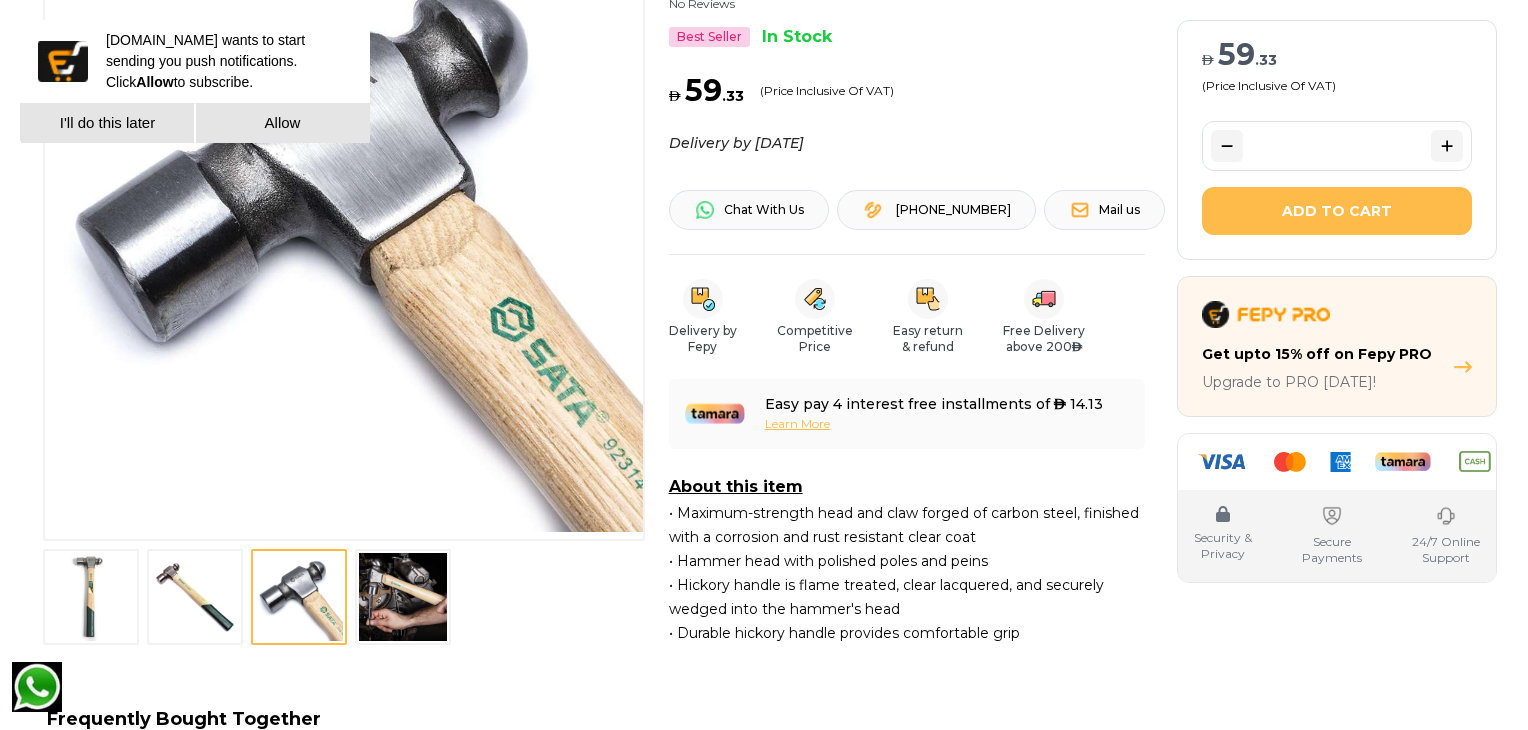 click at bounding box center (91, 597) 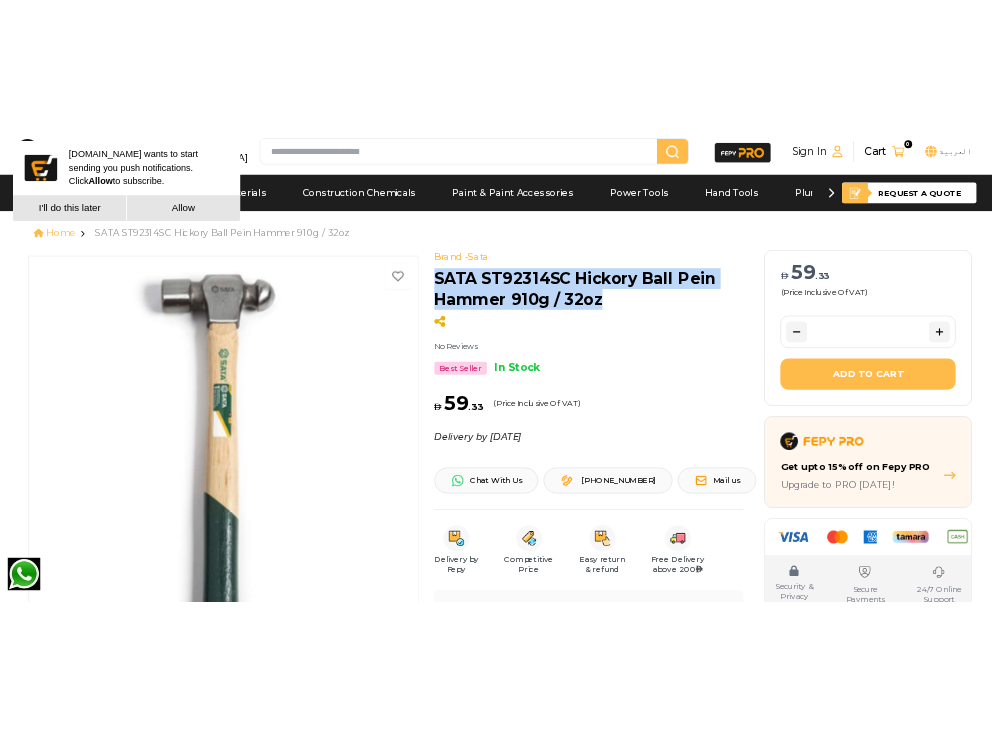 scroll, scrollTop: 333, scrollLeft: 0, axis: vertical 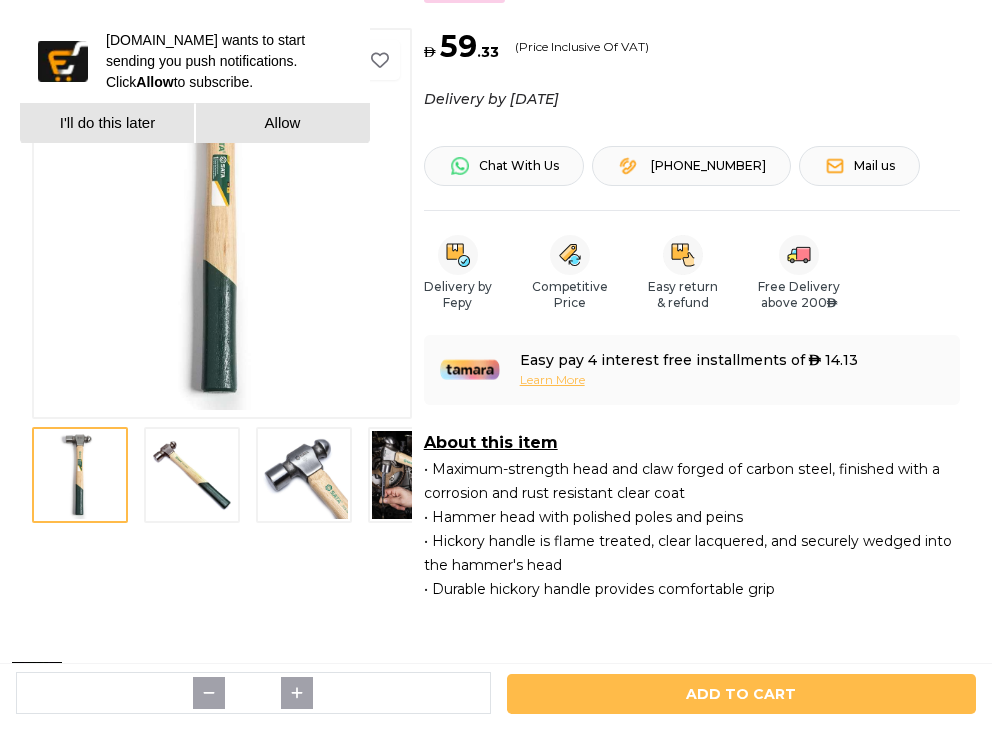 click at bounding box center (304, 475) 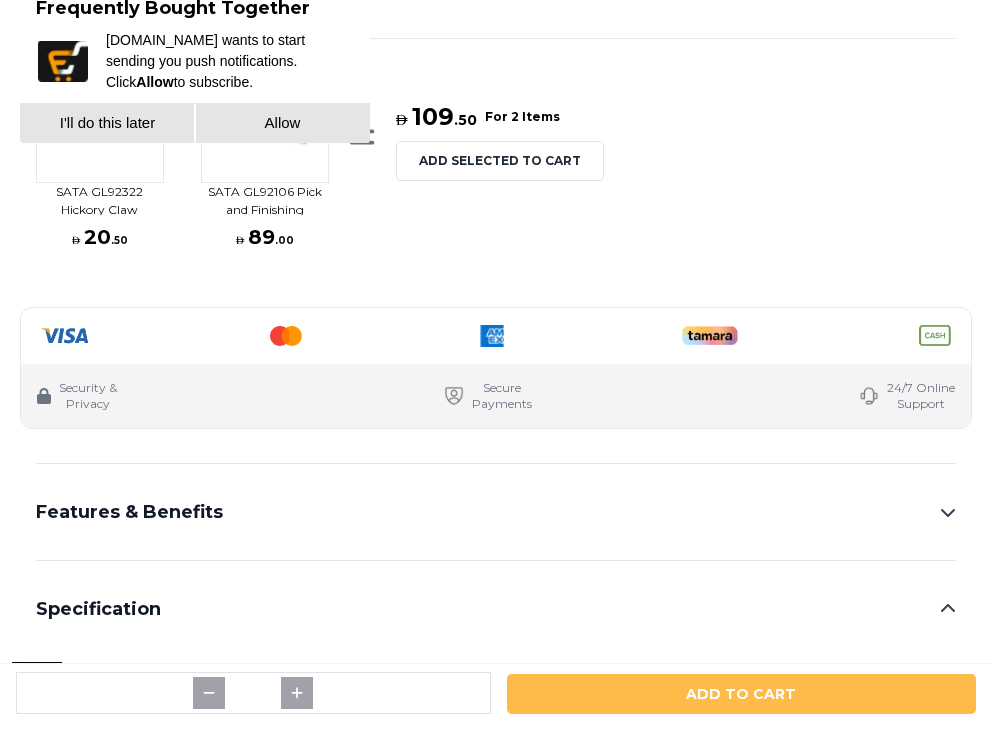 scroll, scrollTop: 1333, scrollLeft: 0, axis: vertical 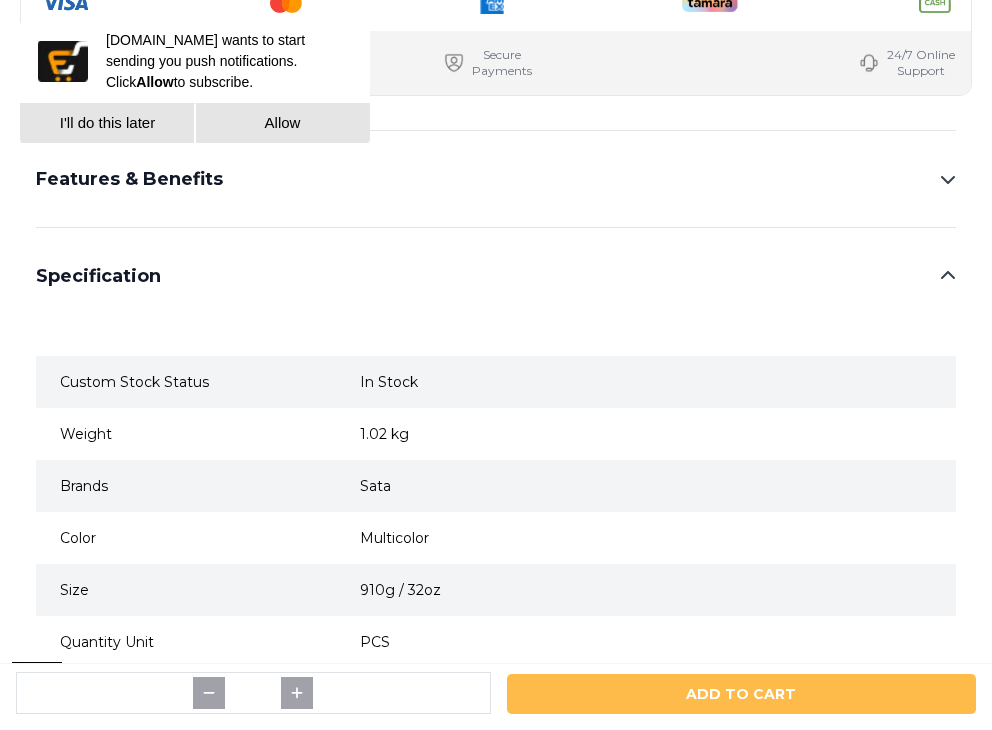 click on "Features & Benefits" at bounding box center [496, 179] 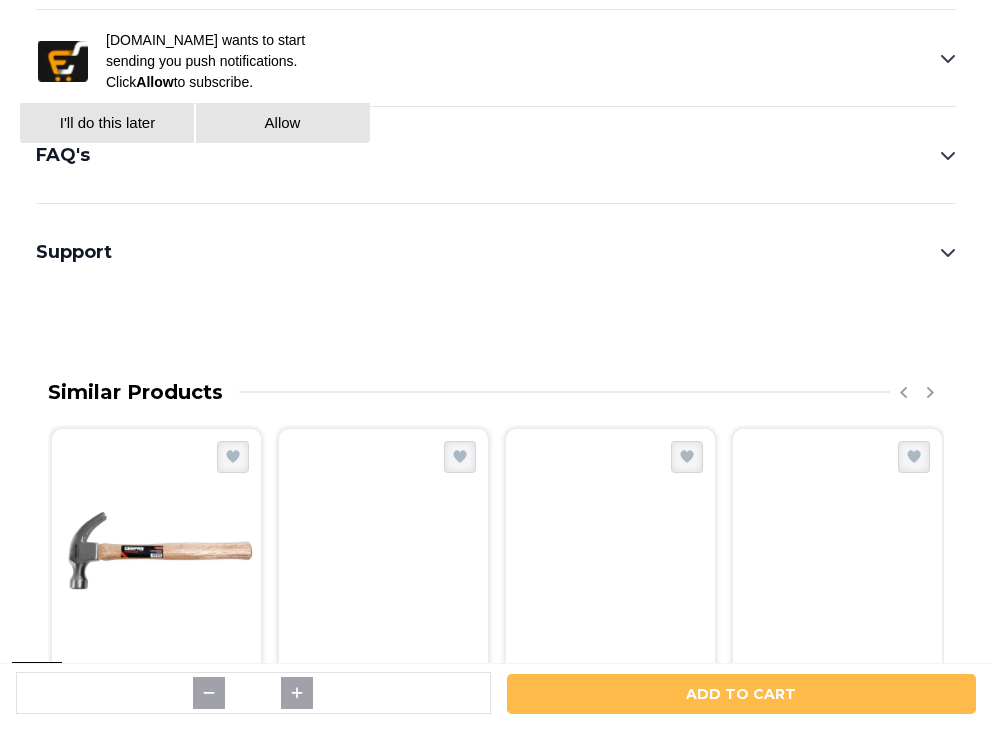 scroll, scrollTop: 1666, scrollLeft: 0, axis: vertical 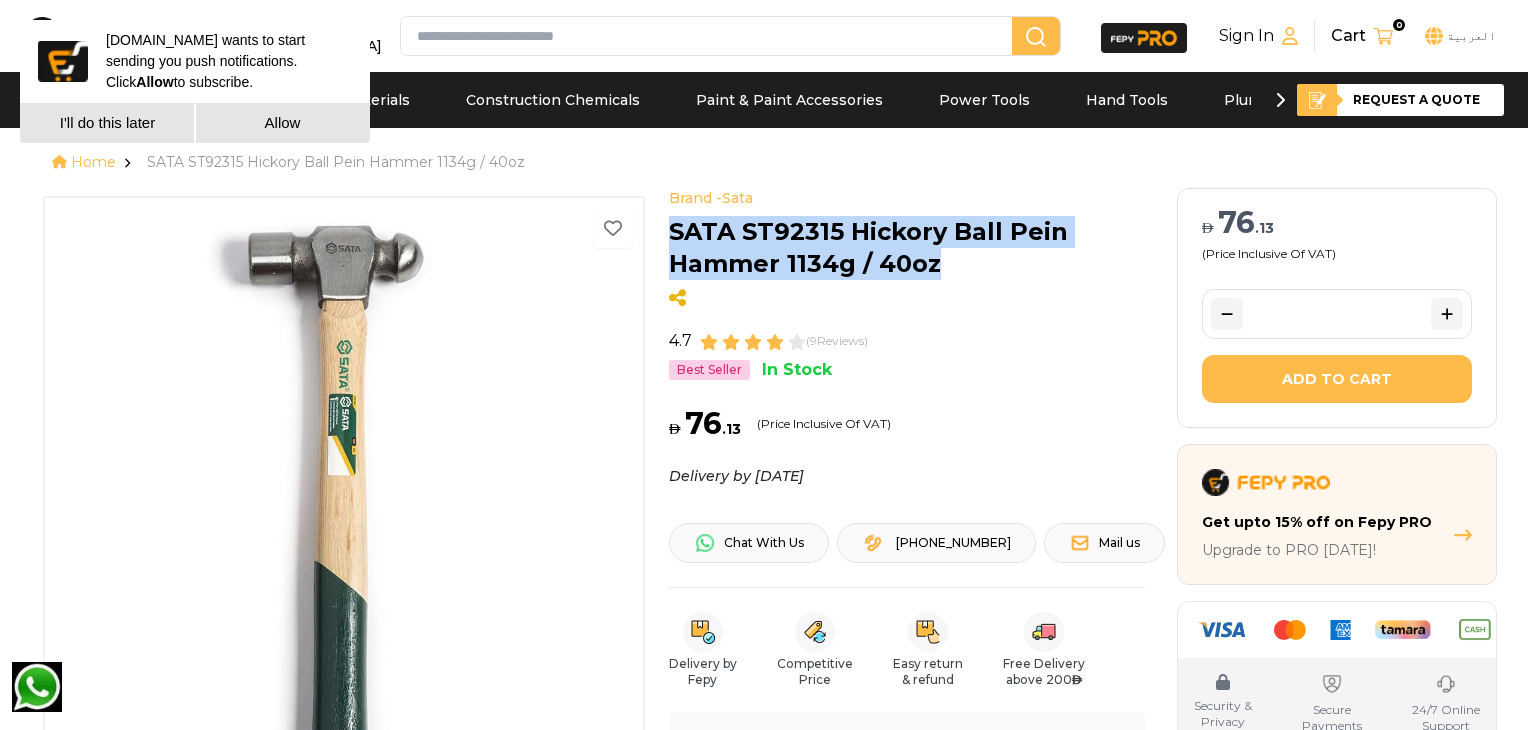 drag, startPoint x: 943, startPoint y: 271, endPoint x: 675, endPoint y: 243, distance: 269.4587 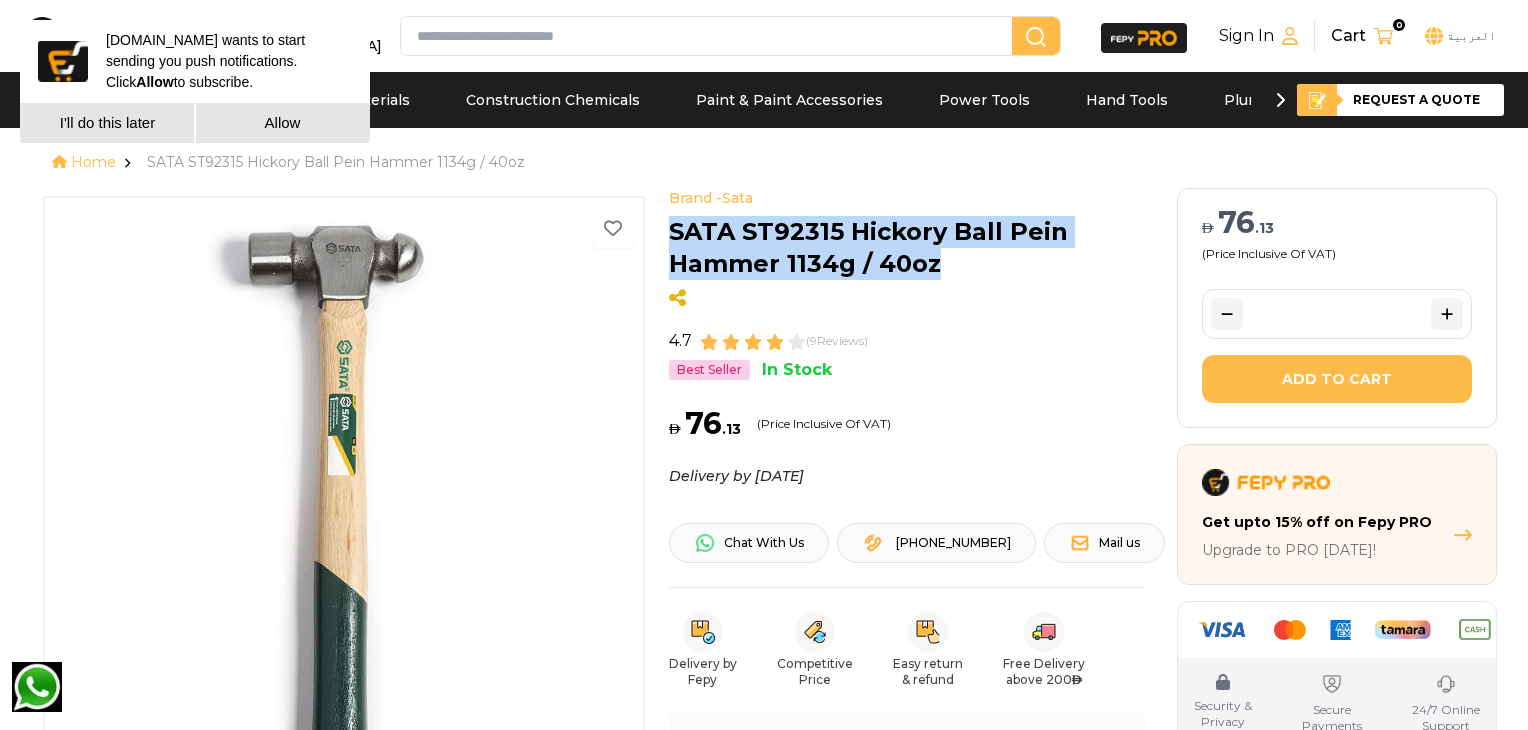 scroll, scrollTop: 333, scrollLeft: 0, axis: vertical 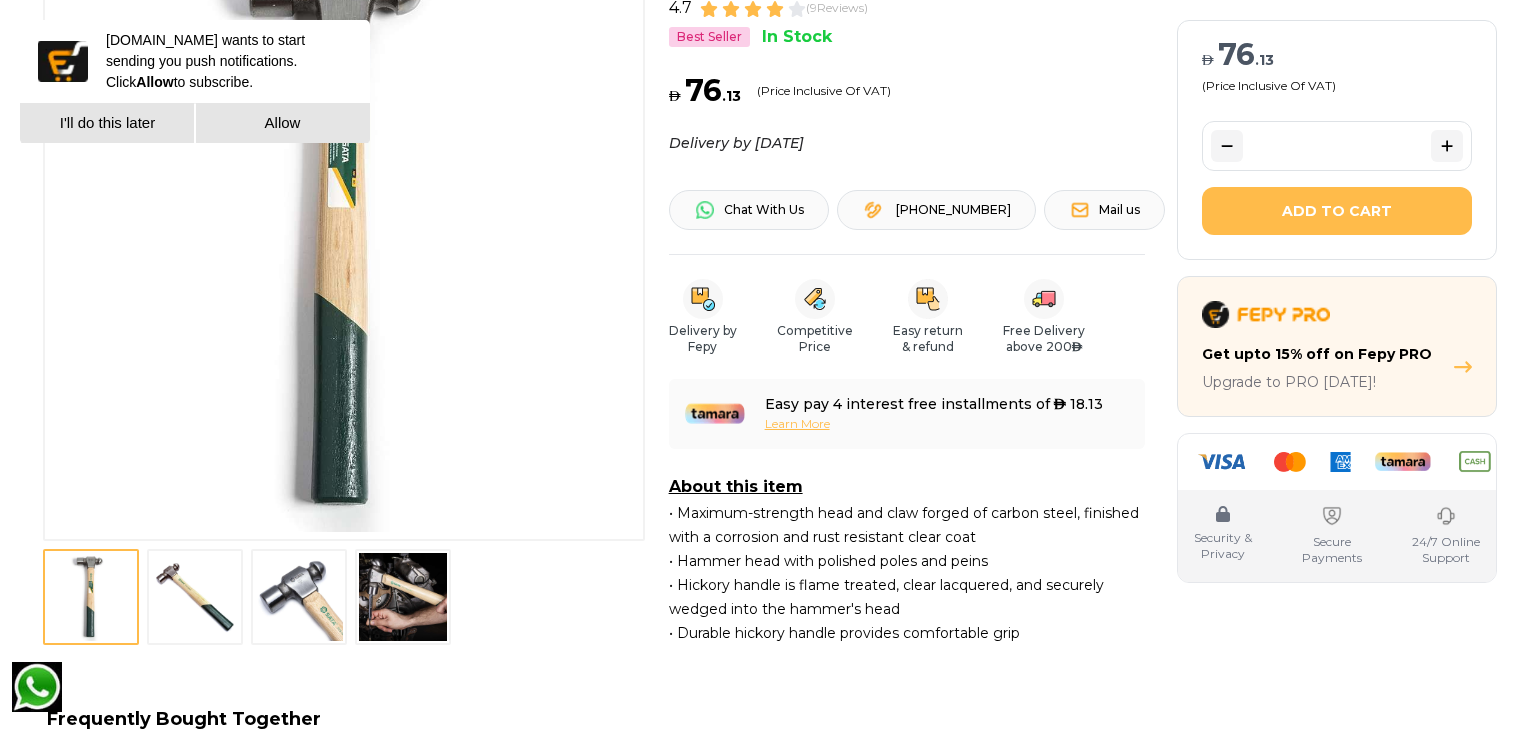 click at bounding box center (299, 597) 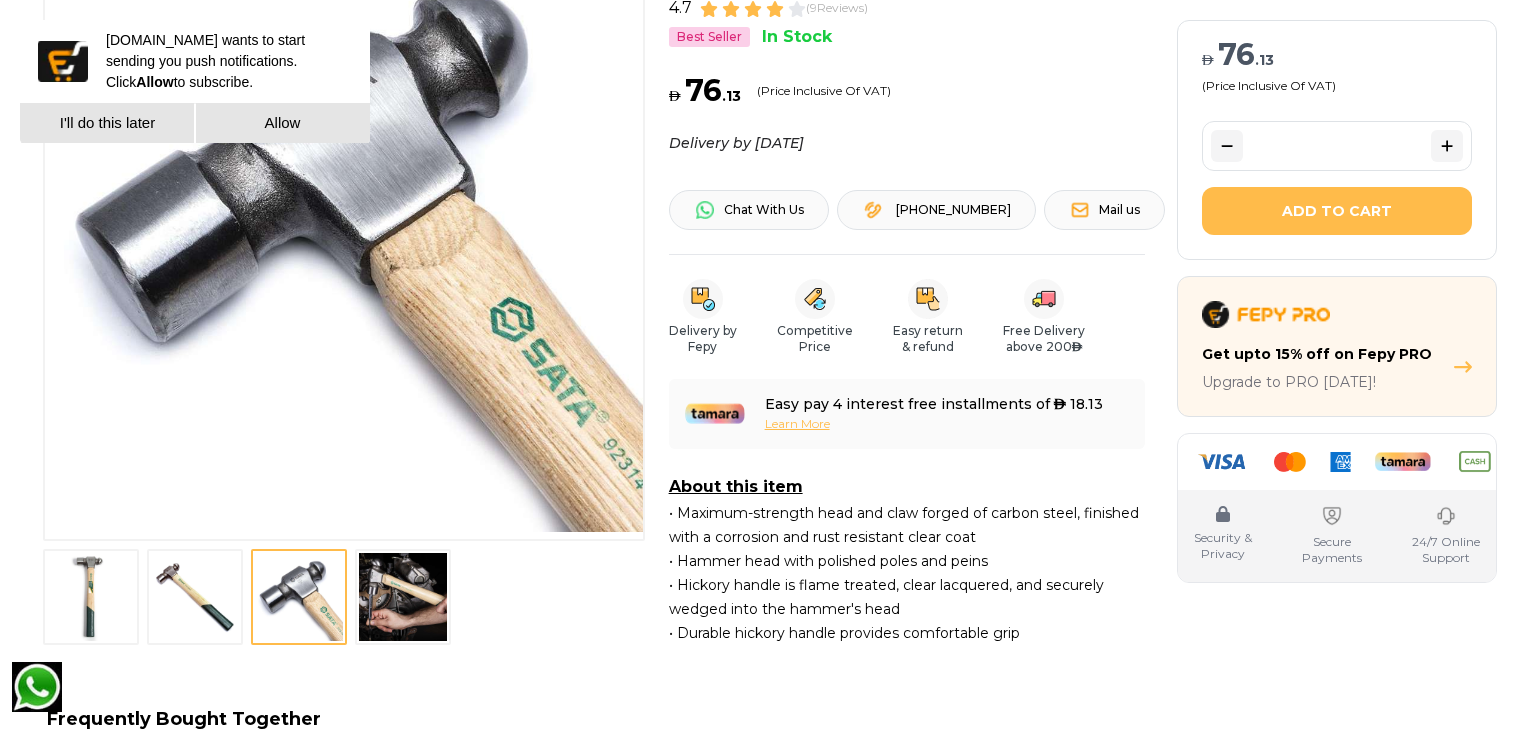 click at bounding box center [91, 597] 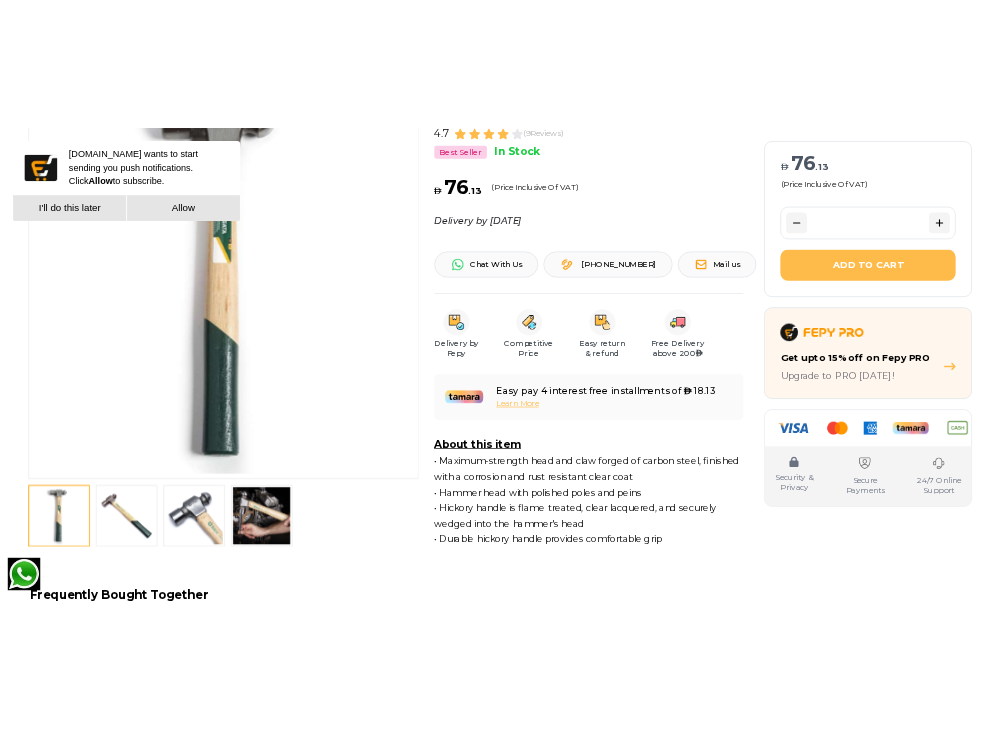 scroll, scrollTop: 0, scrollLeft: 0, axis: both 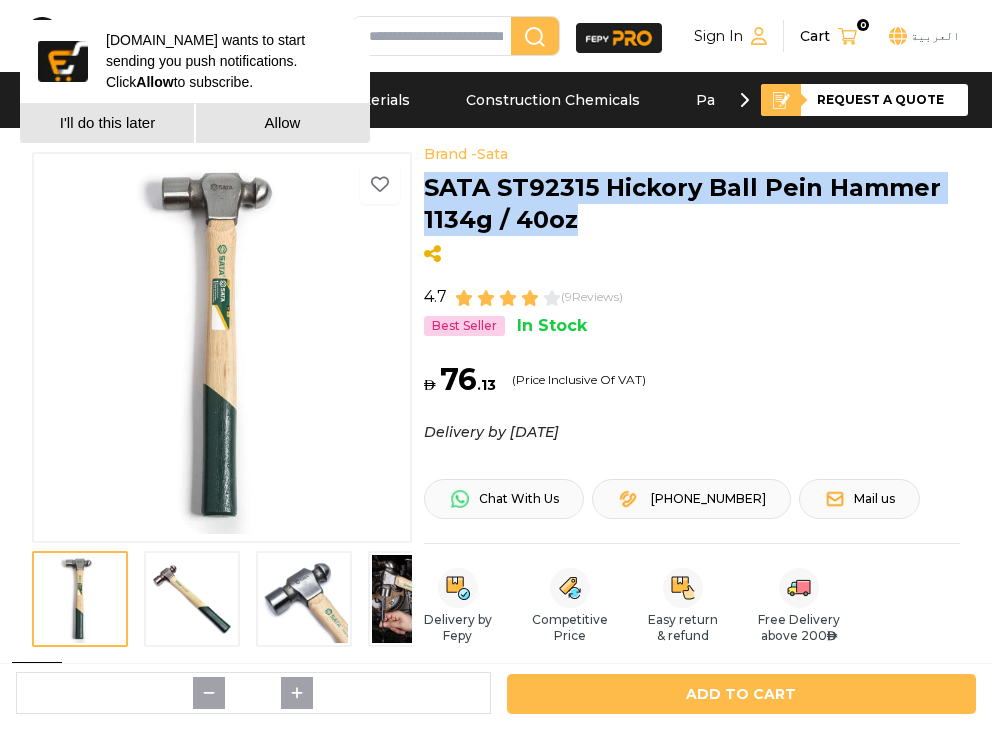 click at bounding box center (192, 599) 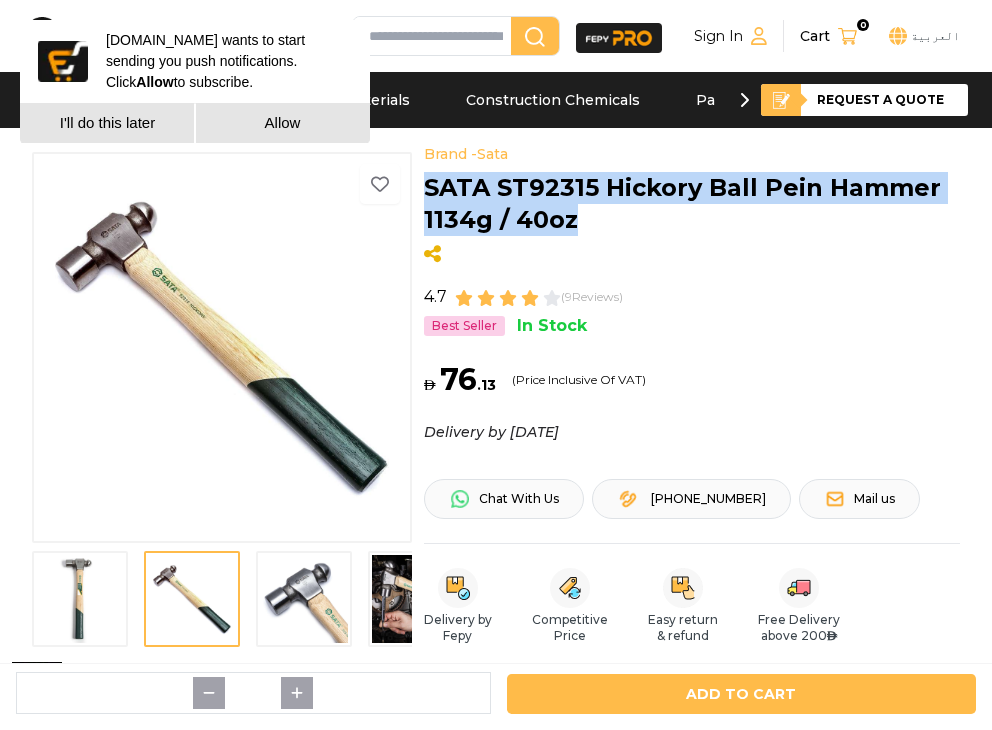 click at bounding box center (304, 599) 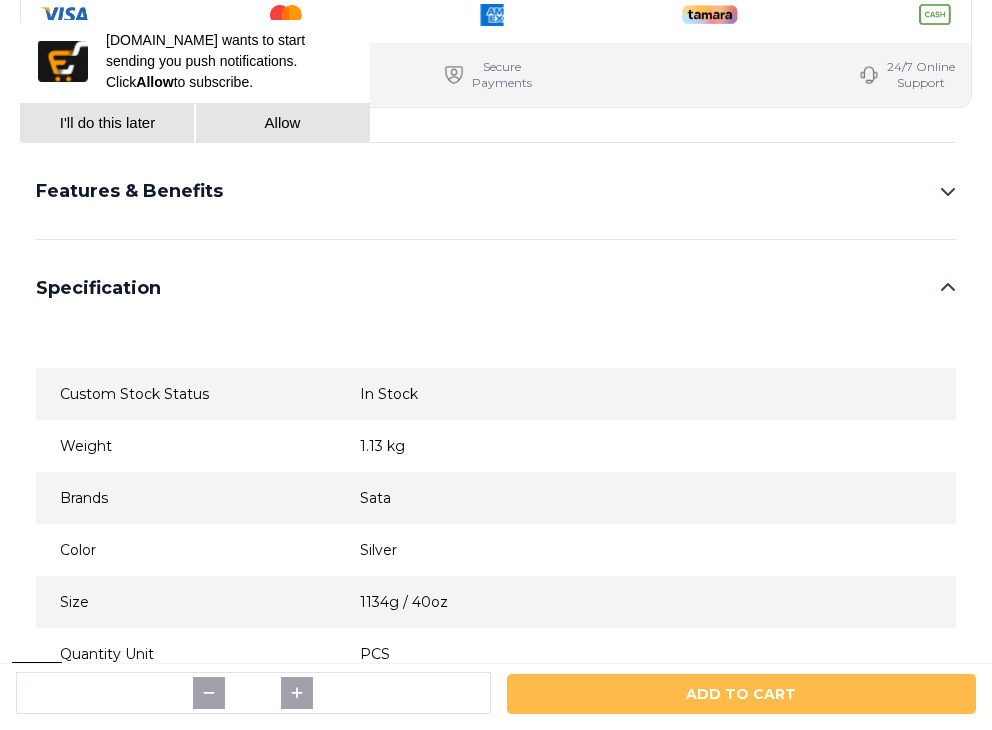 scroll, scrollTop: 1333, scrollLeft: 0, axis: vertical 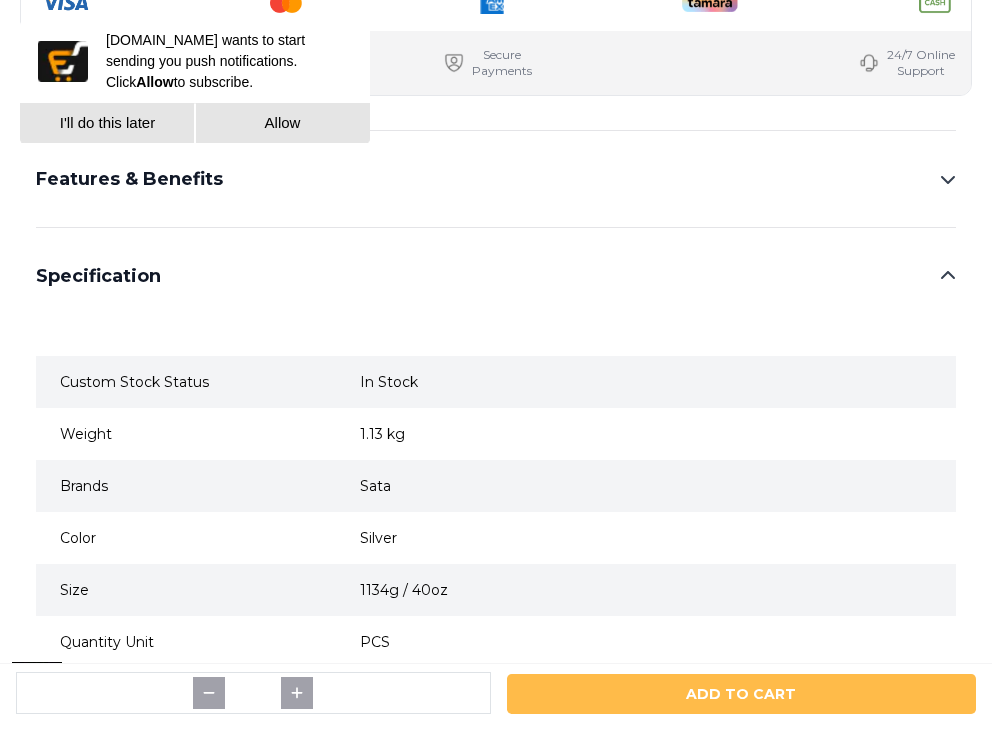 click on "Features & Benefits" at bounding box center [496, 179] 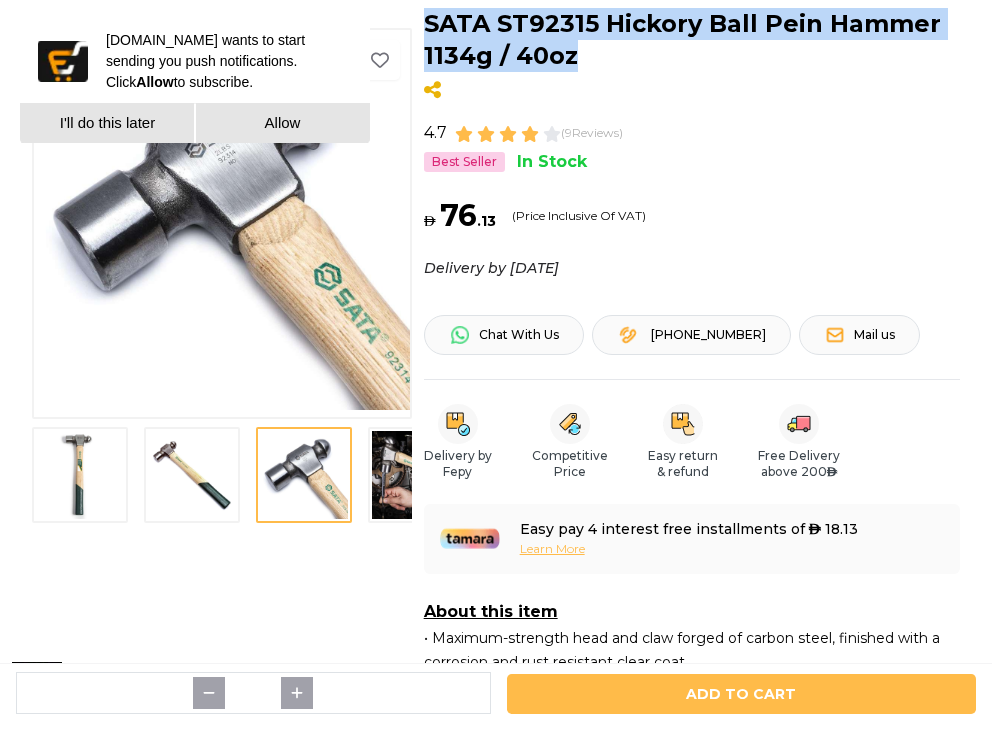 scroll, scrollTop: 0, scrollLeft: 0, axis: both 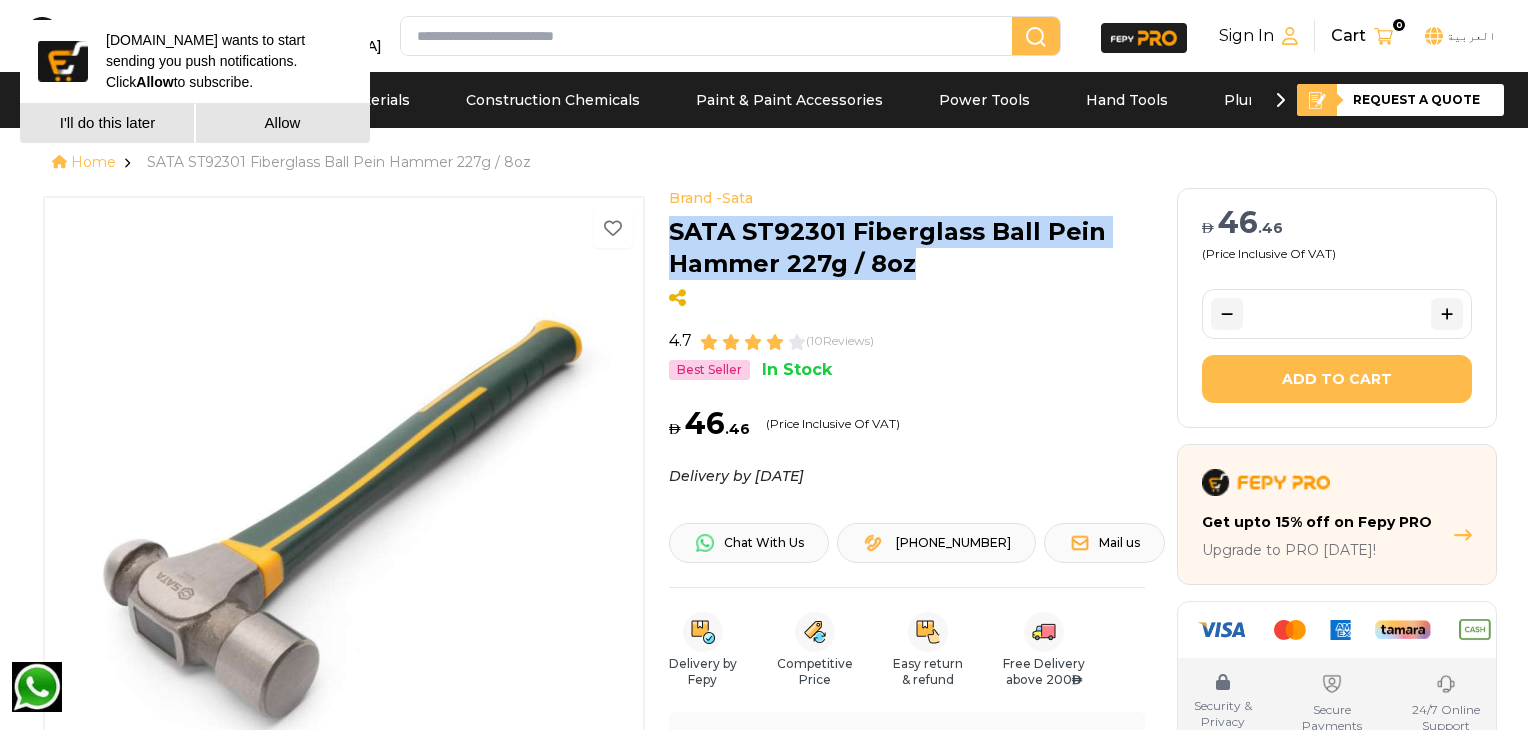 drag, startPoint x: 911, startPoint y: 261, endPoint x: 668, endPoint y: 240, distance: 243.90572 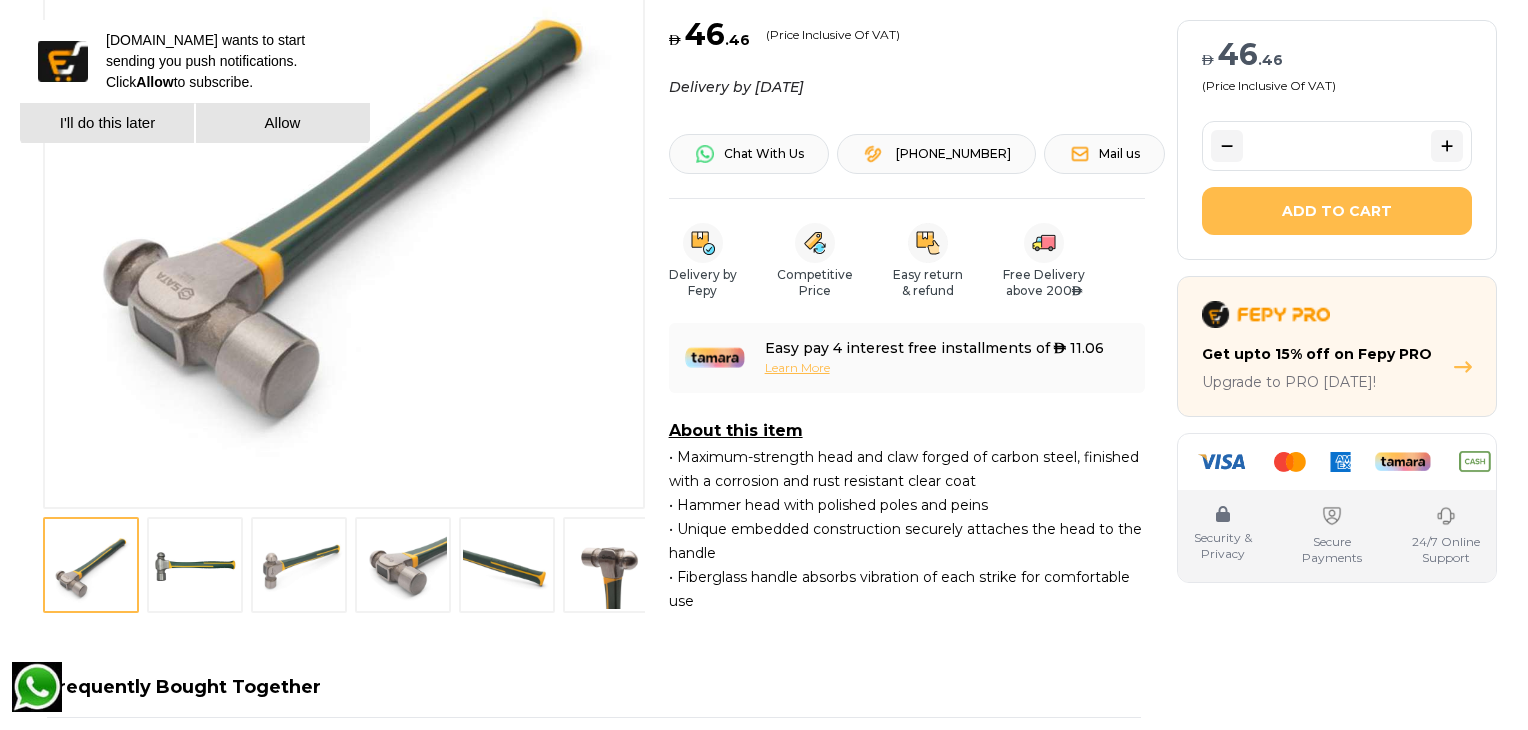 scroll, scrollTop: 666, scrollLeft: 0, axis: vertical 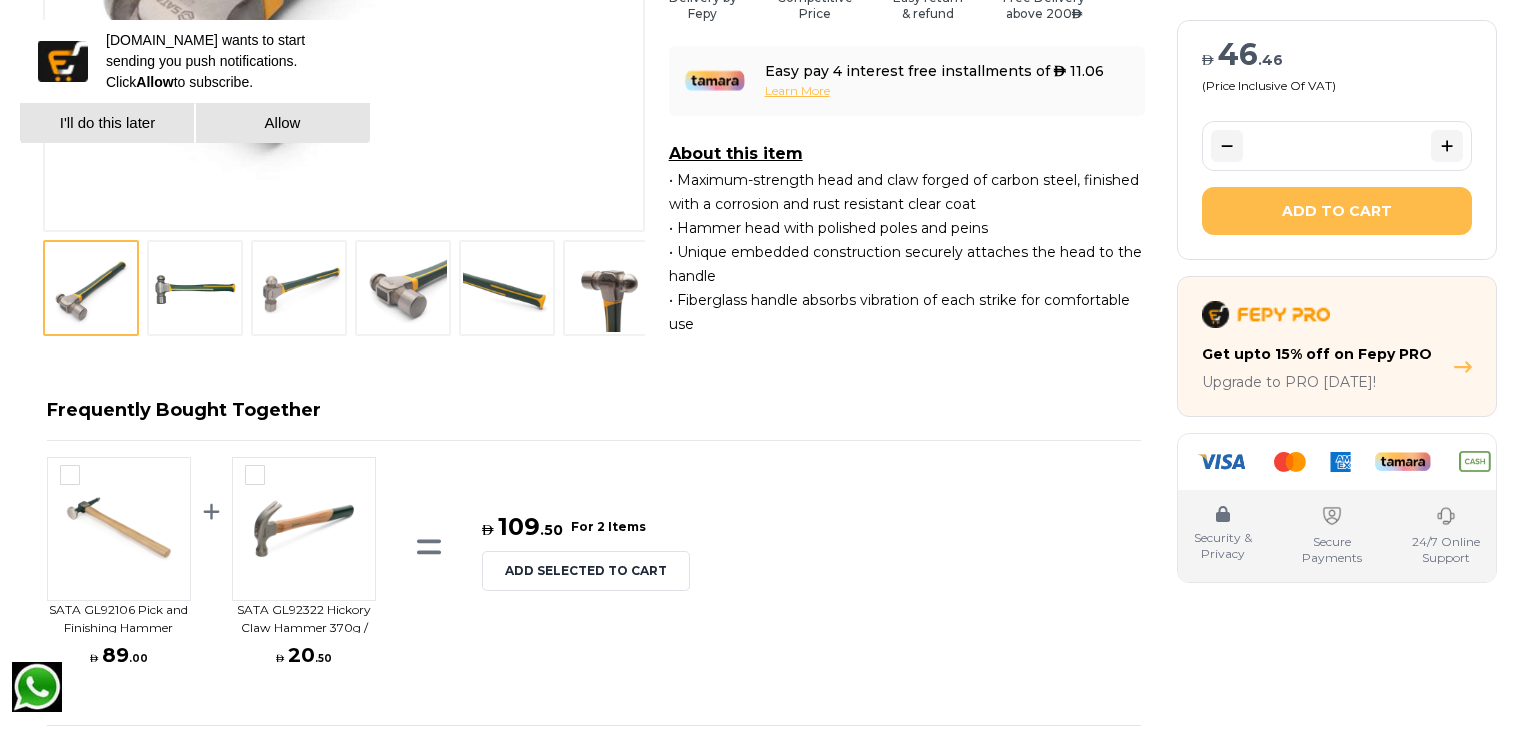 click at bounding box center [195, 288] 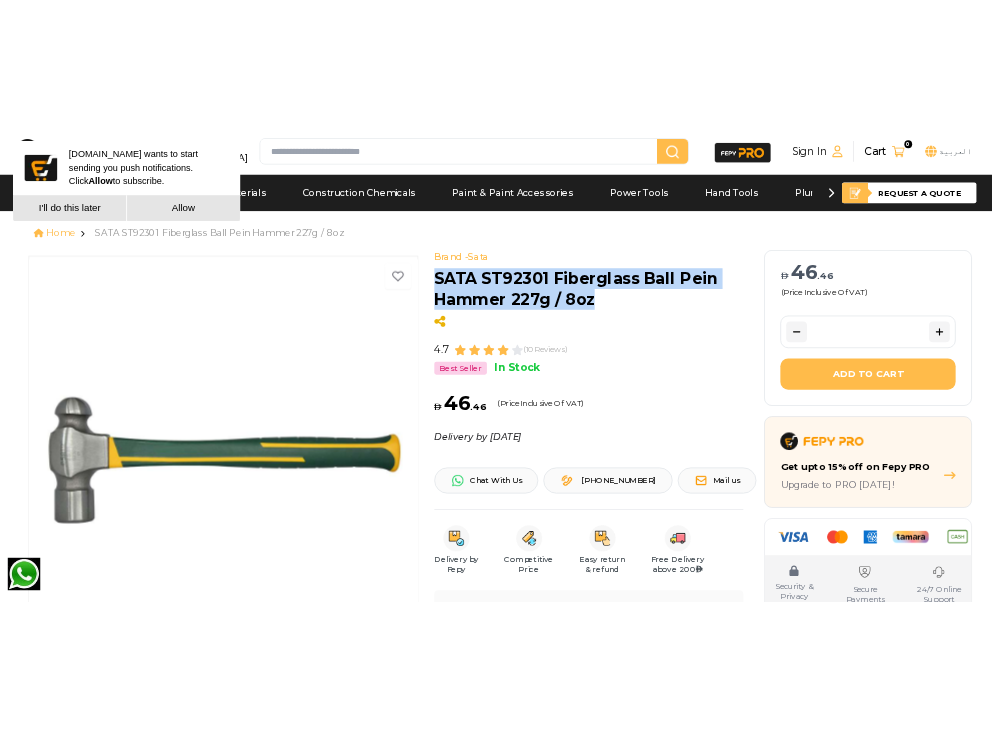 scroll, scrollTop: 333, scrollLeft: 0, axis: vertical 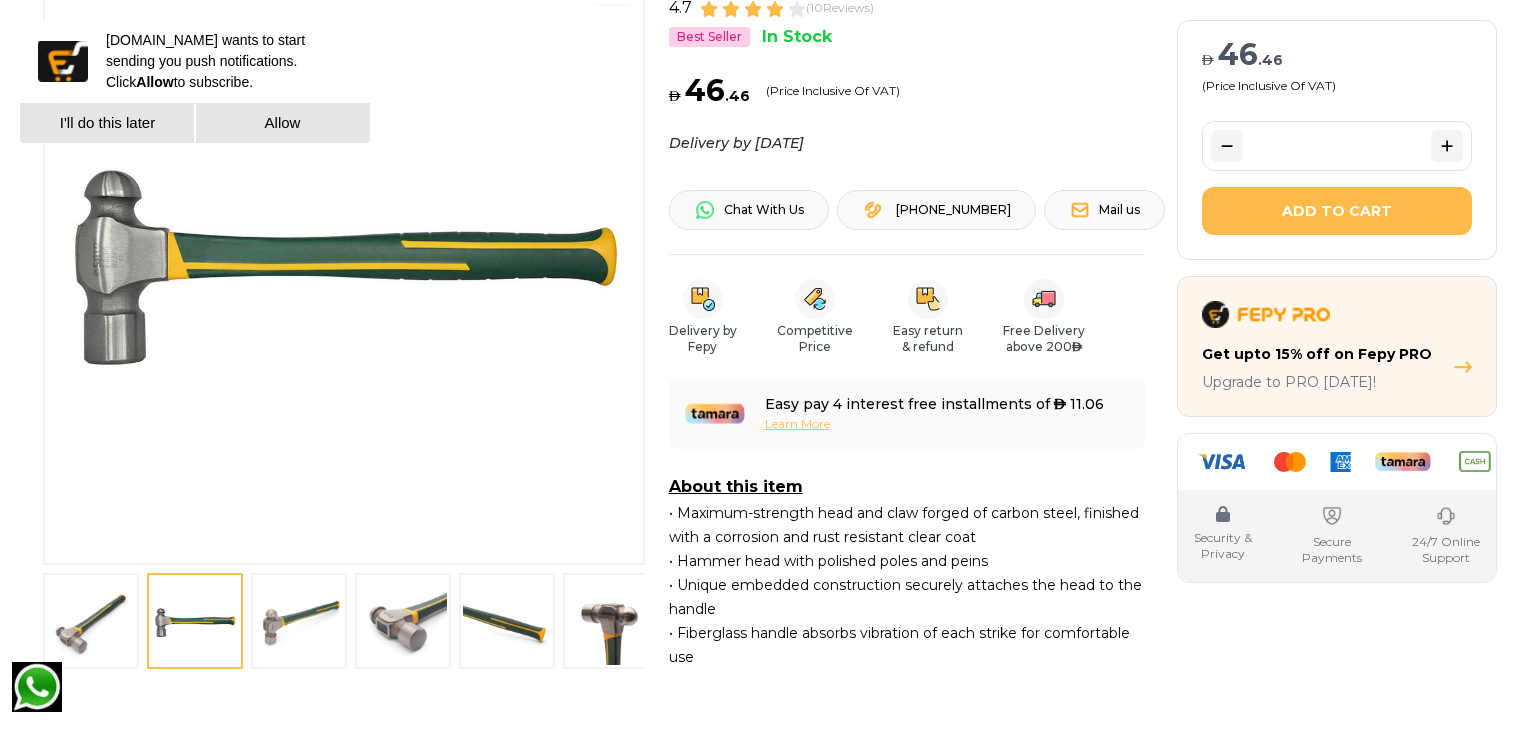 click at bounding box center (403, 621) 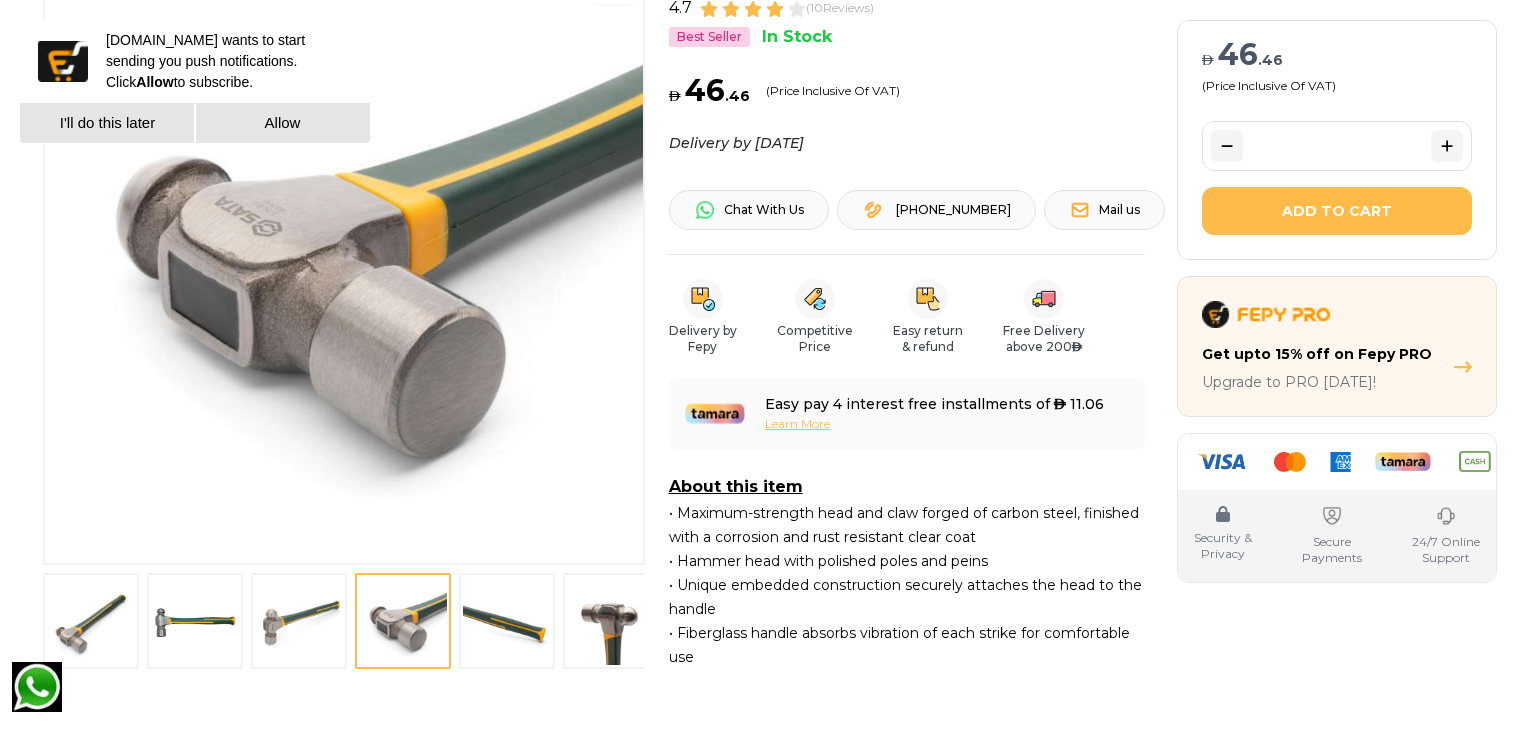 click at bounding box center (299, 621) 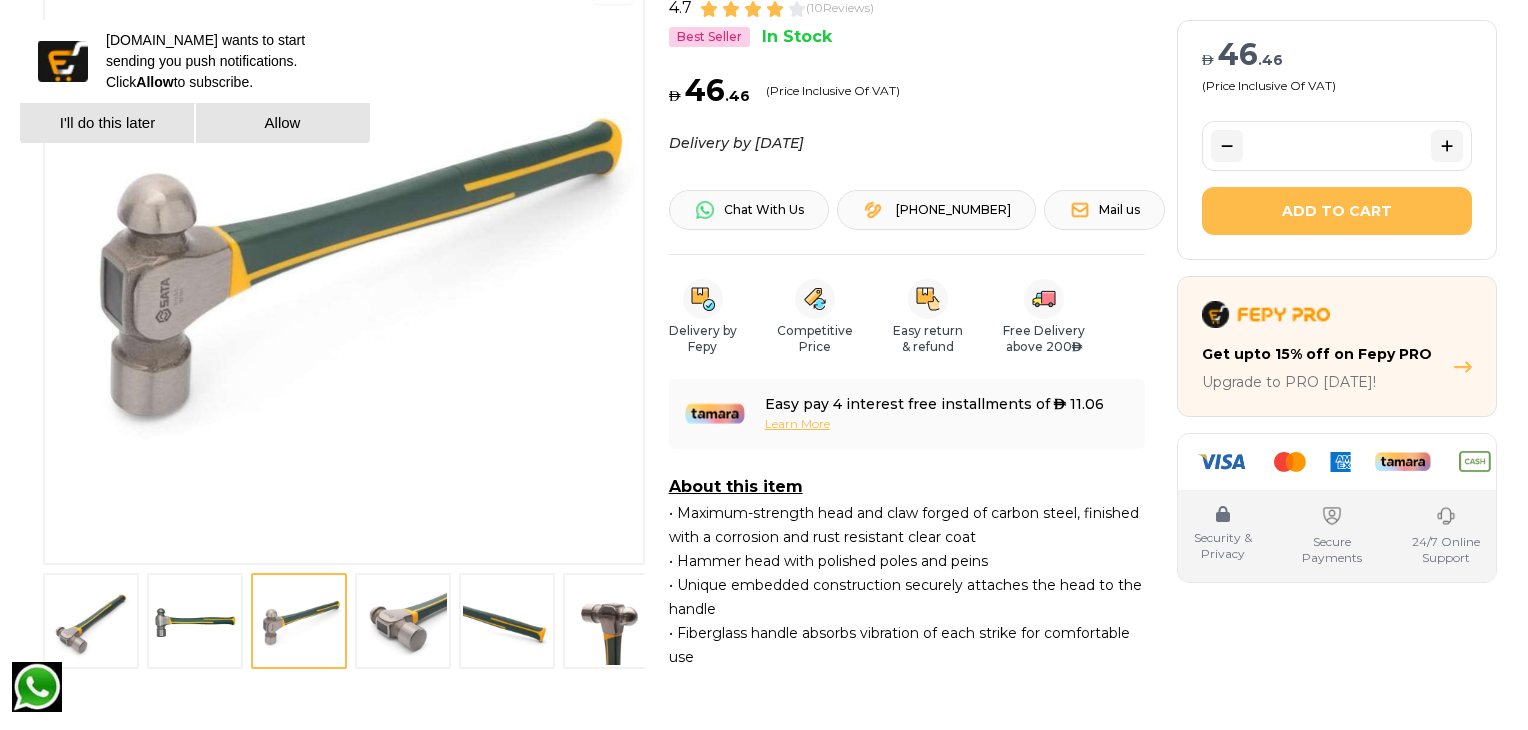click at bounding box center (611, 621) 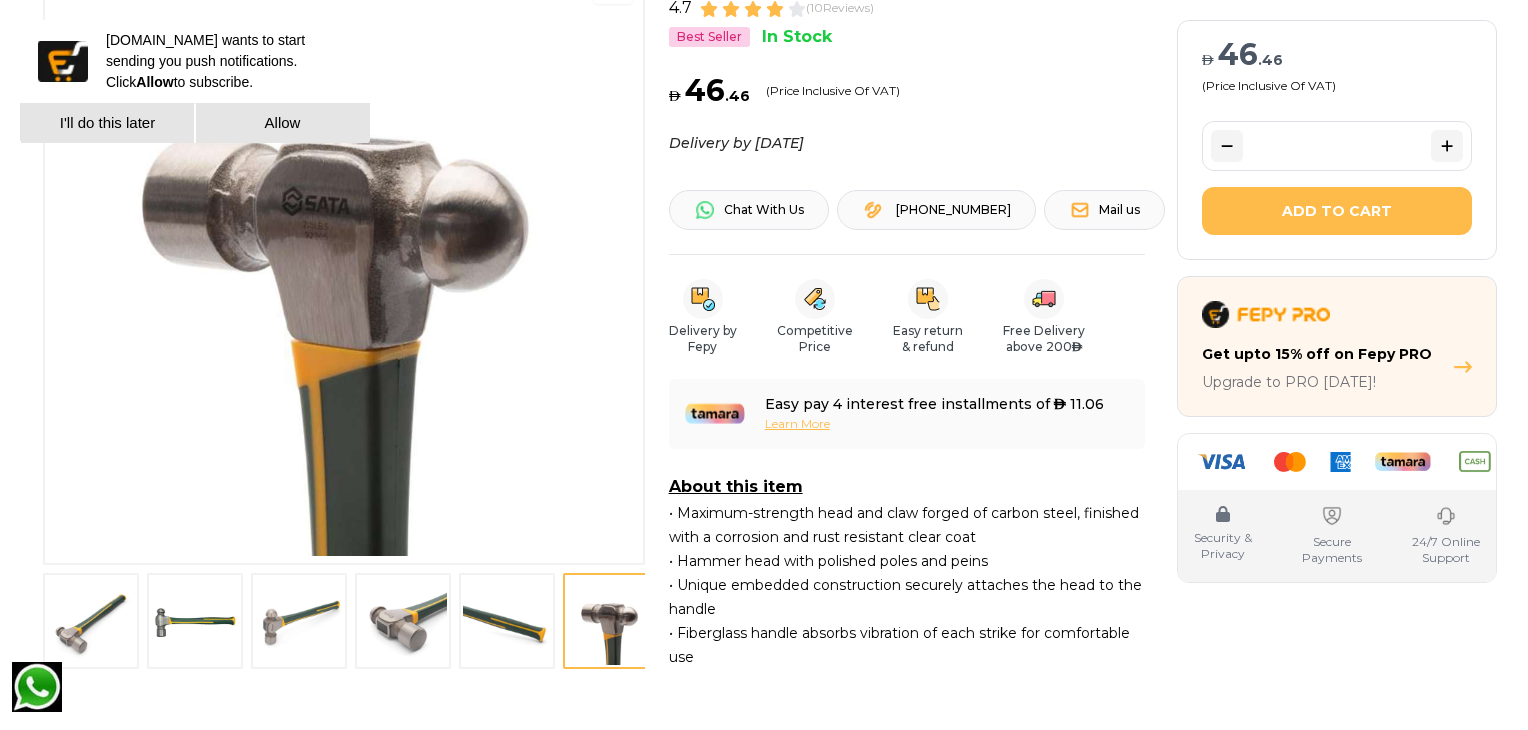 click at bounding box center (507, 621) 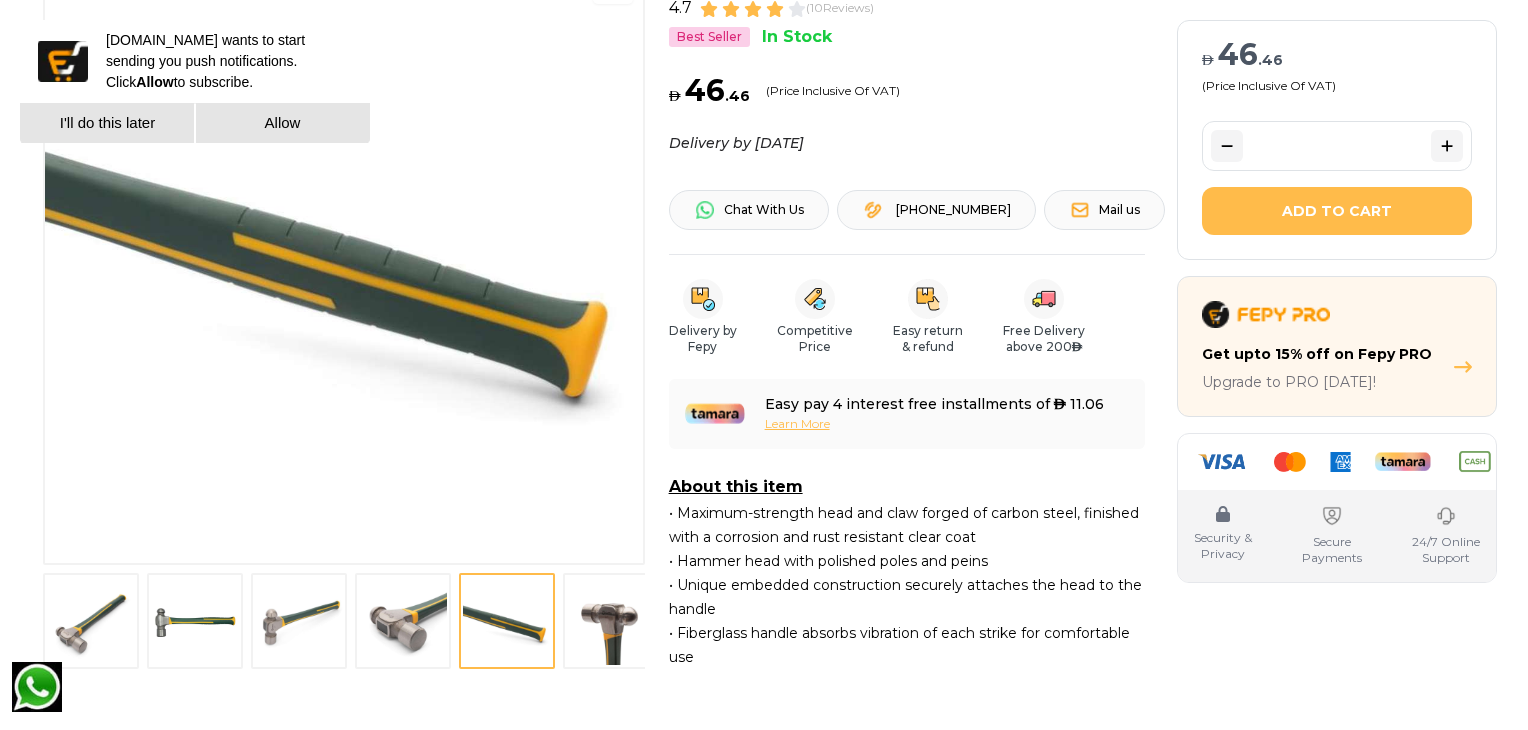 click at bounding box center [91, 621] 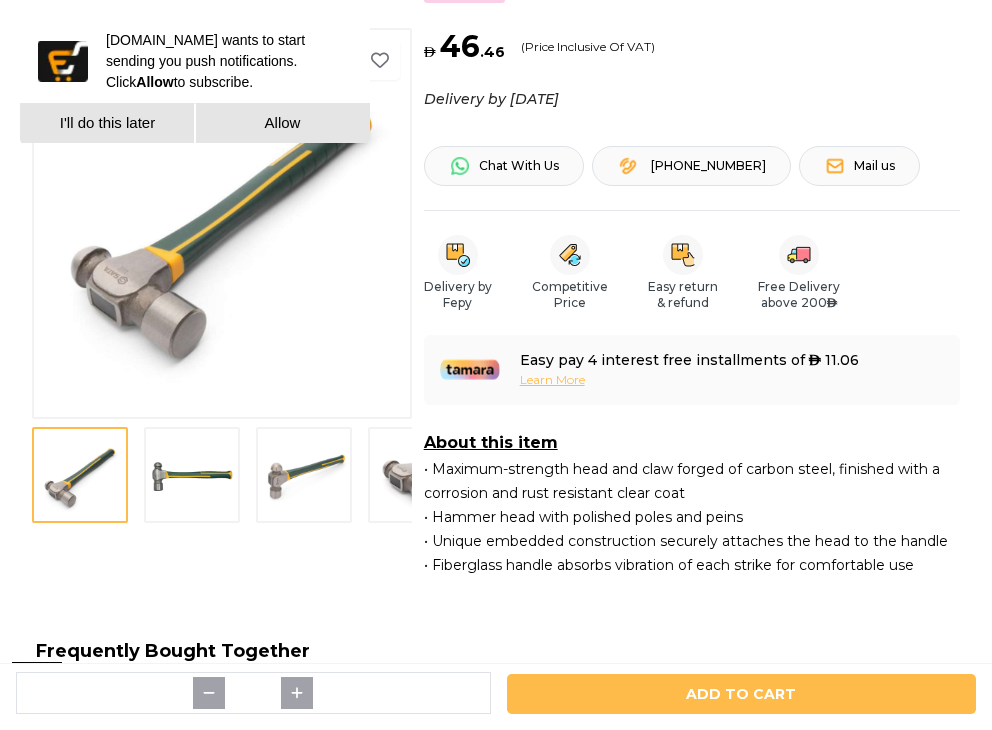 click at bounding box center [222, 475] 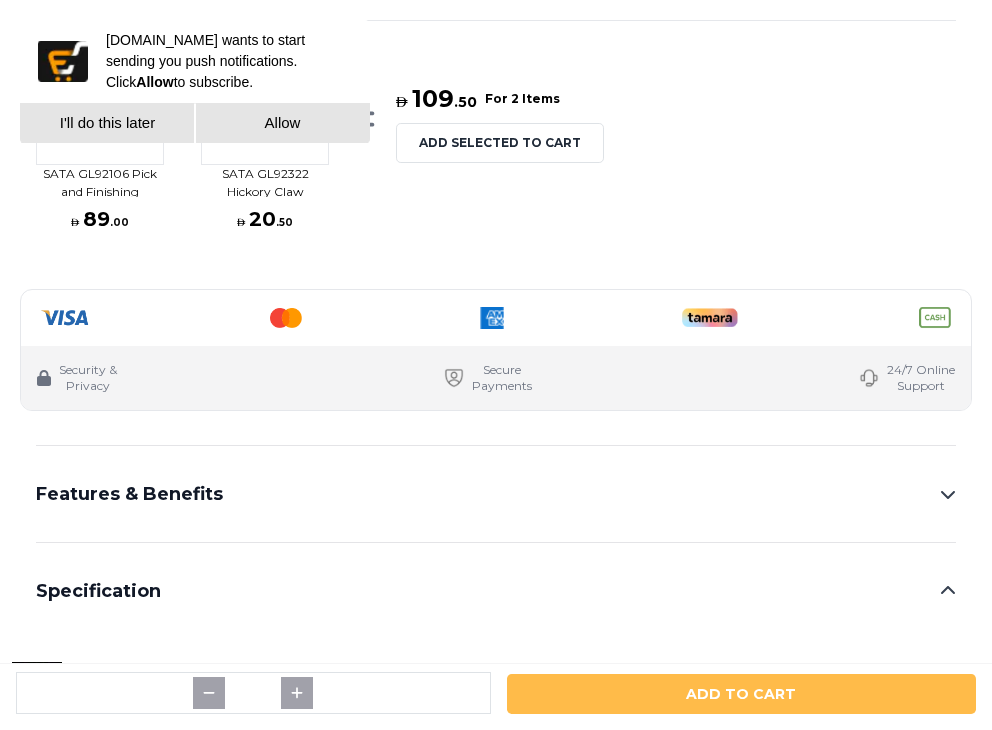 scroll, scrollTop: 1000, scrollLeft: 0, axis: vertical 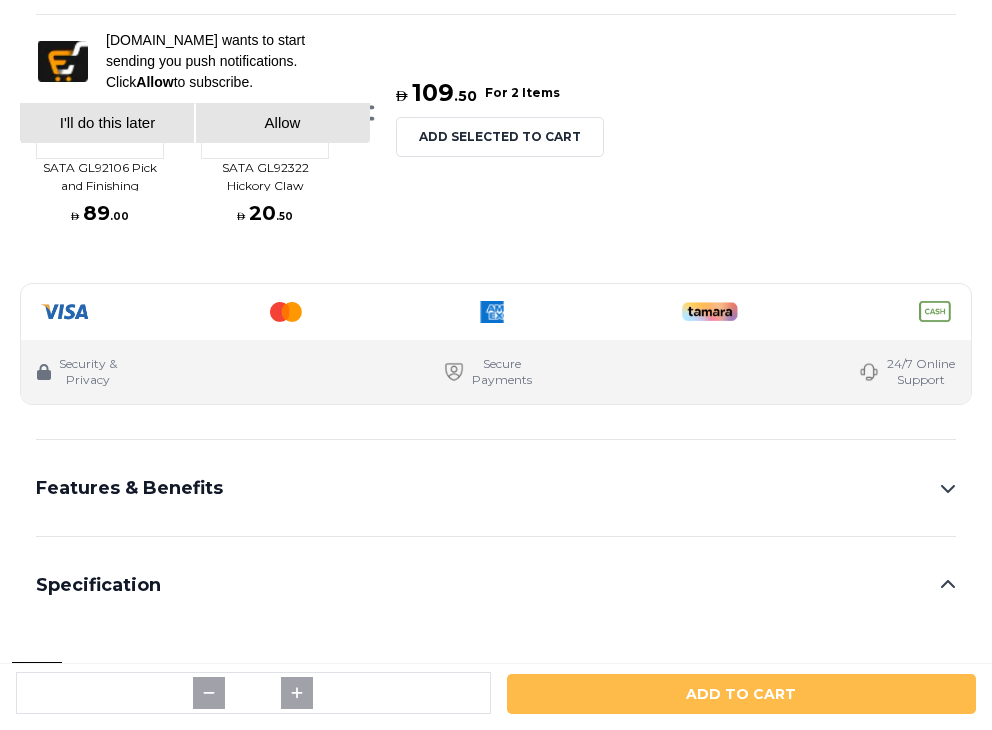 click on "Features & Benefits" at bounding box center [496, 488] 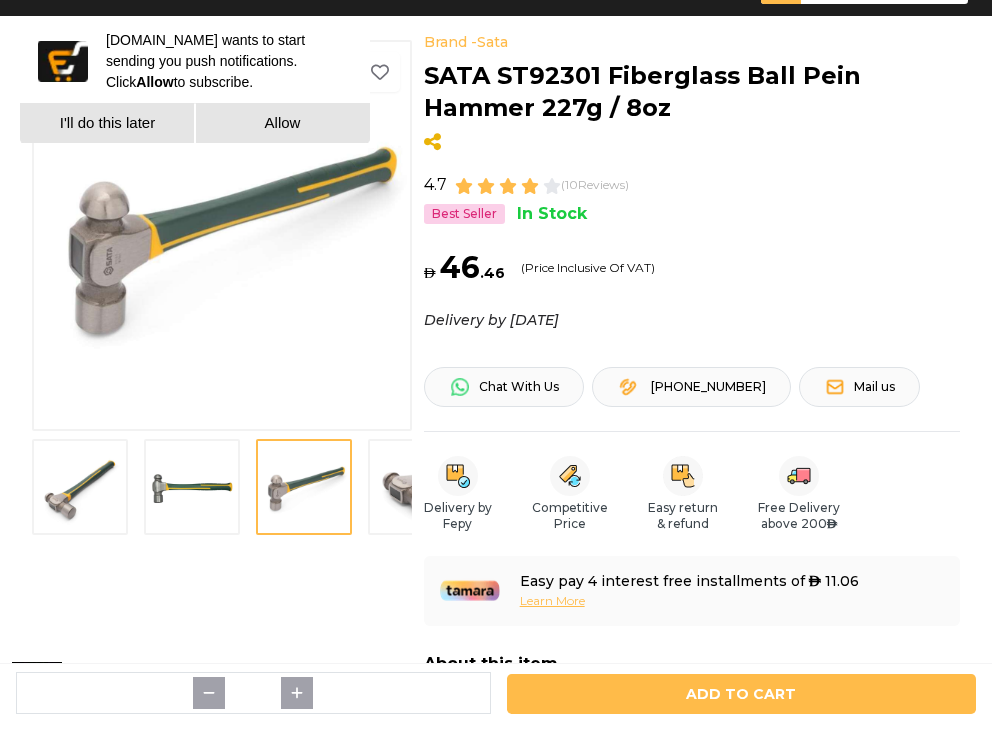 scroll, scrollTop: 0, scrollLeft: 0, axis: both 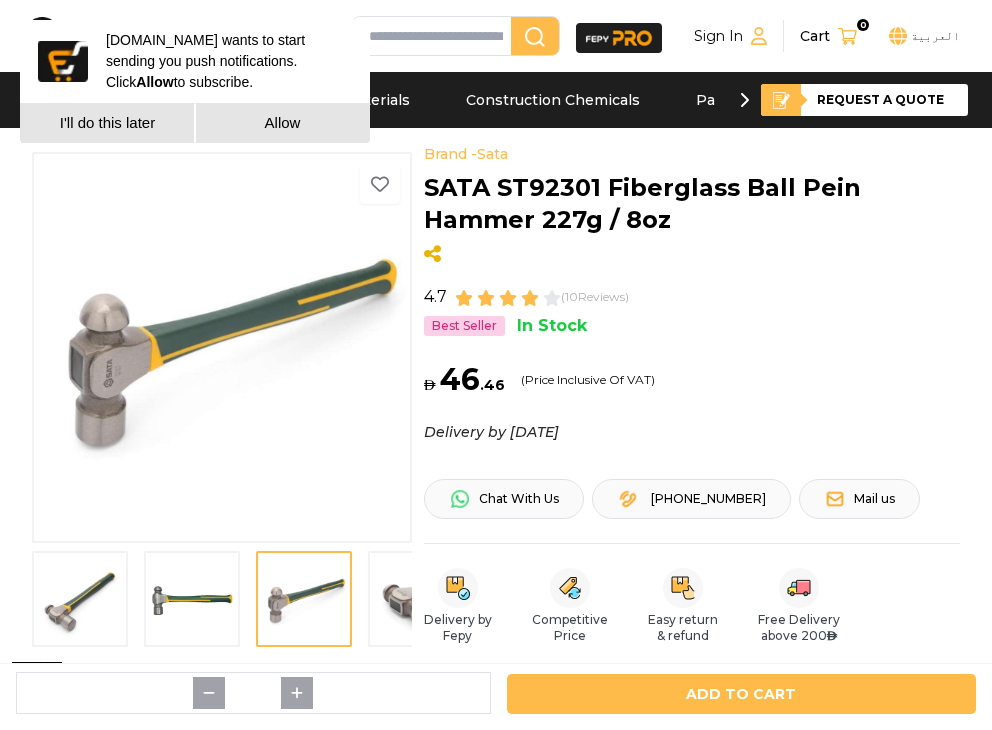 click at bounding box center [416, 599] 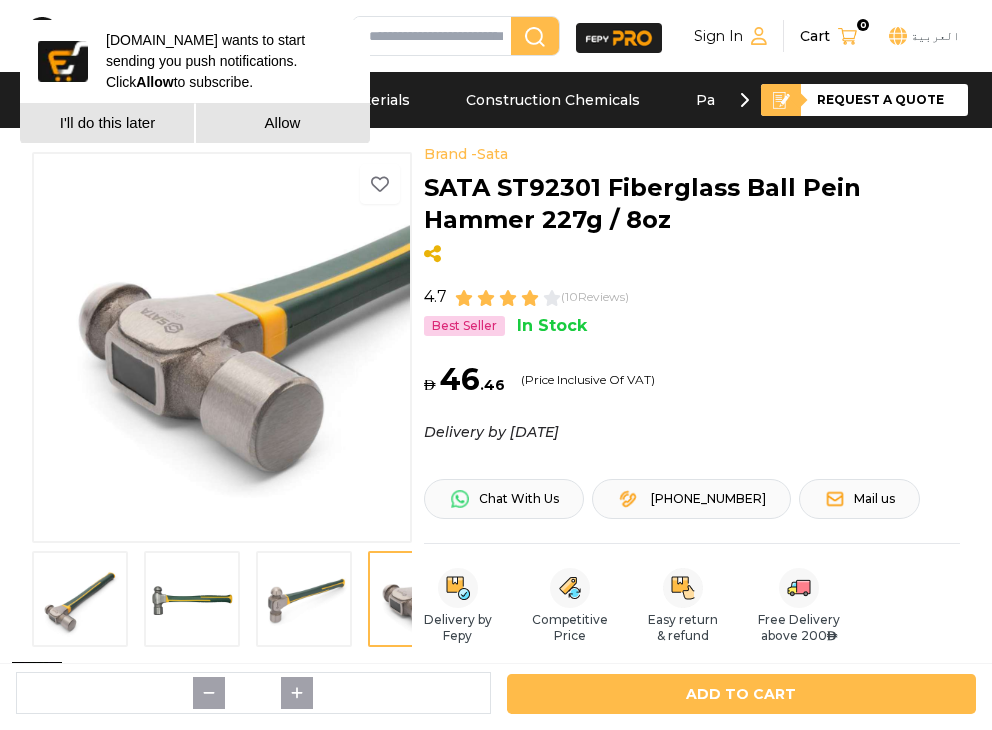 type 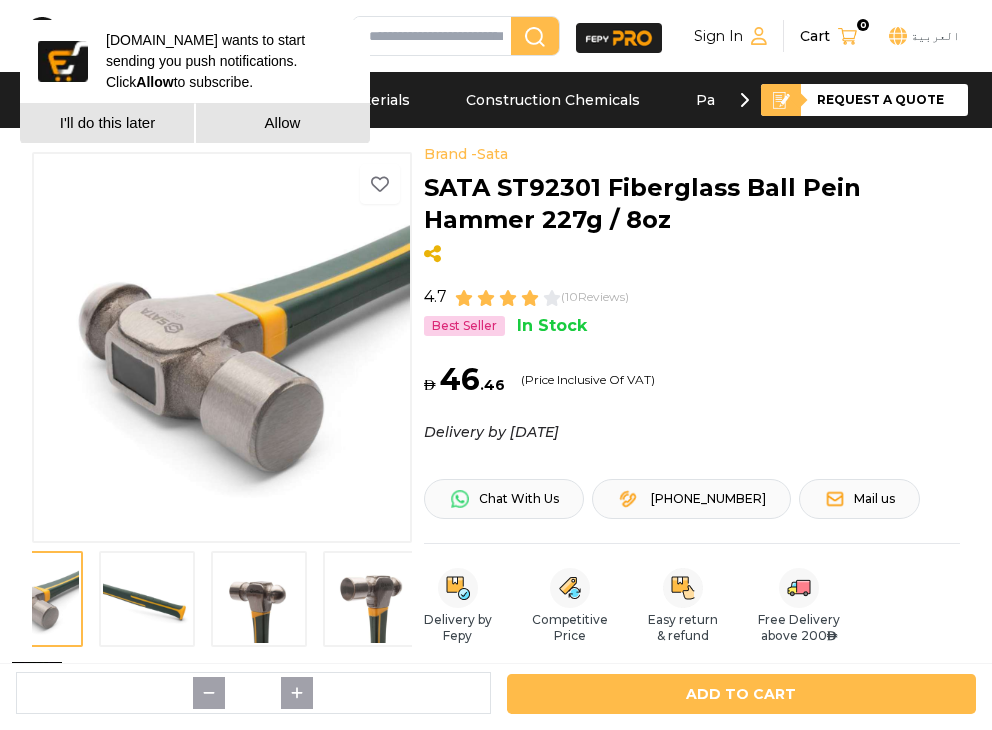 scroll, scrollTop: 0, scrollLeft: 388, axis: horizontal 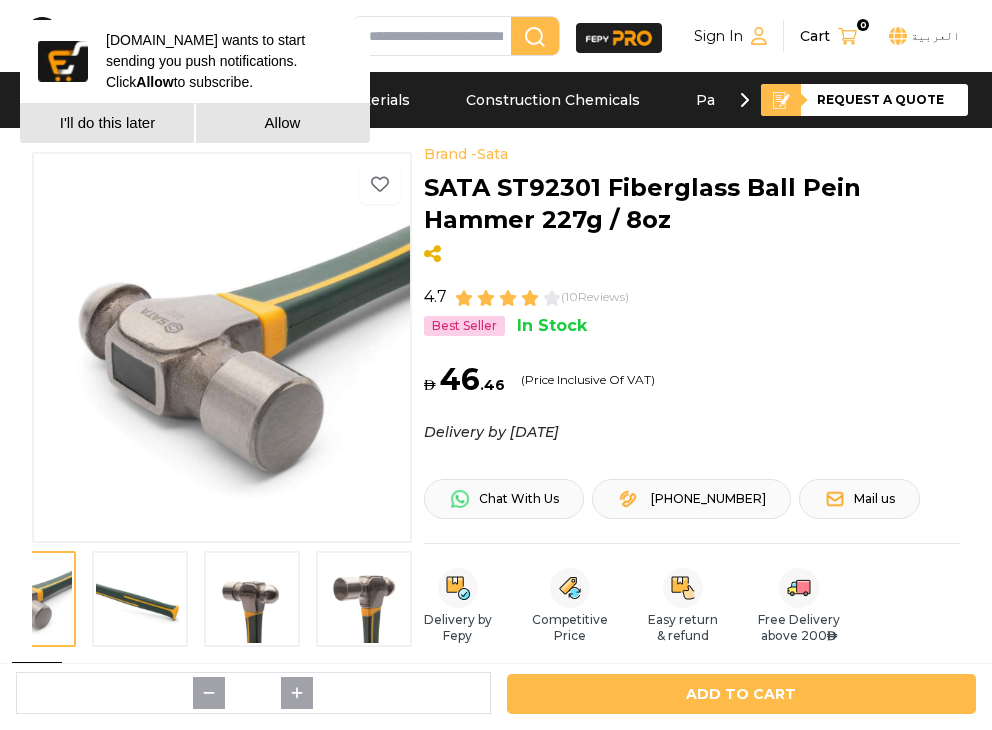 click at bounding box center [364, 599] 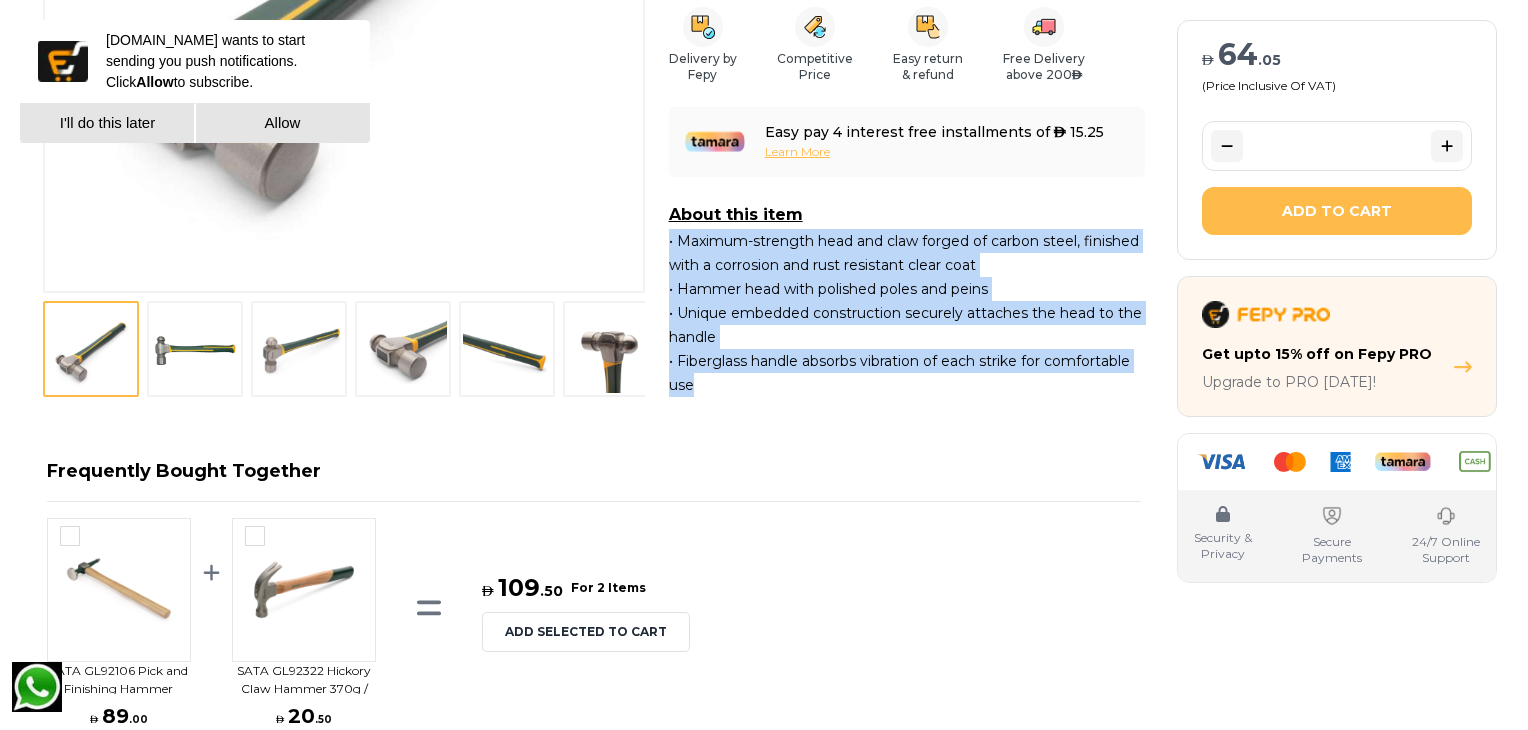 scroll, scrollTop: 16, scrollLeft: 0, axis: vertical 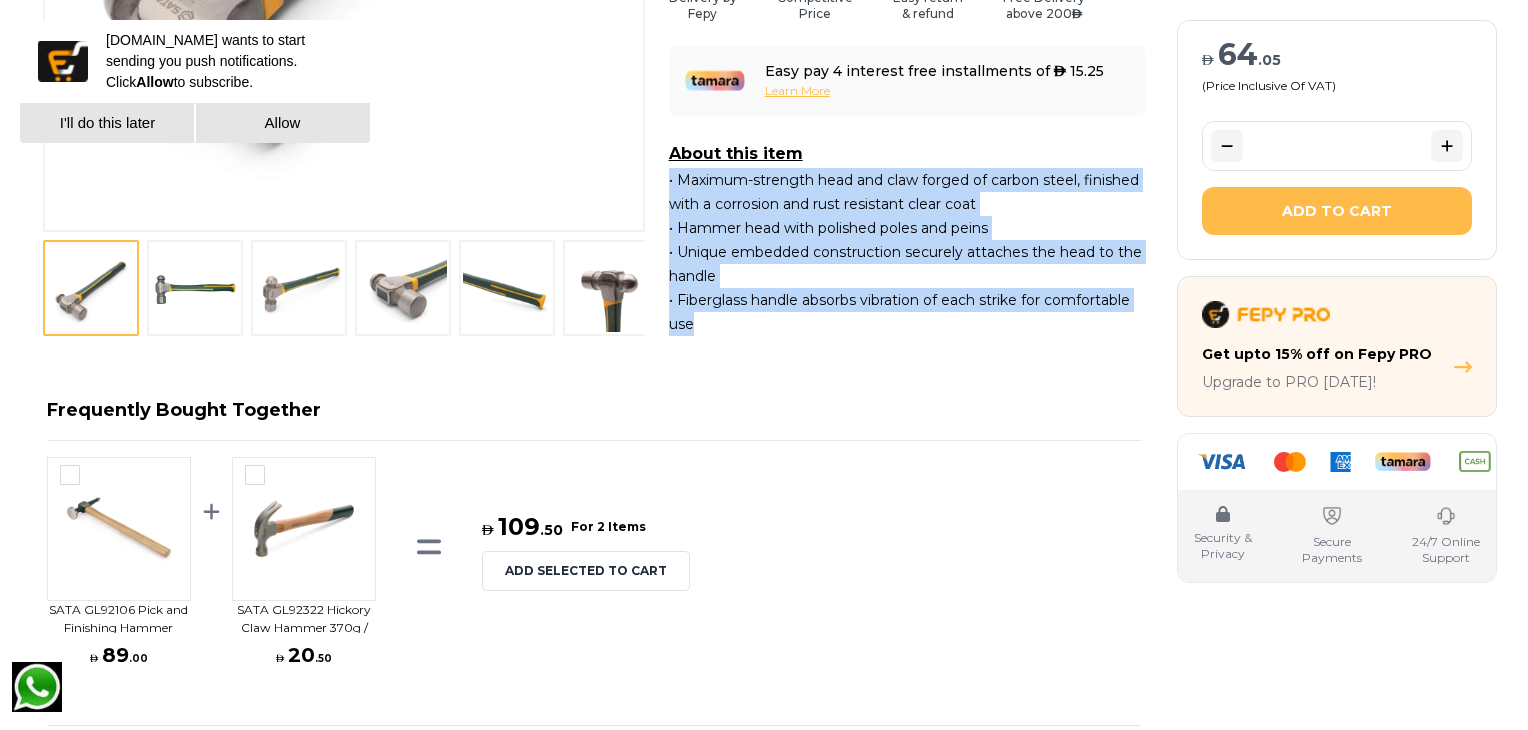 click at bounding box center [611, 288] 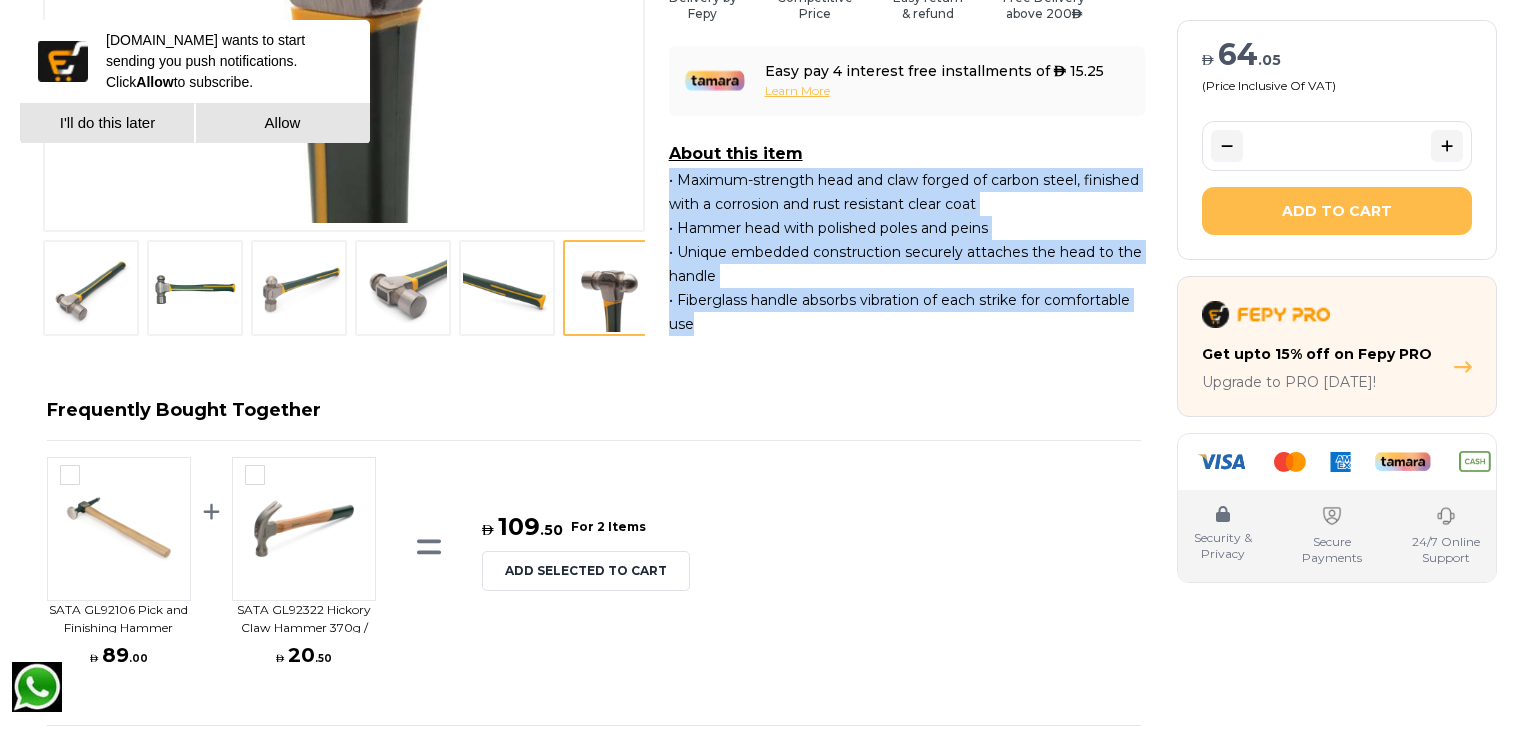 scroll, scrollTop: 0, scrollLeft: 0, axis: both 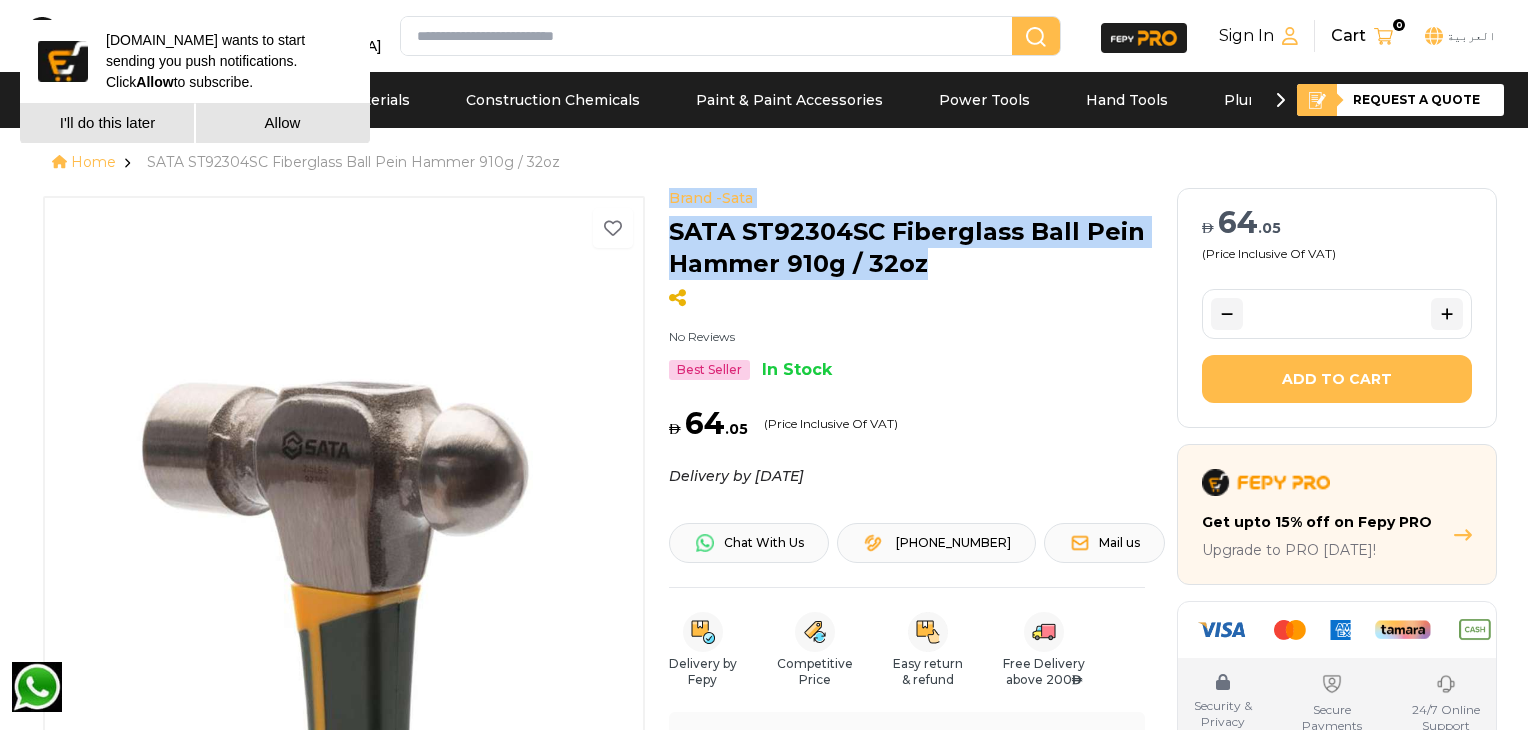 drag, startPoint x: 943, startPoint y: 270, endPoint x: 653, endPoint y: 236, distance: 291.9863 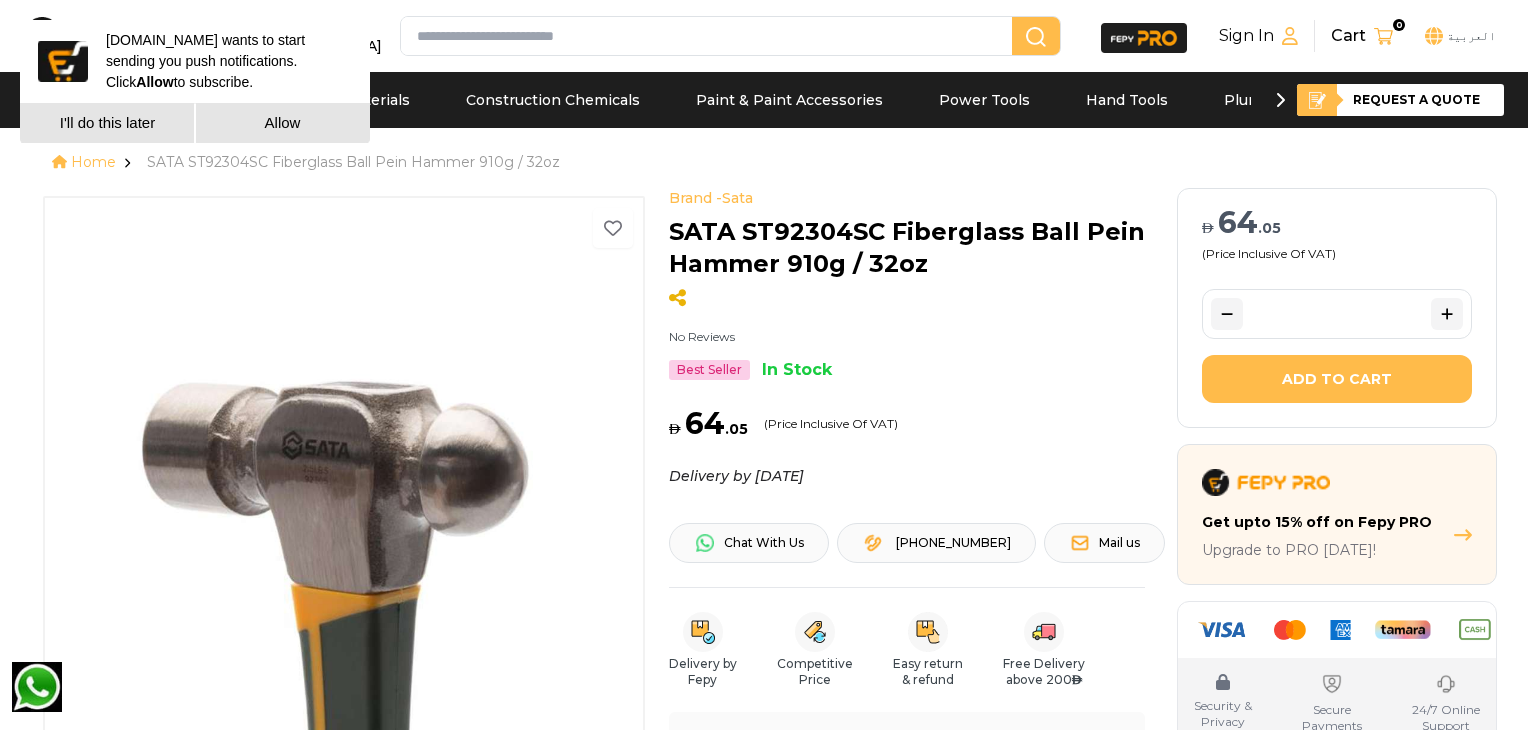 click on "Brand -  Sata No Reviews Best Seller In Stock   1 2 3 4 5 6 7   Brand -  Sata SATA ST92304SC Fiberglass Ball Pein Hammer 910g / 32oz No Reviews Best Seller In Stock AED 64 . 05  (Price Inclusive Of VAT) Delivery by   Saturday, 12 Jul   Security &   Privacy Secure   Payments 24/7 Online   Support Chat With Us +971566118671 Mail us Delivery by  Fepy Competitive  Price Easy return  & refund Free Delivery  above 200  AED   Easy pay 4 interest free installments of   AED     15.25   Learn More About this item • Maximum-strength head and claw forged of carbon steel, finished with a corrosion and rust resistant clear coat • Hammer head with polished poles and peins • Unique embedded construction securely attaches the head to the handle • Fiberglass handle absorbs vibration of each strike for comfortable use" at bounding box center [594, 607] 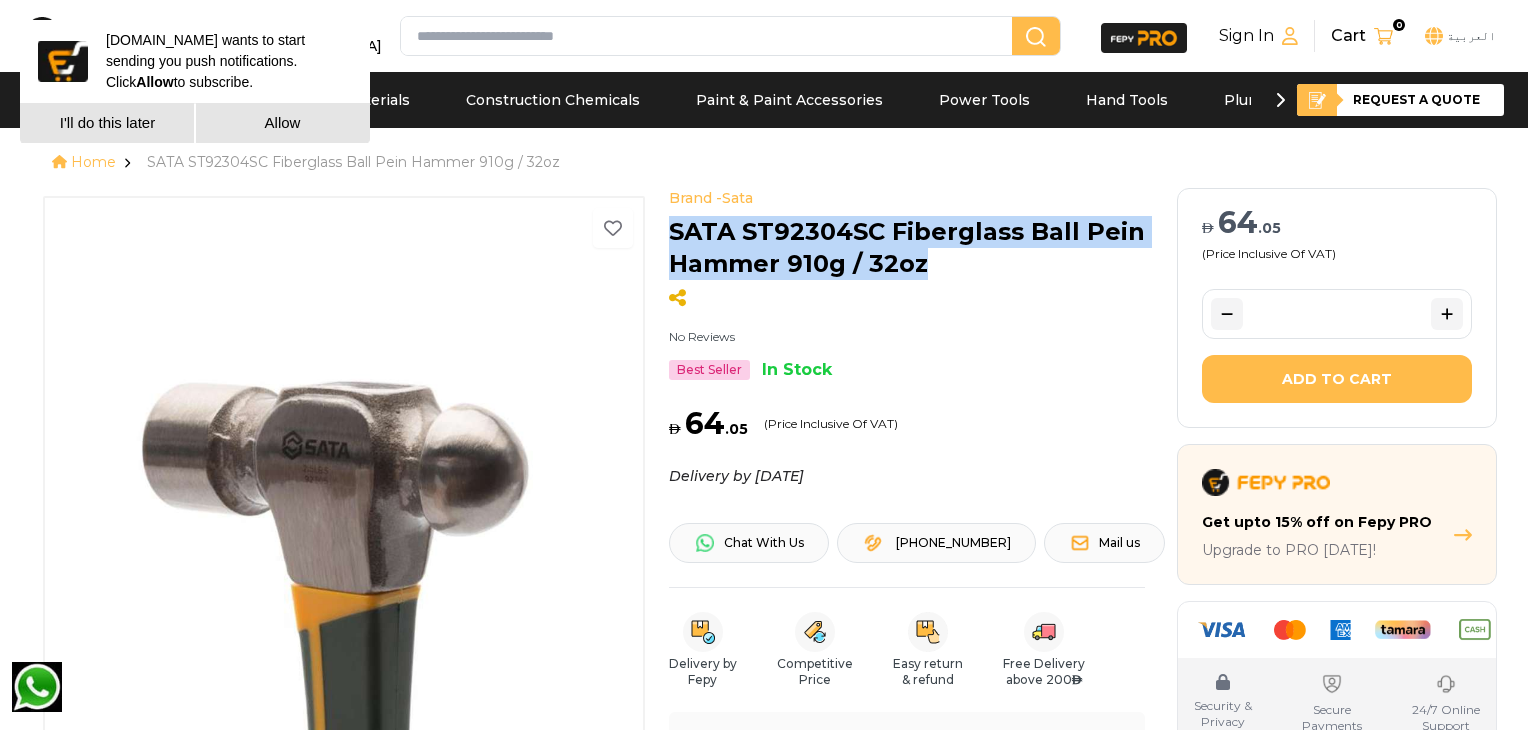drag, startPoint x: 672, startPoint y: 229, endPoint x: 940, endPoint y: 273, distance: 271.58792 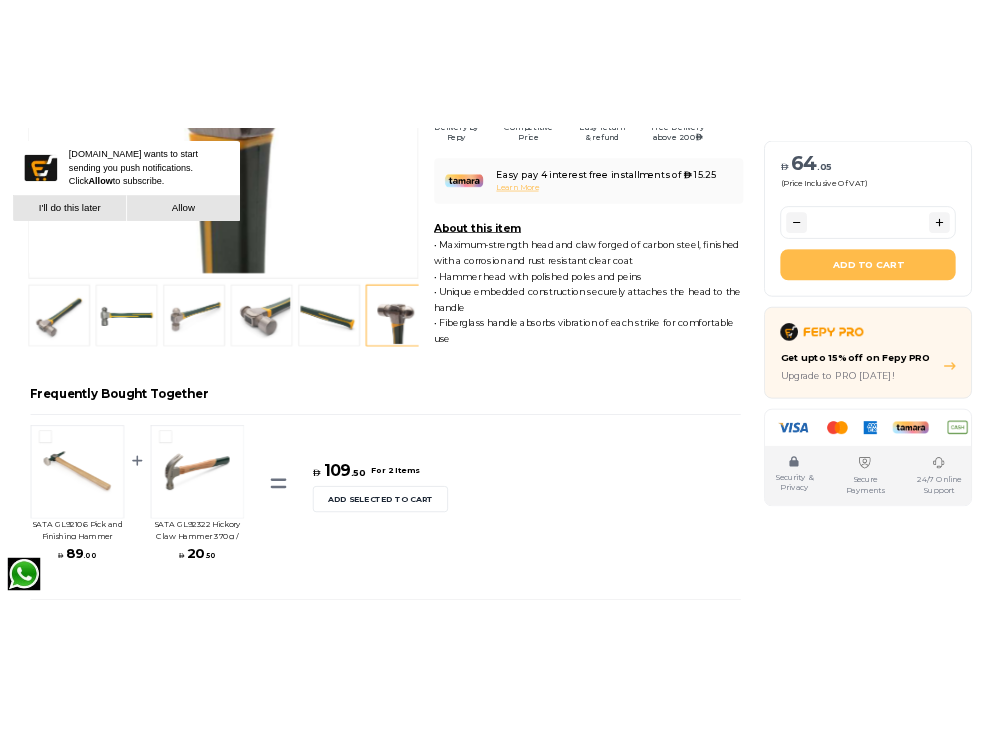 scroll, scrollTop: 333, scrollLeft: 0, axis: vertical 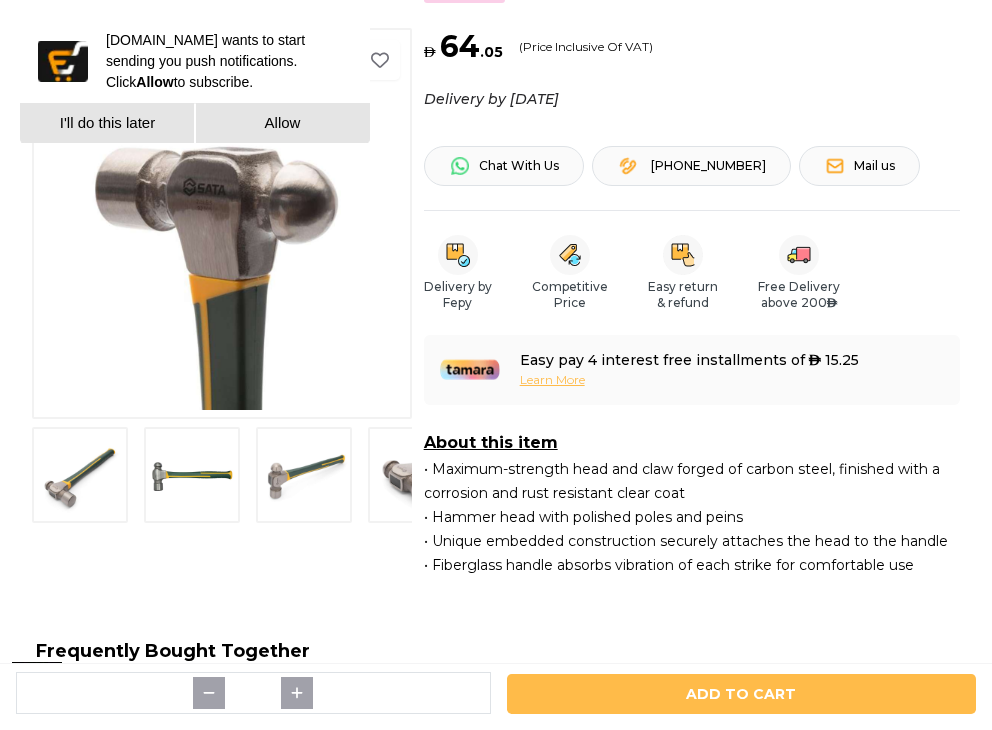 click at bounding box center (80, 475) 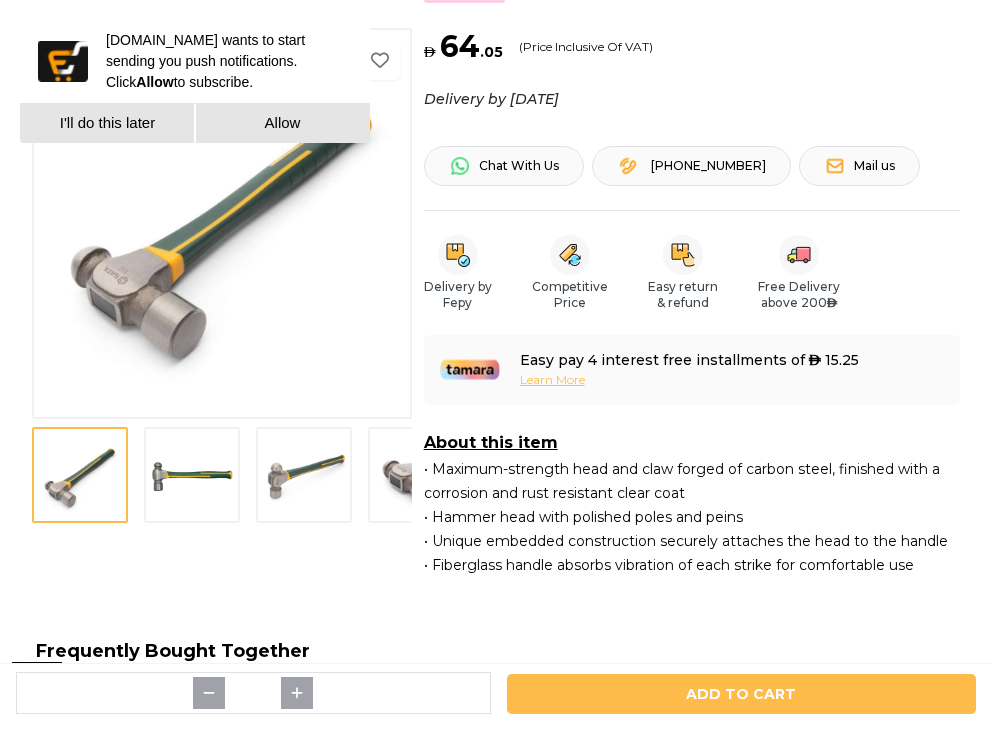 click at bounding box center (304, 475) 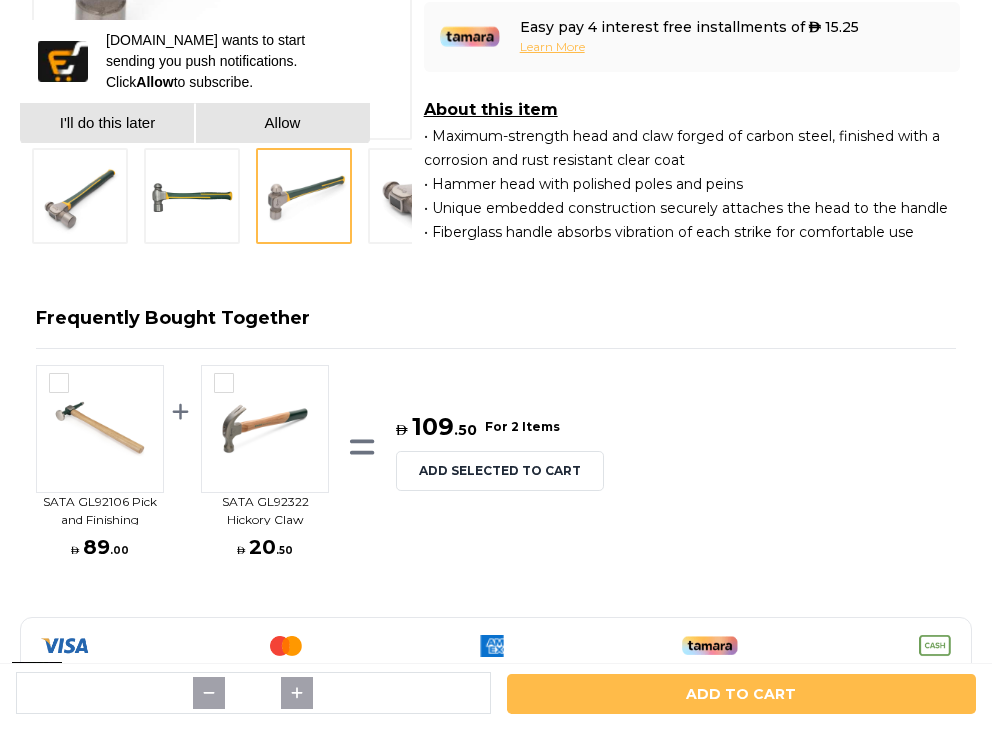 scroll, scrollTop: 1000, scrollLeft: 0, axis: vertical 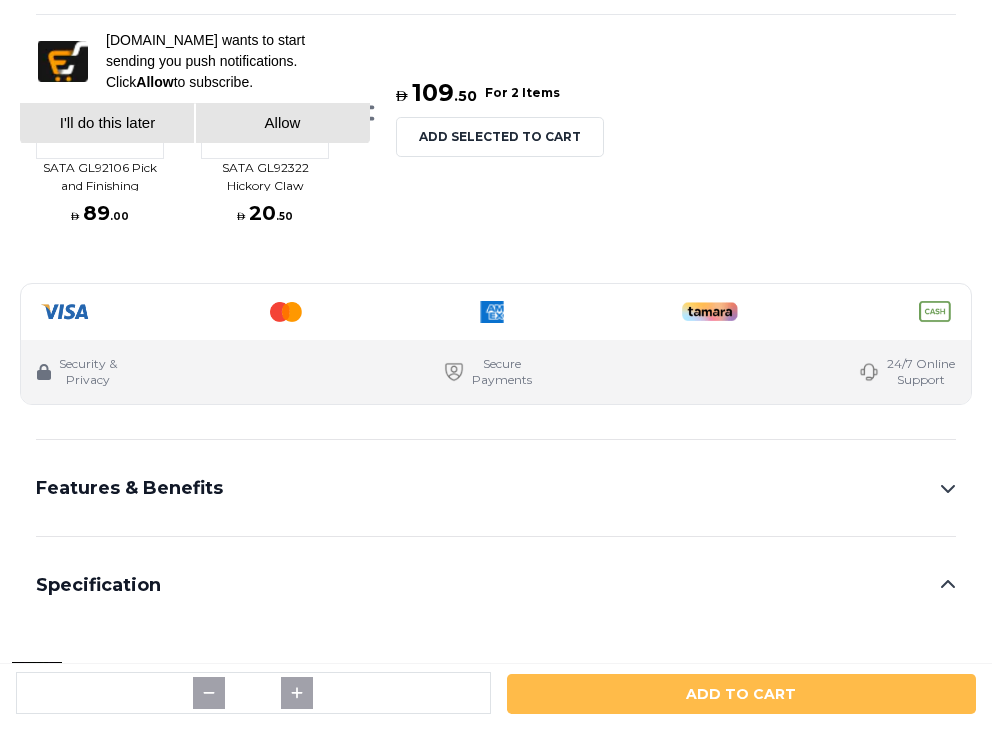 click on "Features & Benefits" at bounding box center (496, 488) 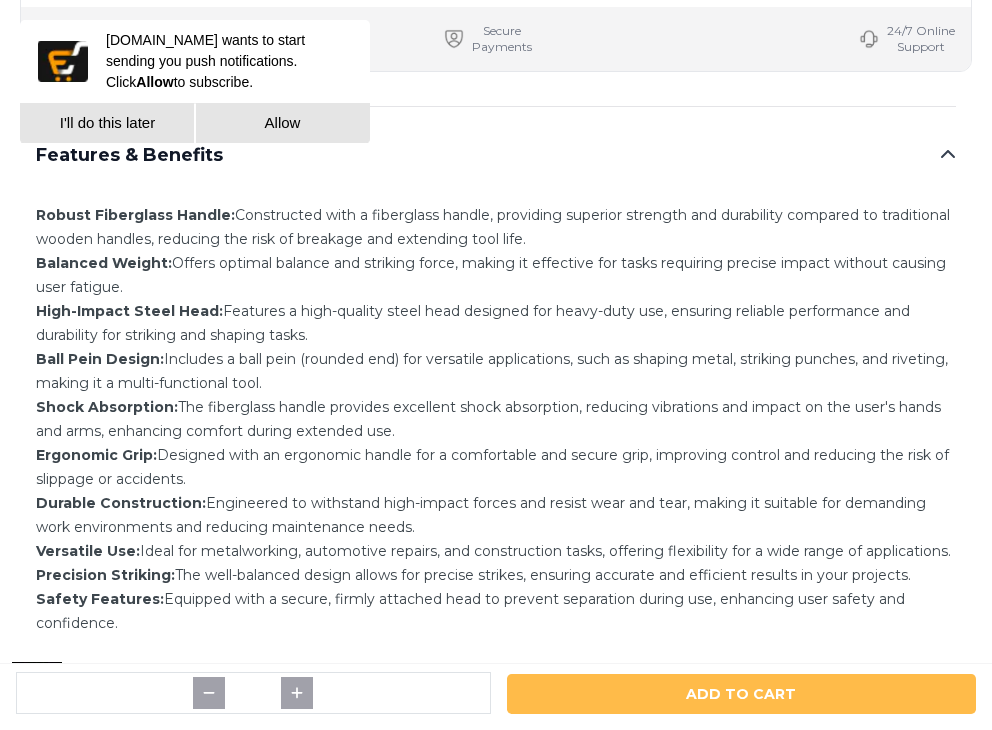 scroll, scrollTop: 0, scrollLeft: 0, axis: both 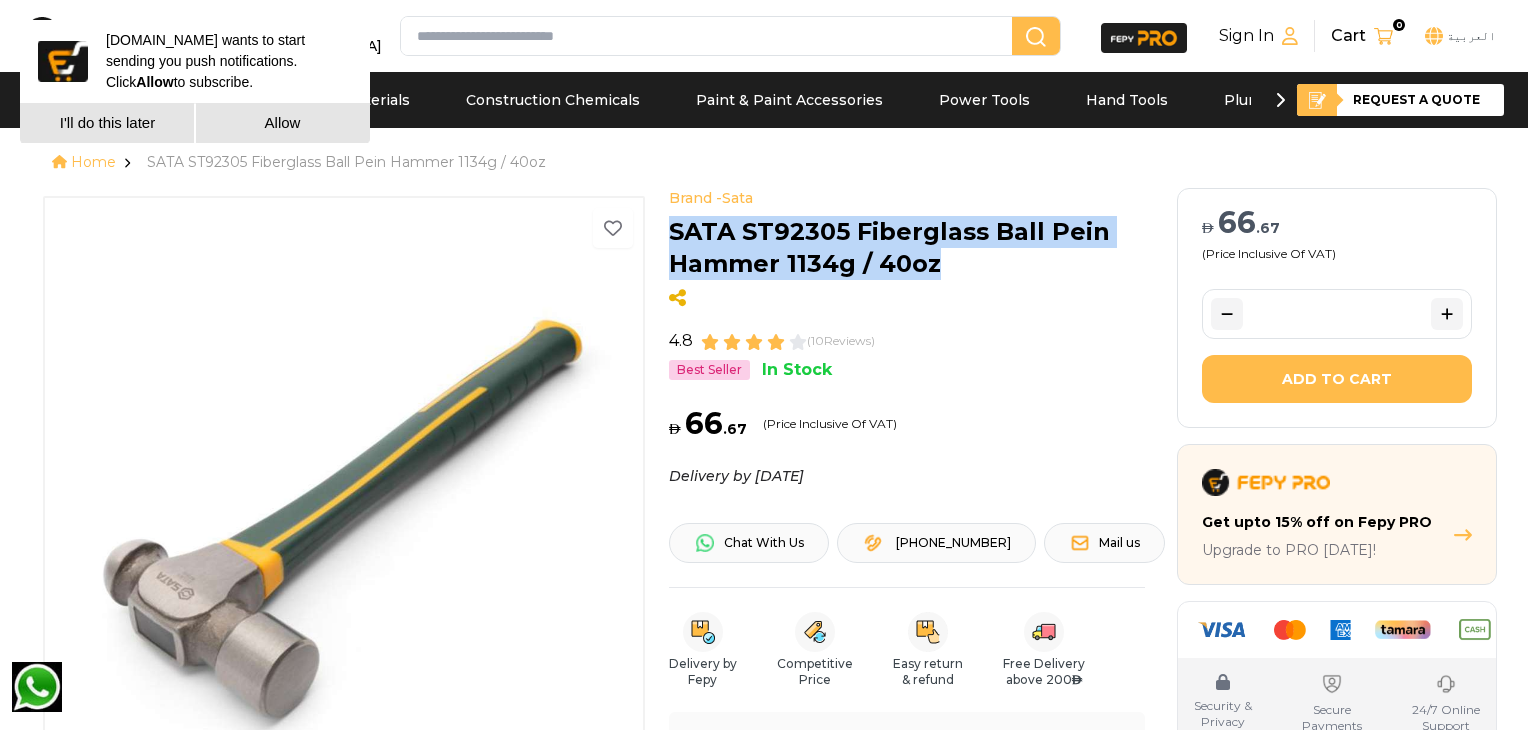 drag, startPoint x: 958, startPoint y: 277, endPoint x: 663, endPoint y: 228, distance: 299.0418 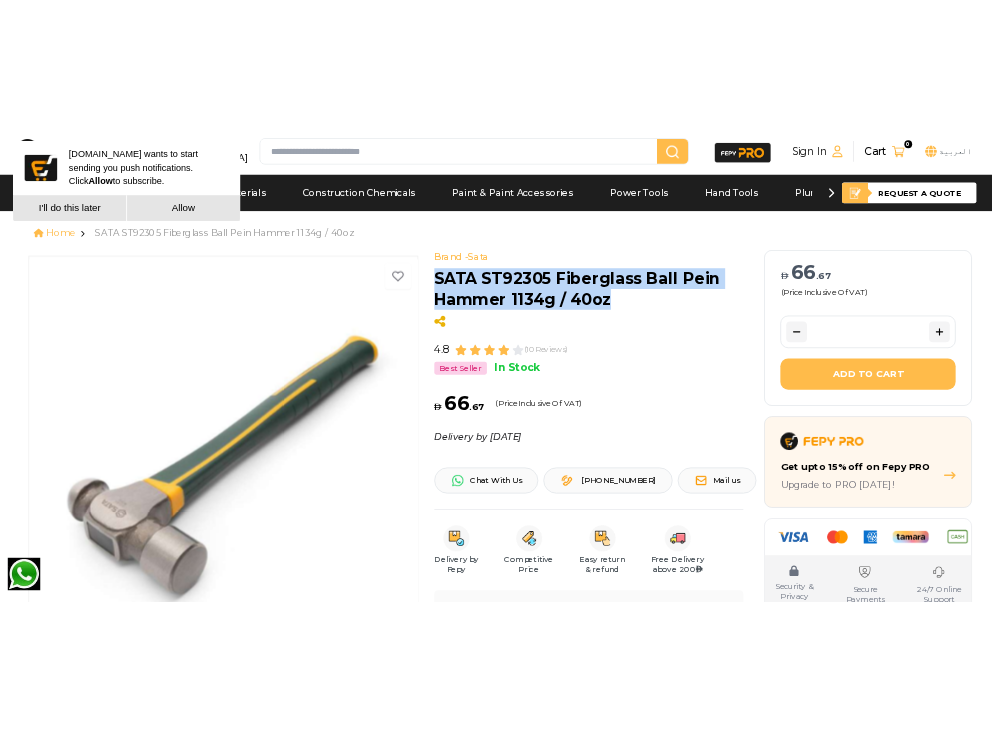 scroll, scrollTop: 333, scrollLeft: 0, axis: vertical 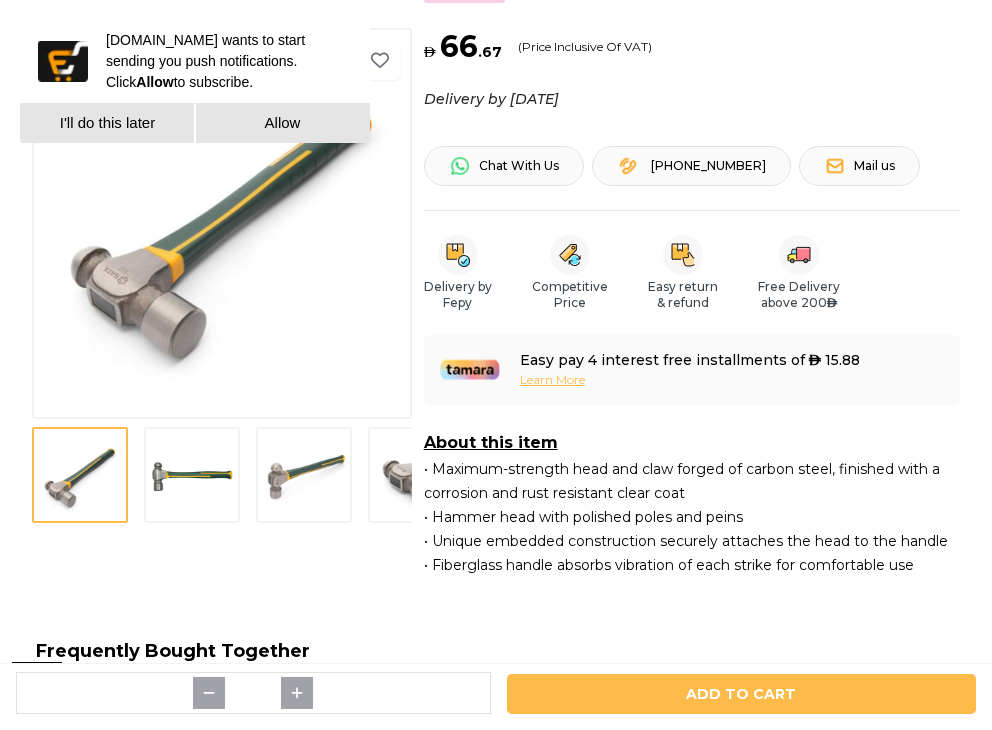 click at bounding box center [192, 475] 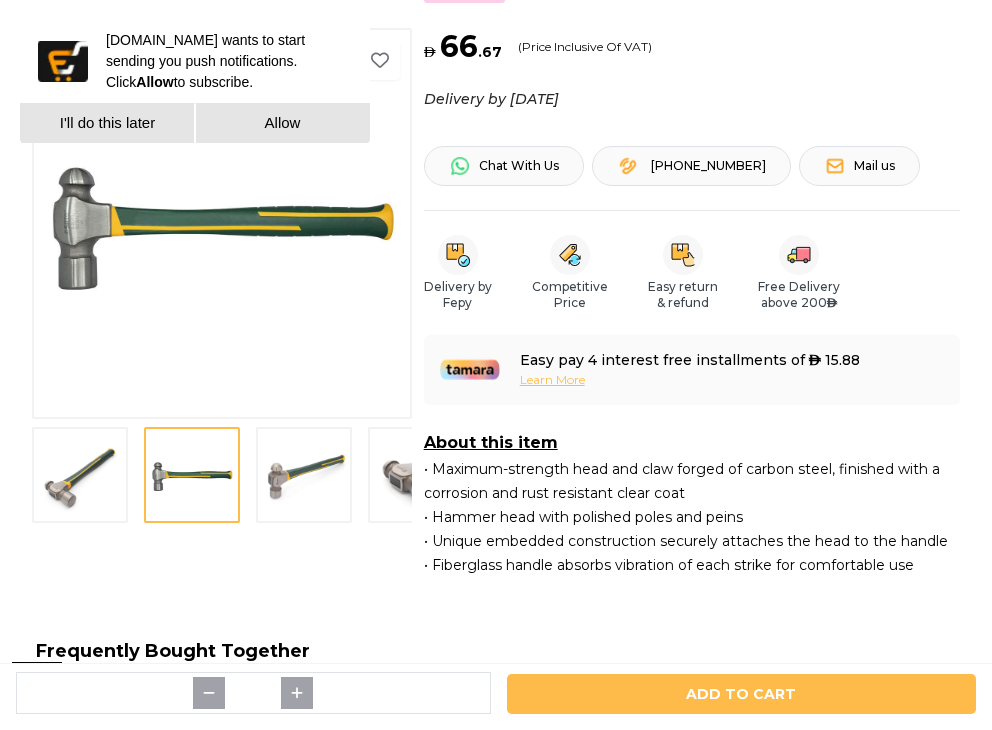 click on "Brand -  Sata 10   Reviews Best Seller In Stock   1 2 3 4 5 6 7   Brand -  Sata SATA ST92305 Fiberglass Ball Pein Hammer 1134g / 40oz 4.8   ( 10  Reviews) Best Seller In Stock AED 66 . 67  (Price Inclusive Of VAT) Delivery by   [DATE]   Security &   Privacy Secure   Payments 24/7 Online   Support Chat With Us [PHONE_NUMBER] Mail us Delivery by  Fepy Competitive  Price Easy return  & refund Free Delivery  above 200  AED   Easy pay 4 interest free installments of   AED     15.88   Learn More About this item • Maximum-strength head and claw forged of carbon steel, finished with a corrosion and rust resistant clear coat • Hammer head with polished poles and peins • Unique embedded construction securely attaches the head to the handle • Fiberglass handle absorbs vibration of each strike for comfortable use" at bounding box center [496, 206] 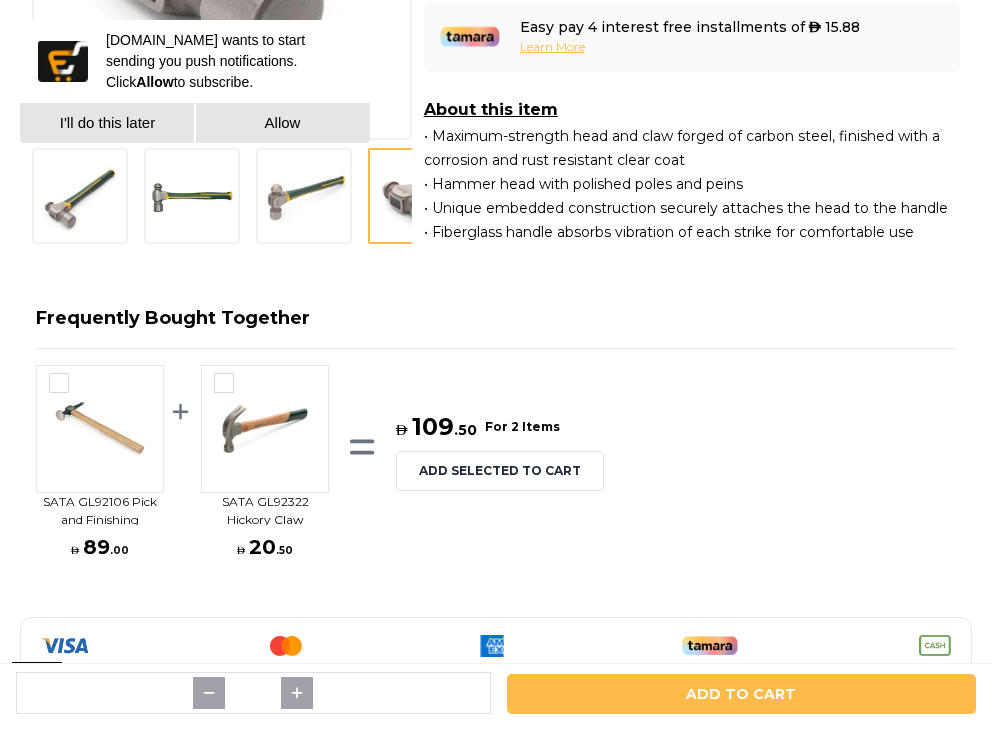 scroll, scrollTop: 1000, scrollLeft: 0, axis: vertical 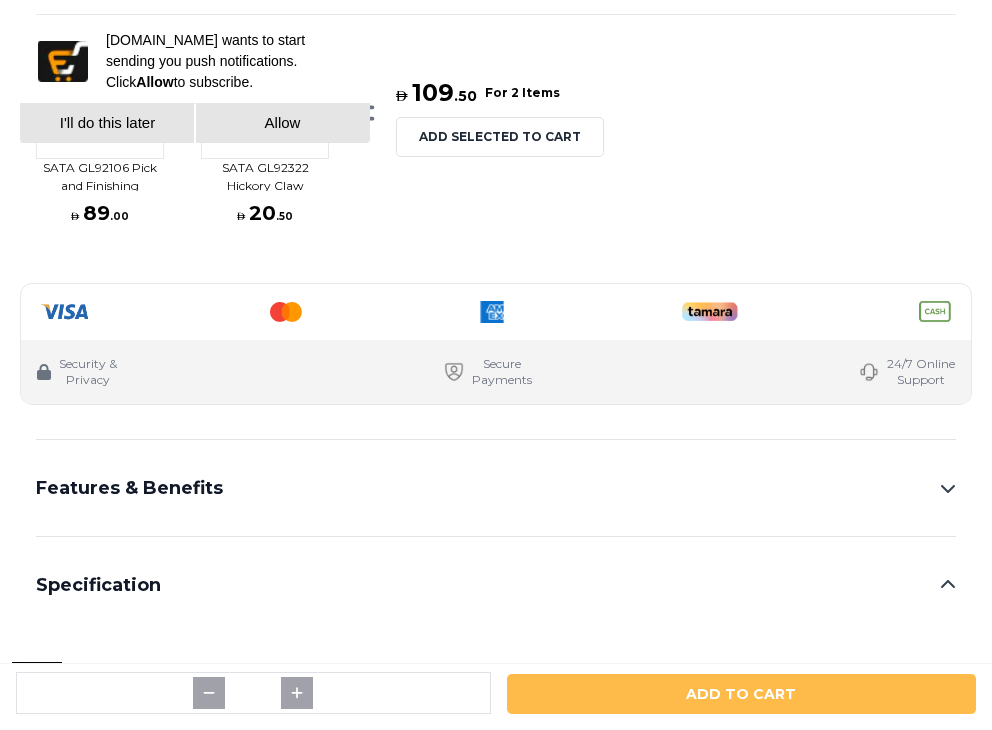 click on "Features & Benefits" at bounding box center (496, 488) 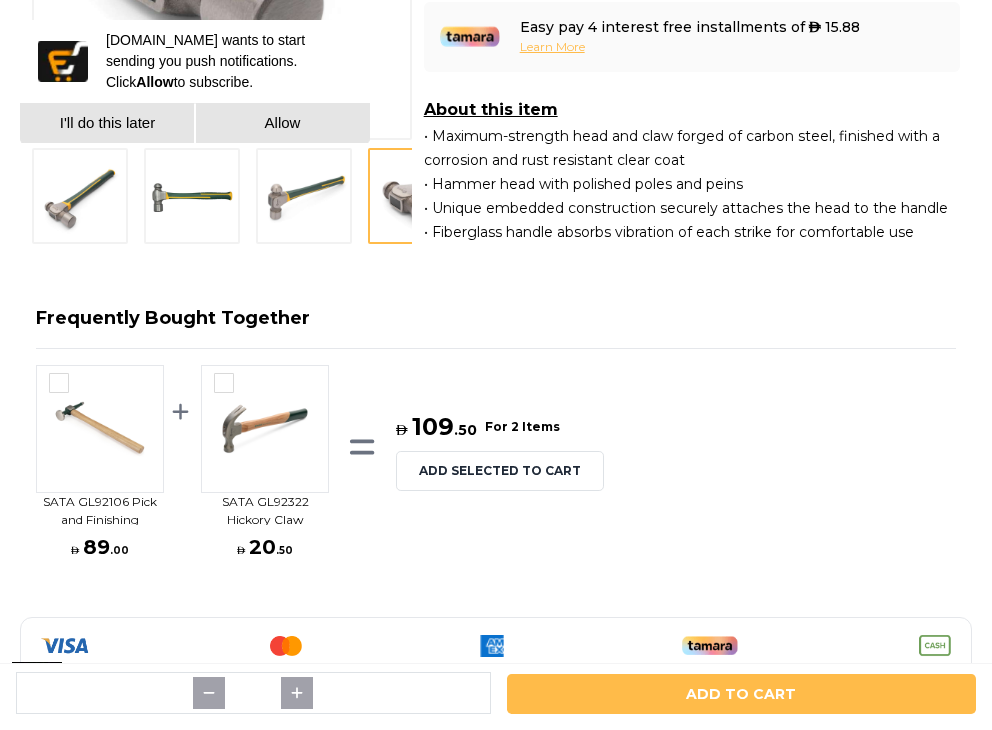 scroll, scrollTop: 0, scrollLeft: 0, axis: both 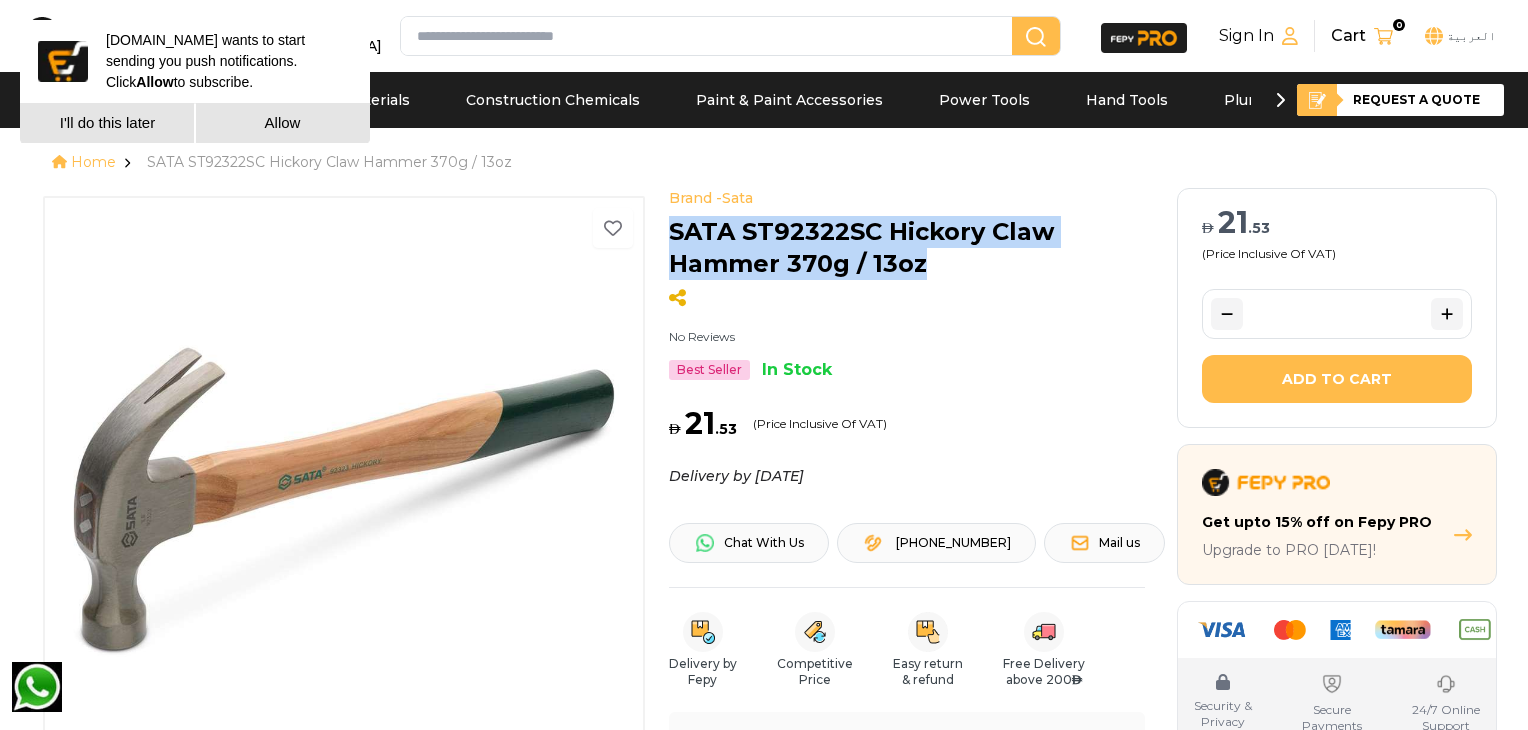 drag, startPoint x: 931, startPoint y: 263, endPoint x: 660, endPoint y: 229, distance: 273.1245 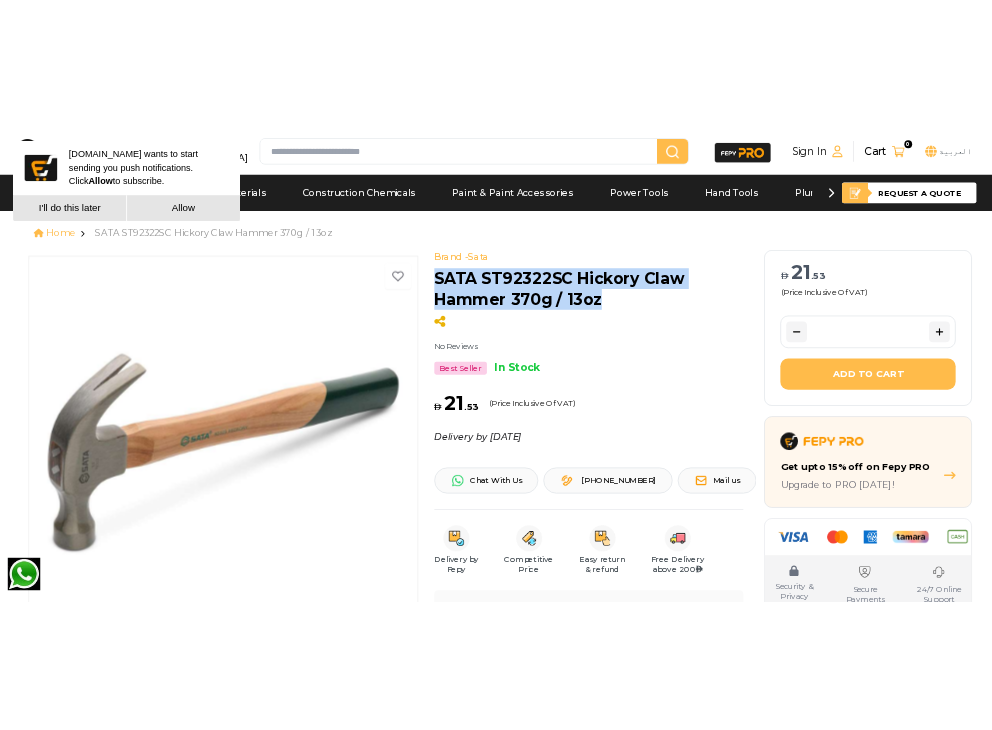 scroll, scrollTop: 333, scrollLeft: 0, axis: vertical 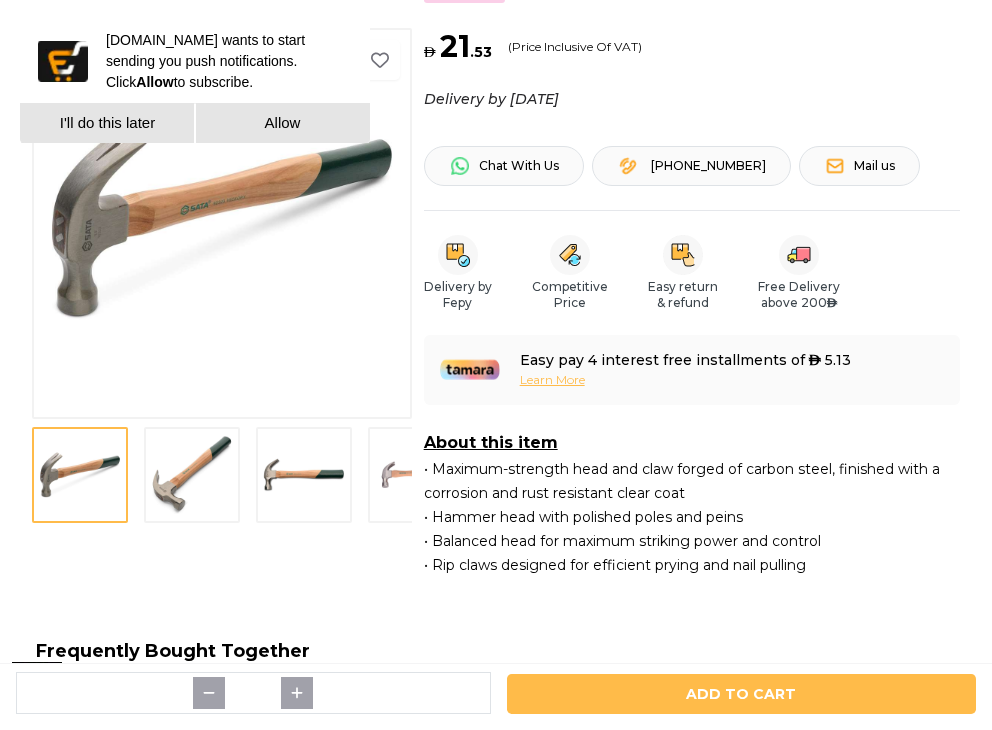 click at bounding box center (192, 475) 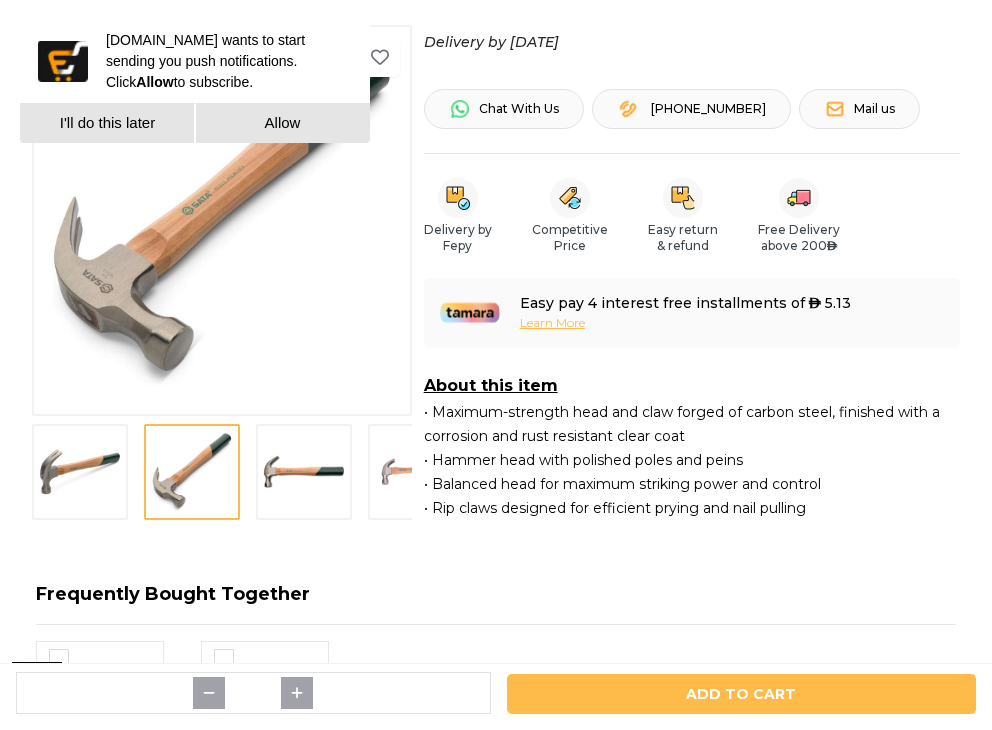 scroll, scrollTop: 666, scrollLeft: 0, axis: vertical 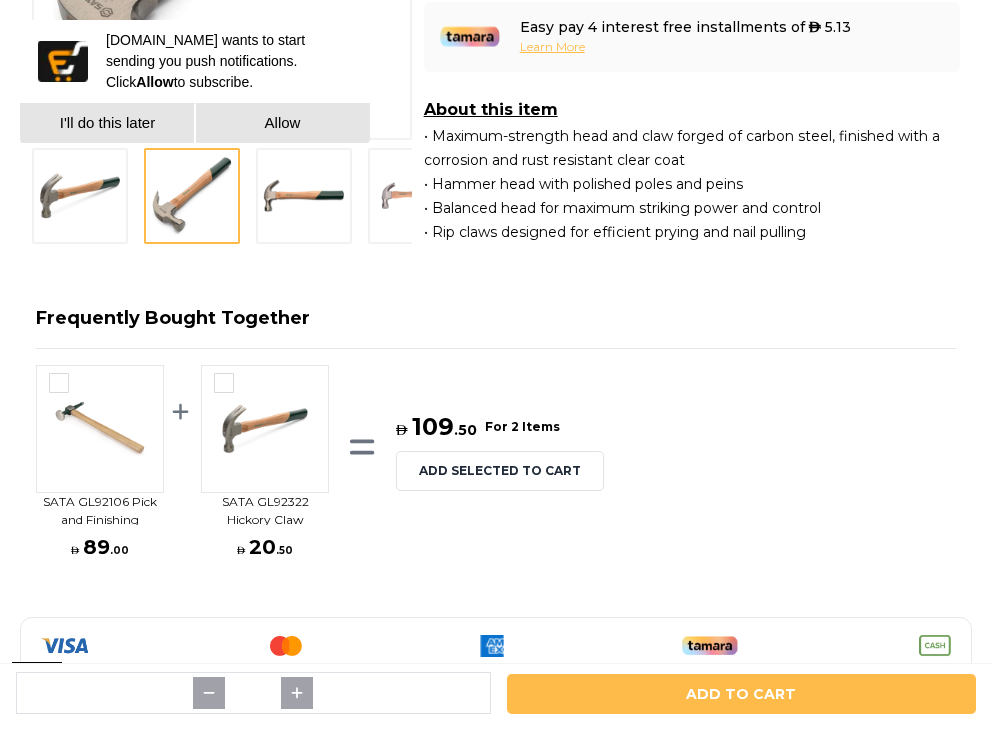 click at bounding box center (416, 196) 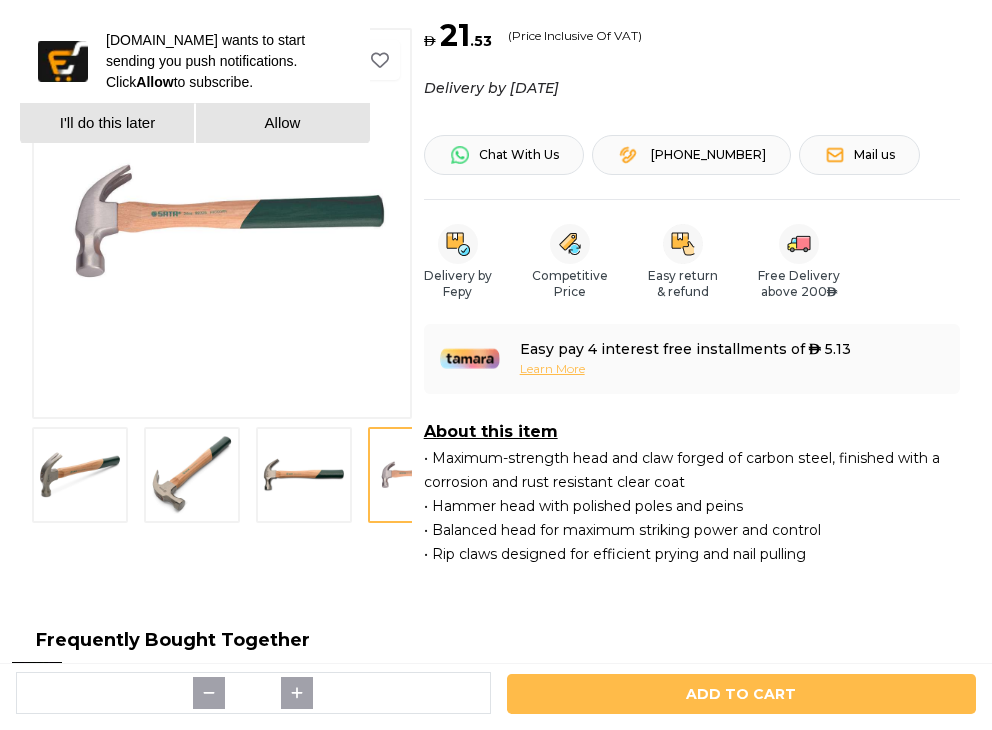 scroll, scrollTop: 333, scrollLeft: 0, axis: vertical 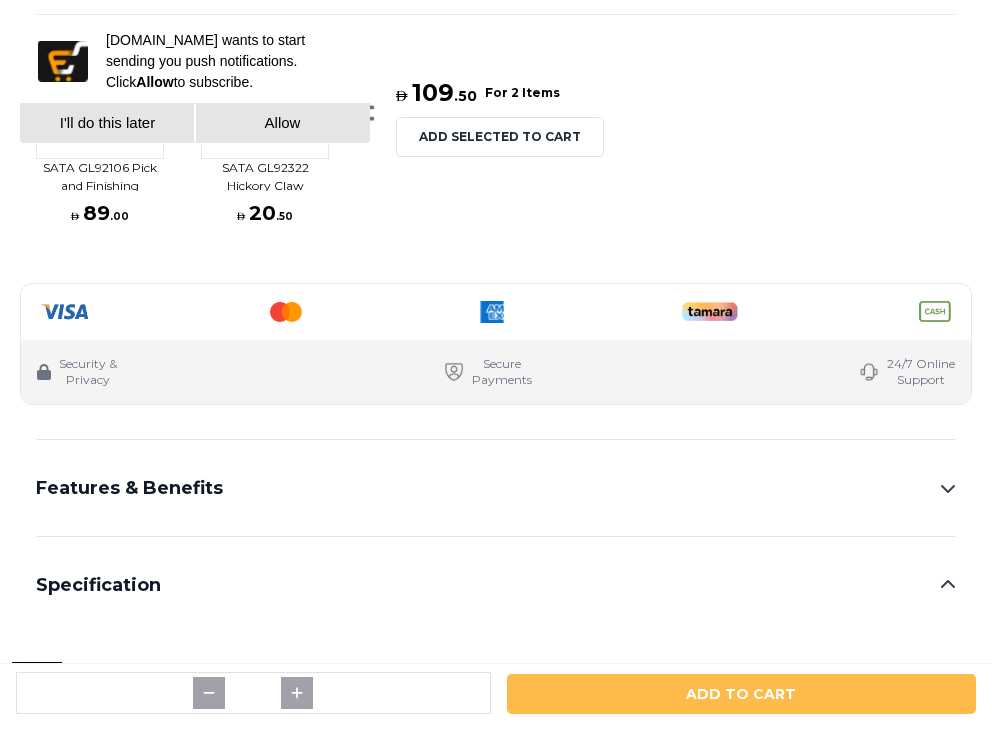click on "Features & Benefits" at bounding box center [496, 488] 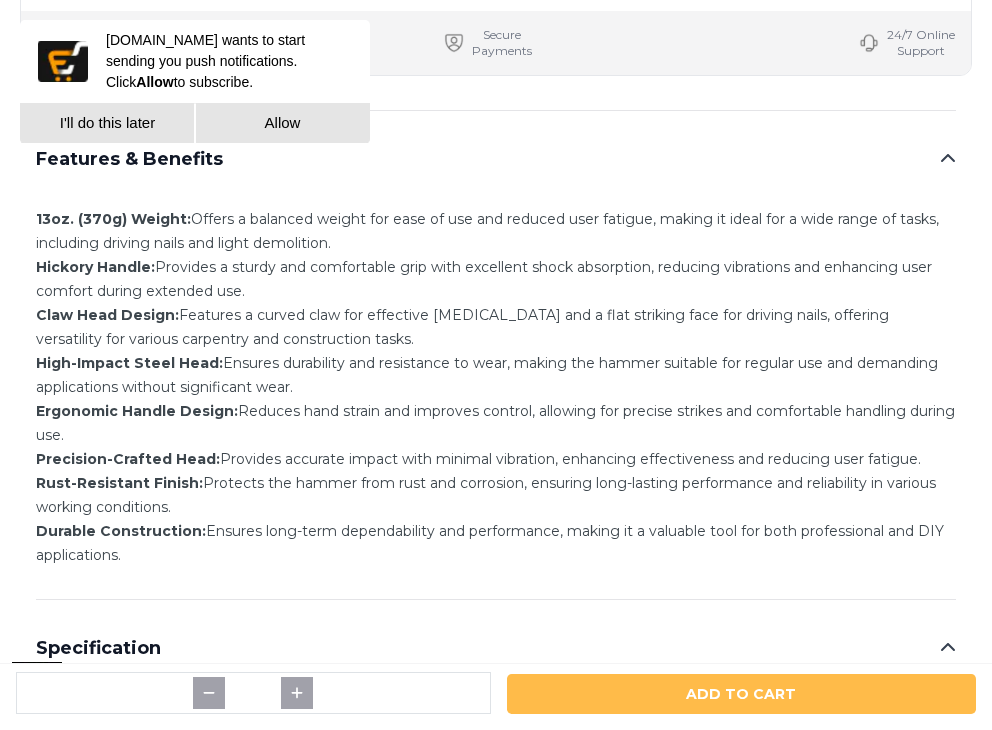 scroll, scrollTop: 1333, scrollLeft: 0, axis: vertical 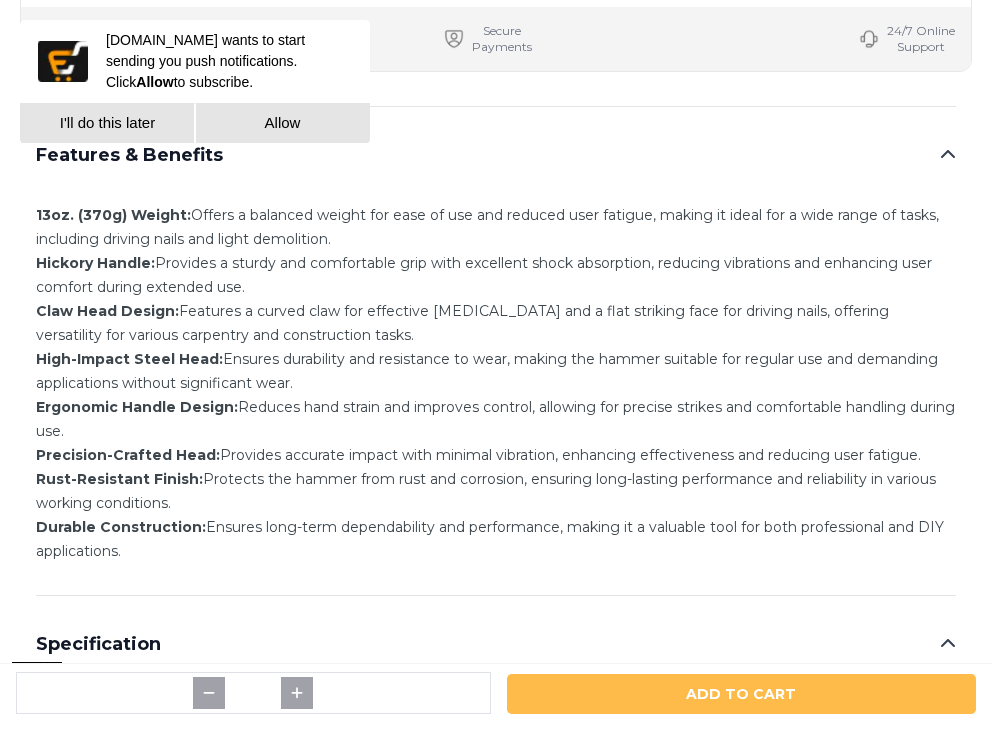 click on "13oz. (370g) Weight:  Offers a balanced weight for ease of use and reduced user fatigue, making it ideal for a wide range of tasks, including driving nails and light demolition. Hickory Handle:  Provides a sturdy and comfortable grip with excellent shock absorption, reducing vibrations and enhancing user comfort during extended use. Claw Head Design:  Features a curved claw for effective nail removal and a flat striking face for driving nails, offering versatility for various carpentry and construction tasks. High-Impact Steel Head:  Ensures durability and resistance to wear, making the hammer suitable for regular use and demanding applications without significant wear. Ergonomic Handle Design:  Reduces hand strain and improves control, allowing for precise strikes and comfortable handling during use. Precision-Crafted Head:  Provides accurate impact with minimal vibration, enhancing effectiveness and reducing user fatigue. Rust-Resistant Finish: Durable Construction:" at bounding box center (496, 383) 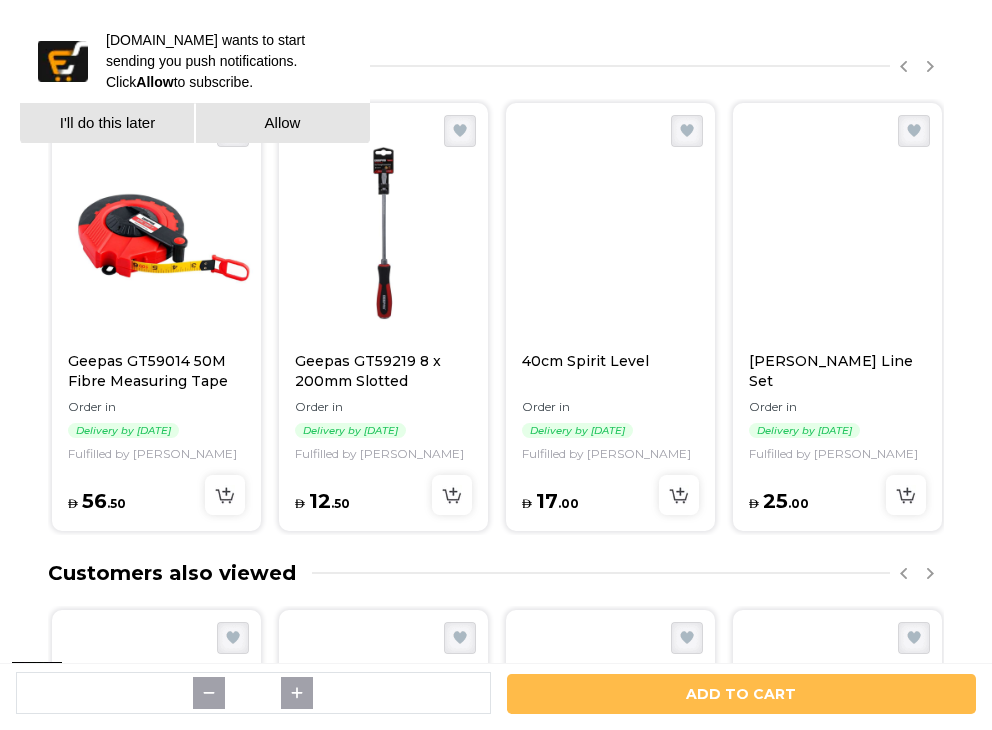 scroll, scrollTop: 2333, scrollLeft: 0, axis: vertical 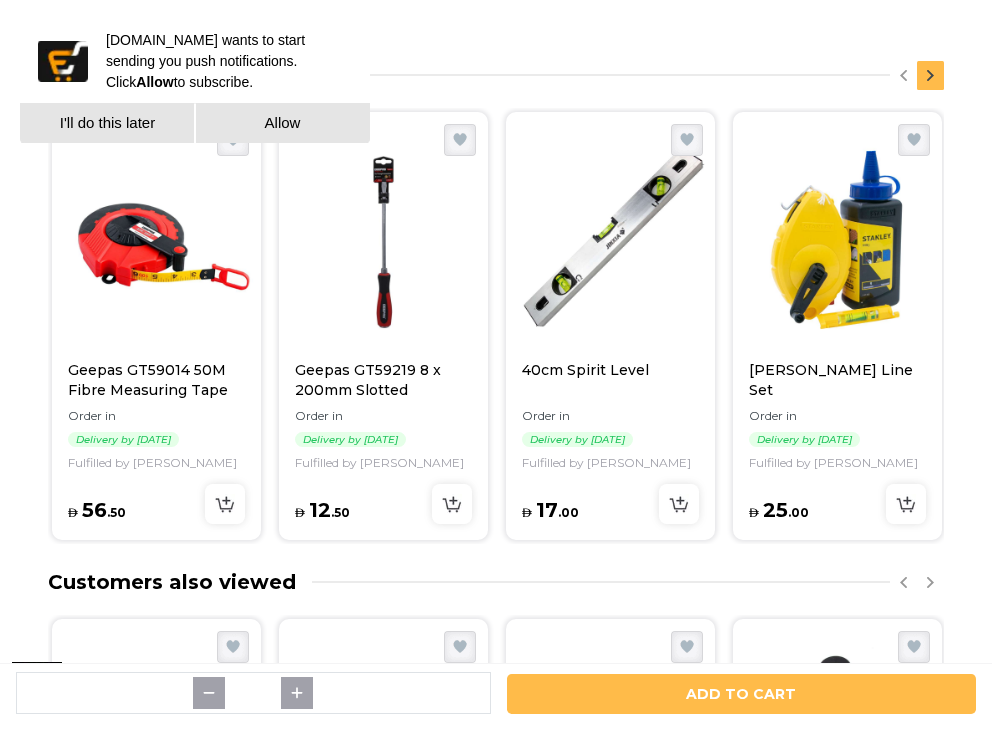 click at bounding box center (930, 75) 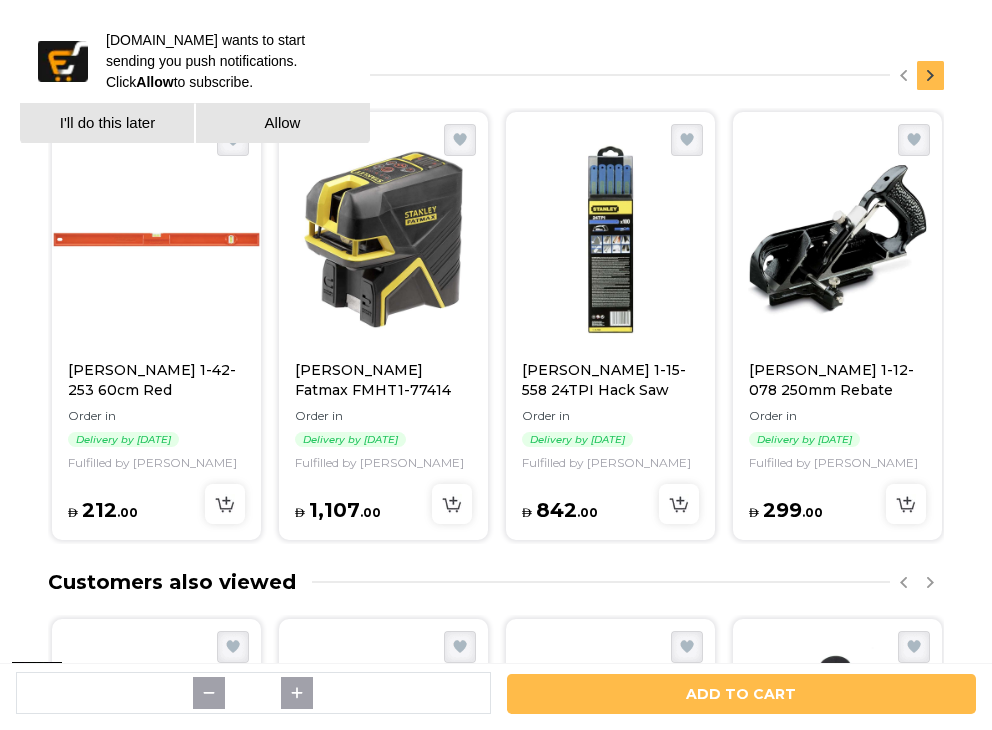 click at bounding box center [930, 75] 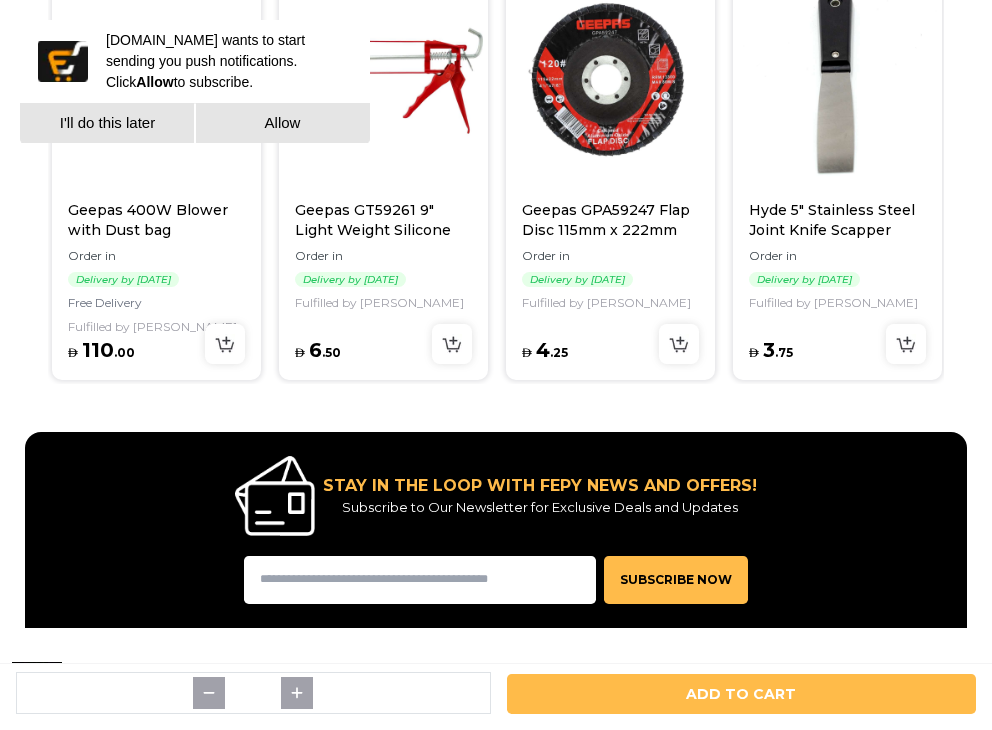 scroll, scrollTop: 2666, scrollLeft: 0, axis: vertical 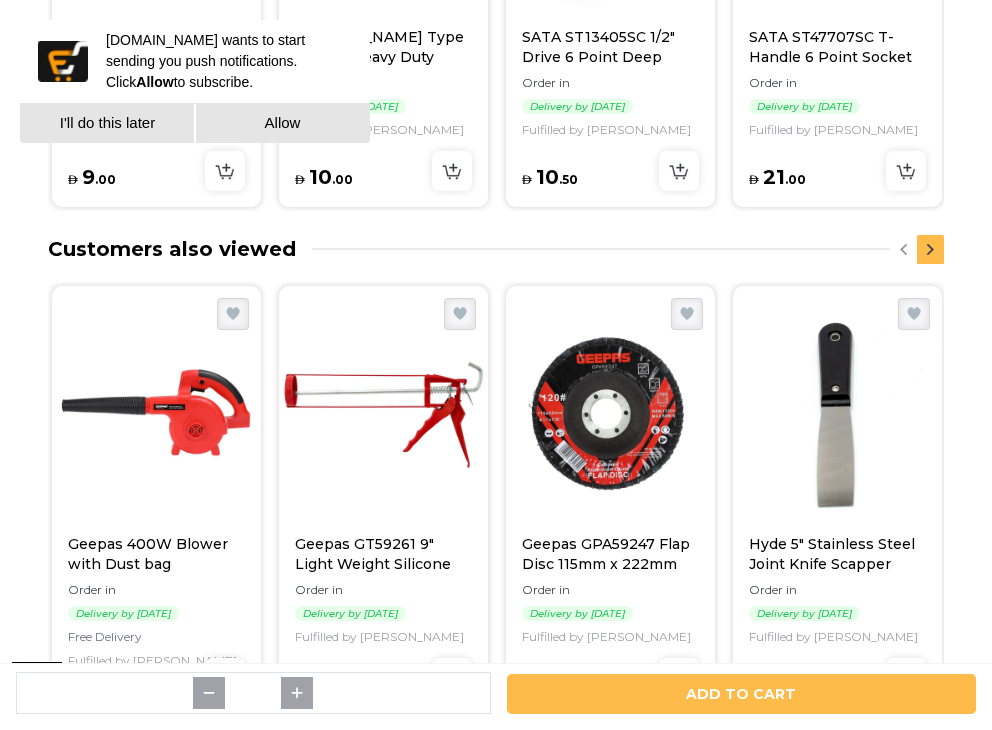 click at bounding box center (930, 249) 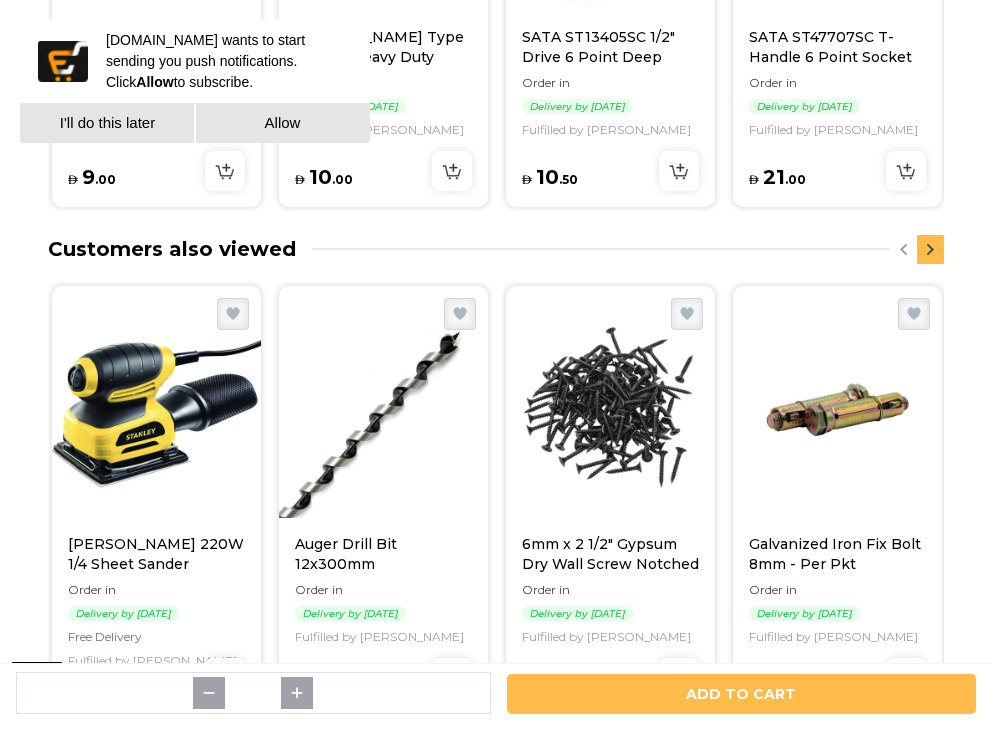 click at bounding box center (930, 249) 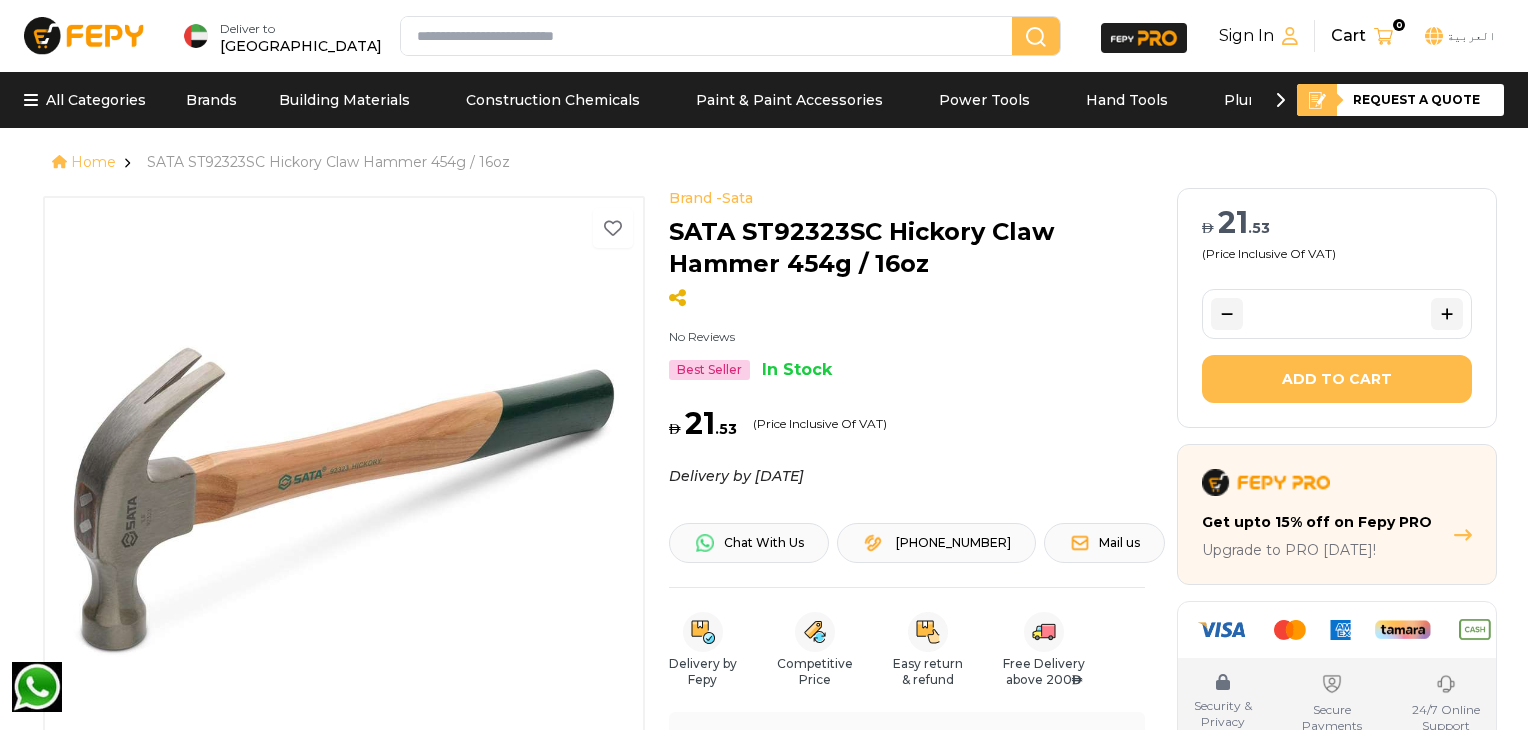 scroll, scrollTop: 0, scrollLeft: 0, axis: both 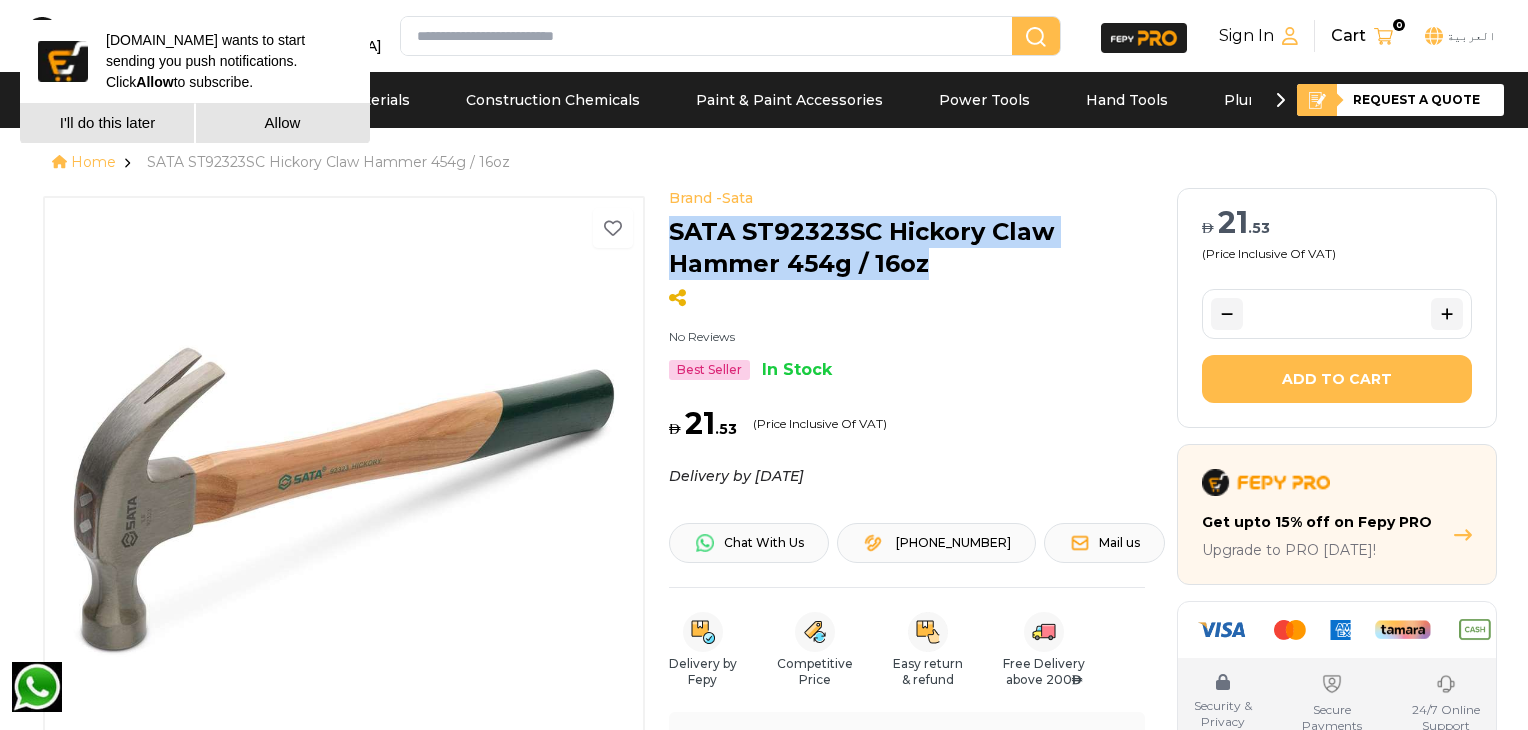 drag, startPoint x: 945, startPoint y: 266, endPoint x: 660, endPoint y: 231, distance: 287.14108 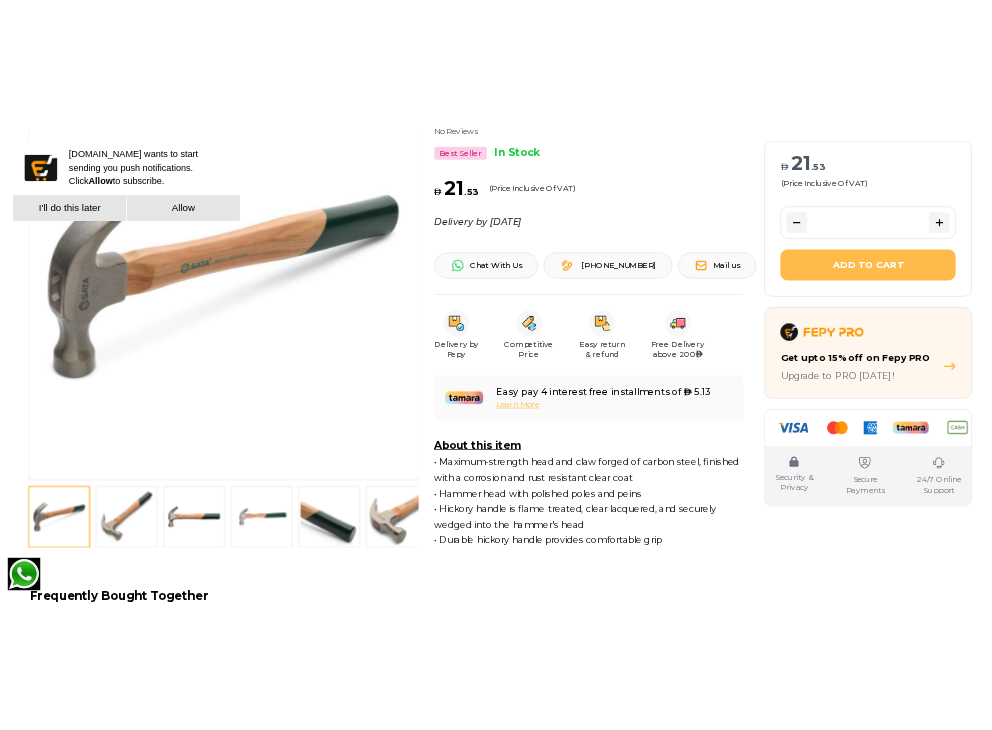 scroll, scrollTop: 333, scrollLeft: 0, axis: vertical 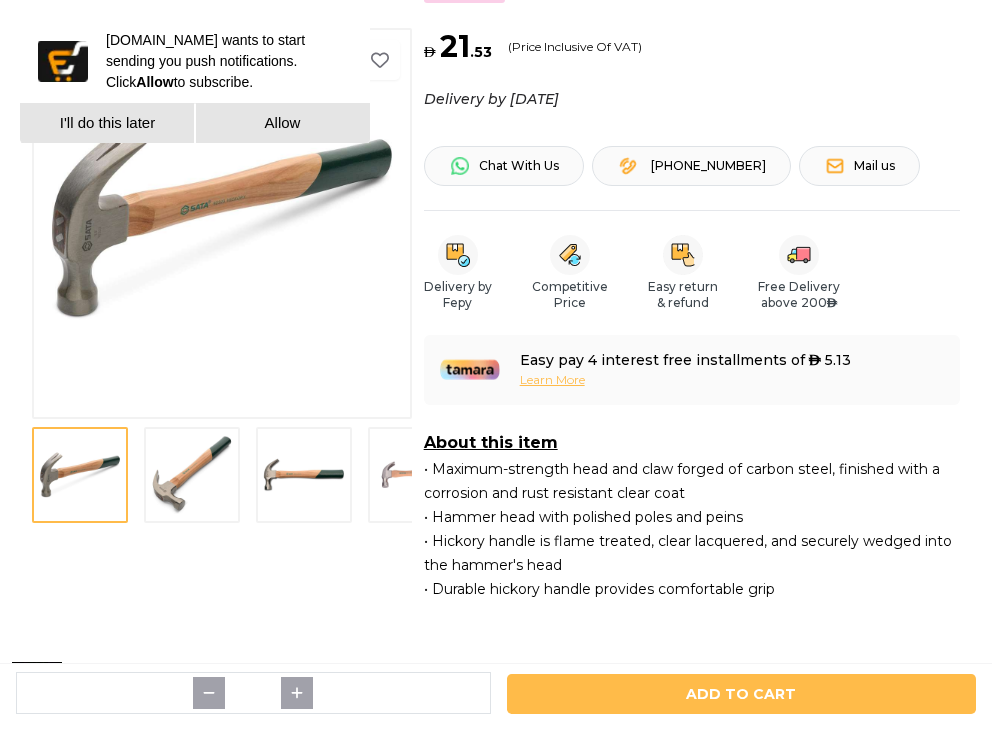 click at bounding box center [304, 475] 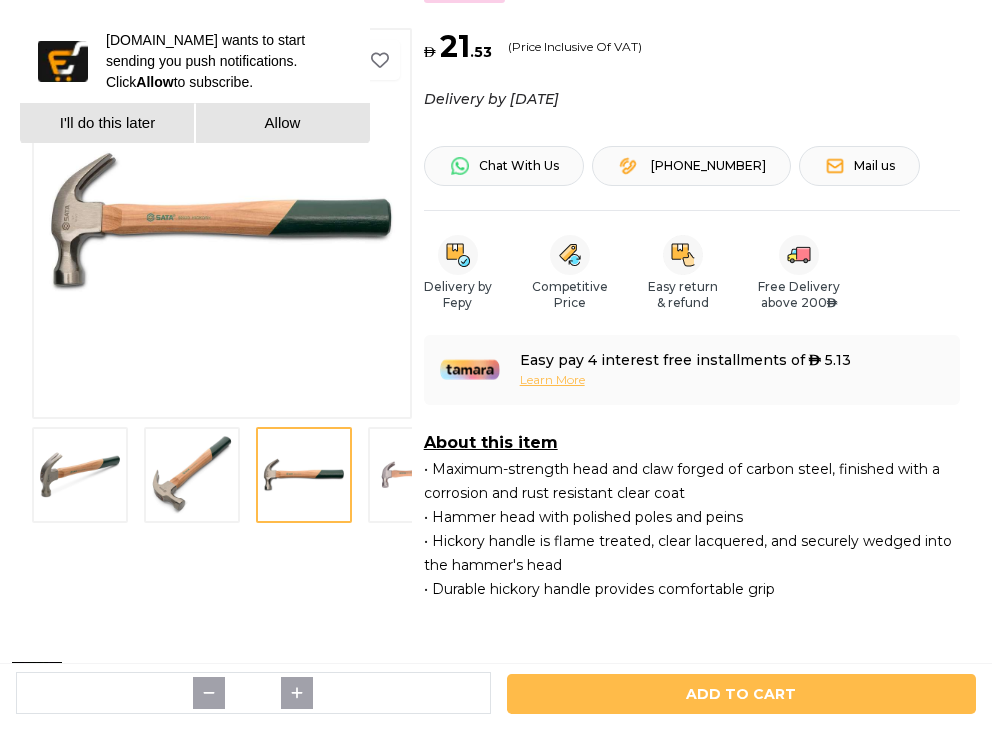 click at bounding box center [416, 475] 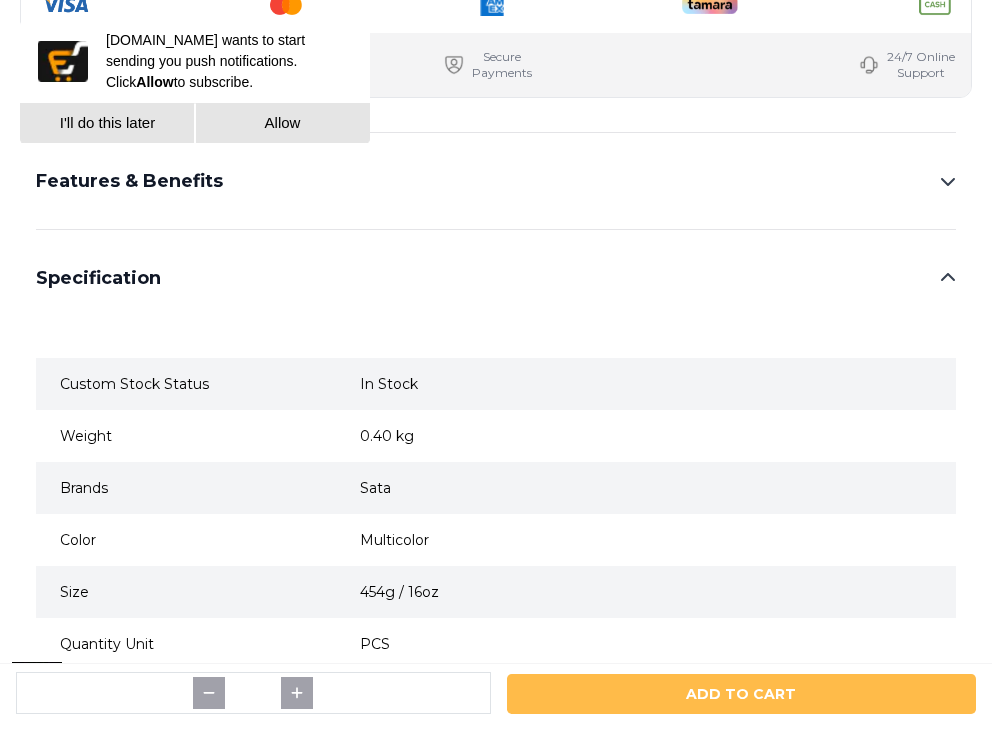 scroll, scrollTop: 1333, scrollLeft: 0, axis: vertical 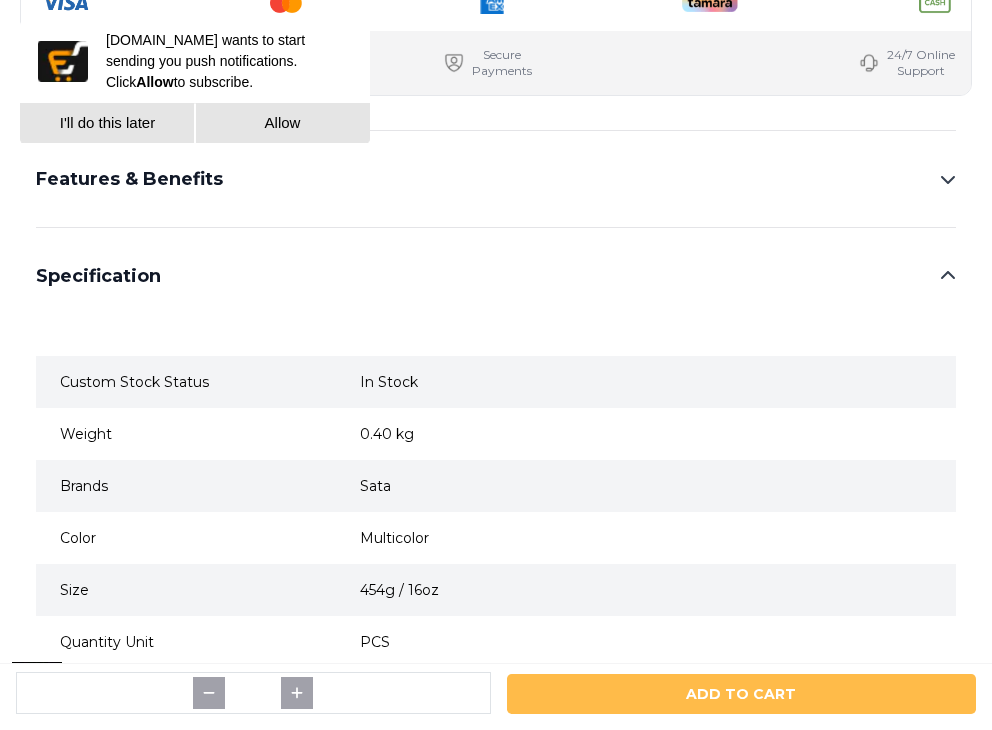 click on "Features & Benefits" at bounding box center [496, 179] 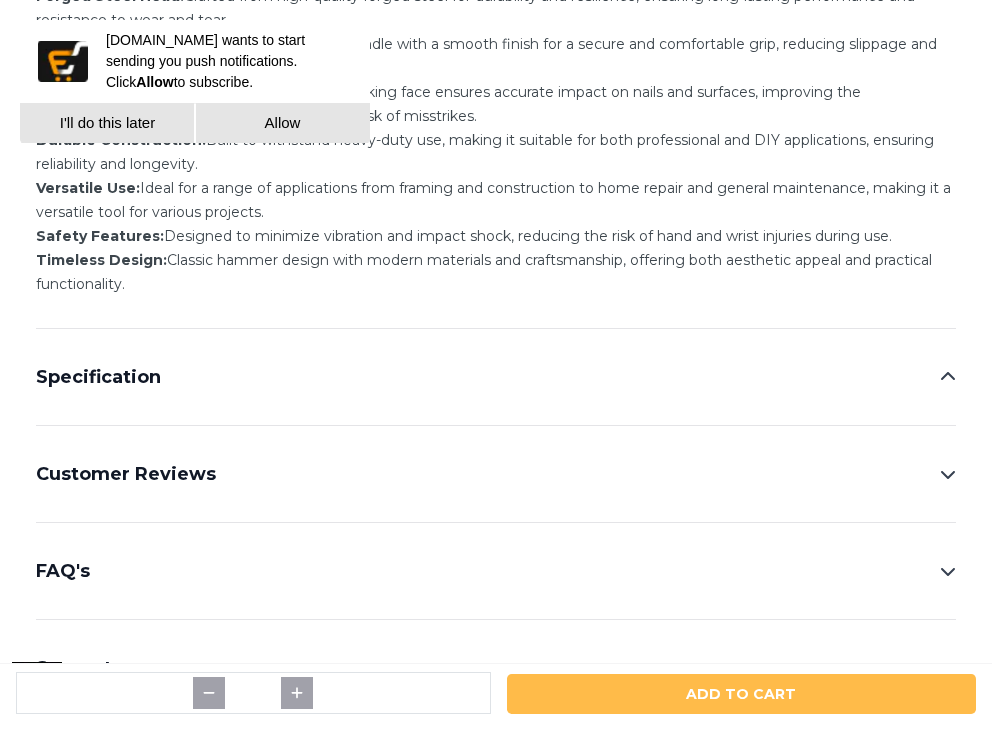 scroll, scrollTop: 1666, scrollLeft: 0, axis: vertical 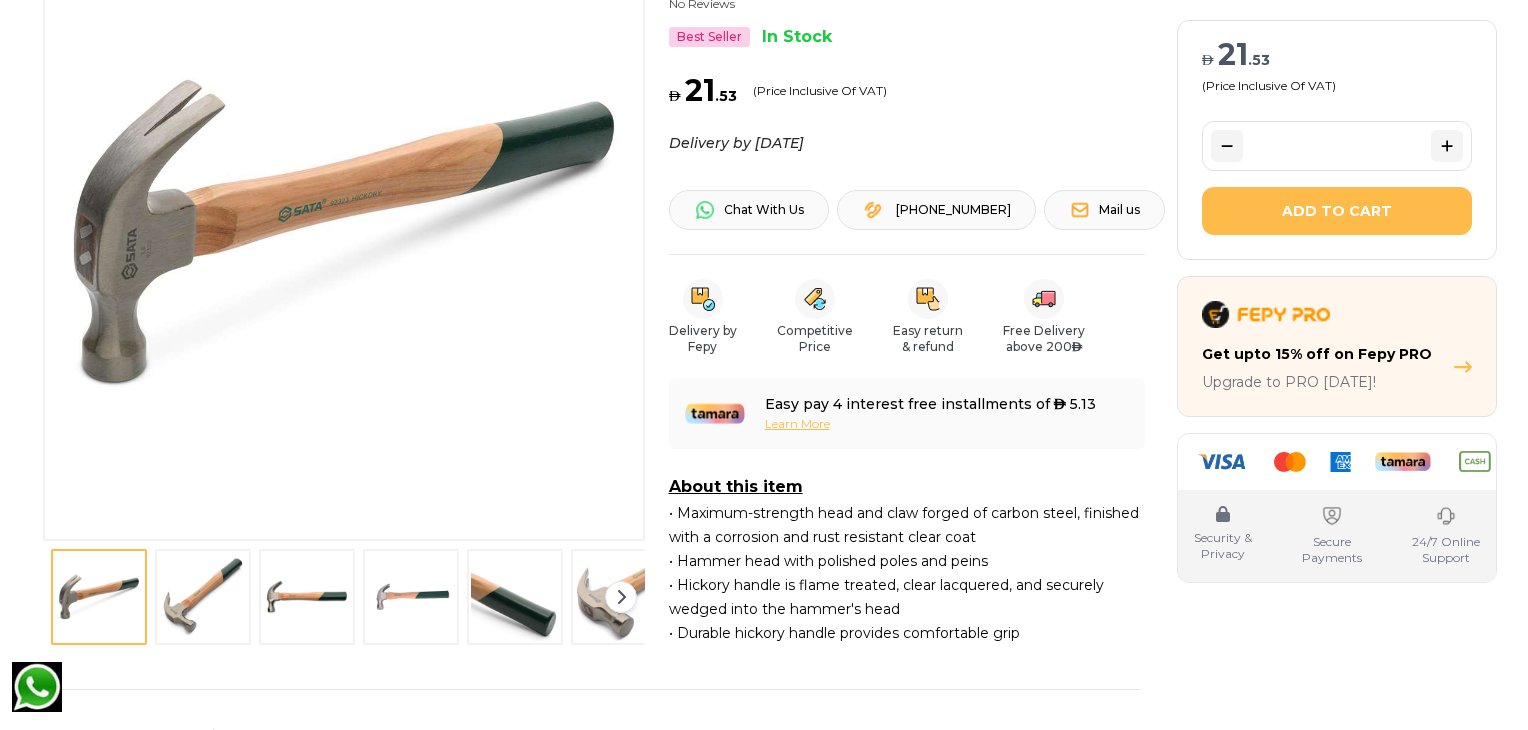 click at bounding box center [411, 597] 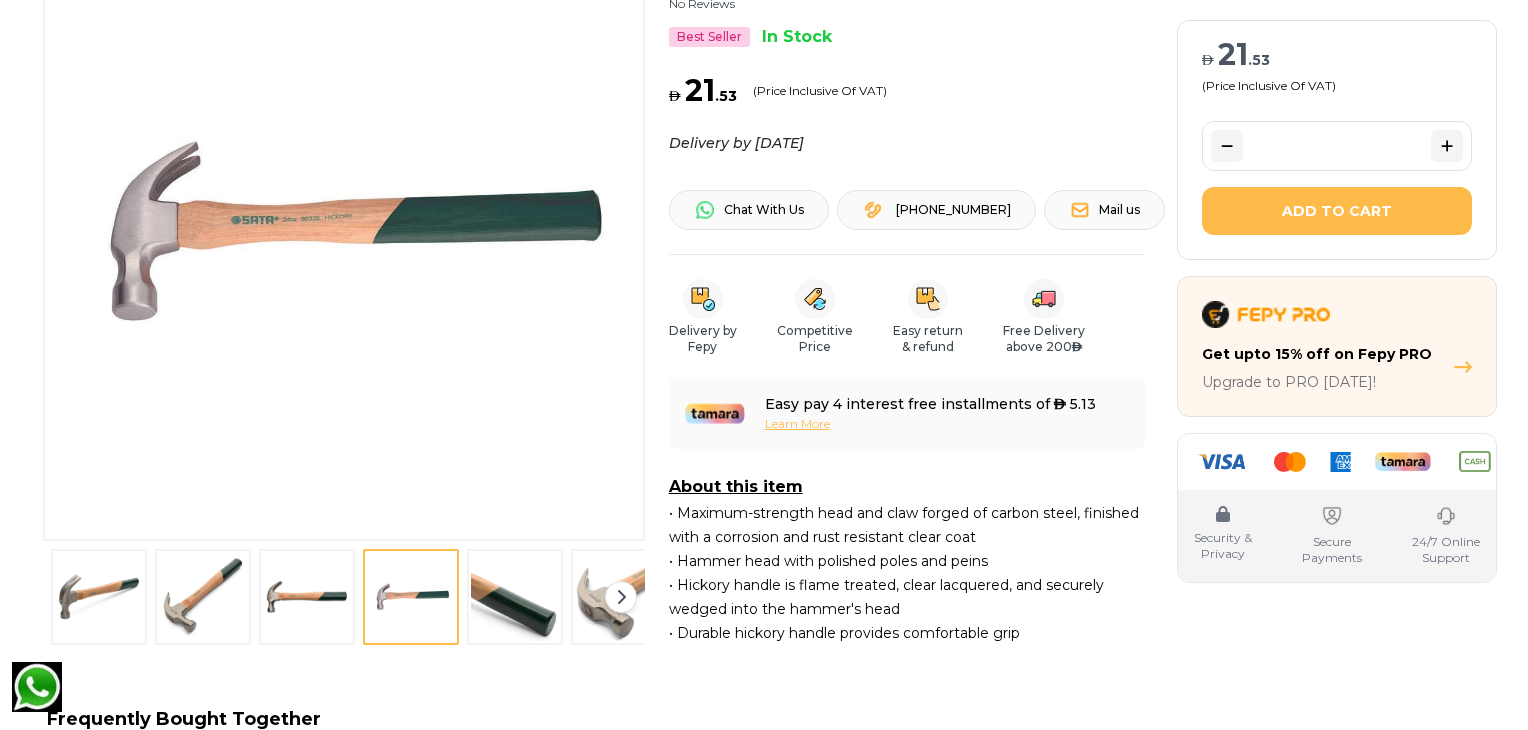 scroll, scrollTop: 0, scrollLeft: 0, axis: both 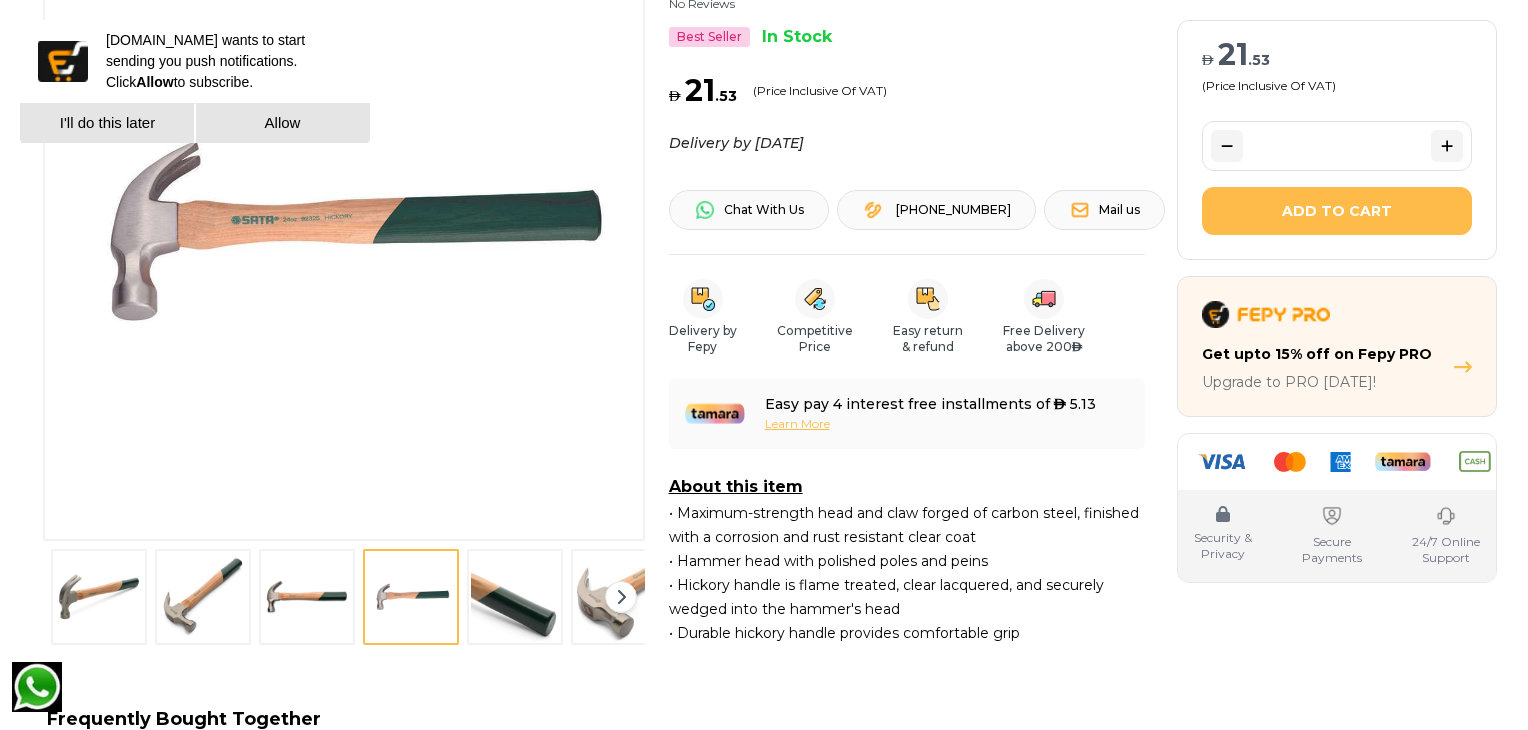 click at bounding box center (344, 233) 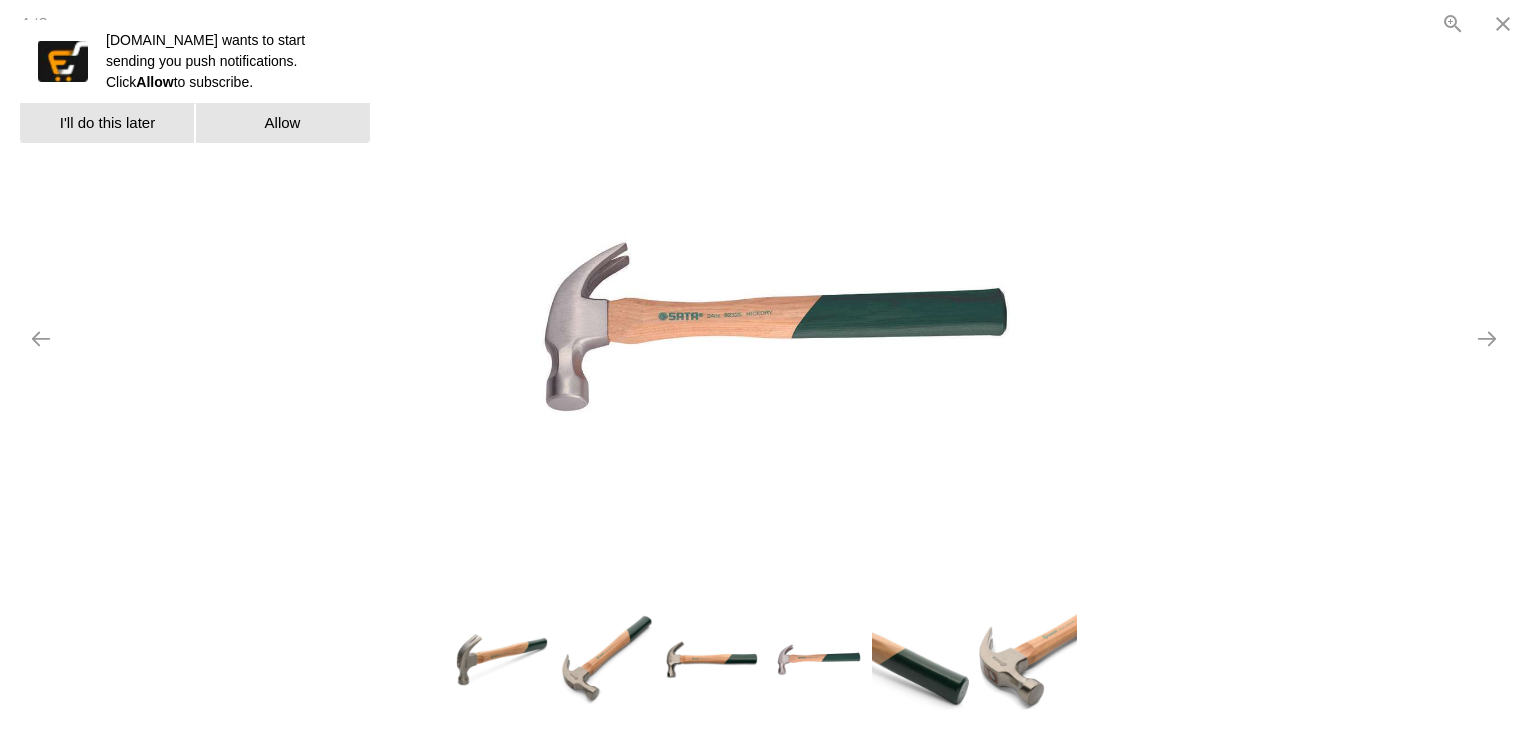 click at bounding box center [1027, 660] 